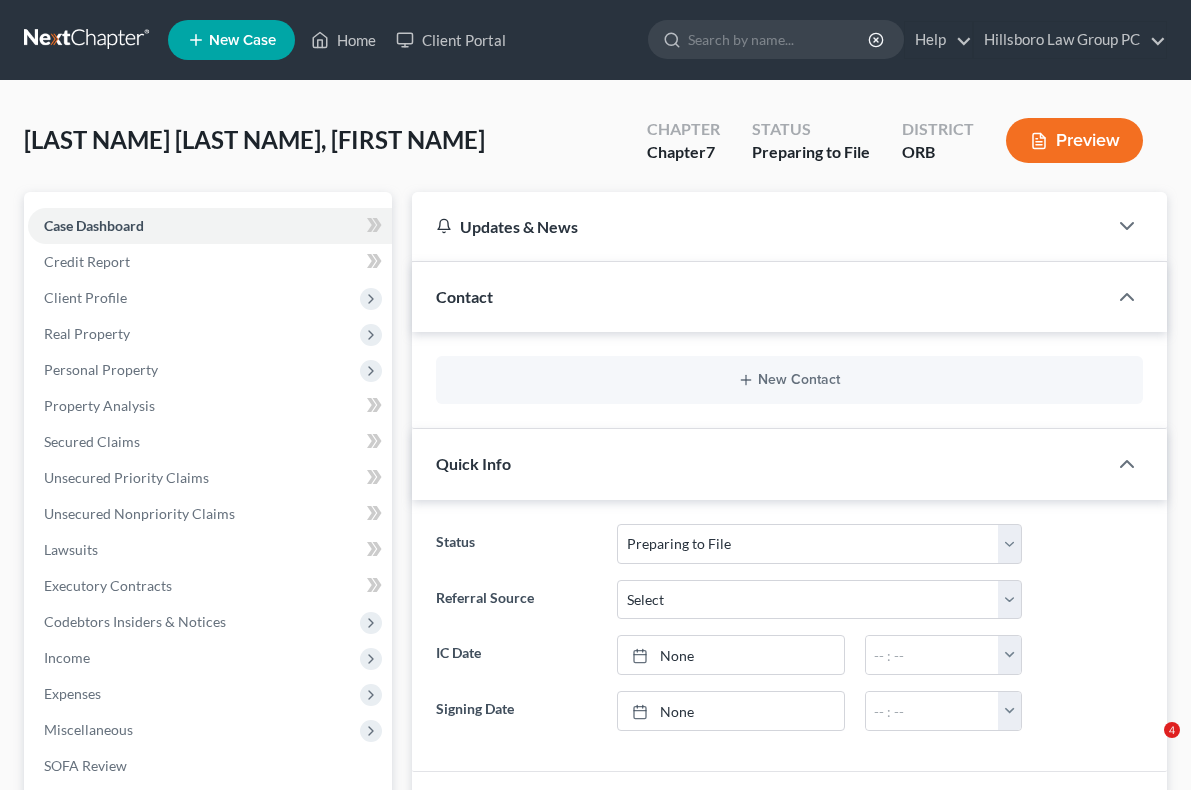 select on "17" 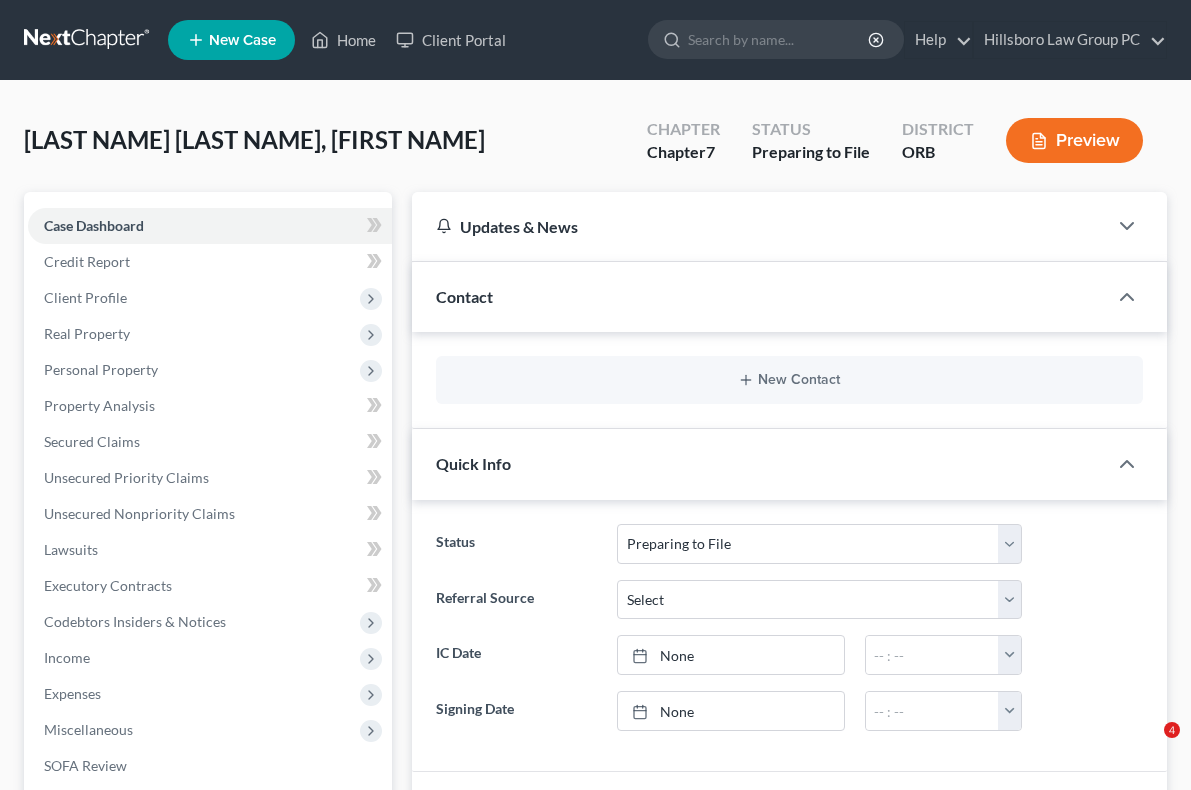 scroll, scrollTop: 0, scrollLeft: 0, axis: both 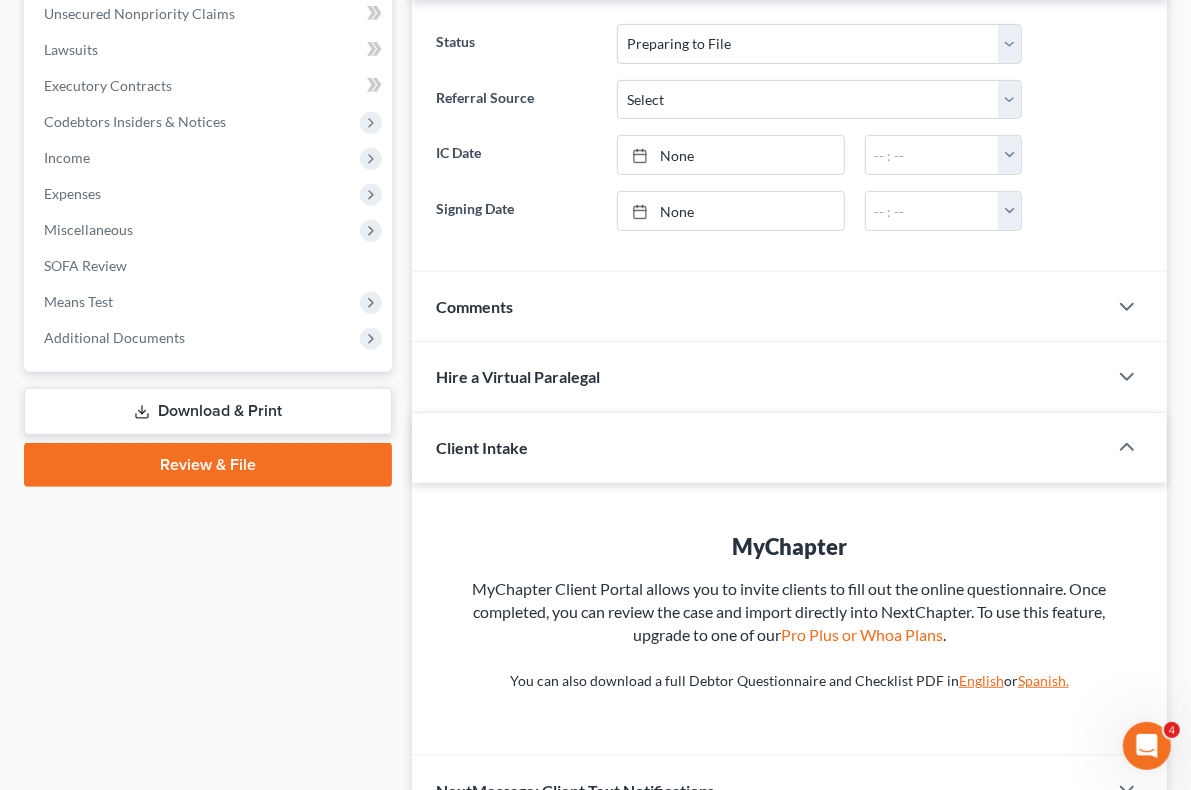 click on "Download & Print" at bounding box center (208, 411) 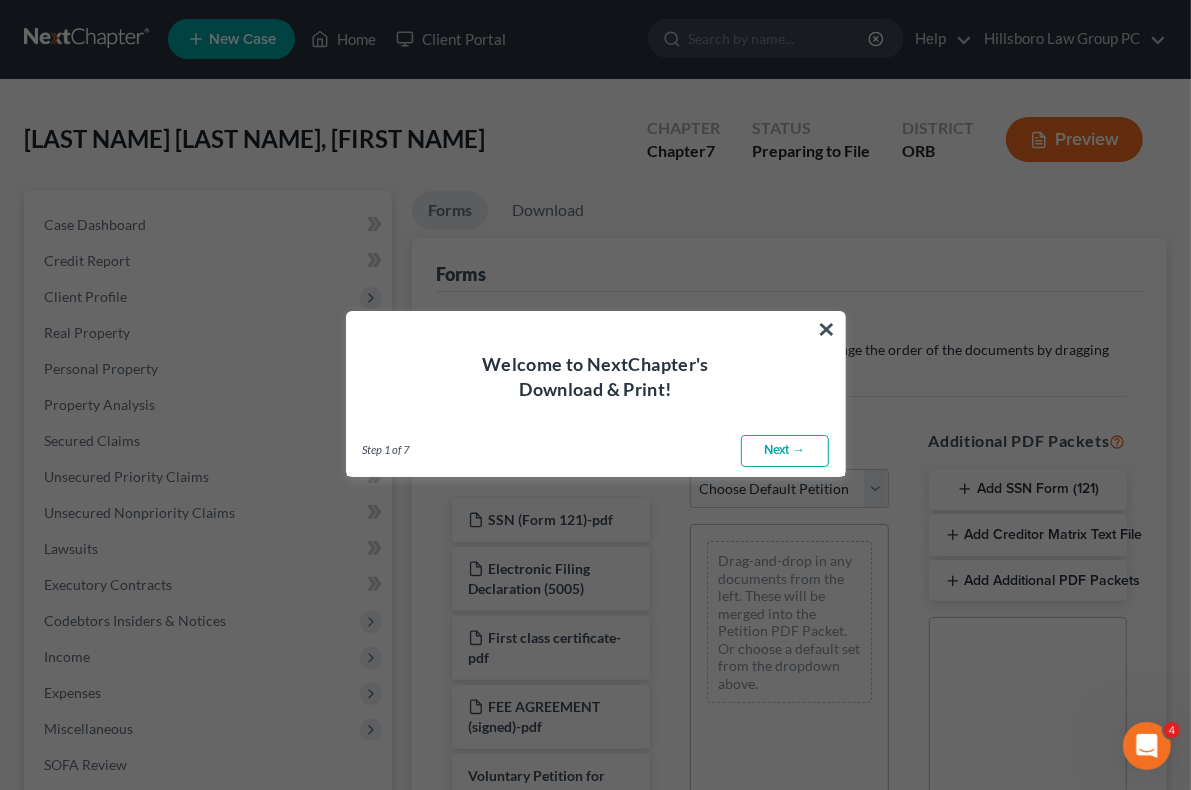 scroll, scrollTop: 0, scrollLeft: 0, axis: both 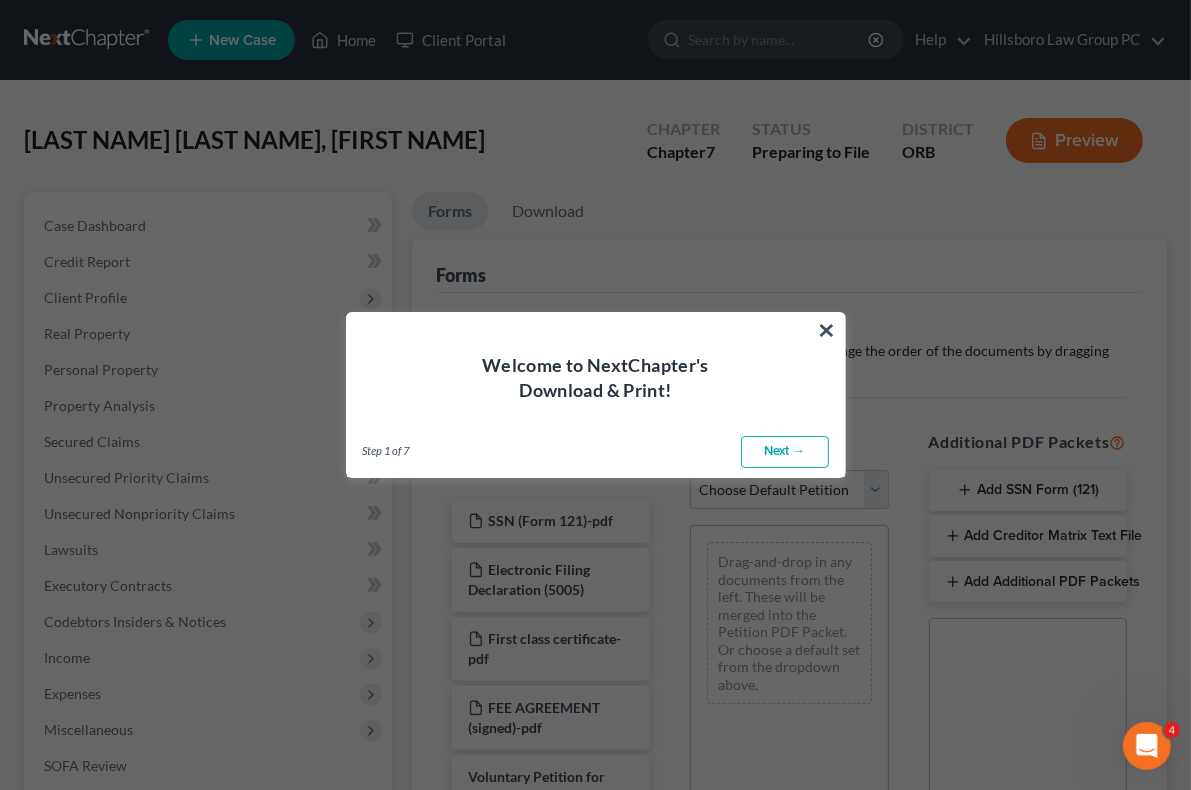 click on "Next →" at bounding box center [785, 452] 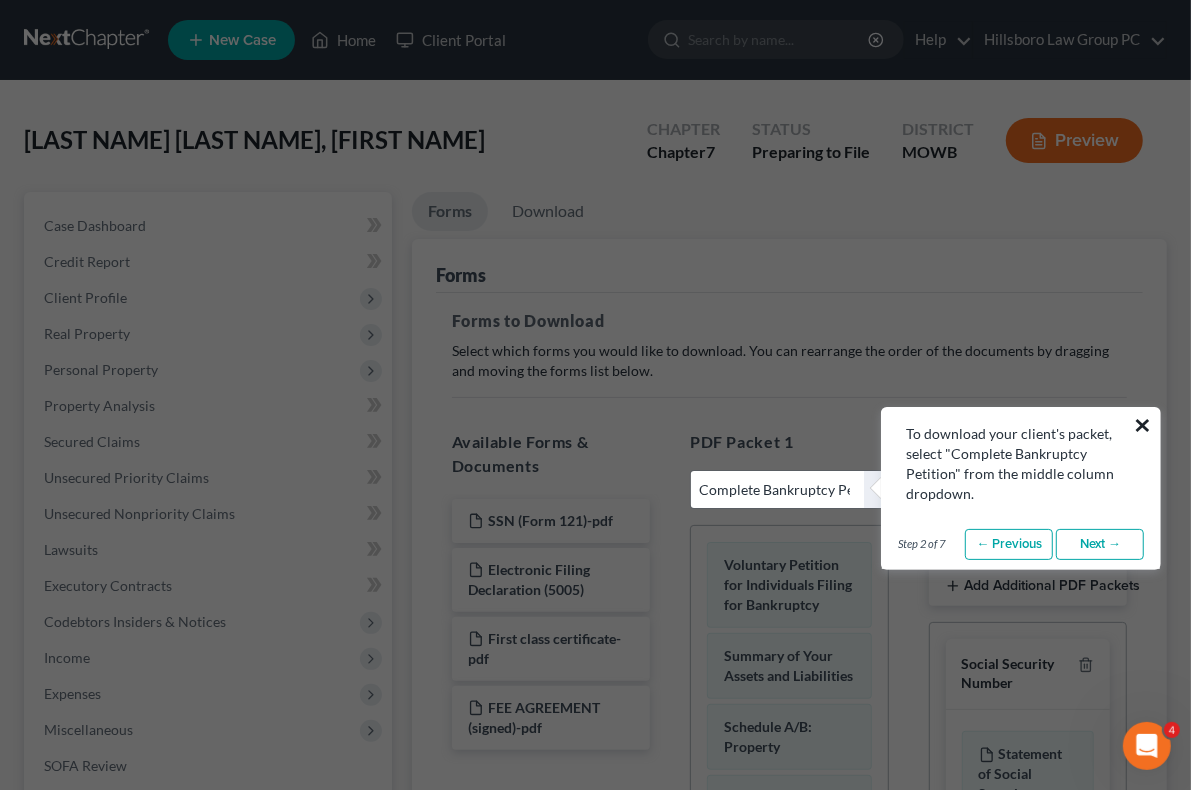 click on "×" at bounding box center [1142, 425] 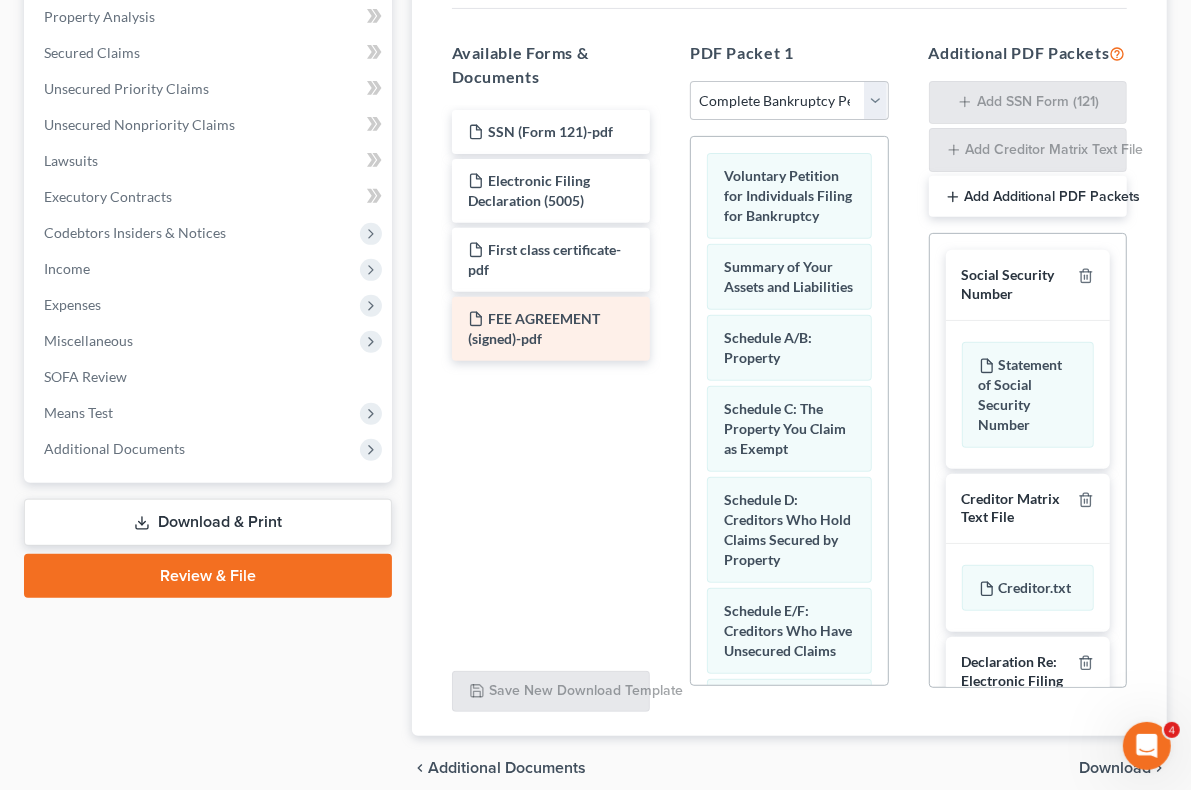 scroll, scrollTop: 399, scrollLeft: 0, axis: vertical 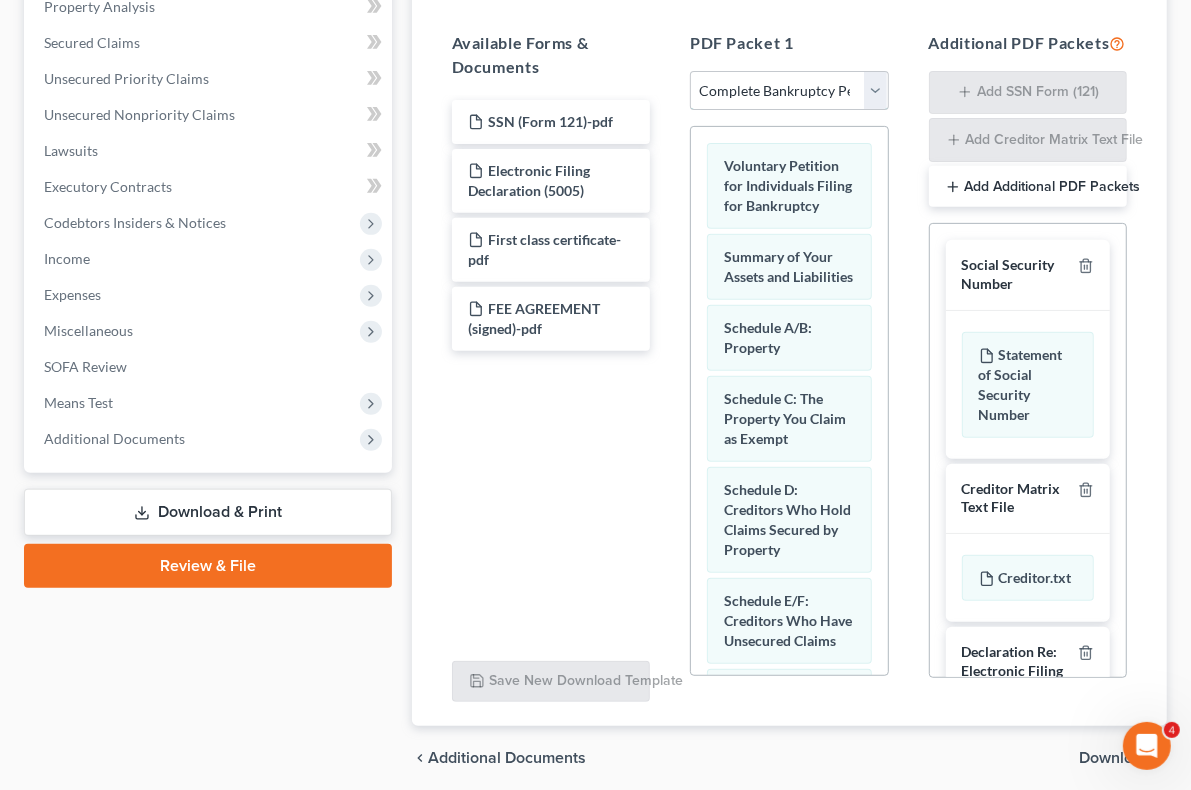 click on "Choose Default Petition PDF Packet Complete Bankruptcy Petition (all forms and schedules) Emergency Filing Forms (Petition and Creditor List Only) Amended Forms Signature Pages Only Petition Packet for Chapter 7 Chapter 7 filing Template Test" at bounding box center [789, 91] 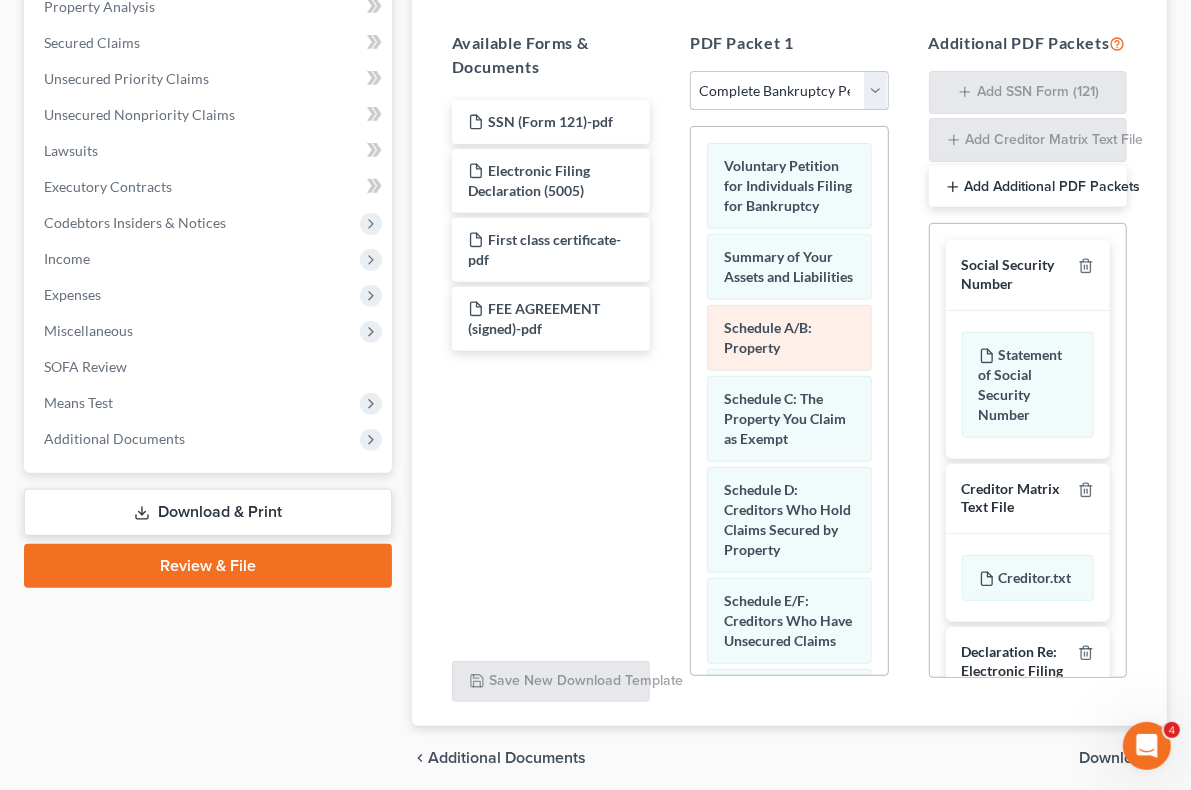 click on "Choose Default Petition PDF Packet Complete Bankruptcy Petition (all forms and schedules) Emergency Filing Forms (Petition and Creditor List Only) Amended Forms Signature Pages Only Petition Packet for Chapter 7 Chapter 7 filing Template Test" at bounding box center (789, 91) 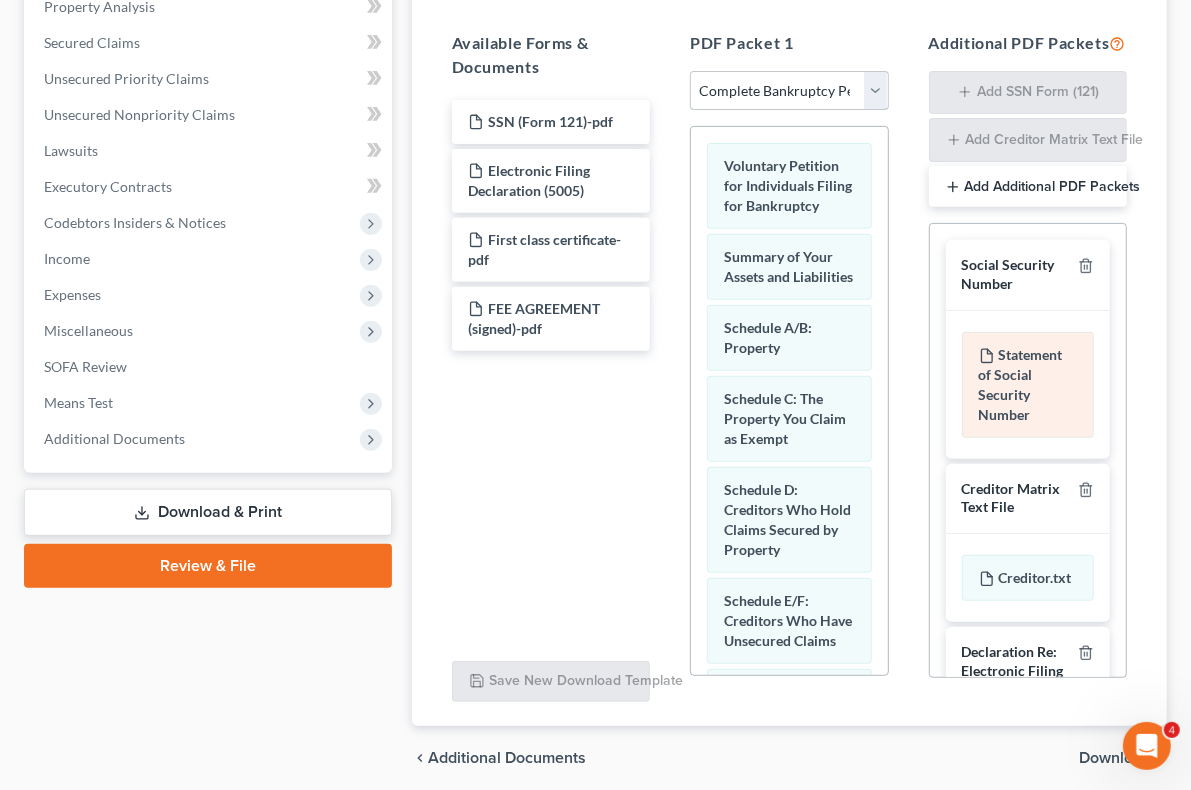scroll, scrollTop: 300, scrollLeft: 0, axis: vertical 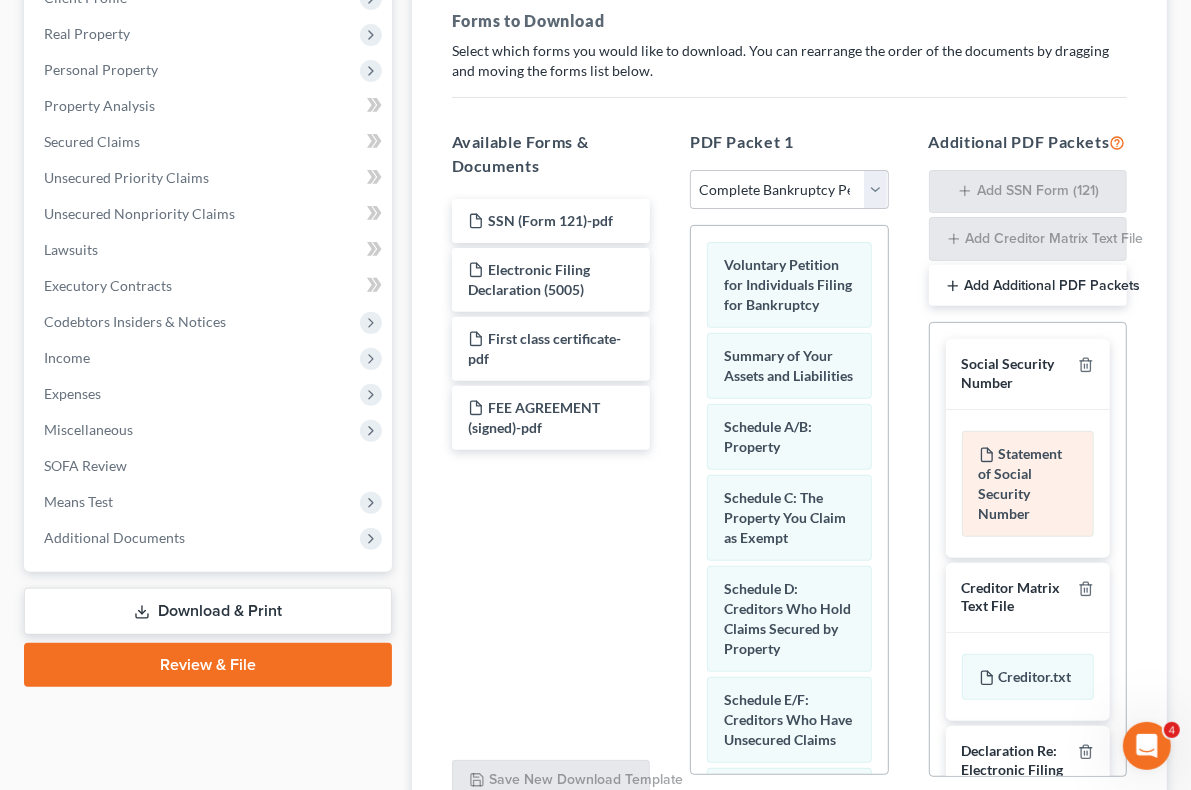 click on "Statement of Social Security Number" at bounding box center (1028, 484) 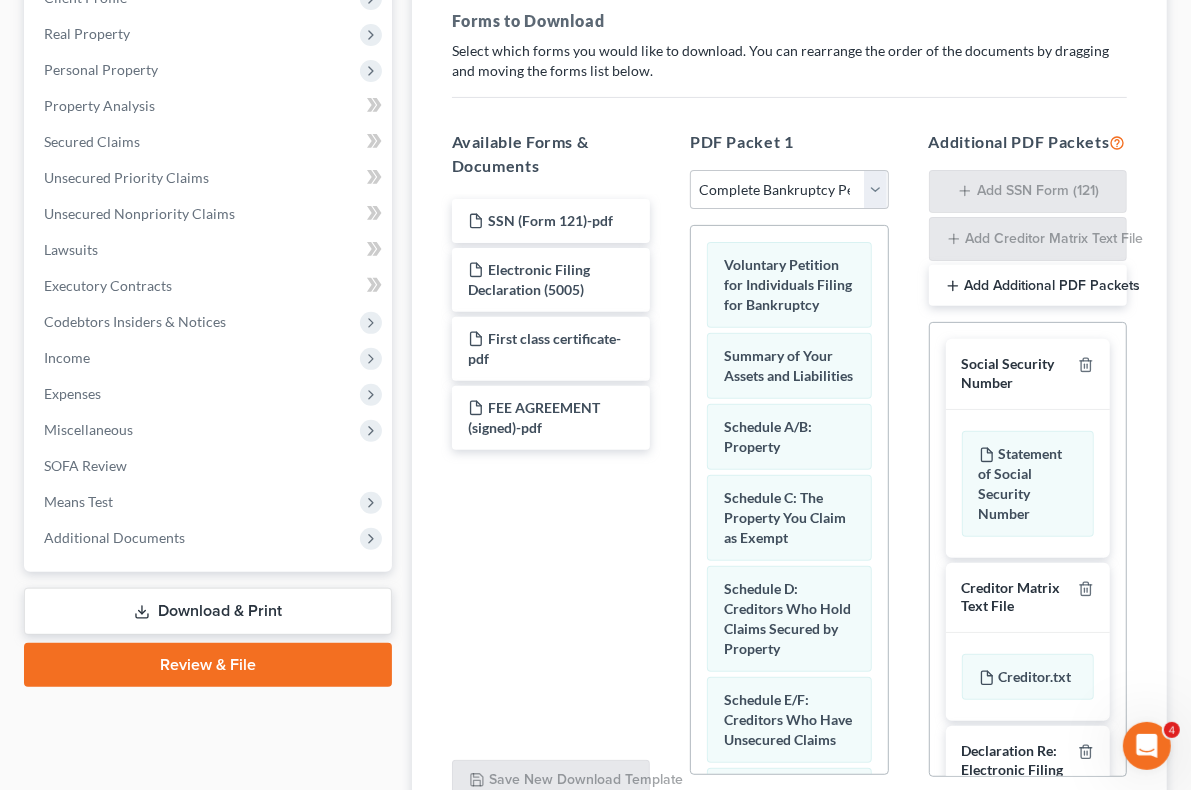 scroll, scrollTop: 142, scrollLeft: 0, axis: vertical 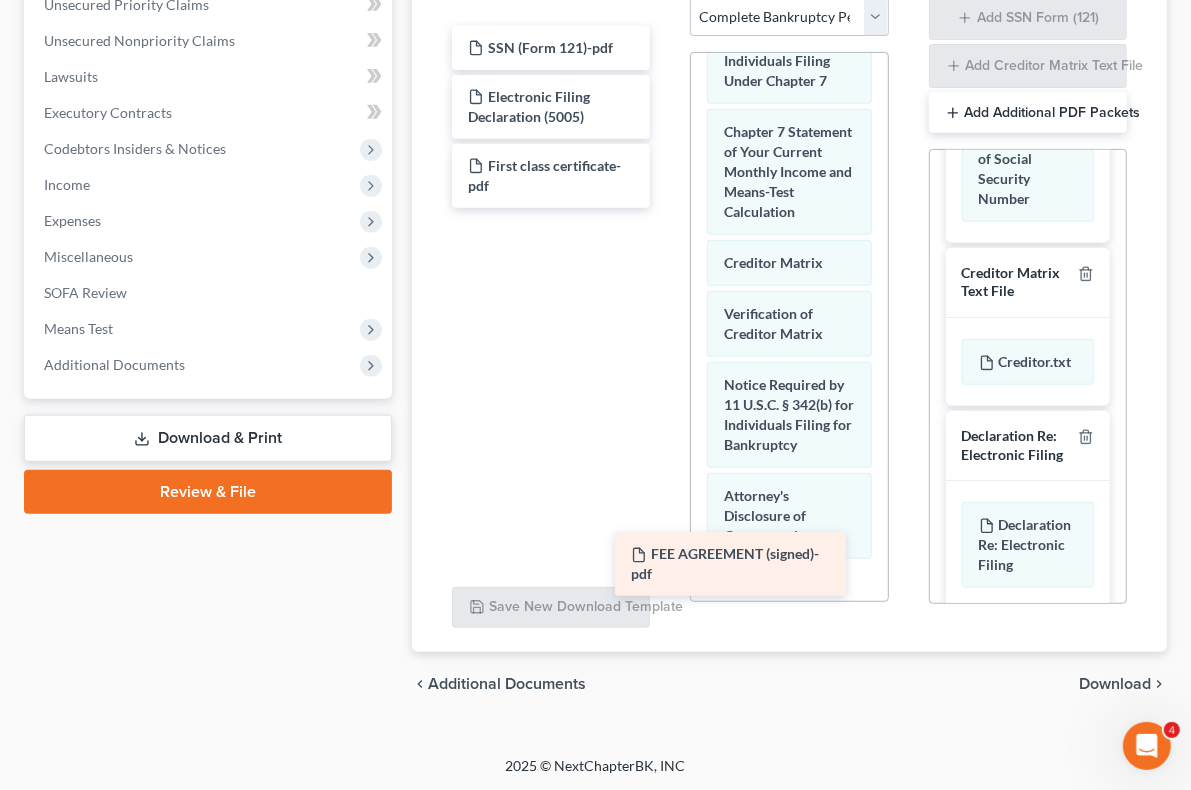 drag, startPoint x: 456, startPoint y: 205, endPoint x: 716, endPoint y: 546, distance: 428.81348 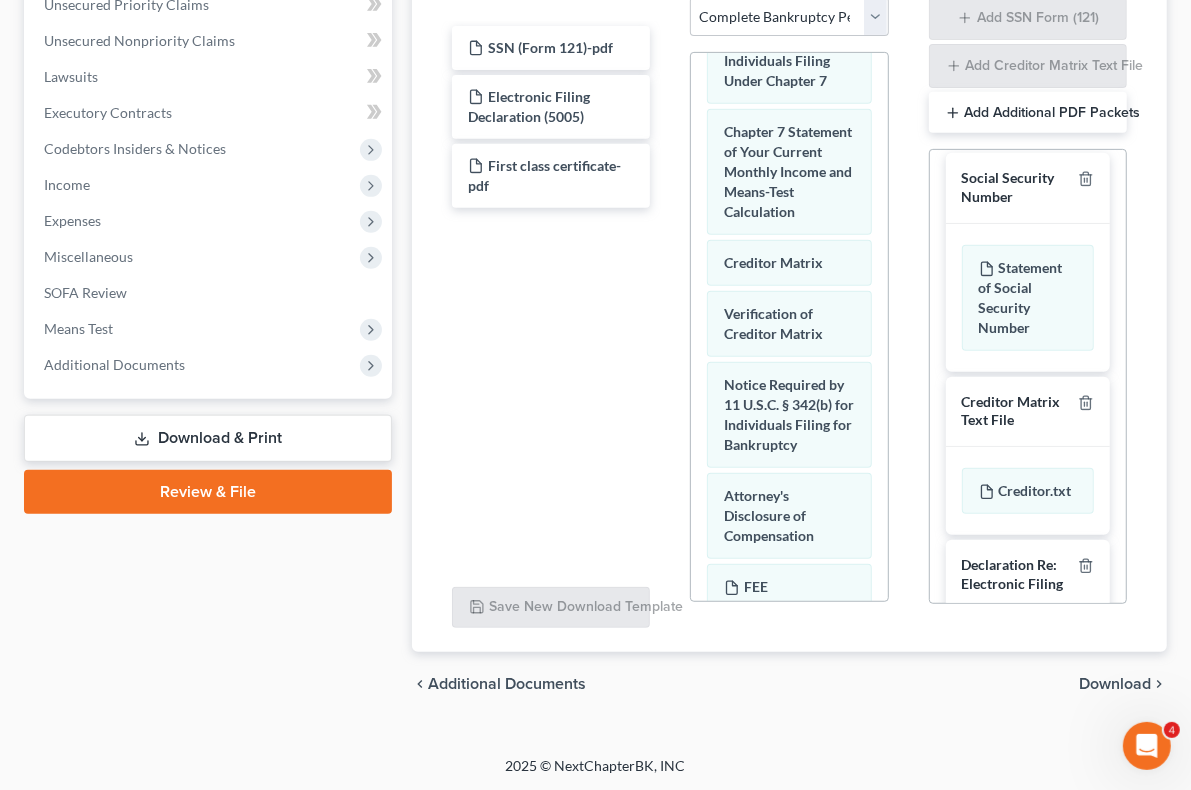scroll, scrollTop: 0, scrollLeft: 0, axis: both 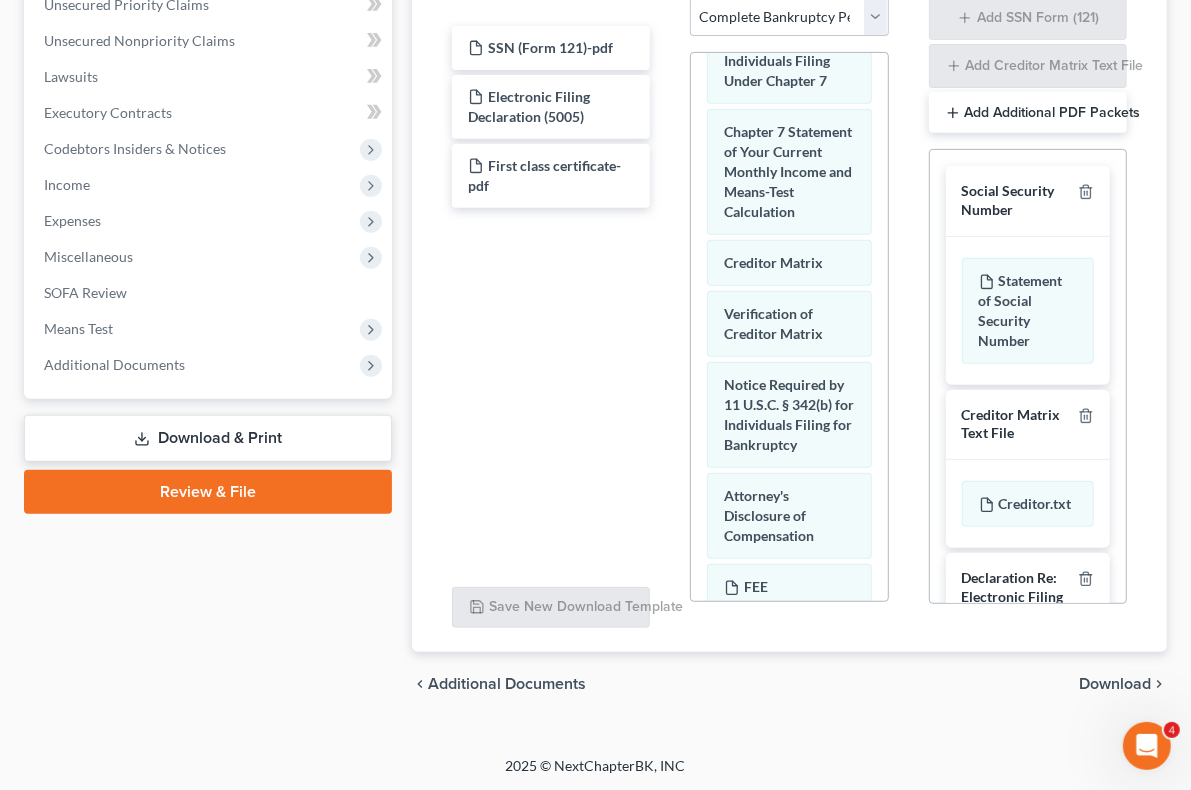 click on "Add Additional PDF Packets" at bounding box center (1028, 113) 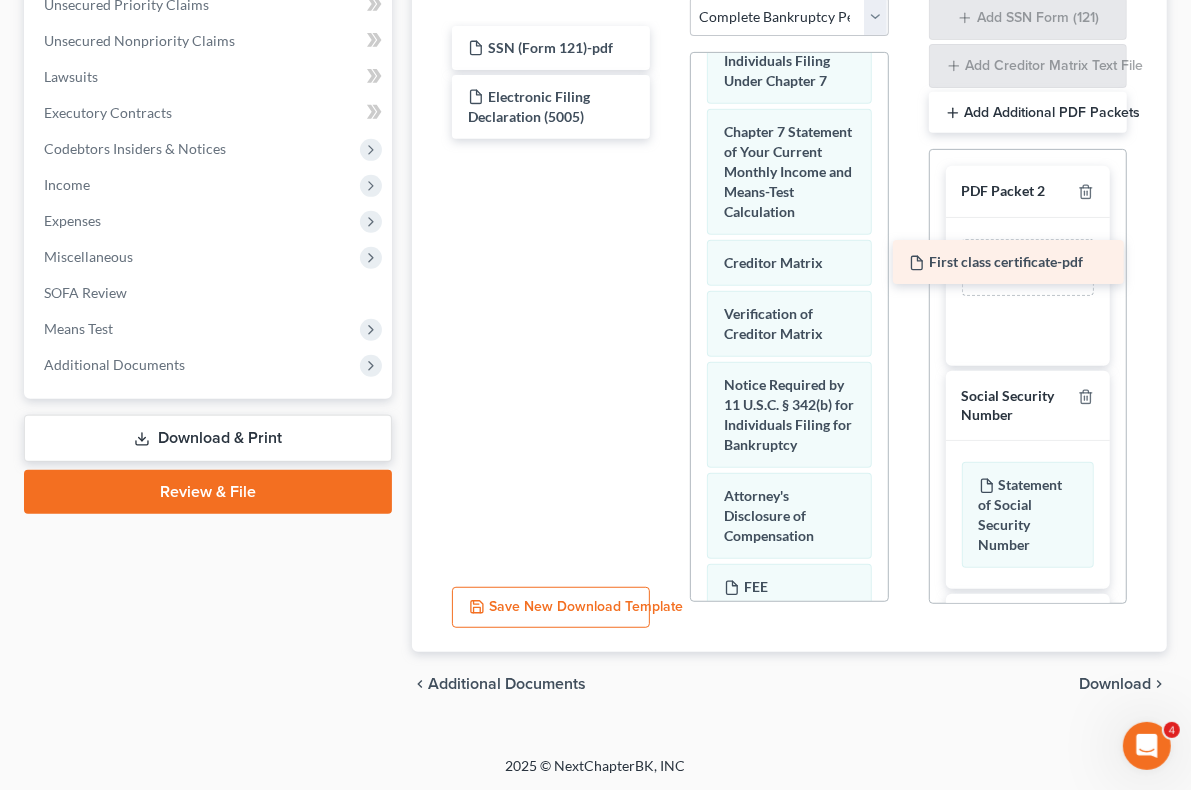 drag, startPoint x: 414, startPoint y: 167, endPoint x: 952, endPoint y: 265, distance: 546.85284 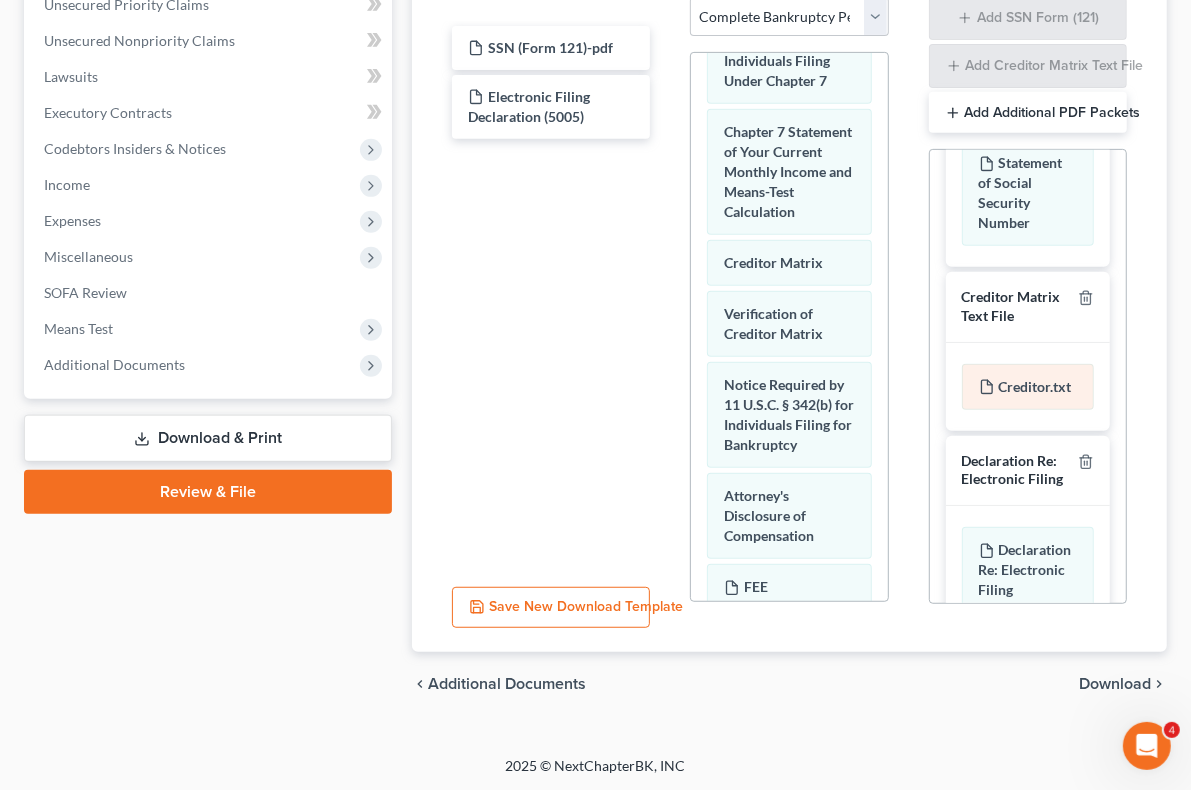 scroll, scrollTop: 369, scrollLeft: 0, axis: vertical 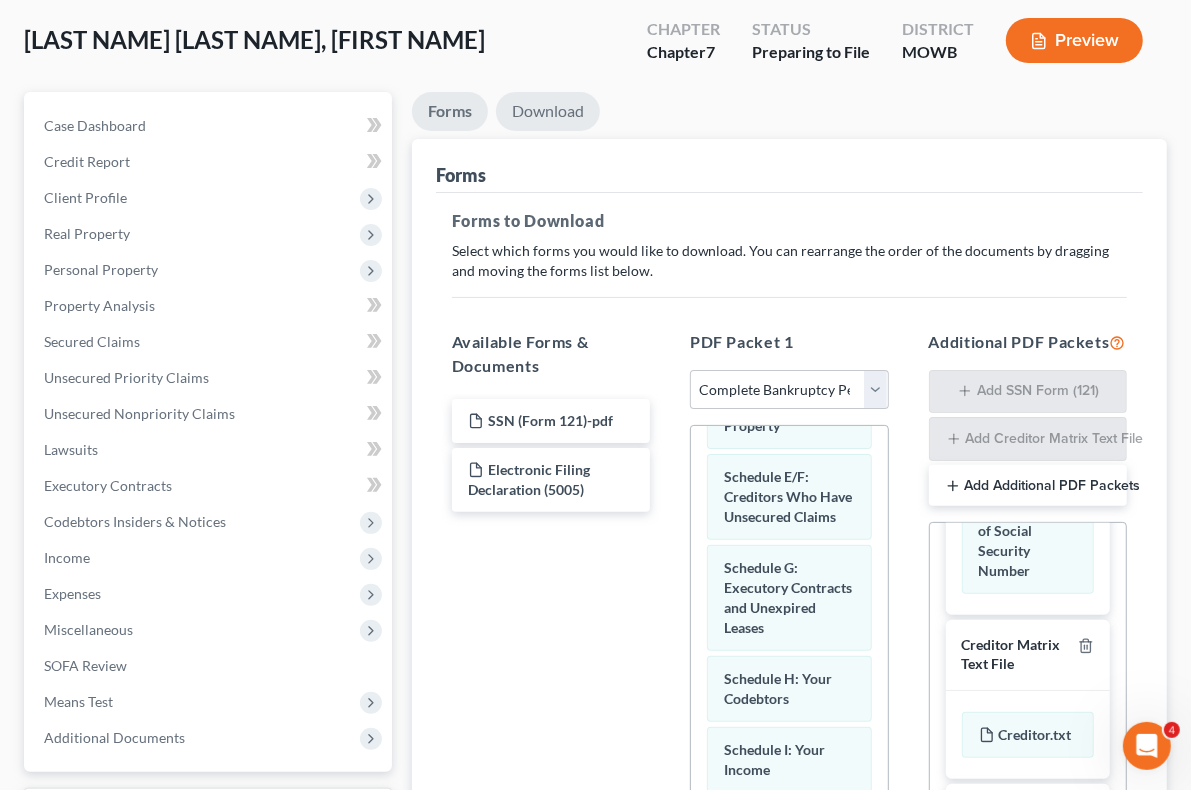 click on "Download" at bounding box center [548, 111] 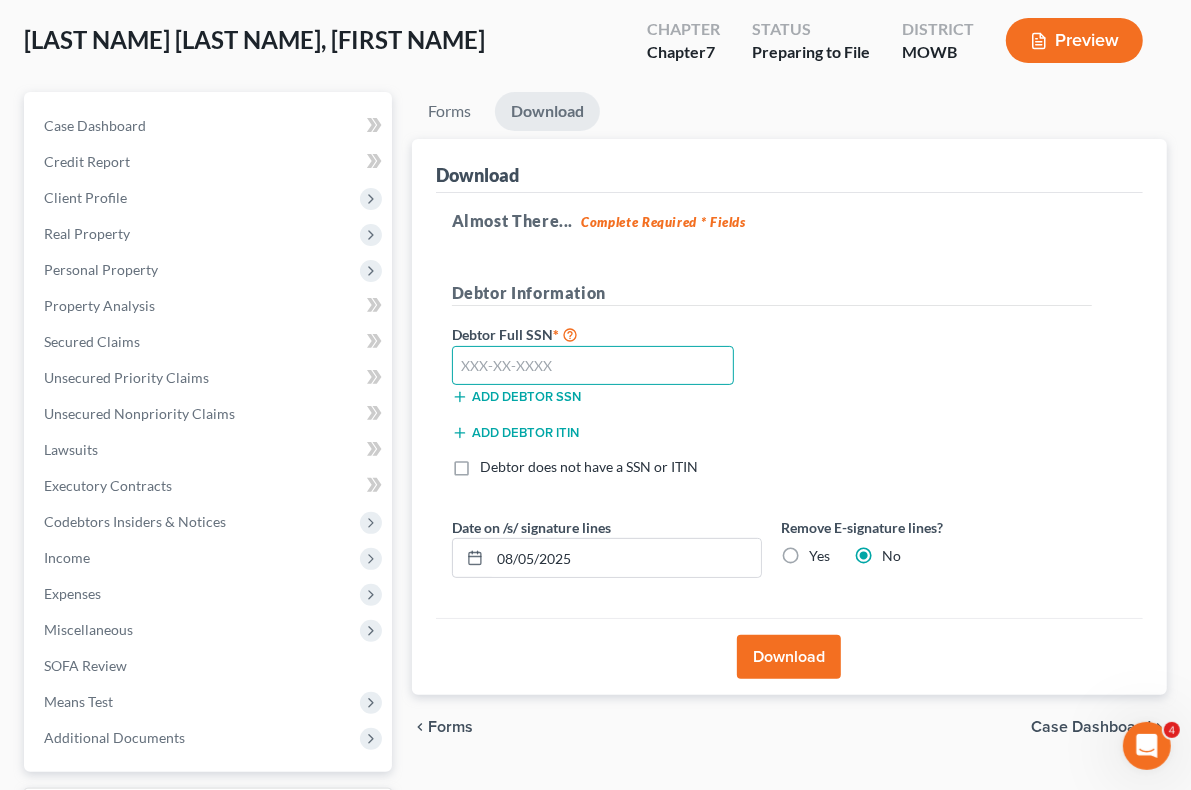 click at bounding box center [593, 366] 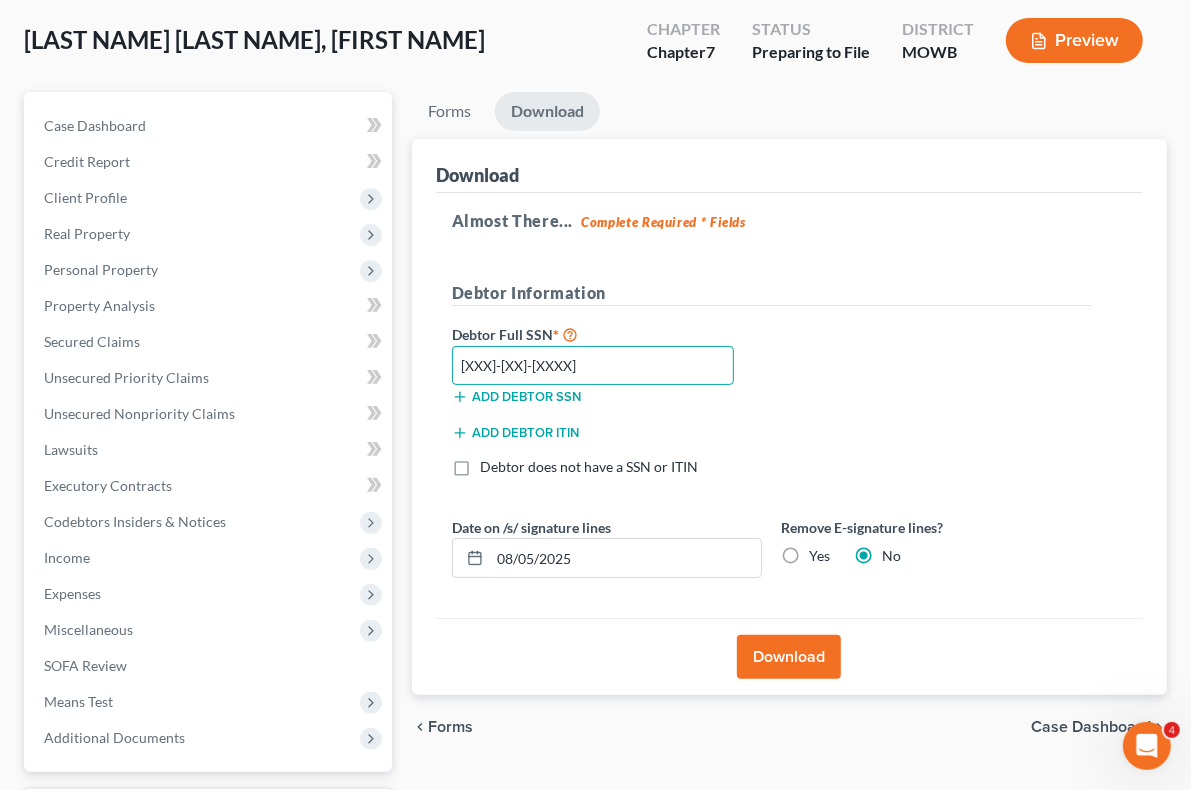 type on "729-26-8586" 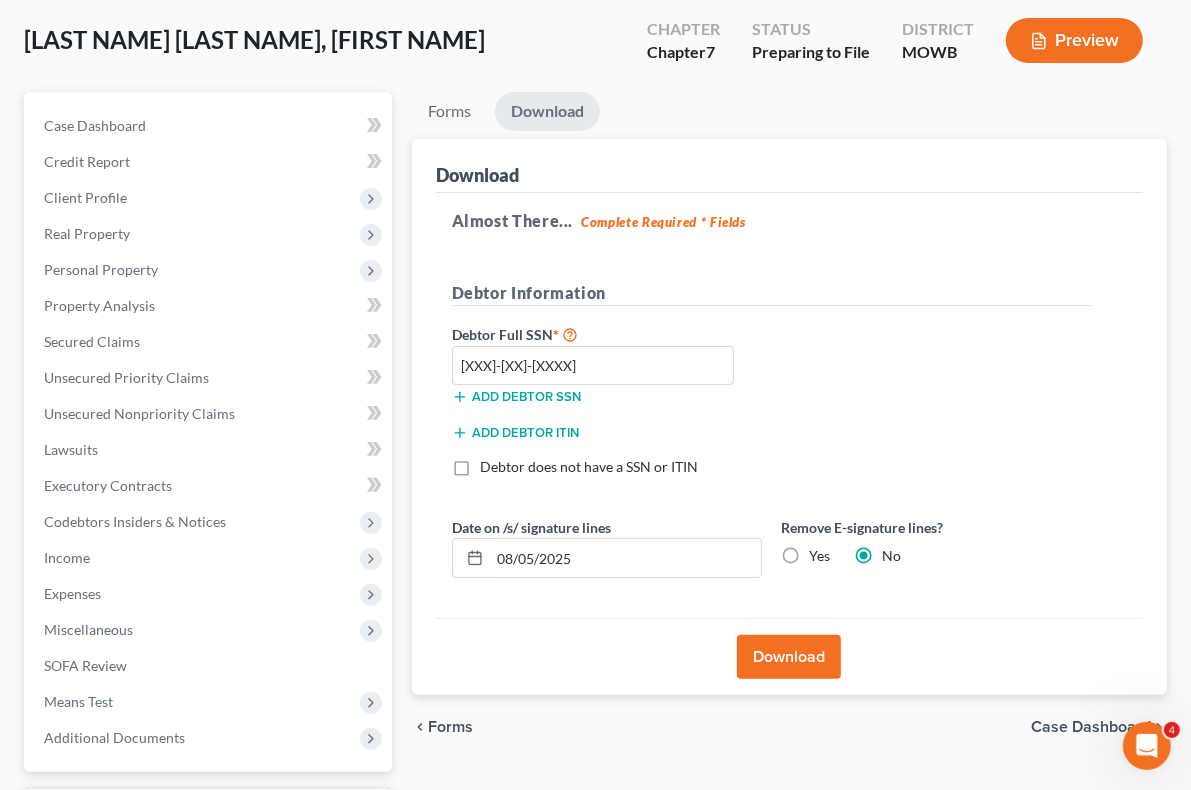 click on "Download" at bounding box center [789, 657] 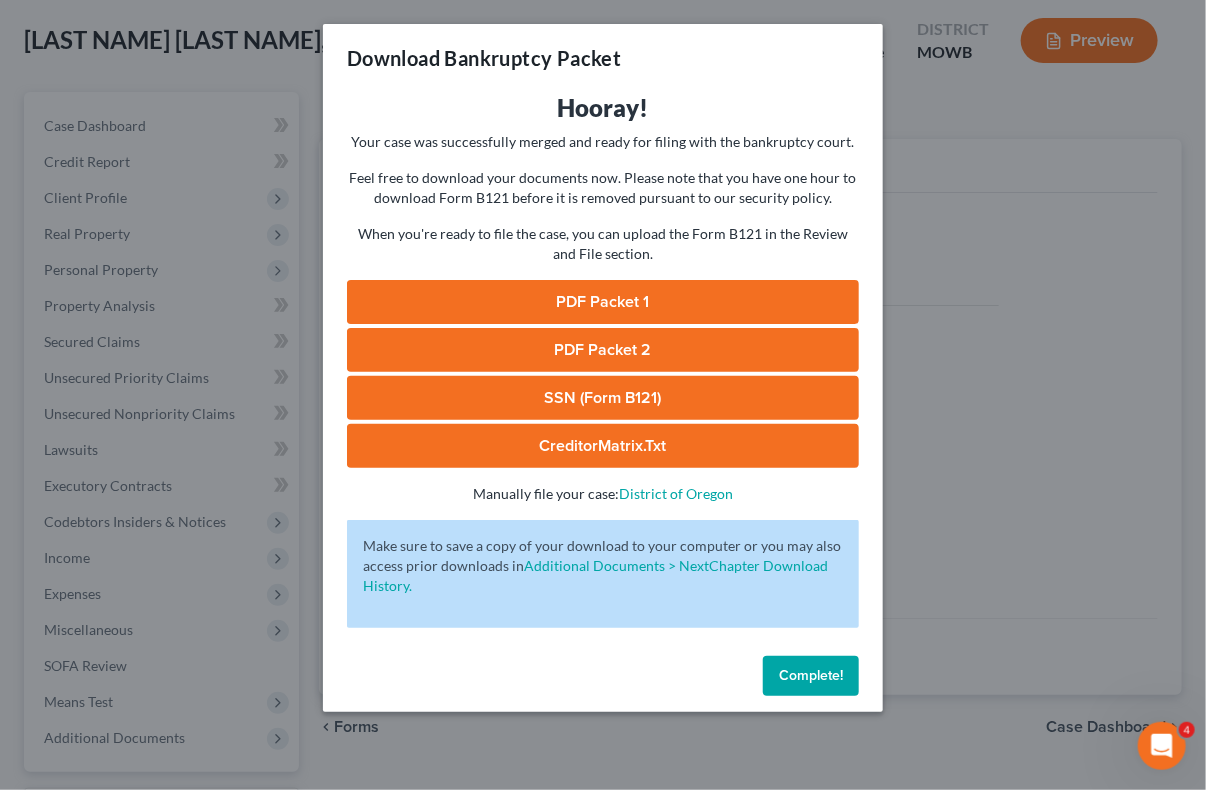 click on "PDF Packet 1" at bounding box center (603, 302) 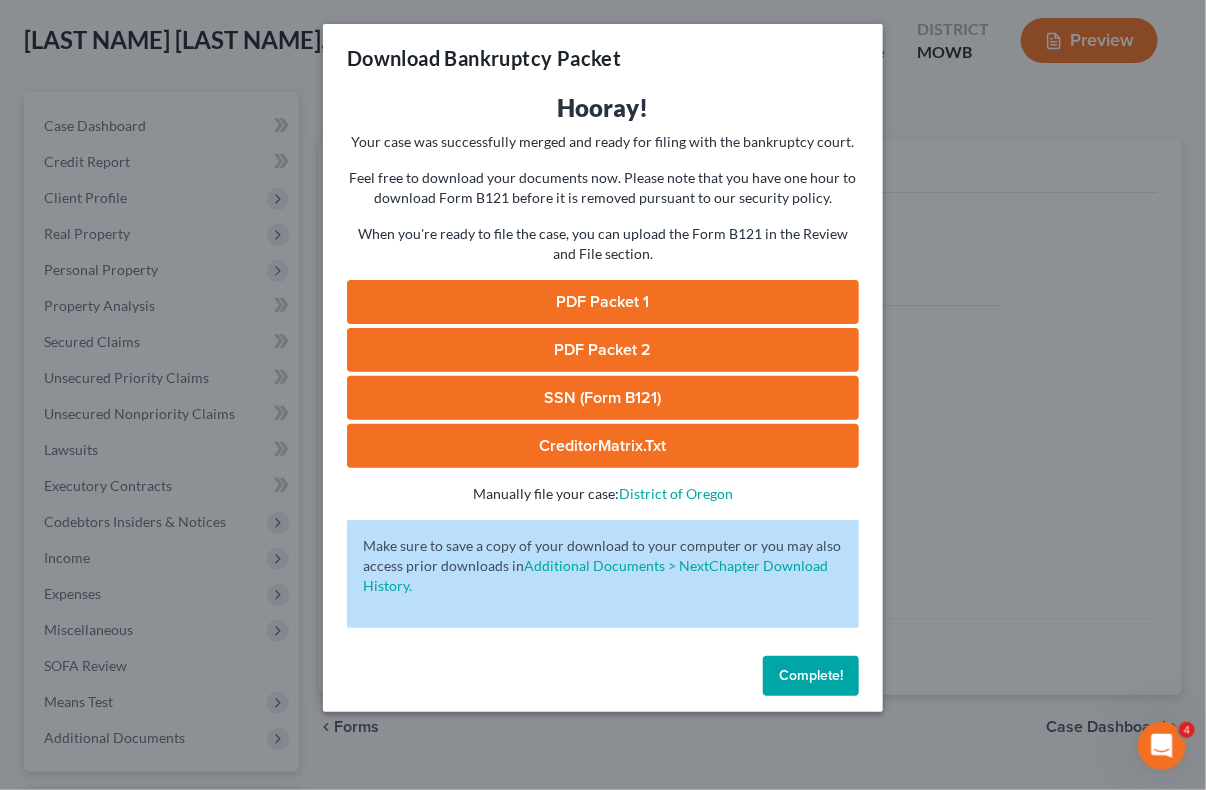click on "PDF Packet 2" at bounding box center (603, 350) 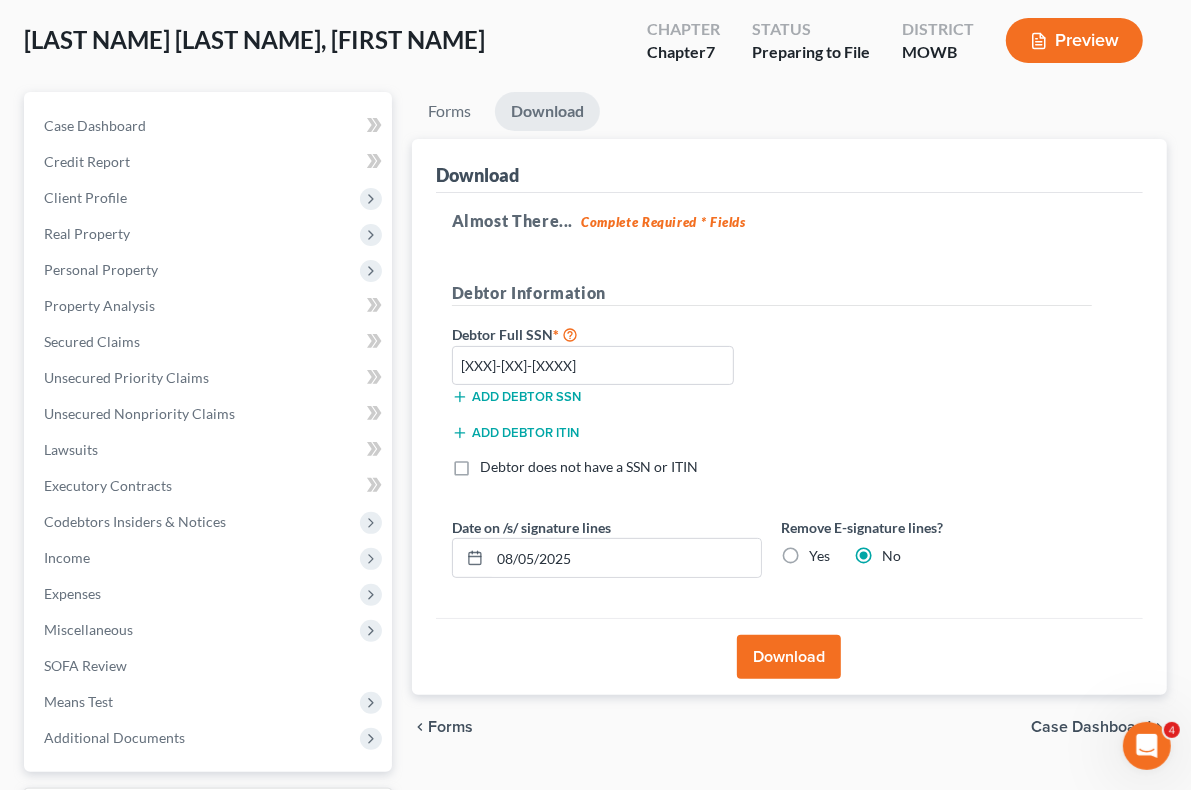 click on "Preview" at bounding box center [1074, 40] 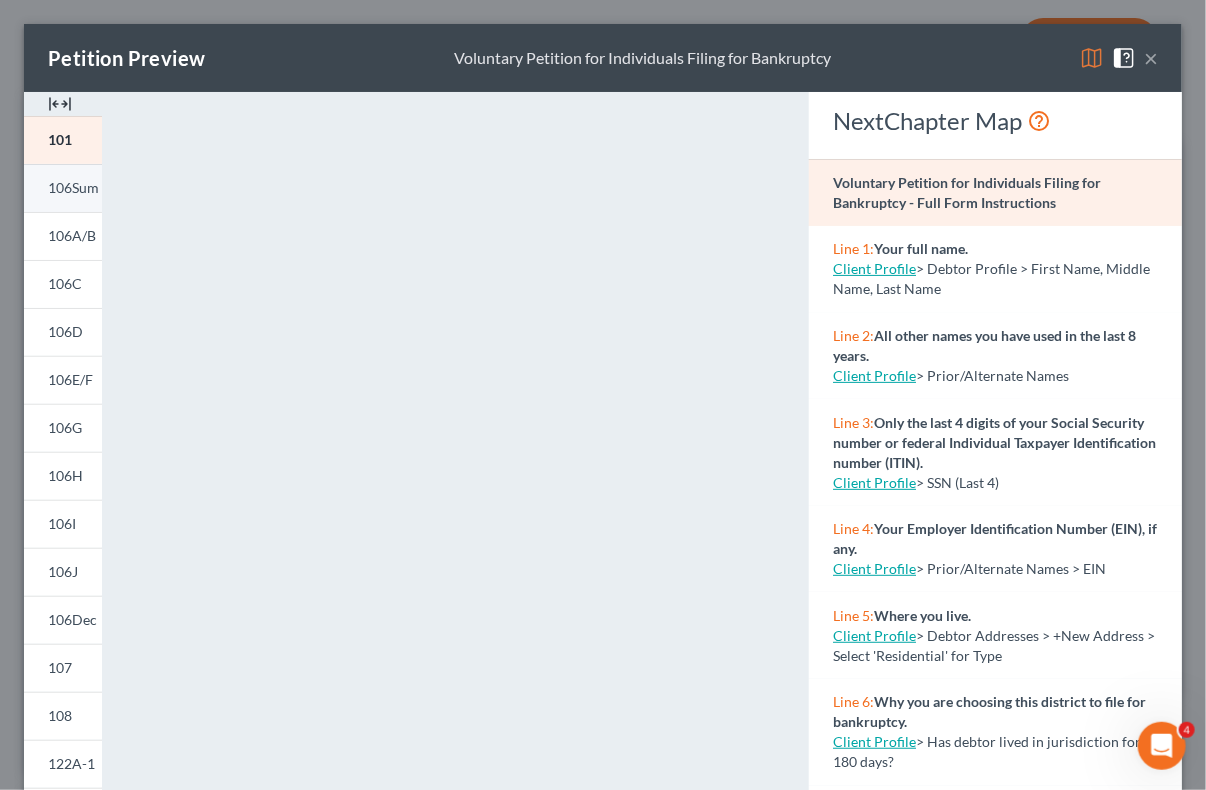 click on "106Sum" at bounding box center (73, 187) 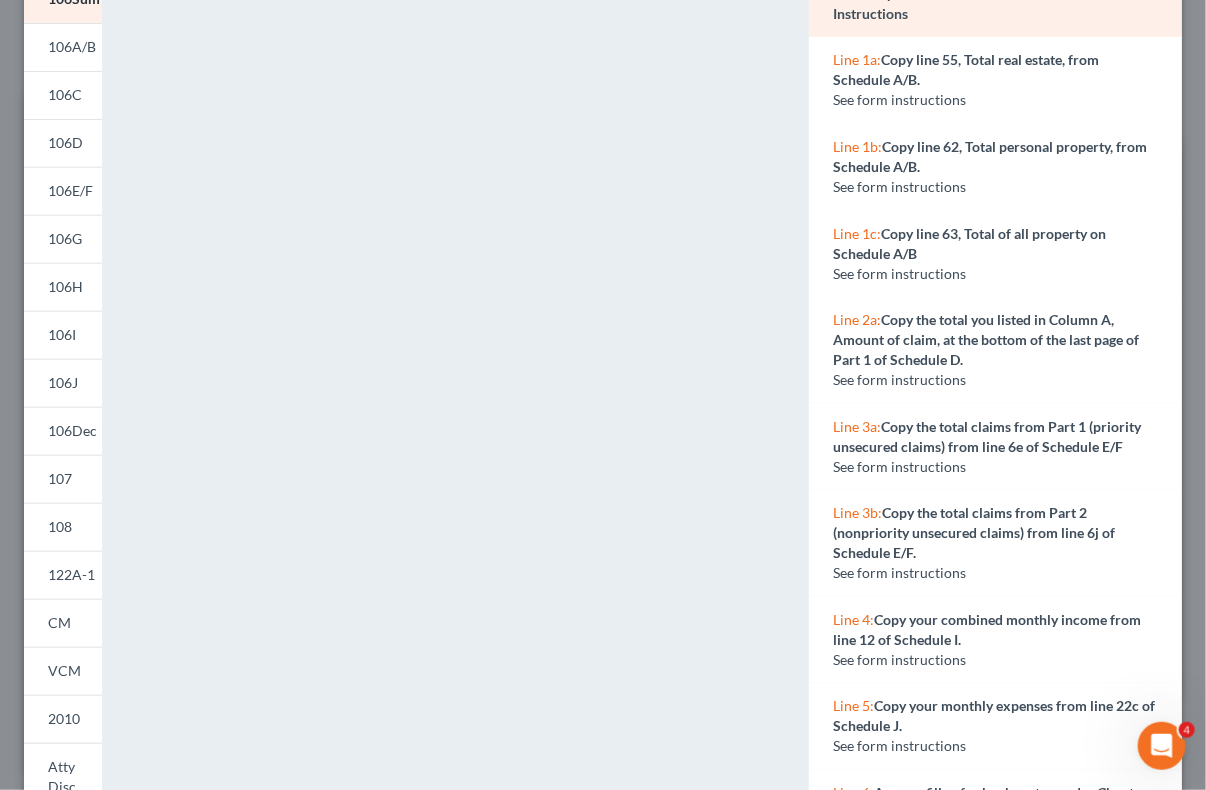 scroll, scrollTop: 0, scrollLeft: 0, axis: both 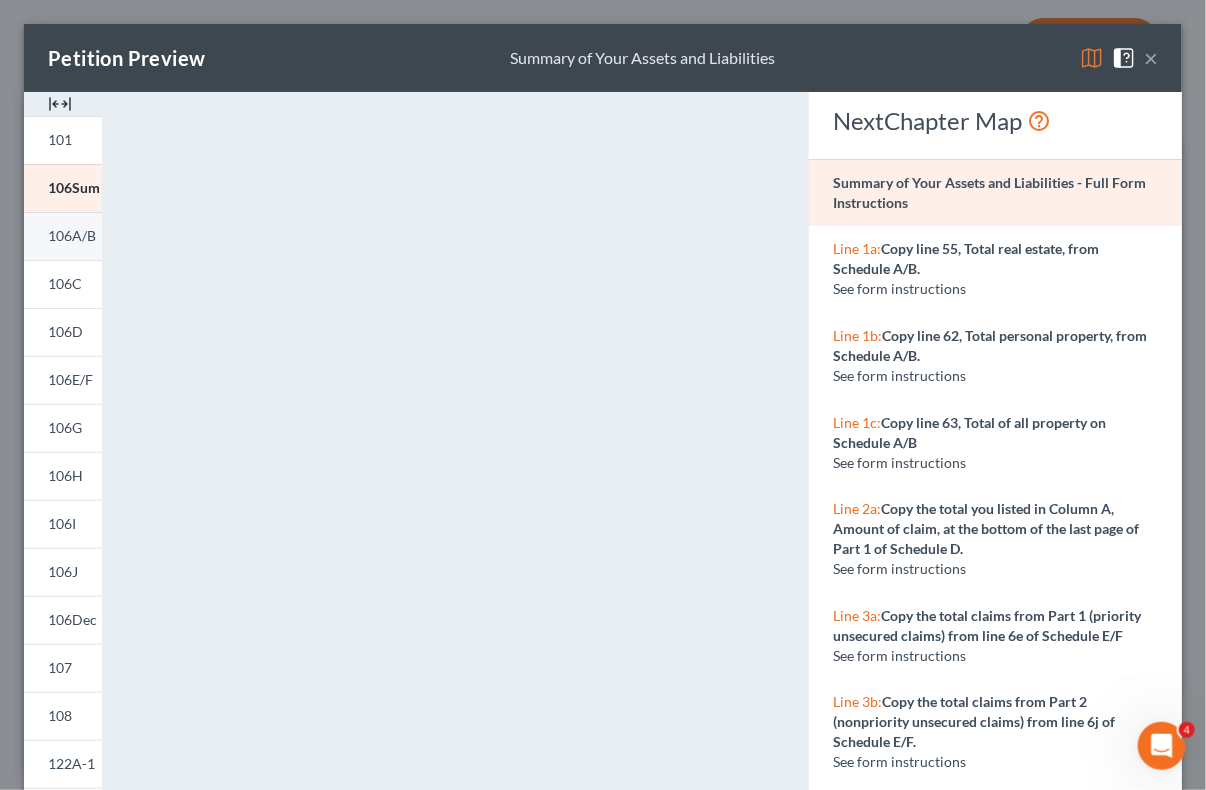 click on "106A/B" at bounding box center (72, 235) 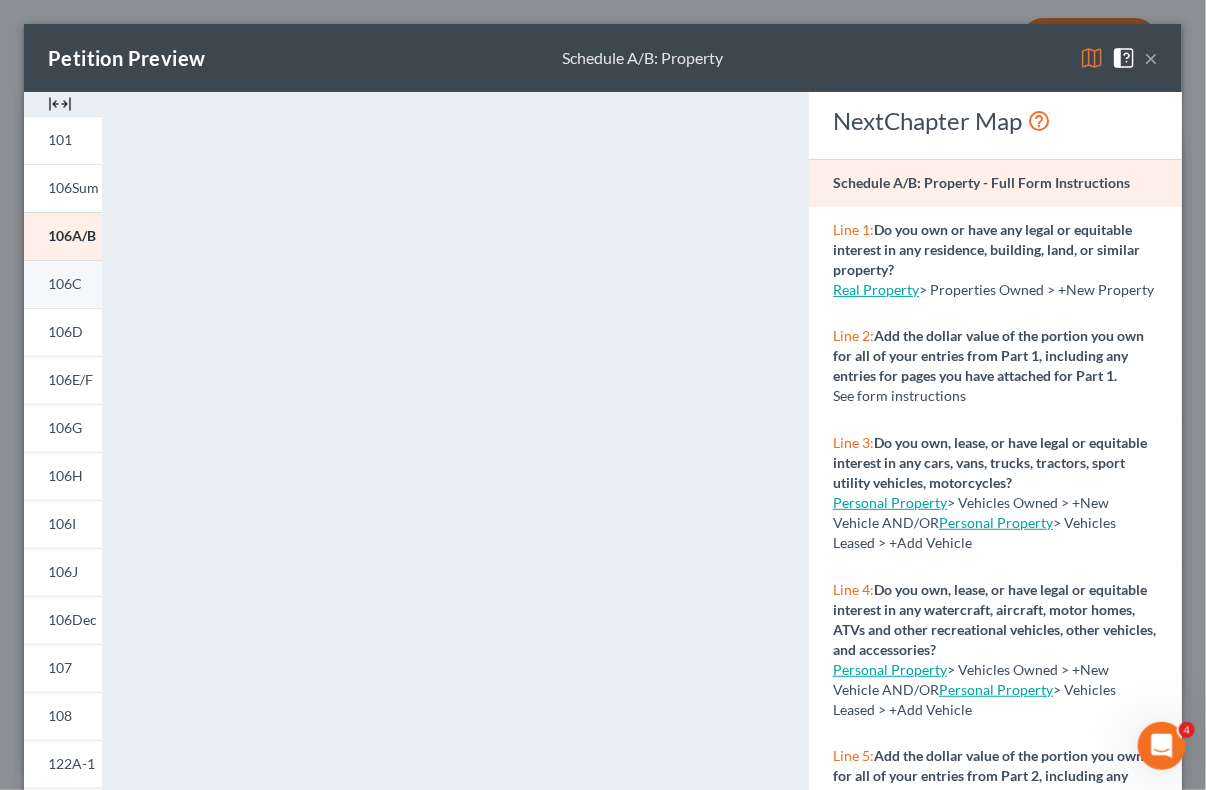 click on "106C" at bounding box center (65, 283) 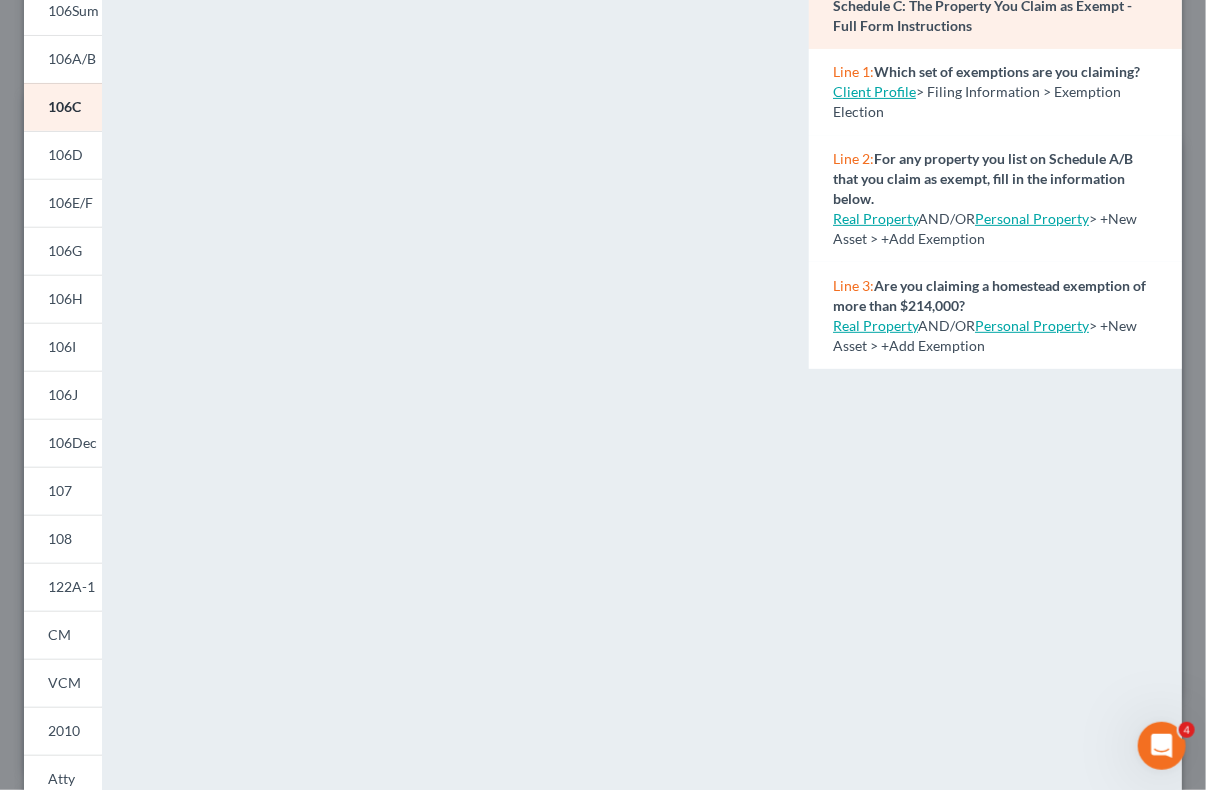 scroll, scrollTop: 0, scrollLeft: 0, axis: both 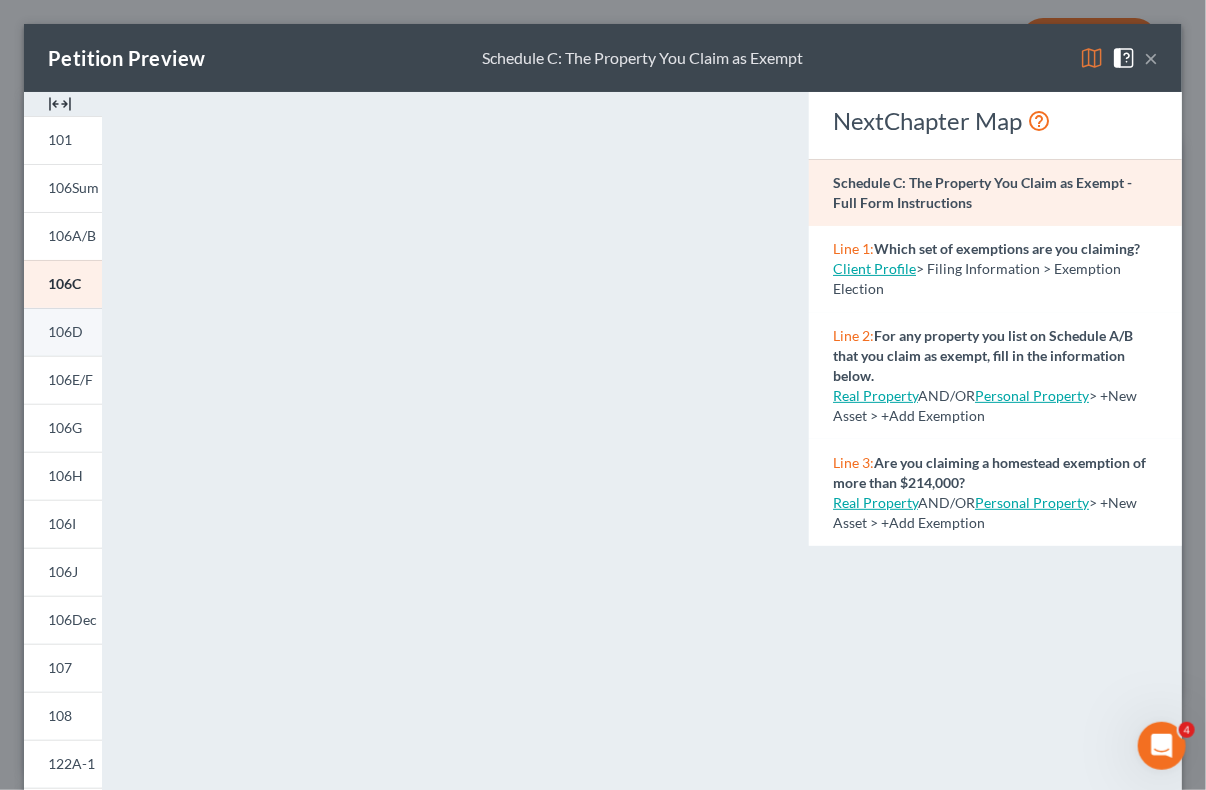click on "106D" at bounding box center [65, 331] 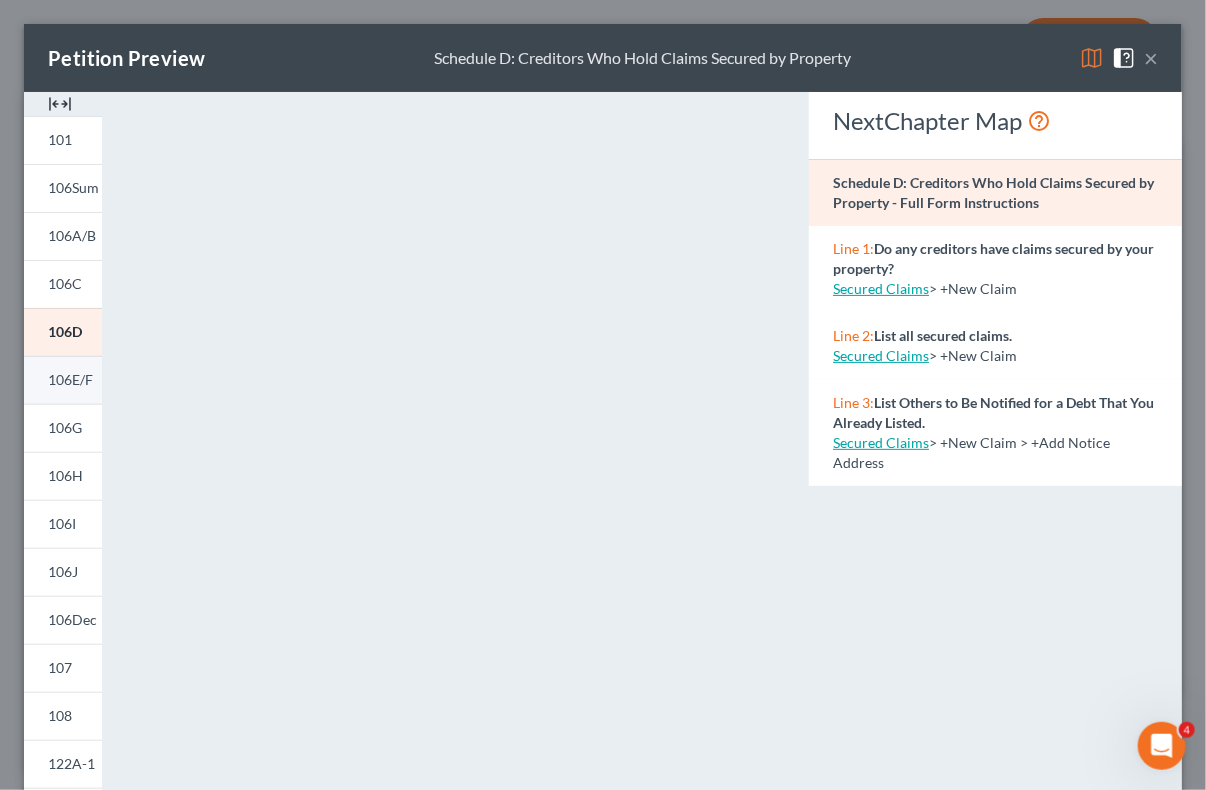 click on "106E/F" at bounding box center [70, 379] 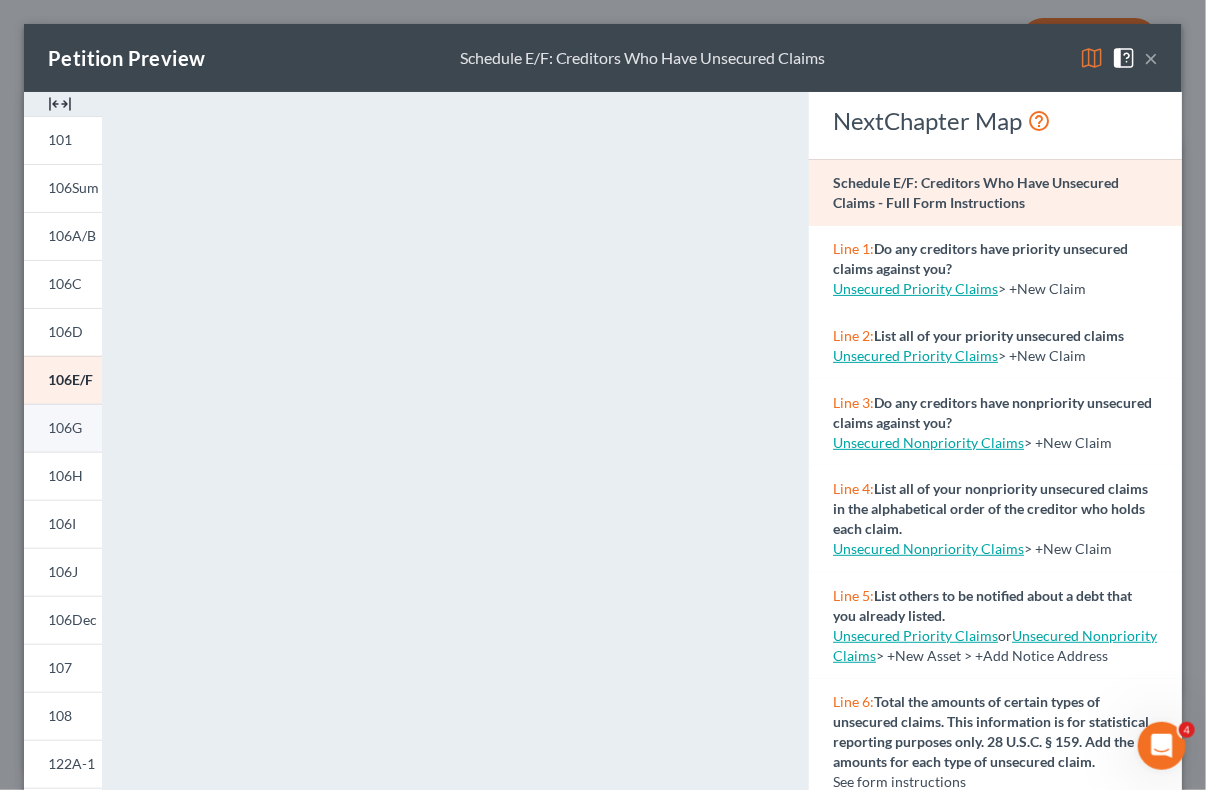 click on "106G" at bounding box center (65, 427) 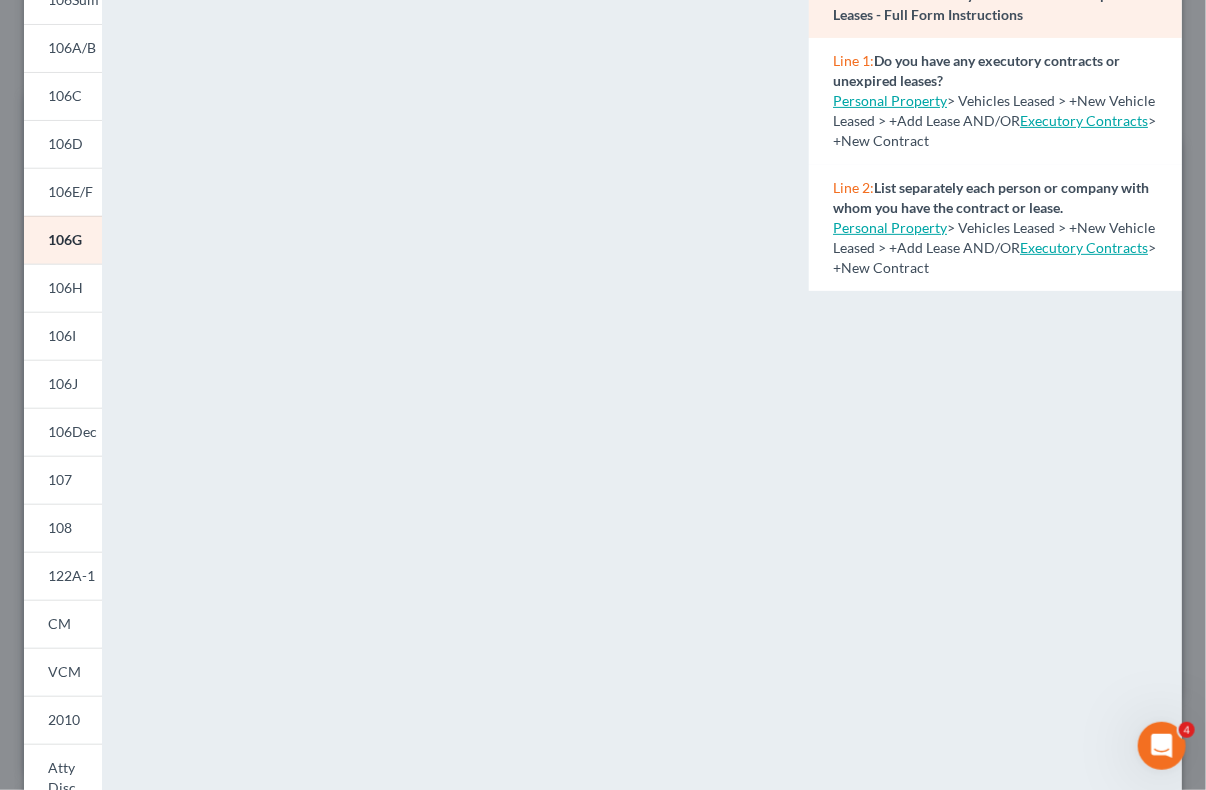 scroll, scrollTop: 0, scrollLeft: 0, axis: both 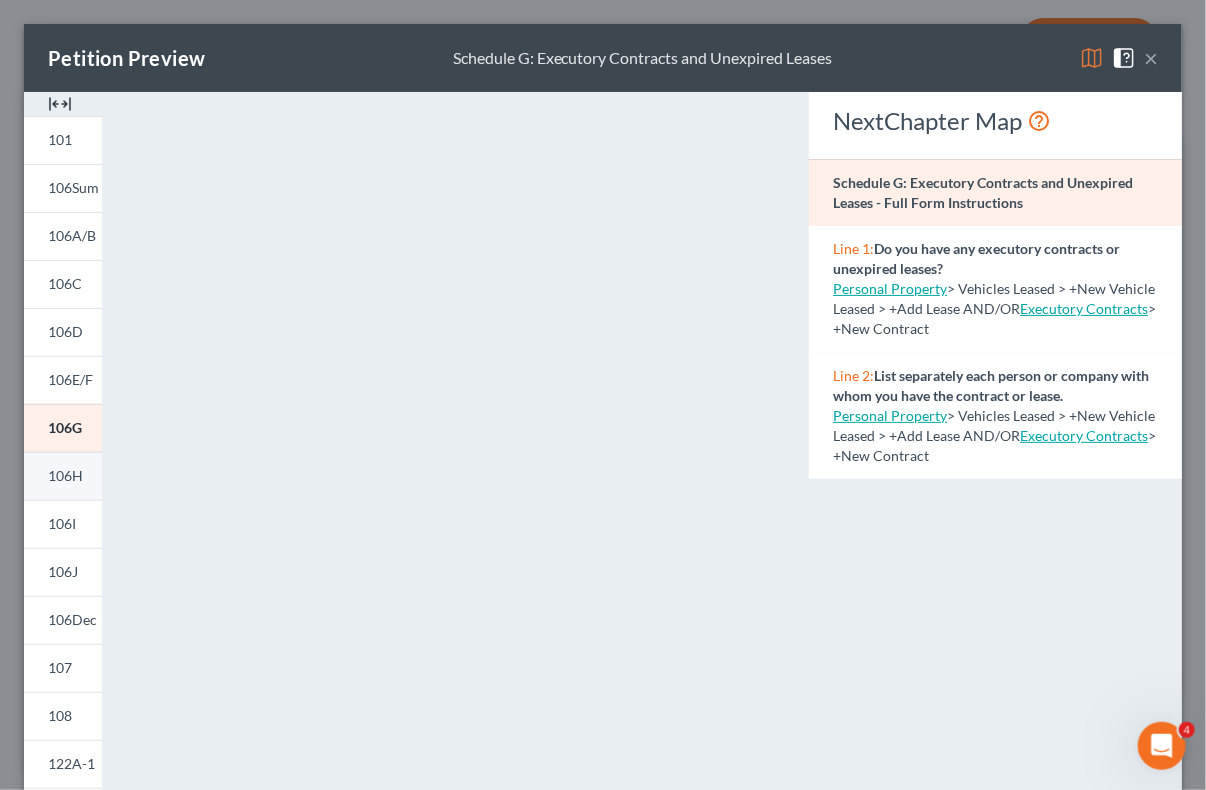 click on "106H" at bounding box center (65, 475) 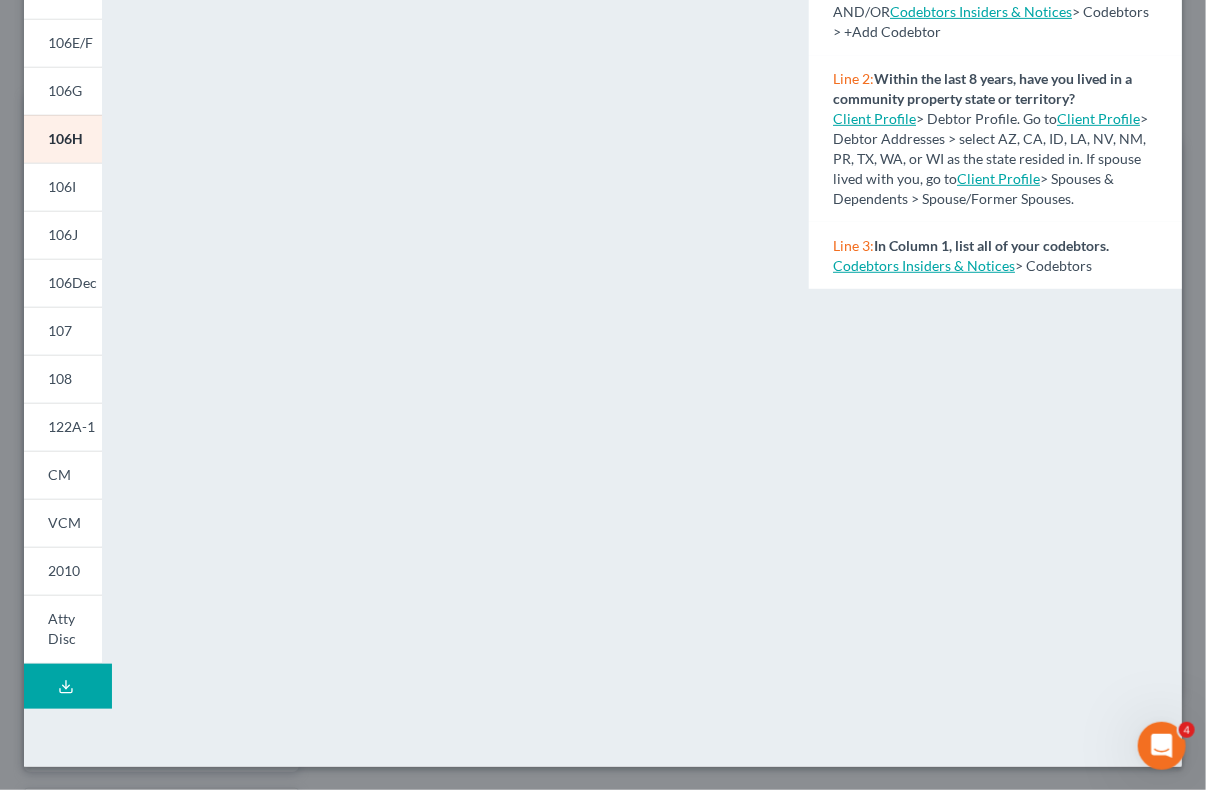scroll, scrollTop: 0, scrollLeft: 0, axis: both 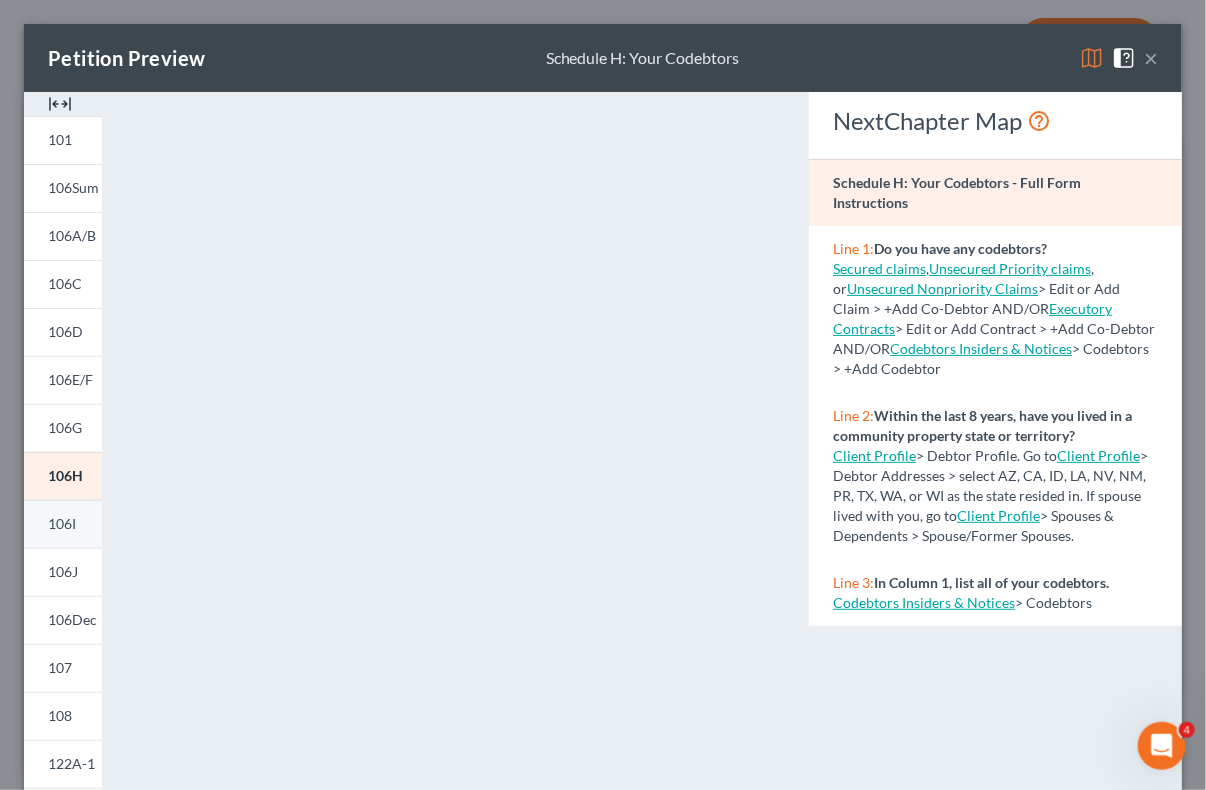 click on "106I" at bounding box center (62, 523) 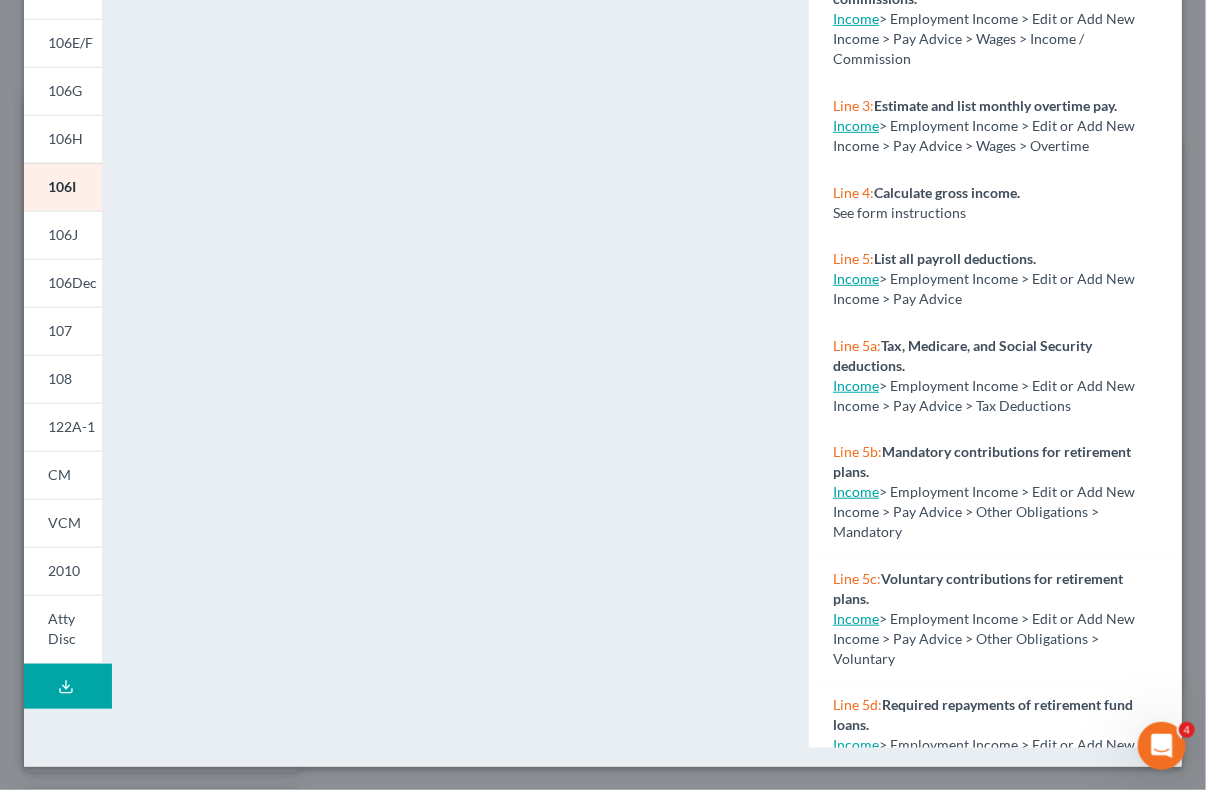 scroll, scrollTop: 0, scrollLeft: 0, axis: both 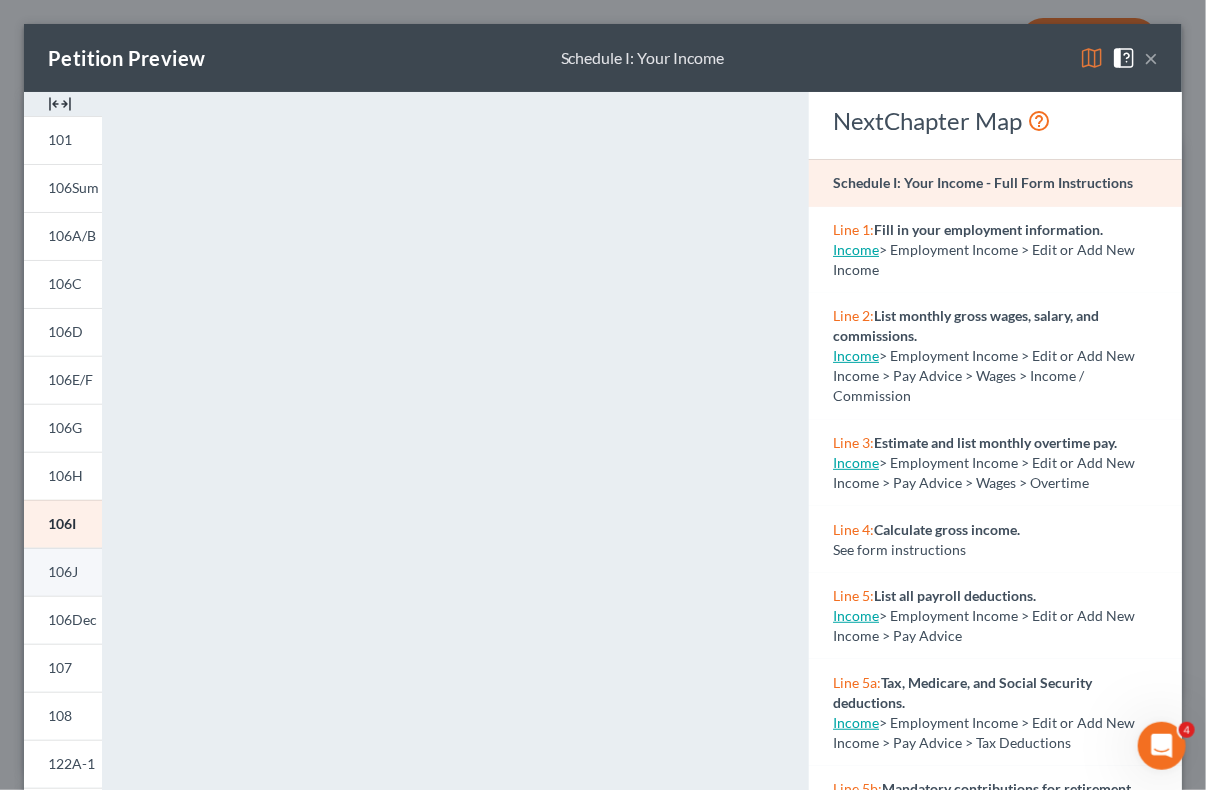 click on "106J" at bounding box center (63, 571) 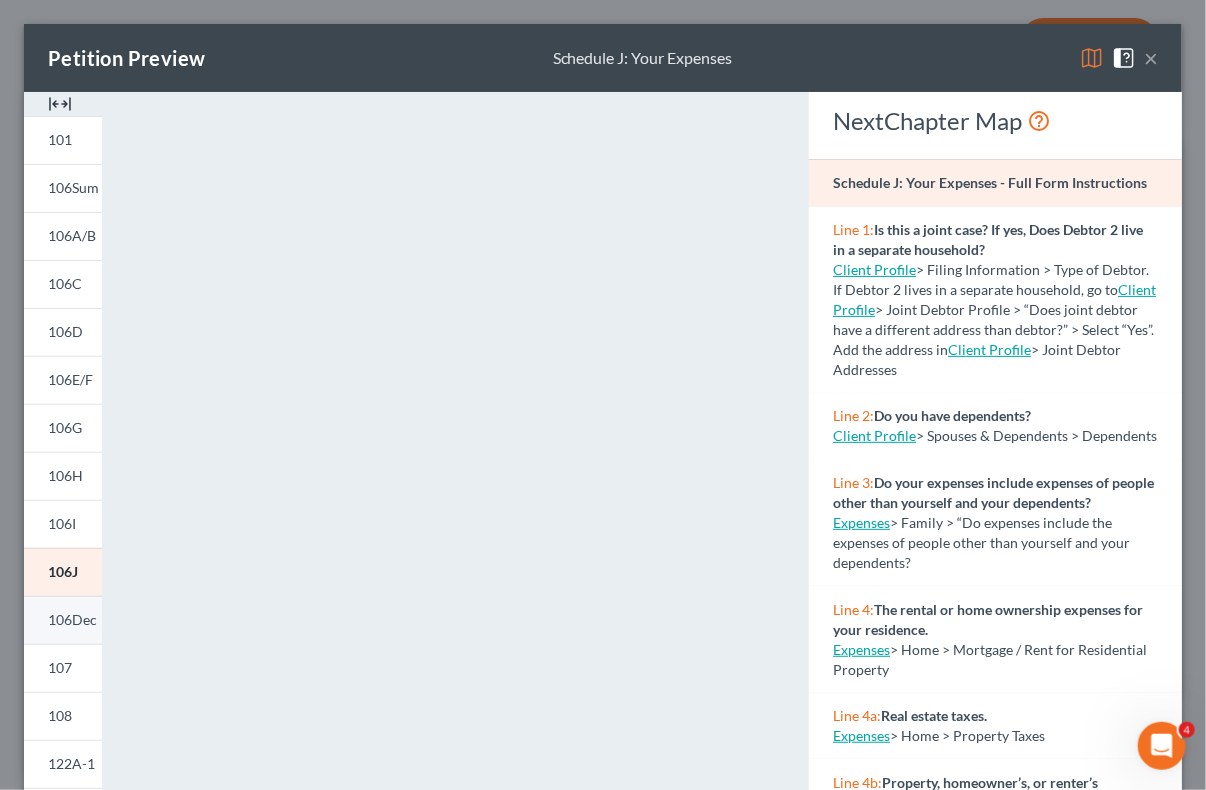 click on "106Dec" at bounding box center [72, 619] 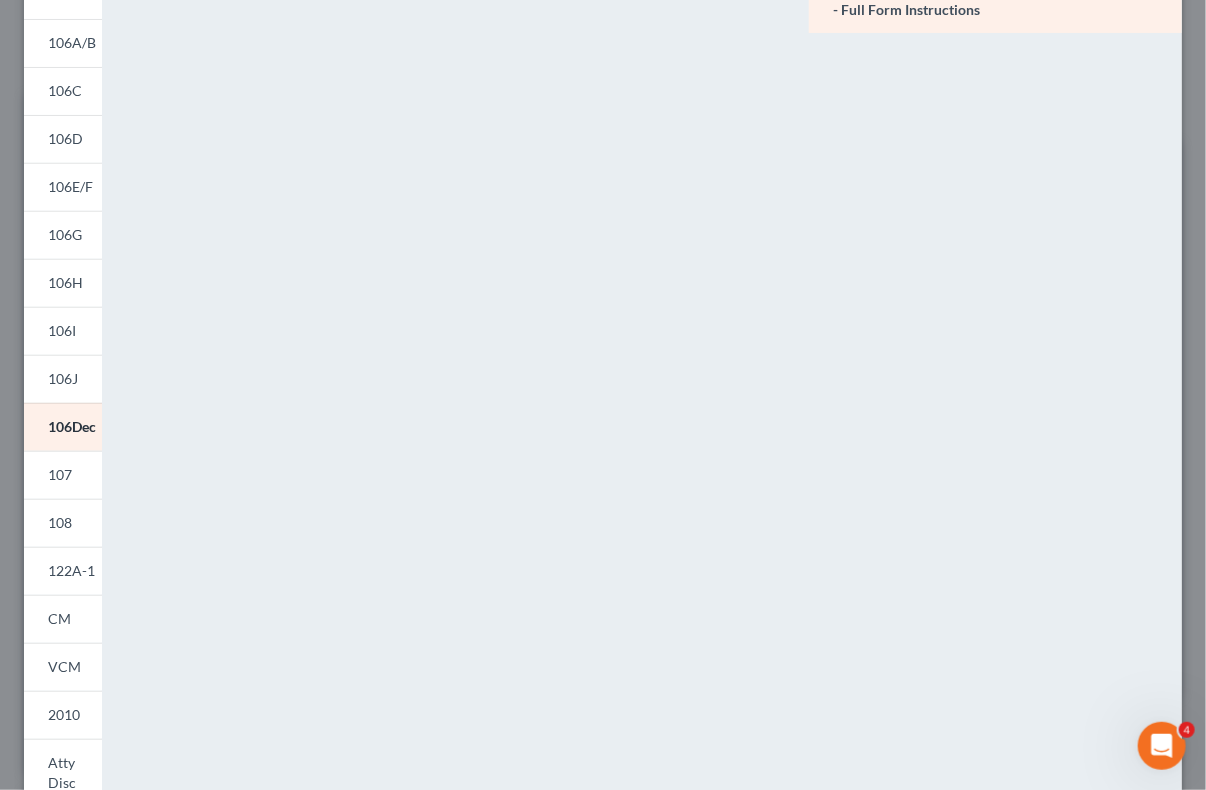 scroll, scrollTop: 199, scrollLeft: 0, axis: vertical 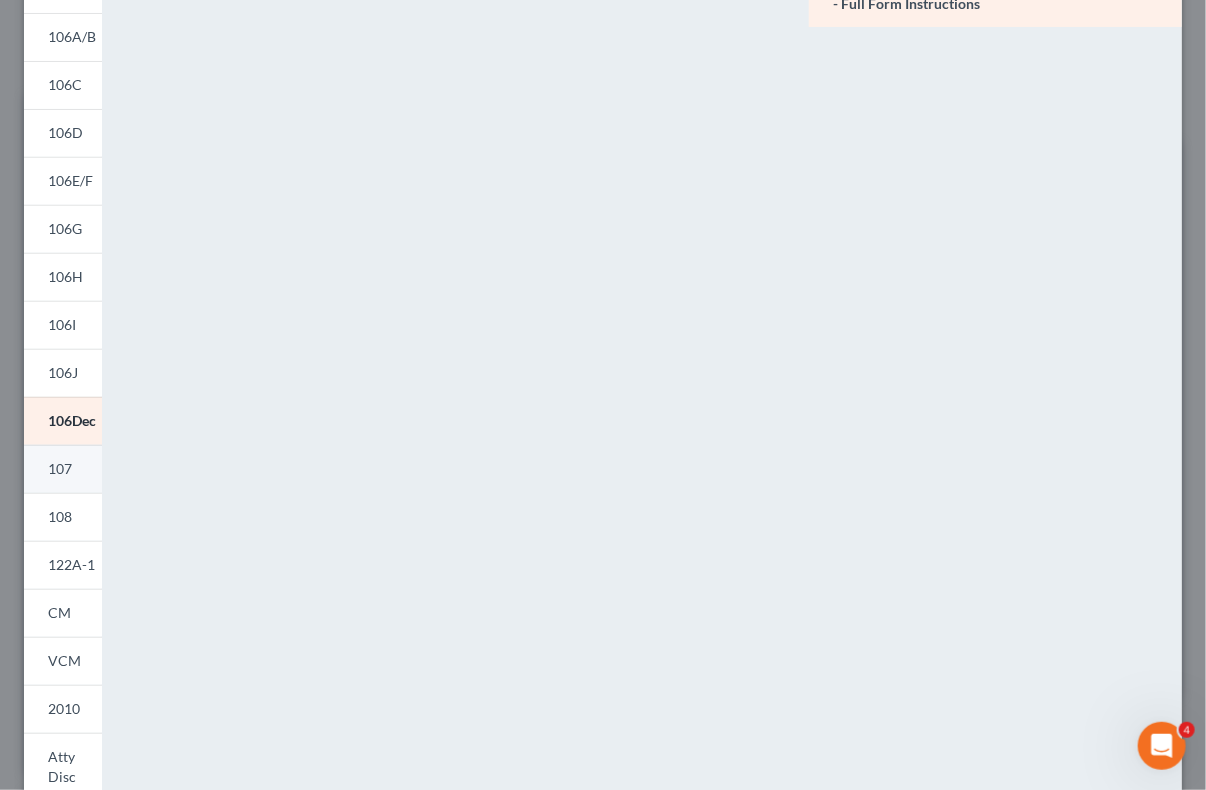 click on "107" at bounding box center [60, 468] 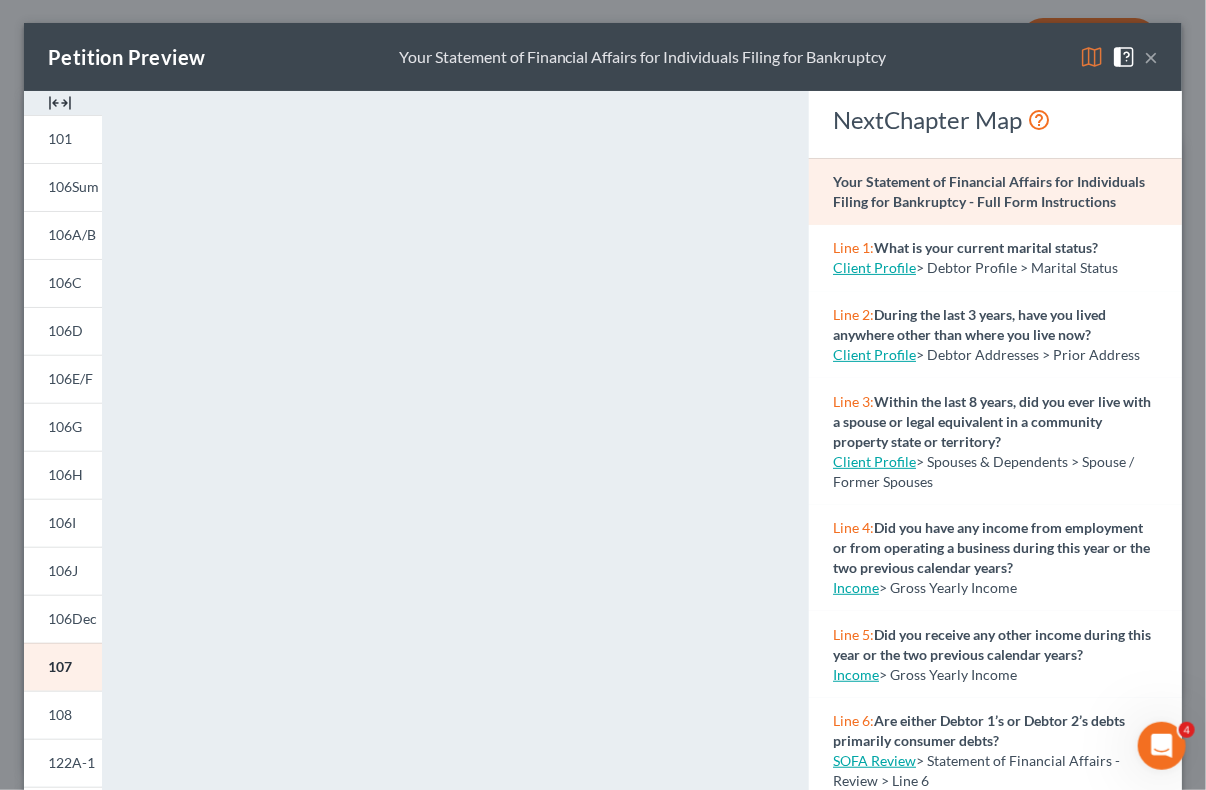 scroll, scrollTop: 0, scrollLeft: 0, axis: both 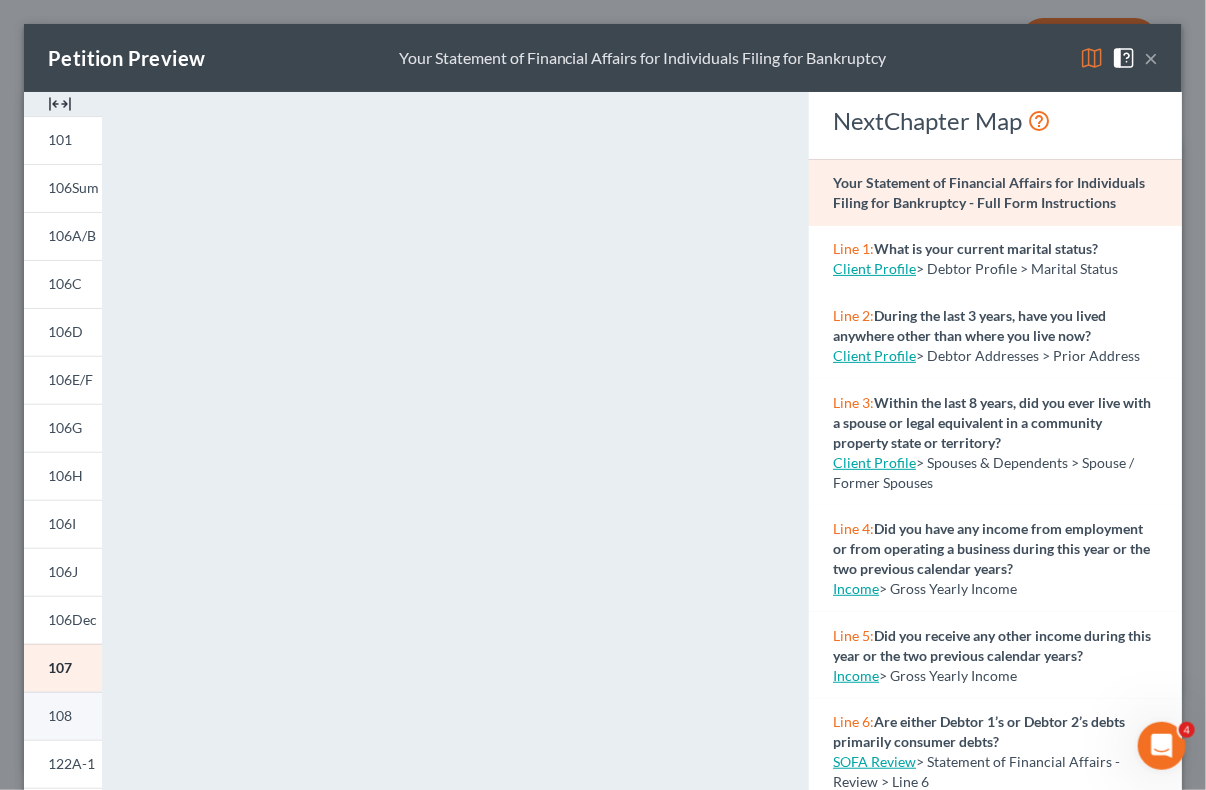 click on "108" at bounding box center (60, 715) 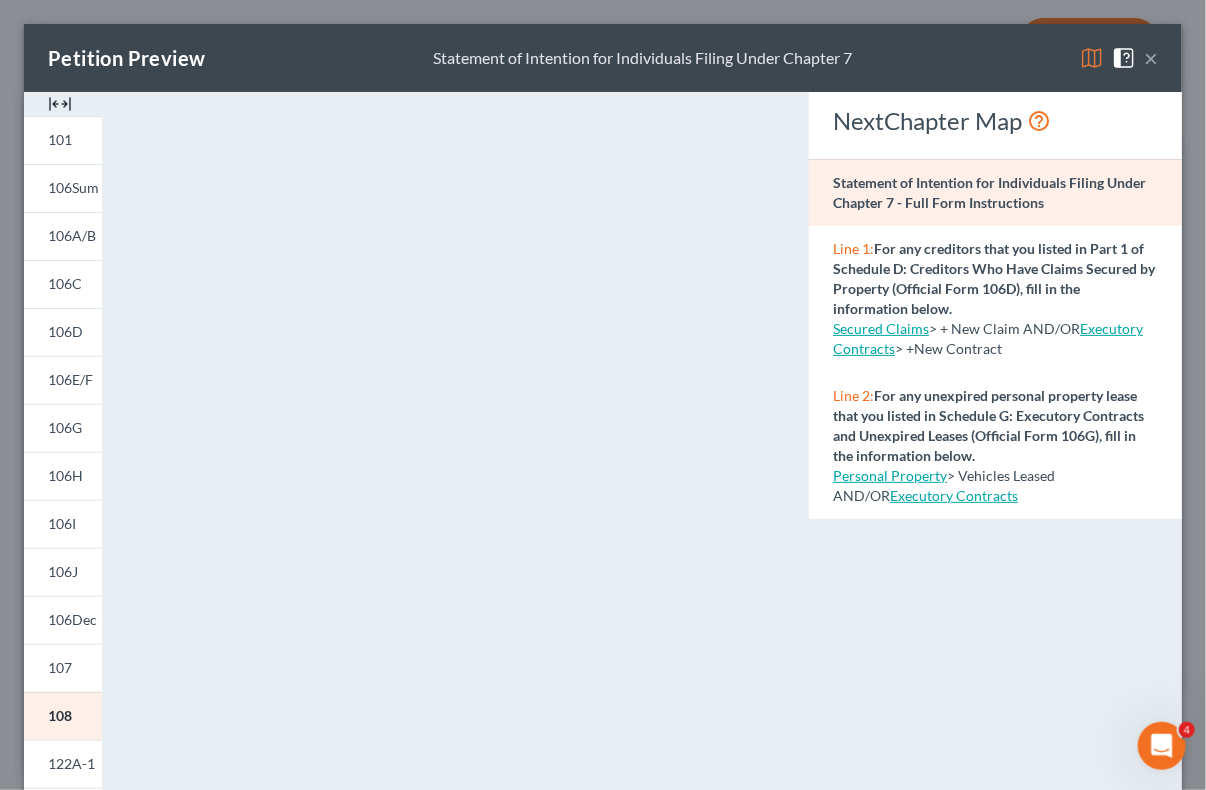 scroll, scrollTop: 337, scrollLeft: 0, axis: vertical 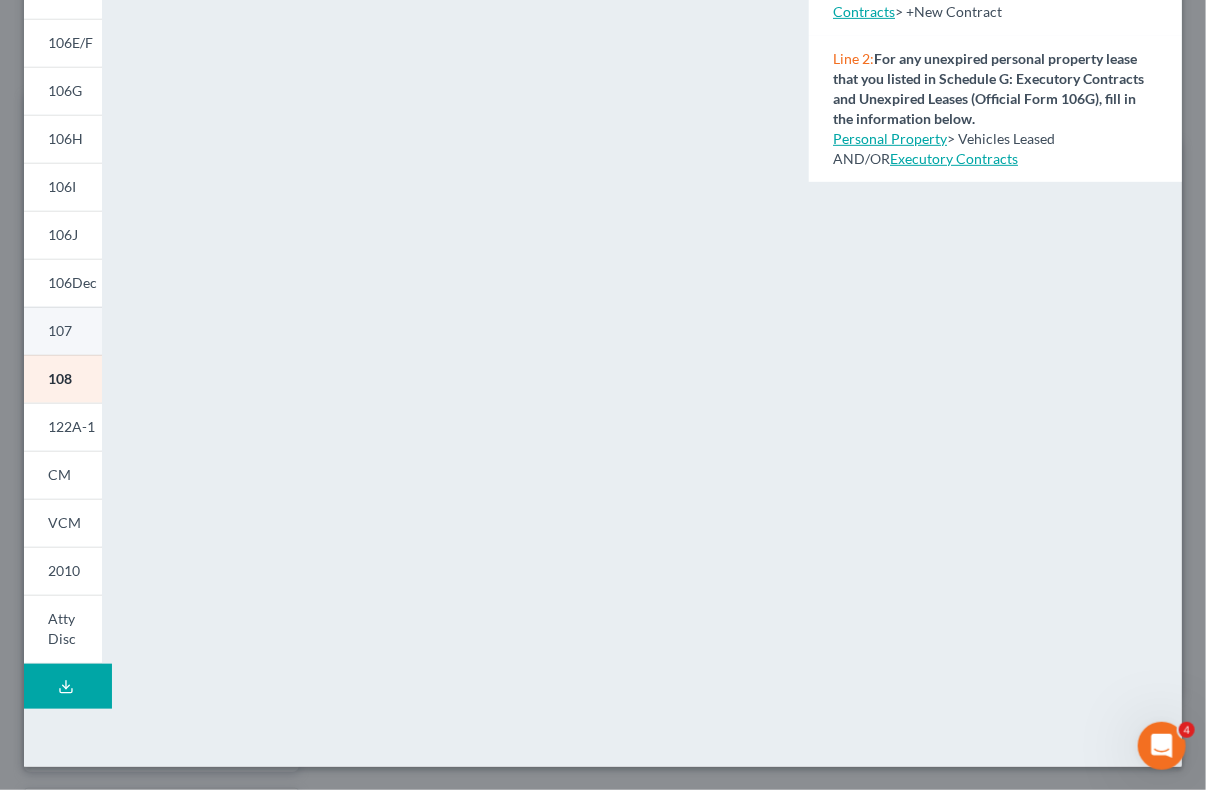 click on "107" at bounding box center (60, 330) 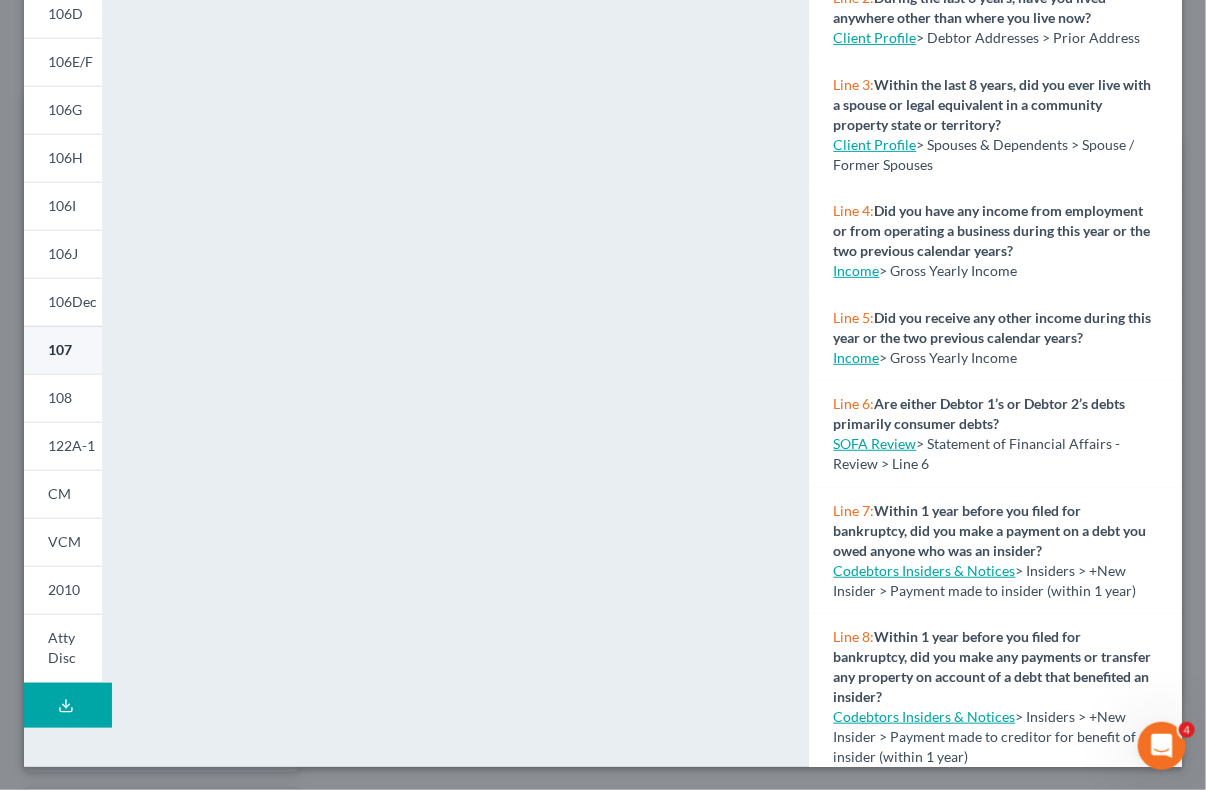 scroll, scrollTop: 337, scrollLeft: 0, axis: vertical 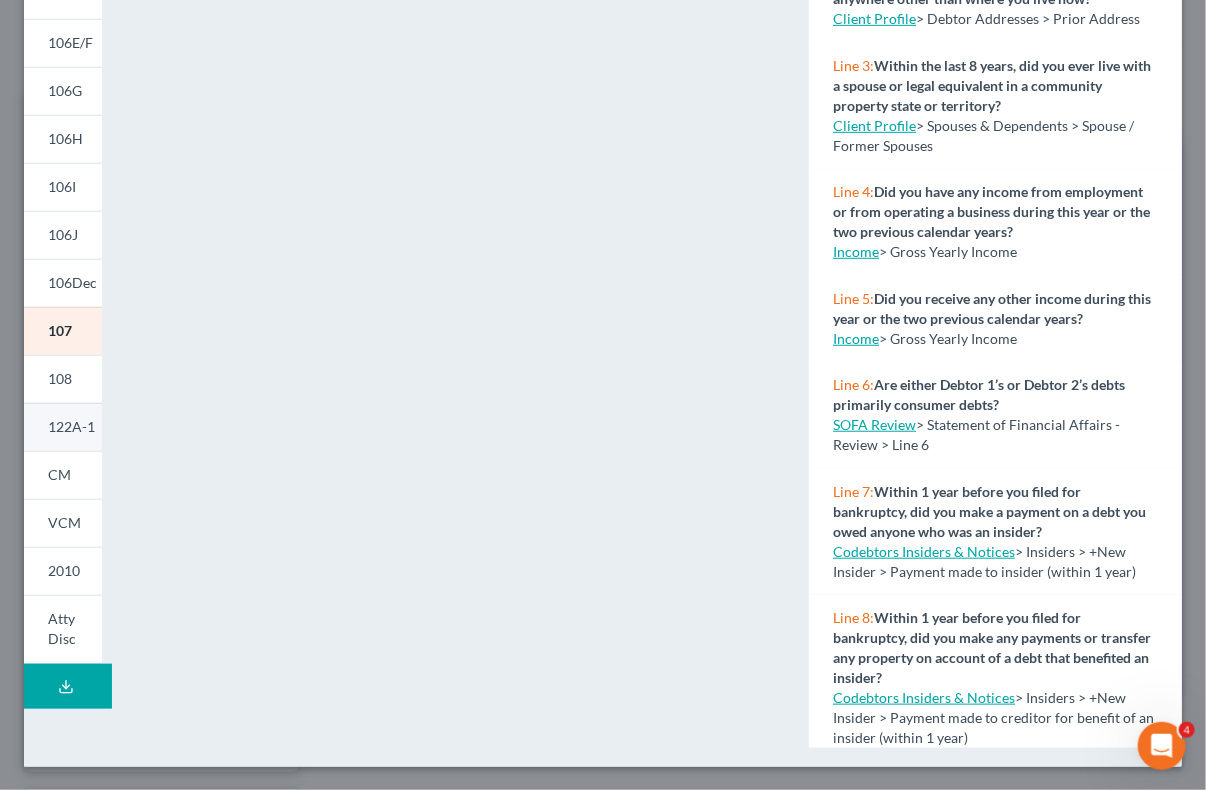 click on "122A-1" at bounding box center (71, 426) 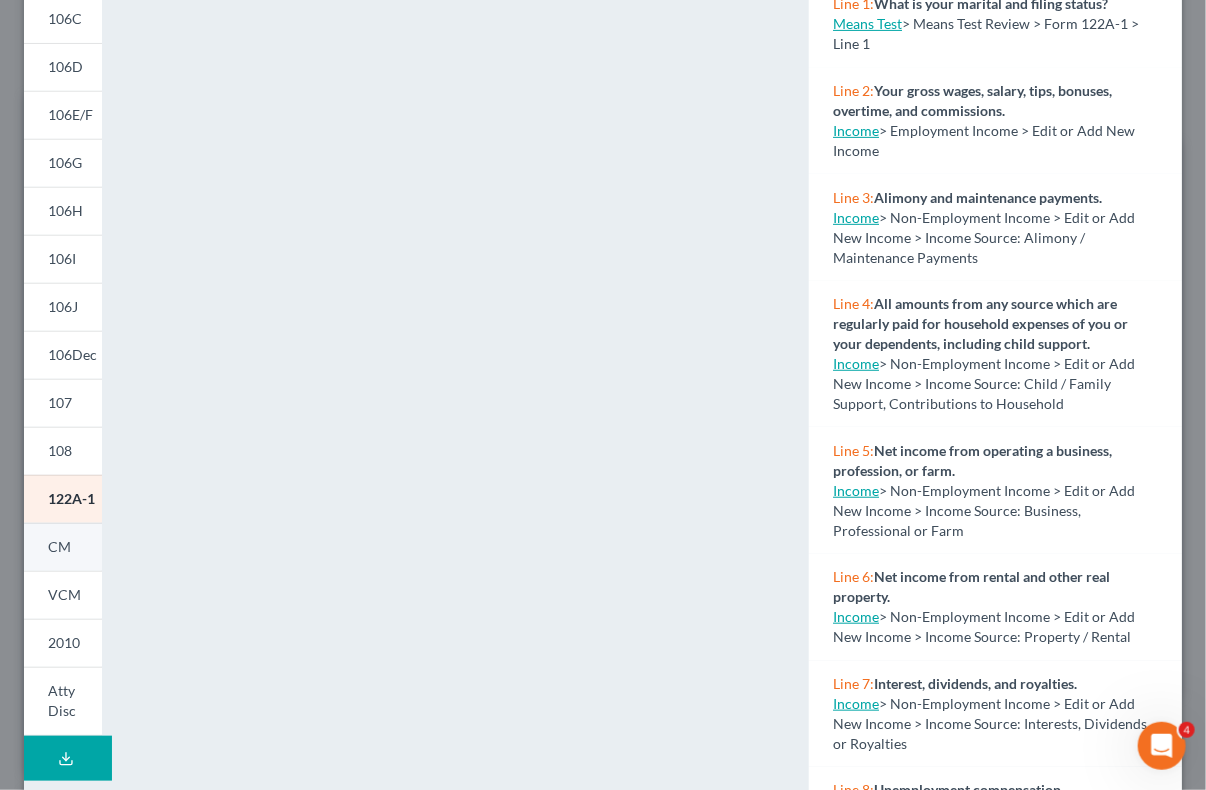 scroll, scrollTop: 337, scrollLeft: 0, axis: vertical 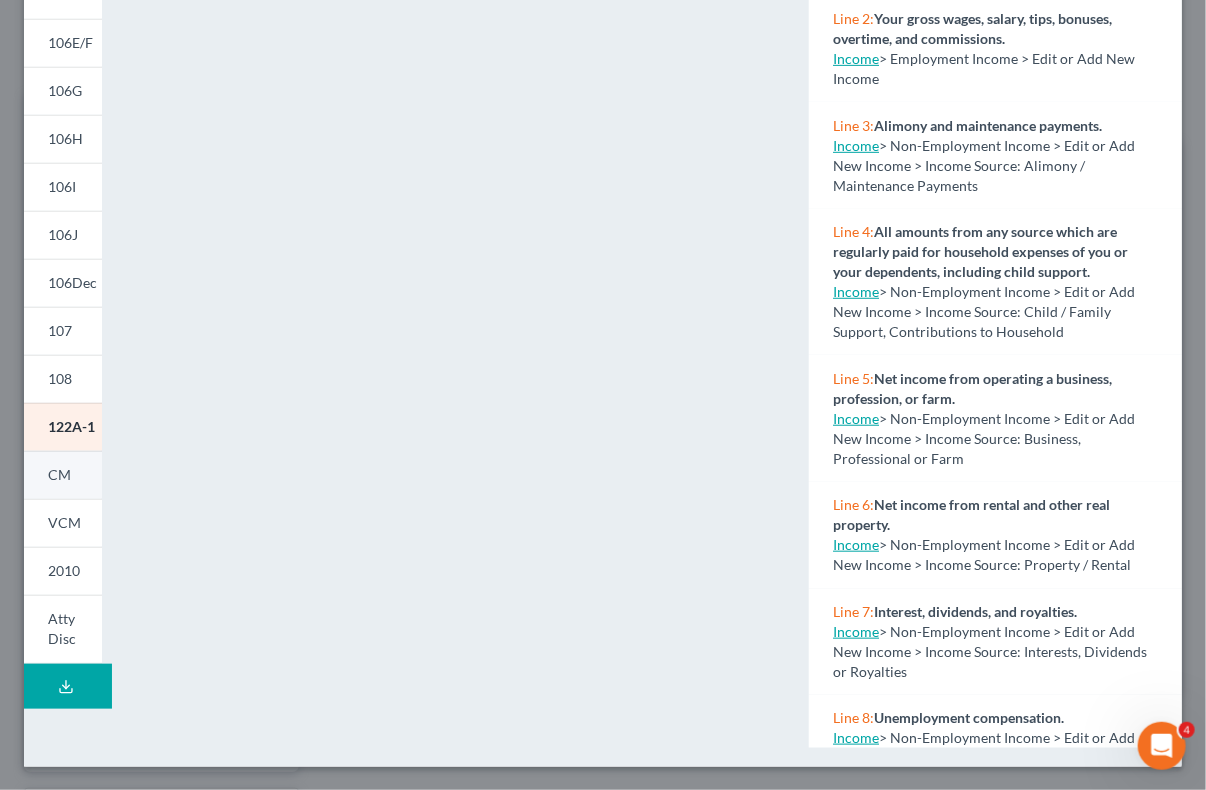 click on "CM" at bounding box center (59, 474) 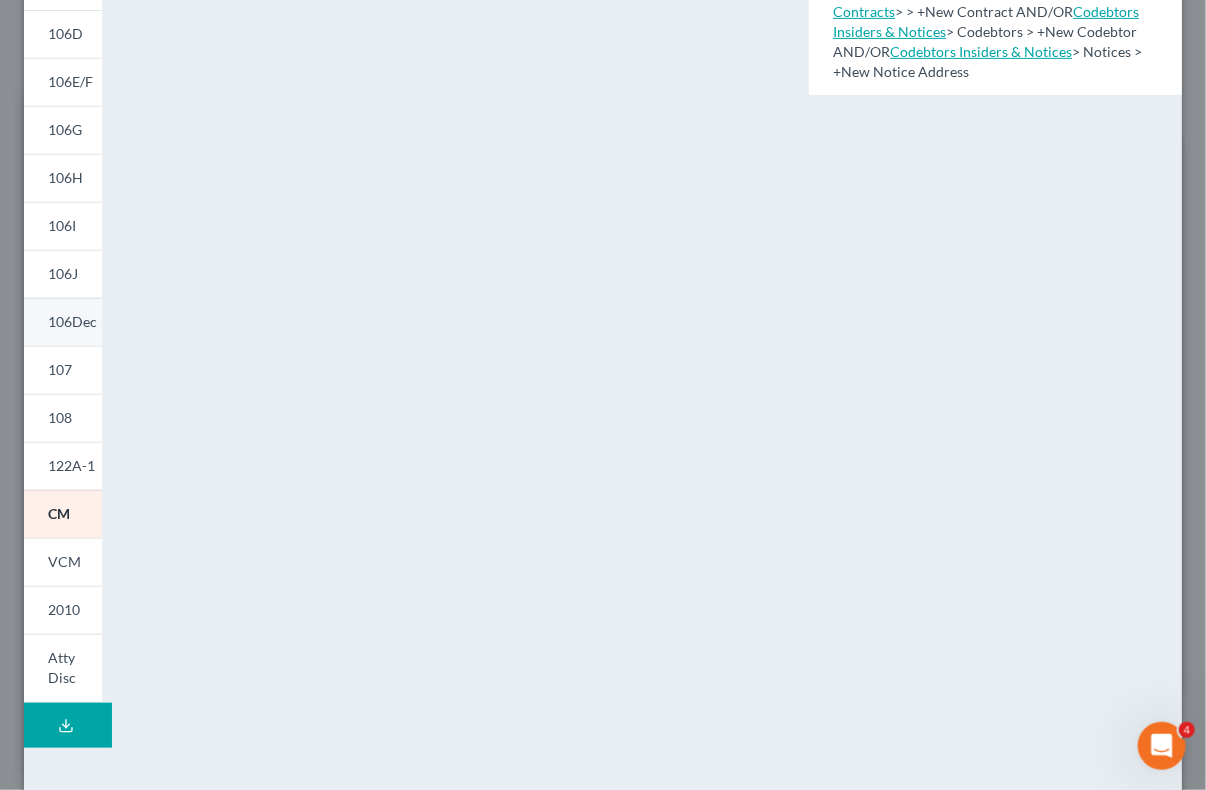 scroll, scrollTop: 300, scrollLeft: 0, axis: vertical 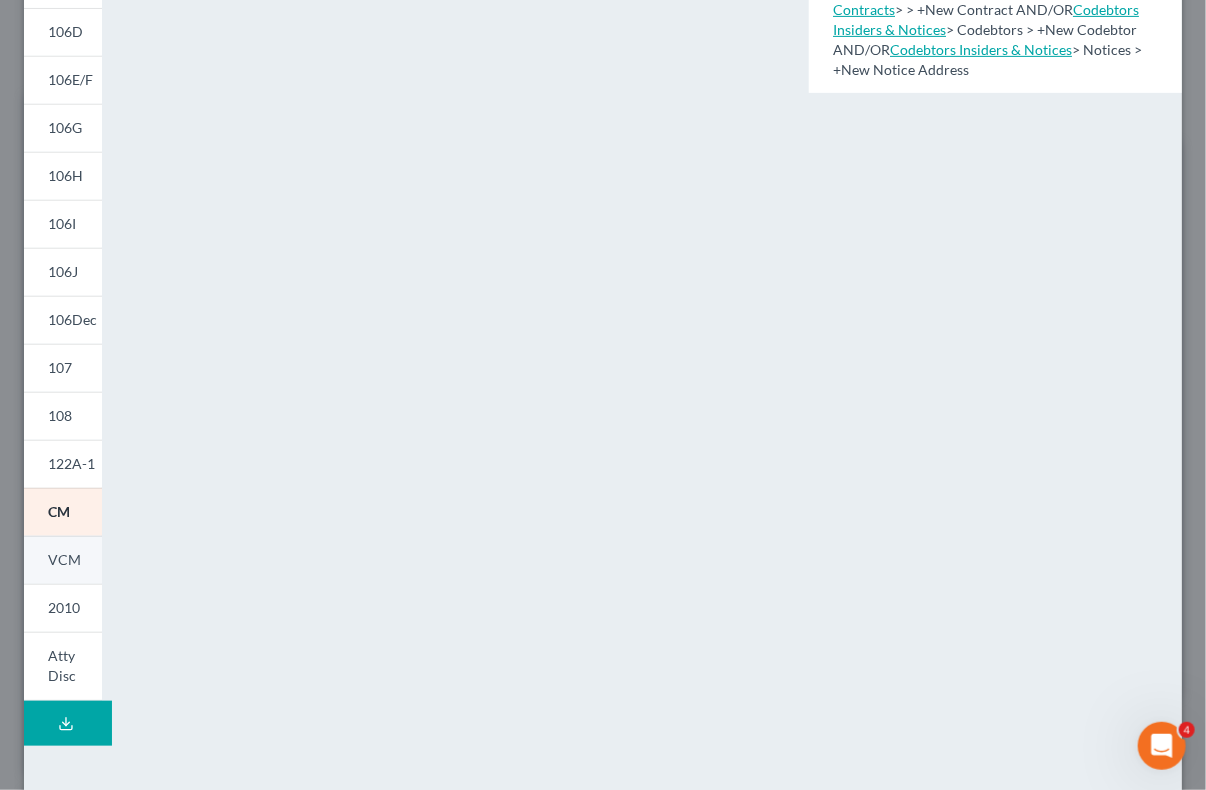 click on "VCM" at bounding box center [64, 559] 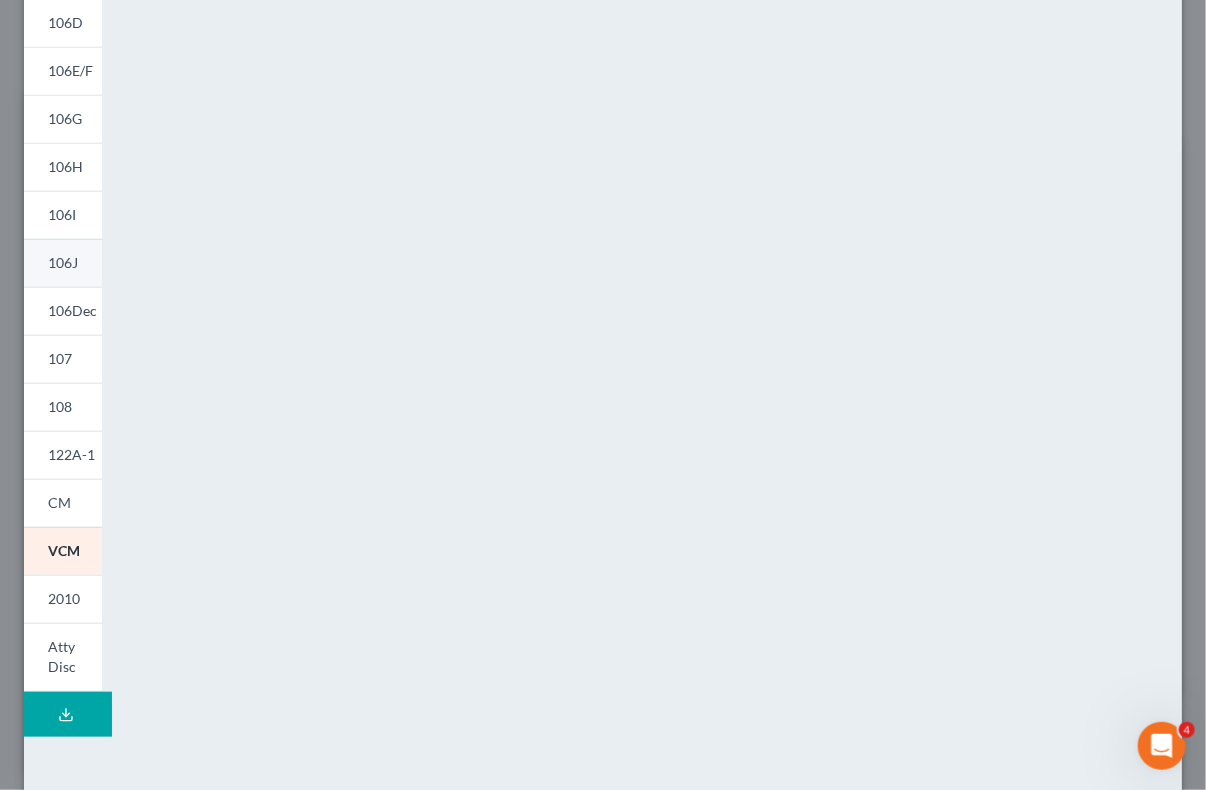 scroll, scrollTop: 337, scrollLeft: 0, axis: vertical 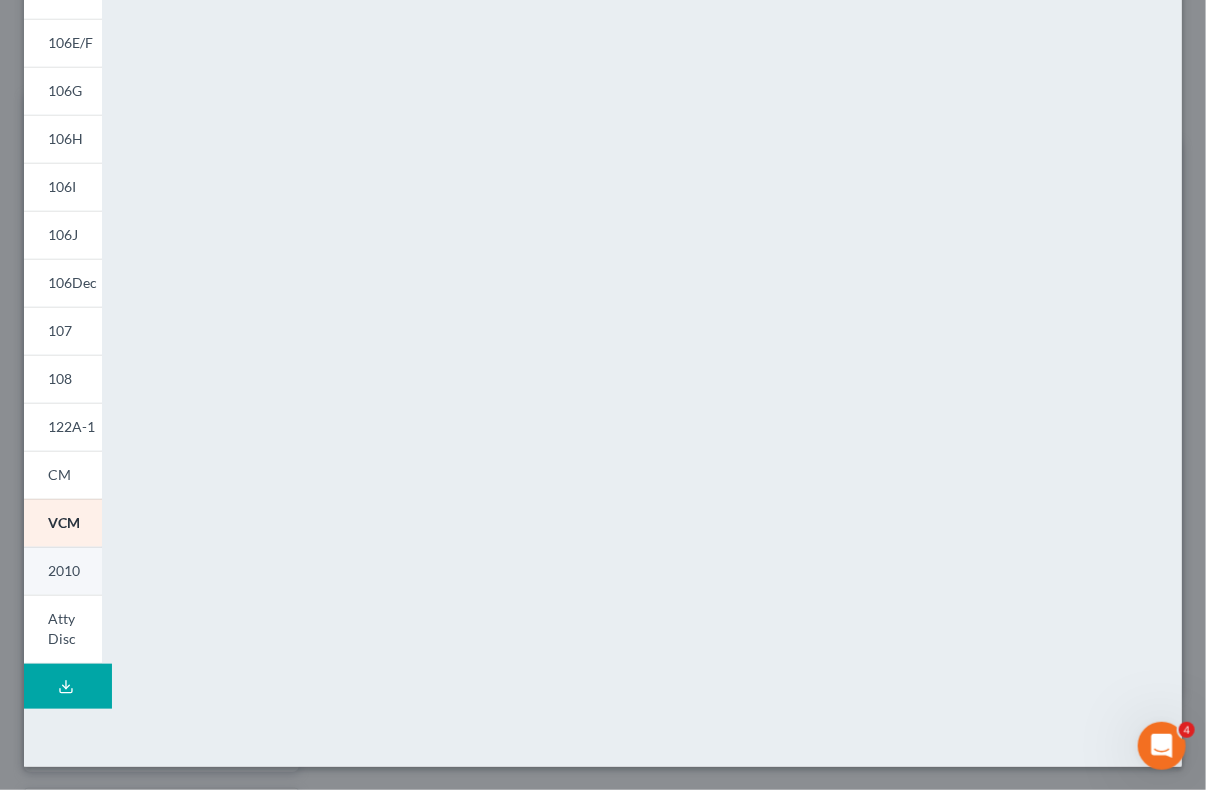 click on "2010" at bounding box center (64, 570) 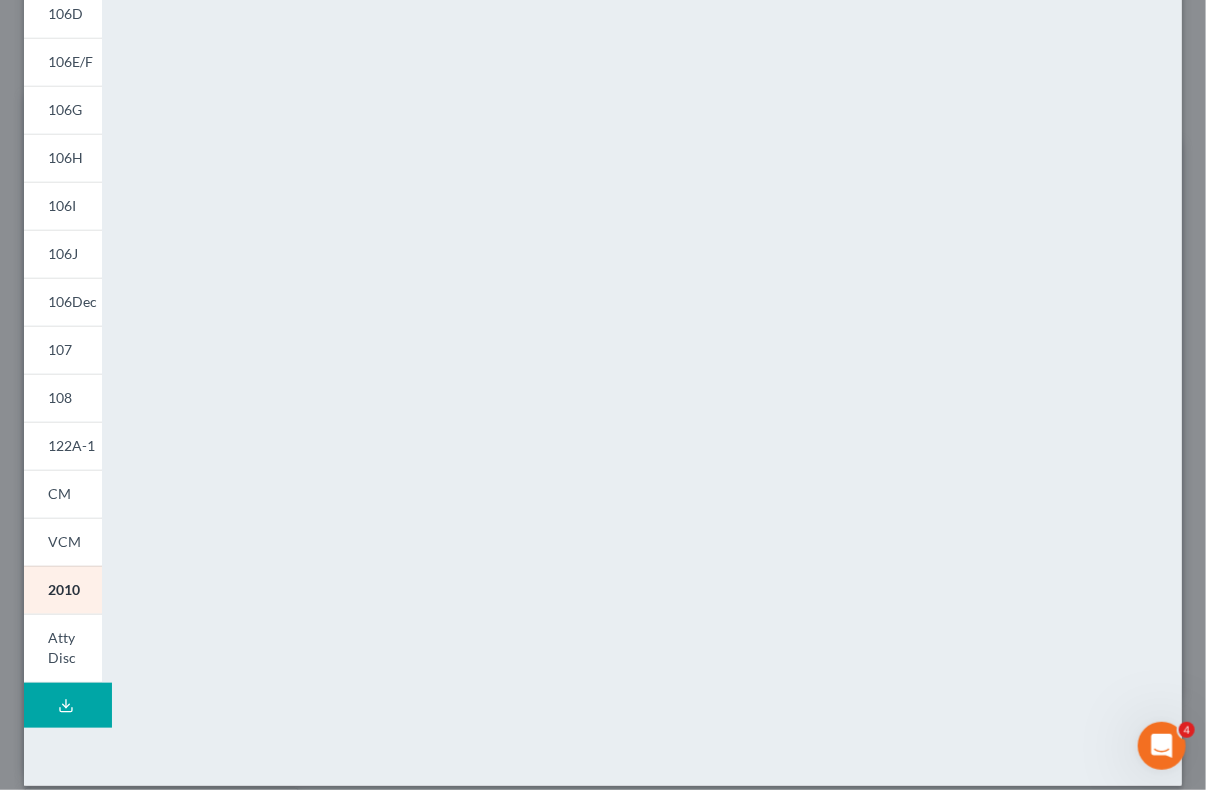 scroll, scrollTop: 337, scrollLeft: 0, axis: vertical 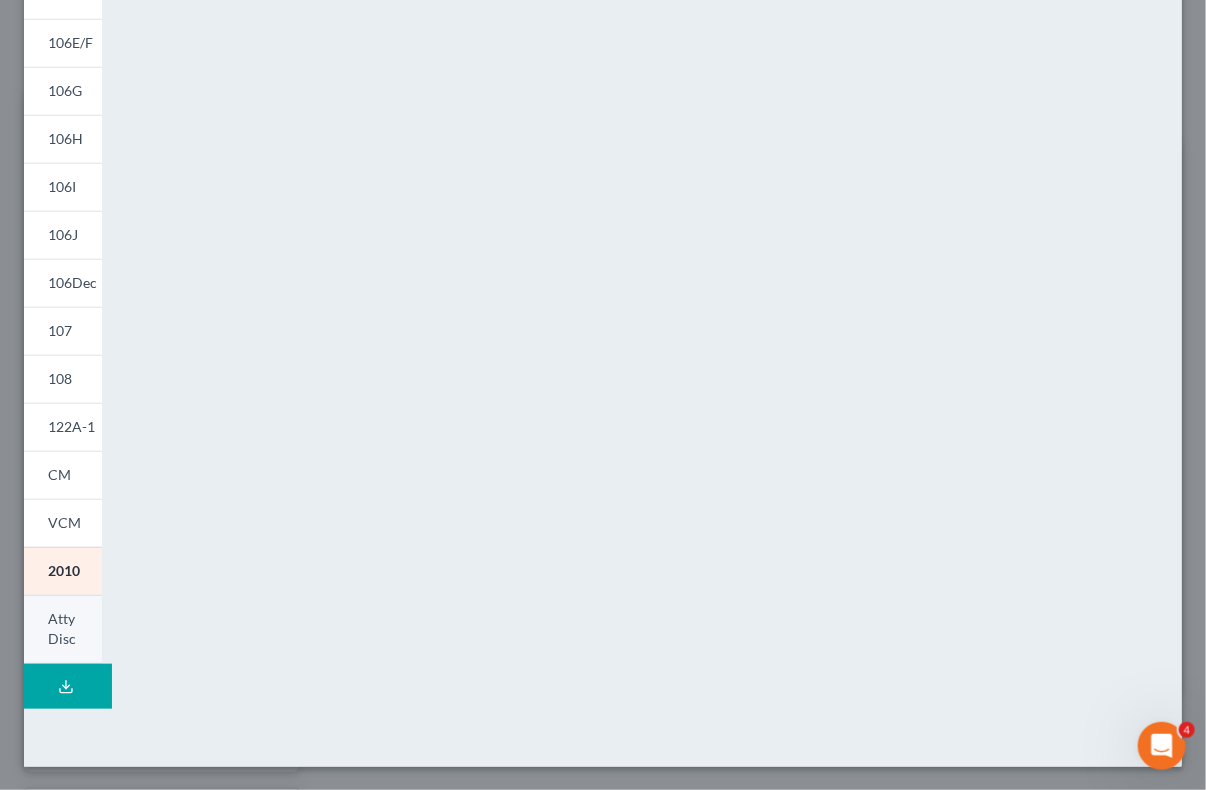 click on "Atty Disc" at bounding box center [62, 628] 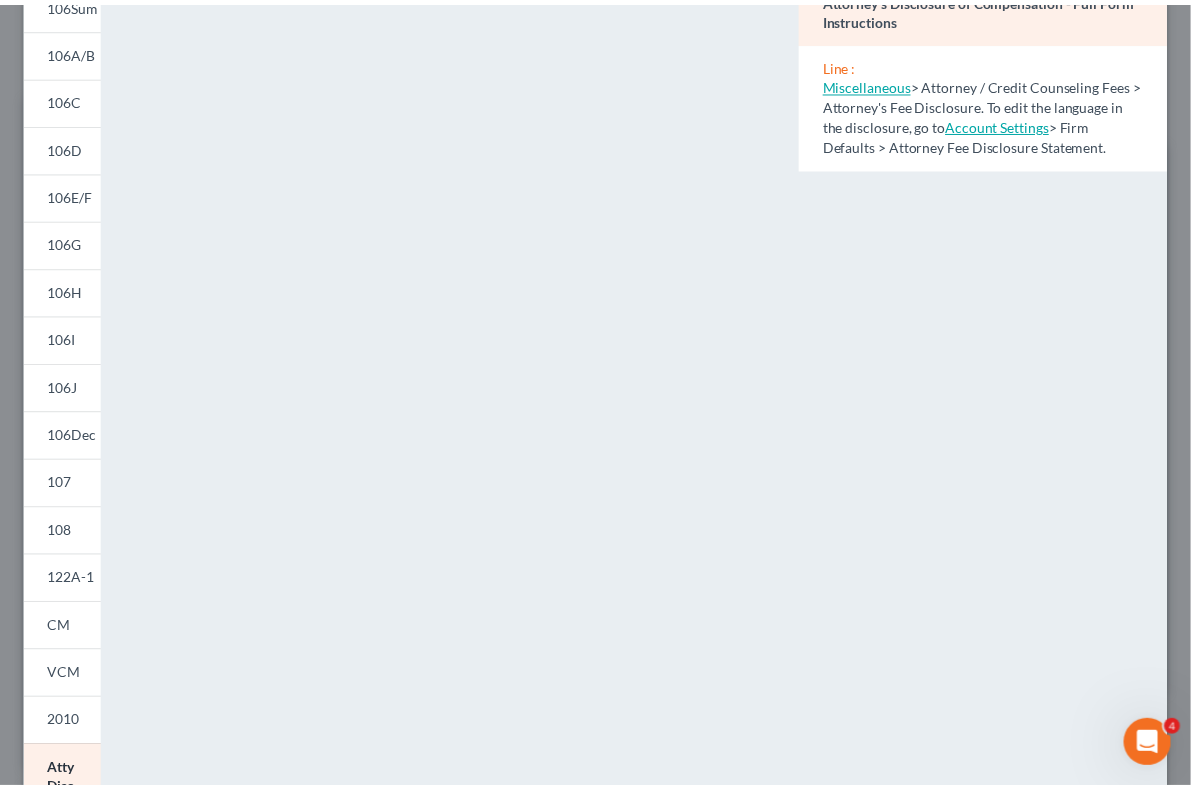 scroll, scrollTop: 0, scrollLeft: 0, axis: both 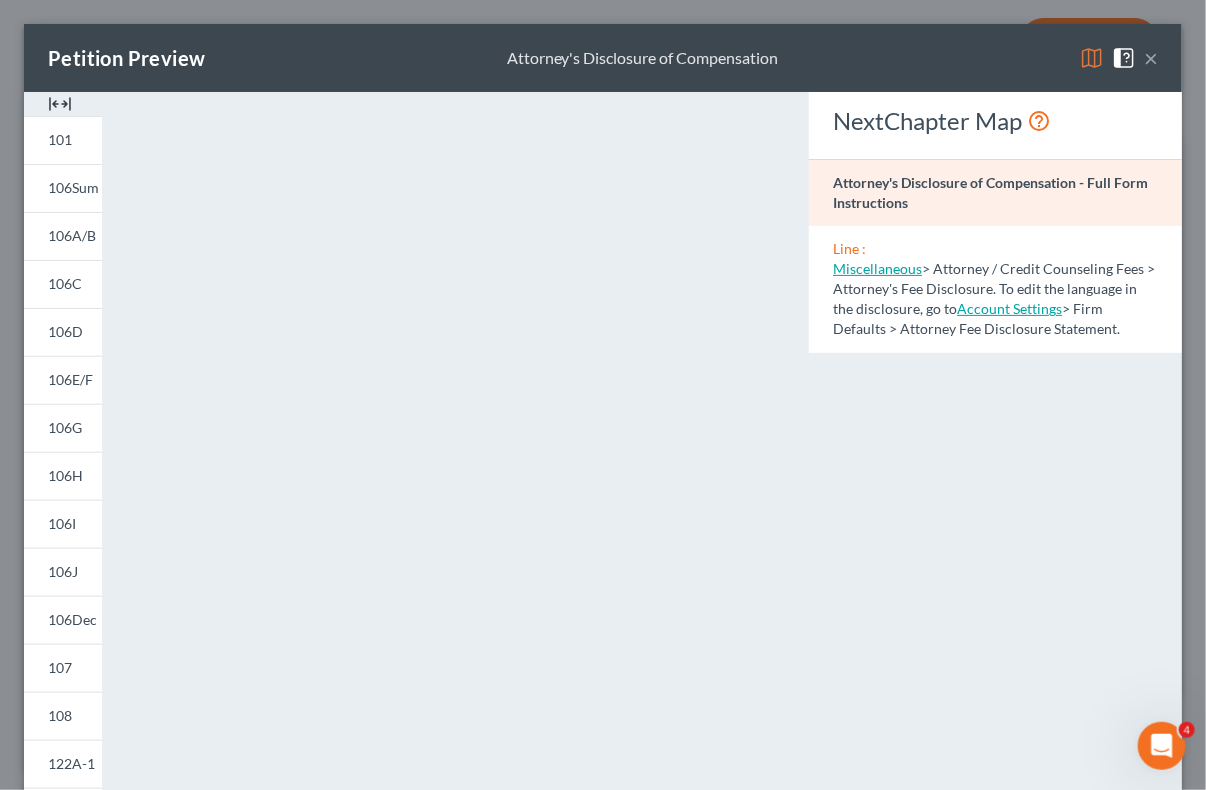 click on "Petition Preview Attorney's Disclosure of Compensation ×" at bounding box center [603, 58] 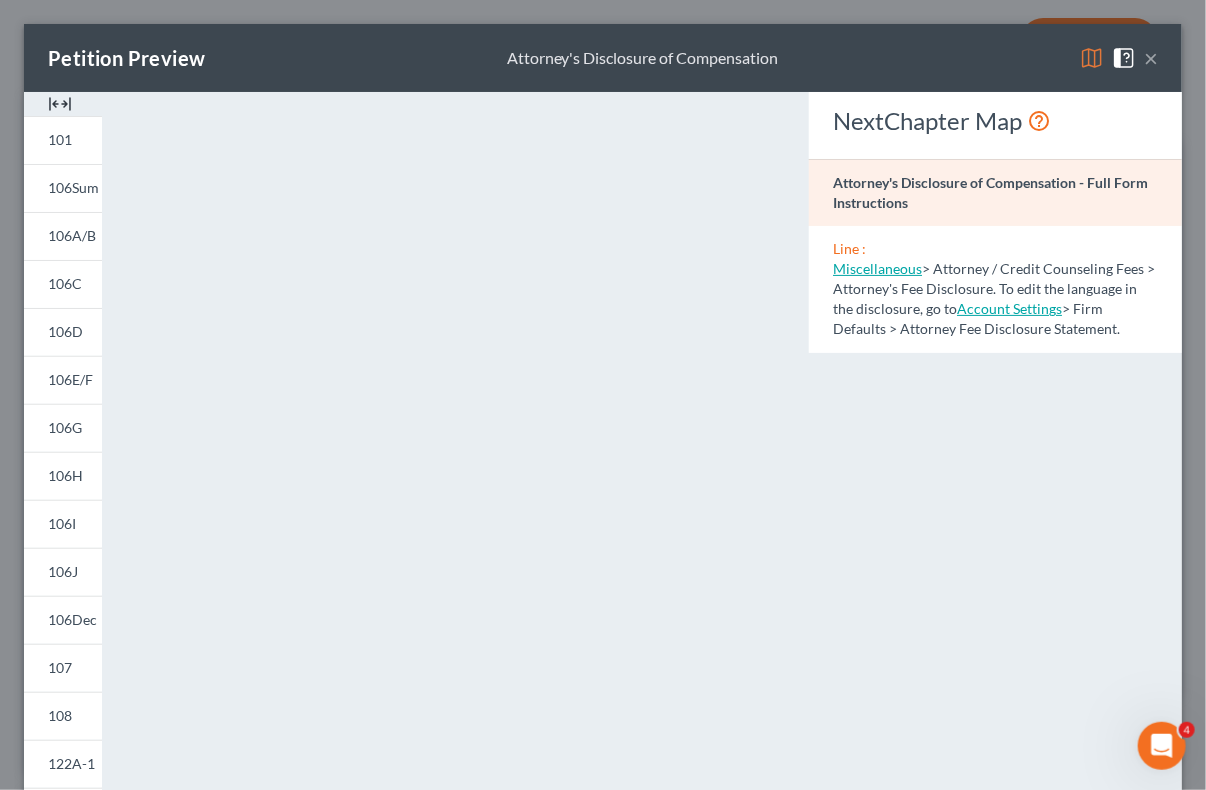 click on "×" at bounding box center [1151, 58] 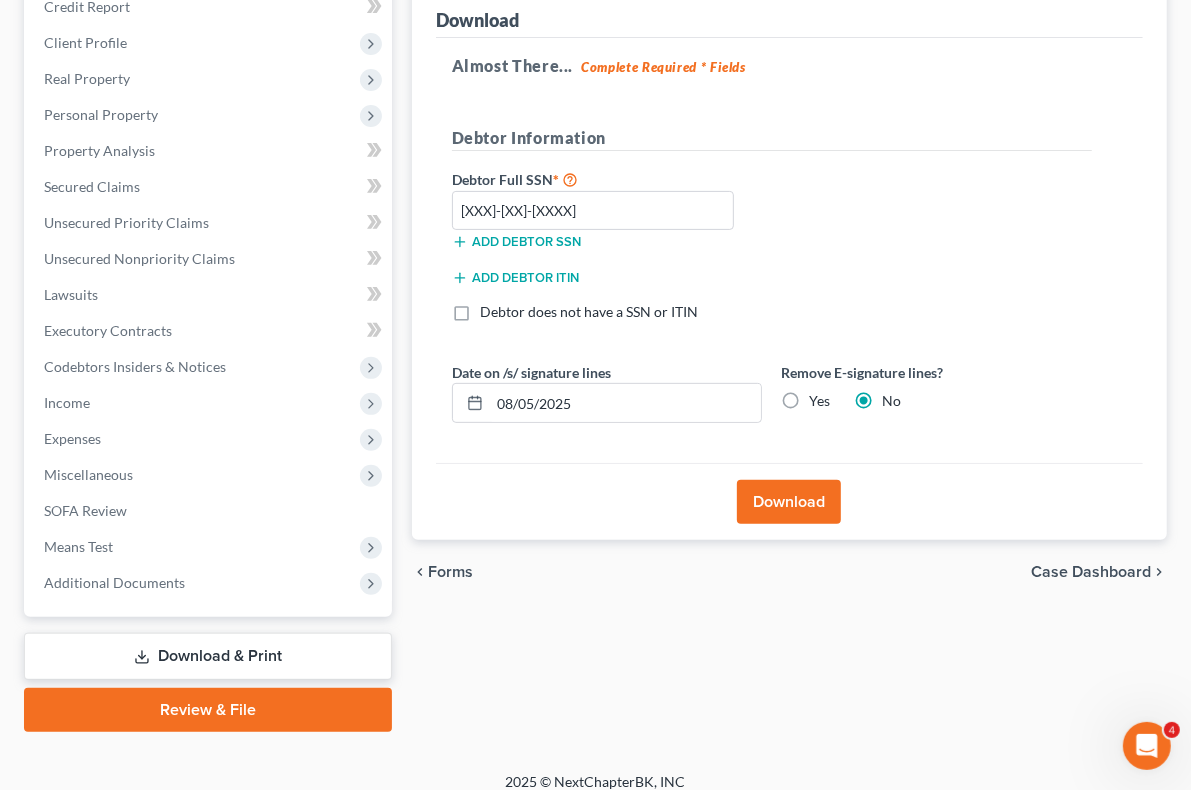 scroll, scrollTop: 270, scrollLeft: 0, axis: vertical 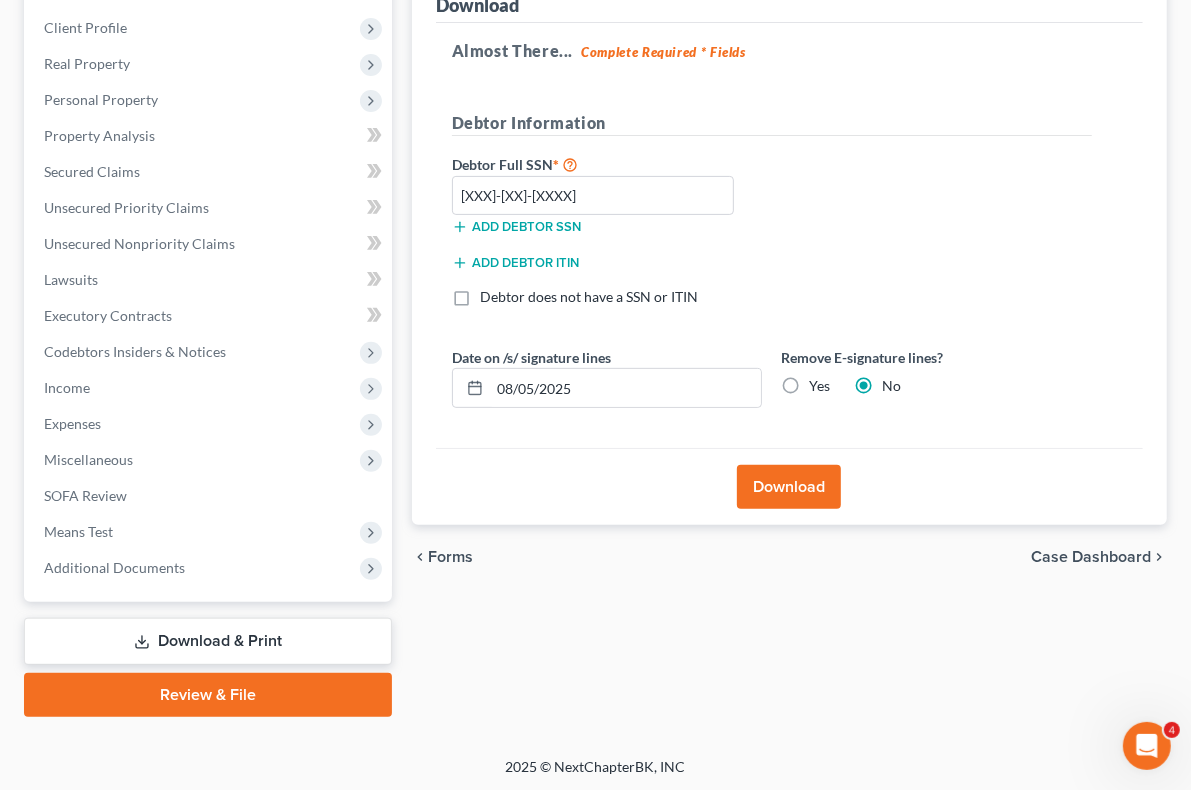 click on "Download" at bounding box center (789, 487) 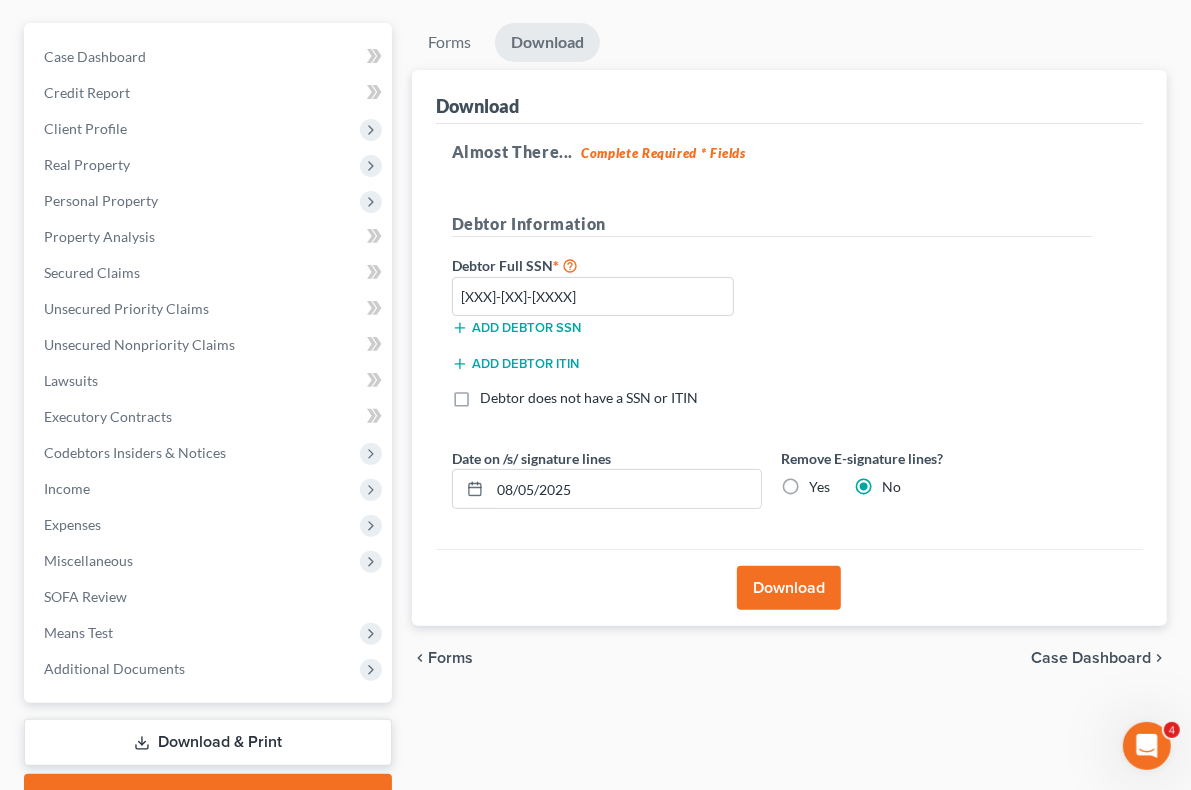 scroll, scrollTop: 199, scrollLeft: 0, axis: vertical 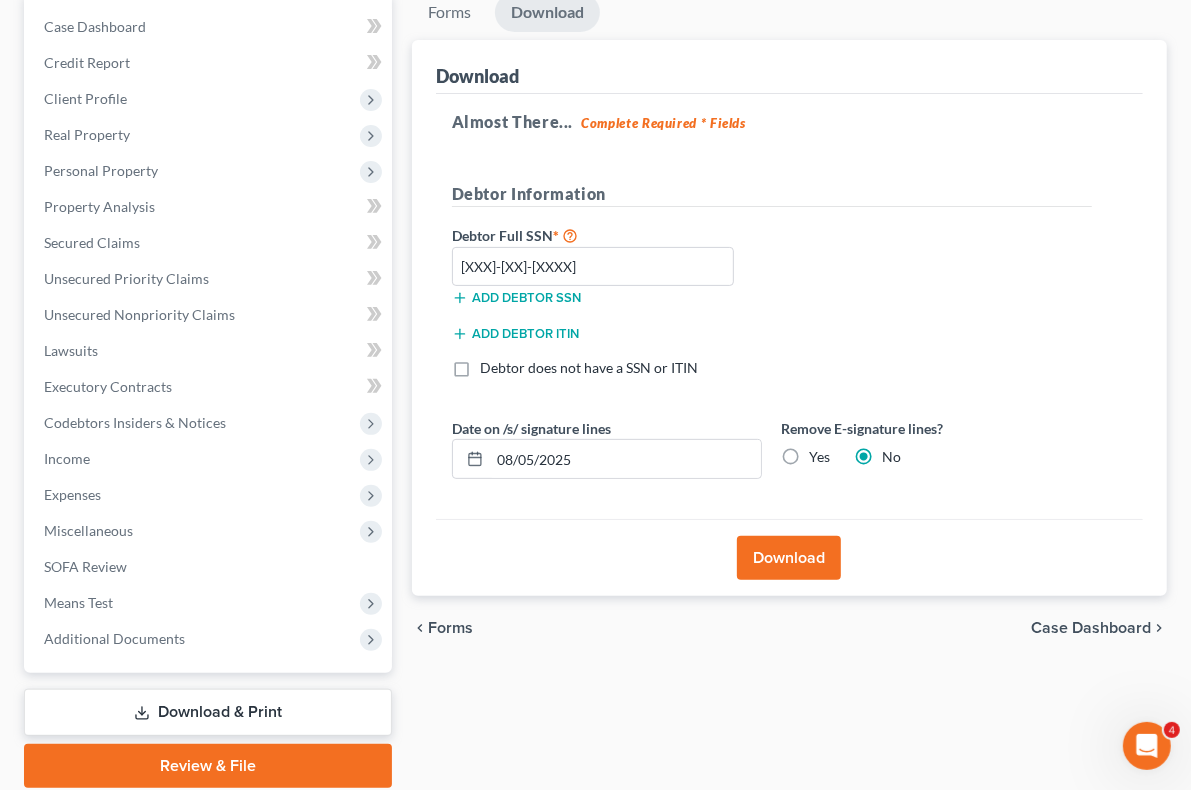click on "Download" at bounding box center [789, 558] 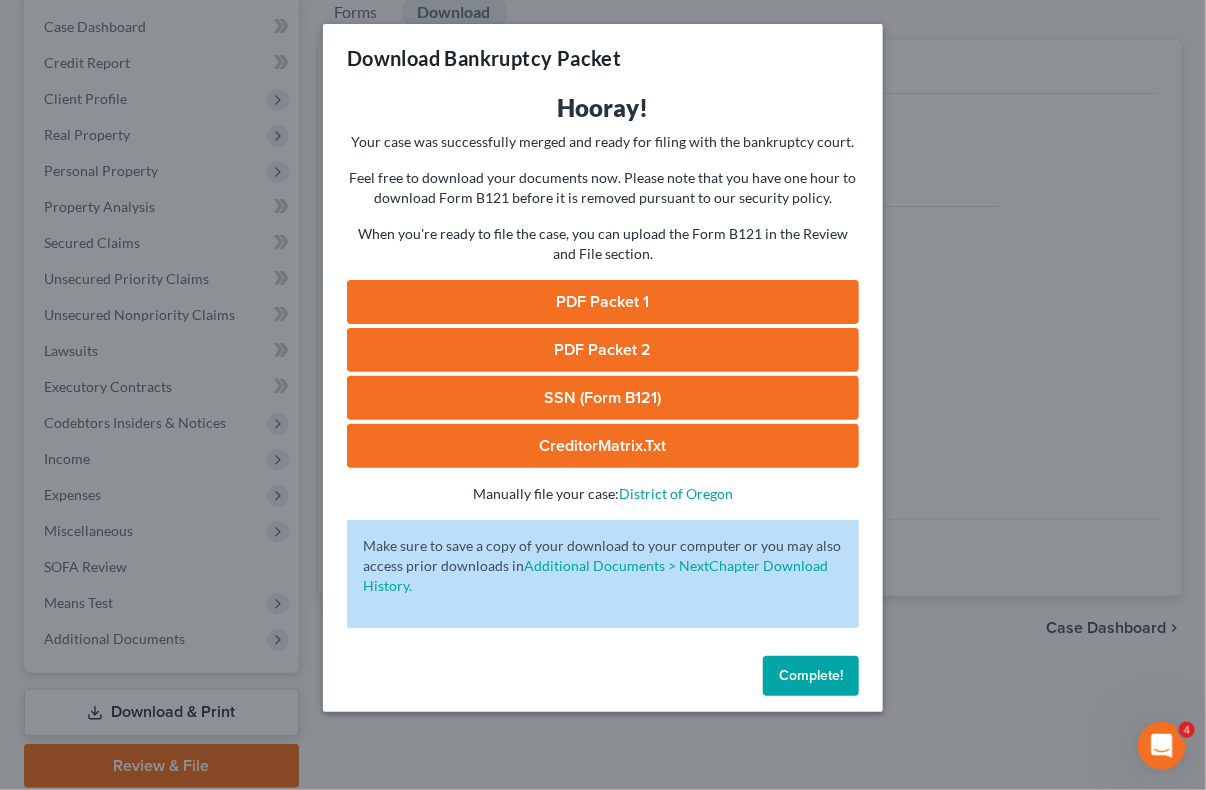 click on "Complete!" at bounding box center [811, 675] 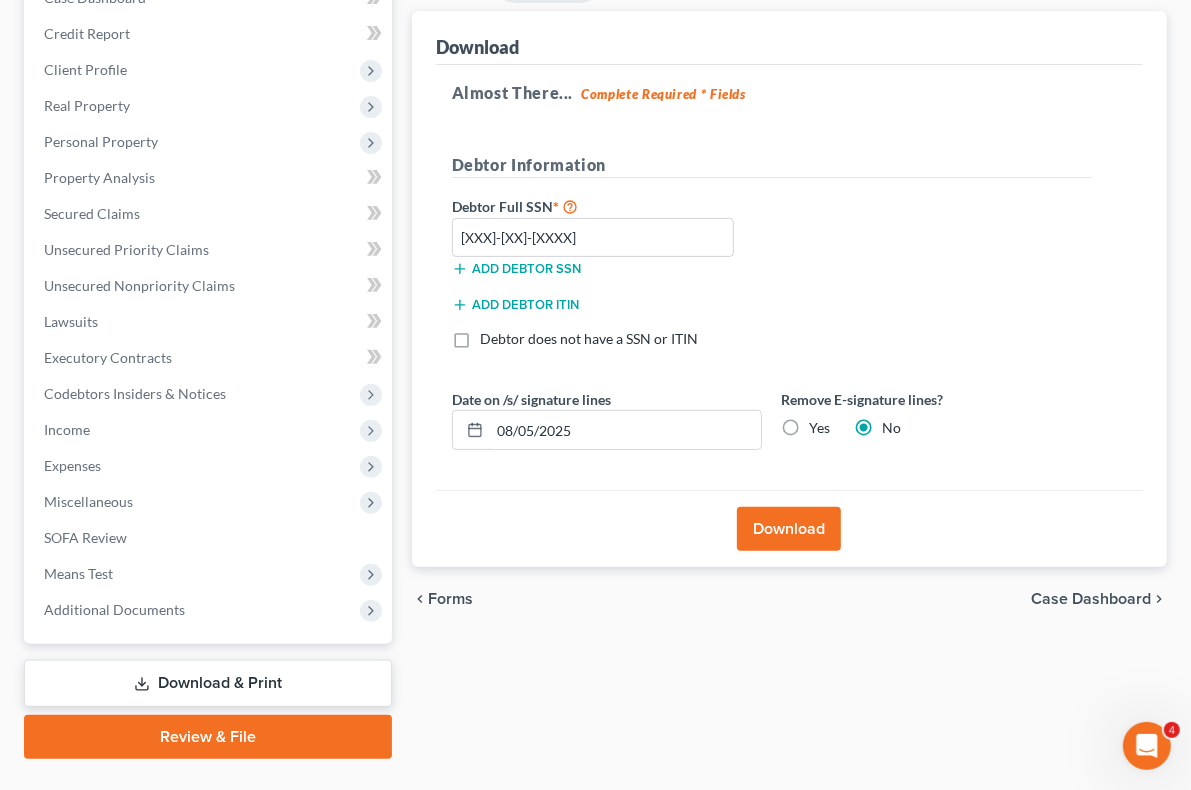 scroll, scrollTop: 270, scrollLeft: 0, axis: vertical 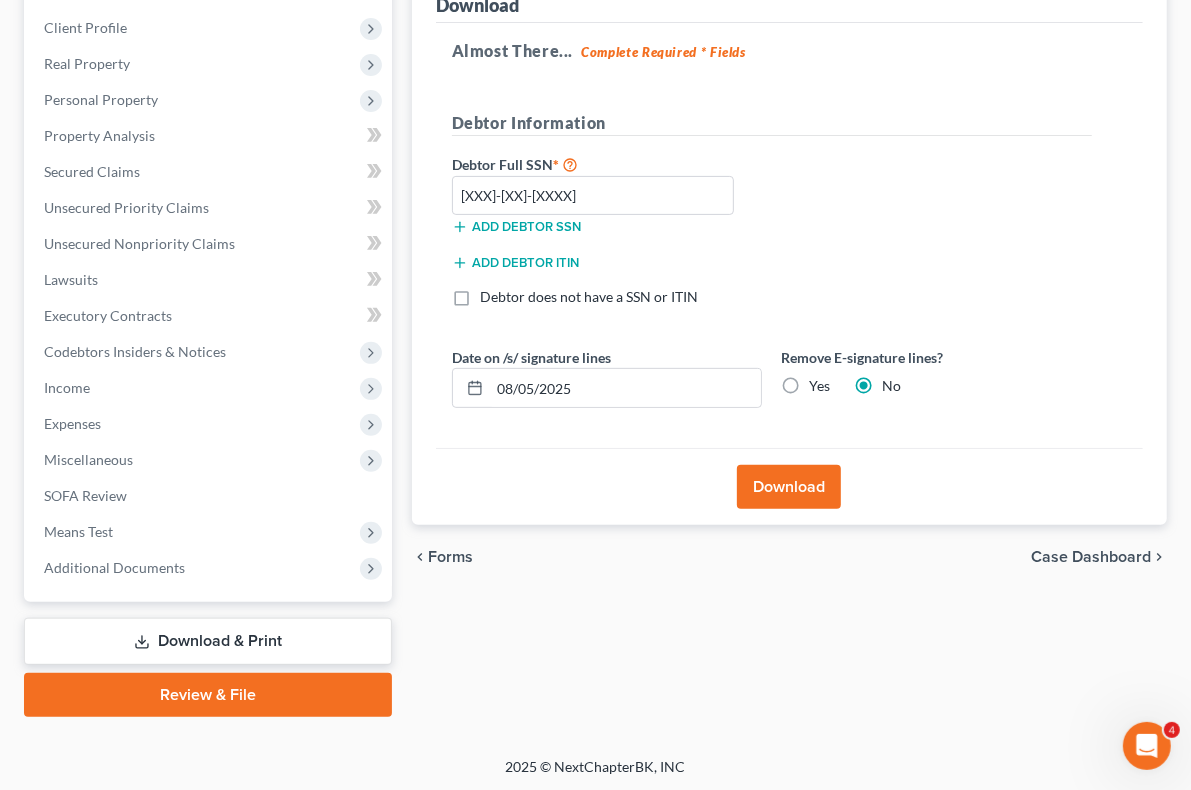 click on "Download & Print" at bounding box center (208, 641) 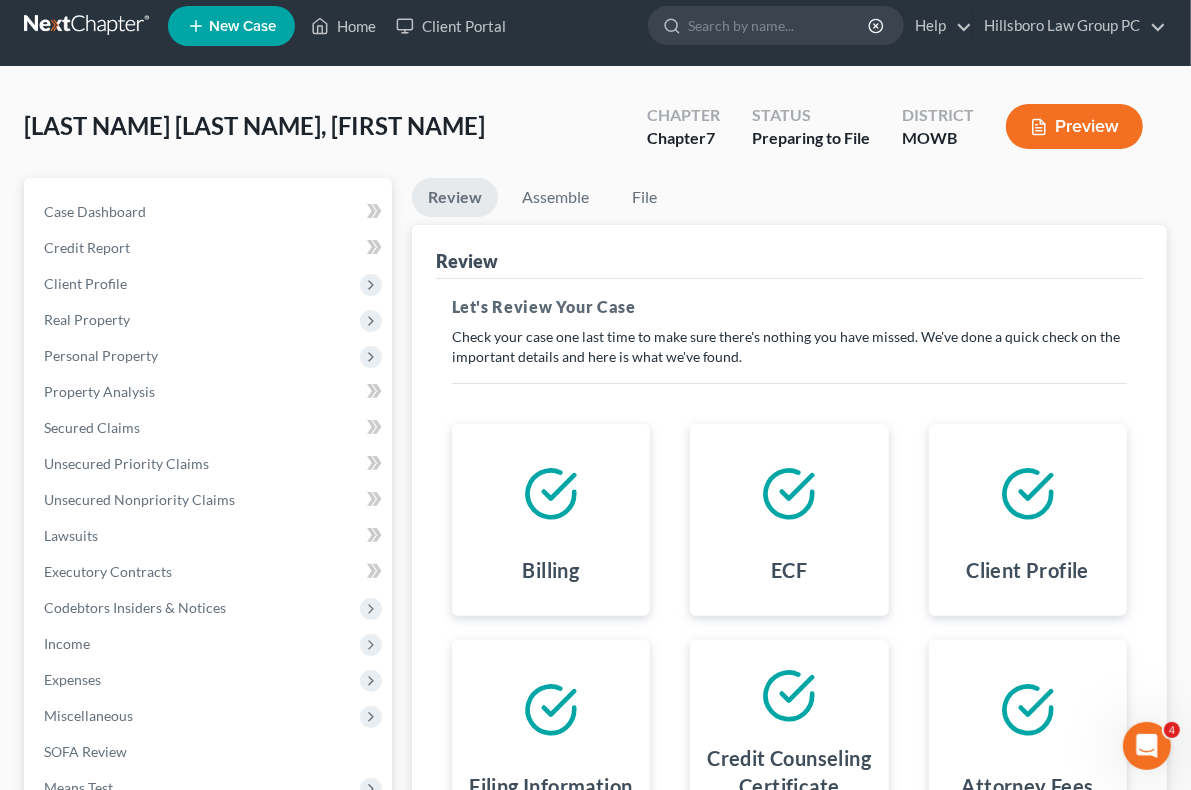scroll, scrollTop: 0, scrollLeft: 0, axis: both 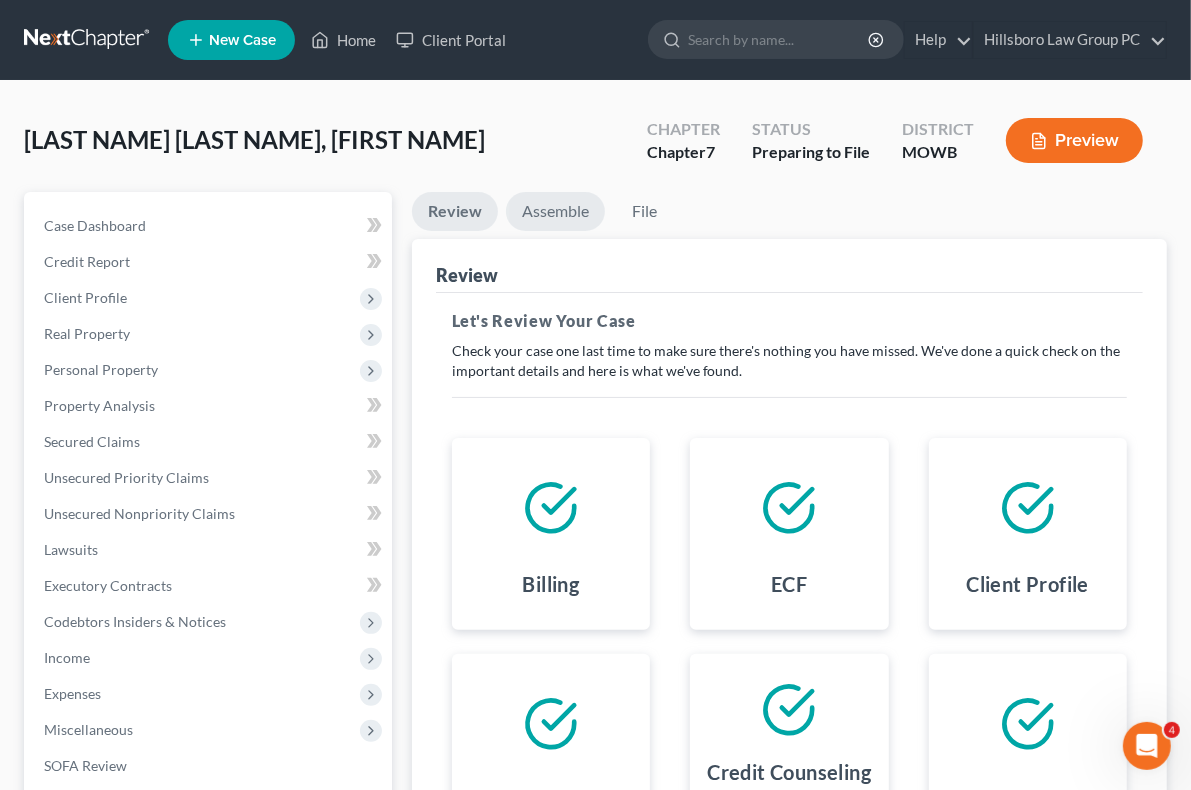 click on "Assemble" at bounding box center [555, 211] 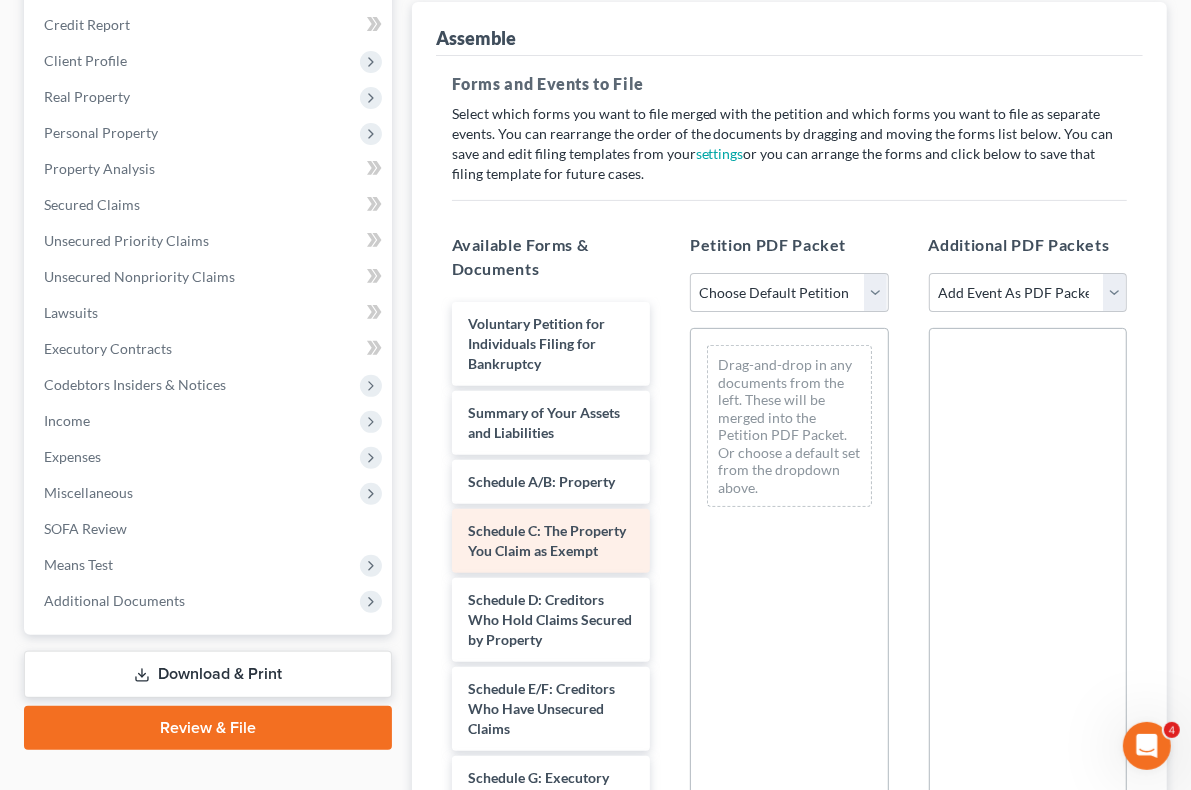 scroll, scrollTop: 300, scrollLeft: 0, axis: vertical 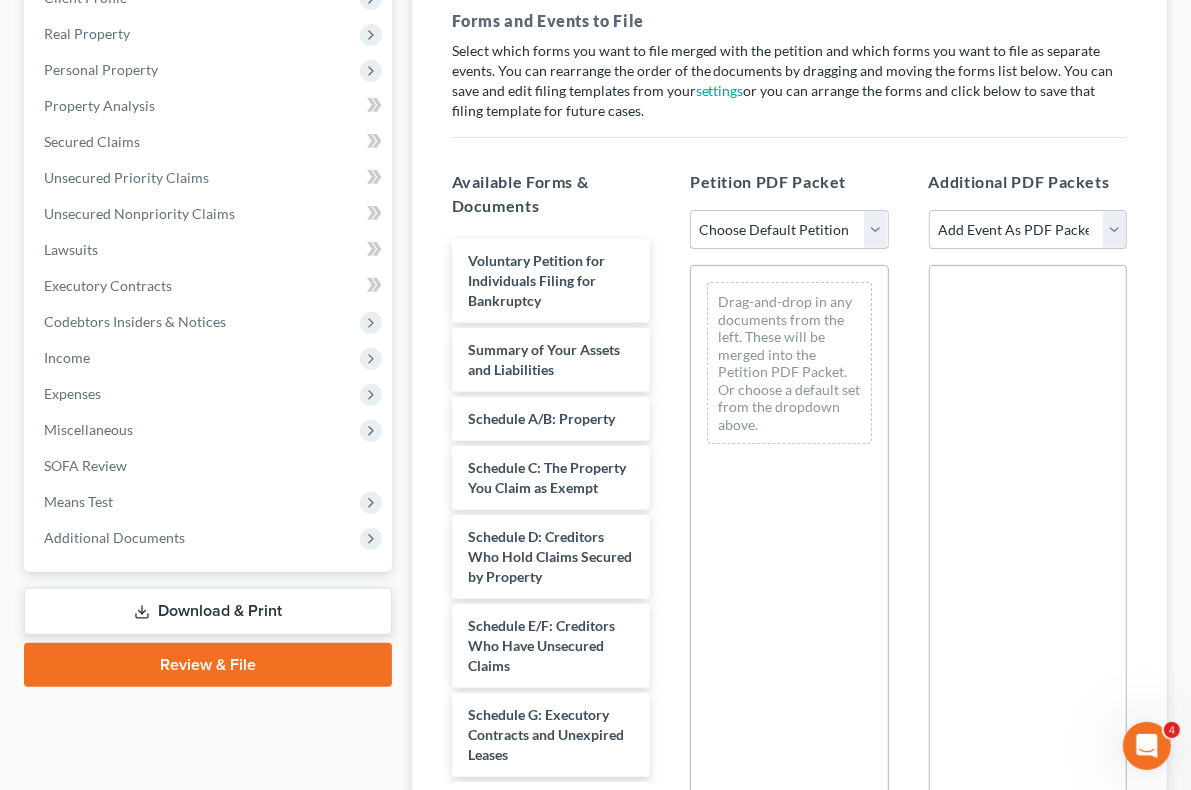 click on "Choose Default Petition PDF Packet Emergency Filing (Voluntary Petition and Creditor List Only) Chapter 7 Template Chapter 7 filing Template FINAL CHAPTER 7 FILING DOCUMENTS 101121 Chapter 7 Packet 11/21/24" at bounding box center [789, 230] 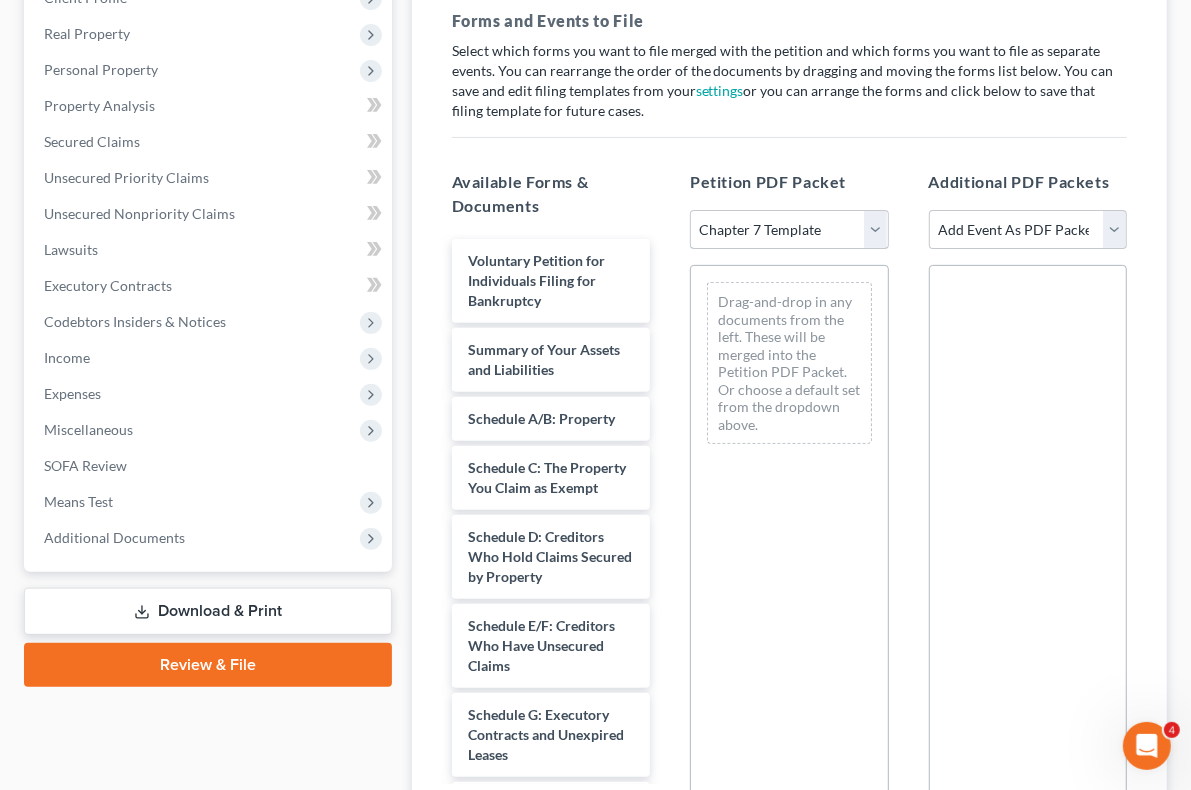 click on "Choose Default Petition PDF Packet Emergency Filing (Voluntary Petition and Creditor List Only) Chapter 7 Template Chapter 7 filing Template FINAL CHAPTER 7 FILING DOCUMENTS 101121 Chapter 7 Packet 11/21/24" at bounding box center [789, 230] 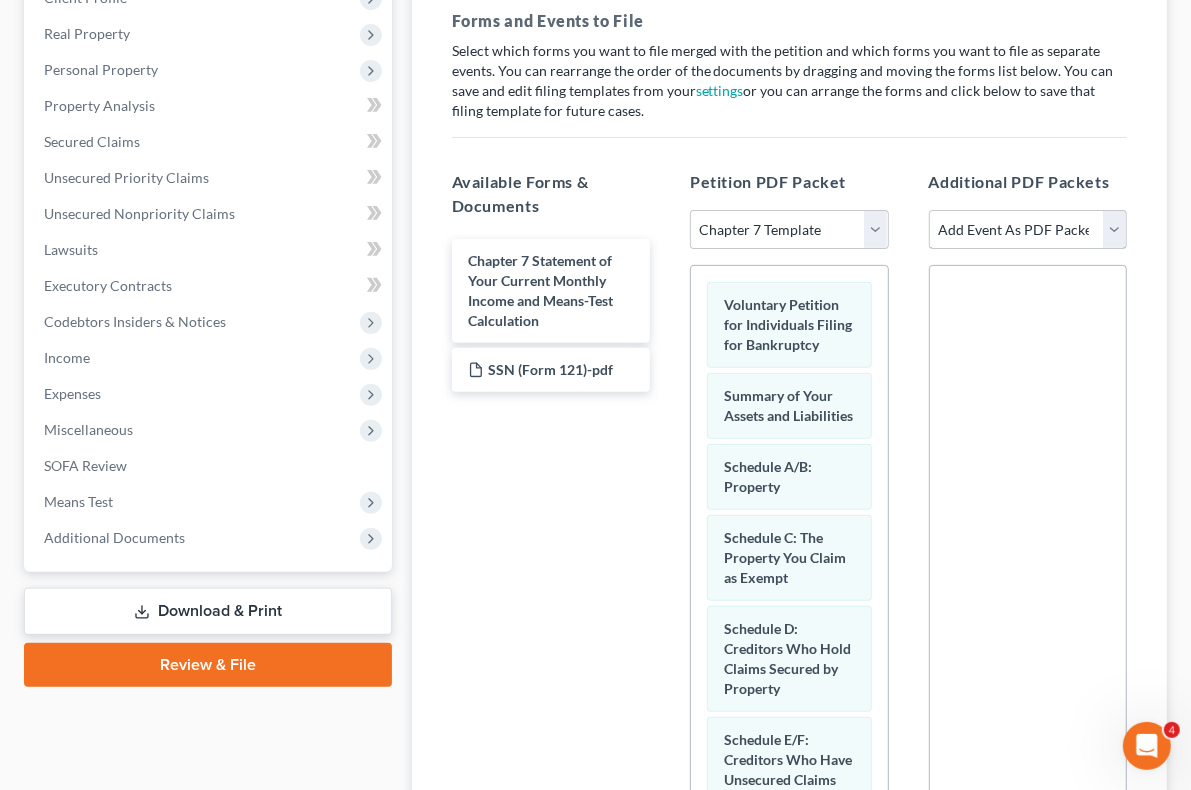 click on "Add Event As PDF Packet Affidavit re: NO Tax Returns Amended Matrix Adding Creditors (in PDF) Amended Petition Certificate of Credit Counseling (NOT Financial Mgmt) Certificate of Service Certification About a Financial Management Course (FMC) Certification re Rights & Responsibilities Agreement (text only) Ch 7 Means Test Calculation 122A-2 Ch 7 Statements - Monthly Income (122A-1) / Exemption Presumption of Abuse (122A-1Supp) Debtor Evidence of Employer Payments Received Debtor Evidence of NO Employer Payments Declaration About Individual Debtor's Schedules Declaration Re: Electronic Filing Declaration Under Penalty of Perjury for Non-Individual Debtors Disclosure of Compensation of Attorney for Debtor Domestic Support Obligations Federal Tax Returns Income Statement Reaffirmation Agreement Reaffirmation Cover Sheet Reaffirmation Support Documentation Schedules OR Amended Schedules/Statements Statement of Chapter 7 Business Operations Statement of Current Monthly Income & Means Test - Ch 7" at bounding box center (1028, 230) 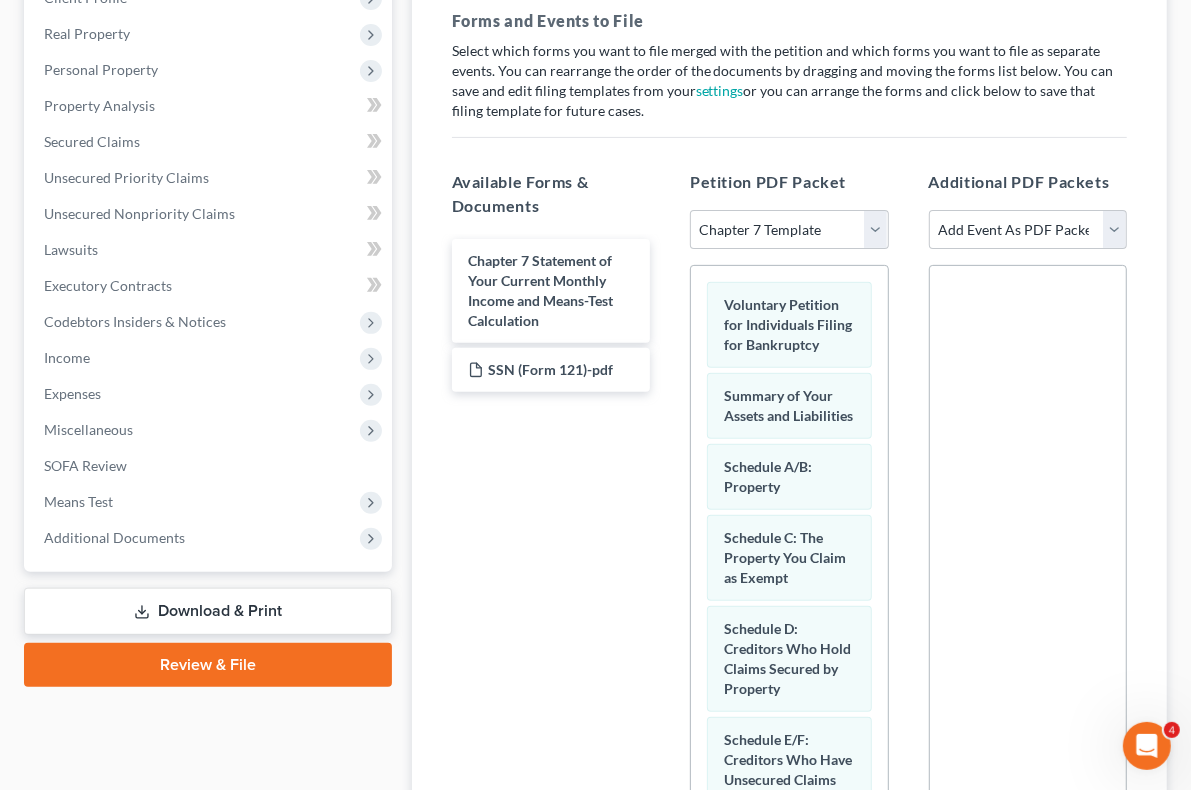 click on "Chapter 7 Statement of Your Current Monthly Income and Means-Test Calculation SSN (Form 121)-pdf" at bounding box center (551, 509) 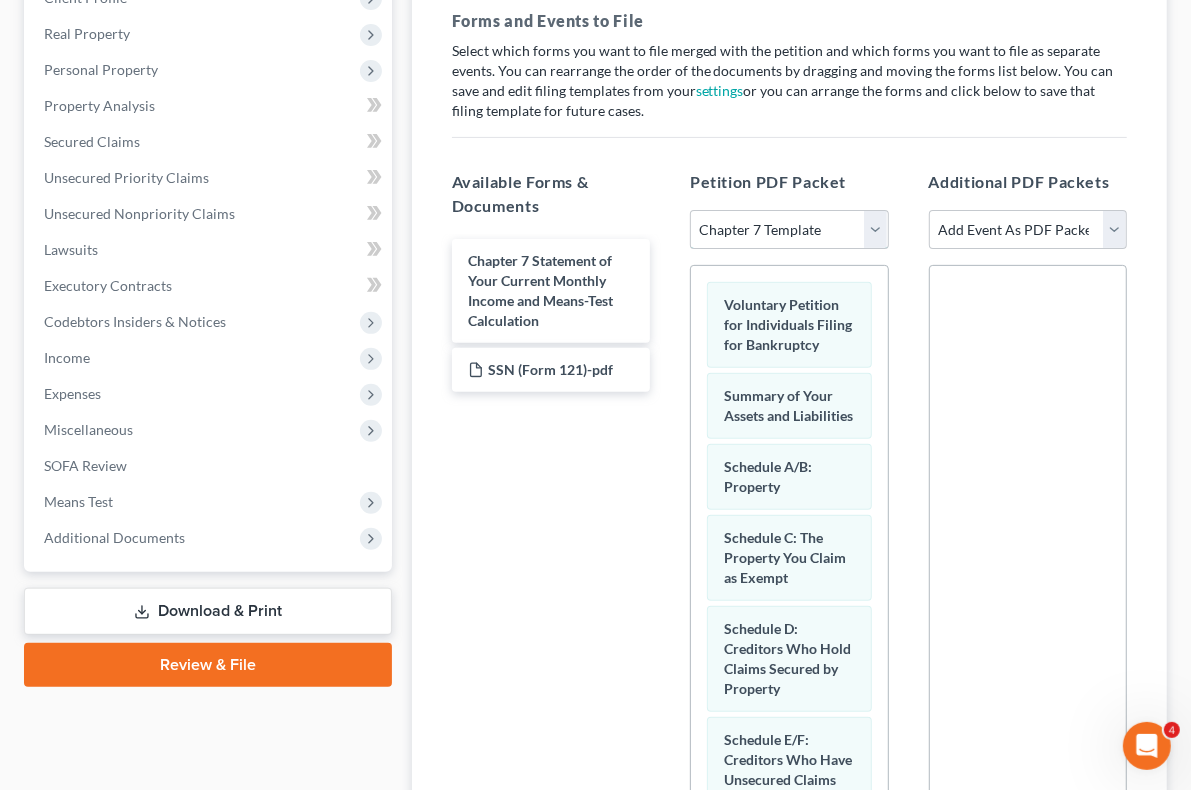 click on "Choose Default Petition PDF Packet Emergency Filing (Voluntary Petition and Creditor List Only) Chapter 7 Template Chapter 7 filing Template FINAL CHAPTER 7 FILING DOCUMENTS 101121 Chapter 7 Packet 11/21/24" at bounding box center [789, 230] 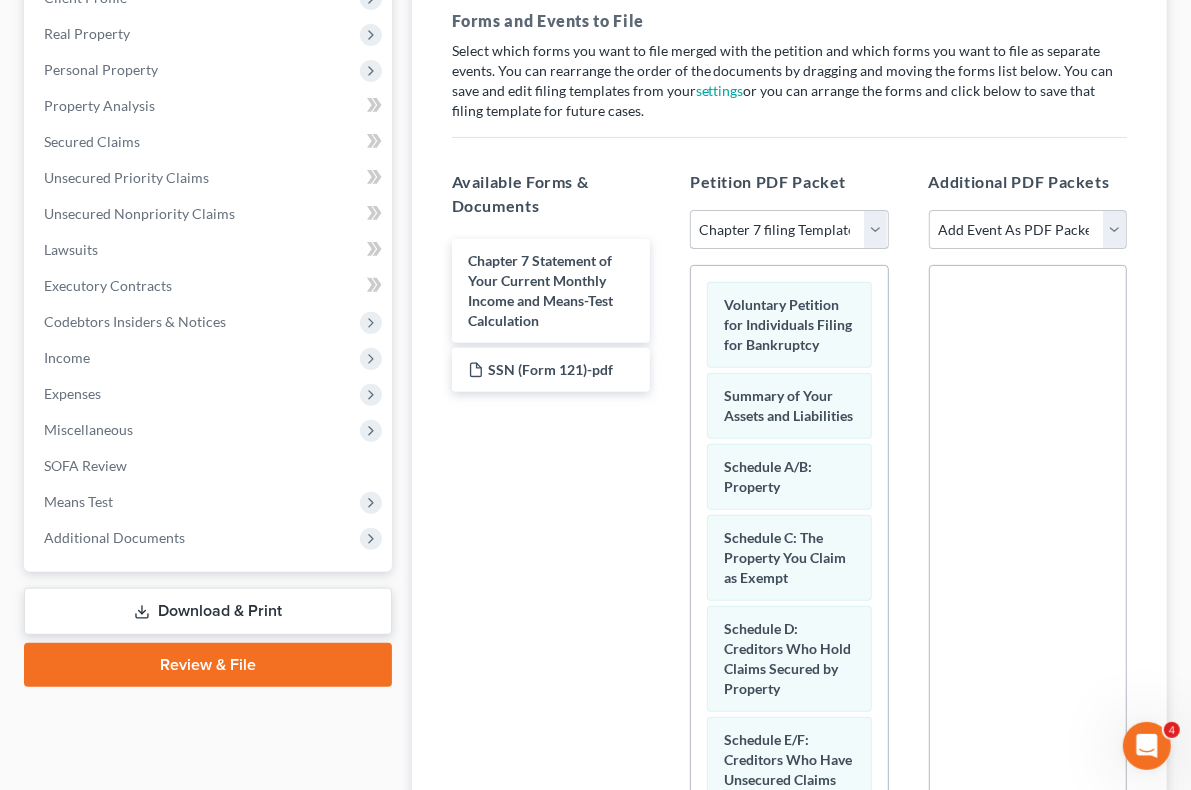 click on "Choose Default Petition PDF Packet Emergency Filing (Voluntary Petition and Creditor List Only) Chapter 7 Template Chapter 7 filing Template FINAL CHAPTER 7 FILING DOCUMENTS 101121 Chapter 7 Packet 11/21/24" at bounding box center [789, 230] 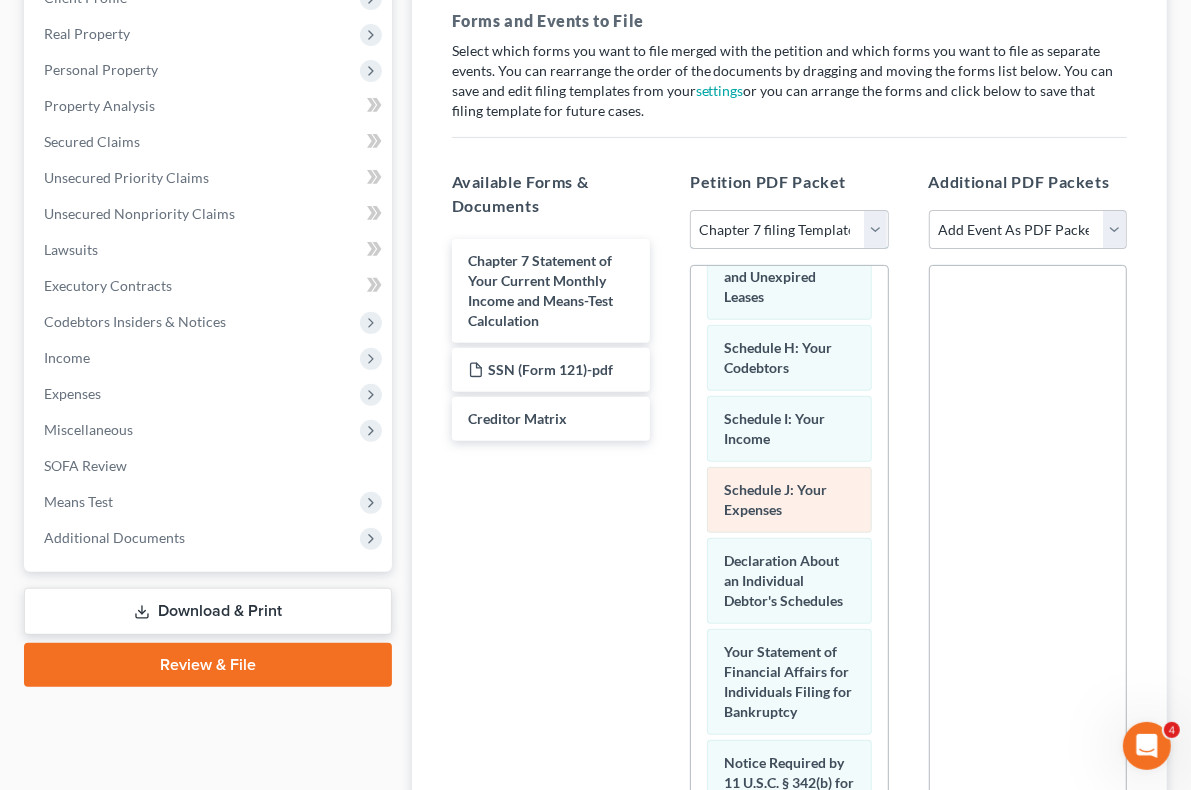 scroll, scrollTop: 961, scrollLeft: 0, axis: vertical 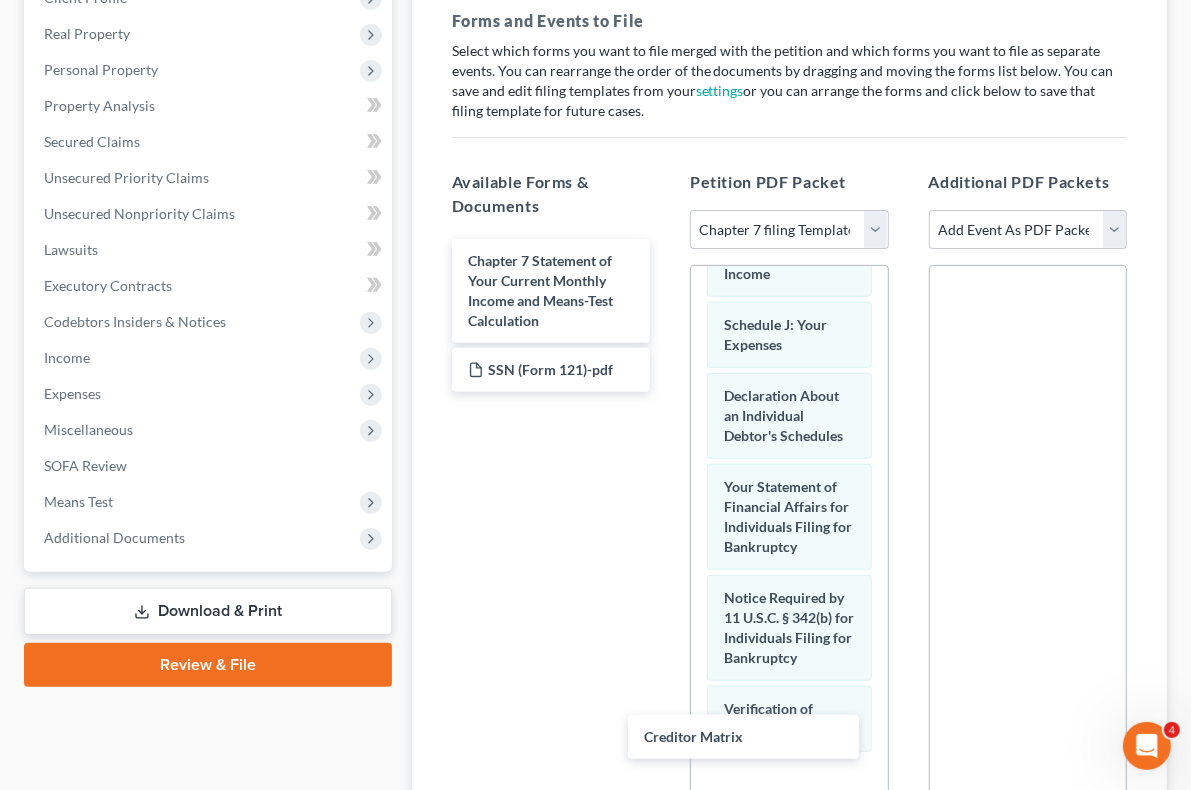 drag, startPoint x: 455, startPoint y: 375, endPoint x: 735, endPoint y: 731, distance: 452.91943 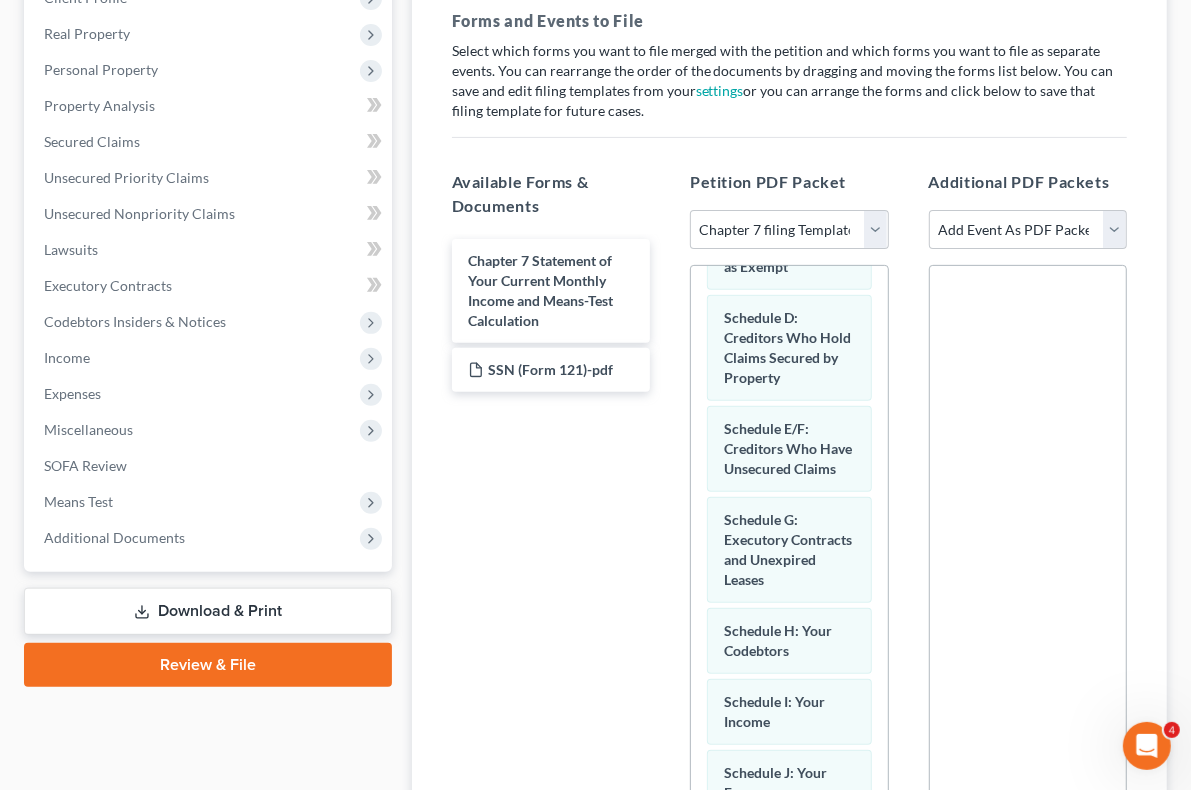 scroll, scrollTop: 512, scrollLeft: 0, axis: vertical 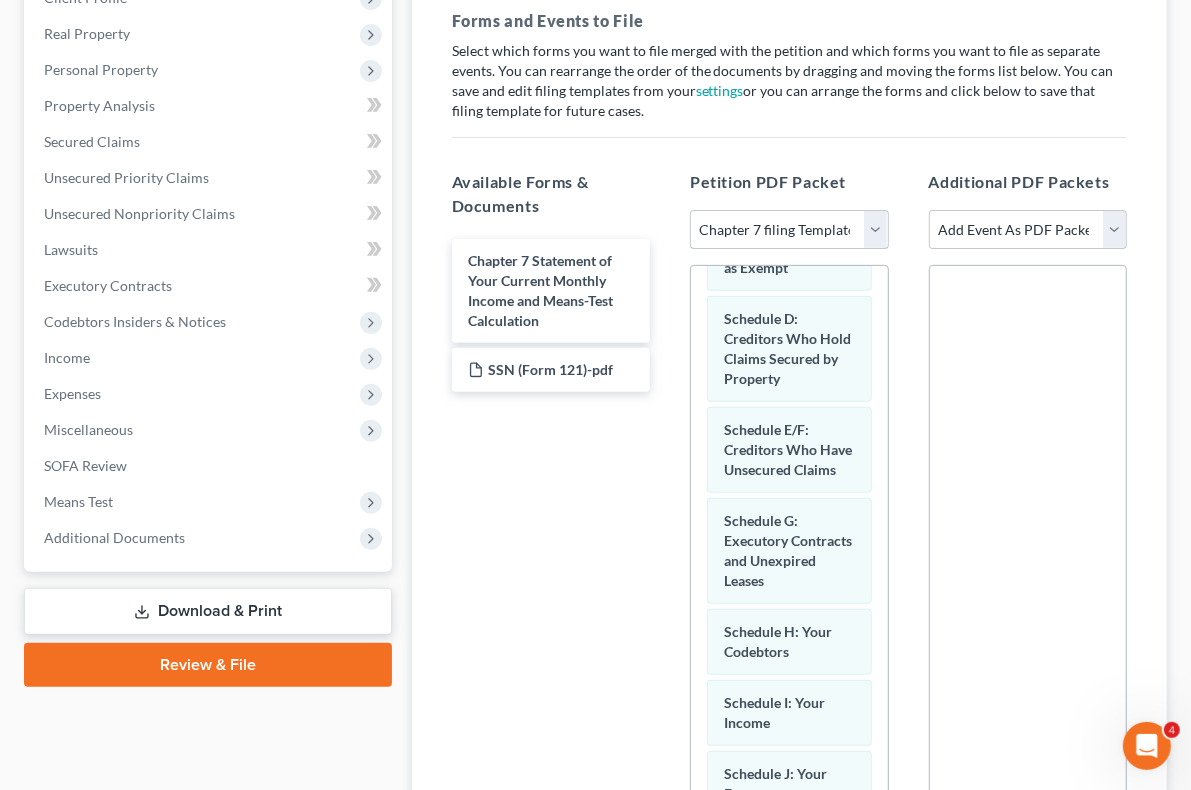 click on "Choose Default Petition PDF Packet Emergency Filing (Voluntary Petition and Creditor List Only) Chapter 7 Template Chapter 7 filing Template FINAL CHAPTER 7 FILING DOCUMENTS 101121 Chapter 7 Packet 11/21/24" at bounding box center (789, 230) 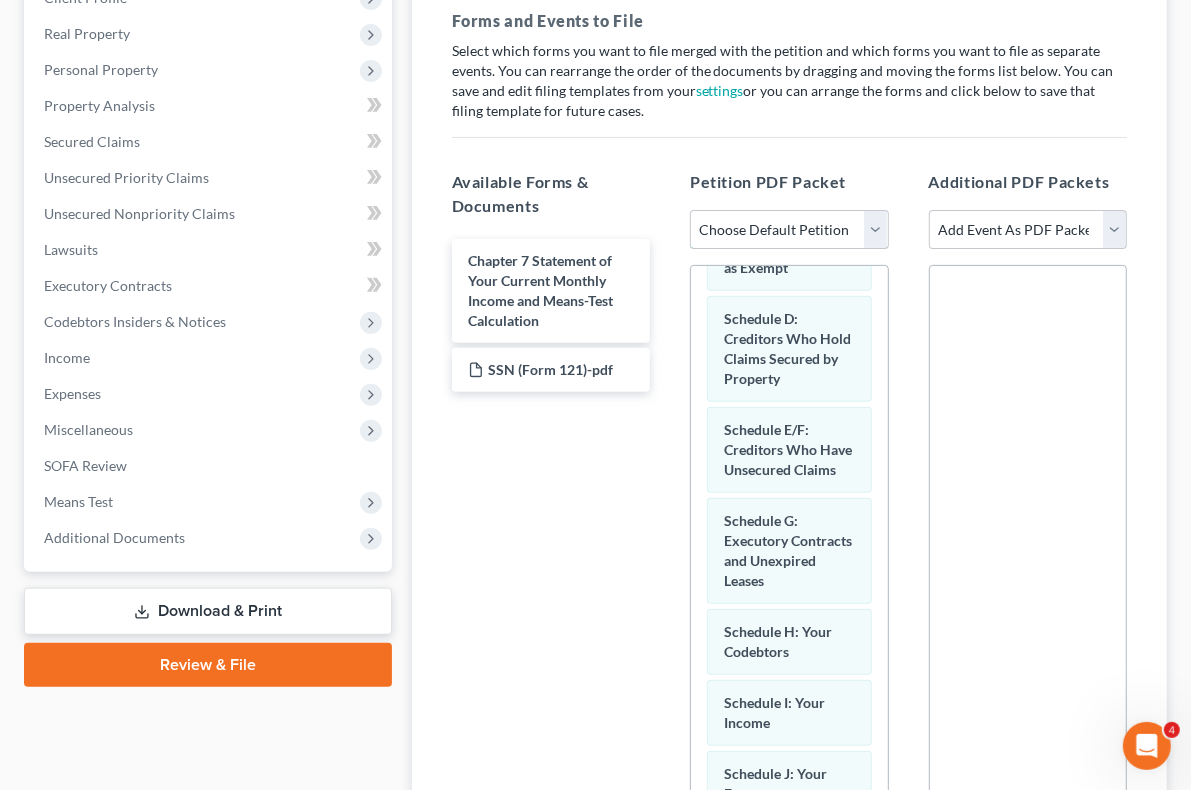 click on "Choose Default Petition PDF Packet Emergency Filing (Voluntary Petition and Creditor List Only) Chapter 7 Template Chapter 7 filing Template FINAL CHAPTER 7 FILING DOCUMENTS 101121 Chapter 7 Packet 11/21/24" at bounding box center (789, 230) 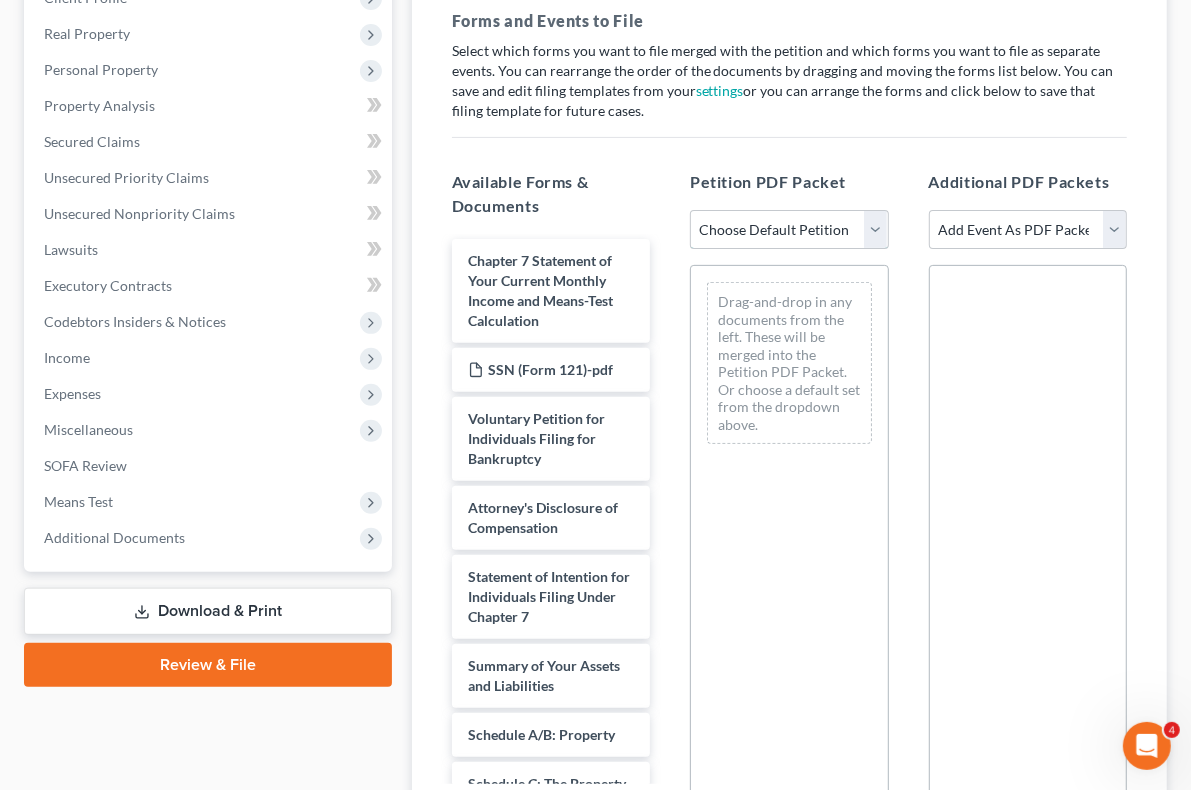click on "Choose Default Petition PDF Packet Emergency Filing (Voluntary Petition and Creditor List Only) Chapter 7 Template Chapter 7 filing Template FINAL CHAPTER 7 FILING DOCUMENTS 101121 Chapter 7 Packet 11/21/24" at bounding box center (789, 230) 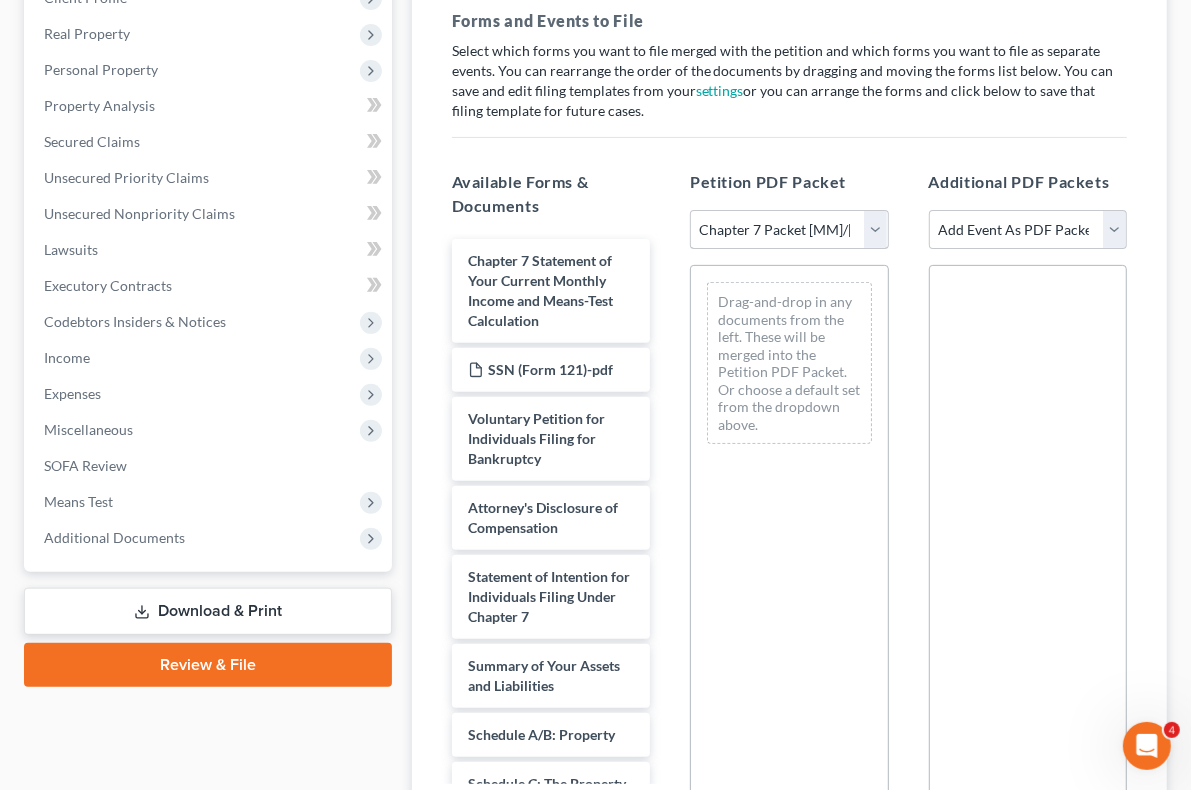 click on "Choose Default Petition PDF Packet Emergency Filing (Voluntary Petition and Creditor List Only) Chapter 7 Template Chapter 7 filing Template FINAL CHAPTER 7 FILING DOCUMENTS 101121 Chapter 7 Packet 11/21/24" at bounding box center [789, 230] 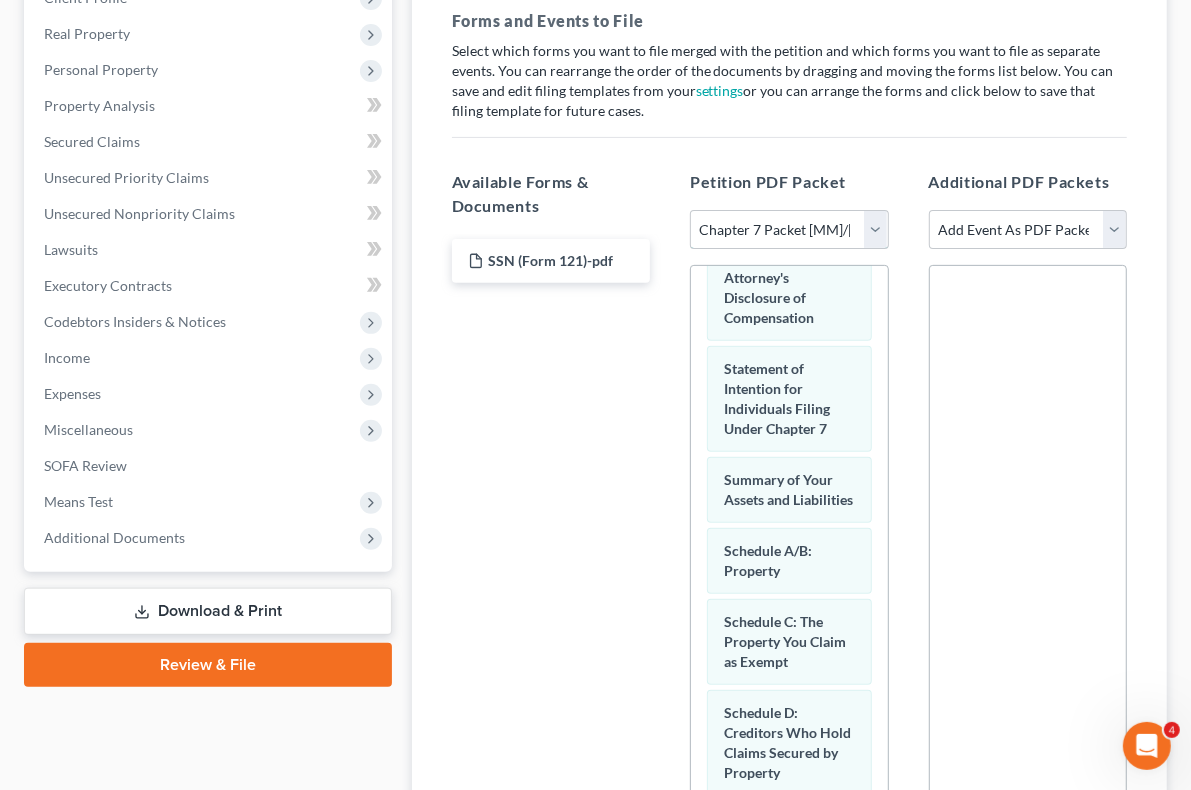 scroll, scrollTop: 199, scrollLeft: 0, axis: vertical 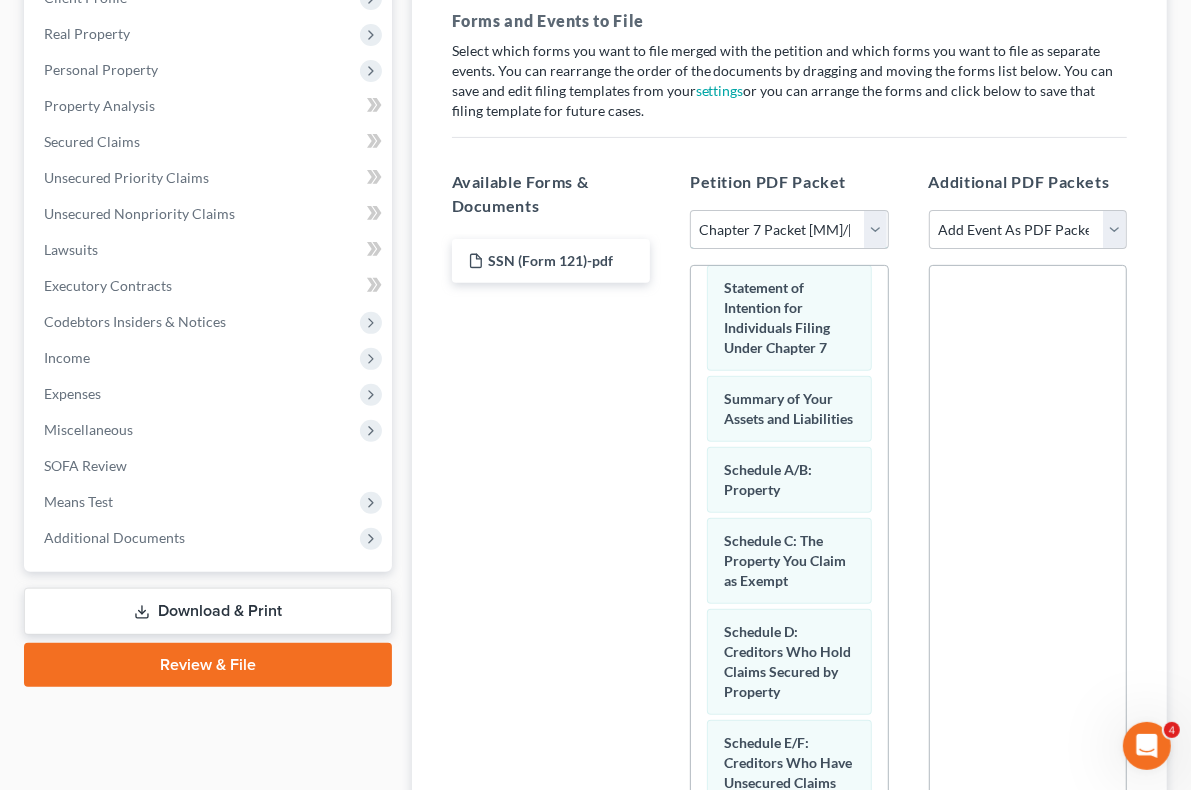 click on "Choose Default Petition PDF Packet Emergency Filing (Voluntary Petition and Creditor List Only) Chapter 7 Template Chapter 7 filing Template FINAL CHAPTER 7 FILING DOCUMENTS 101121 Chapter 7 Packet 11/21/24" at bounding box center [789, 230] 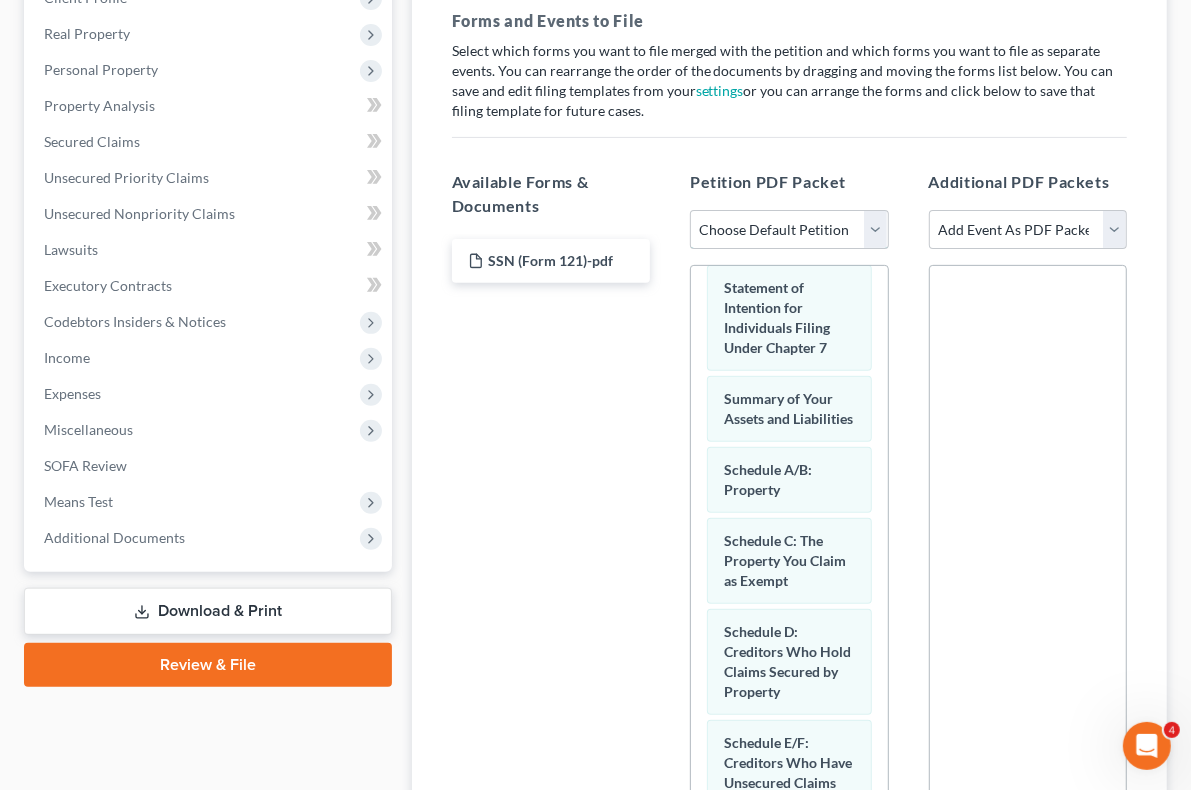 click on "Choose Default Petition PDF Packet Emergency Filing (Voluntary Petition and Creditor List Only) Chapter 7 Template Chapter 7 filing Template FINAL CHAPTER 7 FILING DOCUMENTS 101121 Chapter 7 Packet 11/21/24" at bounding box center (789, 230) 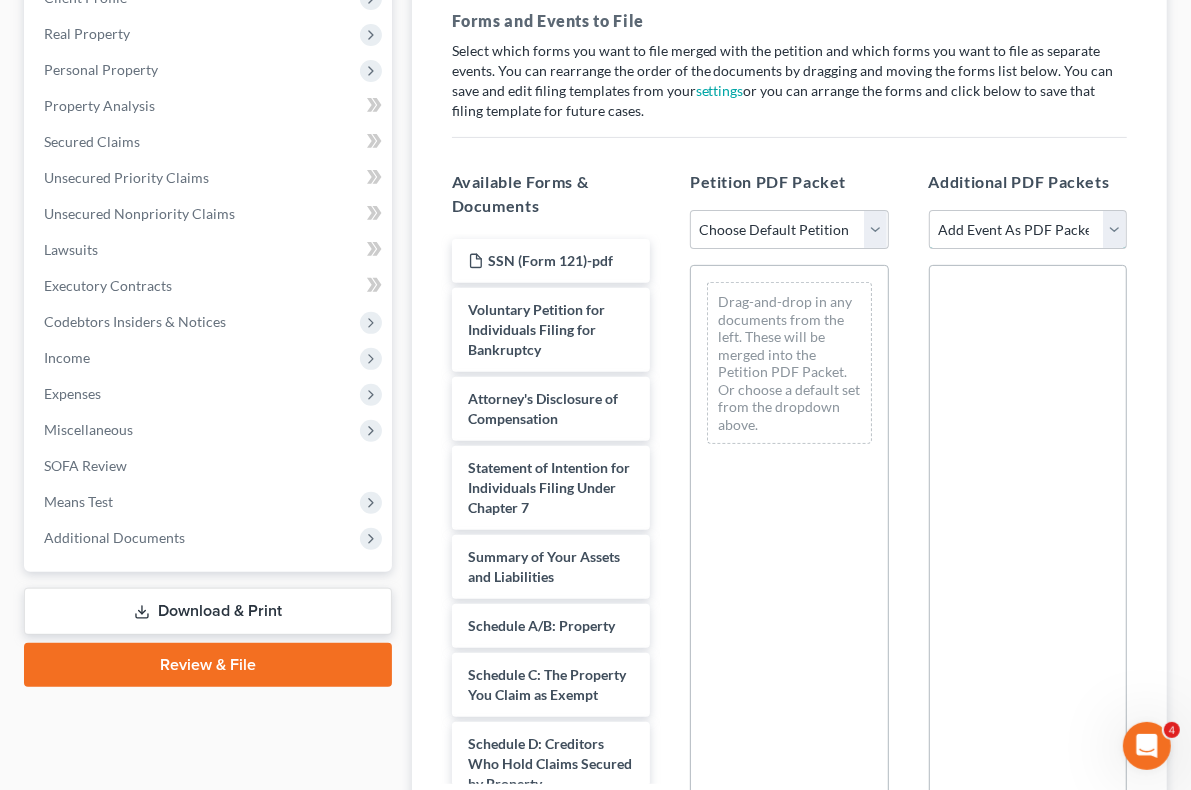 click on "Add Event As PDF Packet Affidavit re: NO Tax Returns Amended Matrix Adding Creditors (in PDF) Amended Petition Certificate of Credit Counseling (NOT Financial Mgmt) Certificate of Service Certification About a Financial Management Course (FMC) Certification re Rights & Responsibilities Agreement (text only) Ch 7 Means Test Calculation 122A-2 Ch 7 Statements - Monthly Income (122A-1) / Exemption Presumption of Abuse (122A-1Supp) Debtor Evidence of Employer Payments Received Debtor Evidence of NO Employer Payments Declaration About Individual Debtor's Schedules Declaration Re: Electronic Filing Declaration Under Penalty of Perjury for Non-Individual Debtors Disclosure of Compensation of Attorney for Debtor Domestic Support Obligations Federal Tax Returns Income Statement Reaffirmation Agreement Reaffirmation Cover Sheet Reaffirmation Support Documentation Schedules OR Amended Schedules/Statements Statement of Chapter 7 Business Operations Statement of Current Monthly Income & Means Test - Ch 7" at bounding box center (1028, 230) 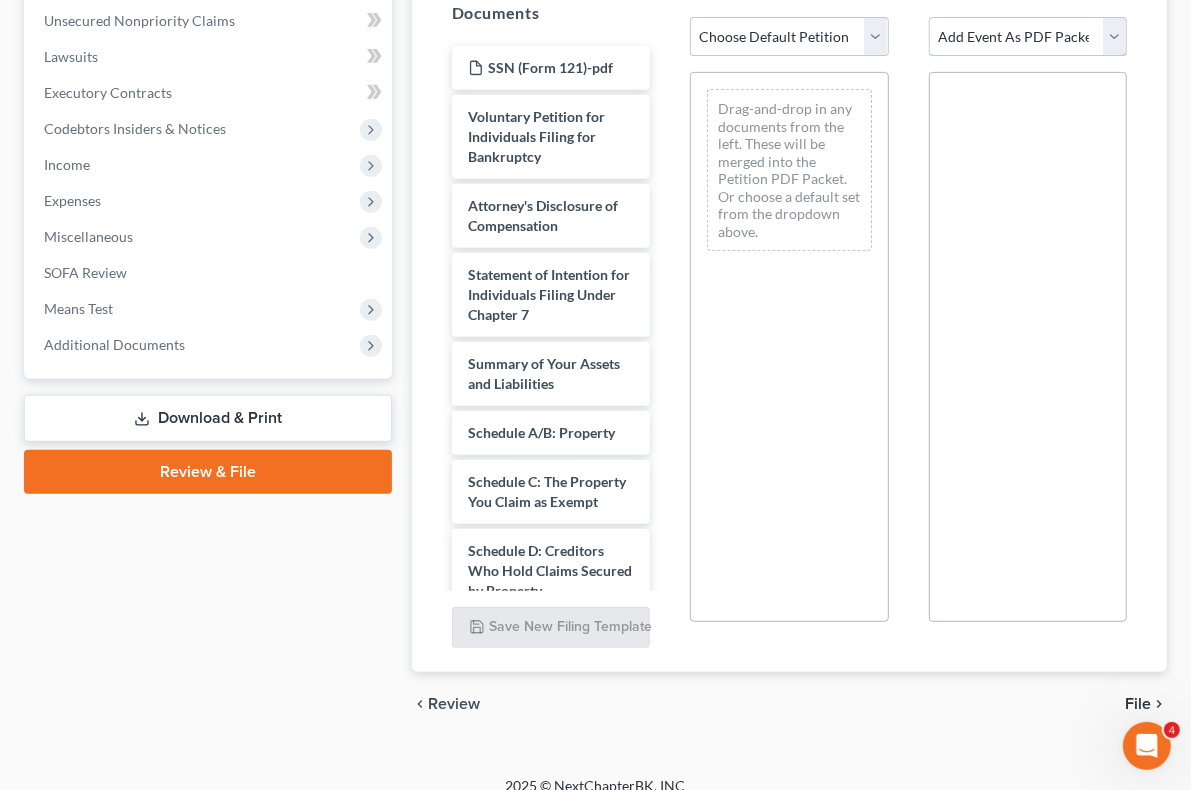 scroll, scrollTop: 394, scrollLeft: 0, axis: vertical 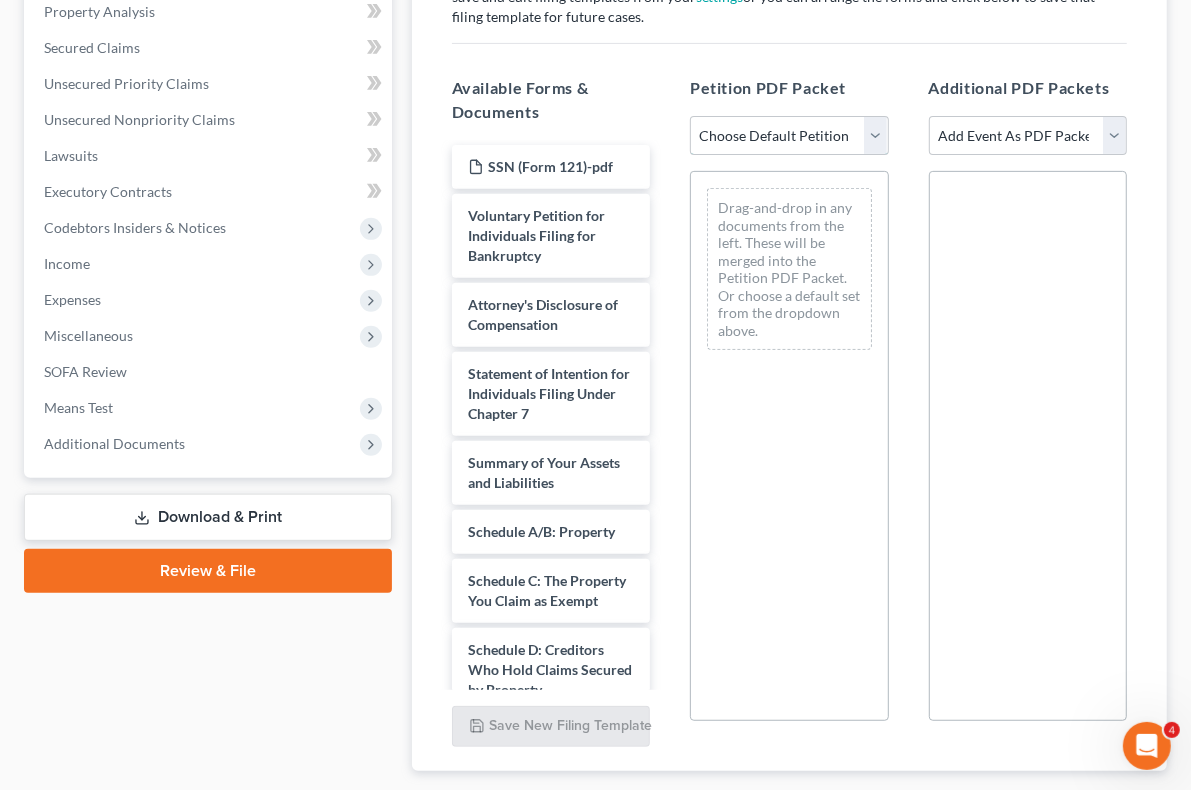 click on "Choose Default Petition PDF Packet Emergency Filing (Voluntary Petition and Creditor List Only) Chapter 7 Template Chapter 7 filing Template FINAL CHAPTER 7 FILING DOCUMENTS 101121 Chapter 7 Packet 11/21/24" at bounding box center [789, 136] 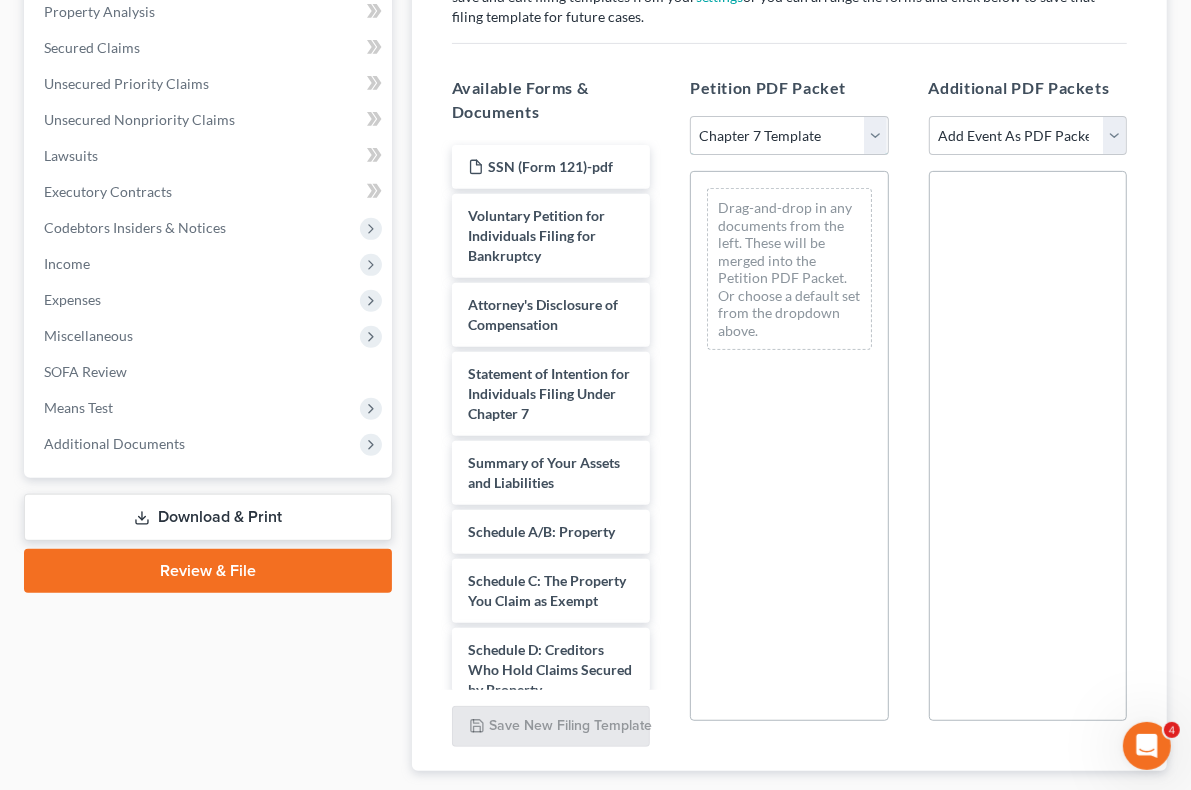click on "Choose Default Petition PDF Packet Emergency Filing (Voluntary Petition and Creditor List Only) Chapter 7 Template Chapter 7 filing Template FINAL CHAPTER 7 FILING DOCUMENTS 101121 Chapter 7 Packet 11/21/24" at bounding box center (789, 136) 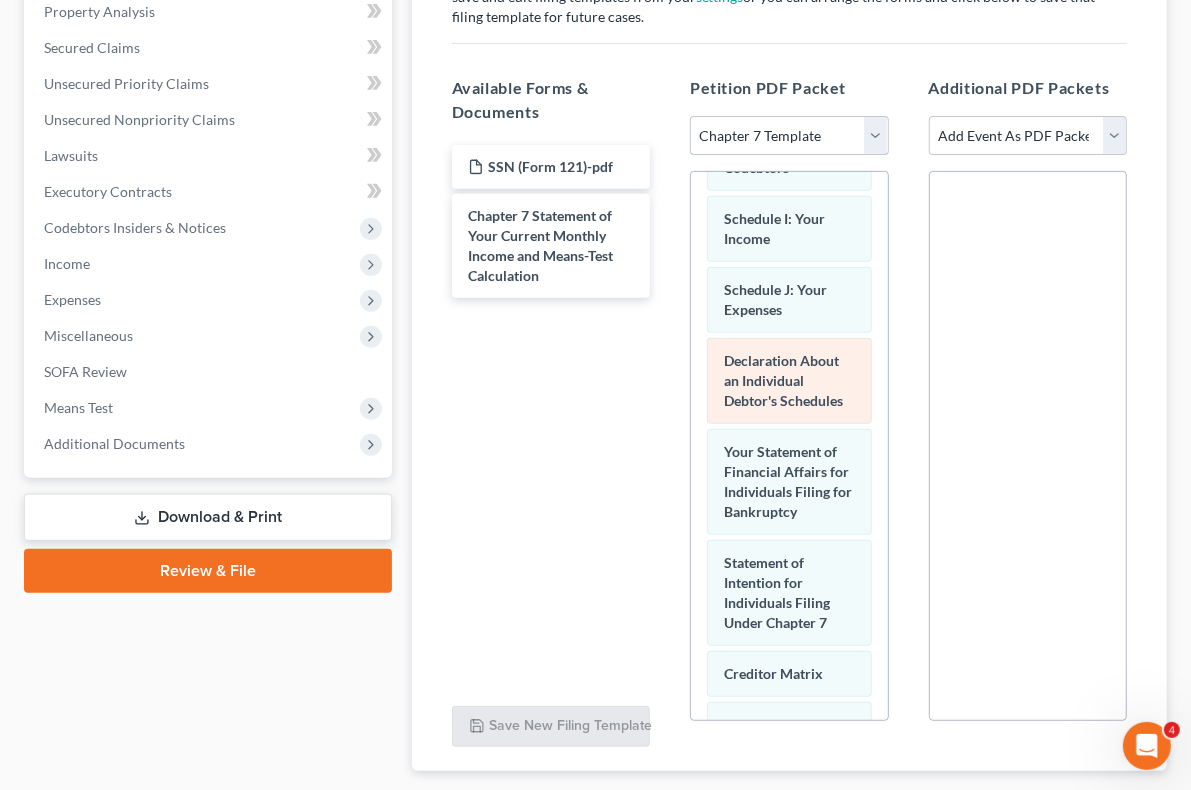 scroll, scrollTop: 799, scrollLeft: 0, axis: vertical 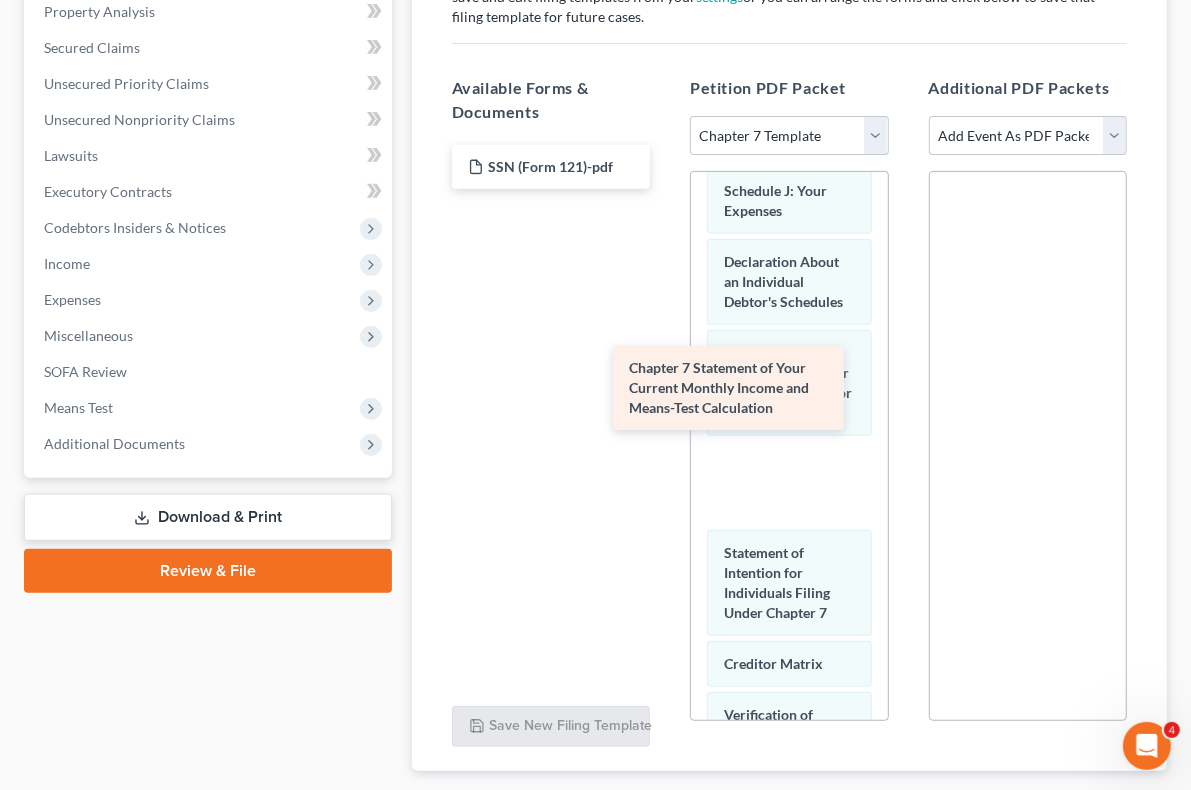 drag, startPoint x: 469, startPoint y: 221, endPoint x: 729, endPoint y: 396, distance: 313.4087 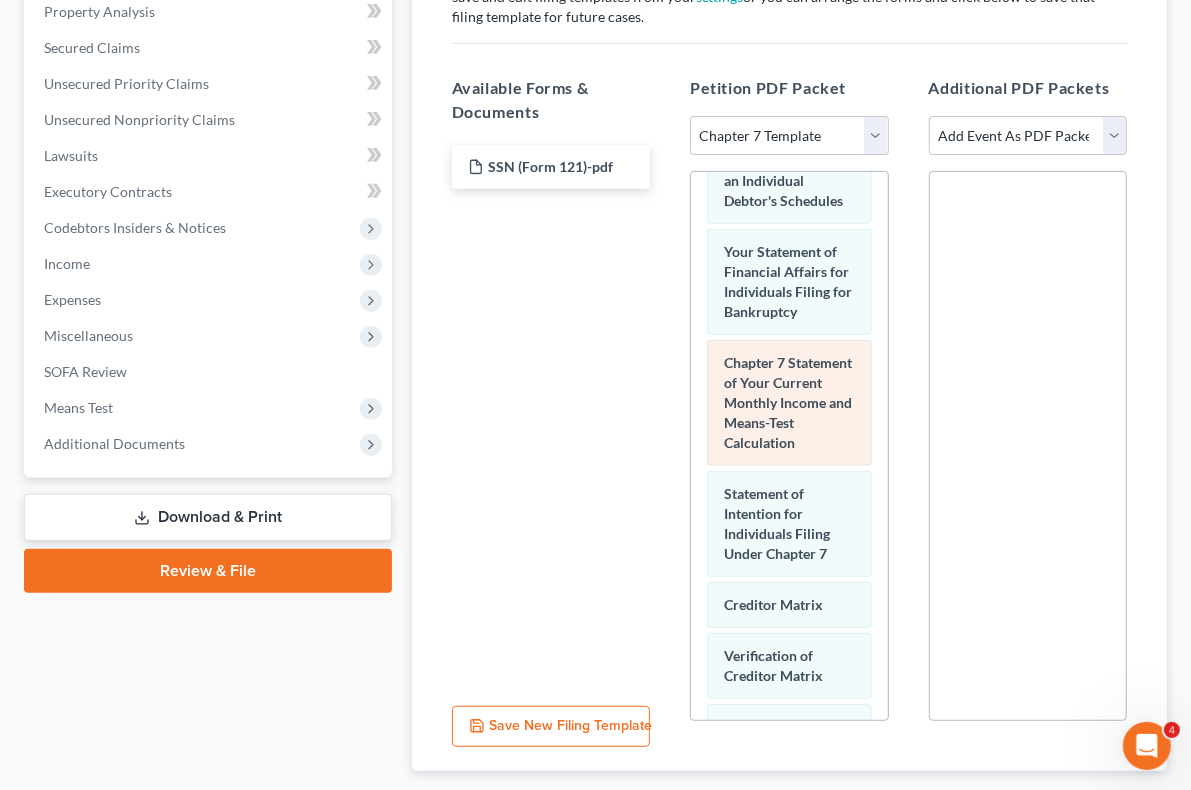 scroll, scrollTop: 999, scrollLeft: 0, axis: vertical 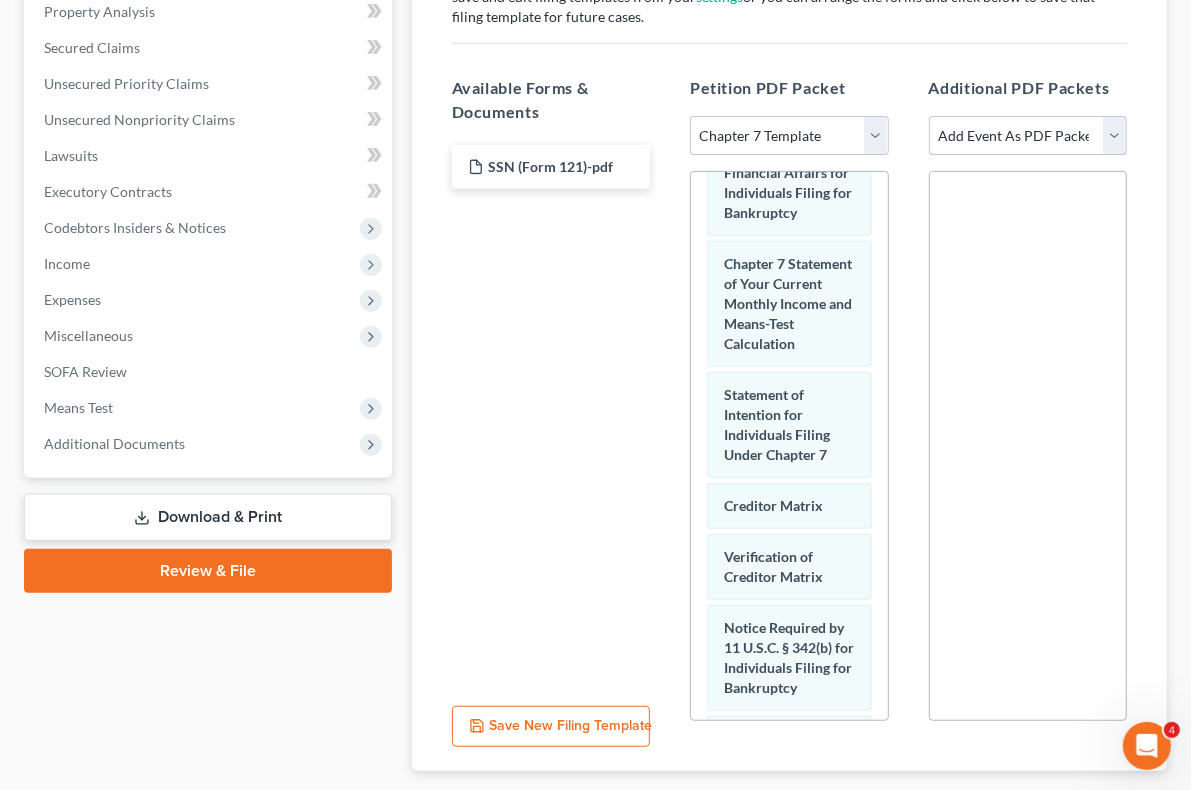 click on "Add Event As PDF Packet Affidavit re: NO Tax Returns Amended Matrix Adding Creditors (in PDF) Amended Petition Certificate of Credit Counseling (NOT Financial Mgmt) Certificate of Service Certification About a Financial Management Course (FMC) Certification re Rights & Responsibilities Agreement (text only) Ch 7 Means Test Calculation 122A-2 Ch 7 Statements - Monthly Income (122A-1) / Exemption Presumption of Abuse (122A-1Supp) Debtor Evidence of Employer Payments Received Debtor Evidence of NO Employer Payments Declaration About Individual Debtor's Schedules Declaration Re: Electronic Filing Declaration Under Penalty of Perjury for Non-Individual Debtors Disclosure of Compensation of Attorney for Debtor Domestic Support Obligations Federal Tax Returns Income Statement Reaffirmation Agreement Reaffirmation Cover Sheet Reaffirmation Support Documentation Schedules OR Amended Schedules/Statements Statement of Chapter 7 Business Operations Statement of Current Monthly Income & Means Test - Ch 7" at bounding box center (1028, 136) 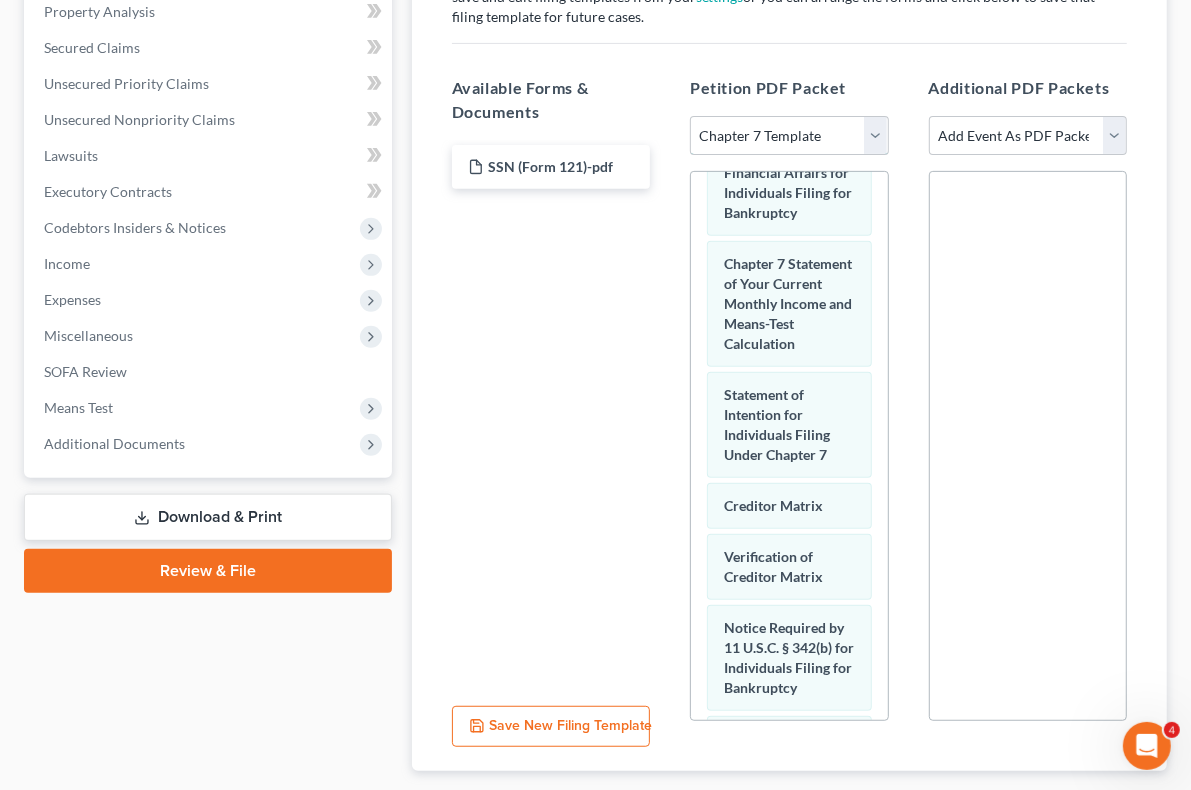 click on "Choose Default Petition PDF Packet Emergency Filing (Voluntary Petition and Creditor List Only) Chapter 7 Template Chapter 7 filing Template FINAL CHAPTER 7 FILING DOCUMENTS 101121 Chapter 7 Packet 11/21/24" at bounding box center [789, 136] 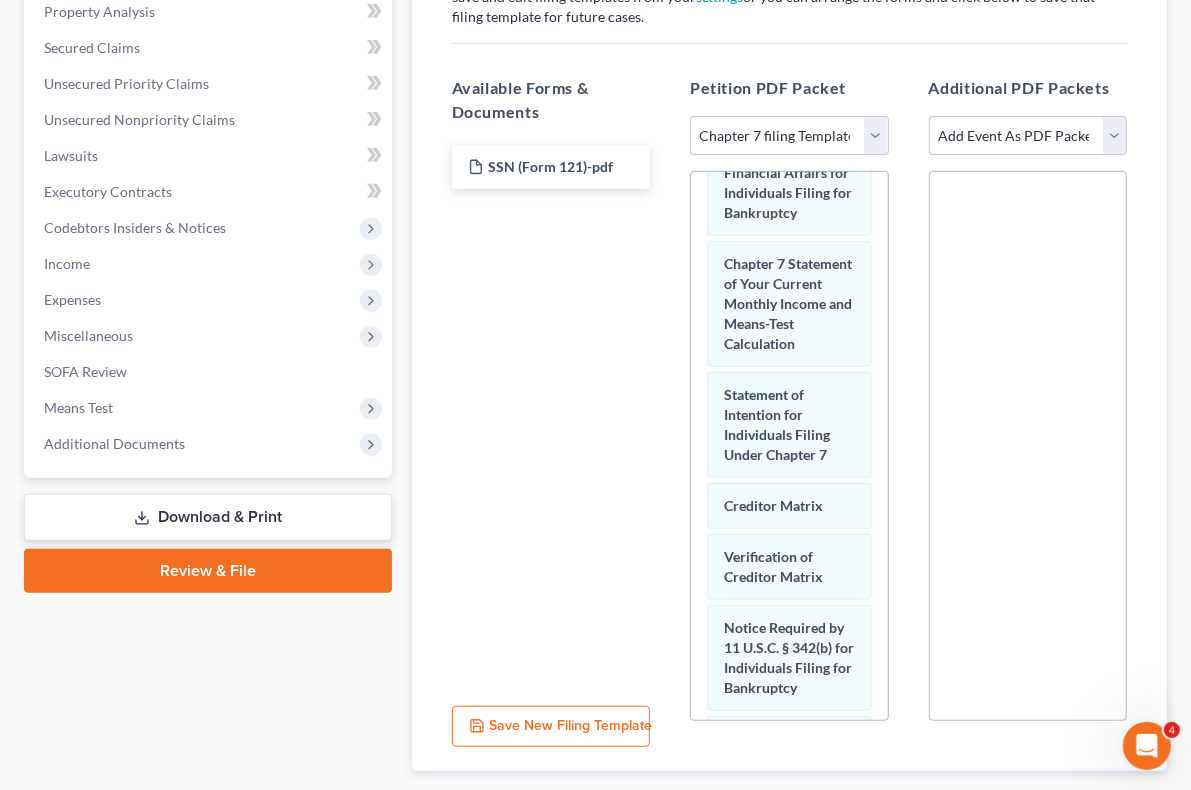 click on "Choose Default Petition PDF Packet Emergency Filing (Voluntary Petition and Creditor List Only) Chapter 7 Template Chapter 7 filing Template FINAL CHAPTER 7 FILING DOCUMENTS 101121 Chapter 7 Packet 11/21/24" at bounding box center [789, 136] 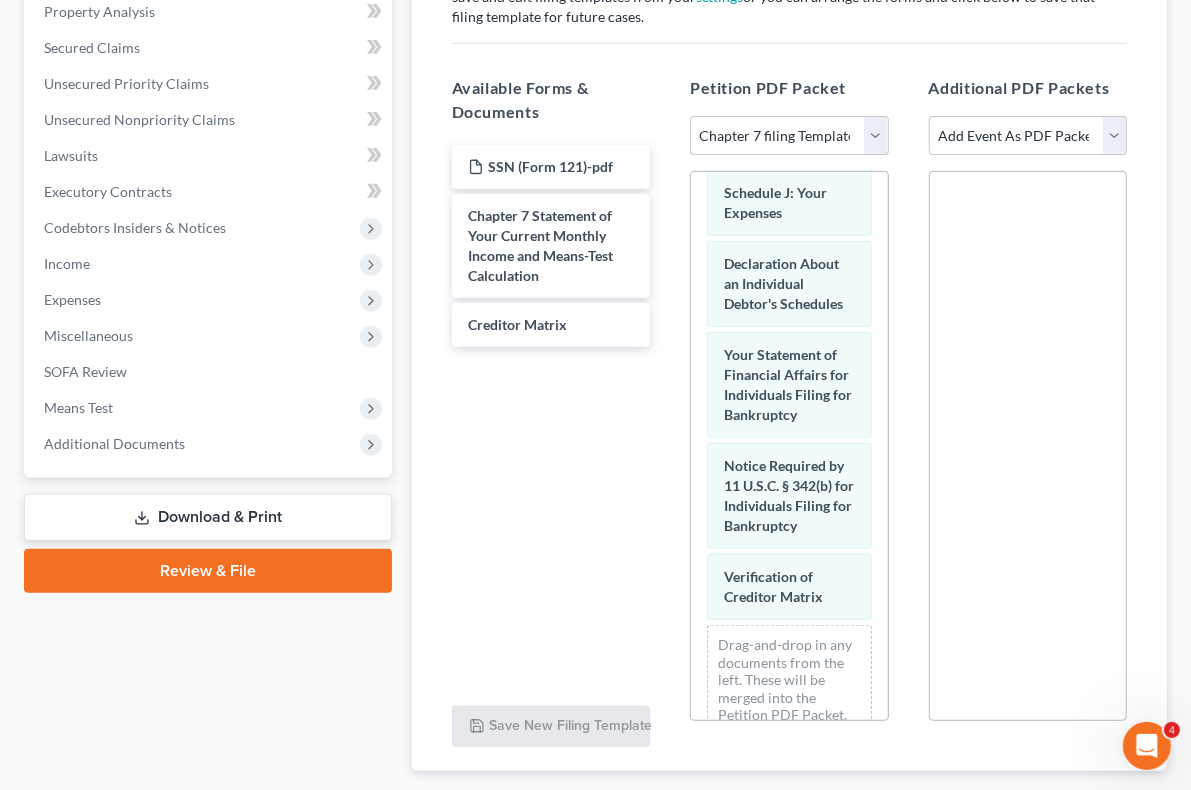 scroll, scrollTop: 961, scrollLeft: 0, axis: vertical 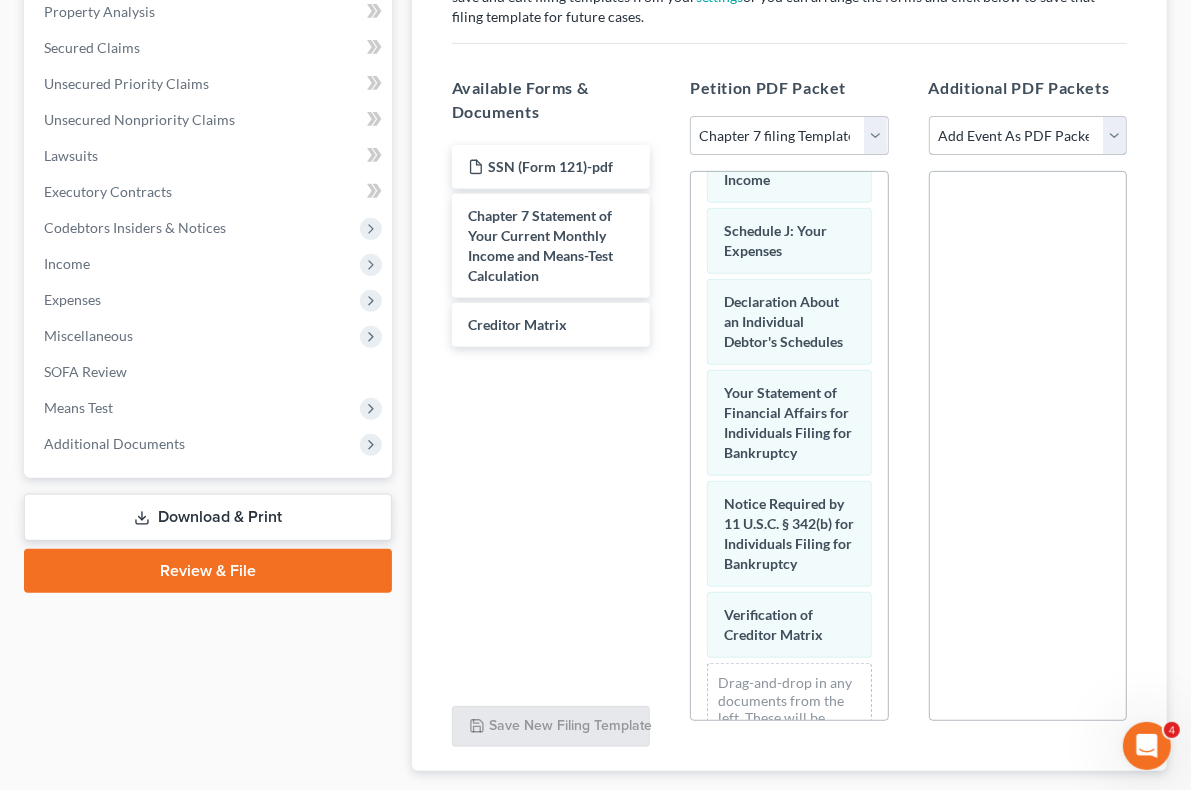 click on "Add Event As PDF Packet Affidavit re: NO Tax Returns Amended Matrix Adding Creditors (in PDF) Amended Petition Certificate of Credit Counseling (NOT Financial Mgmt) Certificate of Service Certification About a Financial Management Course (FMC) Certification re Rights & Responsibilities Agreement (text only) Ch 7 Means Test Calculation 122A-2 Ch 7 Statements - Monthly Income (122A-1) / Exemption Presumption of Abuse (122A-1Supp) Debtor Evidence of Employer Payments Received Debtor Evidence of NO Employer Payments Declaration About Individual Debtor's Schedules Declaration Re: Electronic Filing Declaration Under Penalty of Perjury for Non-Individual Debtors Disclosure of Compensation of Attorney for Debtor Domestic Support Obligations Federal Tax Returns Income Statement Reaffirmation Agreement Reaffirmation Cover Sheet Reaffirmation Support Documentation Schedules OR Amended Schedules/Statements Statement of Chapter 7 Business Operations Statement of Current Monthly Income & Means Test - Ch 7" at bounding box center (1028, 136) 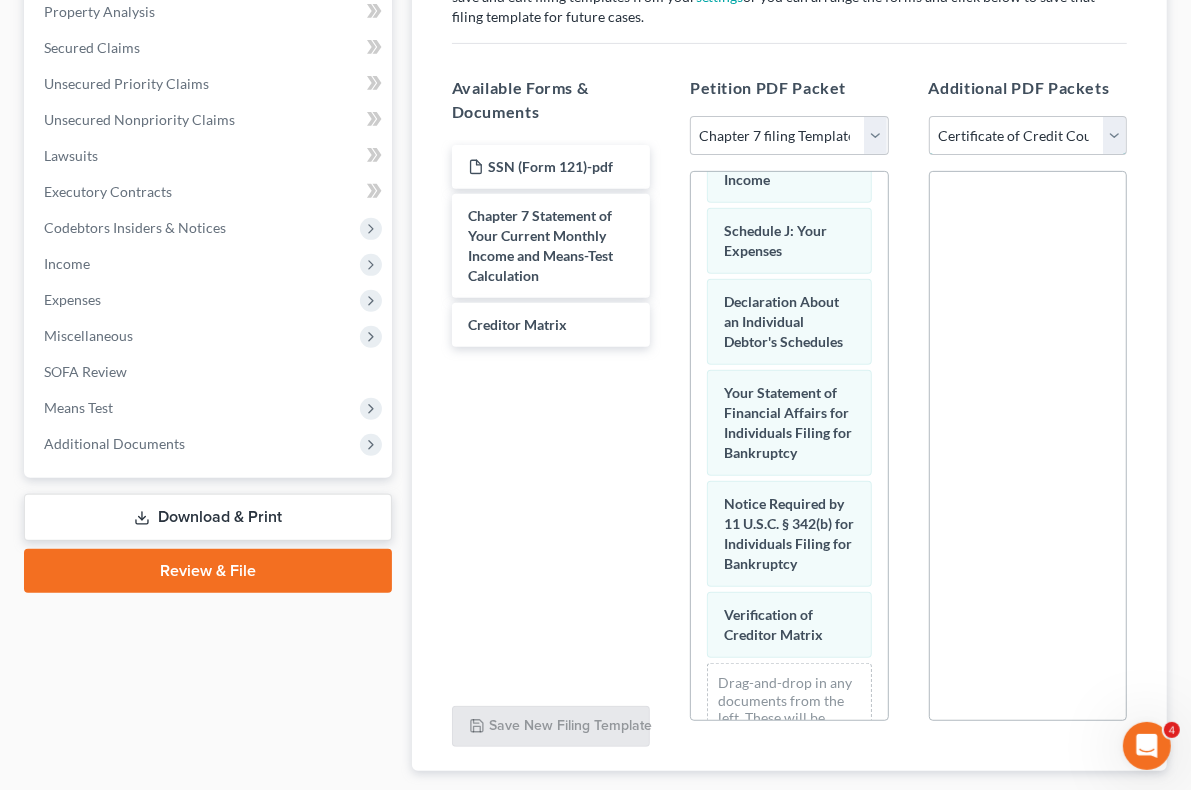 click on "Add Event As PDF Packet Affidavit re: NO Tax Returns Amended Matrix Adding Creditors (in PDF) Amended Petition Certificate of Credit Counseling (NOT Financial Mgmt) Certificate of Service Certification About a Financial Management Course (FMC) Certification re Rights & Responsibilities Agreement (text only) Ch 7 Means Test Calculation 122A-2 Ch 7 Statements - Monthly Income (122A-1) / Exemption Presumption of Abuse (122A-1Supp) Debtor Evidence of Employer Payments Received Debtor Evidence of NO Employer Payments Declaration About Individual Debtor's Schedules Declaration Re: Electronic Filing Declaration Under Penalty of Perjury for Non-Individual Debtors Disclosure of Compensation of Attorney for Debtor Domestic Support Obligations Federal Tax Returns Income Statement Reaffirmation Agreement Reaffirmation Cover Sheet Reaffirmation Support Documentation Schedules OR Amended Schedules/Statements Statement of Chapter 7 Business Operations Statement of Current Monthly Income & Means Test - Ch 7" at bounding box center (1028, 136) 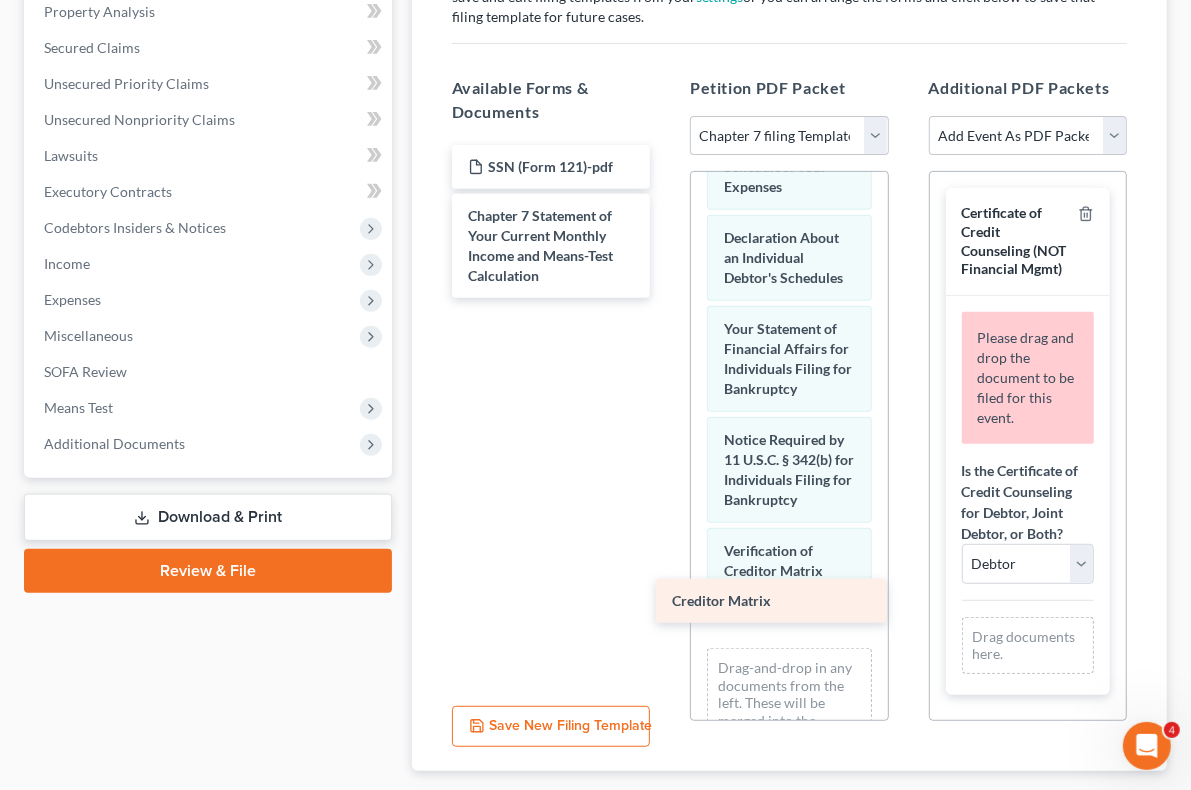 drag, startPoint x: 444, startPoint y: 283, endPoint x: 745, endPoint y: 600, distance: 437.13843 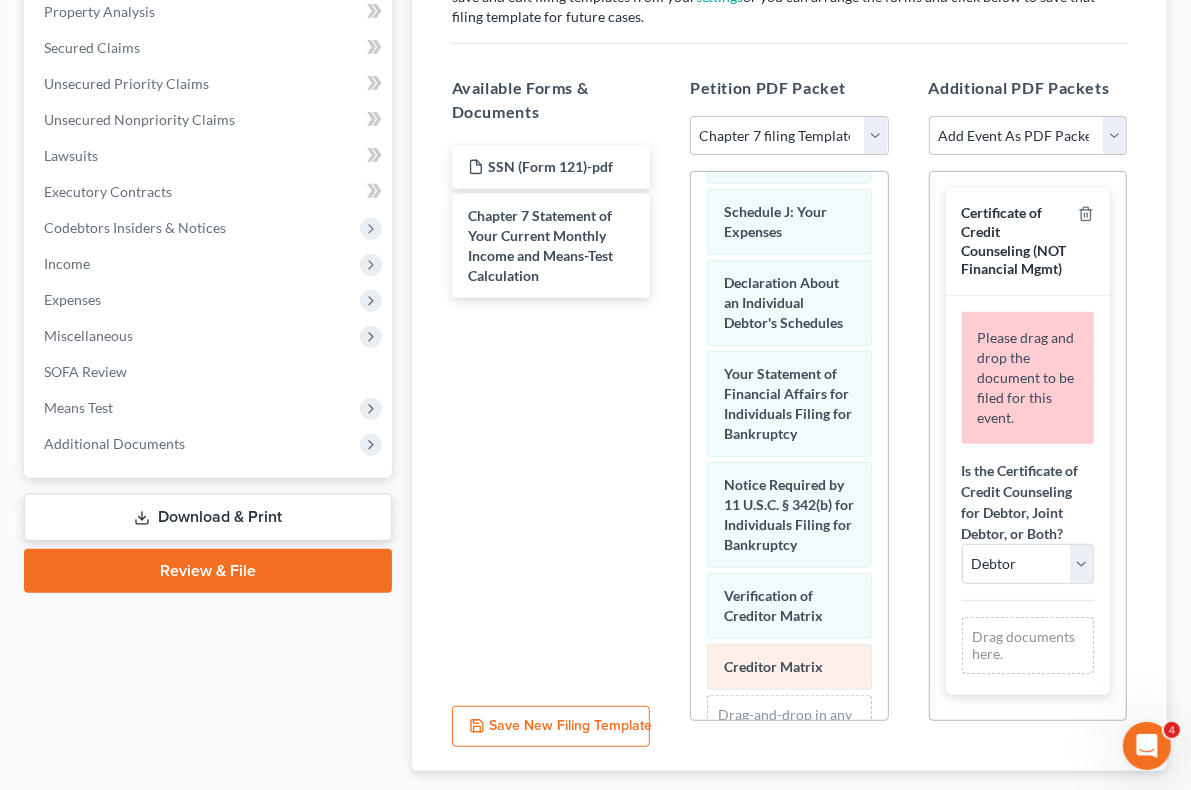 scroll, scrollTop: 1012, scrollLeft: 0, axis: vertical 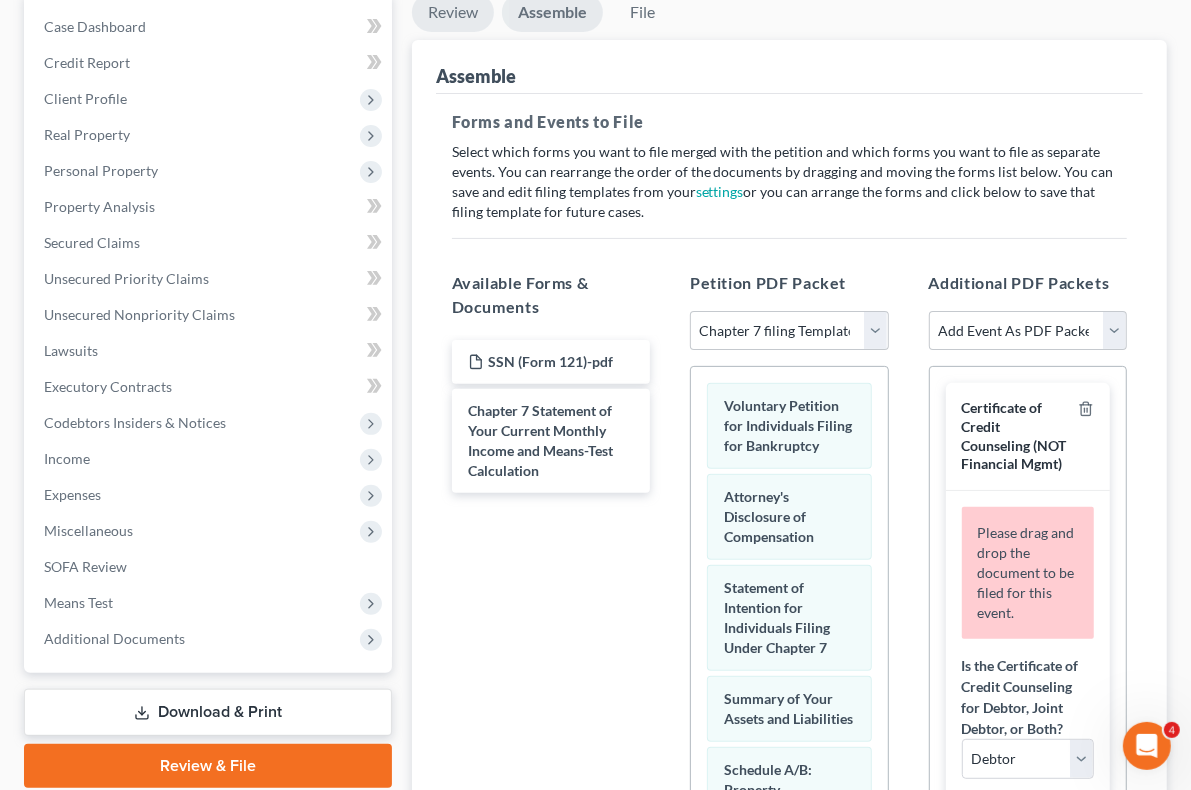 click on "Review" at bounding box center [453, 12] 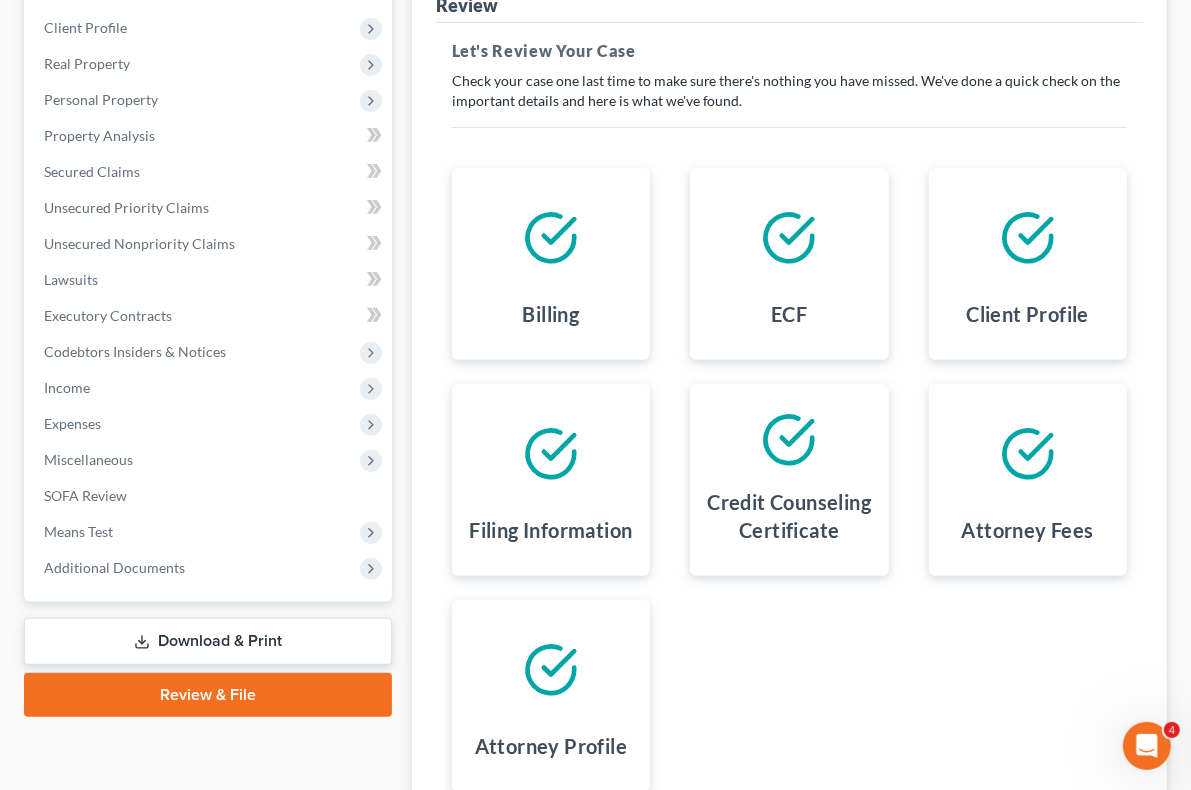 scroll, scrollTop: 171, scrollLeft: 0, axis: vertical 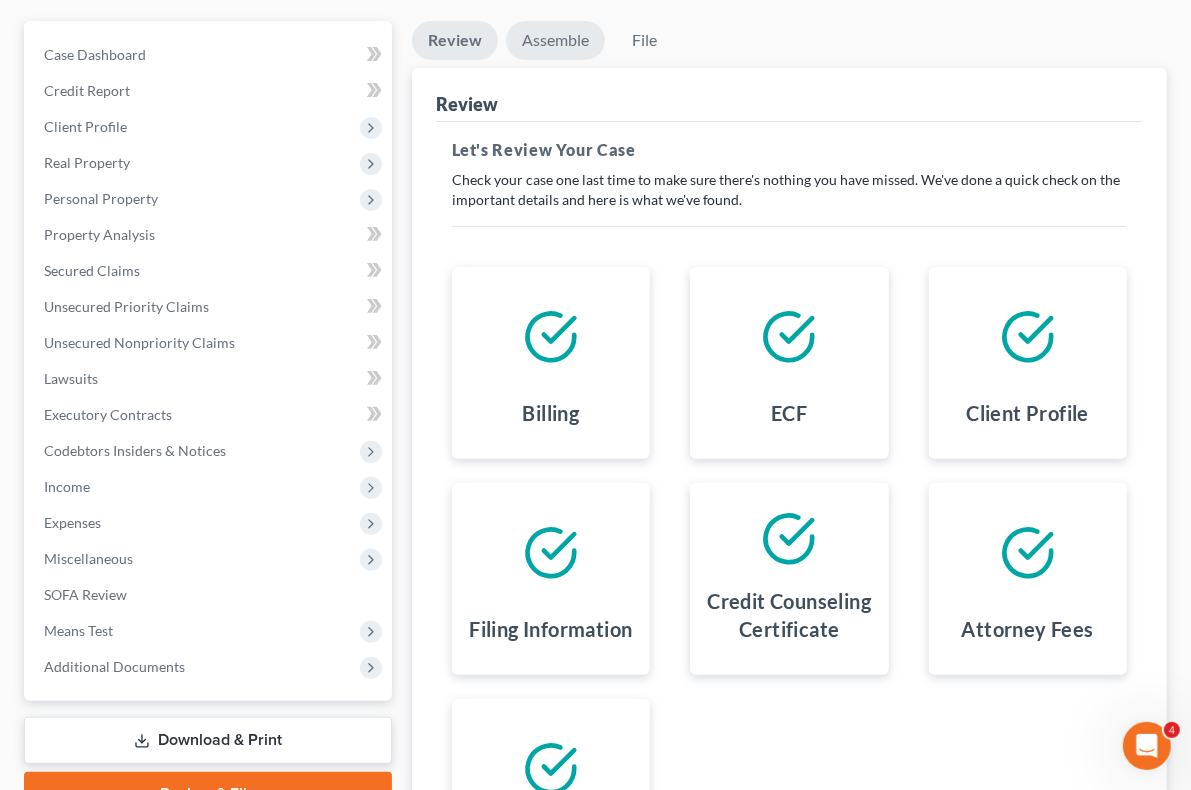 click on "Assemble" at bounding box center [555, 40] 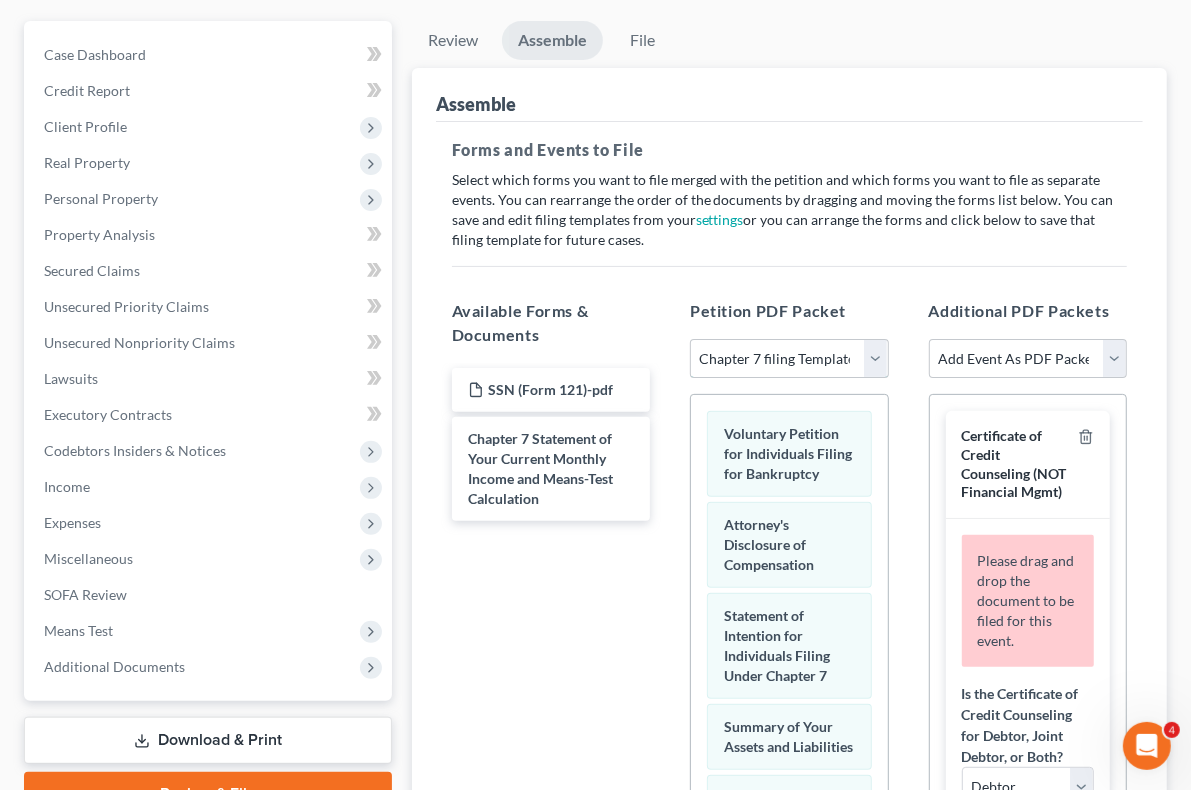 click on "Choose Default Petition PDF Packet Emergency Filing (Voluntary Petition and Creditor List Only) Chapter 7 Template Chapter 7 filing Template FINAL CHAPTER 7 FILING DOCUMENTS 101121 Chapter 7 Packet 11/21/24" at bounding box center [789, 359] 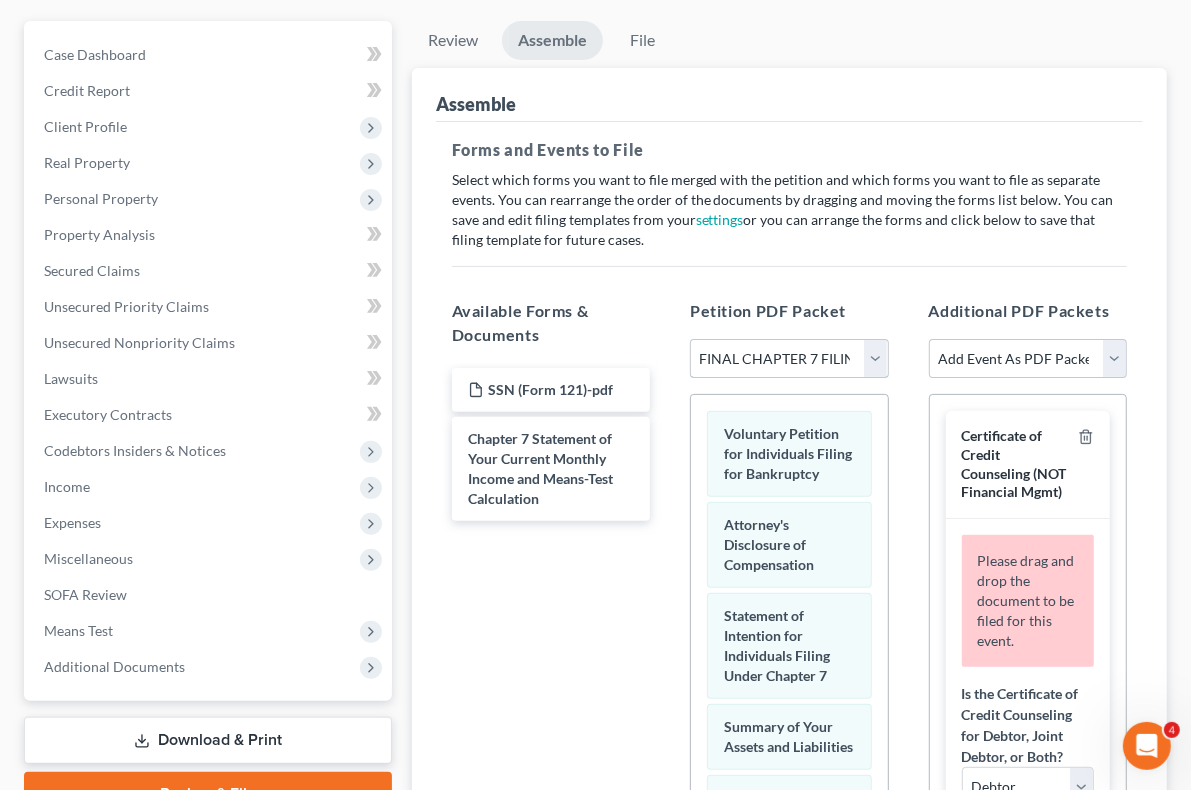 click on "Choose Default Petition PDF Packet Emergency Filing (Voluntary Petition and Creditor List Only) Chapter 7 Template Chapter 7 filing Template FINAL CHAPTER 7 FILING DOCUMENTS 101121 Chapter 7 Packet 11/21/24" at bounding box center [789, 359] 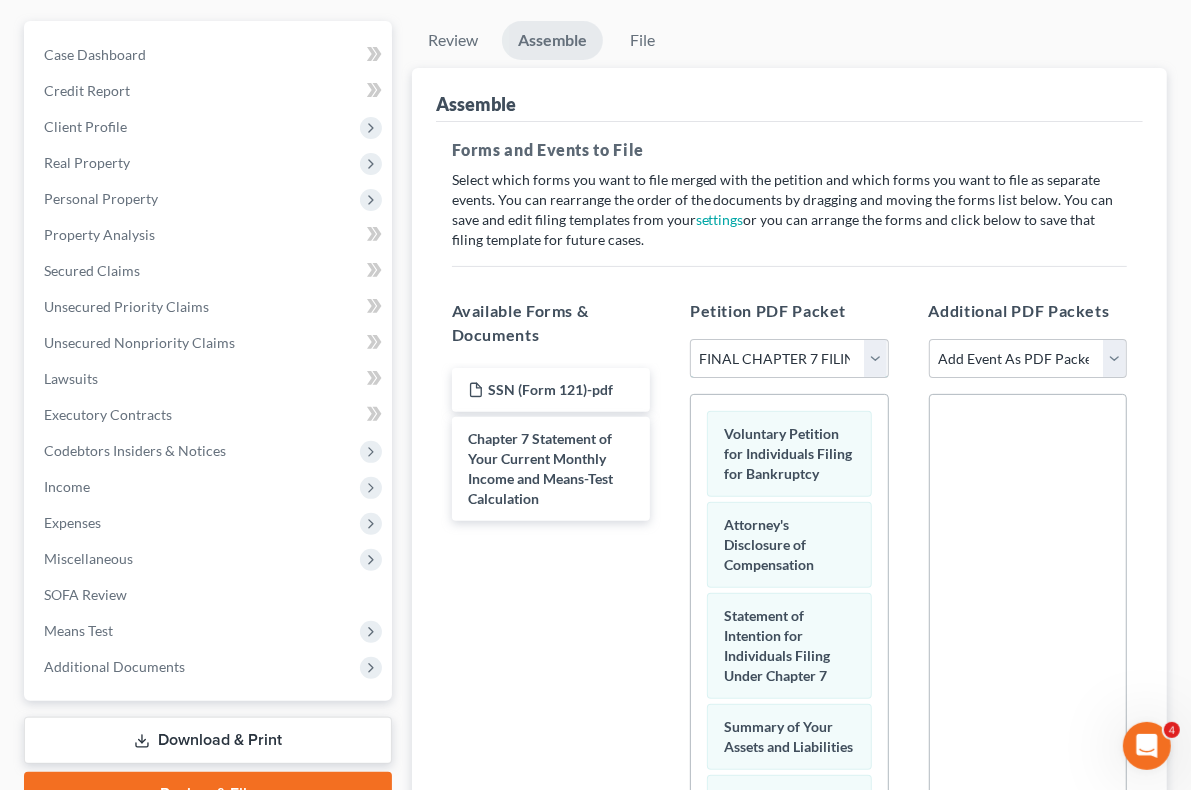 click on "Choose Default Petition PDF Packet Emergency Filing (Voluntary Petition and Creditor List Only) Chapter 7 Template Chapter 7 filing Template FINAL CHAPTER 7 FILING DOCUMENTS 101121 Chapter 7 Packet 11/21/24" at bounding box center (789, 359) 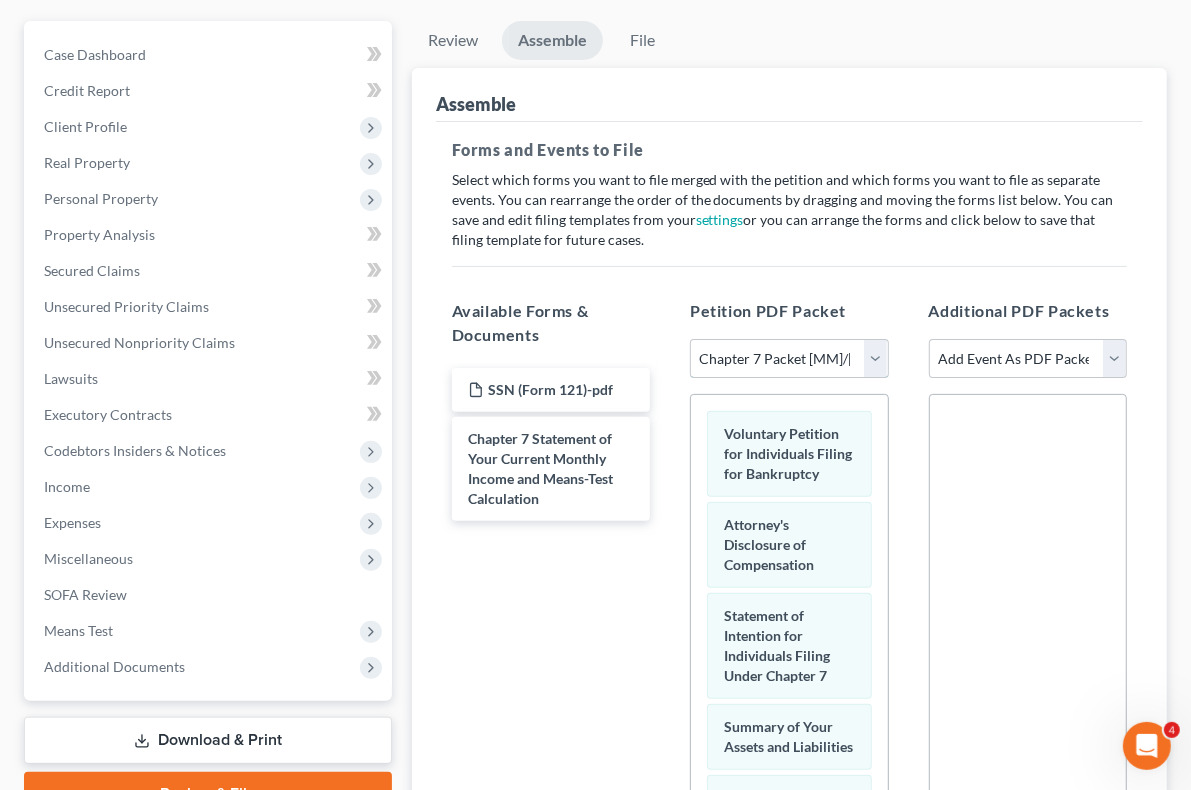 click on "Choose Default Petition PDF Packet Emergency Filing (Voluntary Petition and Creditor List Only) Chapter 7 Template Chapter 7 filing Template FINAL CHAPTER 7 FILING DOCUMENTS 101121 Chapter 7 Packet 11/21/24" at bounding box center [789, 359] 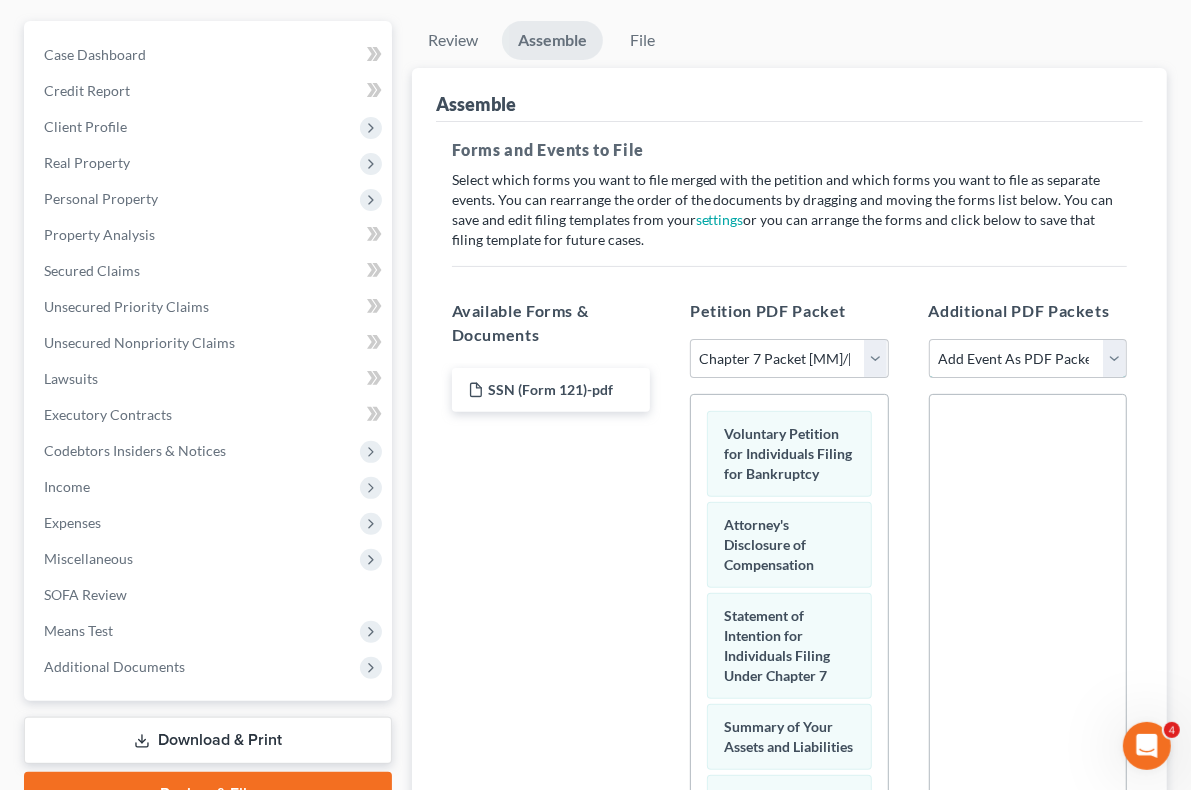 click on "Add Event As PDF Packet Affidavit re: NO Tax Returns Amended Matrix Adding Creditors (in PDF) Amended Petition Certificate of Credit Counseling (NOT Financial Mgmt) Certificate of Service Certification About a Financial Management Course (FMC) Certification re Rights & Responsibilities Agreement (text only) Ch 7 Means Test Calculation 122A-2 Ch 7 Statements - Monthly Income (122A-1) / Exemption Presumption of Abuse (122A-1Supp) Debtor Evidence of Employer Payments Received Debtor Evidence of NO Employer Payments Declaration About Individual Debtor's Schedules Declaration Re: Electronic Filing Declaration Under Penalty of Perjury for Non-Individual Debtors Disclosure of Compensation of Attorney for Debtor Domestic Support Obligations Federal Tax Returns Income Statement Reaffirmation Agreement Reaffirmation Cover Sheet Reaffirmation Support Documentation Schedules OR Amended Schedules/Statements Statement of Chapter 7 Business Operations Statement of Current Monthly Income & Means Test - Ch 7" at bounding box center [1028, 359] 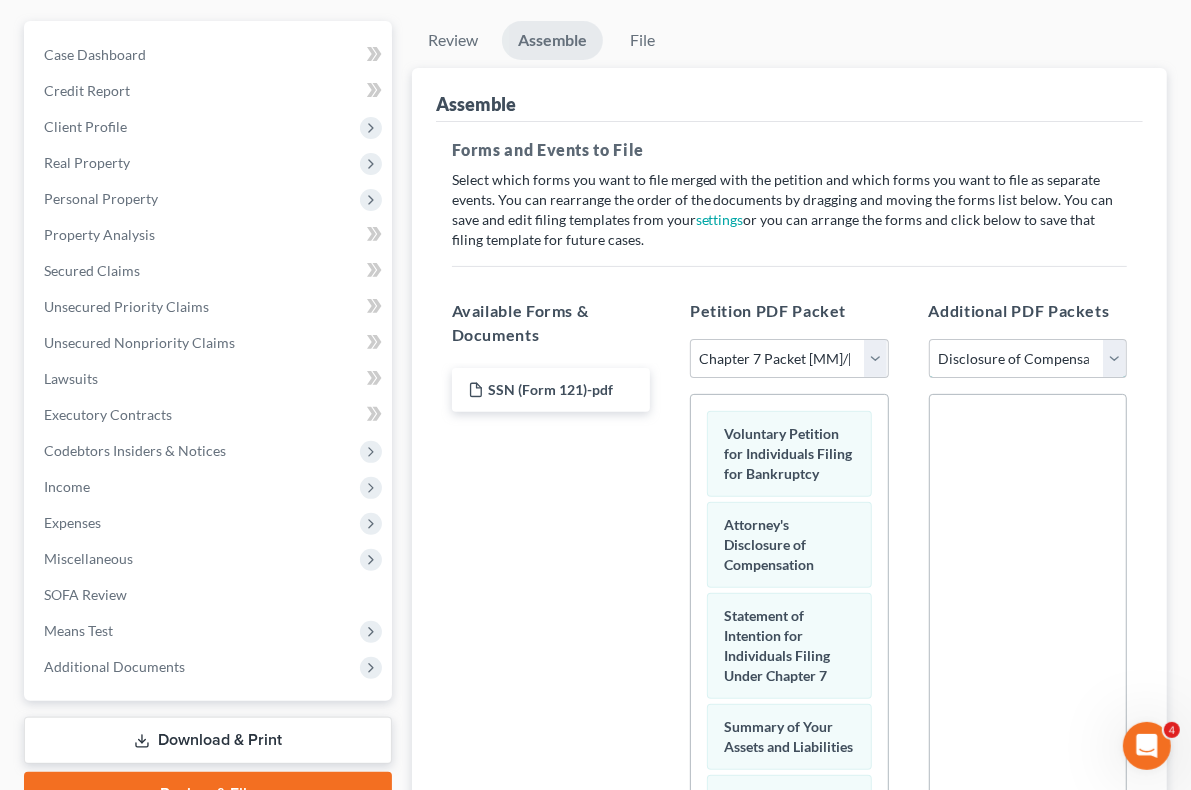 click on "Add Event As PDF Packet Affidavit re: NO Tax Returns Amended Matrix Adding Creditors (in PDF) Amended Petition Certificate of Credit Counseling (NOT Financial Mgmt) Certificate of Service Certification About a Financial Management Course (FMC) Certification re Rights & Responsibilities Agreement (text only) Ch 7 Means Test Calculation 122A-2 Ch 7 Statements - Monthly Income (122A-1) / Exemption Presumption of Abuse (122A-1Supp) Debtor Evidence of Employer Payments Received Debtor Evidence of NO Employer Payments Declaration About Individual Debtor's Schedules Declaration Re: Electronic Filing Declaration Under Penalty of Perjury for Non-Individual Debtors Disclosure of Compensation of Attorney for Debtor Domestic Support Obligations Federal Tax Returns Income Statement Reaffirmation Agreement Reaffirmation Cover Sheet Reaffirmation Support Documentation Schedules OR Amended Schedules/Statements Statement of Chapter 7 Business Operations Statement of Current Monthly Income & Means Test - Ch 7" at bounding box center [1028, 359] 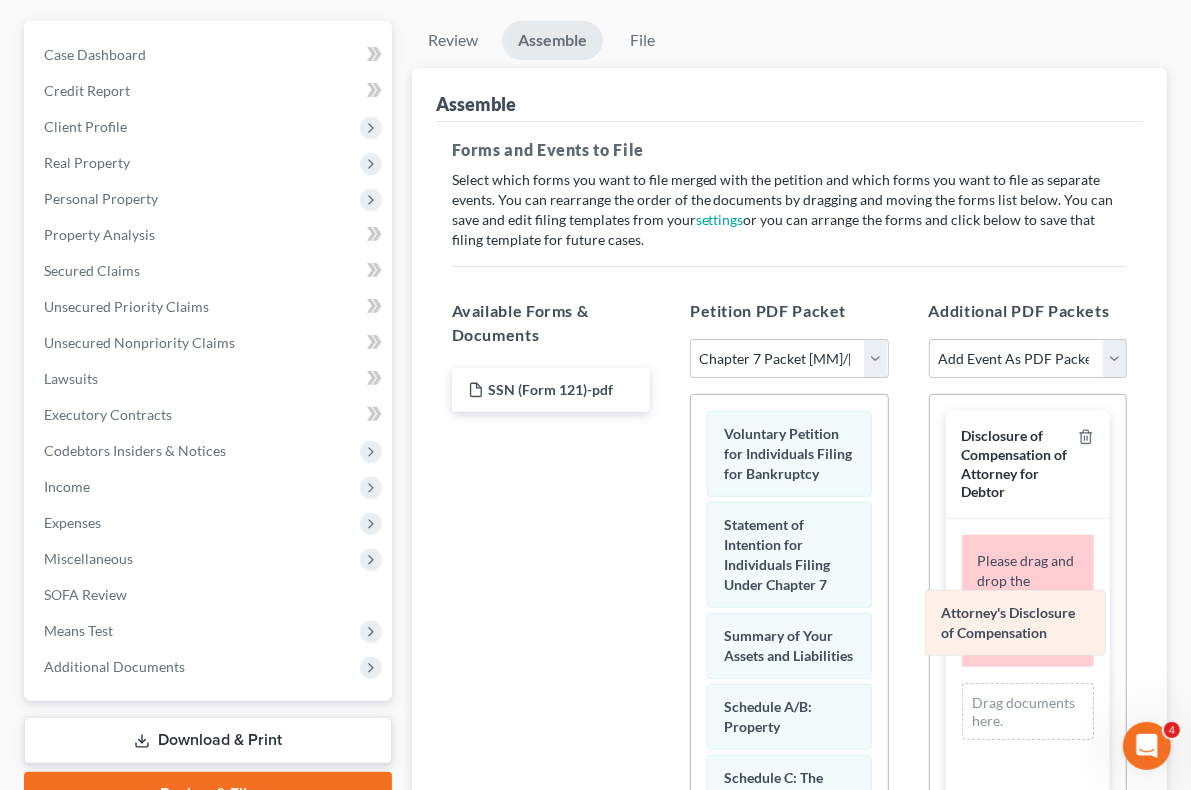drag, startPoint x: 761, startPoint y: 517, endPoint x: 1043, endPoint y: 626, distance: 302.3326 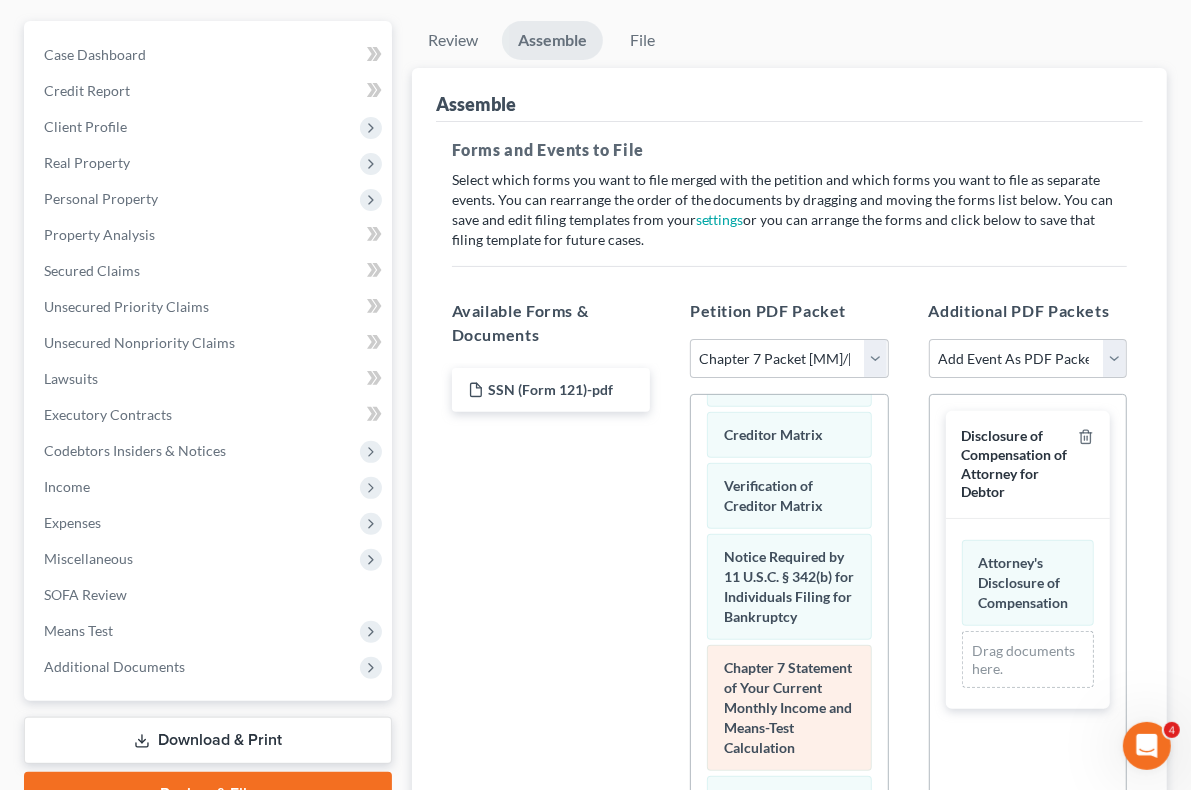 scroll, scrollTop: 1052, scrollLeft: 0, axis: vertical 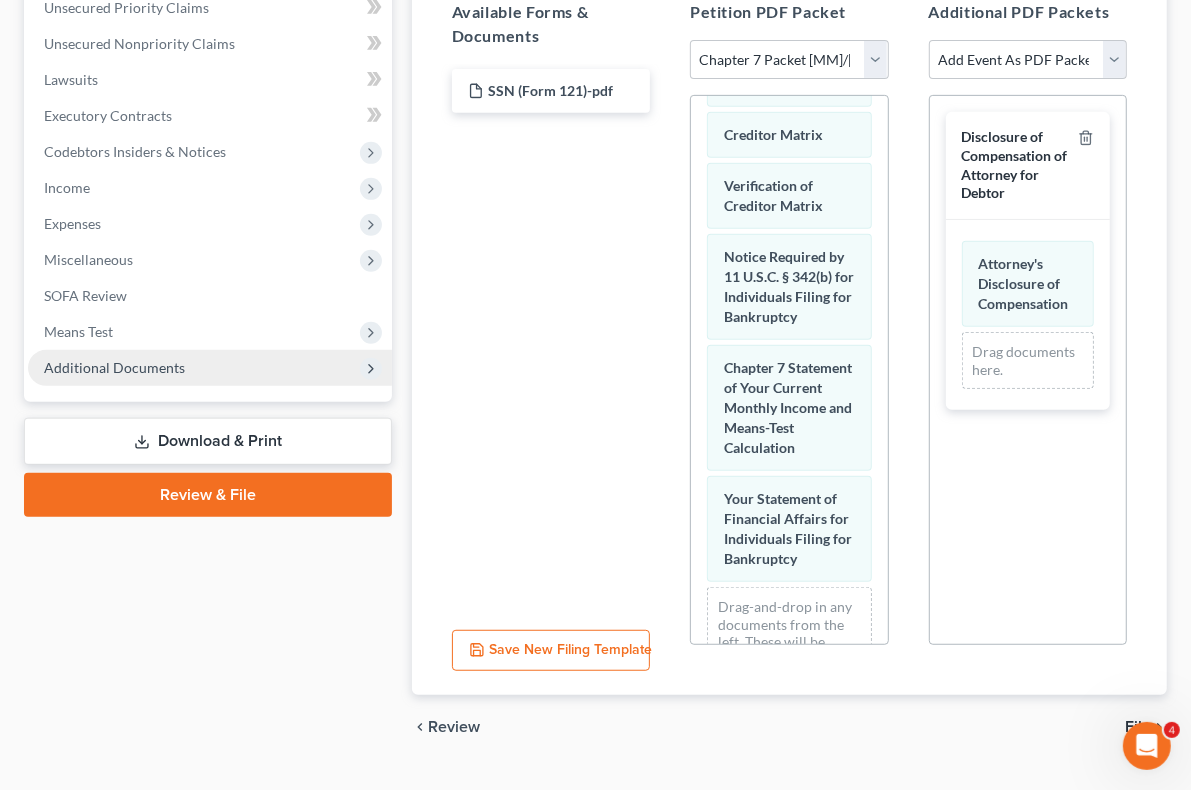 click on "Additional Documents" at bounding box center [114, 367] 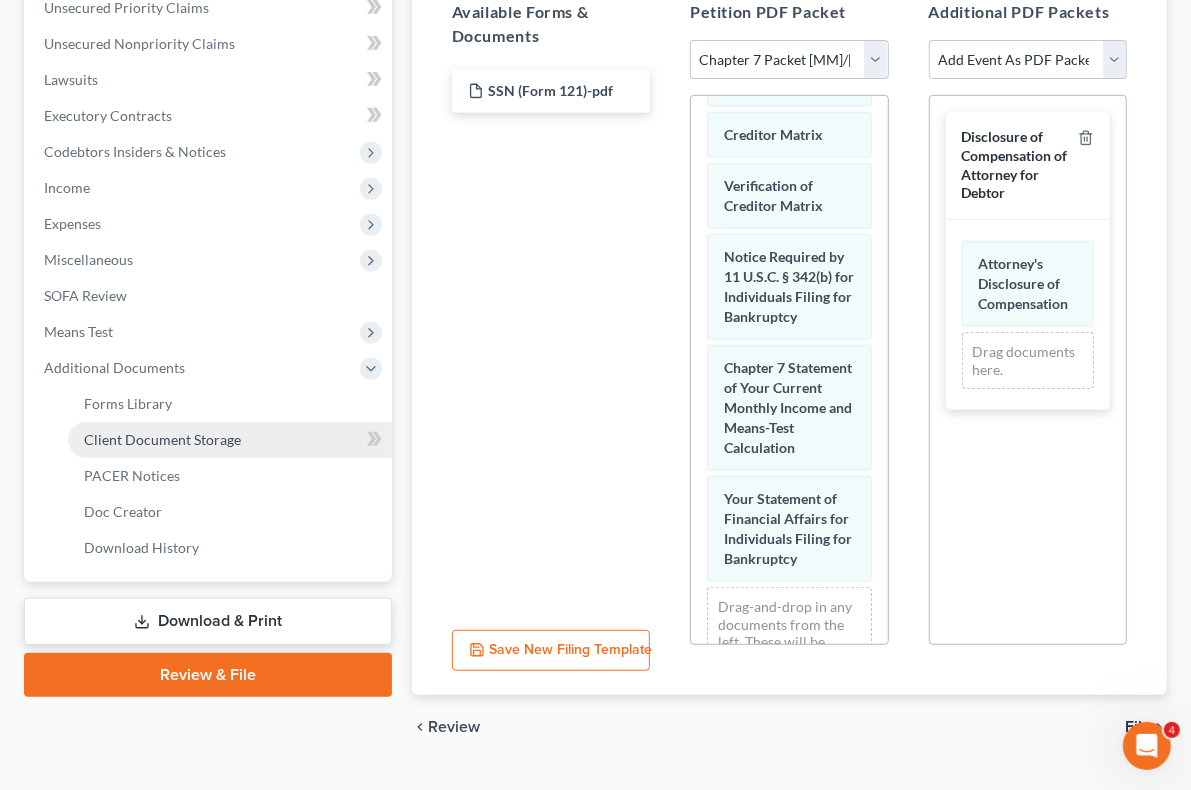 click on "Client Document Storage" at bounding box center (162, 439) 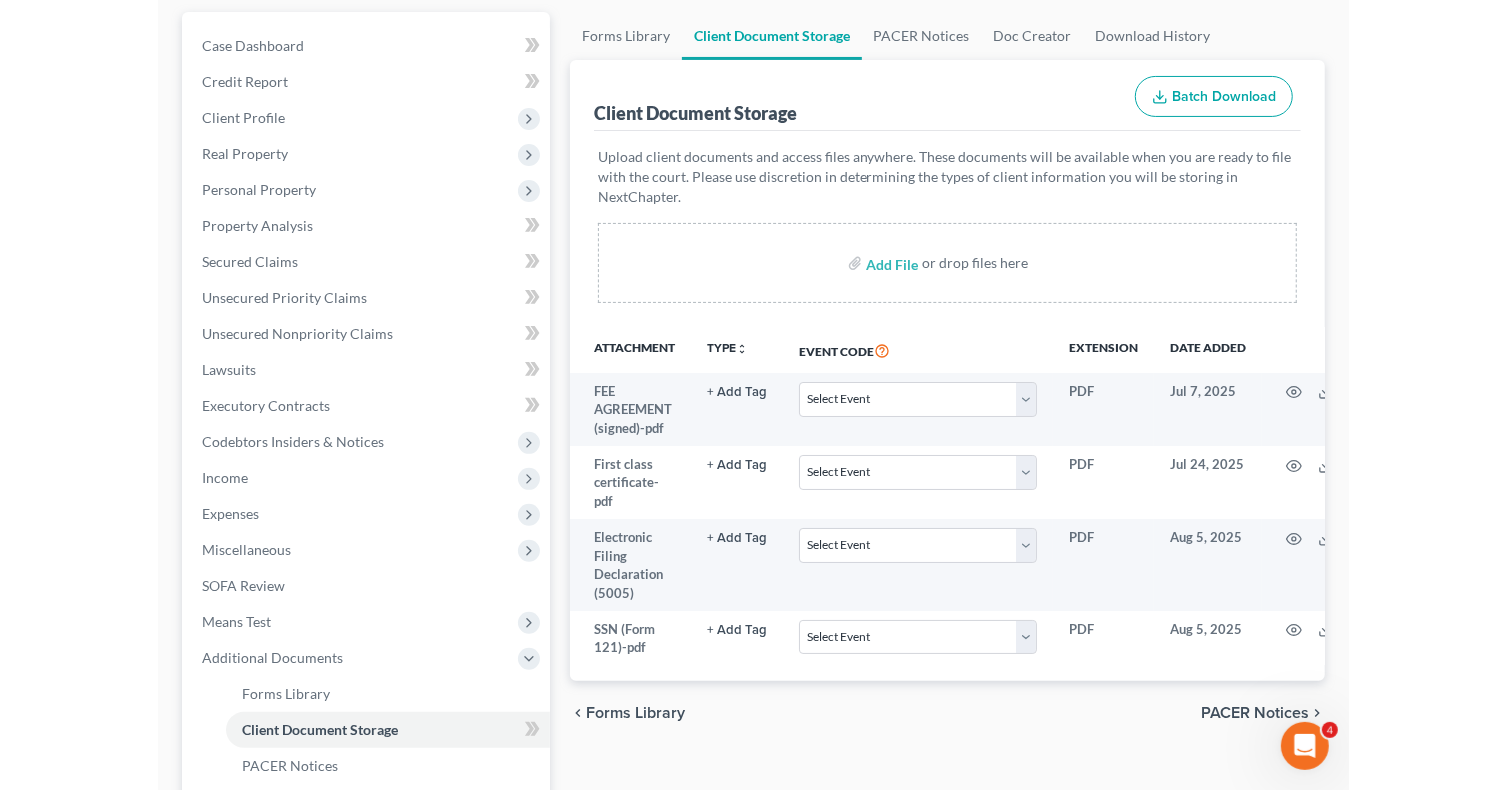 scroll, scrollTop: 199, scrollLeft: 0, axis: vertical 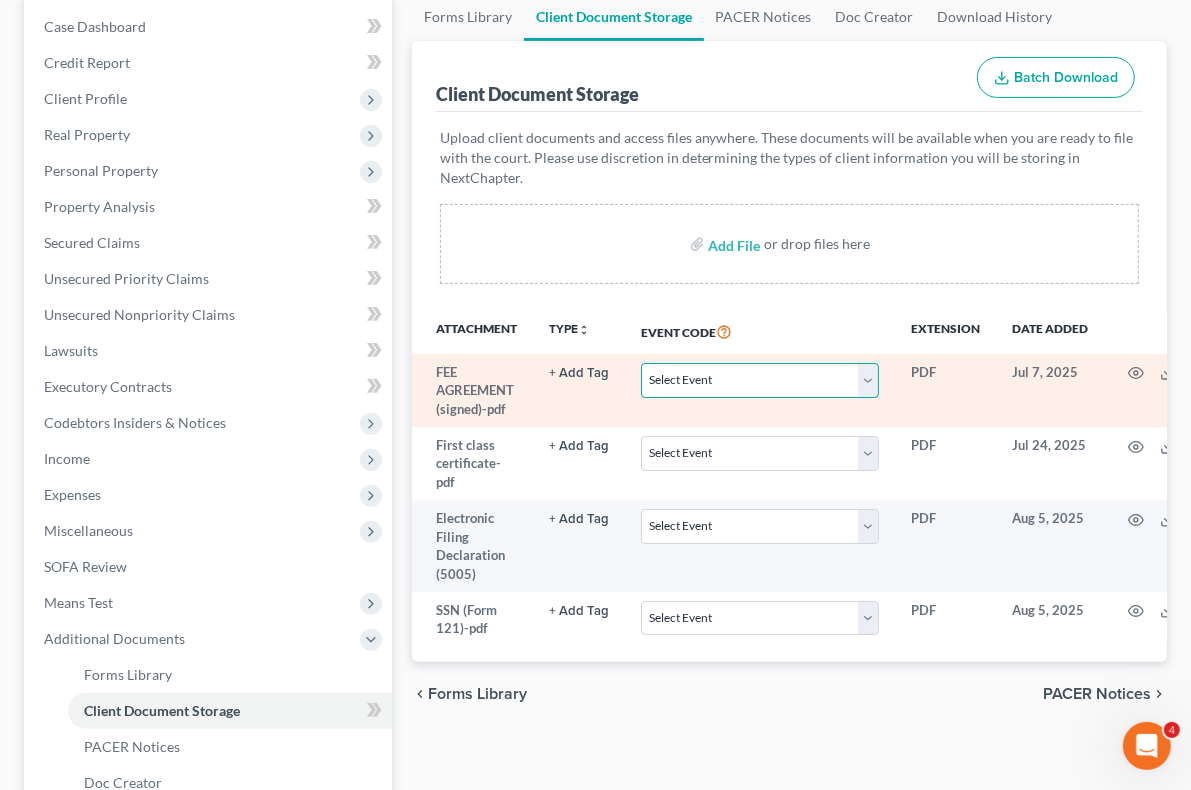 click on "Select Event 20 Largest Unsecured Creditors Affidavit re: NO Tax Returns Amended Matrix Adding Creditors (in PDF) Amended Petition Balance Sheet Certificate of Credit Counseling (NOT Financial Mgmt) Certificate of Service Certificate of Service of CHAPTER 13 PLAN Certification About a Financial Management Course (FMC) Certification re Rights & Responsibilities Agreement (text only) Ch 11 Periodic Report (B26) Ch 11 Statement of Monthly Income Form 122B Ch 13 Calculation of Disposable Income 122C-2 Ch 13 Statement of Monthly Income 122C-1 Ch 7 Means Test Calculation 122A-2 Ch 7 Statements - Monthly Income (122A-1) / Exemption Presumption of Abuse (122A-1Supp) Chapter 11 Final Report and Account Chapter 11 Subchapter V Pre-Status Conference Report Chapter 13 Plan Corporate Ownership Statement Debtor Election of Small Business Designation Debtor Evidence of Employer Payments Received Debtor Evidence of NO Employer Payments Declaration About Individual Debtor's Schedules Declaration Re: Electronic Filing" at bounding box center (760, 380) 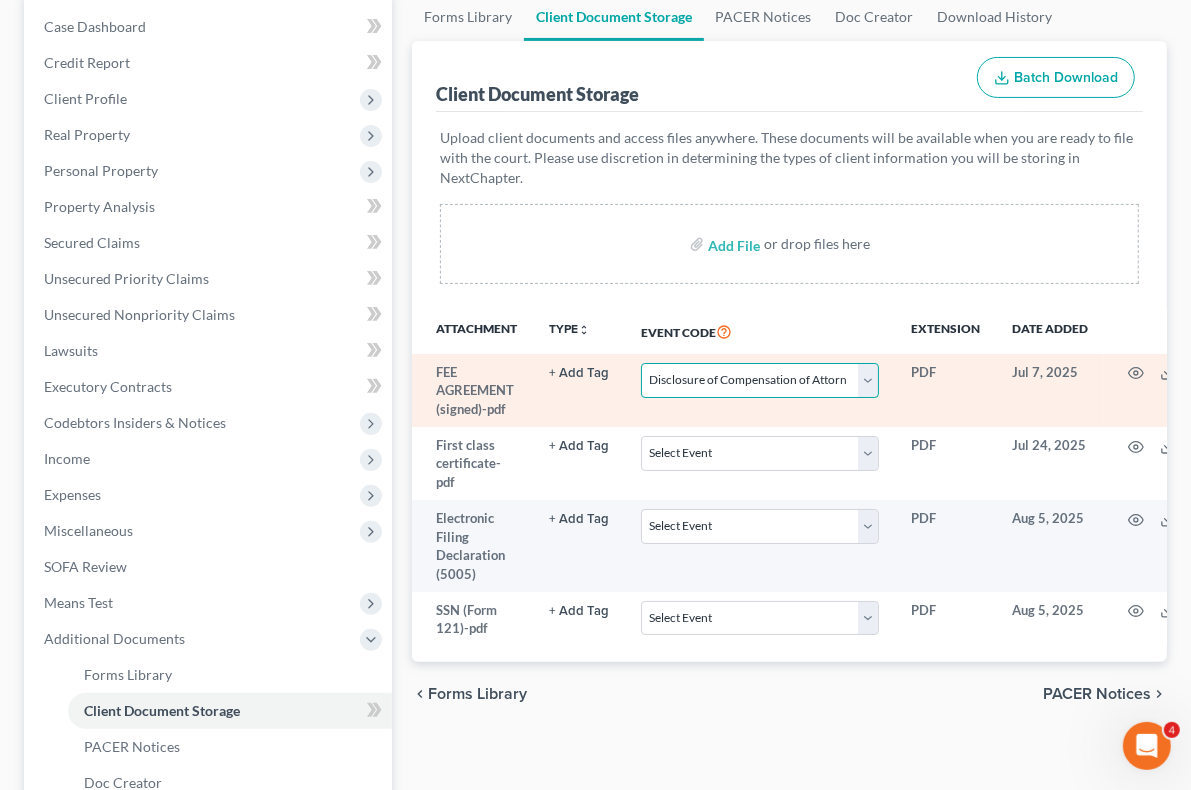 click on "Select Event 20 Largest Unsecured Creditors Affidavit re: NO Tax Returns Amended Matrix Adding Creditors (in PDF) Amended Petition Balance Sheet Certificate of Credit Counseling (NOT Financial Mgmt) Certificate of Service Certificate of Service of CHAPTER 13 PLAN Certification About a Financial Management Course (FMC) Certification re Rights & Responsibilities Agreement (text only) Ch 11 Periodic Report (B26) Ch 11 Statement of Monthly Income Form 122B Ch 13 Calculation of Disposable Income 122C-2 Ch 13 Statement of Monthly Income 122C-1 Ch 7 Means Test Calculation 122A-2 Ch 7 Statements - Monthly Income (122A-1) / Exemption Presumption of Abuse (122A-1Supp) Chapter 11 Final Report and Account Chapter 11 Subchapter V Pre-Status Conference Report Chapter 13 Plan Corporate Ownership Statement Debtor Election of Small Business Designation Debtor Evidence of Employer Payments Received Debtor Evidence of NO Employer Payments Declaration About Individual Debtor's Schedules Declaration Re: Electronic Filing" at bounding box center (760, 380) 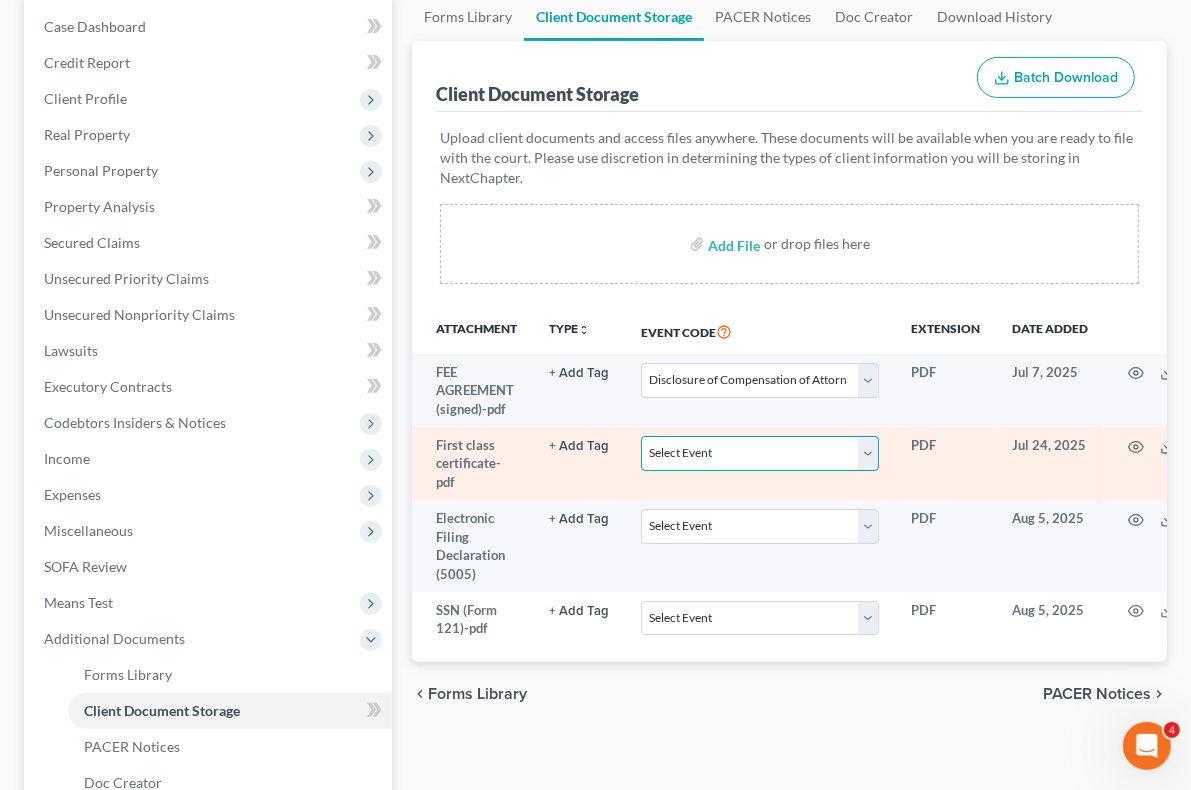 click on "Select Event 20 Largest Unsecured Creditors Affidavit re: NO Tax Returns Amended Matrix Adding Creditors (in PDF) Amended Petition Balance Sheet Certificate of Credit Counseling (NOT Financial Mgmt) Certificate of Service Certificate of Service of CHAPTER 13 PLAN Certification About a Financial Management Course (FMC) Certification re Rights & Responsibilities Agreement (text only) Ch 11 Periodic Report (B26) Ch 11 Statement of Monthly Income Form 122B Ch 13 Calculation of Disposable Income 122C-2 Ch 13 Statement of Monthly Income 122C-1 Ch 7 Means Test Calculation 122A-2 Ch 7 Statements - Monthly Income (122A-1) / Exemption Presumption of Abuse (122A-1Supp) Chapter 11 Final Report and Account Chapter 11 Subchapter V Pre-Status Conference Report Chapter 13 Plan Corporate Ownership Statement Debtor Election of Small Business Designation Debtor Evidence of Employer Payments Received Debtor Evidence of NO Employer Payments Declaration About Individual Debtor's Schedules Declaration Re: Electronic Filing" at bounding box center [760, 453] 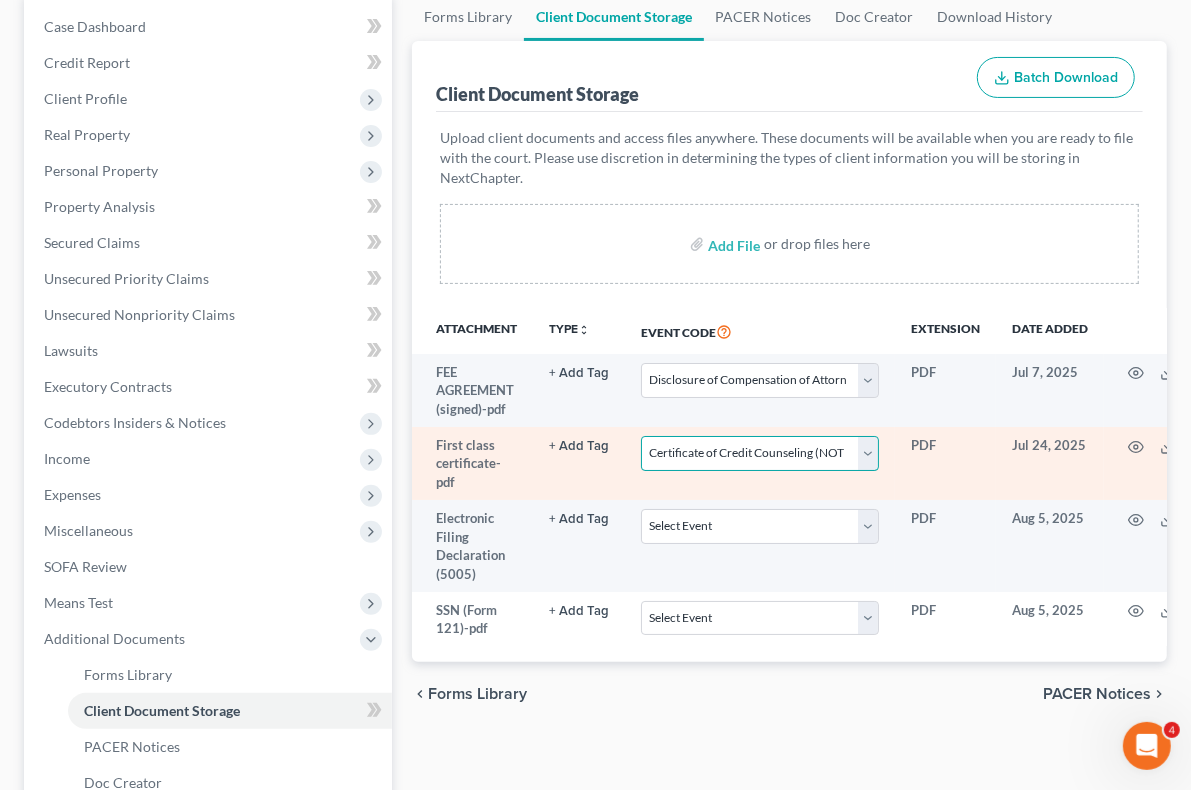 click on "Select Event 20 Largest Unsecured Creditors Affidavit re: NO Tax Returns Amended Matrix Adding Creditors (in PDF) Amended Petition Balance Sheet Certificate of Credit Counseling (NOT Financial Mgmt) Certificate of Service Certificate of Service of CHAPTER 13 PLAN Certification About a Financial Management Course (FMC) Certification re Rights & Responsibilities Agreement (text only) Ch 11 Periodic Report (B26) Ch 11 Statement of Monthly Income Form 122B Ch 13 Calculation of Disposable Income 122C-2 Ch 13 Statement of Monthly Income 122C-1 Ch 7 Means Test Calculation 122A-2 Ch 7 Statements - Monthly Income (122A-1) / Exemption Presumption of Abuse (122A-1Supp) Chapter 11 Final Report and Account Chapter 11 Subchapter V Pre-Status Conference Report Chapter 13 Plan Corporate Ownership Statement Debtor Election of Small Business Designation Debtor Evidence of Employer Payments Received Debtor Evidence of NO Employer Payments Declaration About Individual Debtor's Schedules Declaration Re: Electronic Filing" at bounding box center [760, 453] 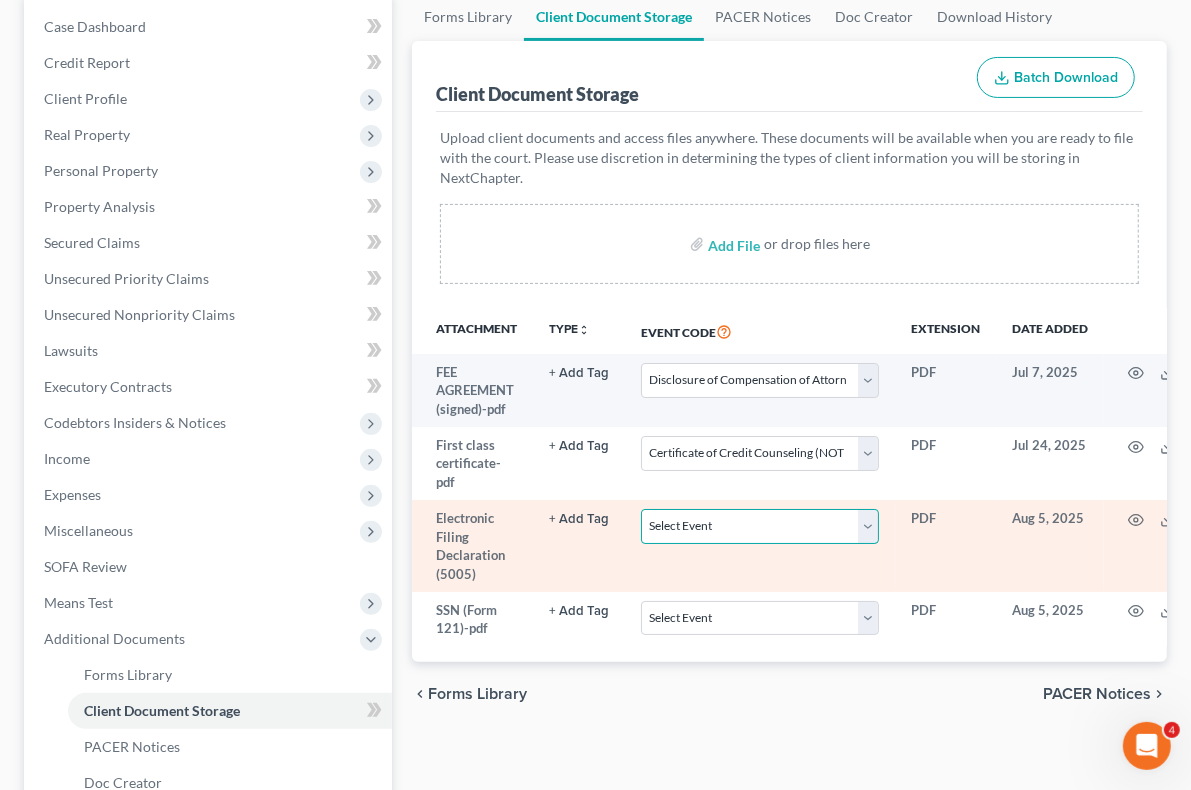 click on "Select Event 20 Largest Unsecured Creditors Affidavit re: NO Tax Returns Amended Matrix Adding Creditors (in PDF) Amended Petition Balance Sheet Certificate of Credit Counseling (NOT Financial Mgmt) Certificate of Service Certificate of Service of CHAPTER 13 PLAN Certification About a Financial Management Course (FMC) Certification re Rights & Responsibilities Agreement (text only) Ch 11 Periodic Report (B26) Ch 11 Statement of Monthly Income Form 122B Ch 13 Calculation of Disposable Income 122C-2 Ch 13 Statement of Monthly Income 122C-1 Ch 7 Means Test Calculation 122A-2 Ch 7 Statements - Monthly Income (122A-1) / Exemption Presumption of Abuse (122A-1Supp) Chapter 11 Final Report and Account Chapter 11 Subchapter V Pre-Status Conference Report Chapter 13 Plan Corporate Ownership Statement Debtor Election of Small Business Designation Debtor Evidence of Employer Payments Received Debtor Evidence of NO Employer Payments Declaration About Individual Debtor's Schedules Declaration Re: Electronic Filing" at bounding box center [760, 526] 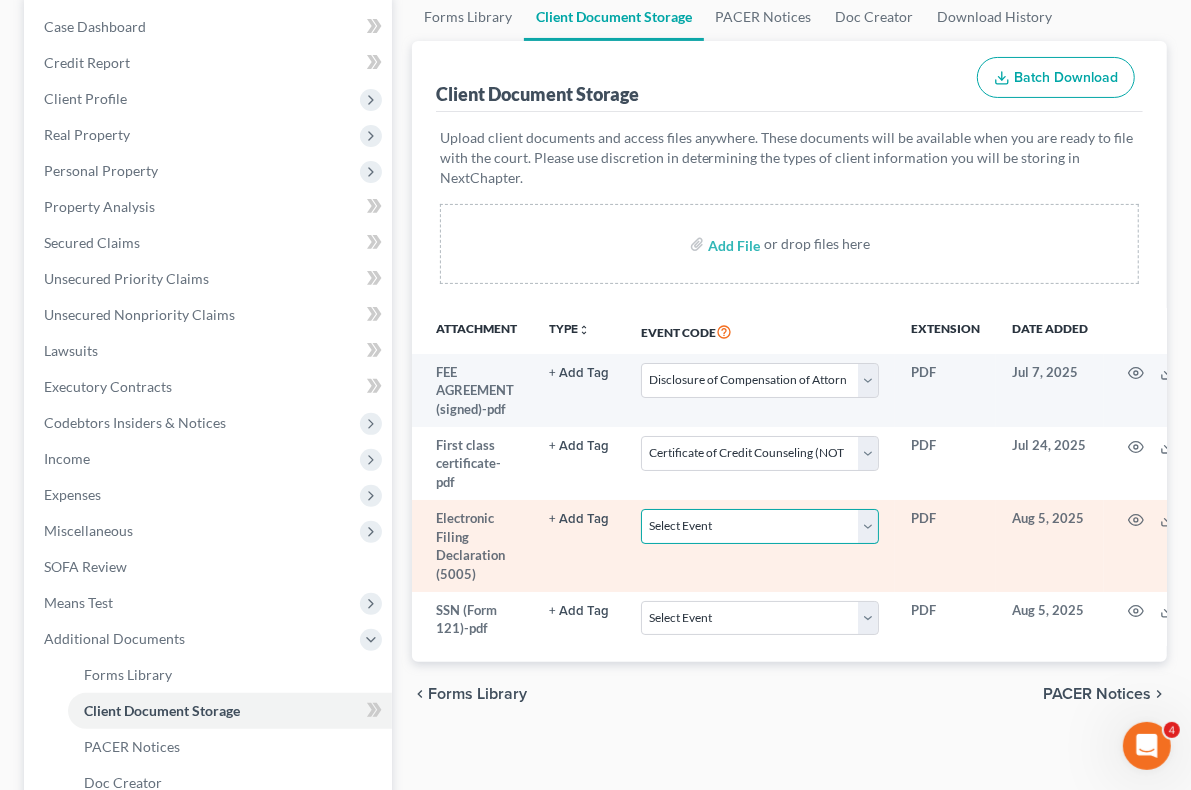 select on "24" 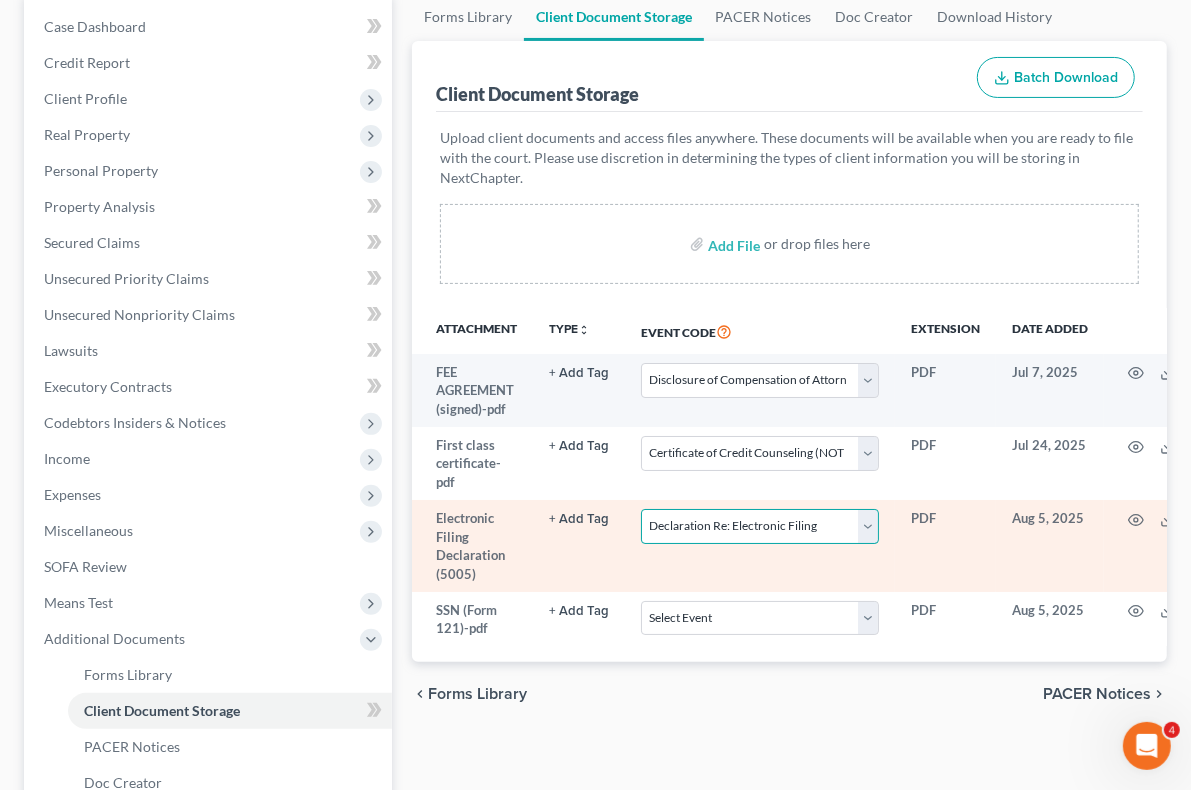 click on "Select Event 20 Largest Unsecured Creditors Affidavit re: NO Tax Returns Amended Matrix Adding Creditors (in PDF) Amended Petition Balance Sheet Certificate of Credit Counseling (NOT Financial Mgmt) Certificate of Service Certificate of Service of CHAPTER 13 PLAN Certification About a Financial Management Course (FMC) Certification re Rights & Responsibilities Agreement (text only) Ch 11 Periodic Report (B26) Ch 11 Statement of Monthly Income Form 122B Ch 13 Calculation of Disposable Income 122C-2 Ch 13 Statement of Monthly Income 122C-1 Ch 7 Means Test Calculation 122A-2 Ch 7 Statements - Monthly Income (122A-1) / Exemption Presumption of Abuse (122A-1Supp) Chapter 11 Final Report and Account Chapter 11 Subchapter V Pre-Status Conference Report Chapter 13 Plan Corporate Ownership Statement Debtor Election of Small Business Designation Debtor Evidence of Employer Payments Received Debtor Evidence of NO Employer Payments Declaration About Individual Debtor's Schedules Declaration Re: Electronic Filing" at bounding box center (760, 526) 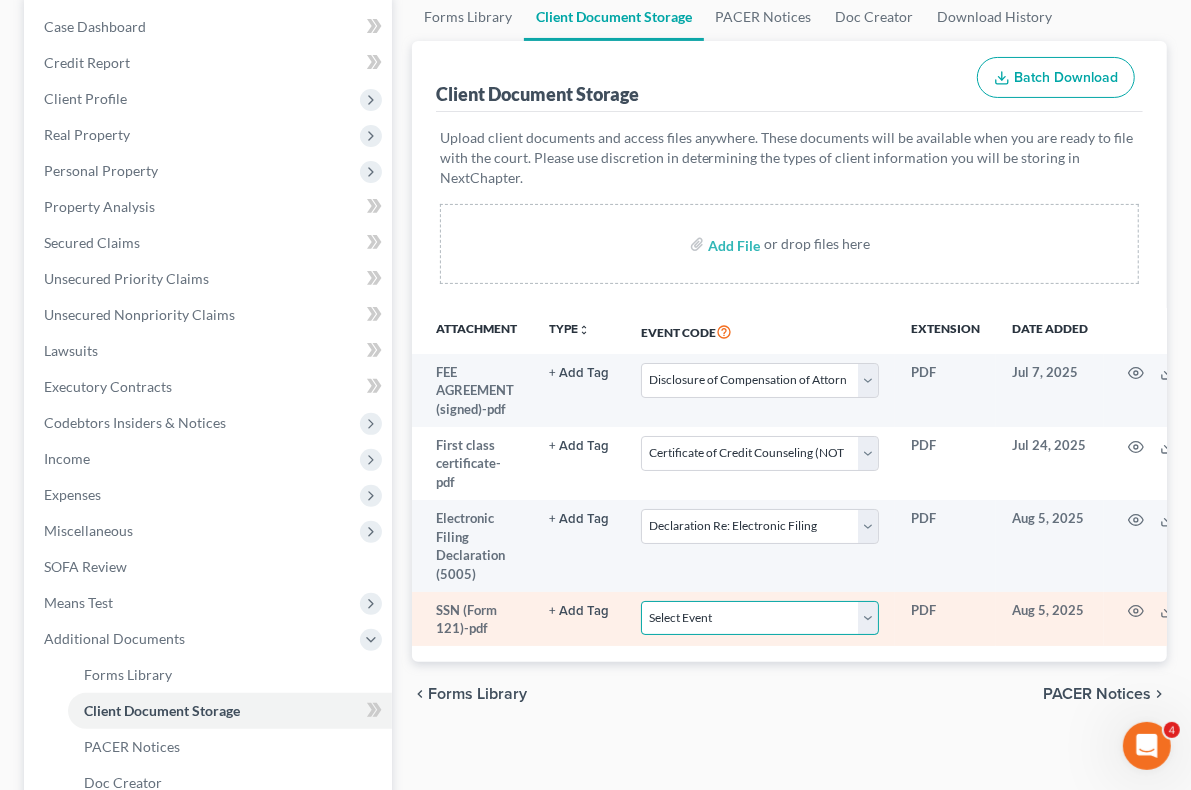 click on "Select Event 20 Largest Unsecured Creditors Affidavit re: NO Tax Returns Amended Matrix Adding Creditors (in PDF) Amended Petition Balance Sheet Certificate of Credit Counseling (NOT Financial Mgmt) Certificate of Service Certificate of Service of CHAPTER 13 PLAN Certification About a Financial Management Course (FMC) Certification re Rights & Responsibilities Agreement (text only) Ch 11 Periodic Report (B26) Ch 11 Statement of Monthly Income Form 122B Ch 13 Calculation of Disposable Income 122C-2 Ch 13 Statement of Monthly Income 122C-1 Ch 7 Means Test Calculation 122A-2 Ch 7 Statements - Monthly Income (122A-1) / Exemption Presumption of Abuse (122A-1Supp) Chapter 11 Final Report and Account Chapter 11 Subchapter V Pre-Status Conference Report Chapter 13 Plan Corporate Ownership Statement Debtor Election of Small Business Designation Debtor Evidence of Employer Payments Received Debtor Evidence of NO Employer Payments Declaration About Individual Debtor's Schedules Declaration Re: Electronic Filing" at bounding box center (760, 618) 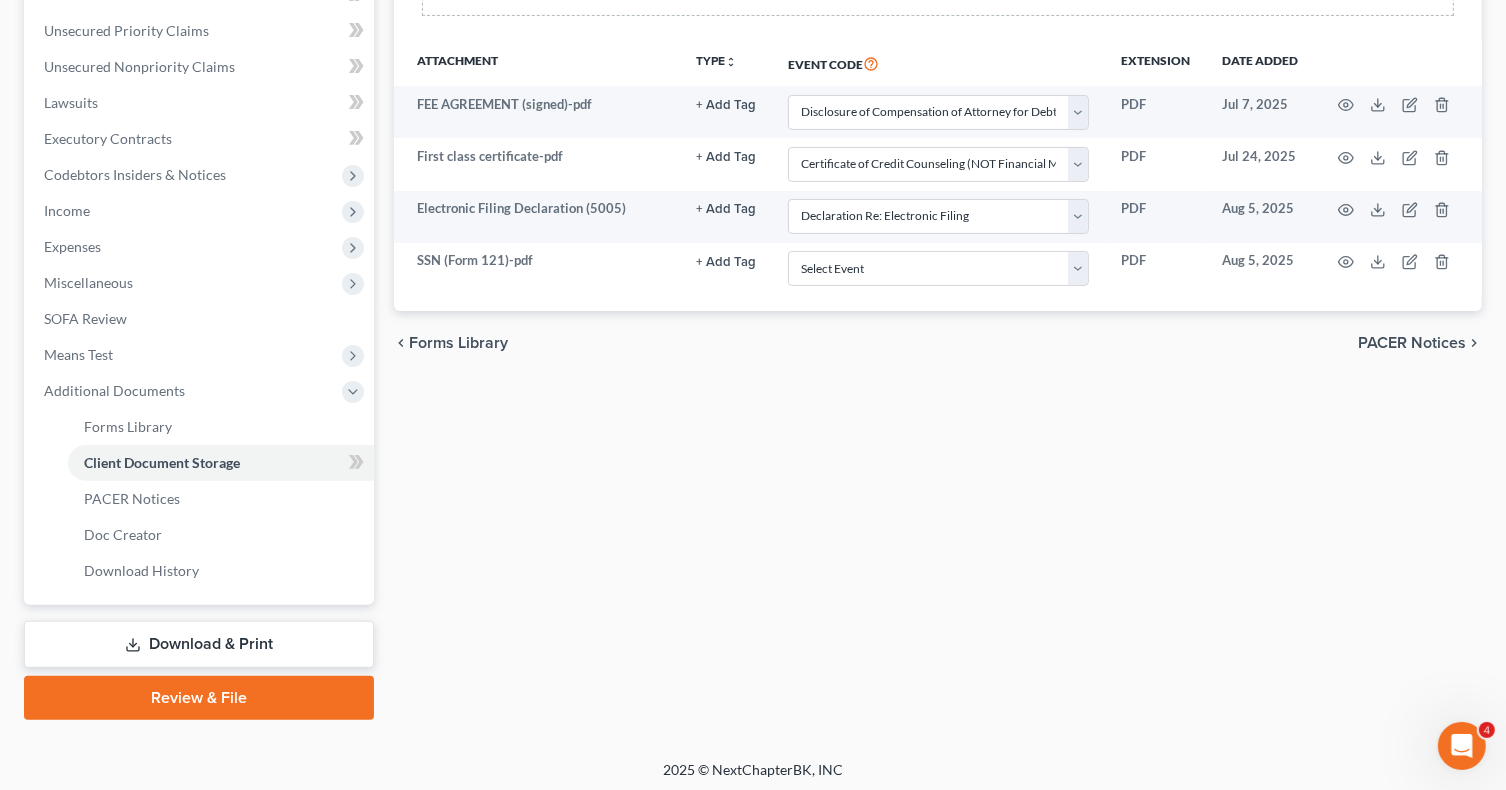 scroll, scrollTop: 450, scrollLeft: 0, axis: vertical 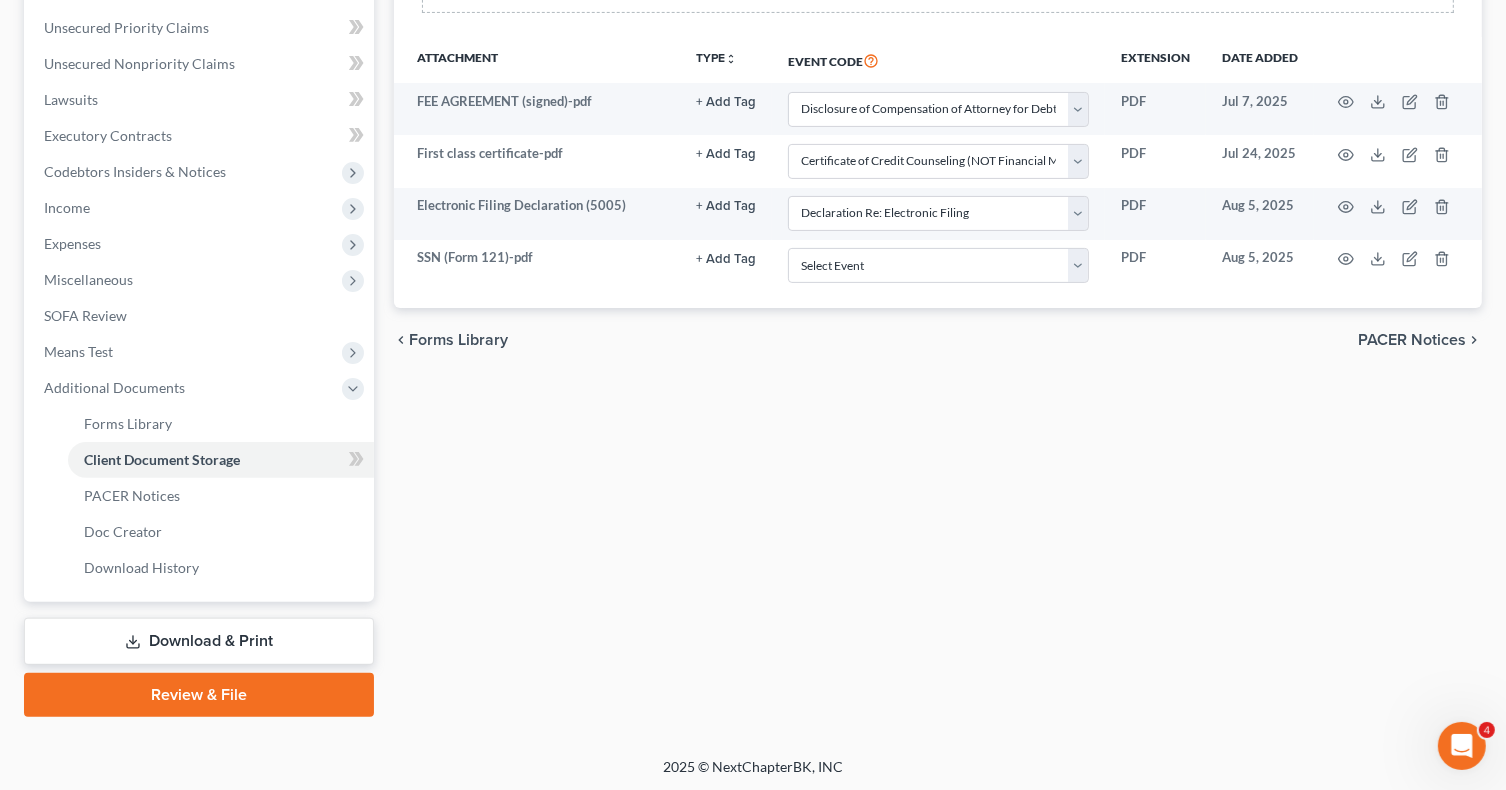 click on "Download & Print" at bounding box center [199, 641] 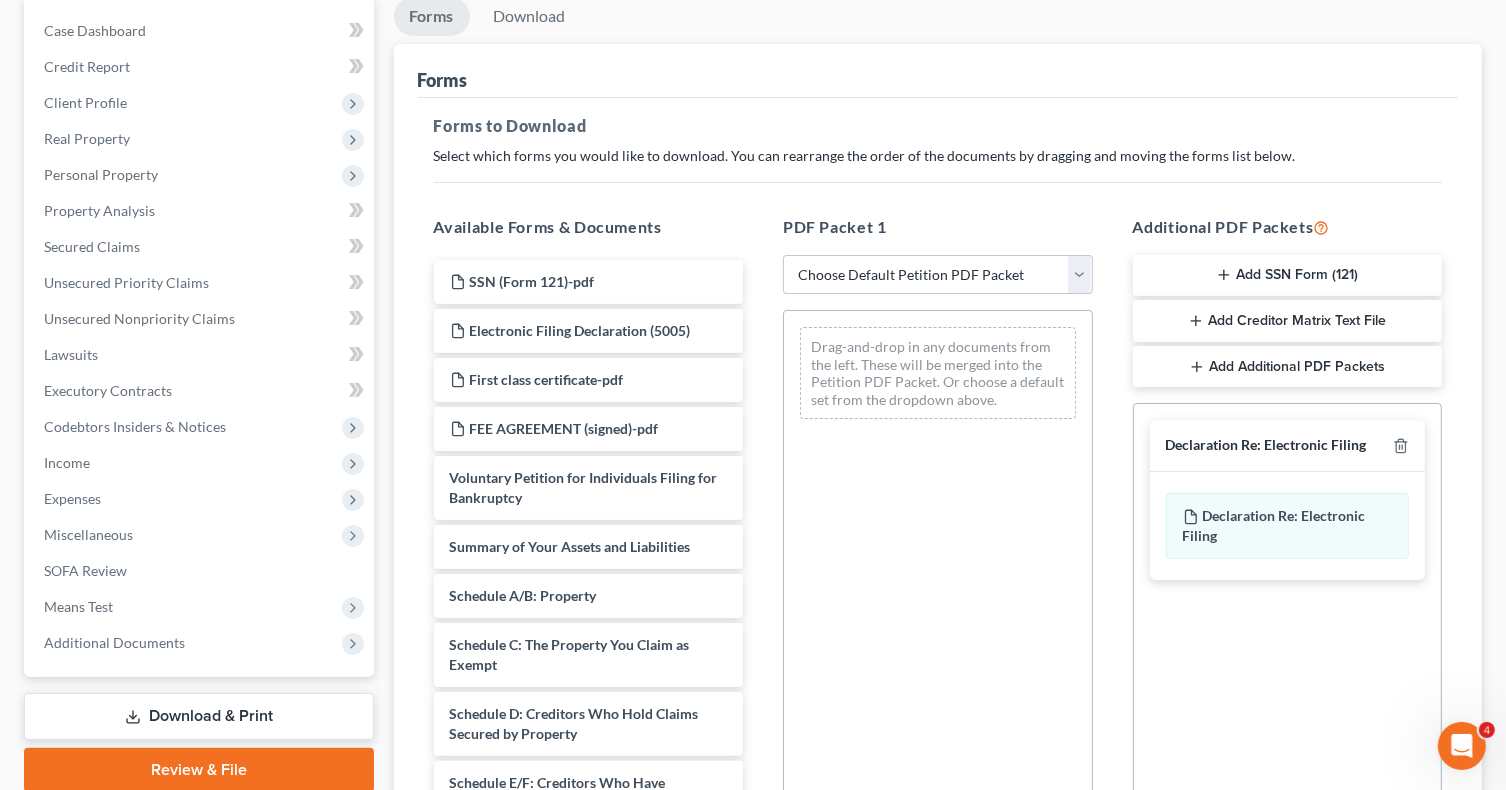 scroll, scrollTop: 199, scrollLeft: 0, axis: vertical 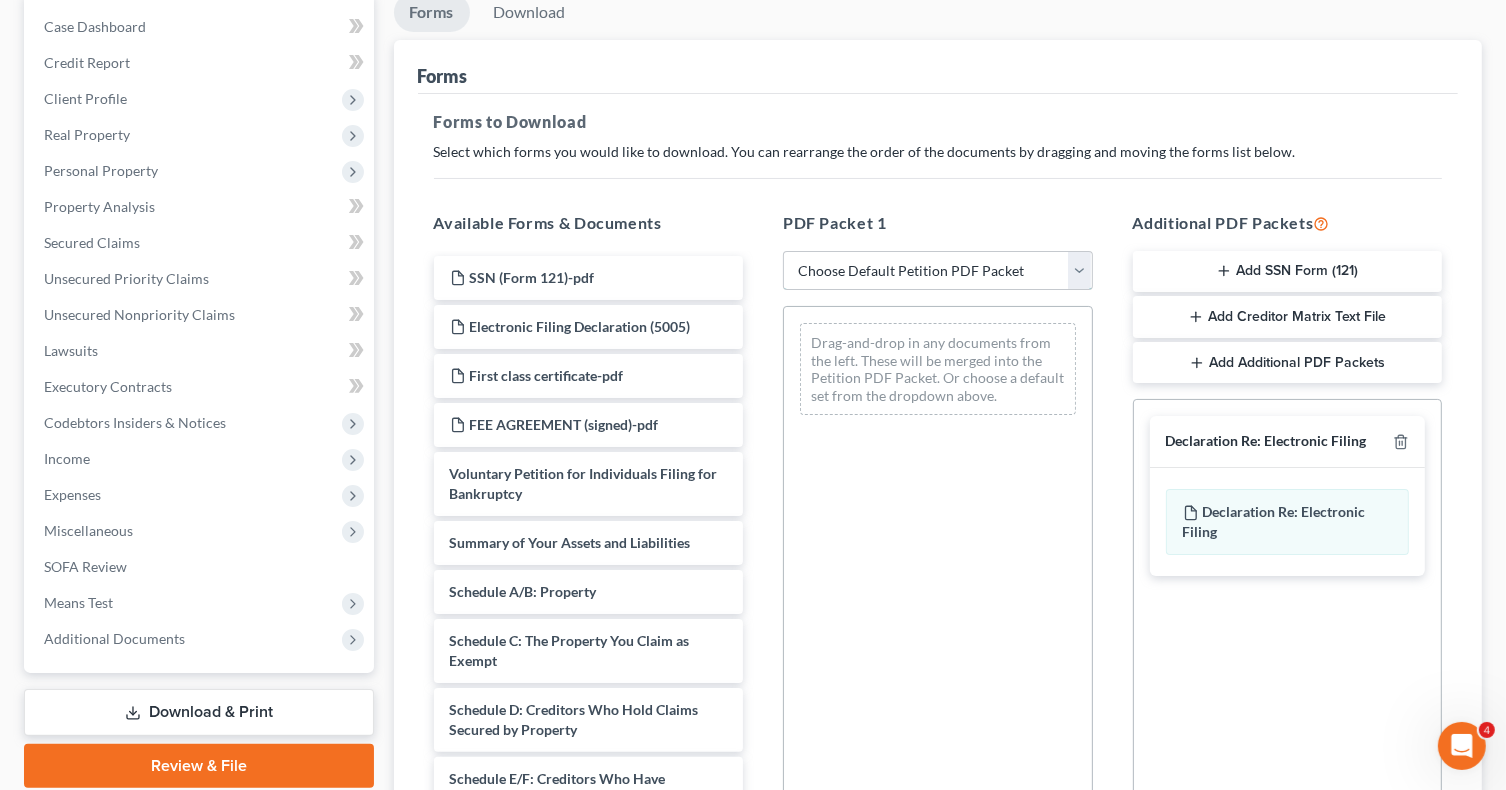 click on "Choose Default Petition PDF Packet Complete Bankruptcy Petition (all forms and schedules) Emergency Filing Forms (Petition and Creditor List Only) Amended Forms Signature Pages Only Petition Packet for Chapter 7 Chapter 7 filing Template Test" at bounding box center [938, 271] 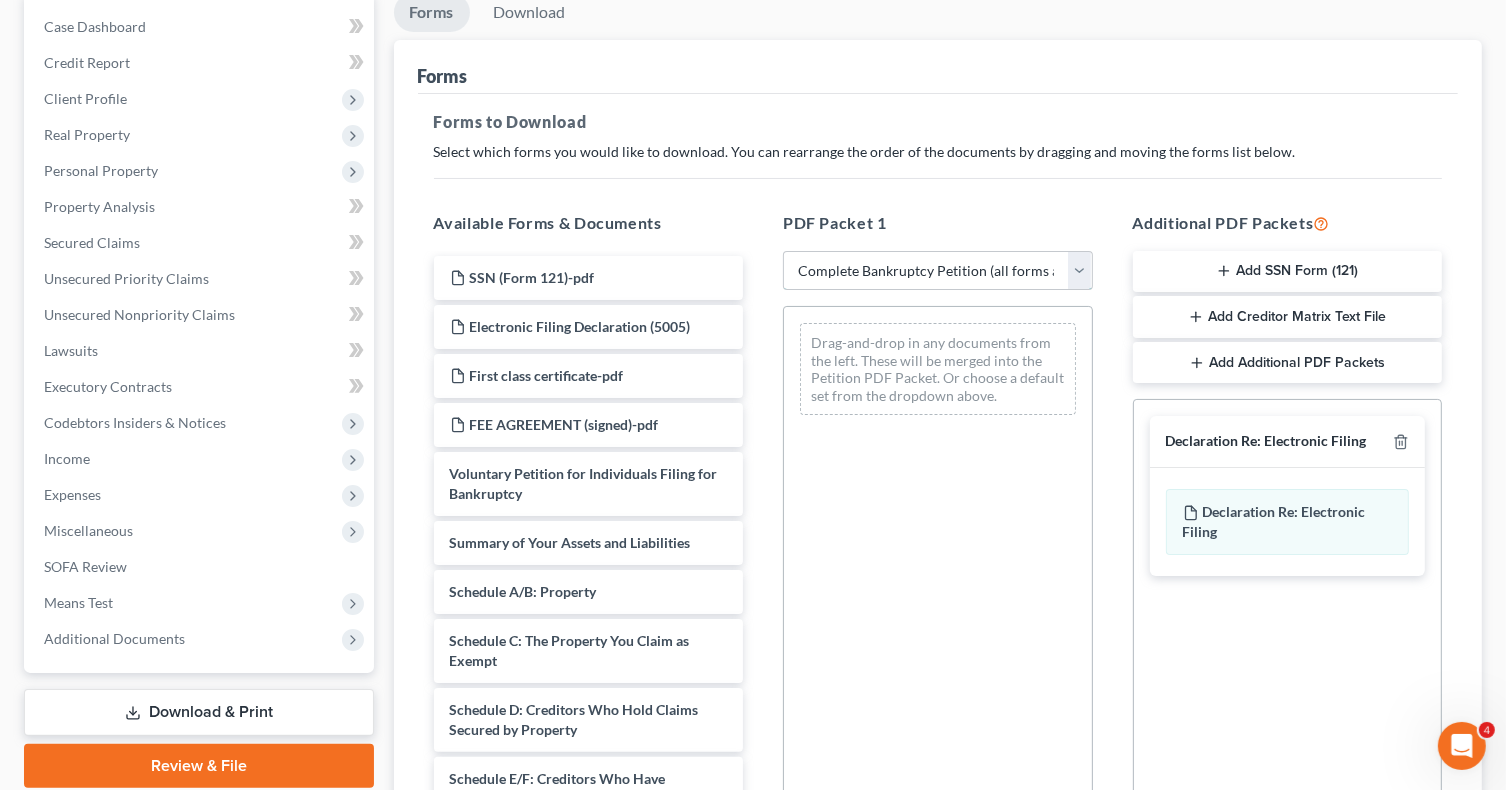 click on "Choose Default Petition PDF Packet Complete Bankruptcy Petition (all forms and schedules) Emergency Filing Forms (Petition and Creditor List Only) Amended Forms Signature Pages Only Petition Packet for Chapter 7 Chapter 7 filing Template Test" at bounding box center [938, 271] 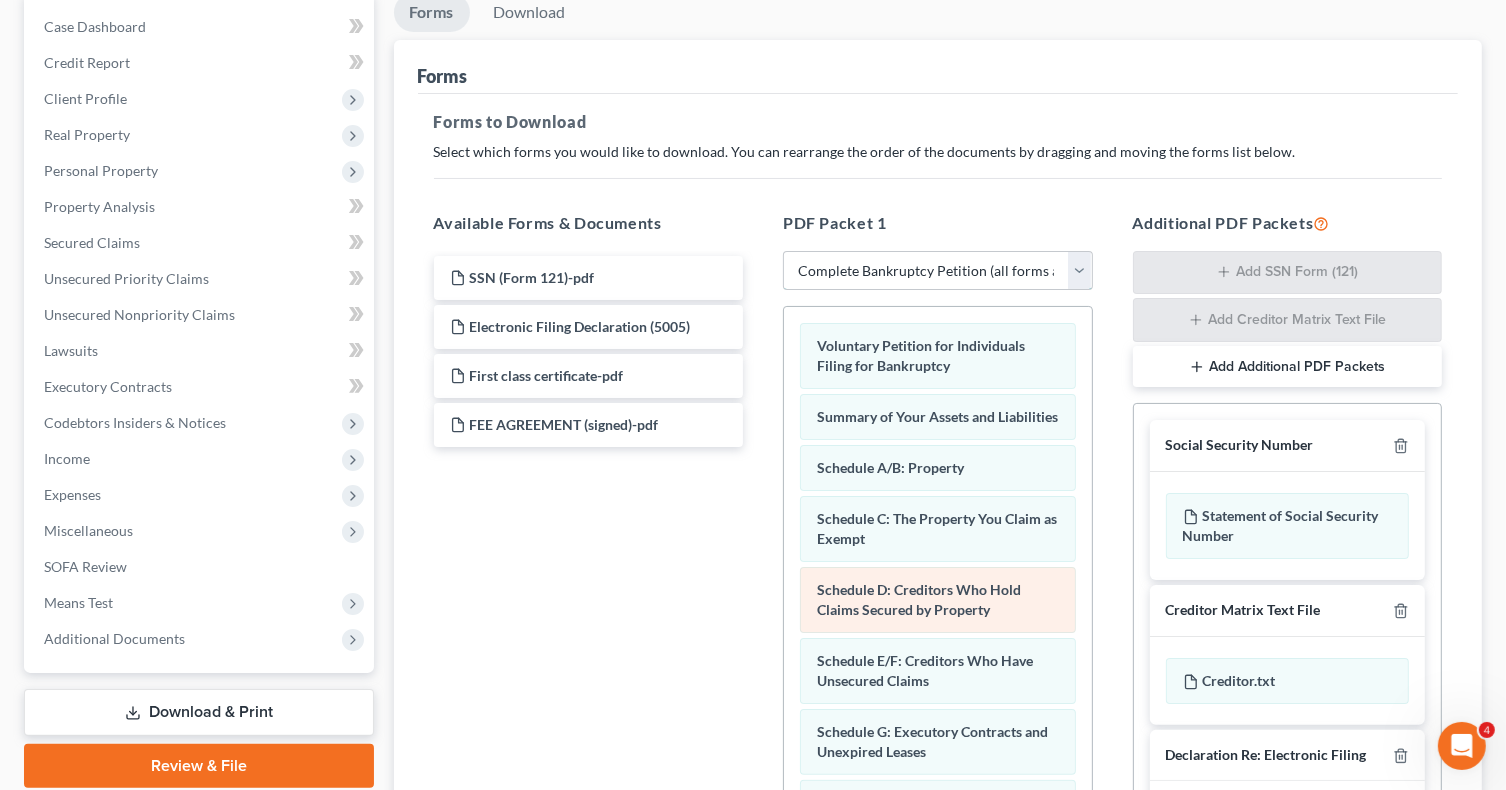 scroll, scrollTop: 100, scrollLeft: 0, axis: vertical 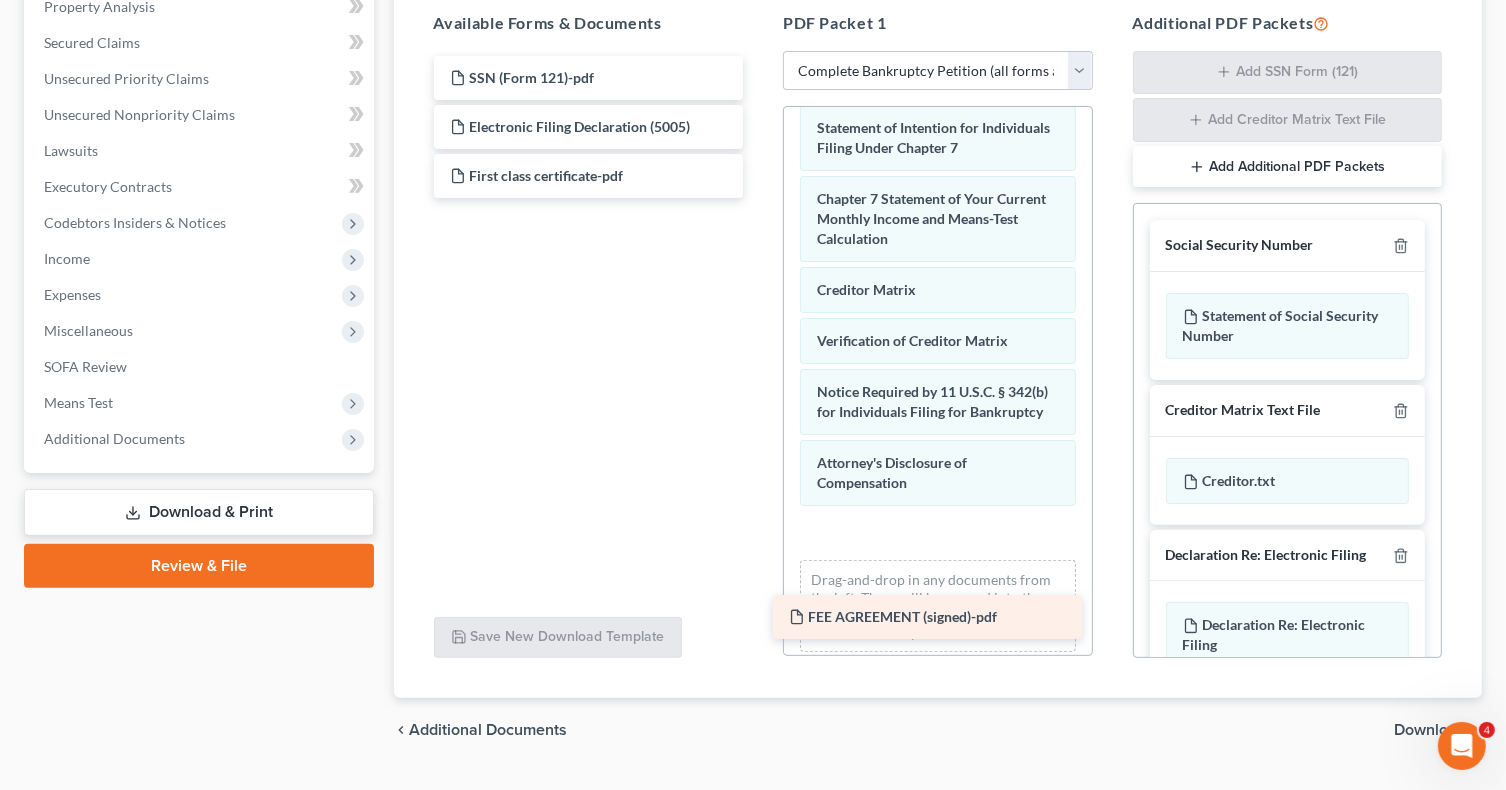 drag, startPoint x: 581, startPoint y: 227, endPoint x: 920, endPoint y: 621, distance: 519.7663 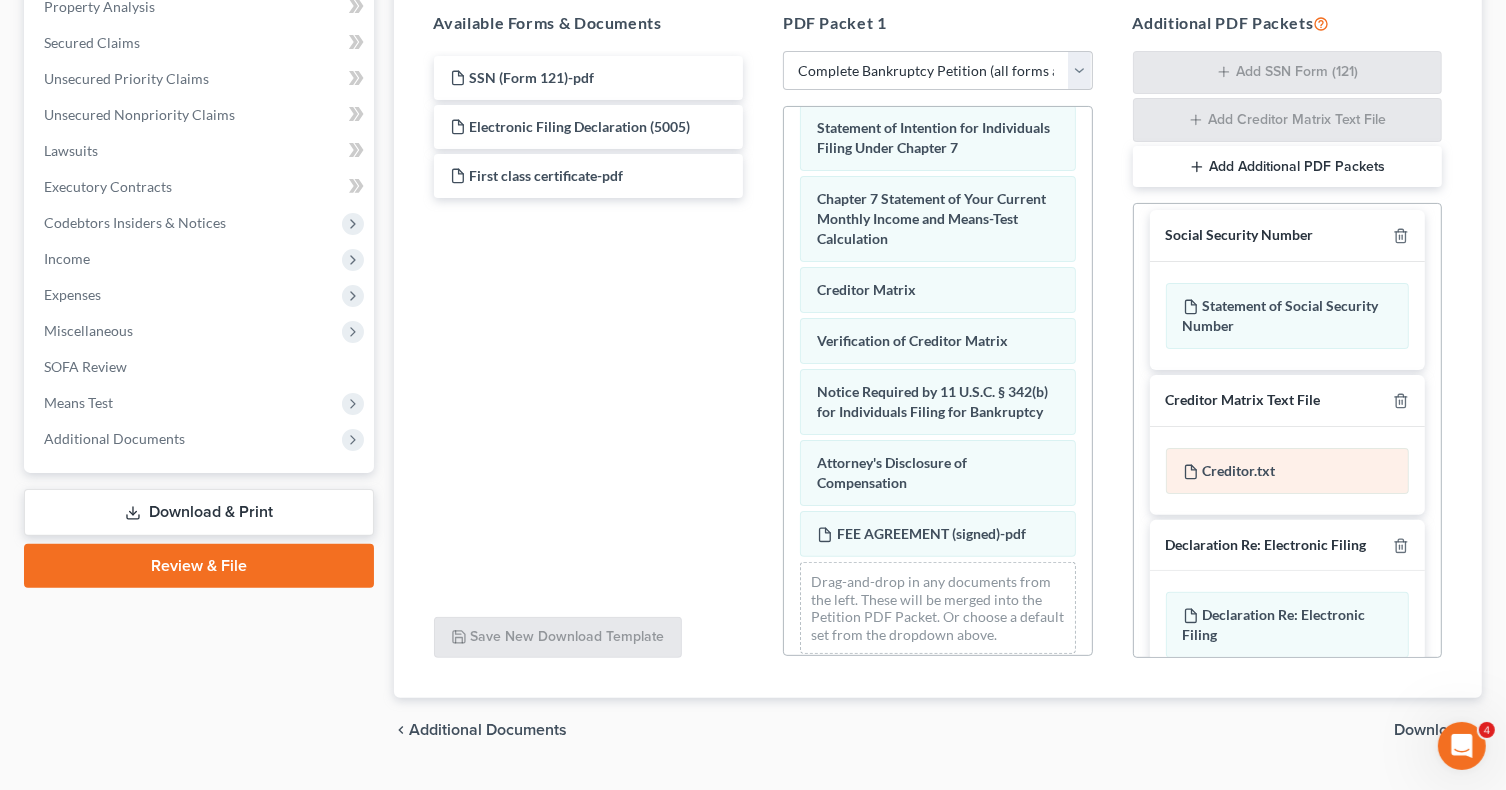 scroll, scrollTop: 0, scrollLeft: 0, axis: both 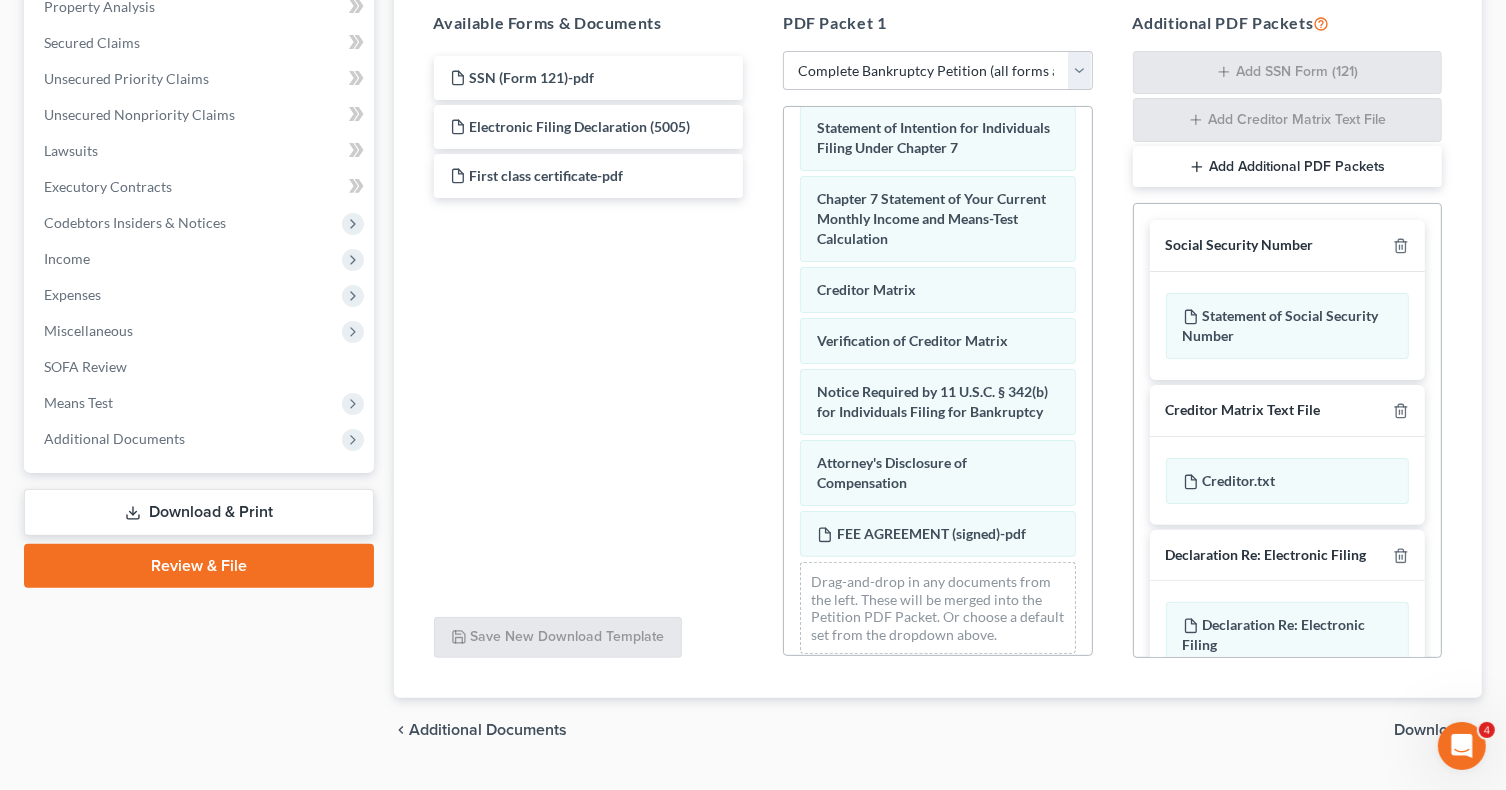 click on "Add Additional PDF Packets" at bounding box center (1288, 167) 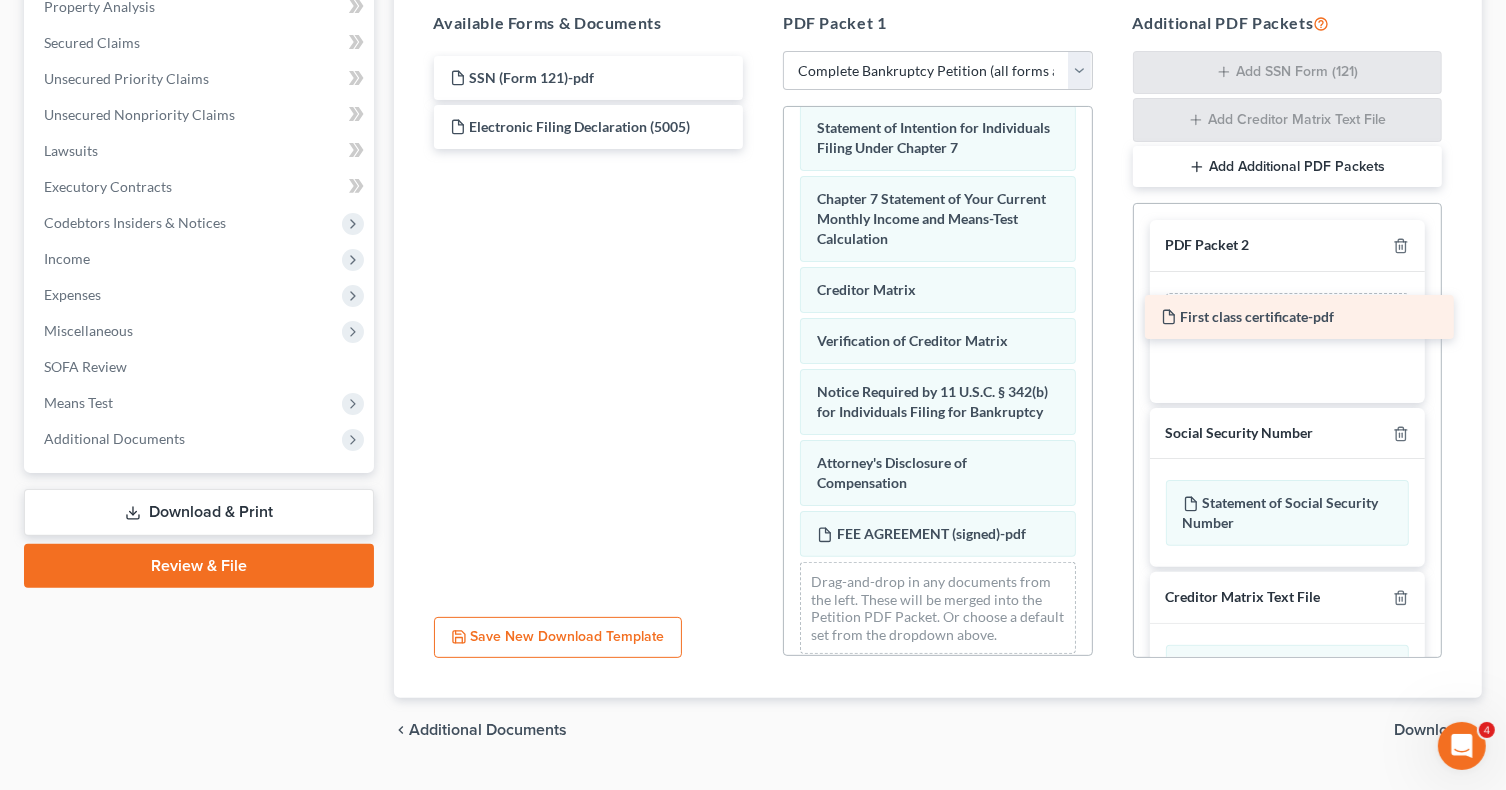 drag, startPoint x: 552, startPoint y: 171, endPoint x: 1263, endPoint y: 314, distance: 725.2379 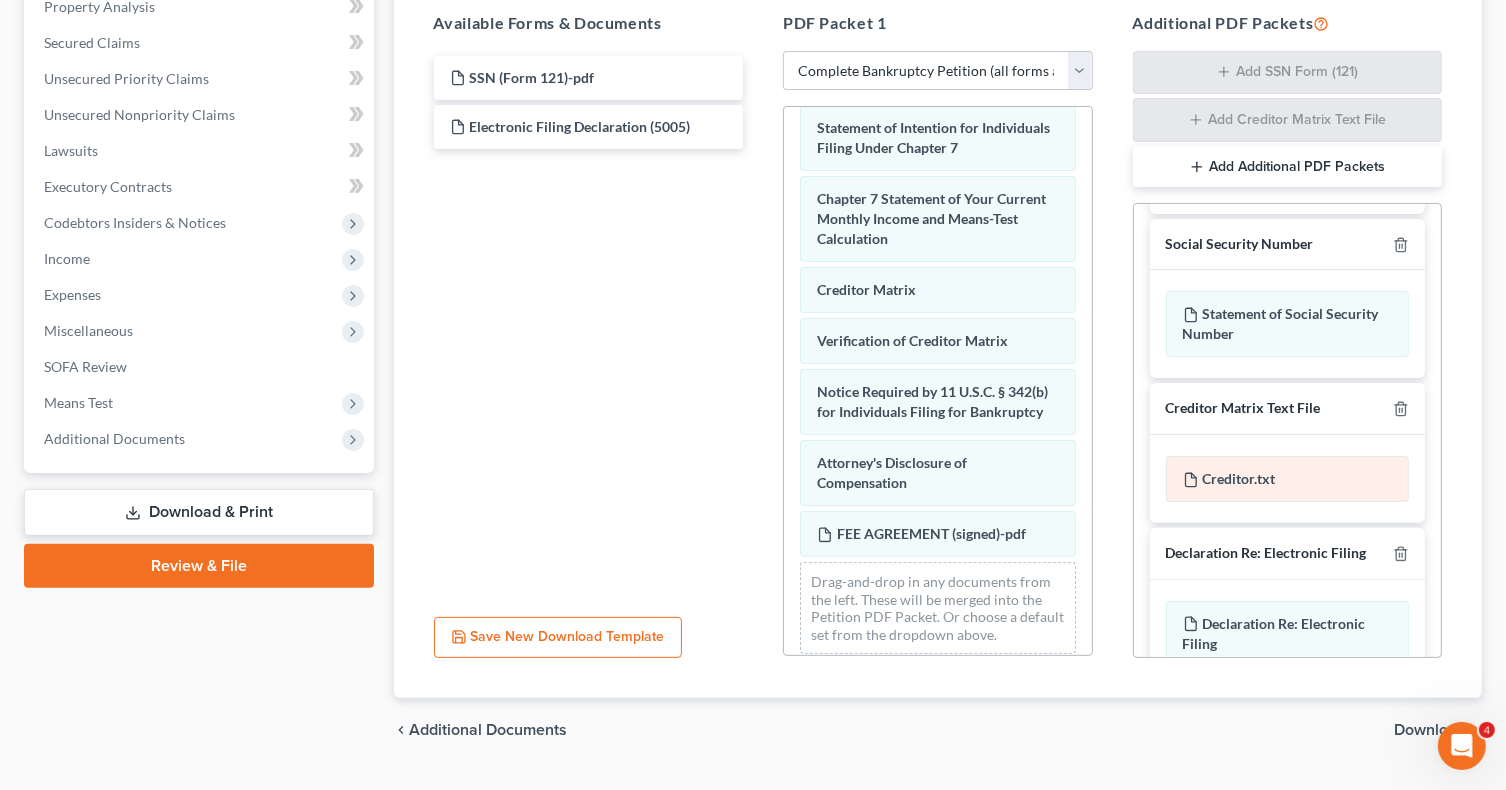 scroll, scrollTop: 235, scrollLeft: 0, axis: vertical 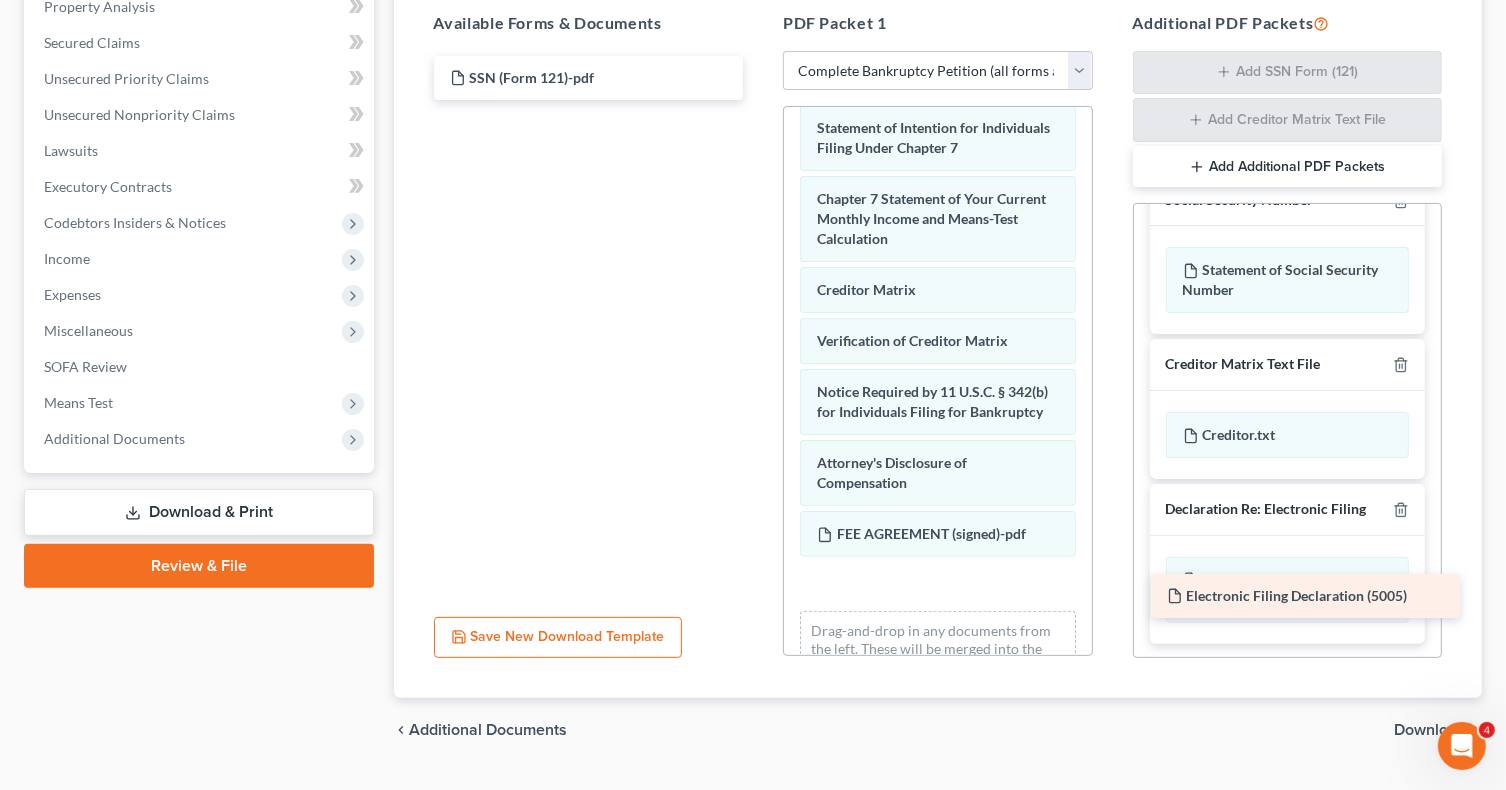 drag, startPoint x: 588, startPoint y: 124, endPoint x: 1305, endPoint y: 595, distance: 857.86365 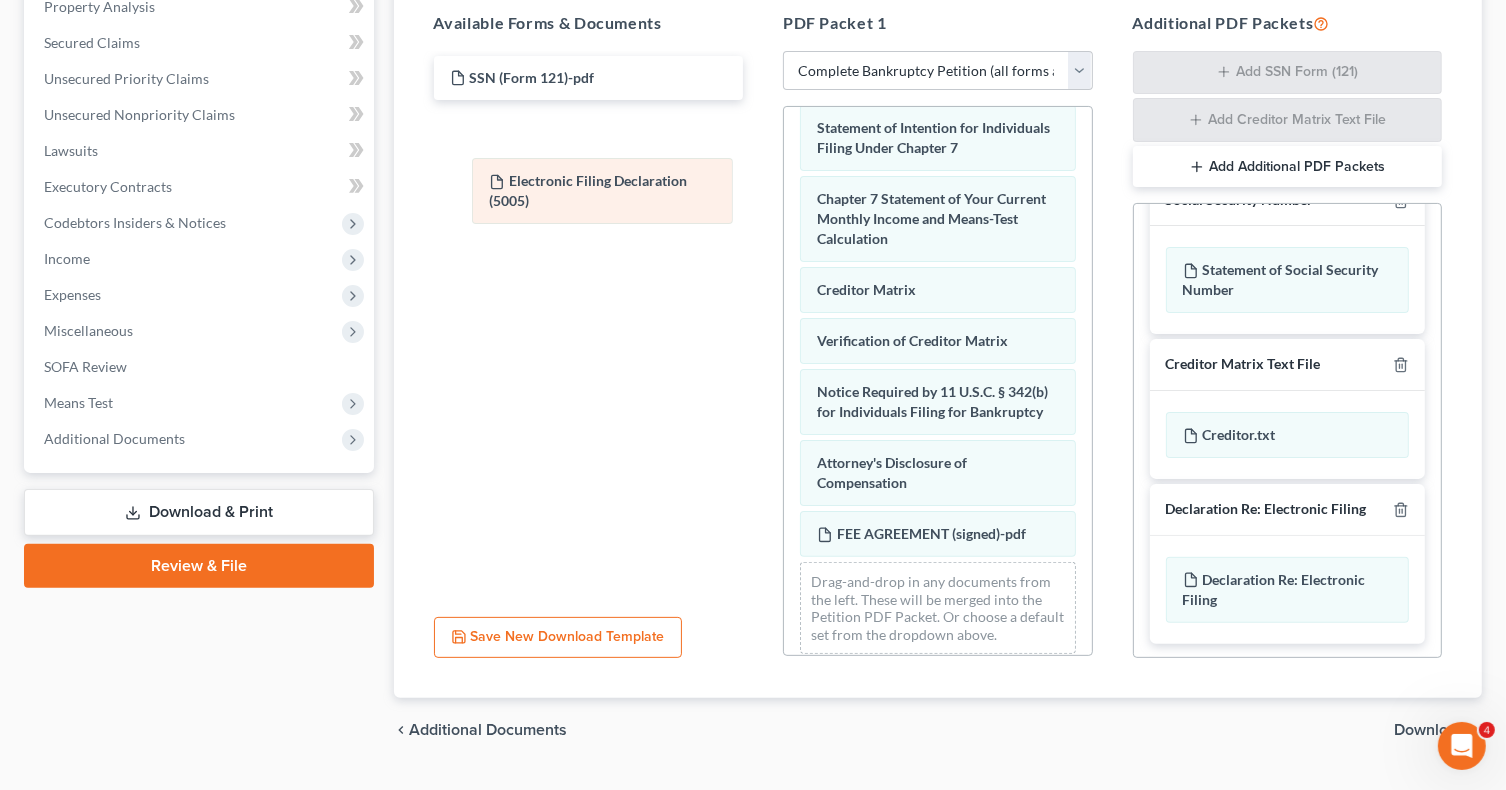 drag, startPoint x: 947, startPoint y: 629, endPoint x: 618, endPoint y: 190, distance: 548.60004 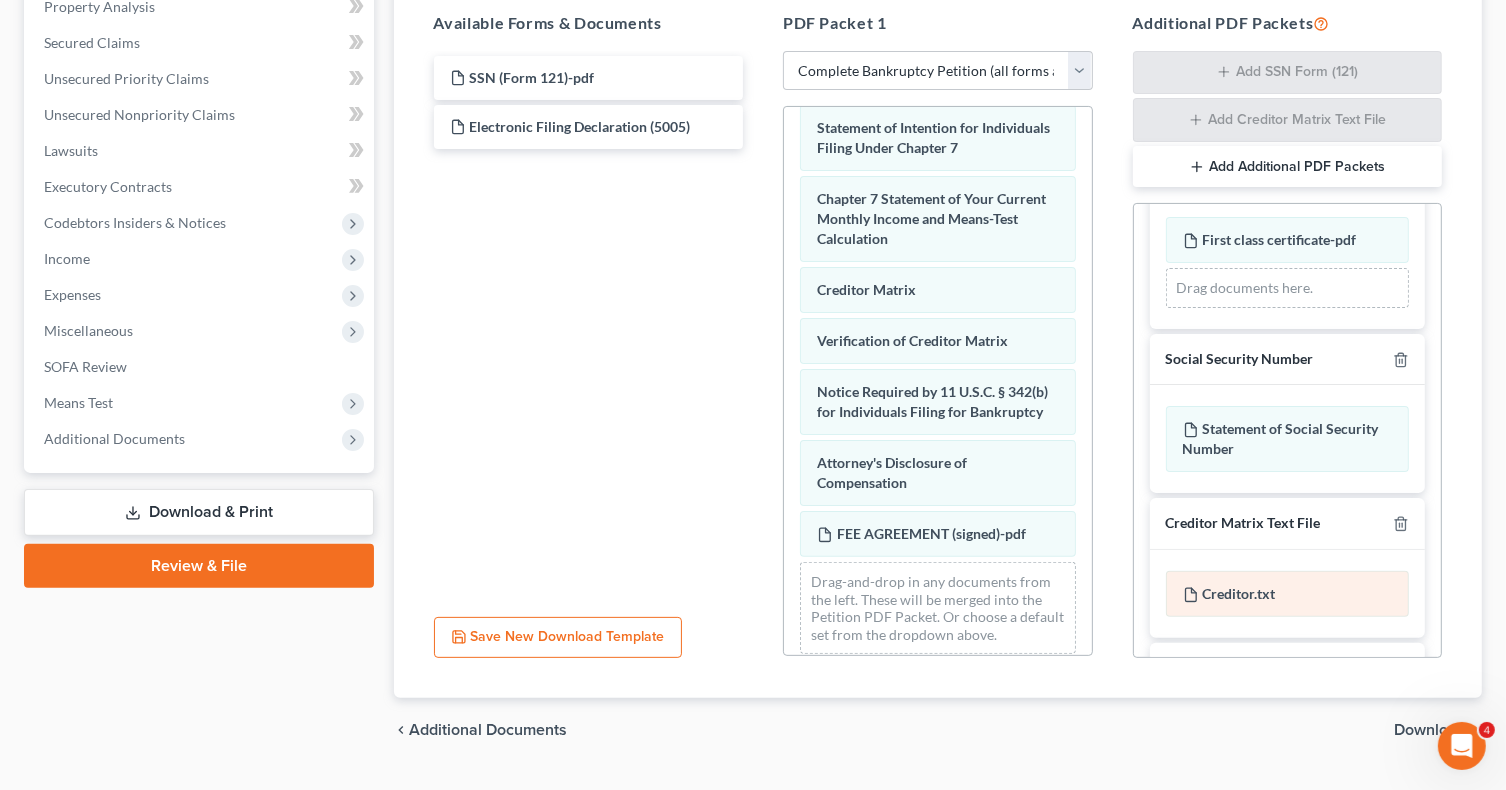 scroll, scrollTop: 235, scrollLeft: 0, axis: vertical 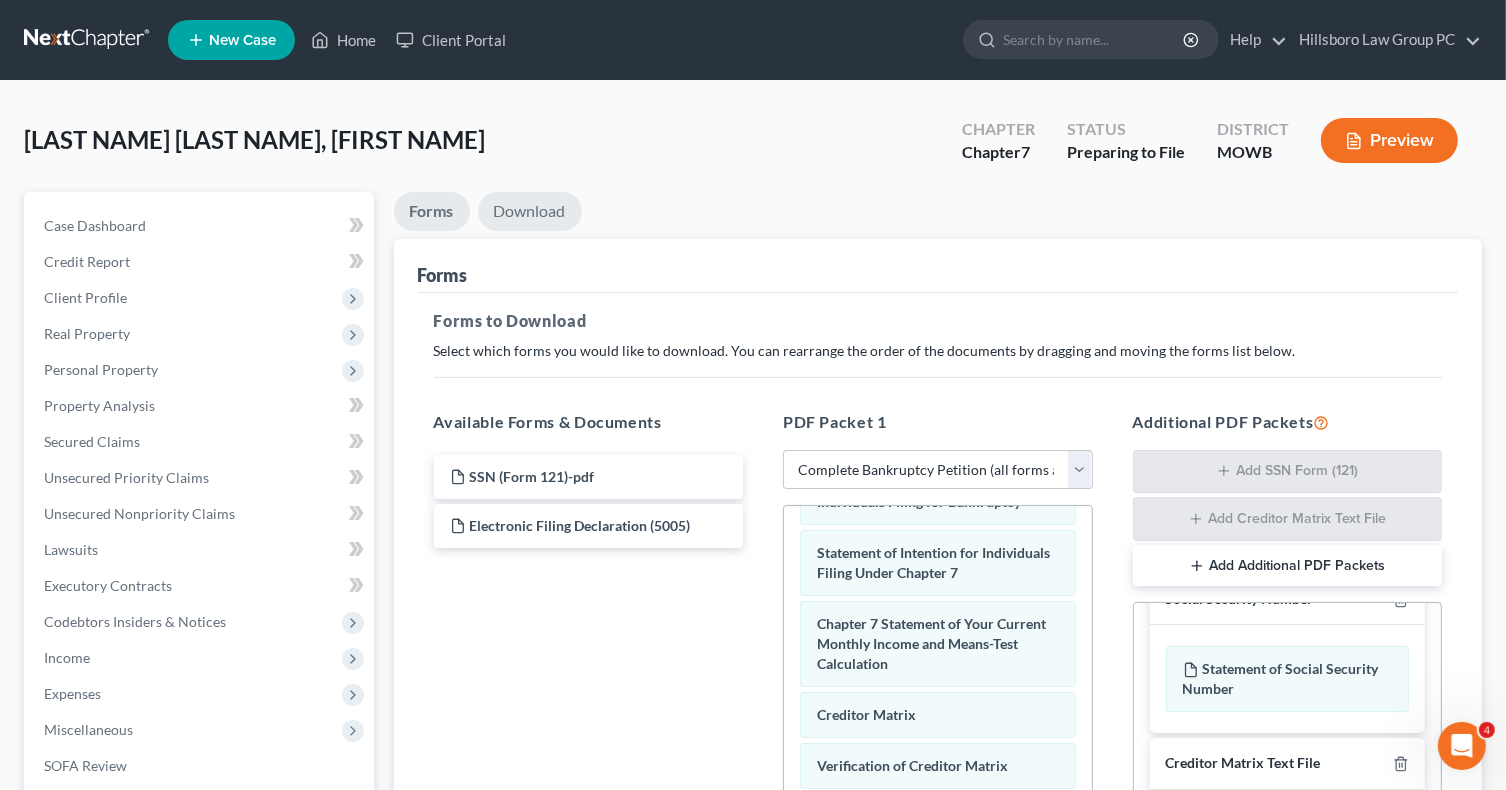 click on "Download" at bounding box center [530, 211] 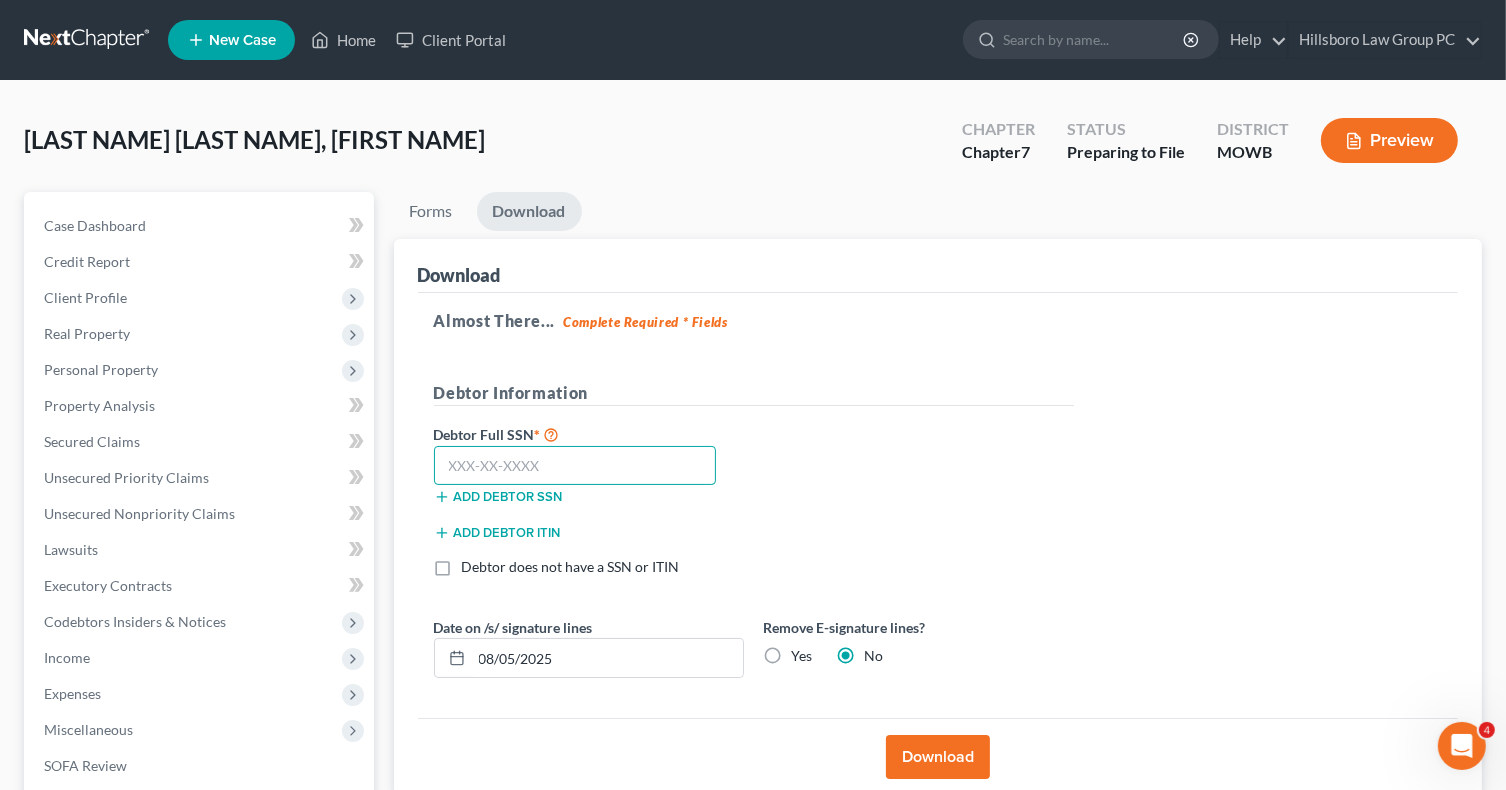 click at bounding box center [575, 466] 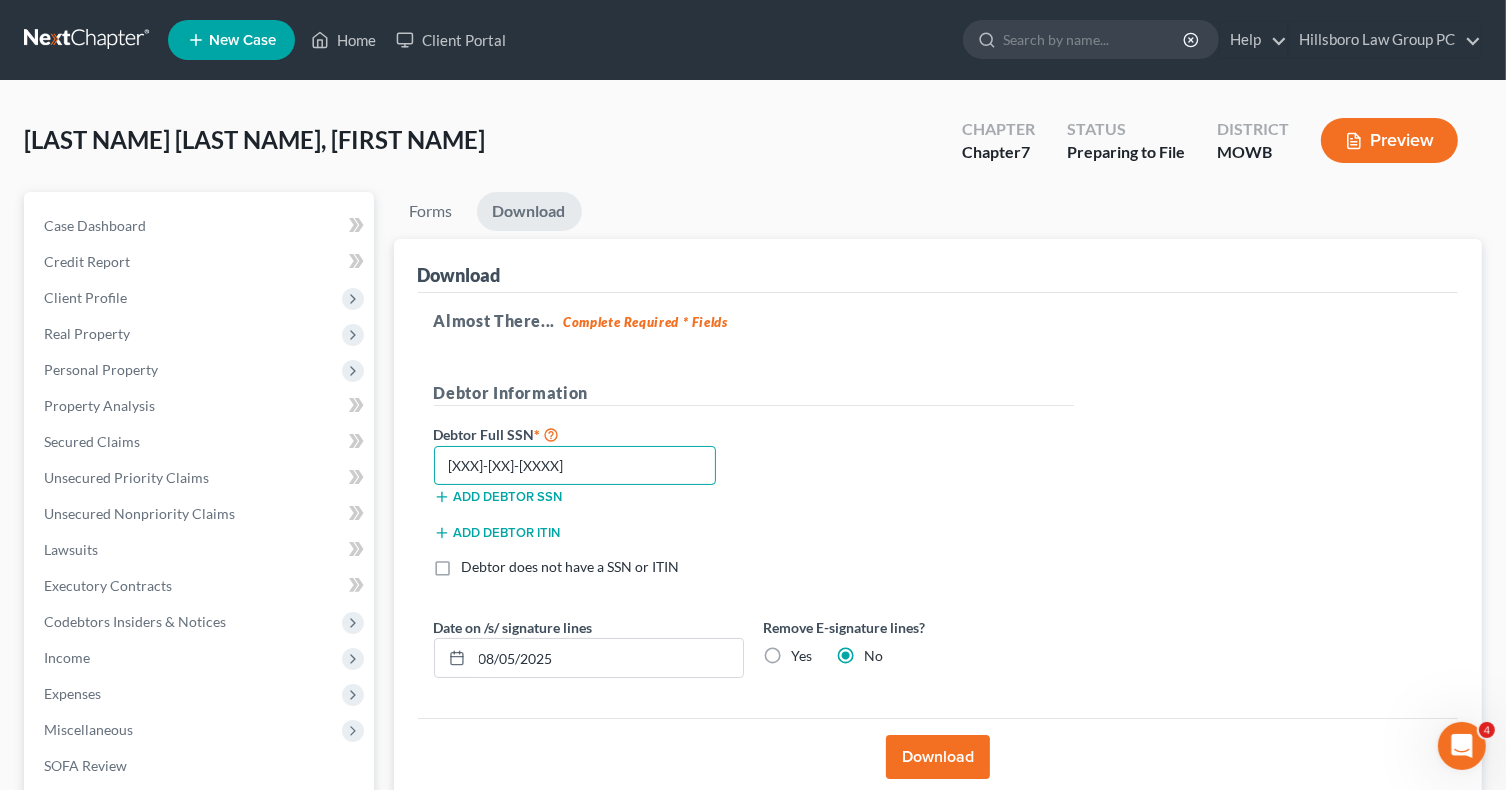 type on "729-26-8586" 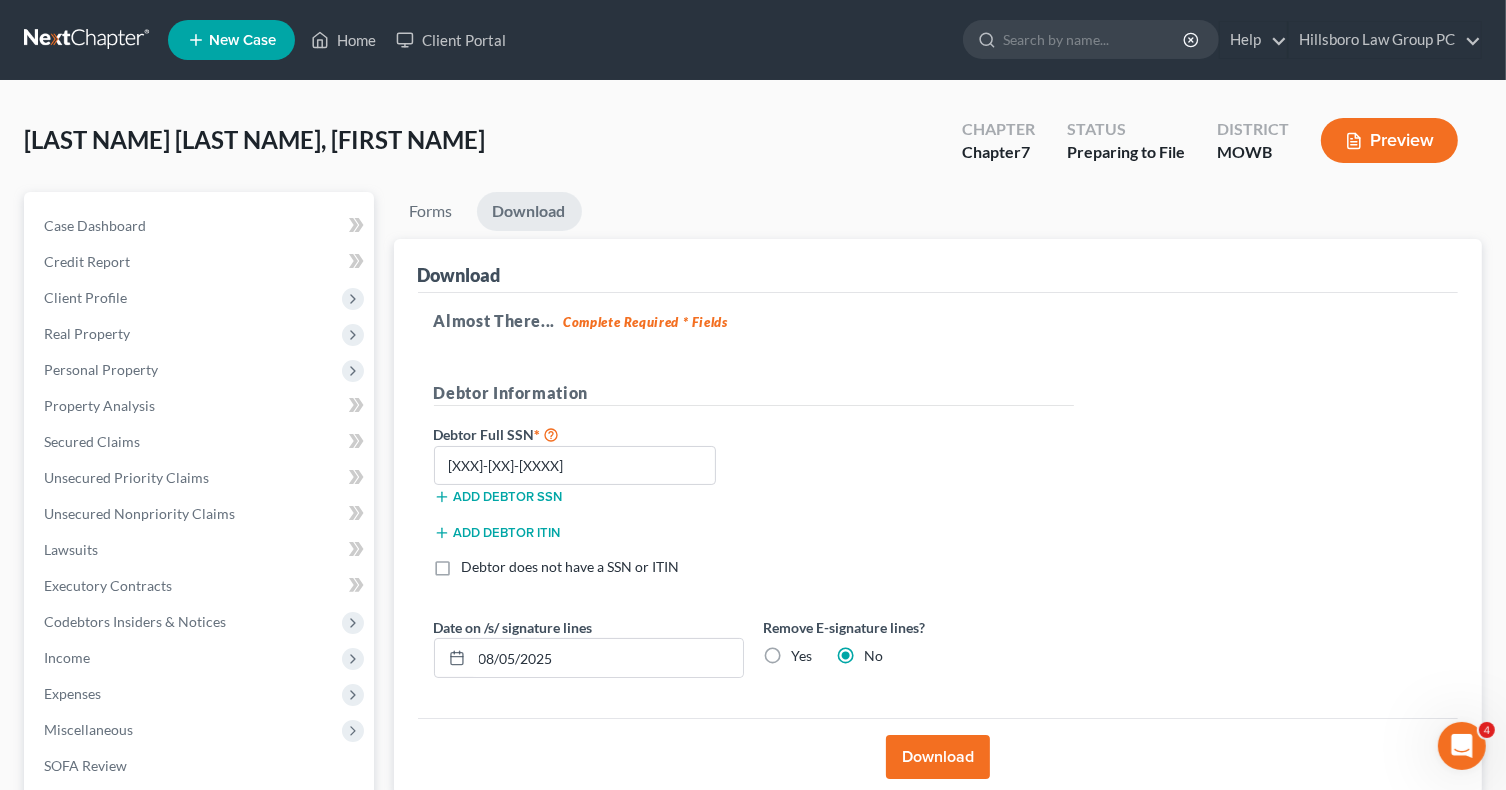 click on "Download" at bounding box center [938, 757] 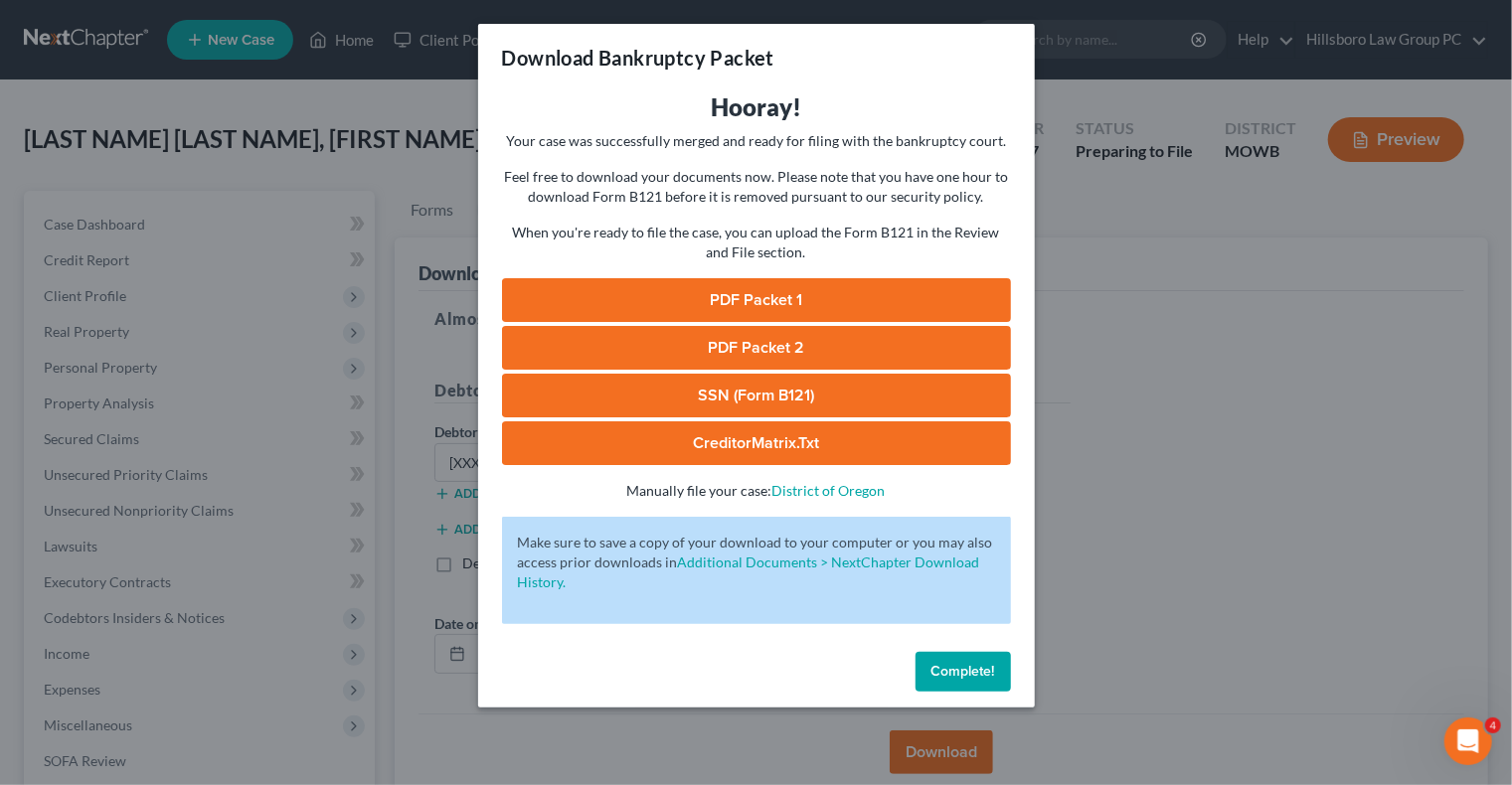 click on "PDF Packet 1" at bounding box center [756, 300] 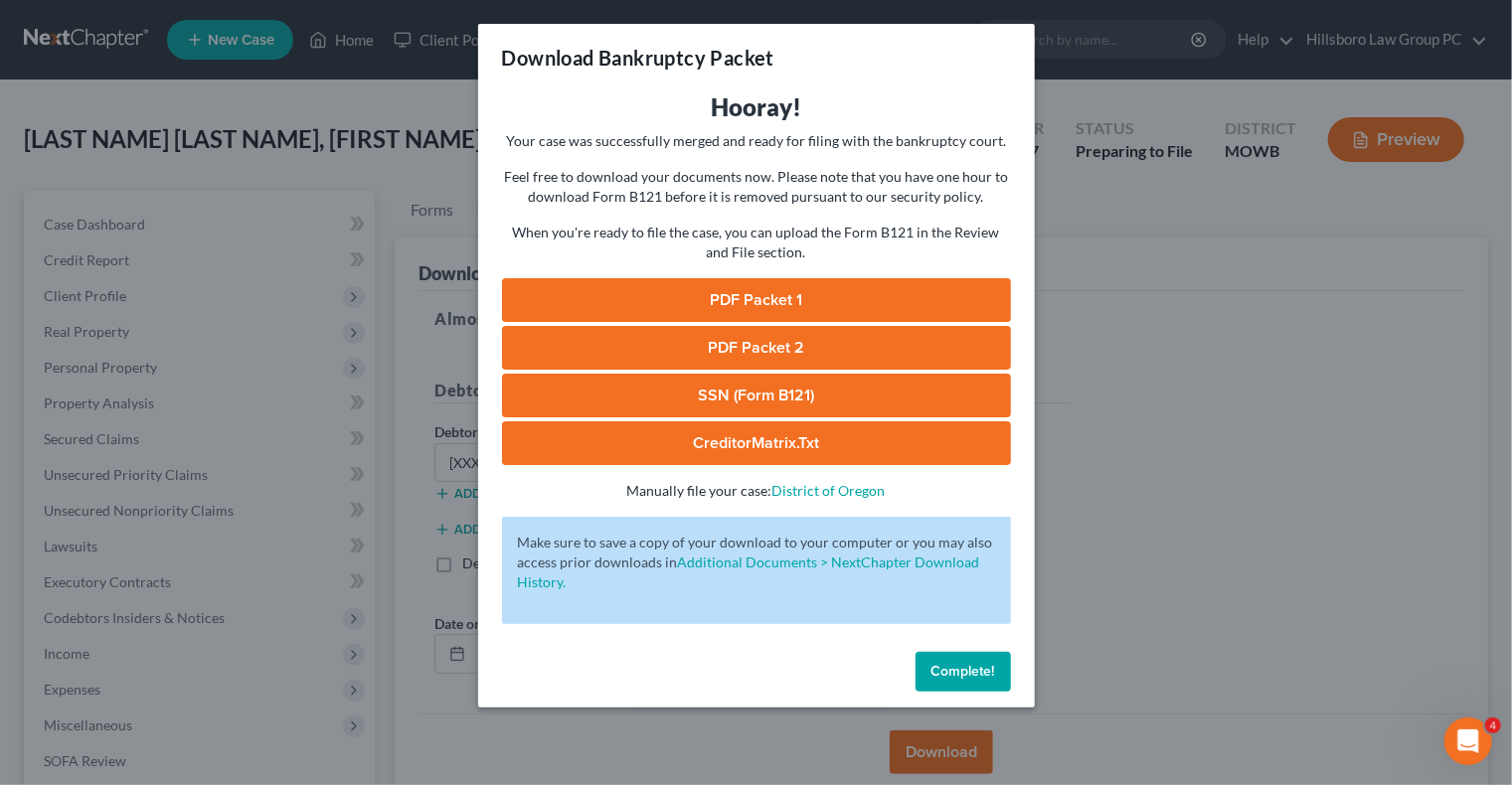 click on "PDF Packet 2" at bounding box center (756, 348) 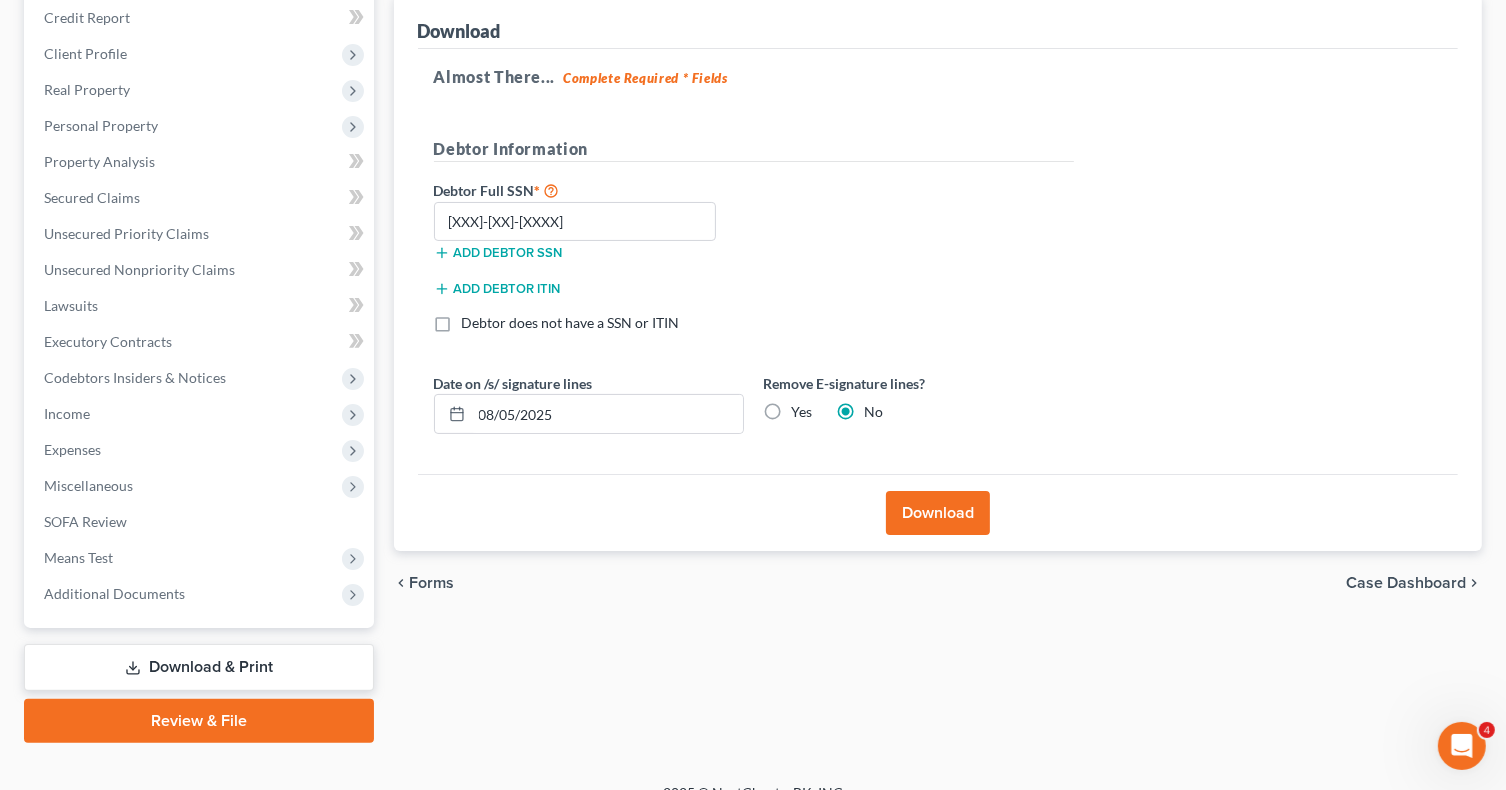 scroll, scrollTop: 270, scrollLeft: 0, axis: vertical 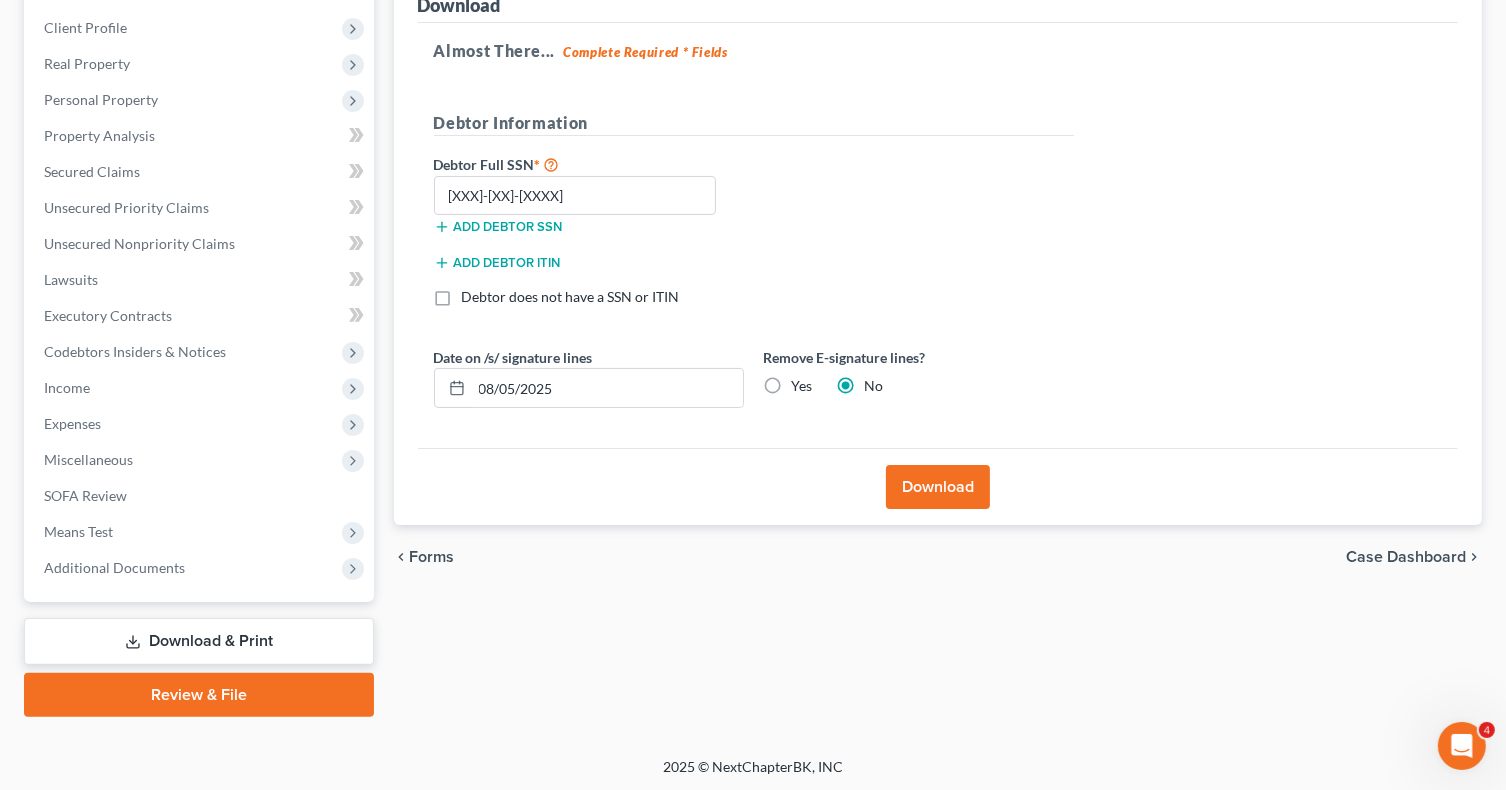 click on "Review & File" at bounding box center (199, 695) 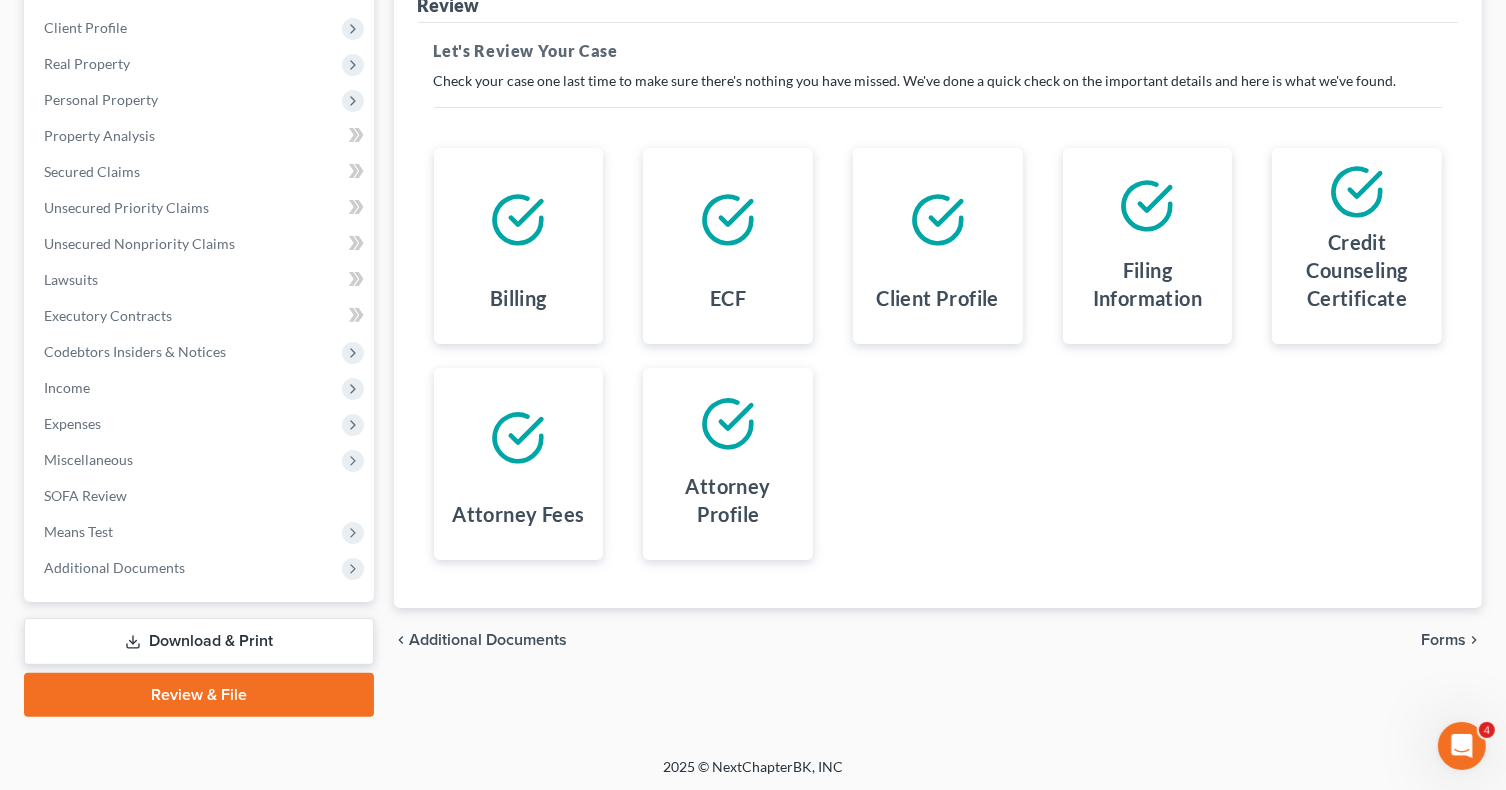 scroll, scrollTop: 0, scrollLeft: 0, axis: both 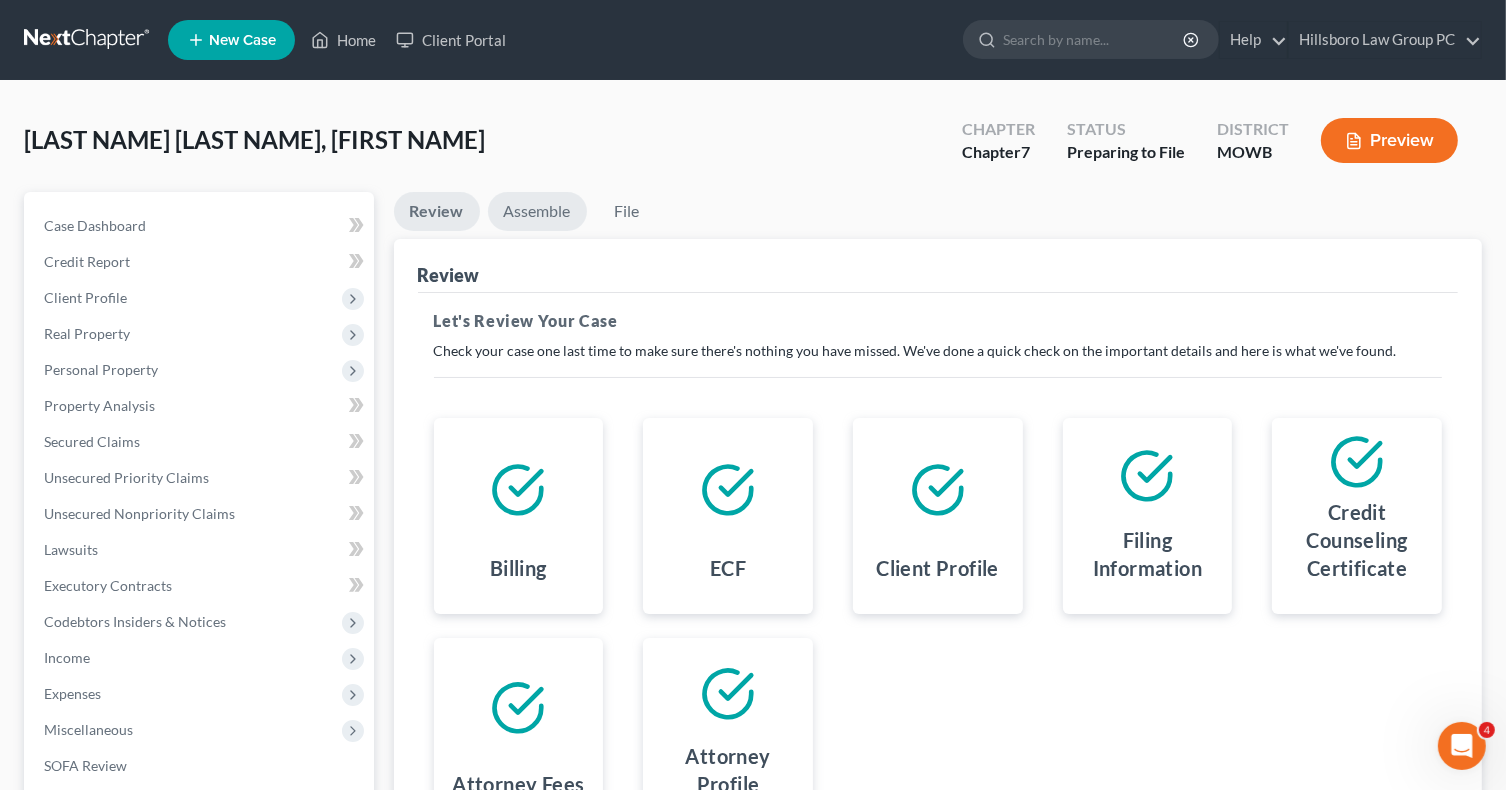 click on "Assemble" at bounding box center (537, 211) 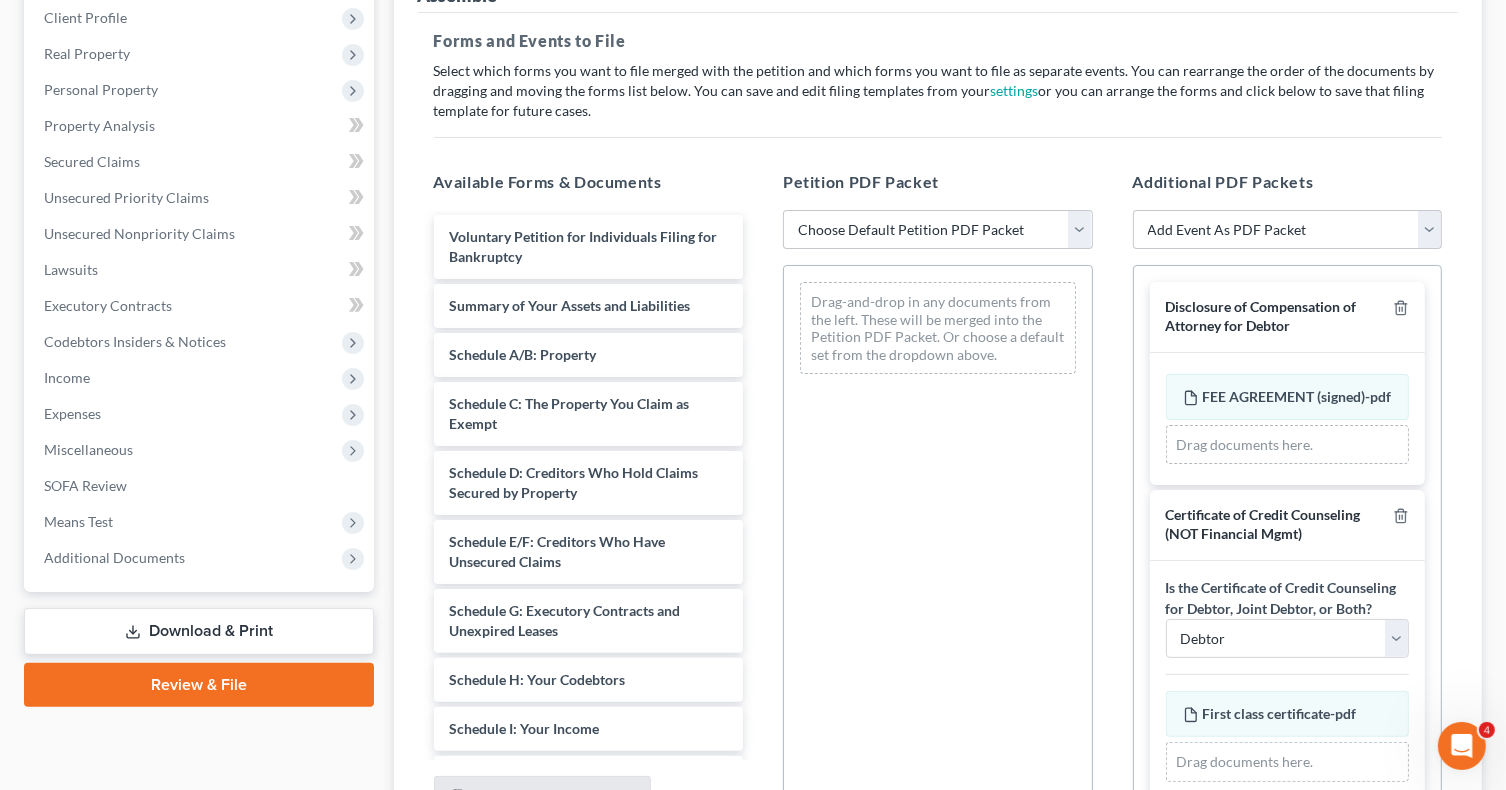 scroll, scrollTop: 300, scrollLeft: 0, axis: vertical 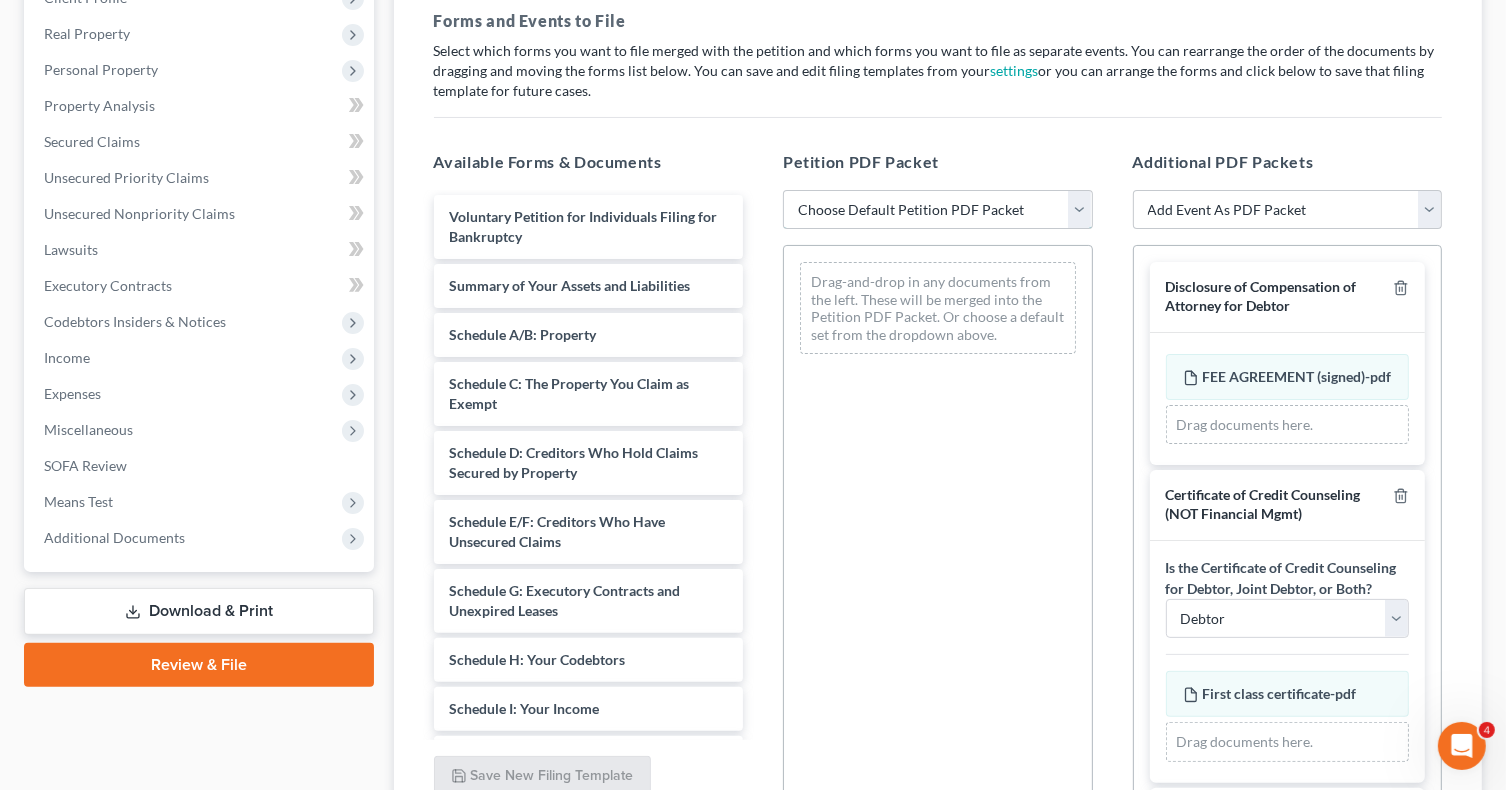 click on "Choose Default Petition PDF Packet Emergency Filing (Voluntary Petition and Creditor List Only) Chapter 7 Template Chapter 7 filing Template FINAL CHAPTER 7 FILING DOCUMENTS 101121 Chapter 7 Packet 11/21/24" at bounding box center [938, 210] 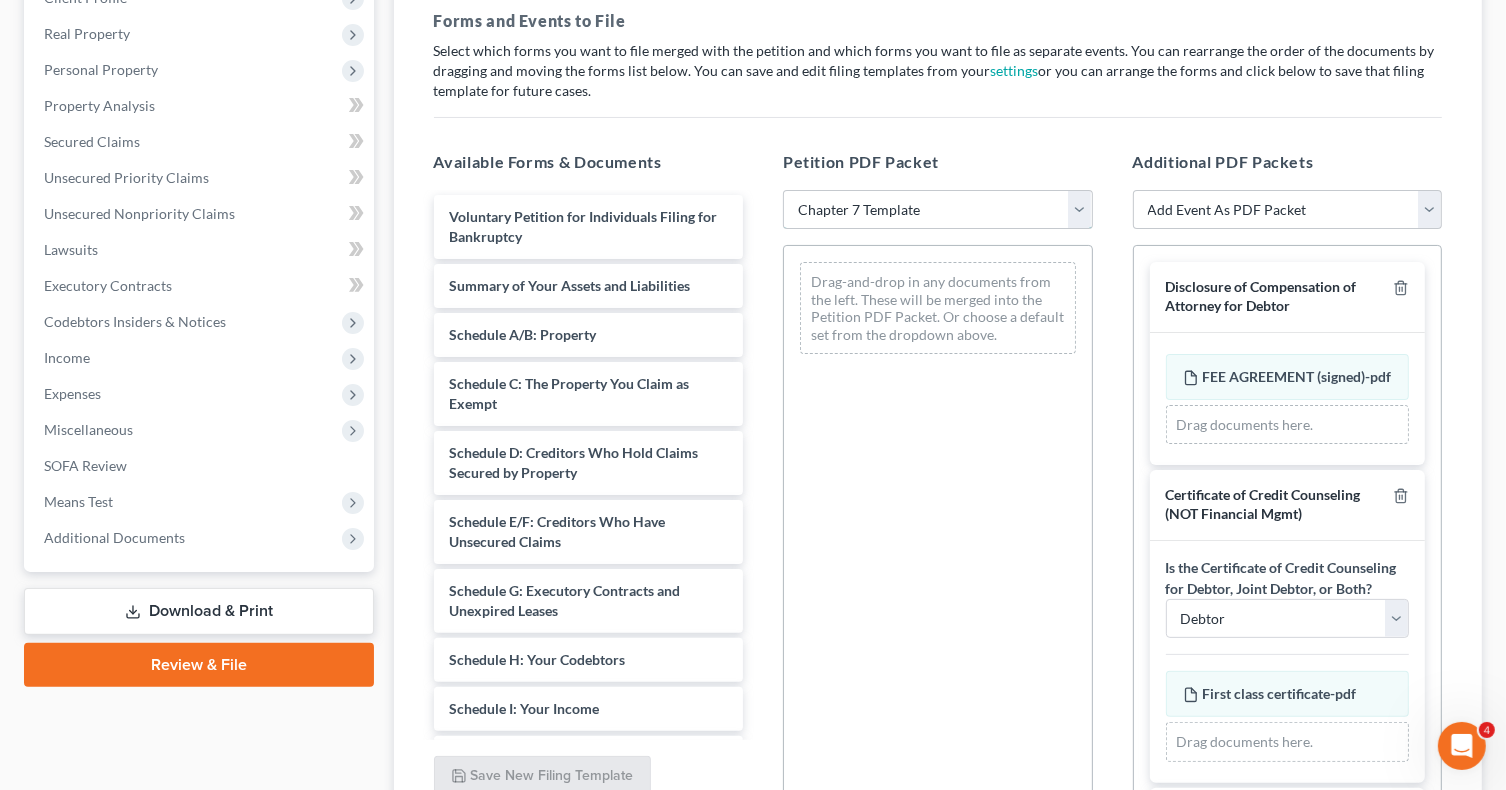 click on "Choose Default Petition PDF Packet Emergency Filing (Voluntary Petition and Creditor List Only) Chapter 7 Template Chapter 7 filing Template FINAL CHAPTER 7 FILING DOCUMENTS 101121 Chapter 7 Packet 11/21/24" at bounding box center [938, 210] 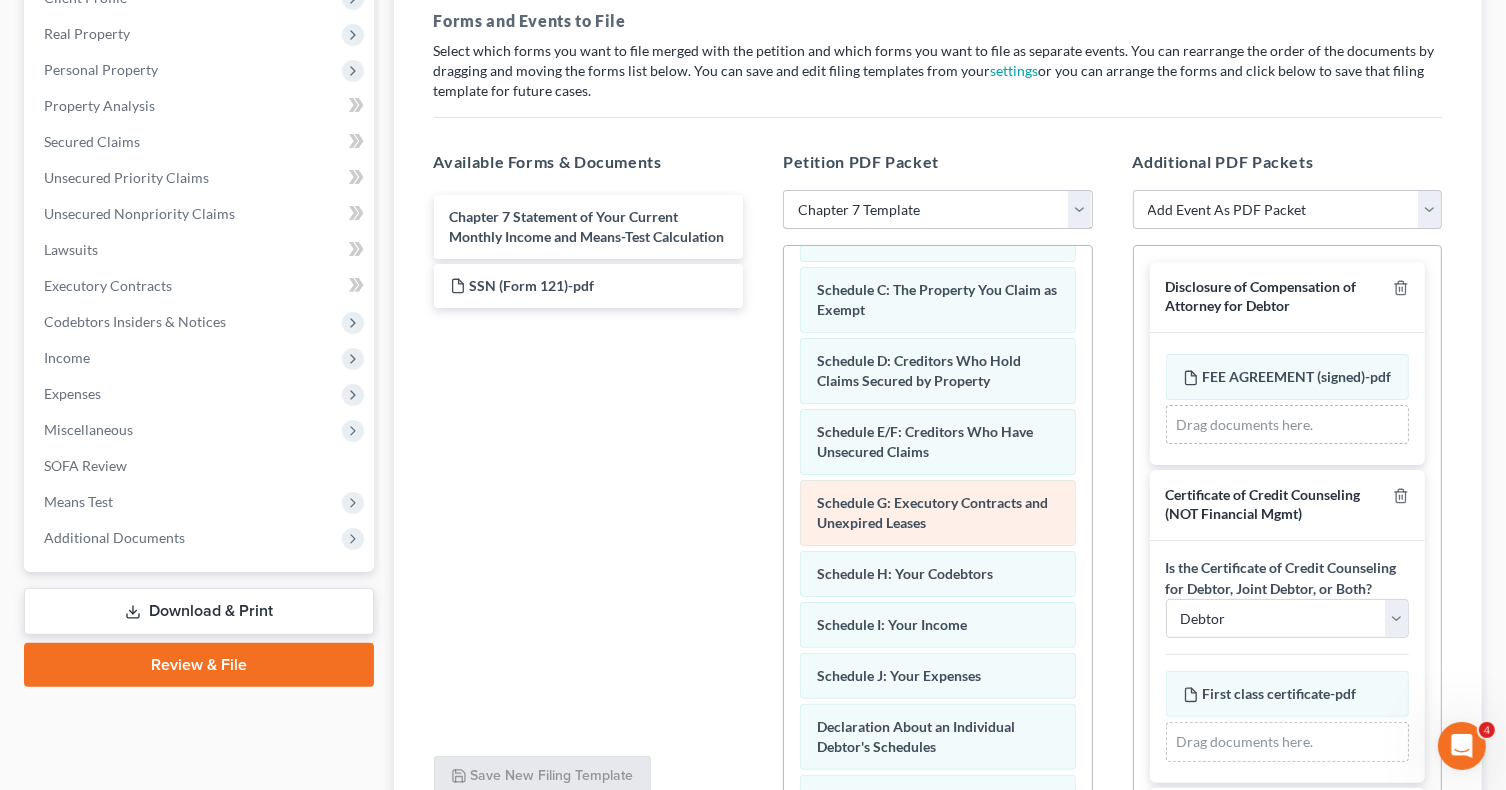 scroll, scrollTop: 199, scrollLeft: 0, axis: vertical 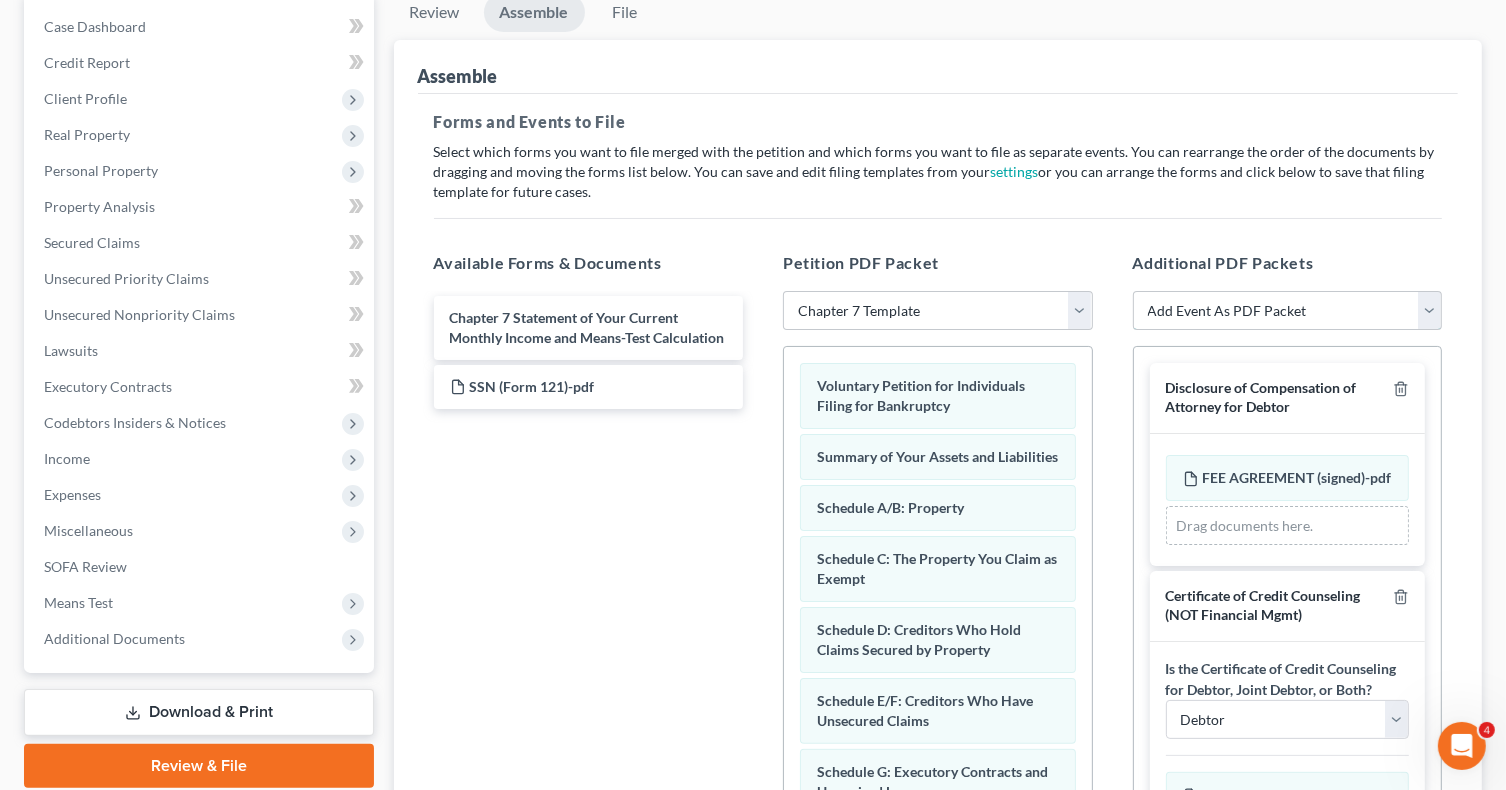 click on "Add Event As PDF Packet Affidavit re: NO Tax Returns Amended Matrix Adding Creditors (in PDF) Amended Petition Certificate of Credit Counseling (NOT Financial Mgmt) Certificate of Service Certification About a Financial Management Course (FMC) Certification re Rights & Responsibilities Agreement (text only) Ch 7 Means Test Calculation 122A-2 Ch 7 Statements - Monthly Income (122A-1) / Exemption Presumption of Abuse (122A-1Supp) Debtor Evidence of Employer Payments Received Debtor Evidence of NO Employer Payments Declaration About Individual Debtor's Schedules Declaration Re: Electronic Filing Declaration Under Penalty of Perjury for Non-Individual Debtors Disclosure of Compensation of Attorney for Debtor Domestic Support Obligations Federal Tax Returns Income Statement Reaffirmation Agreement Reaffirmation Cover Sheet Reaffirmation Support Documentation Schedules OR Amended Schedules/Statements Statement of Chapter 7 Business Operations Statement of Current Monthly Income & Means Test - Ch 7" at bounding box center [1288, 311] 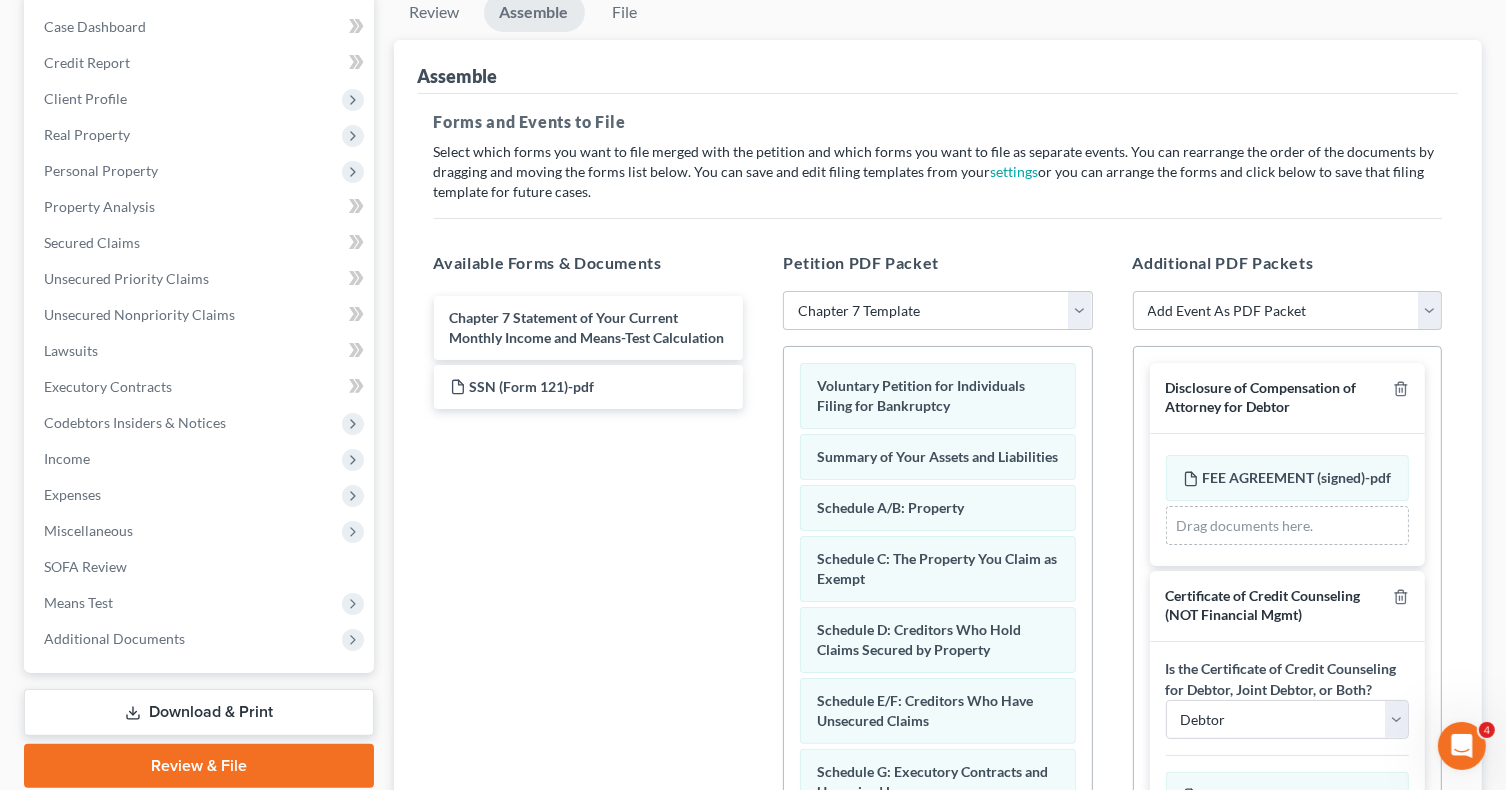 click on "Forms and Events to File Select which forms you want to file merged with the petition and which forms you want to file as separate events. You can rearrange the order of the documents by dragging and moving the forms list below. You can save and edit filing templates from your  settings  or you can arrange the forms and click below to save that filing template for future cases. This case has already been filed with the court. You can file supplemental or amended documents by selecting the appropriate court event and then dragging and dropping which form you would like to file for that event. If you select a form generated by NextChapter and select “Amended” that PDF will show as Amended. Additional information is needed for one or more of the event codes you've selected. Please attach documents and answer all questions in the Additional PDF Packets column before proceeding. Available Forms & Documents
Chapter 7 Statement of Your Current Monthly Income and Means-Test Calculation SSN (Form 121)-pdf" at bounding box center [938, 515] 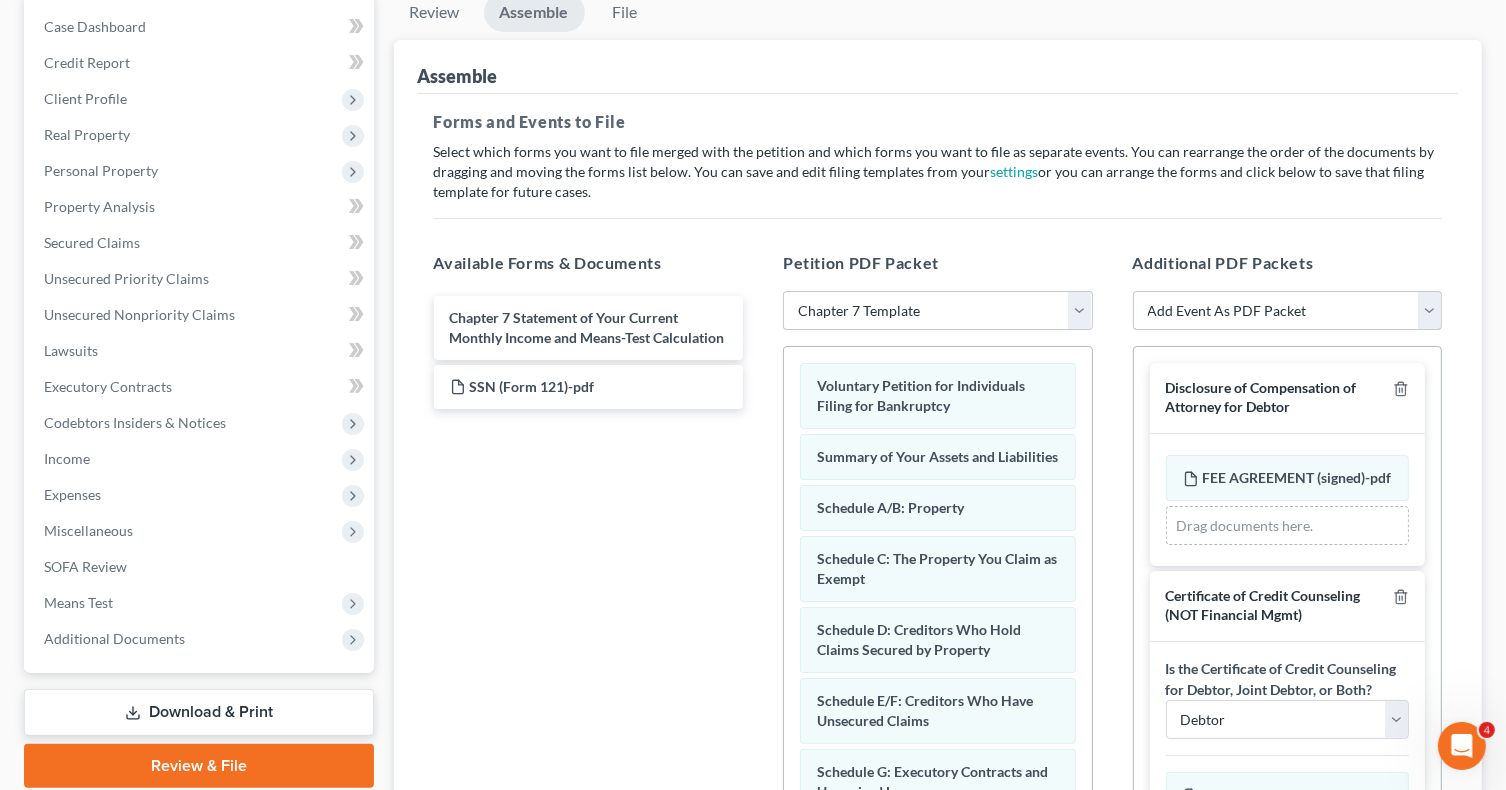 click on "Add Event As PDF Packet Affidavit re: NO Tax Returns Amended Matrix Adding Creditors (in PDF) Amended Petition Certificate of Credit Counseling (NOT Financial Mgmt) Certificate of Service Certification About a Financial Management Course (FMC) Certification re Rights & Responsibilities Agreement (text only) Ch 7 Means Test Calculation 122A-2 Ch 7 Statements - Monthly Income (122A-1) / Exemption Presumption of Abuse (122A-1Supp) Debtor Evidence of Employer Payments Received Debtor Evidence of NO Employer Payments Declaration About Individual Debtor's Schedules Declaration Re: Electronic Filing Declaration Under Penalty of Perjury for Non-Individual Debtors Disclosure of Compensation of Attorney for Debtor Domestic Support Obligations Federal Tax Returns Income Statement Reaffirmation Agreement Reaffirmation Cover Sheet Reaffirmation Support Documentation Schedules OR Amended Schedules/Statements Statement of Chapter 7 Business Operations Statement of Current Monthly Income & Means Test - Ch 7" at bounding box center (1288, 311) 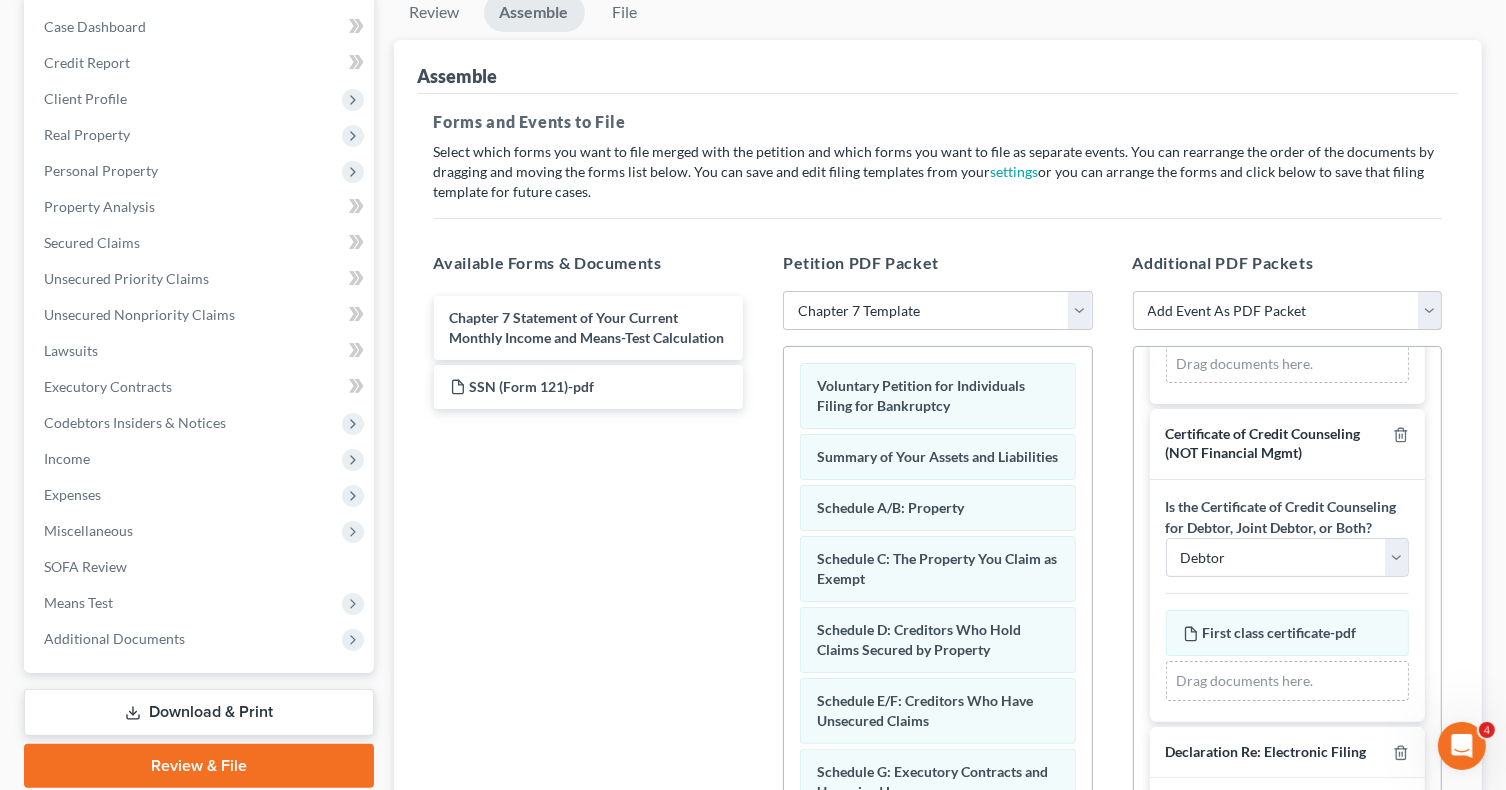scroll, scrollTop: 252, scrollLeft: 0, axis: vertical 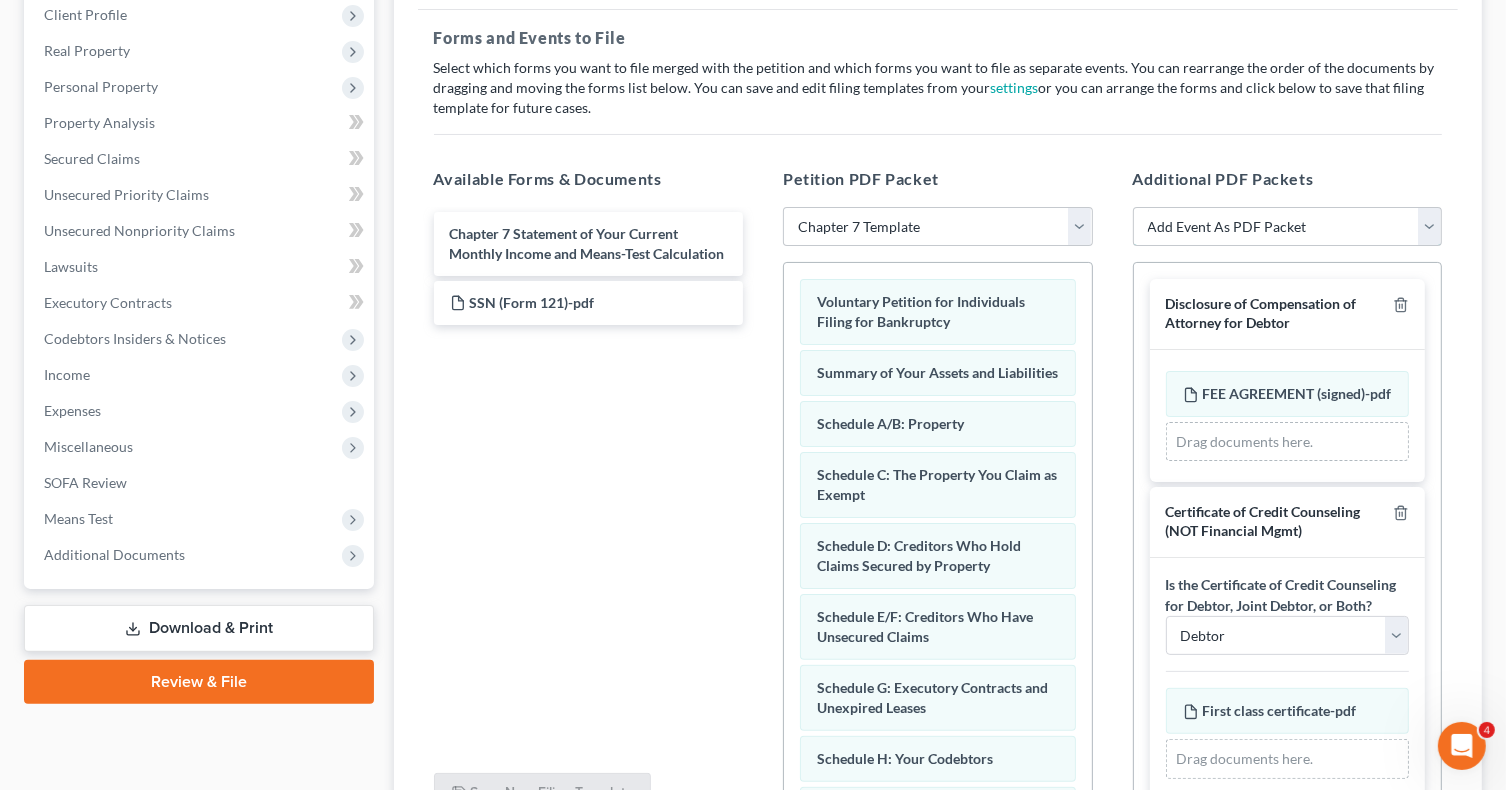 click on "Add Event As PDF Packet Affidavit re: NO Tax Returns Amended Matrix Adding Creditors (in PDF) Amended Petition Certificate of Credit Counseling (NOT Financial Mgmt) Certificate of Service Certification About a Financial Management Course (FMC) Certification re Rights & Responsibilities Agreement (text only) Ch 7 Means Test Calculation 122A-2 Ch 7 Statements - Monthly Income (122A-1) / Exemption Presumption of Abuse (122A-1Supp) Debtor Evidence of Employer Payments Received Debtor Evidence of NO Employer Payments Declaration About Individual Debtor's Schedules Declaration Re: Electronic Filing Declaration Under Penalty of Perjury for Non-Individual Debtors Disclosure of Compensation of Attorney for Debtor Domestic Support Obligations Federal Tax Returns Income Statement Reaffirmation Agreement Reaffirmation Cover Sheet Reaffirmation Support Documentation Schedules OR Amended Schedules/Statements Statement of Chapter 7 Business Operations Statement of Current Monthly Income & Means Test - Ch 7" at bounding box center [1288, 227] 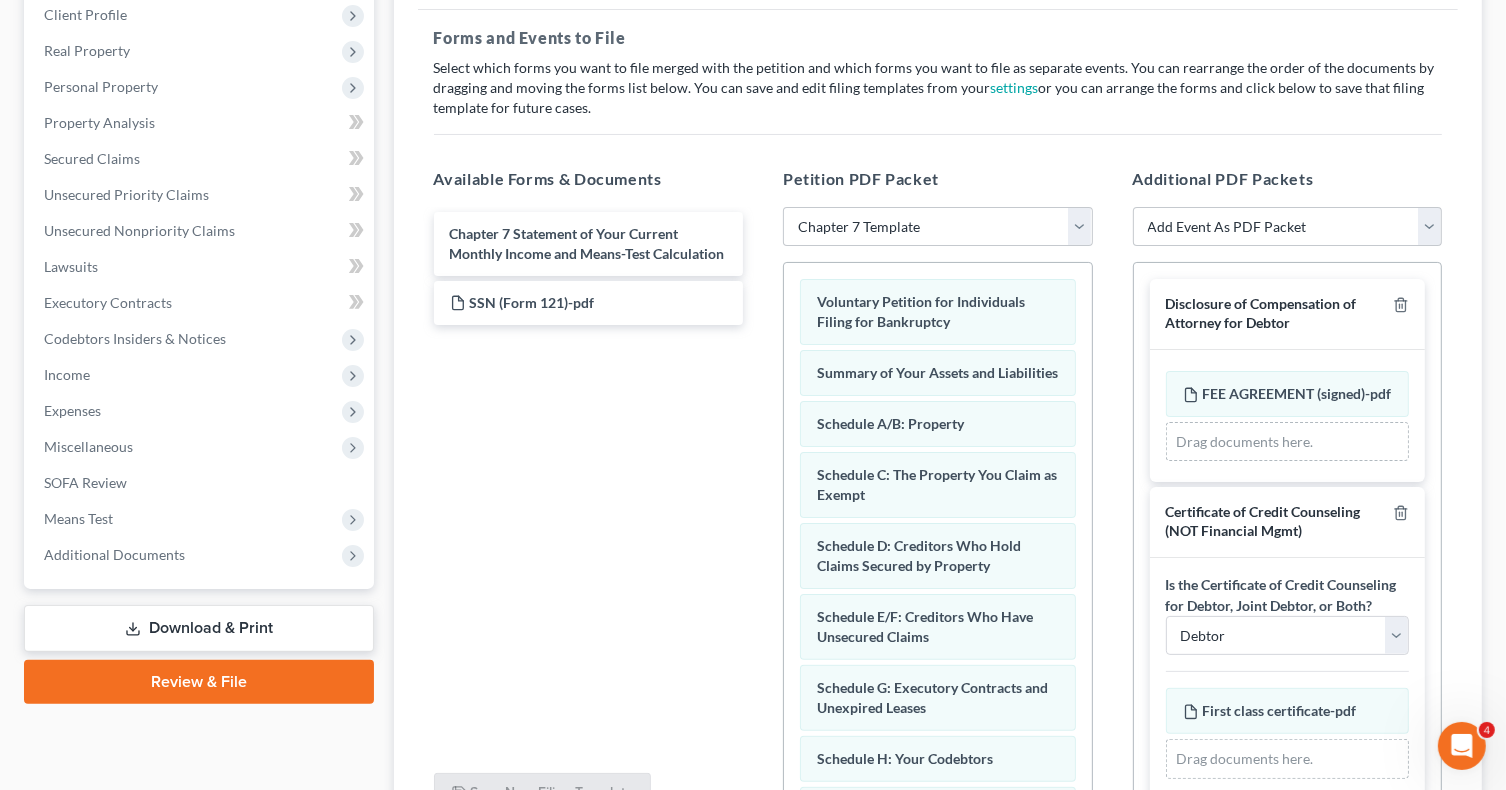 click on "Chapter 7 Statement of Your Current Monthly Income and Means-Test Calculation SSN (Form 121)-pdf" at bounding box center [589, 482] 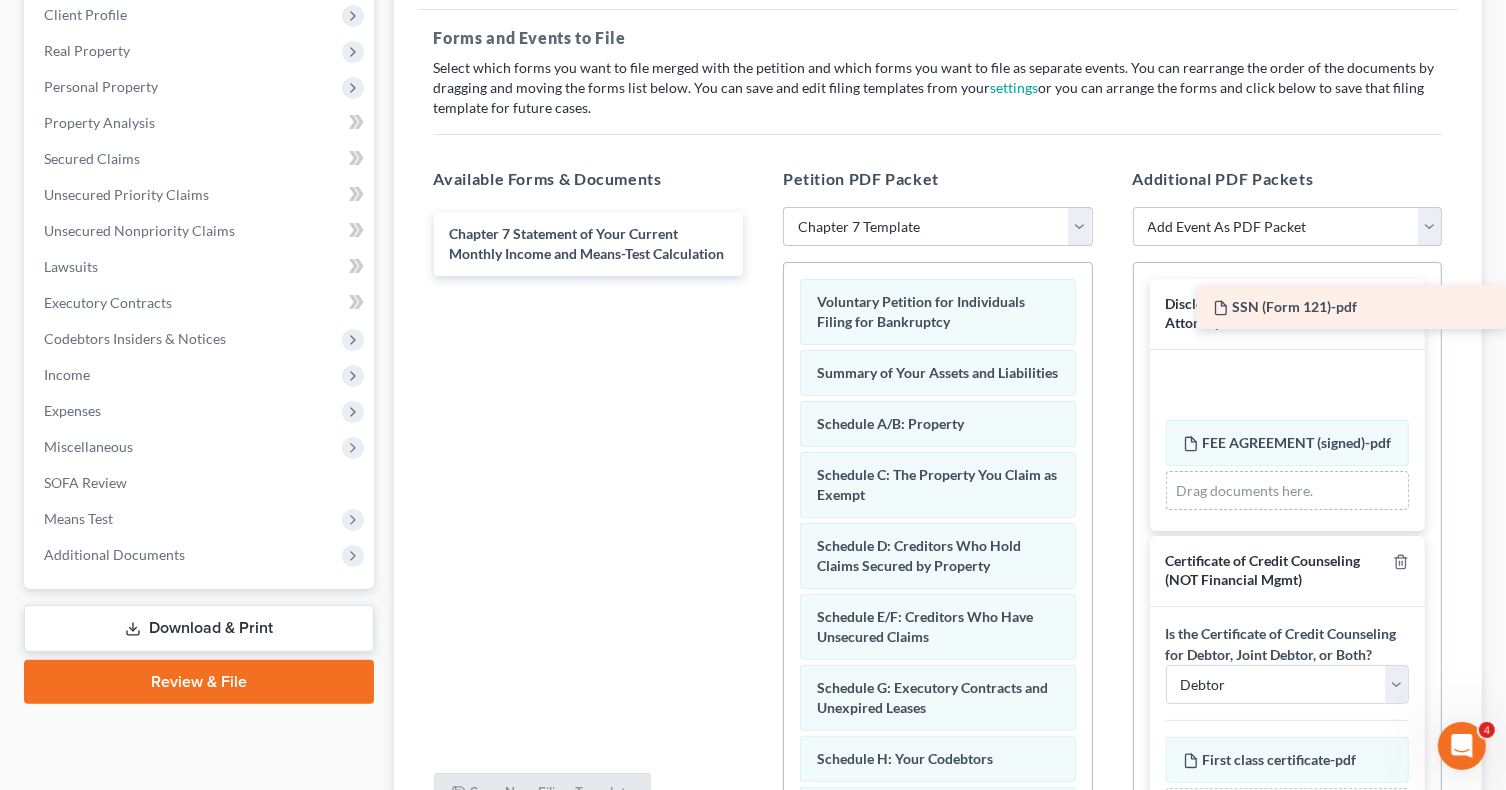 drag, startPoint x: 564, startPoint y: 303, endPoint x: 1349, endPoint y: 309, distance: 785.02295 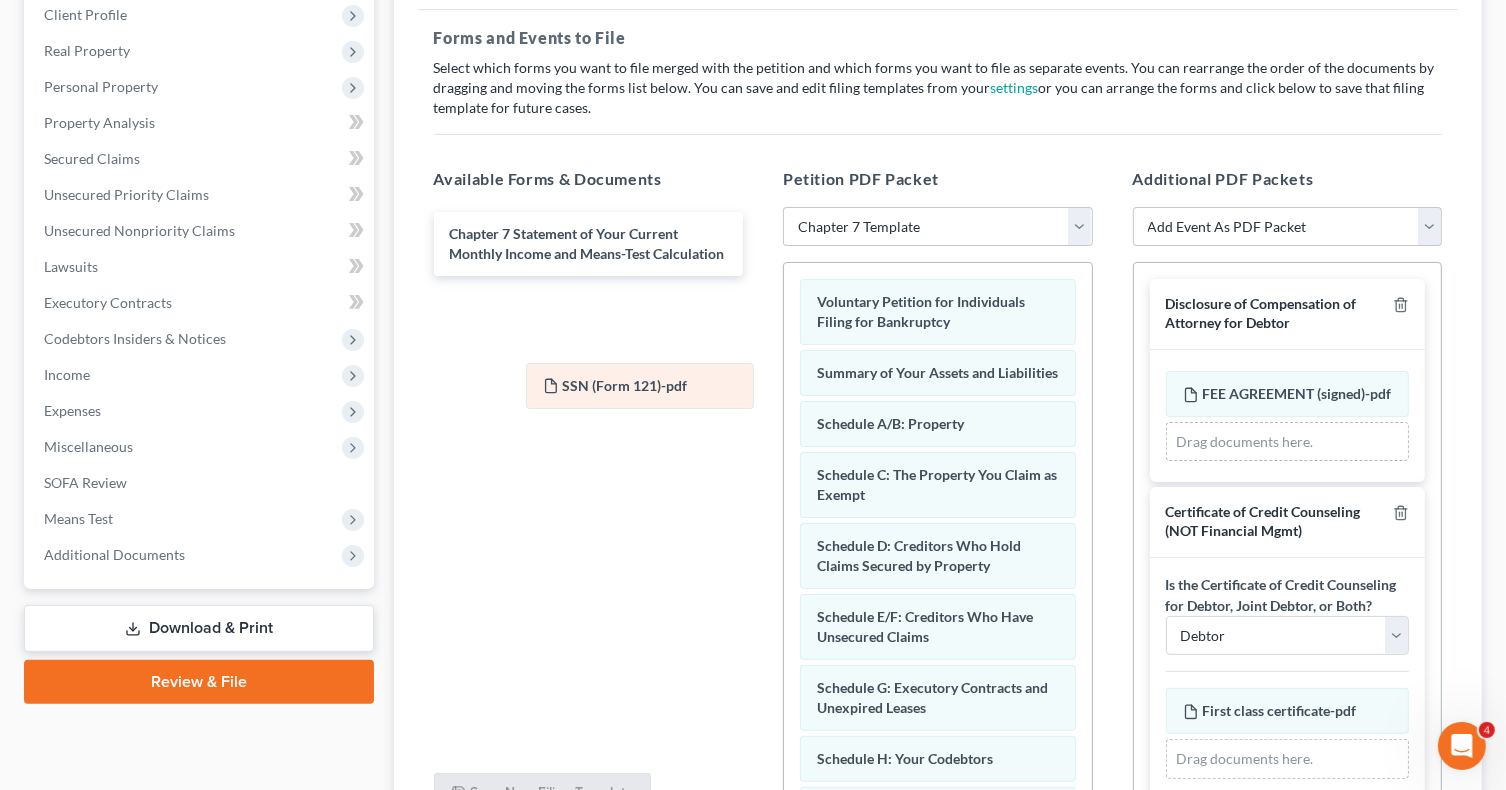 drag, startPoint x: 1291, startPoint y: 394, endPoint x: 633, endPoint y: 392, distance: 658.00305 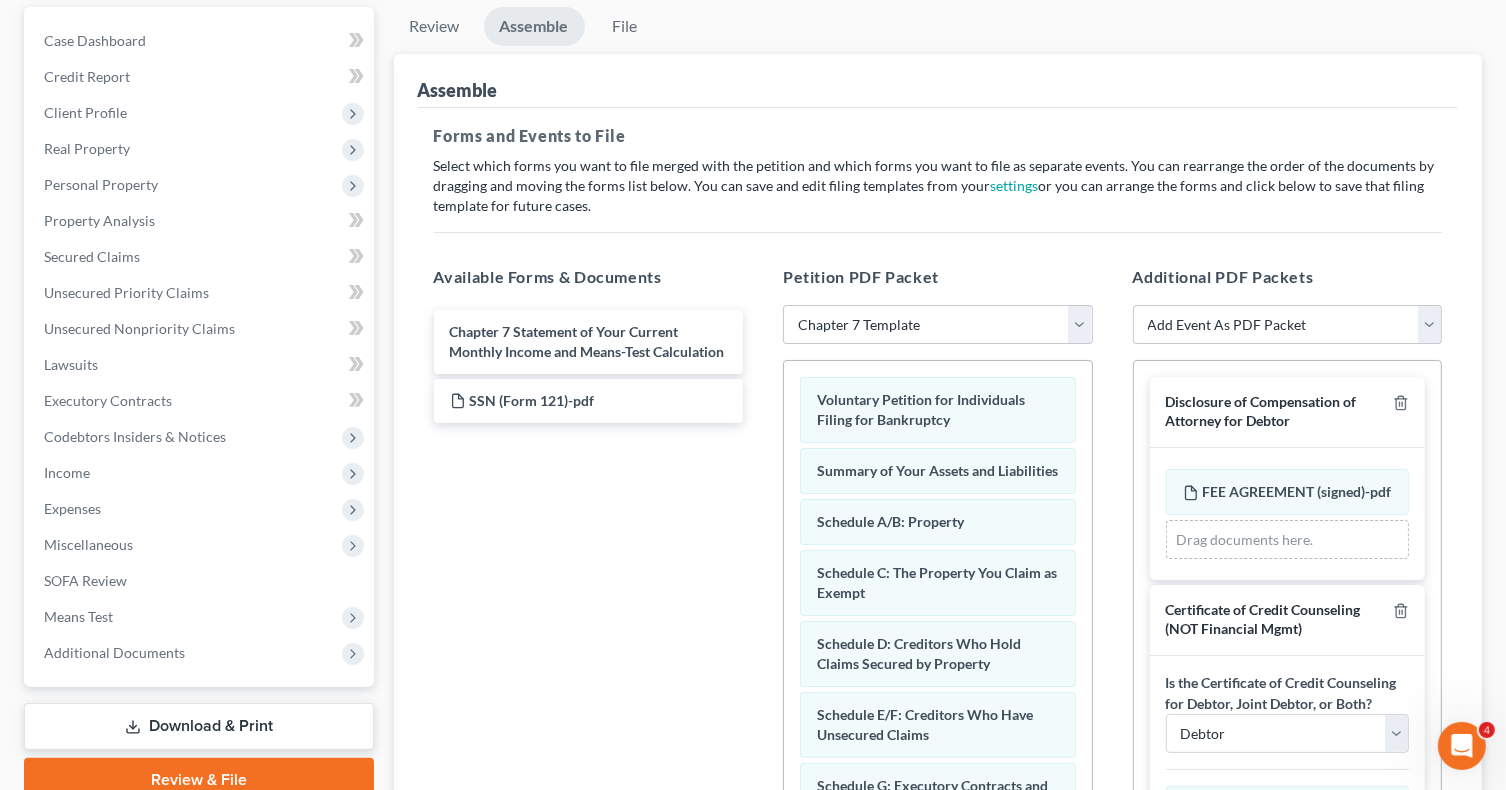 scroll, scrollTop: 199, scrollLeft: 0, axis: vertical 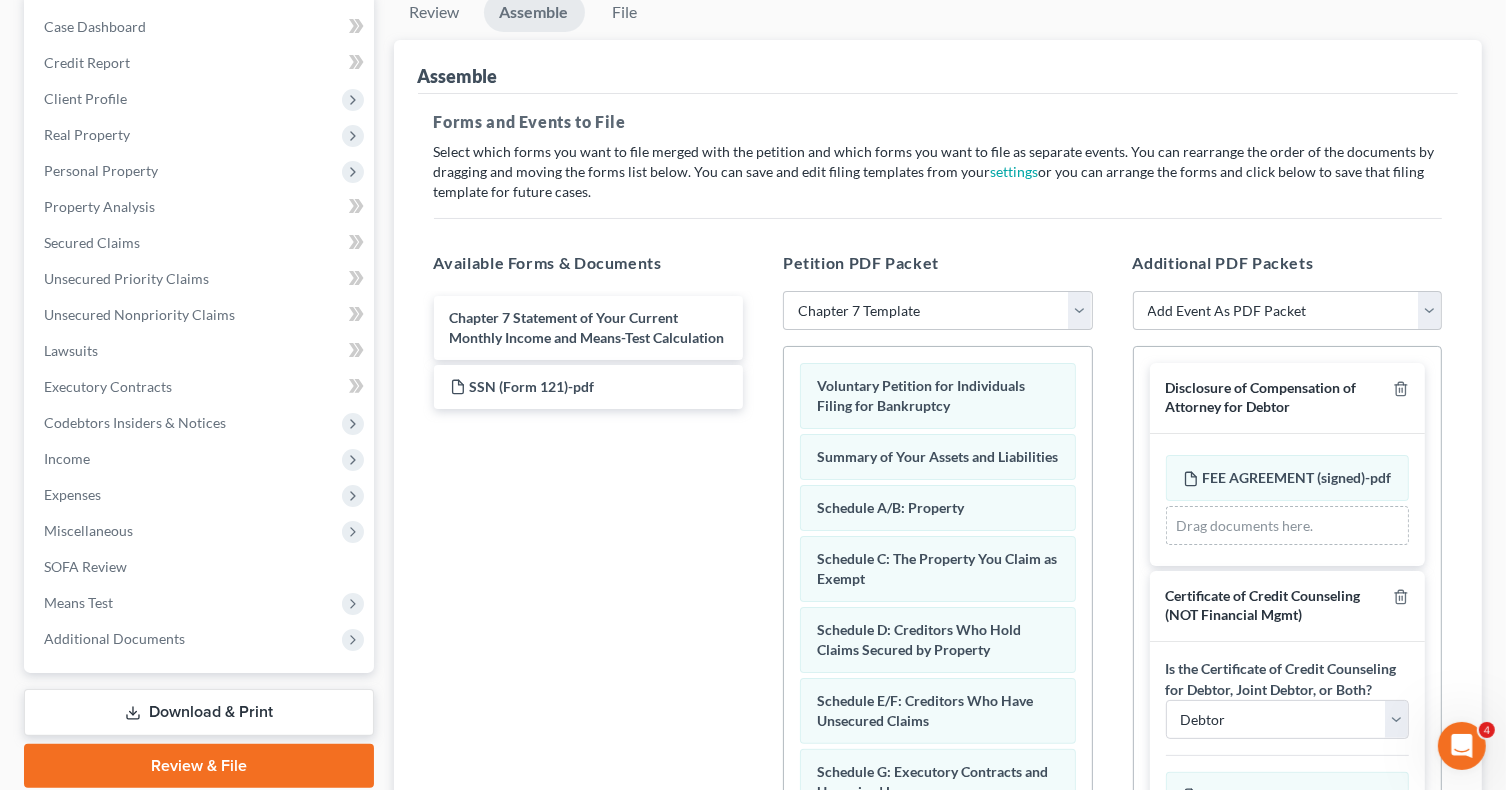 click on "Assemble" at bounding box center [534, 12] 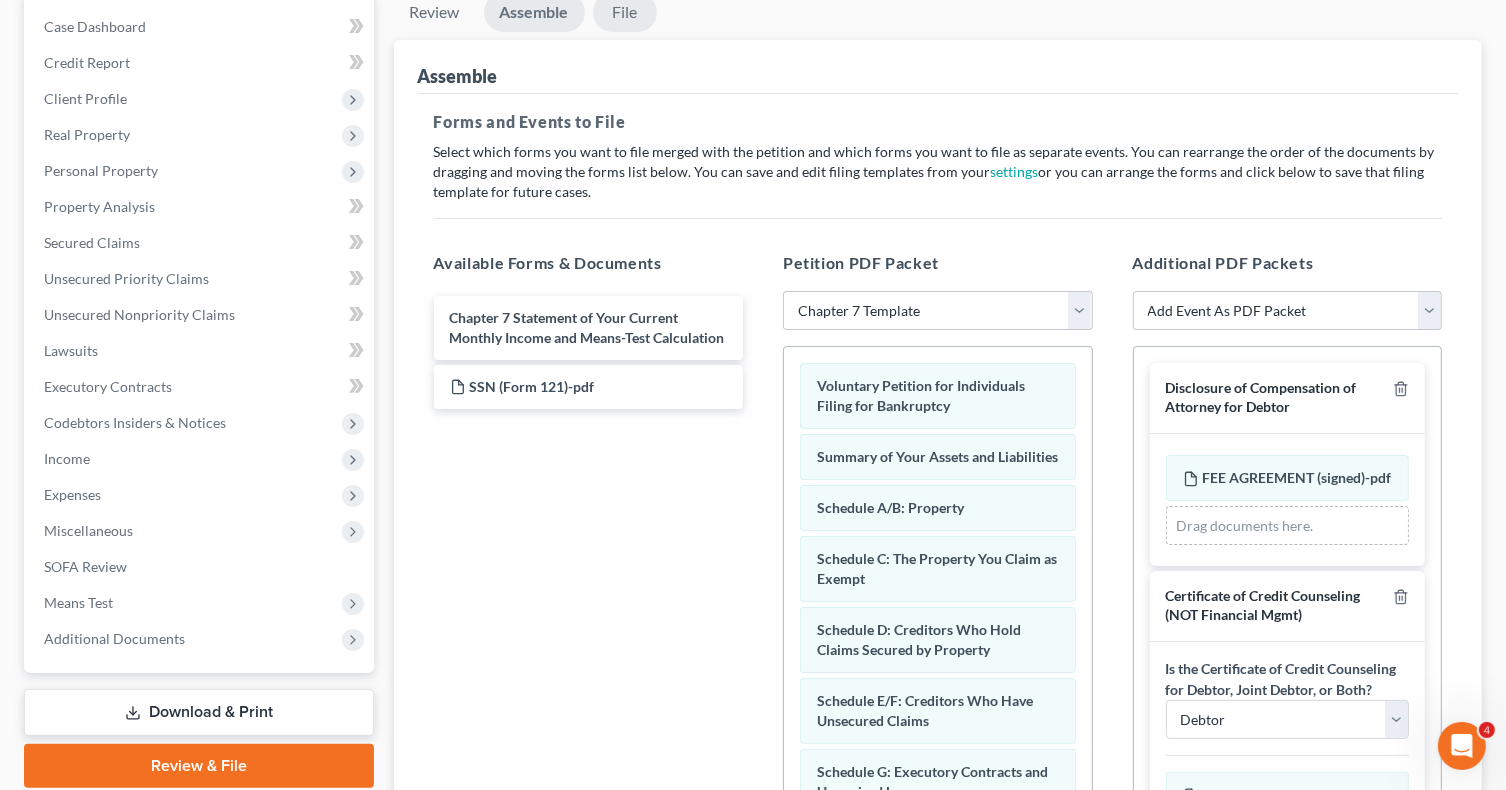 click on "File" at bounding box center (625, 12) 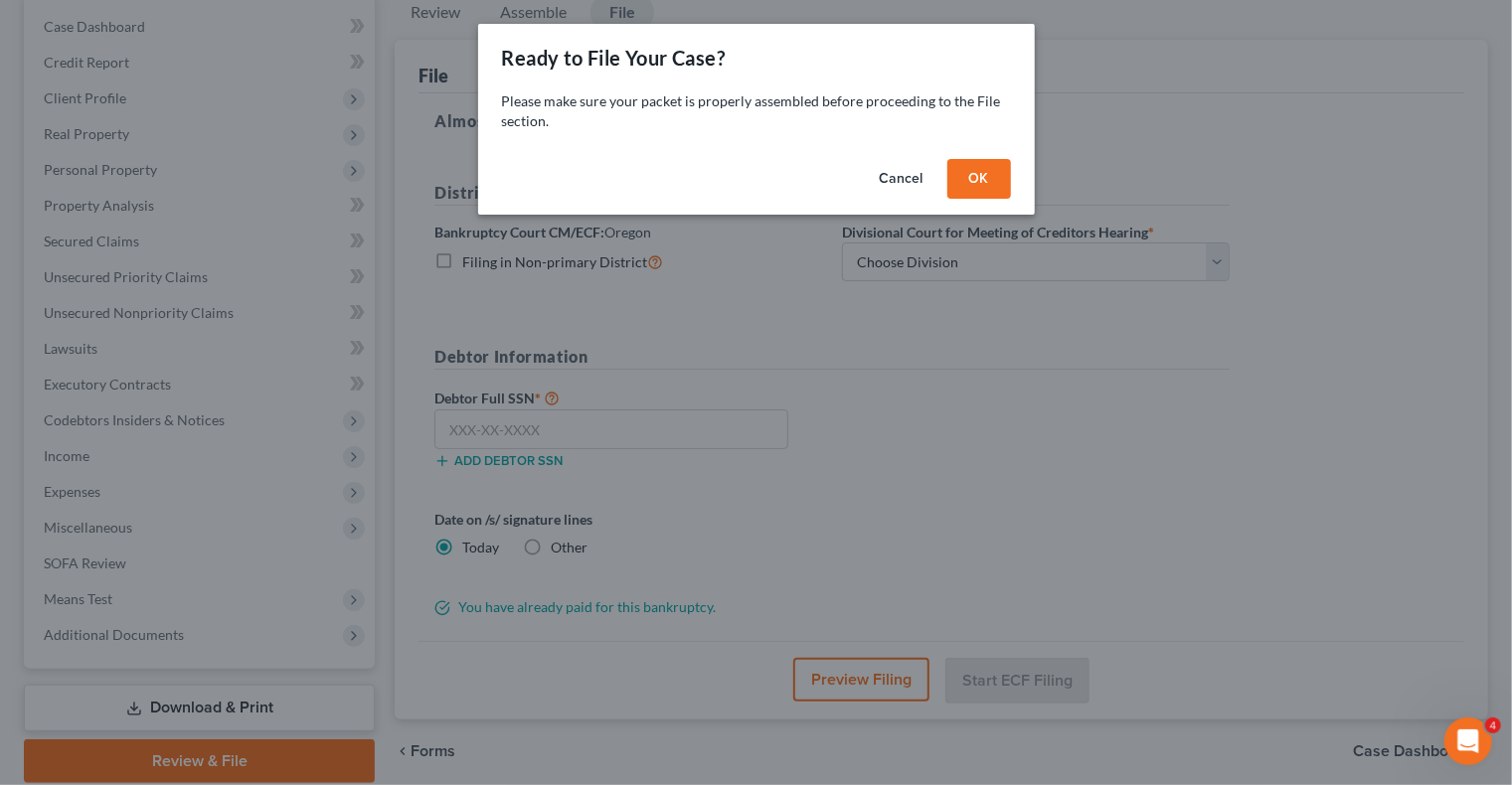 click on "OK" at bounding box center [979, 179] 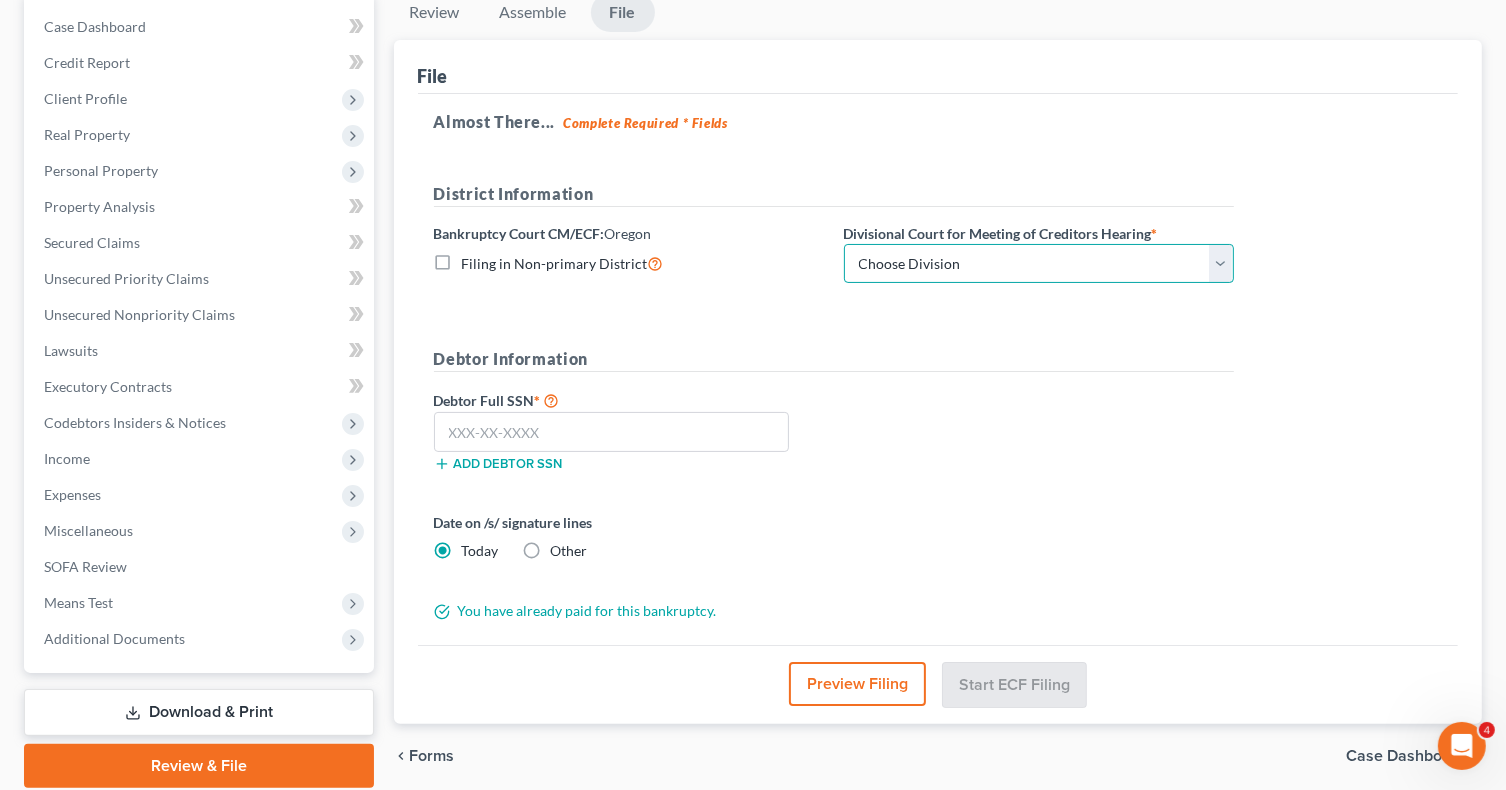 click on "Choose Division Central Southern Southwestern St. Joseph Western" at bounding box center [1039, 264] 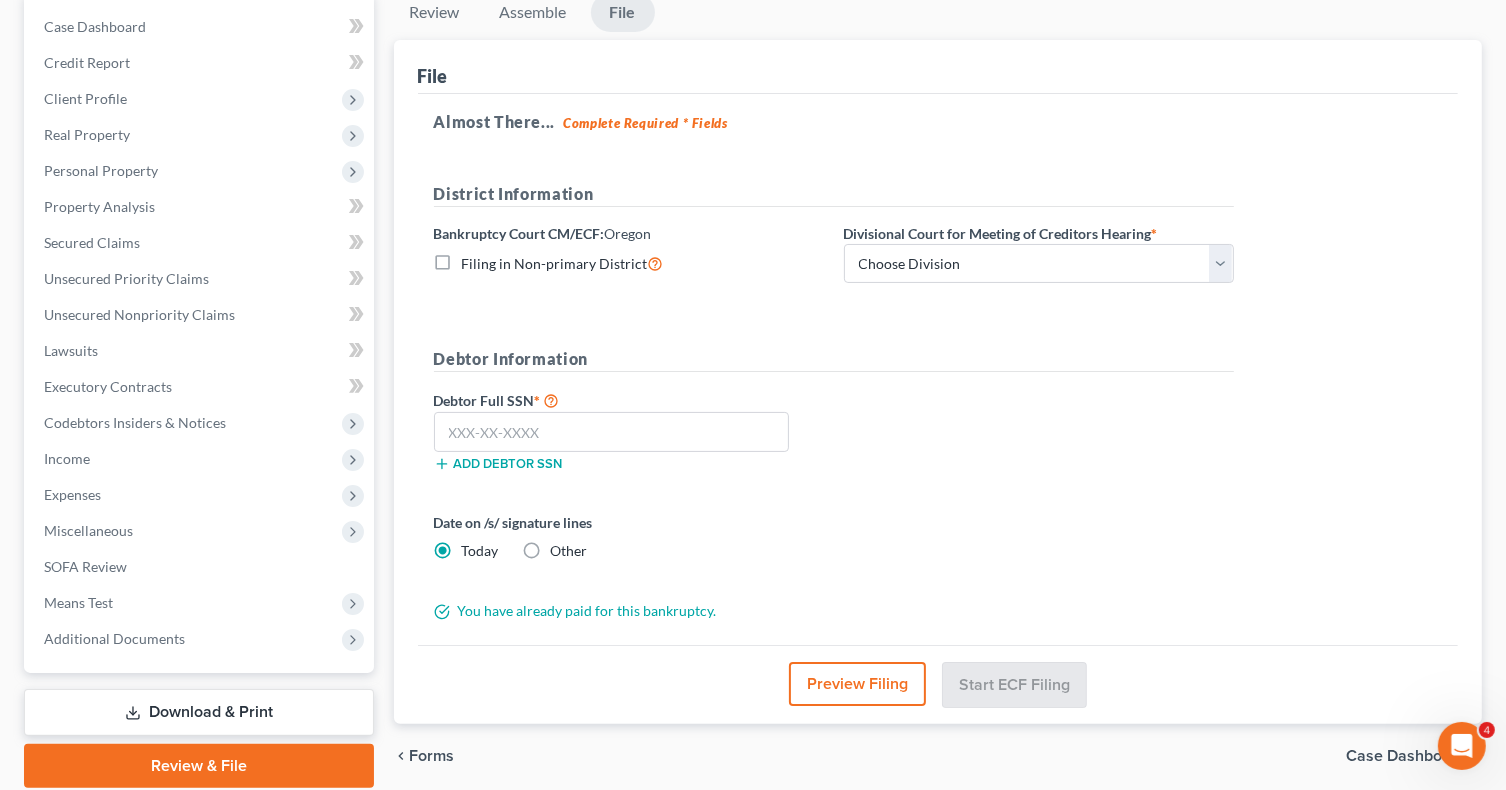 click on "Almost There... Complete Required * Fields District Information Bankruptcy Court CM/ECF:  Oregon Filing in Non-primary District  Divisional Court for Meeting of Creditors Hearing  * Choose Division Central Southern Southwestern St. Joseph Western Debtor Information Debtor Full SSN  *   Add debtor SSN Date on /s/ signature lines Today Other You have already paid for this bankruptcy." at bounding box center [938, 370] 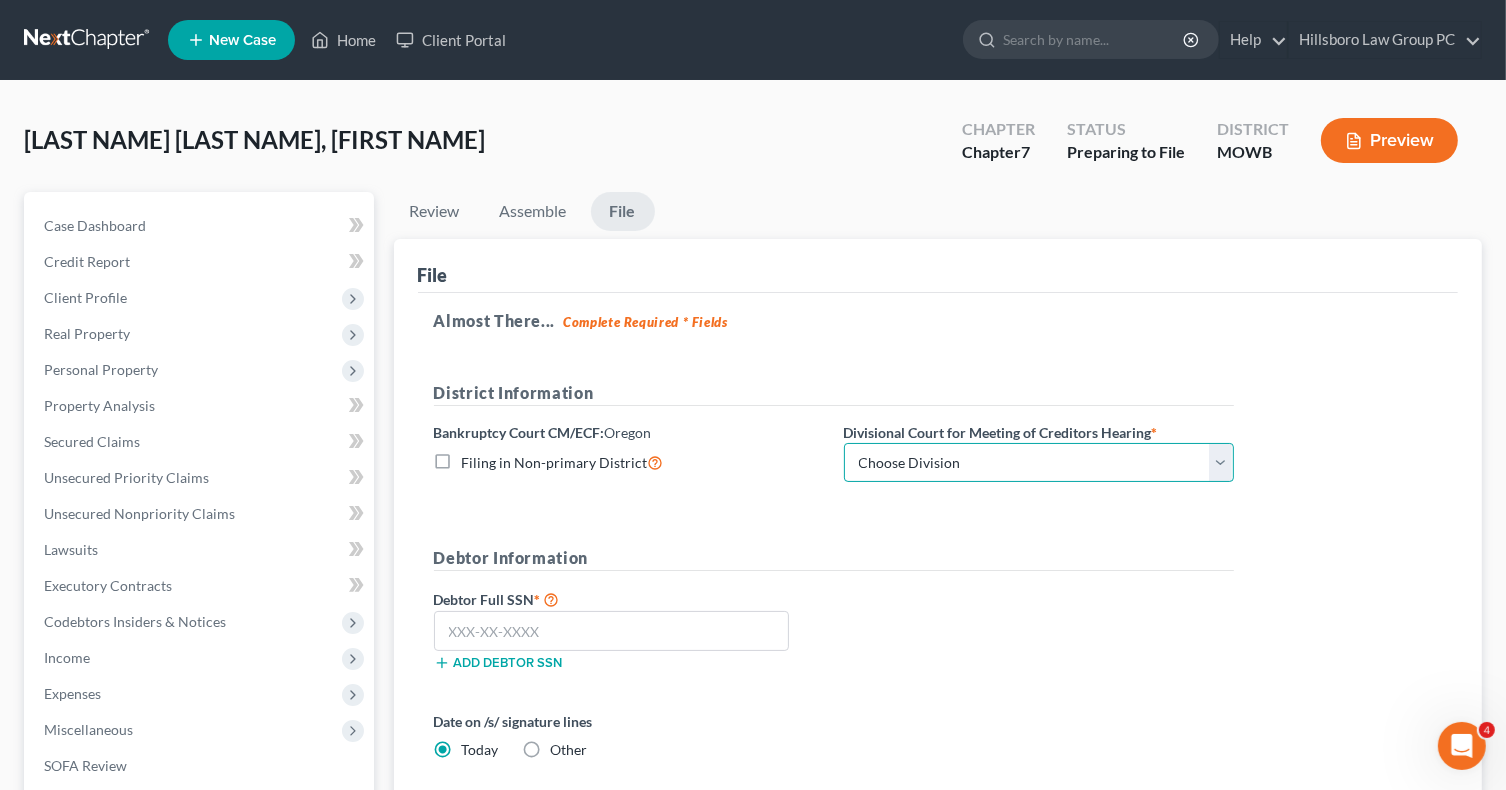 click on "Choose Division Central Southern Southwestern St. Joseph Western" at bounding box center [1039, 463] 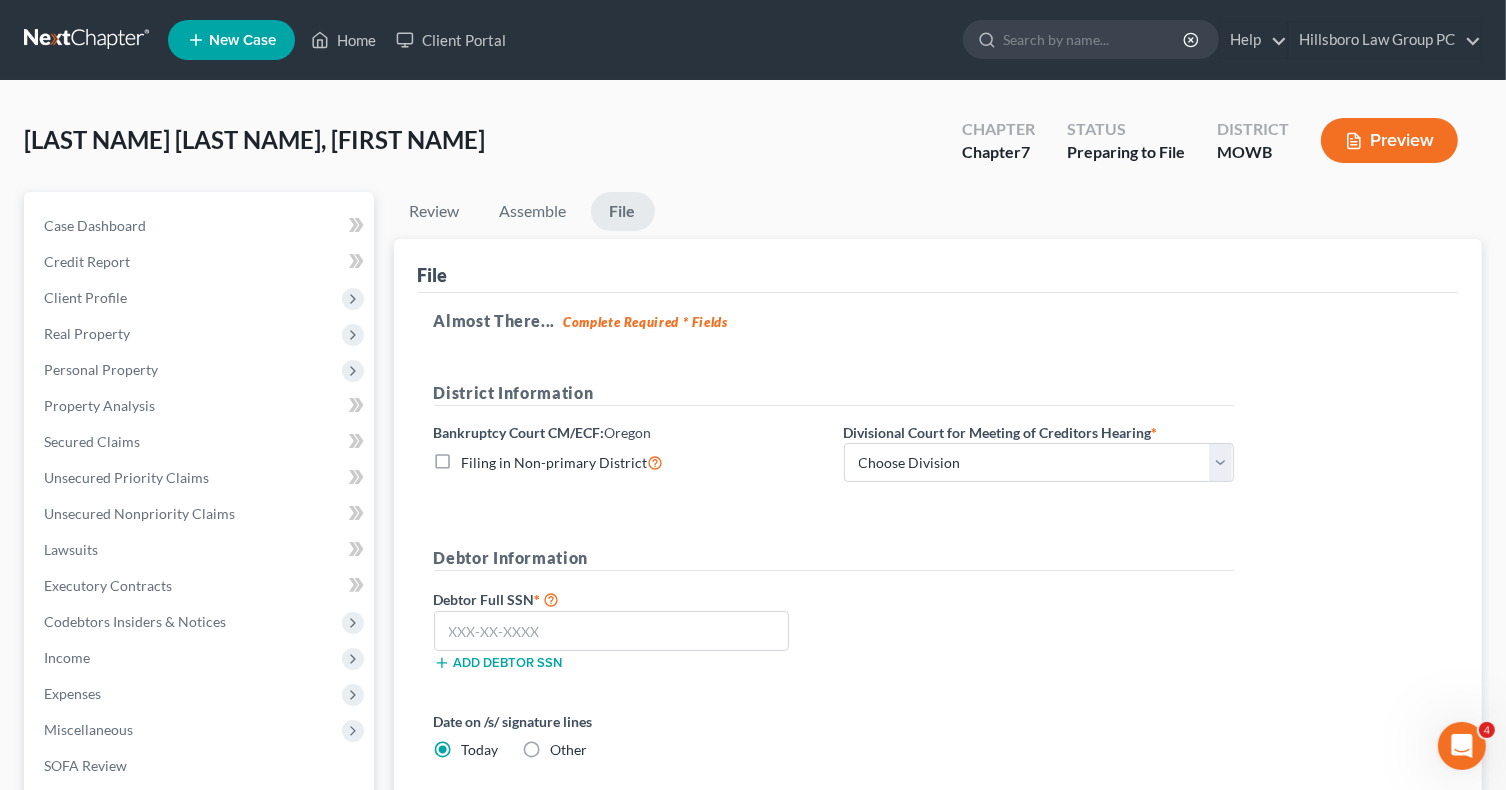 click on "District Information Bankruptcy Court CM/ECF:  Oregon Filing in Non-primary District  Divisional Court for Meeting of Creditors Hearing  * Choose Division Central Southern Southwestern St. Joseph Western" at bounding box center (834, 440) 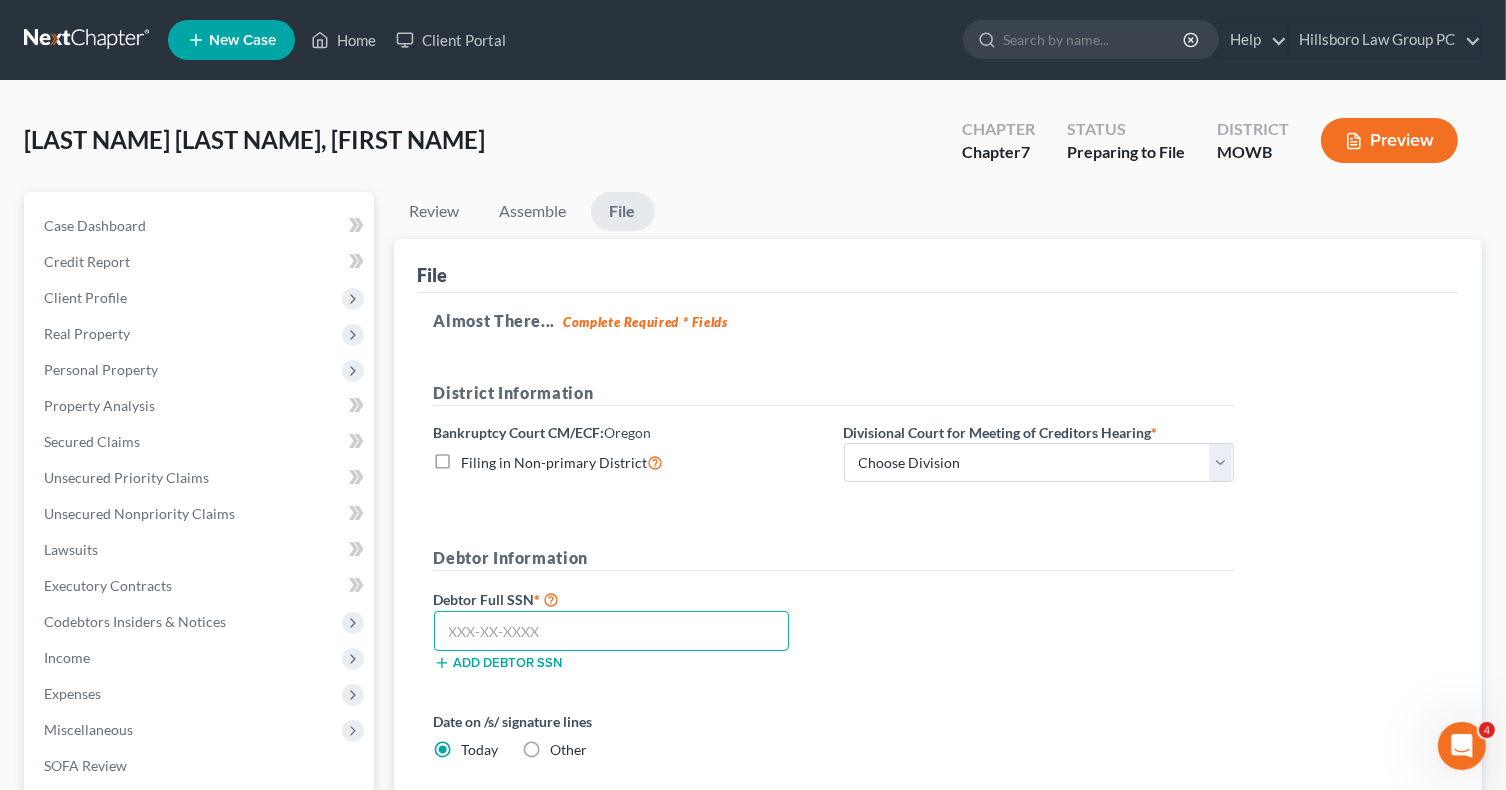 click at bounding box center (612, 631) 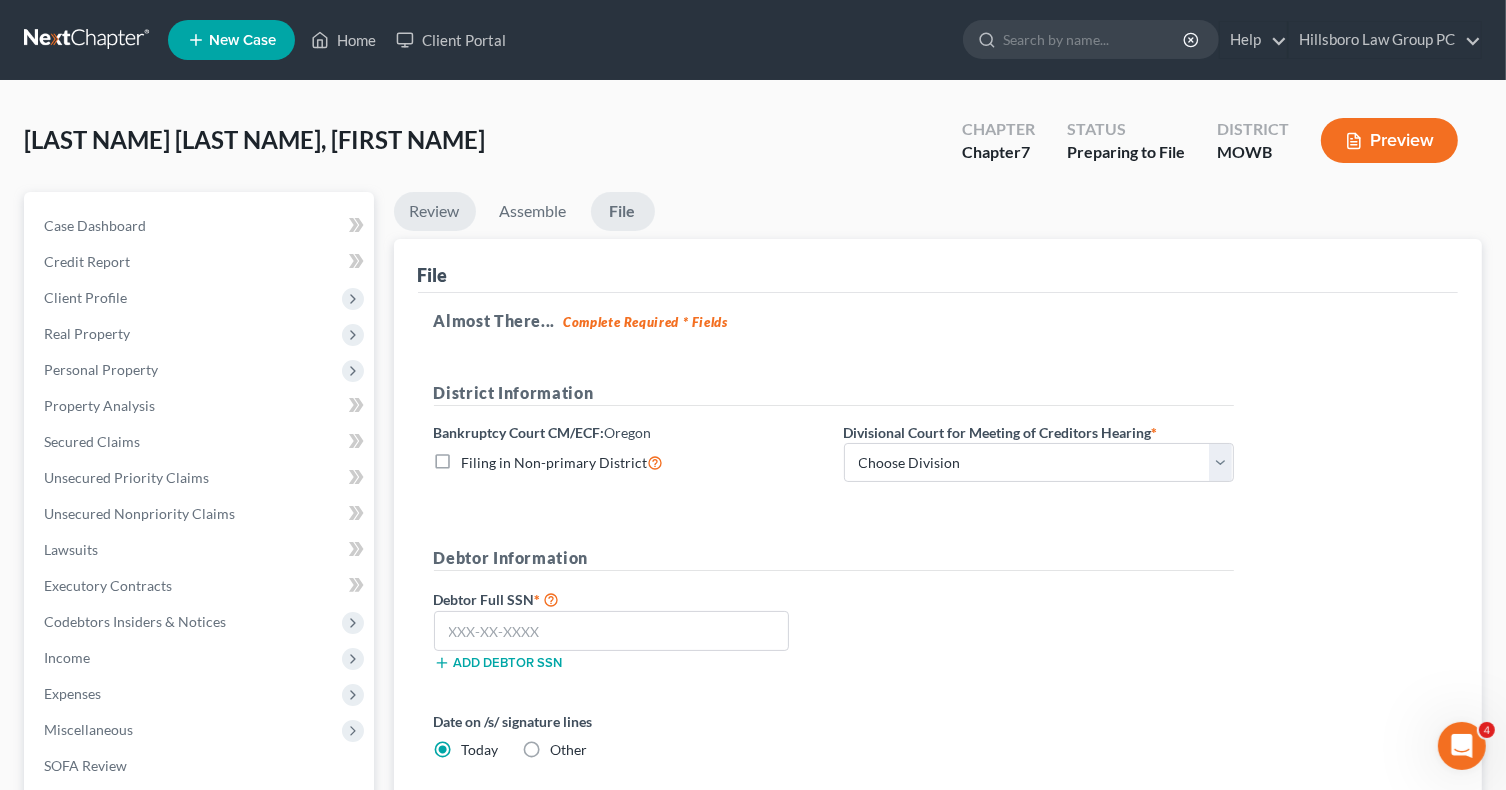 click on "Review" at bounding box center (435, 211) 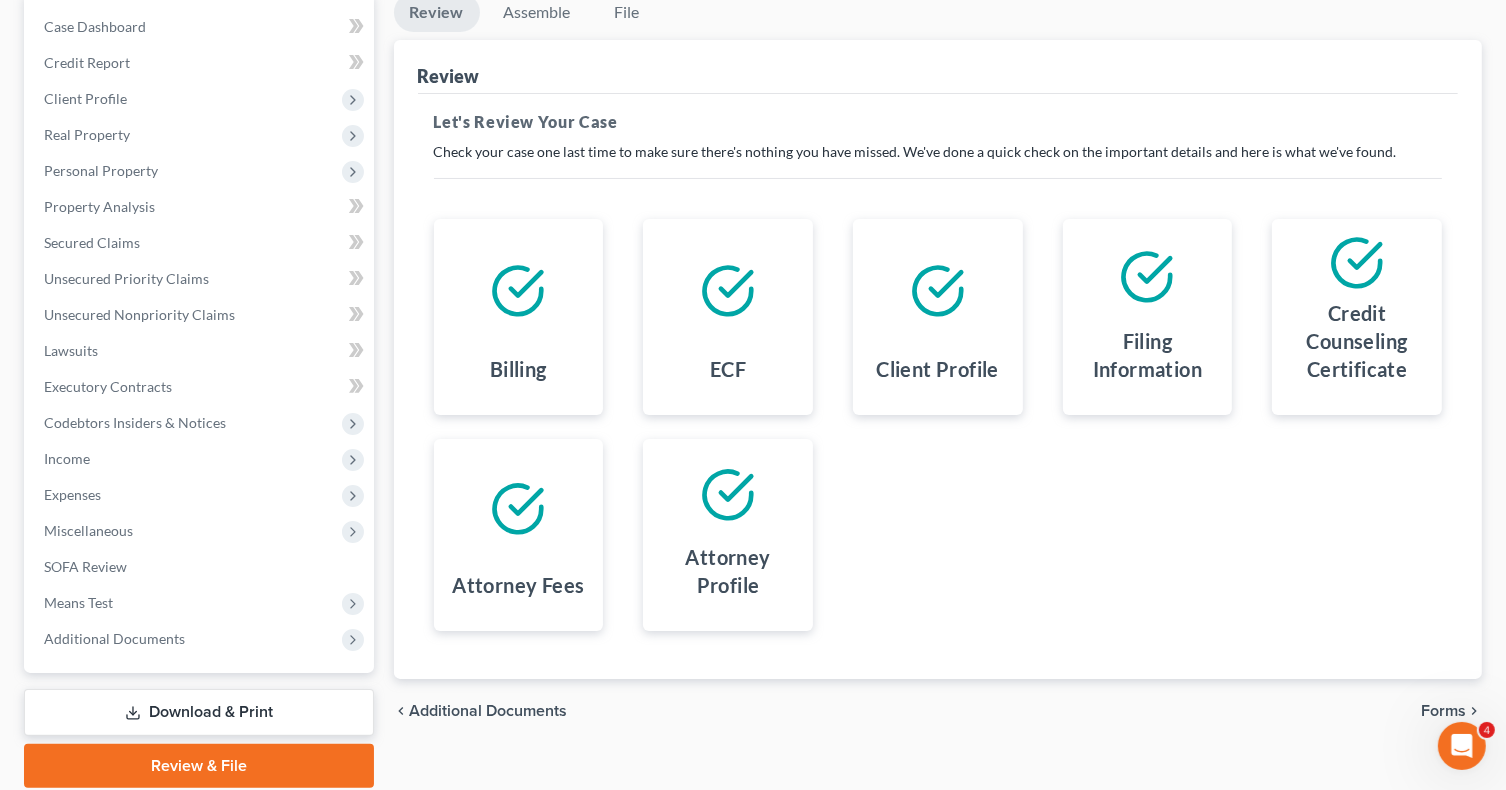 scroll, scrollTop: 100, scrollLeft: 0, axis: vertical 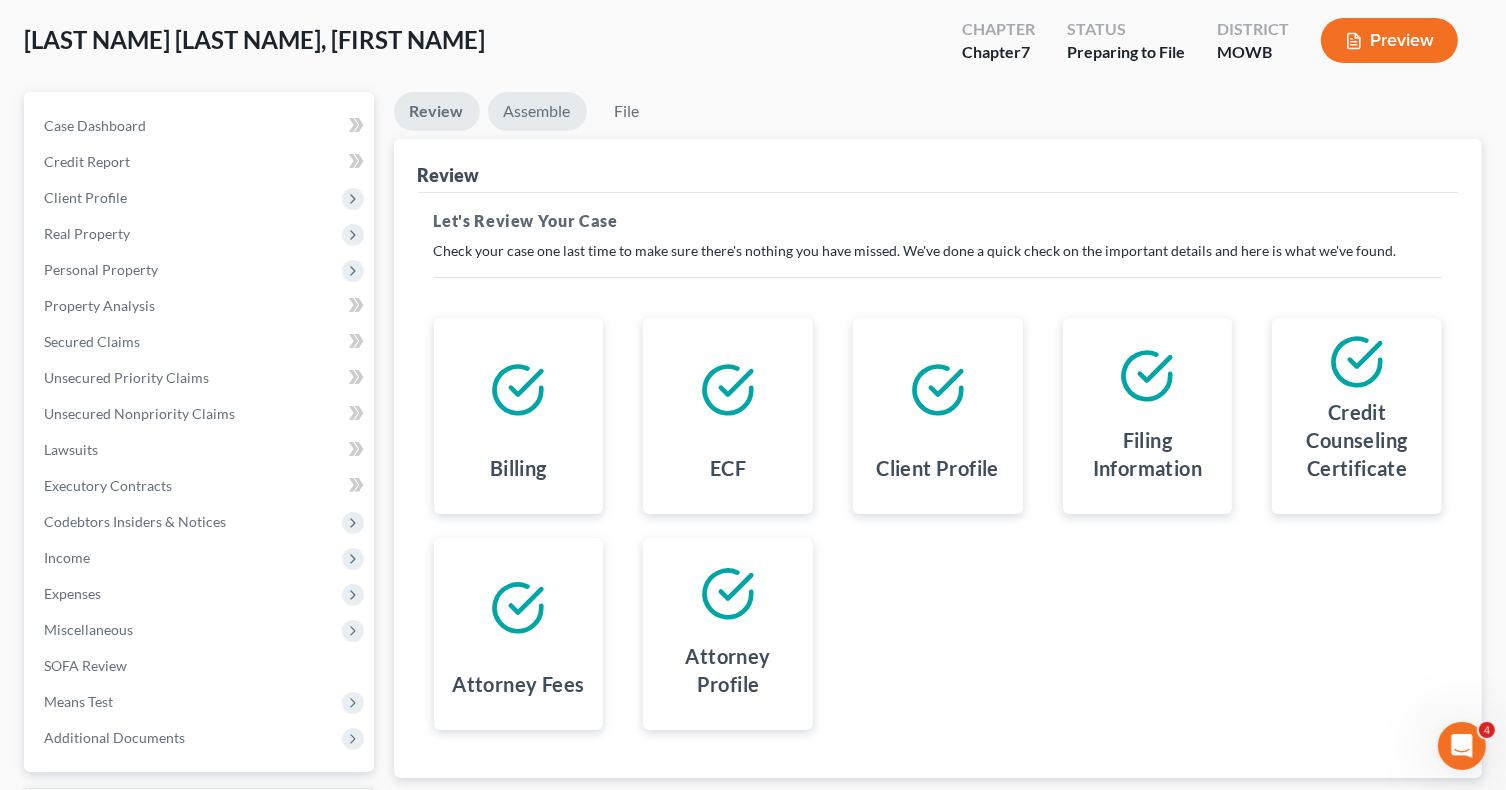 click on "Assemble" at bounding box center (537, 111) 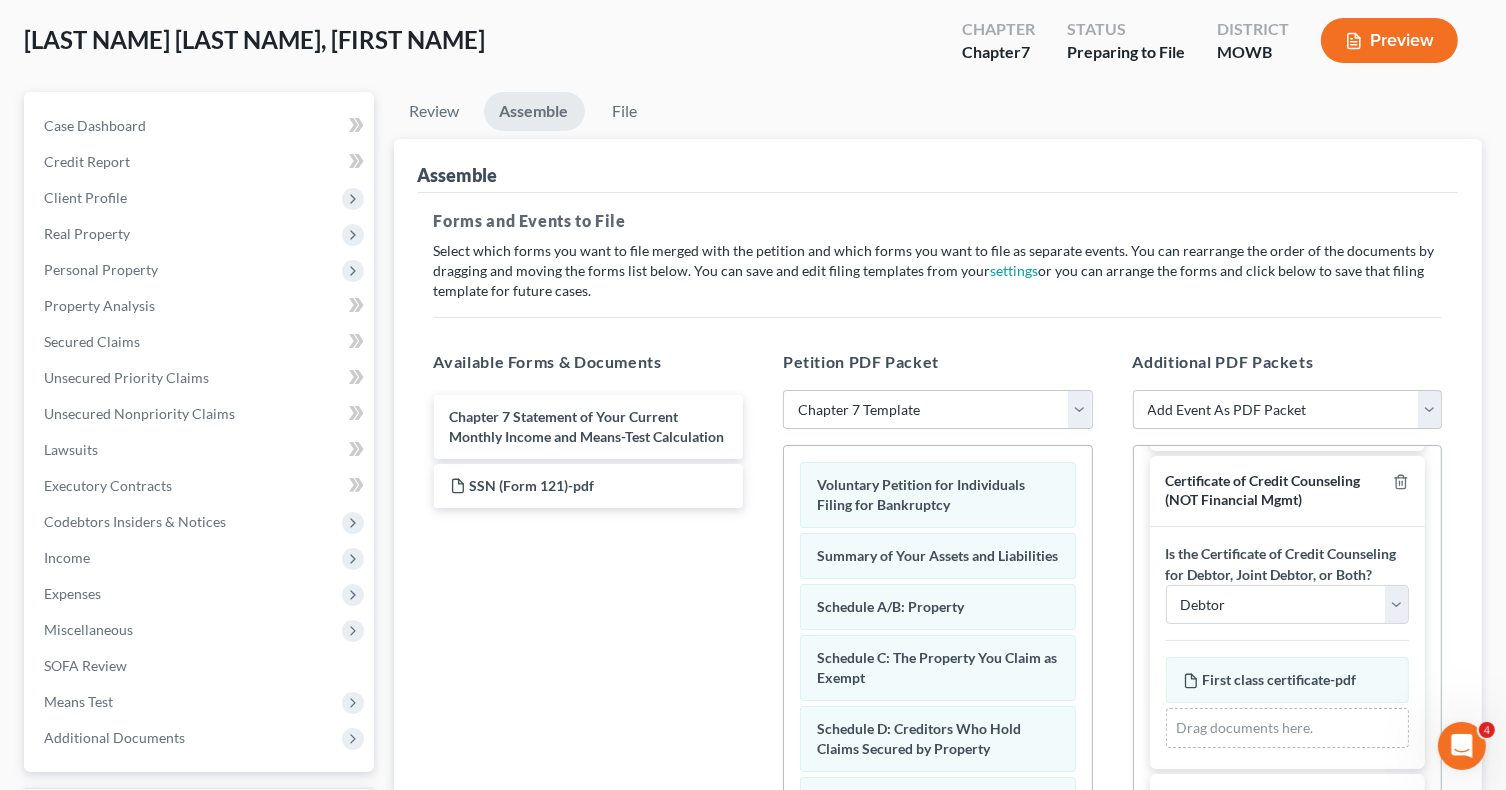 scroll, scrollTop: 252, scrollLeft: 0, axis: vertical 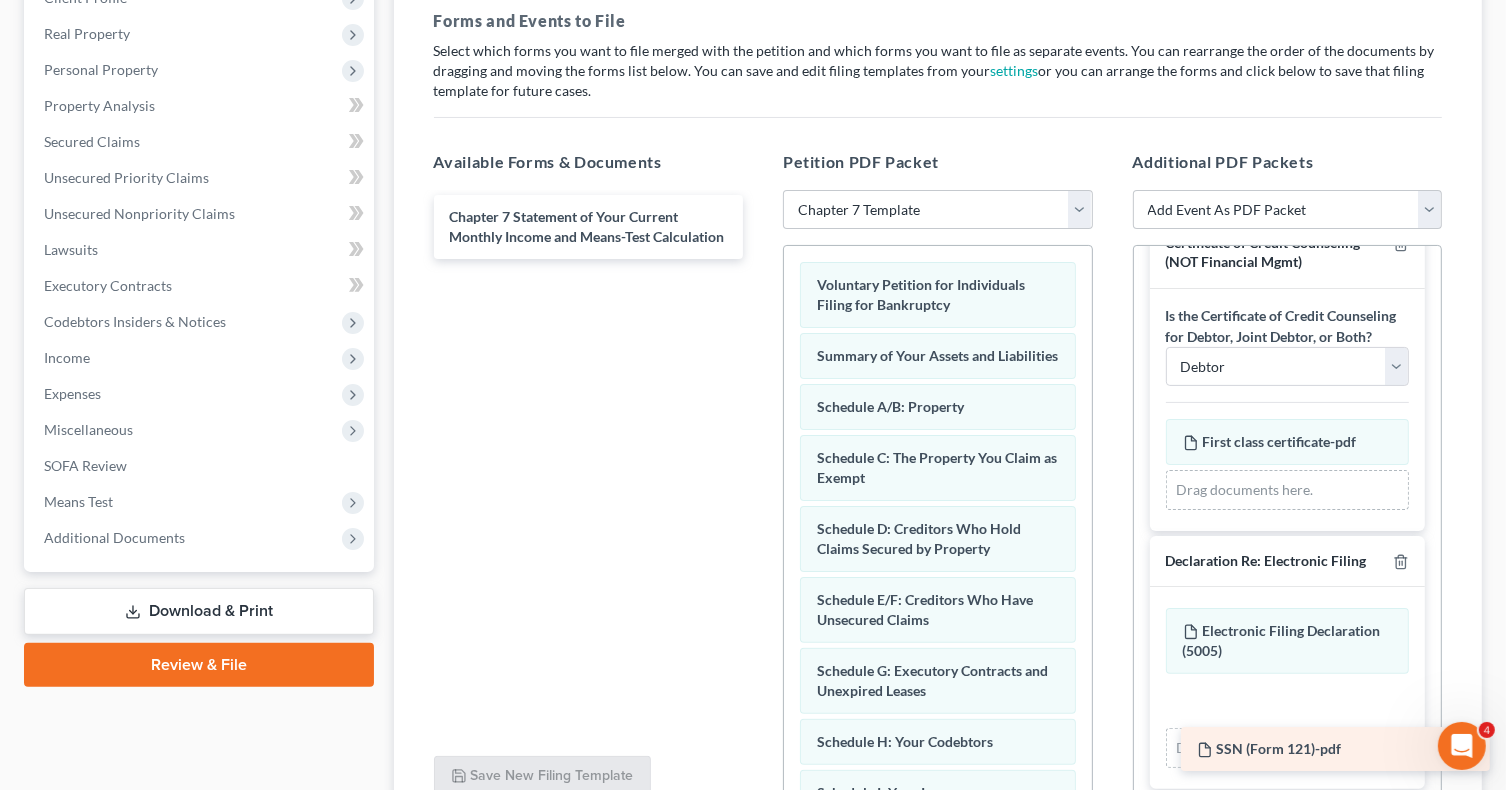 drag, startPoint x: 551, startPoint y: 286, endPoint x: 1298, endPoint y: 751, distance: 879.9057 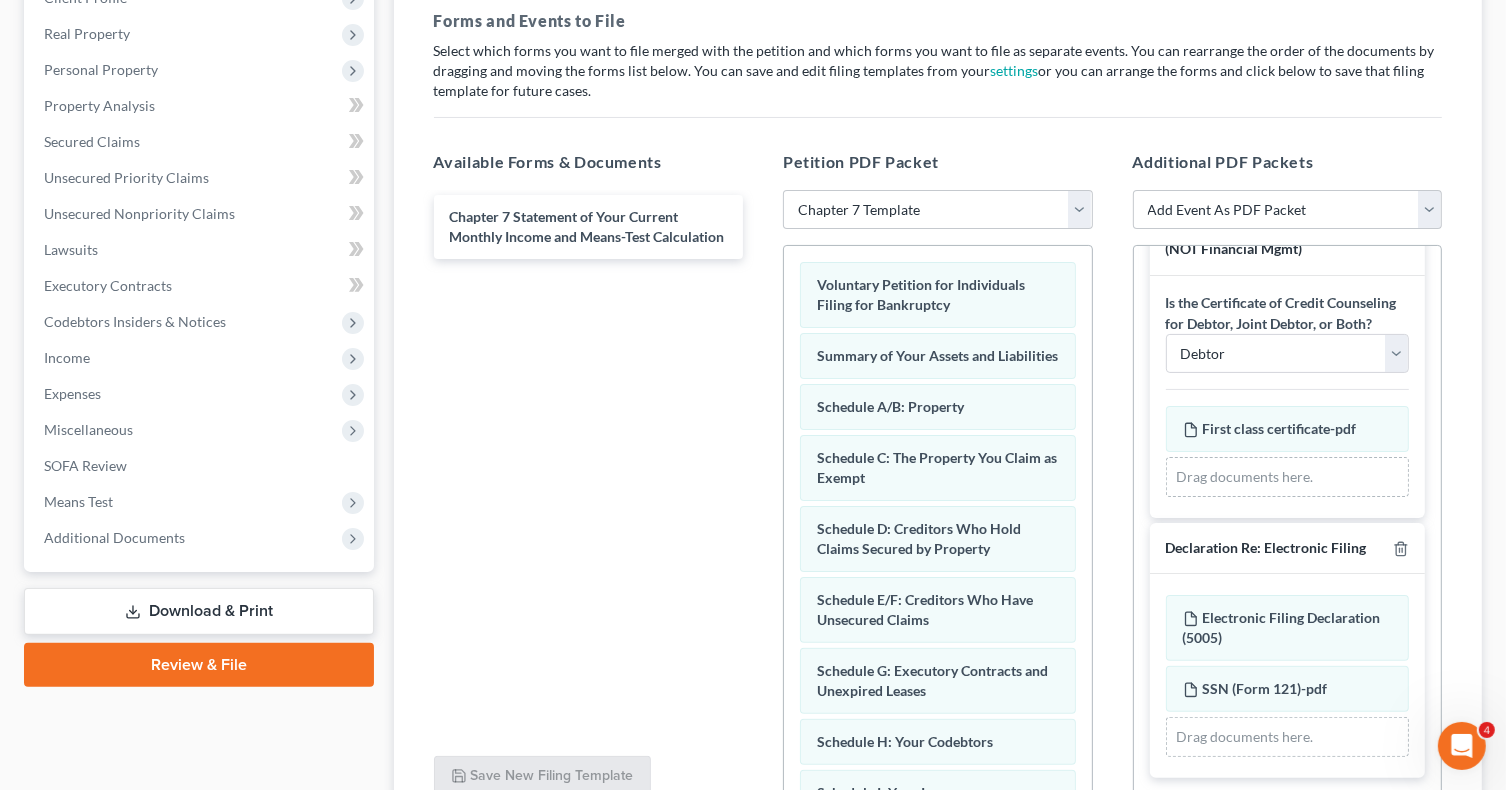 scroll, scrollTop: 303, scrollLeft: 0, axis: vertical 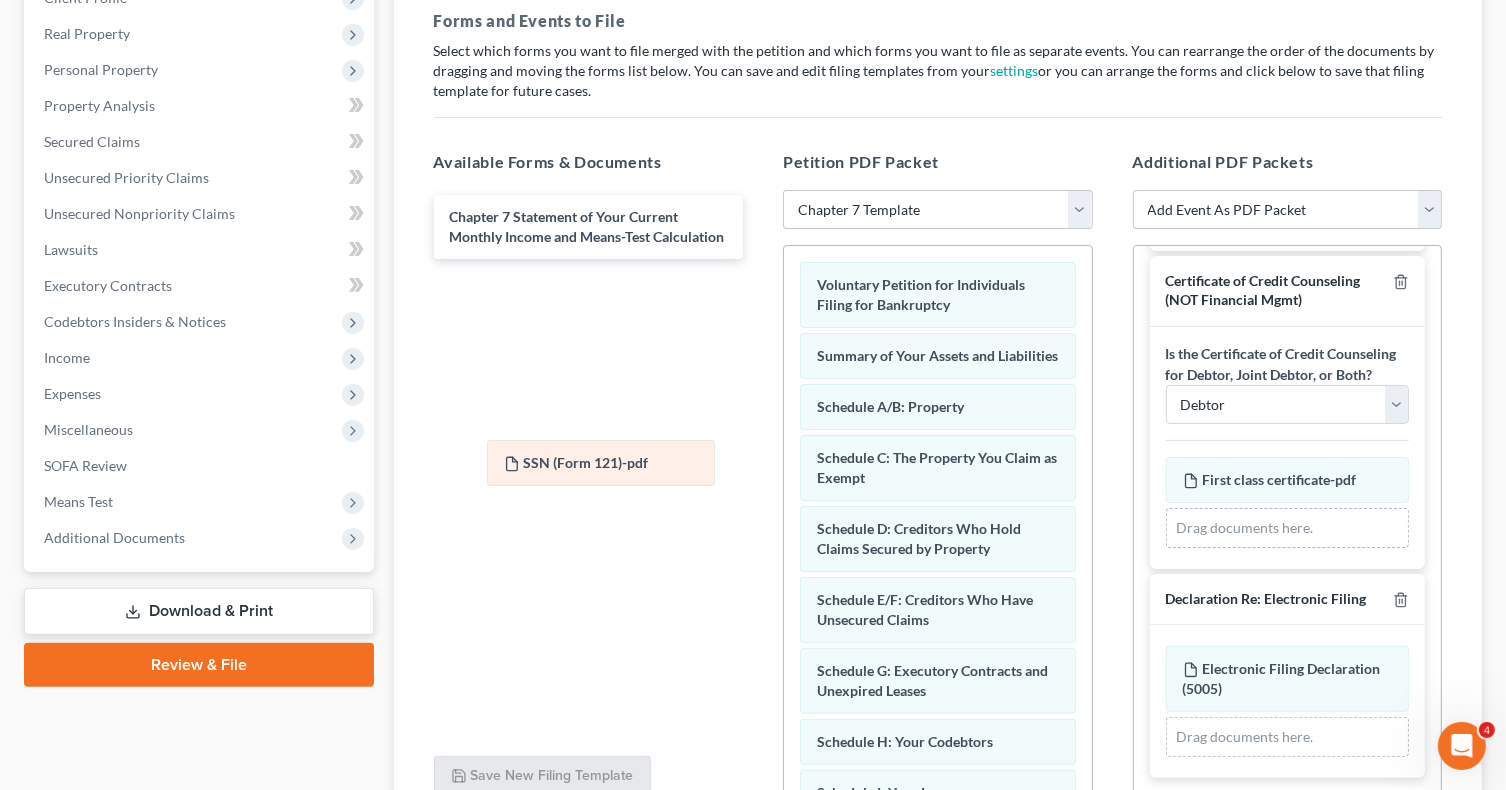 drag, startPoint x: 1294, startPoint y: 692, endPoint x: 612, endPoint y: 466, distance: 718.4706 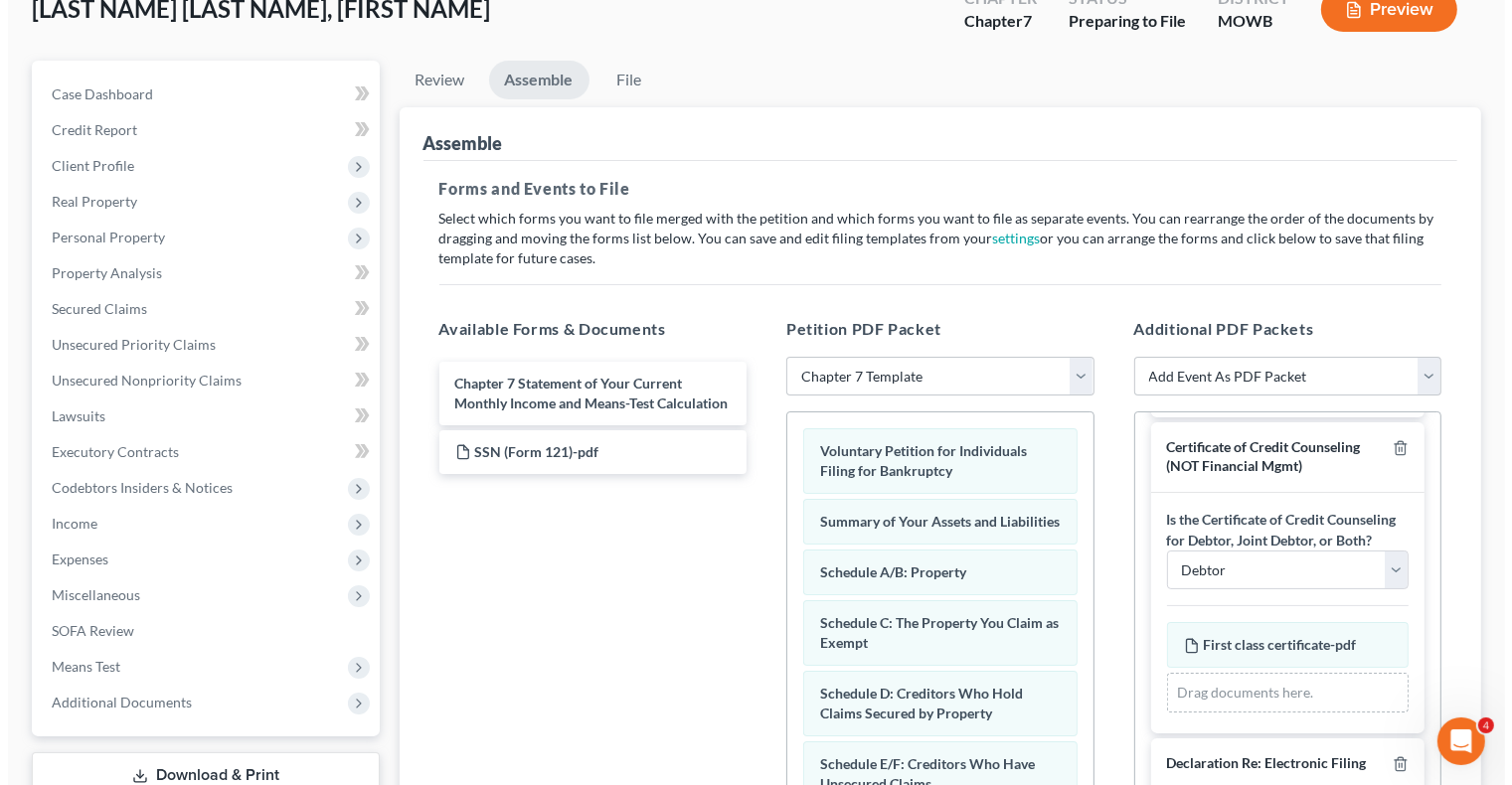 scroll, scrollTop: 0, scrollLeft: 0, axis: both 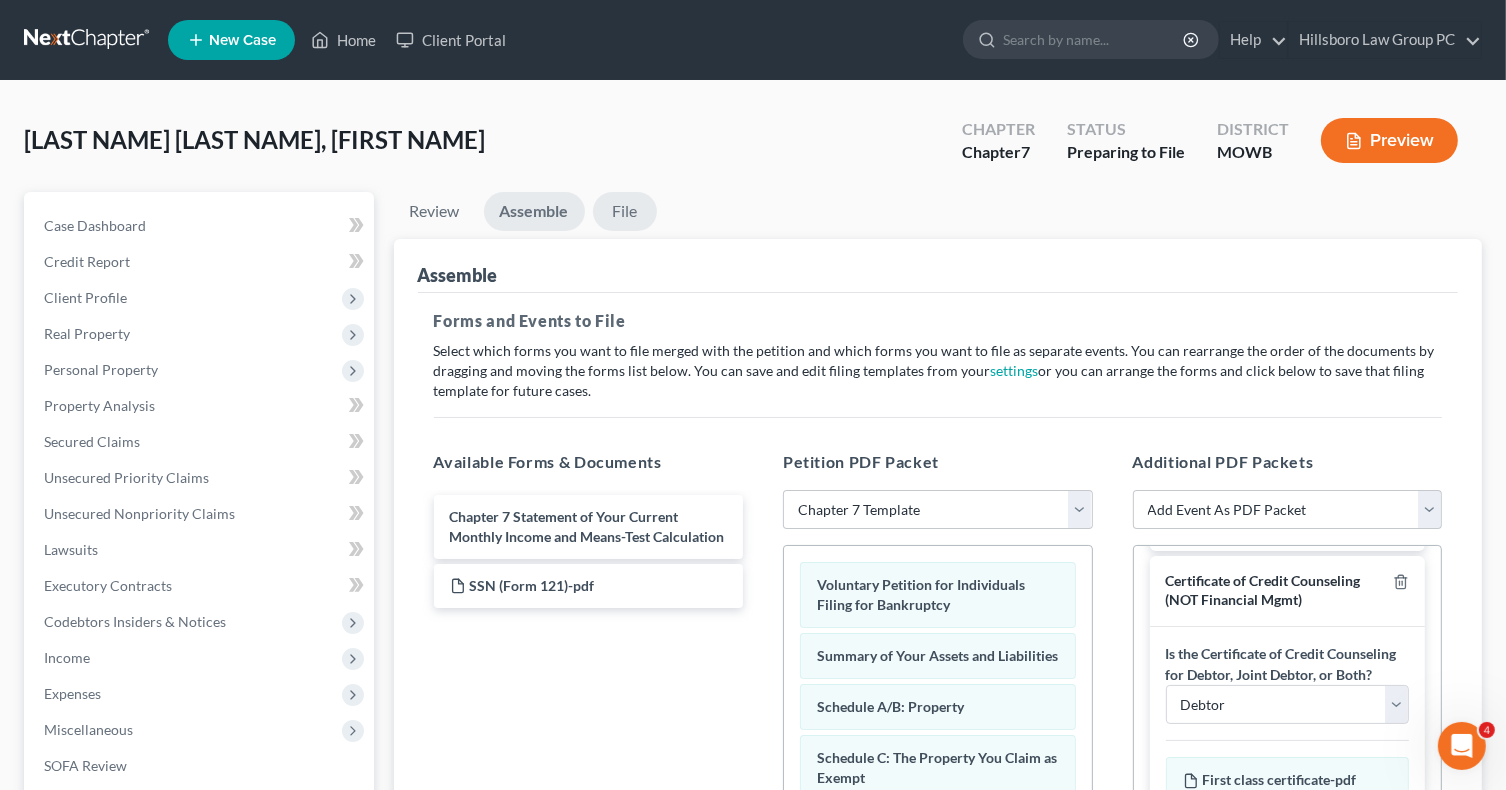 click on "File" at bounding box center [625, 211] 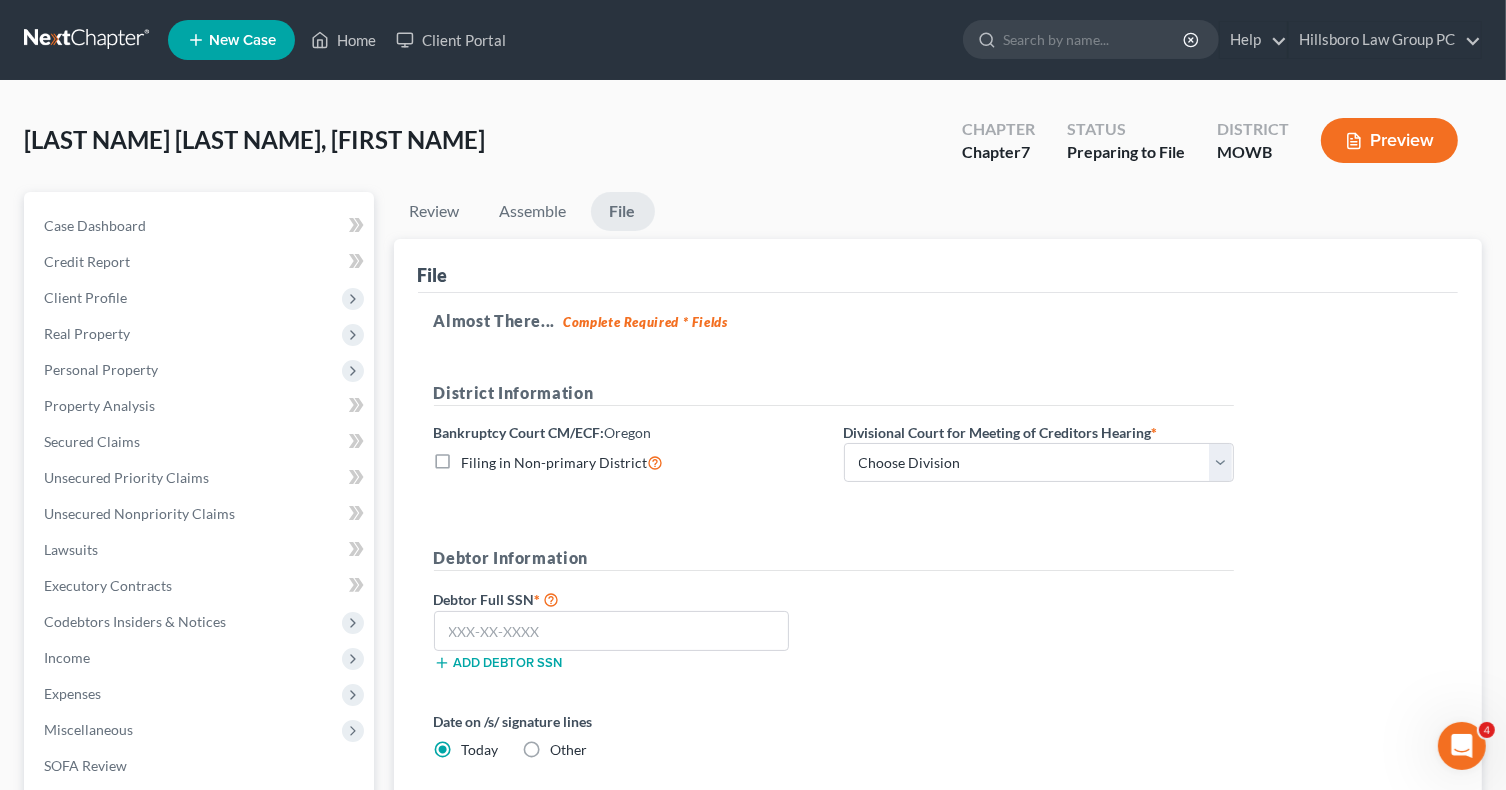 click on "Filing in Non-primary District" at bounding box center (563, 462) 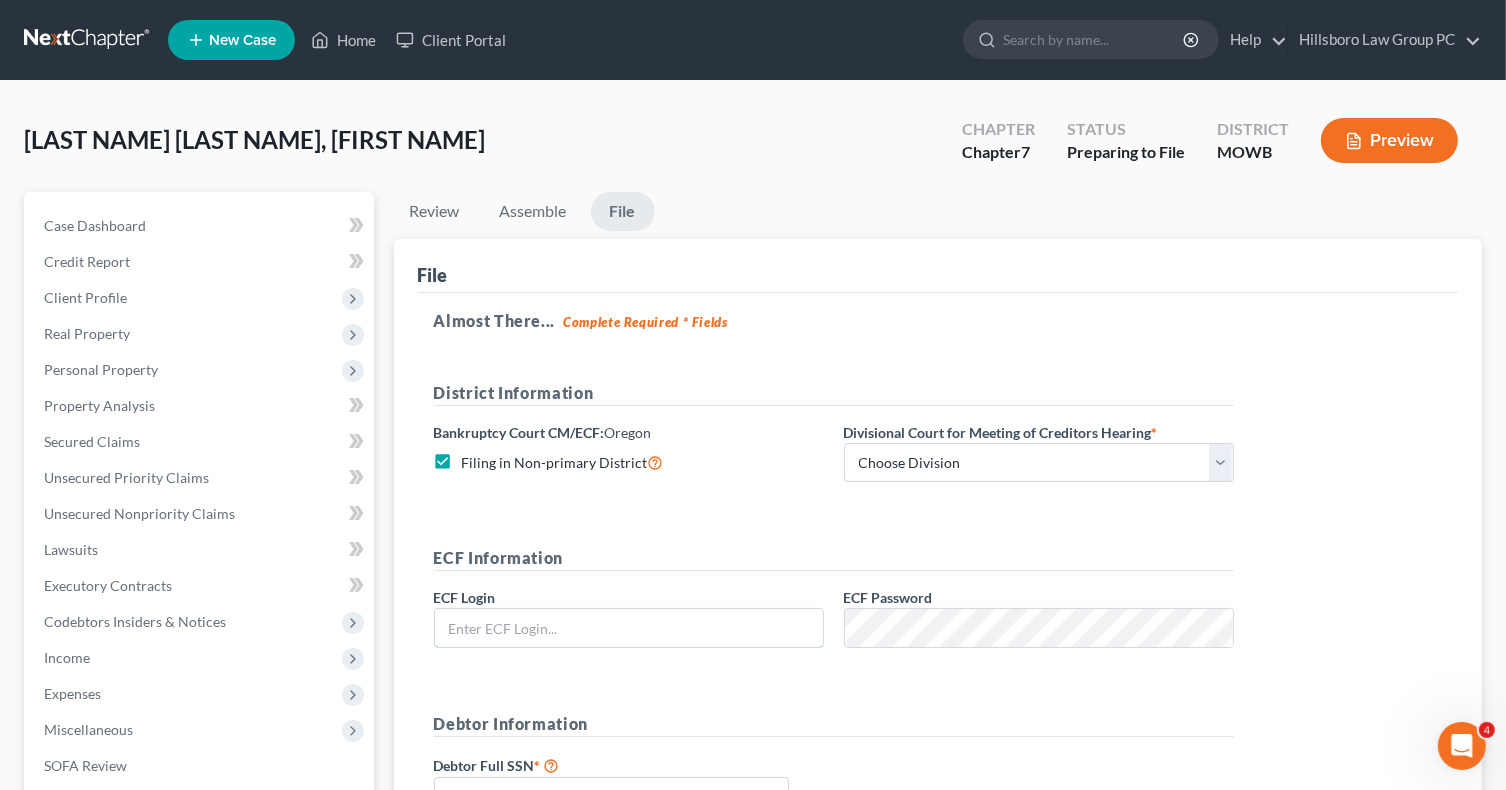 type on "[EMAIL]" 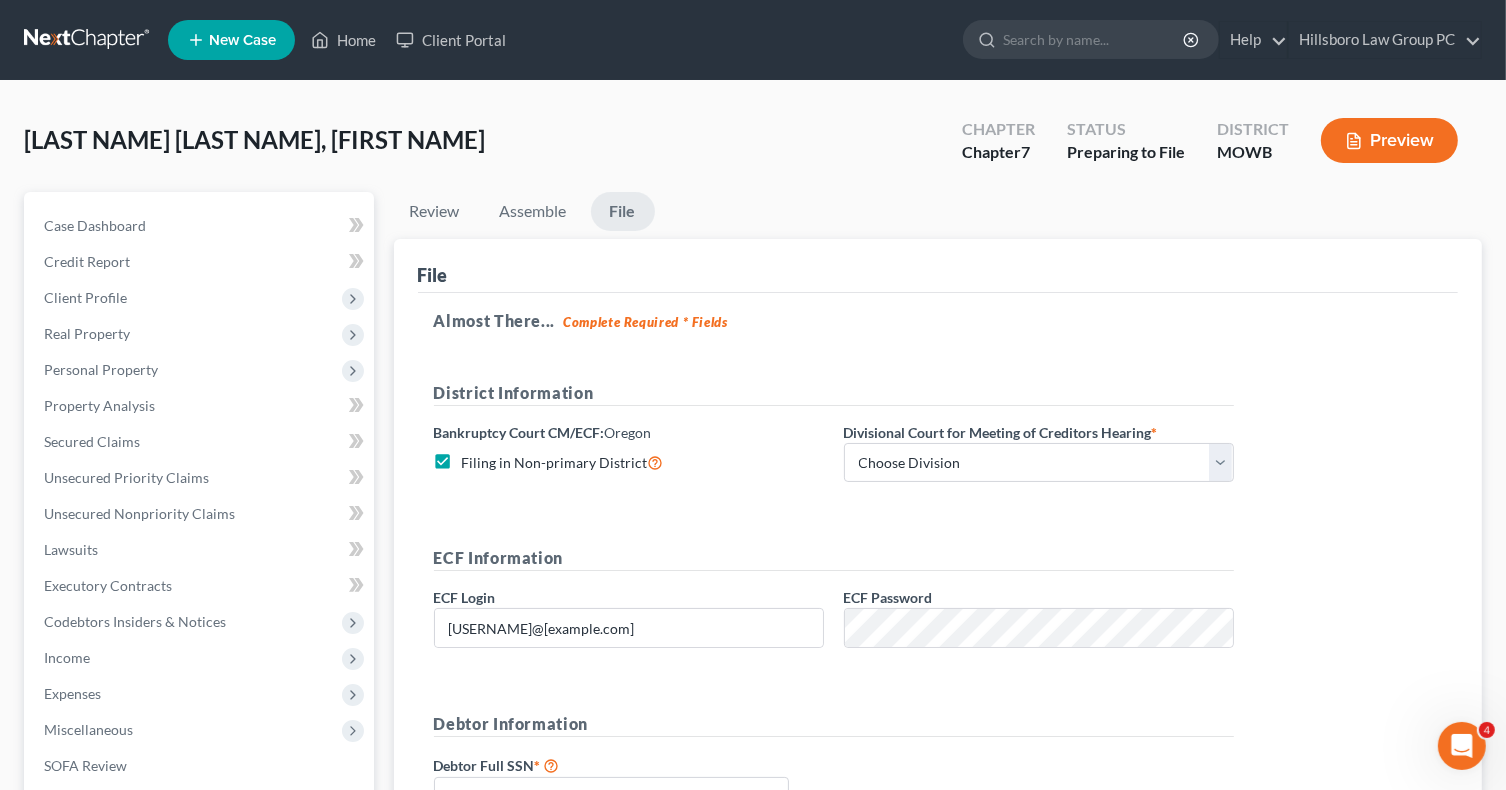 click on "Filing in Non-primary District" at bounding box center [563, 462] 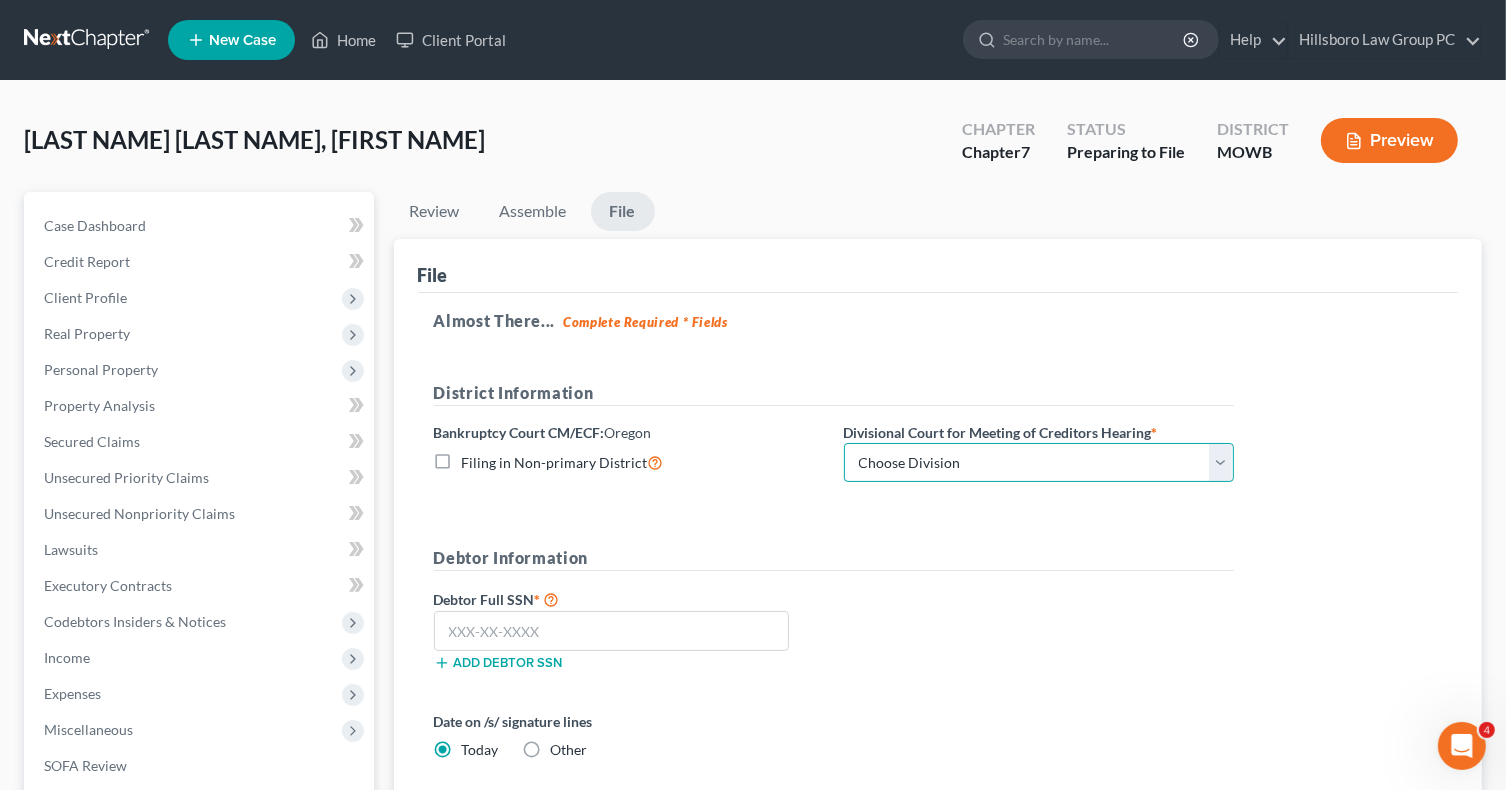 click on "Choose Division Central Southern Southwestern St. Joseph Western" at bounding box center (1039, 463) 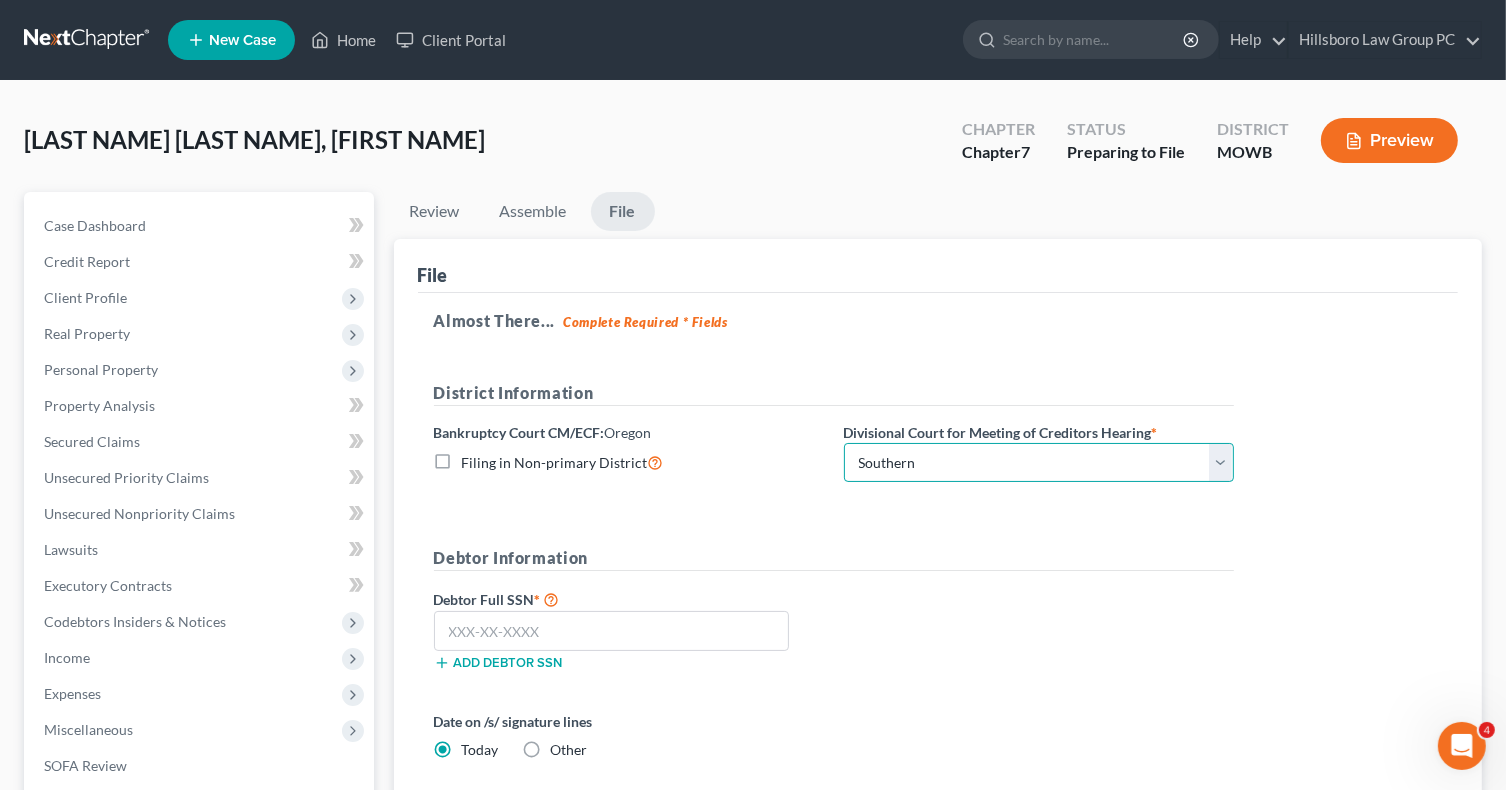 click on "Choose Division Central Southern Southwestern St. Joseph Western" at bounding box center (1039, 463) 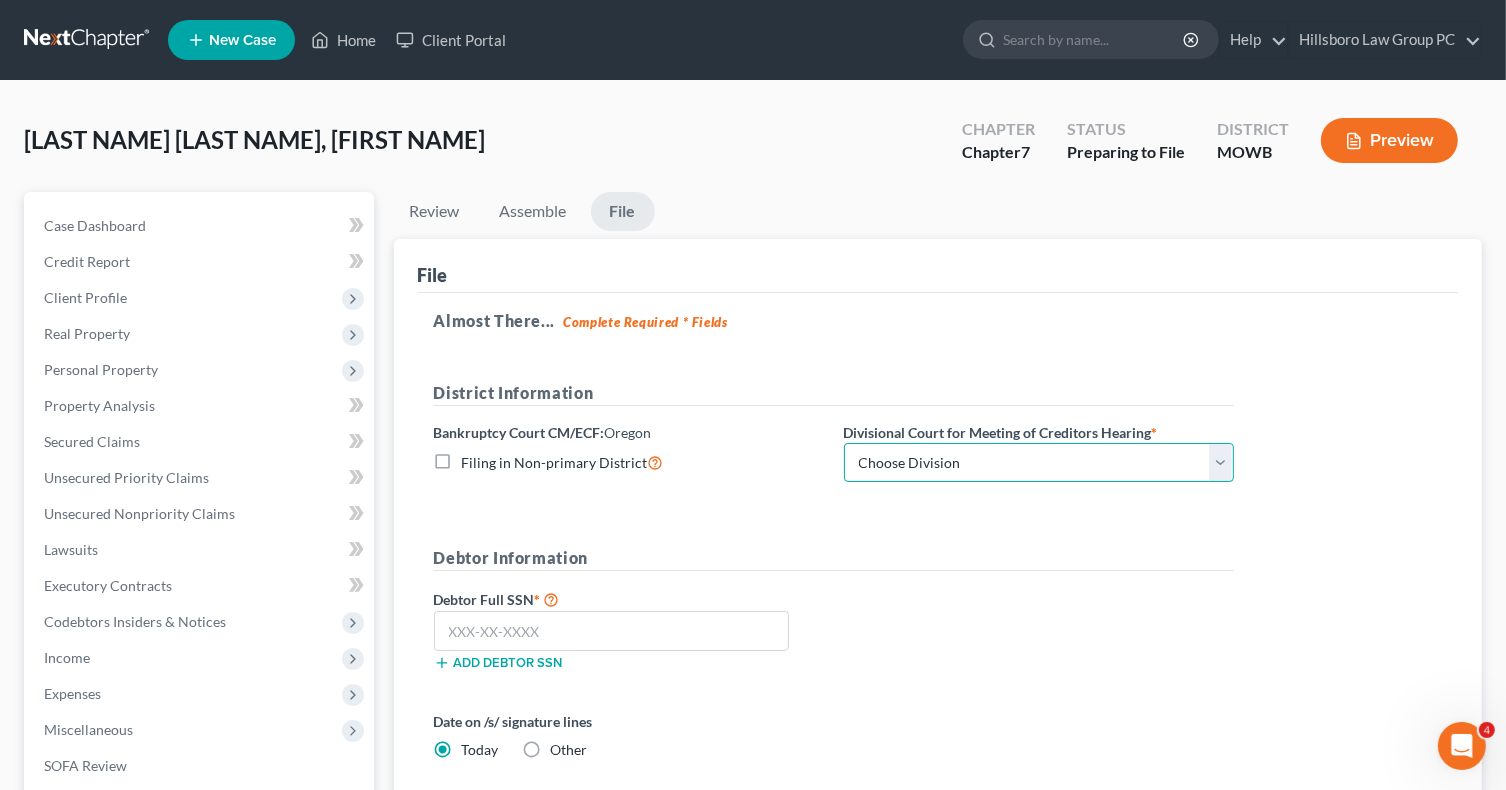 click on "Choose Division Central Southern Southwestern St. Joseph Western" at bounding box center (1039, 463) 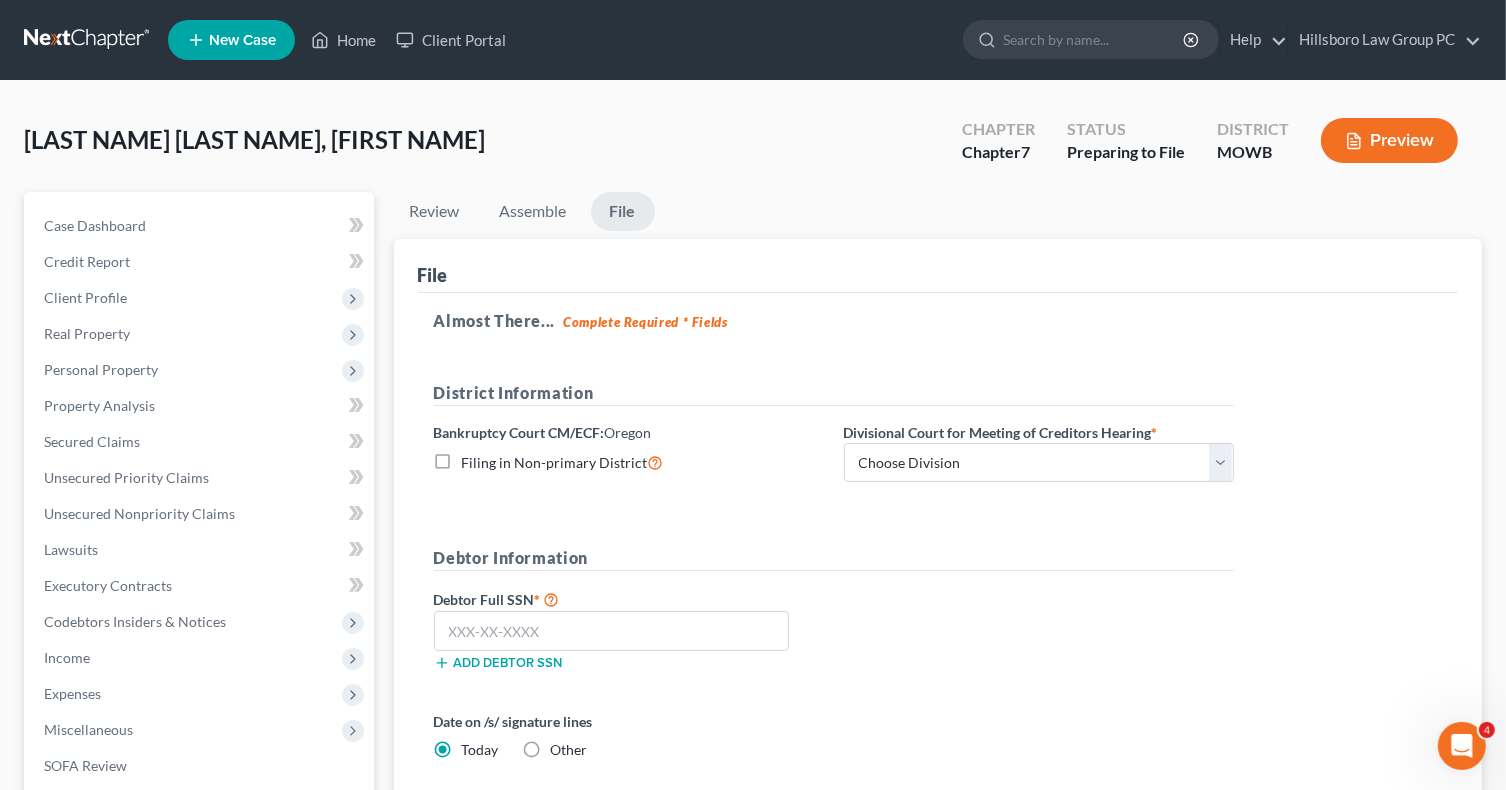 click on "District Information Bankruptcy Court CM/ECF:  Oregon Filing in Non-primary District  Divisional Court for Meeting of Creditors Hearing  * Choose Division Central Southern Southwestern St. Joseph Western Debtor Information Debtor Full SSN  *   Add debtor SSN Date on /s/ signature lines Today Other You have already paid for this bankruptcy." at bounding box center [834, 601] 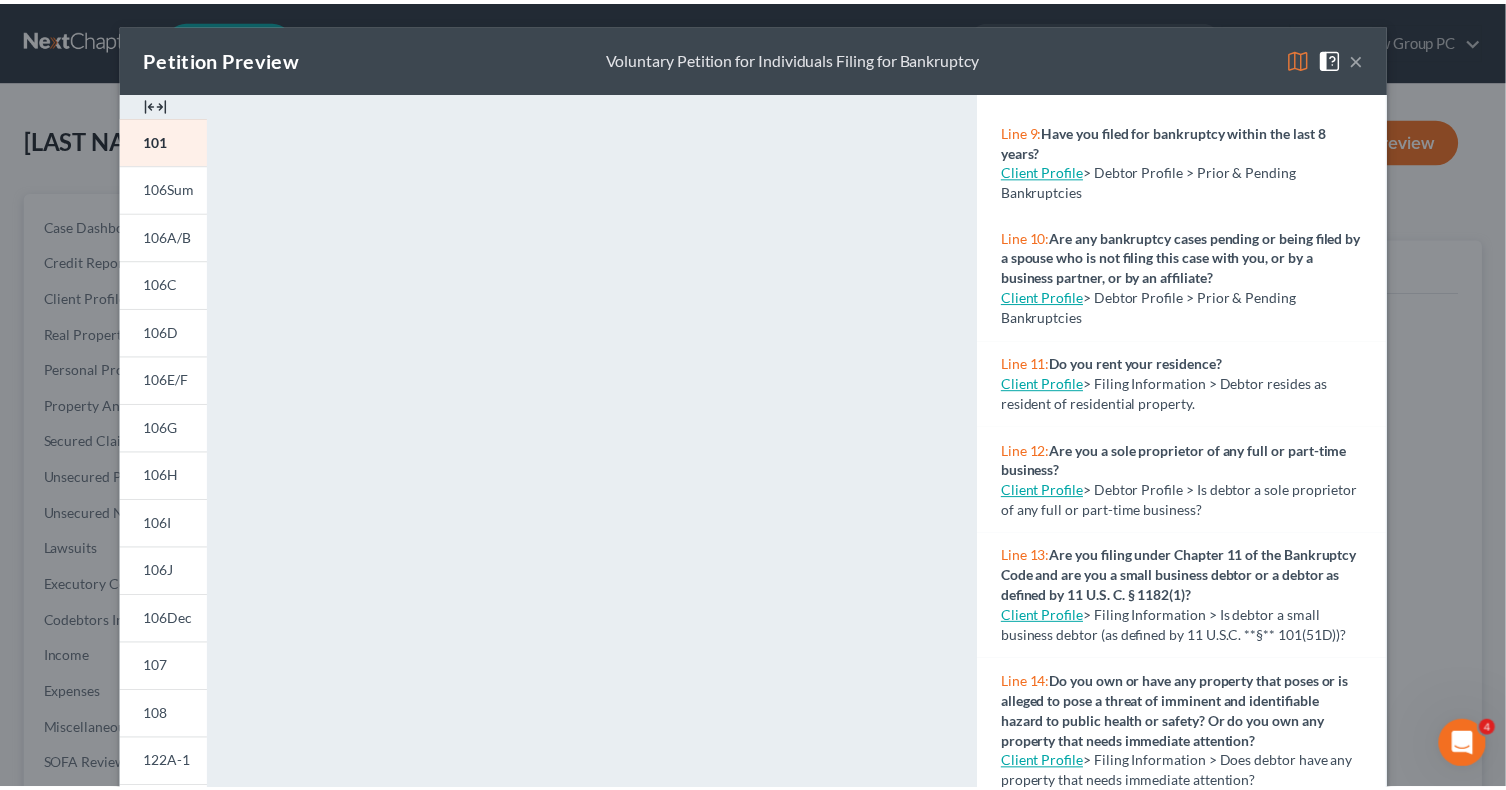 scroll, scrollTop: 472, scrollLeft: 0, axis: vertical 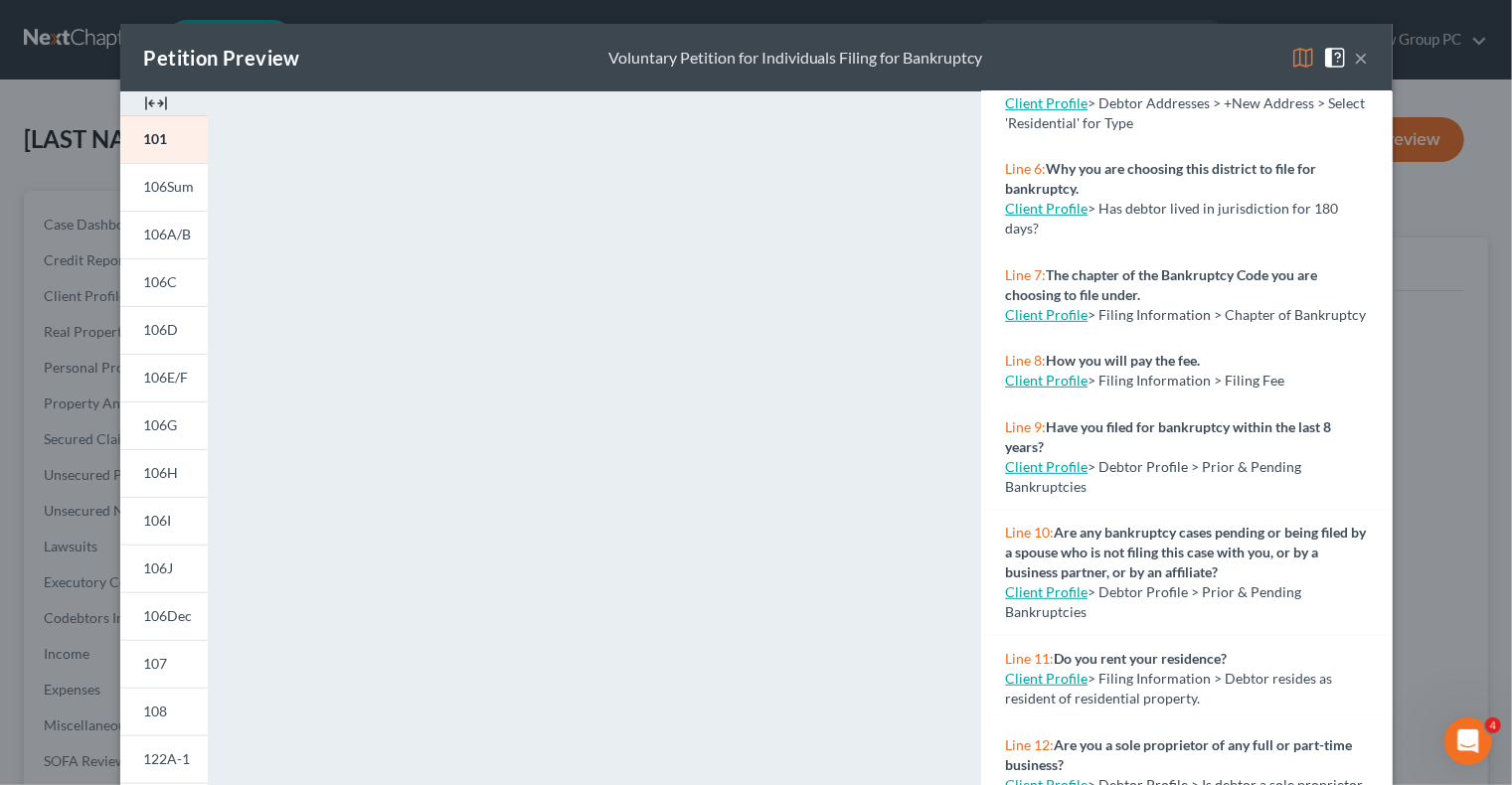 click on "×" at bounding box center [1362, 58] 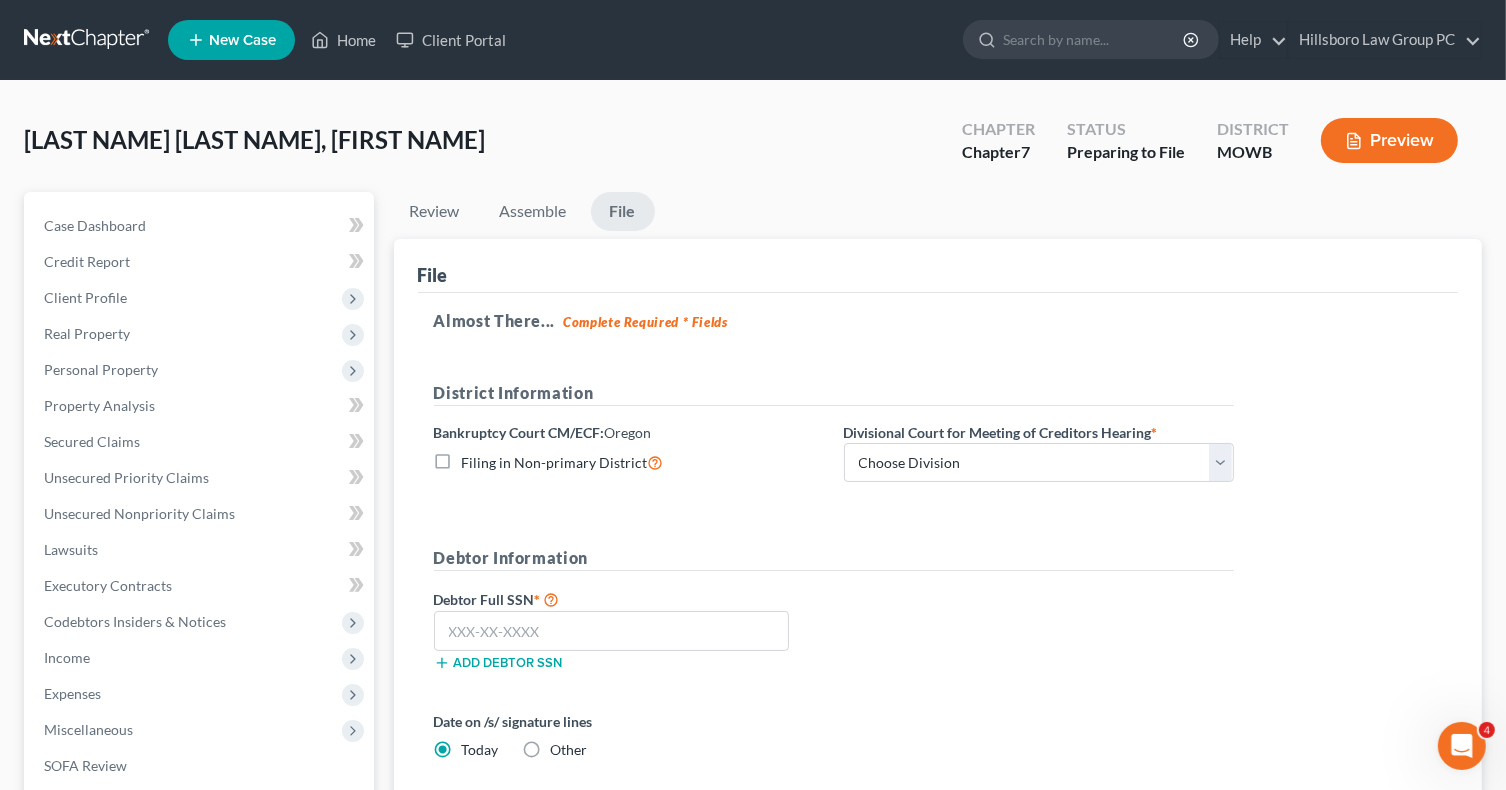 click on "Tapia Arias, Guadalupe Upgraded Chapter Chapter  7 Status Preparing to File District MOWB Preview" at bounding box center [753, 148] 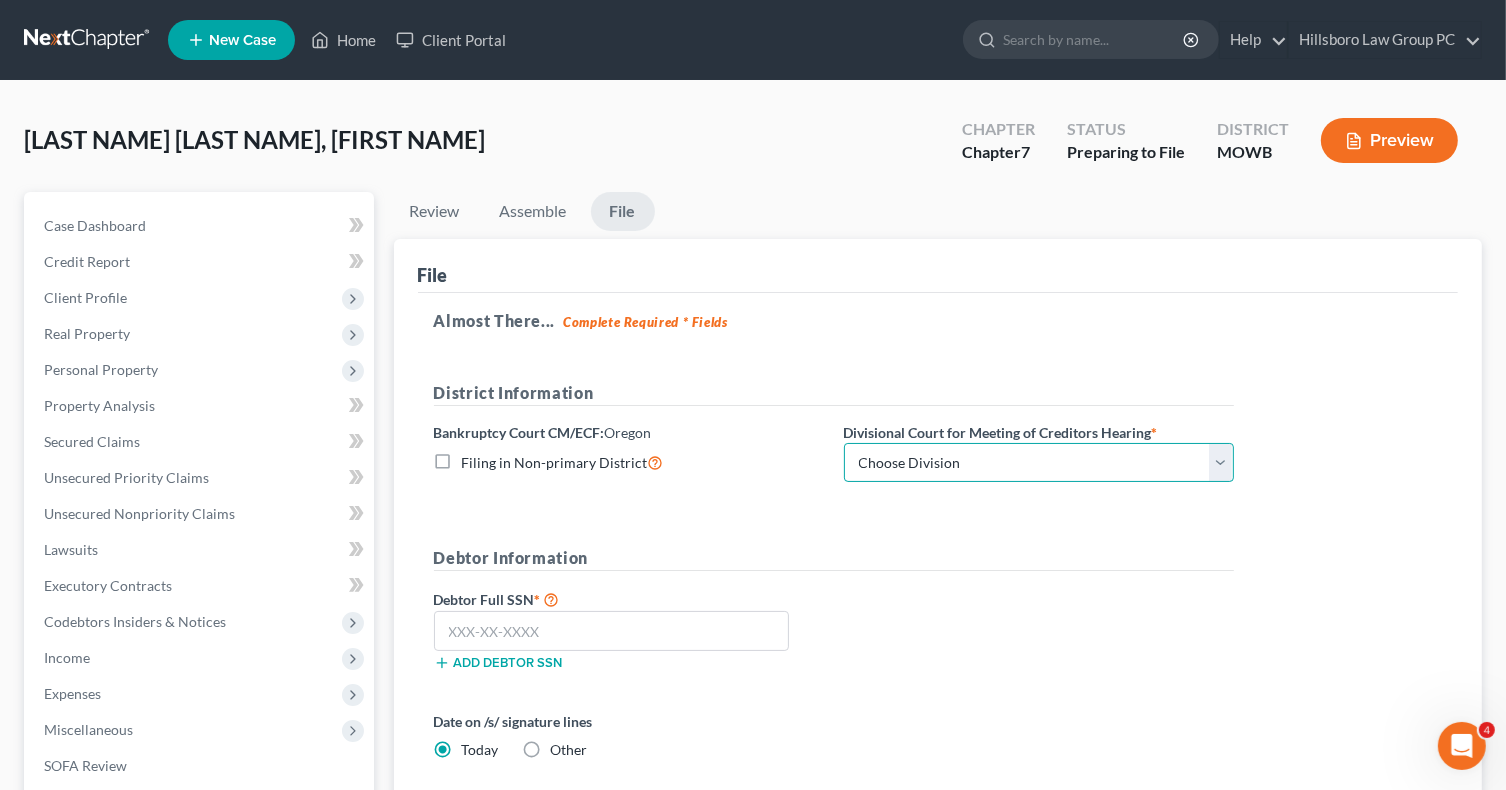 click on "Choose Division Central Southern Southwestern St. Joseph Western" at bounding box center (1039, 463) 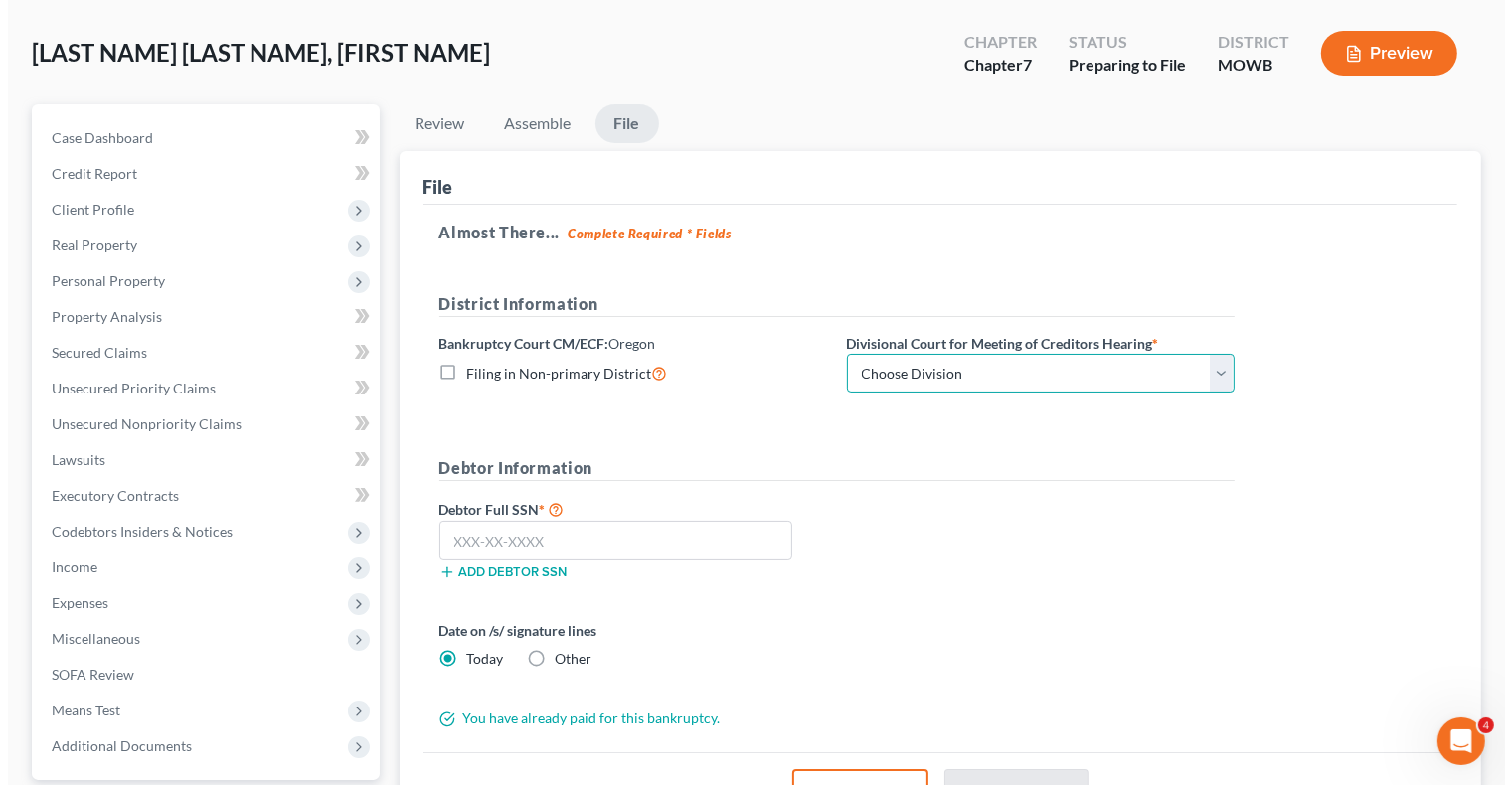 scroll, scrollTop: 269, scrollLeft: 0, axis: vertical 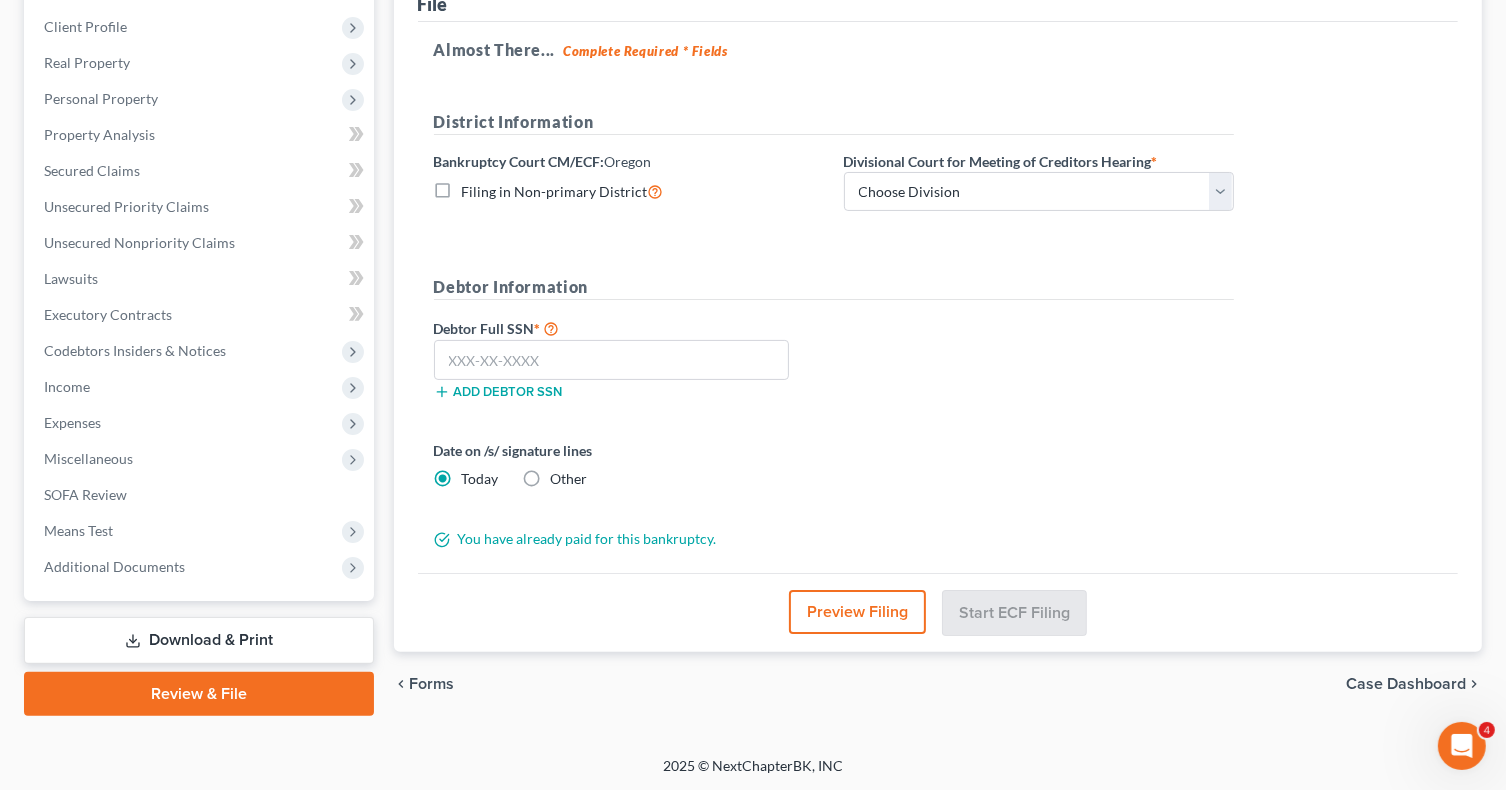 click on "Preview Filing" at bounding box center [857, 612] 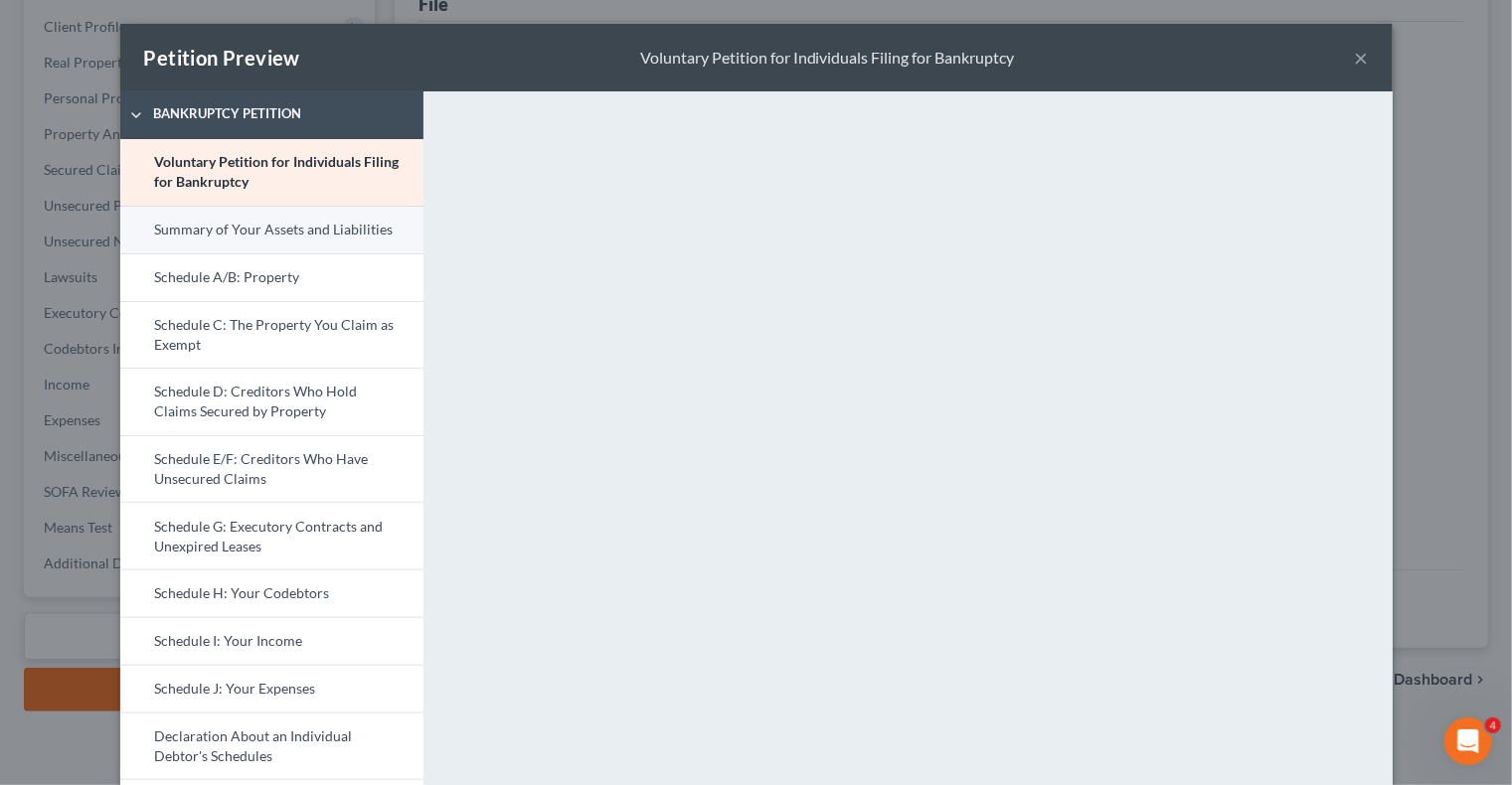 click on "Summary of Your Assets and Liabilities" at bounding box center [271, 230] 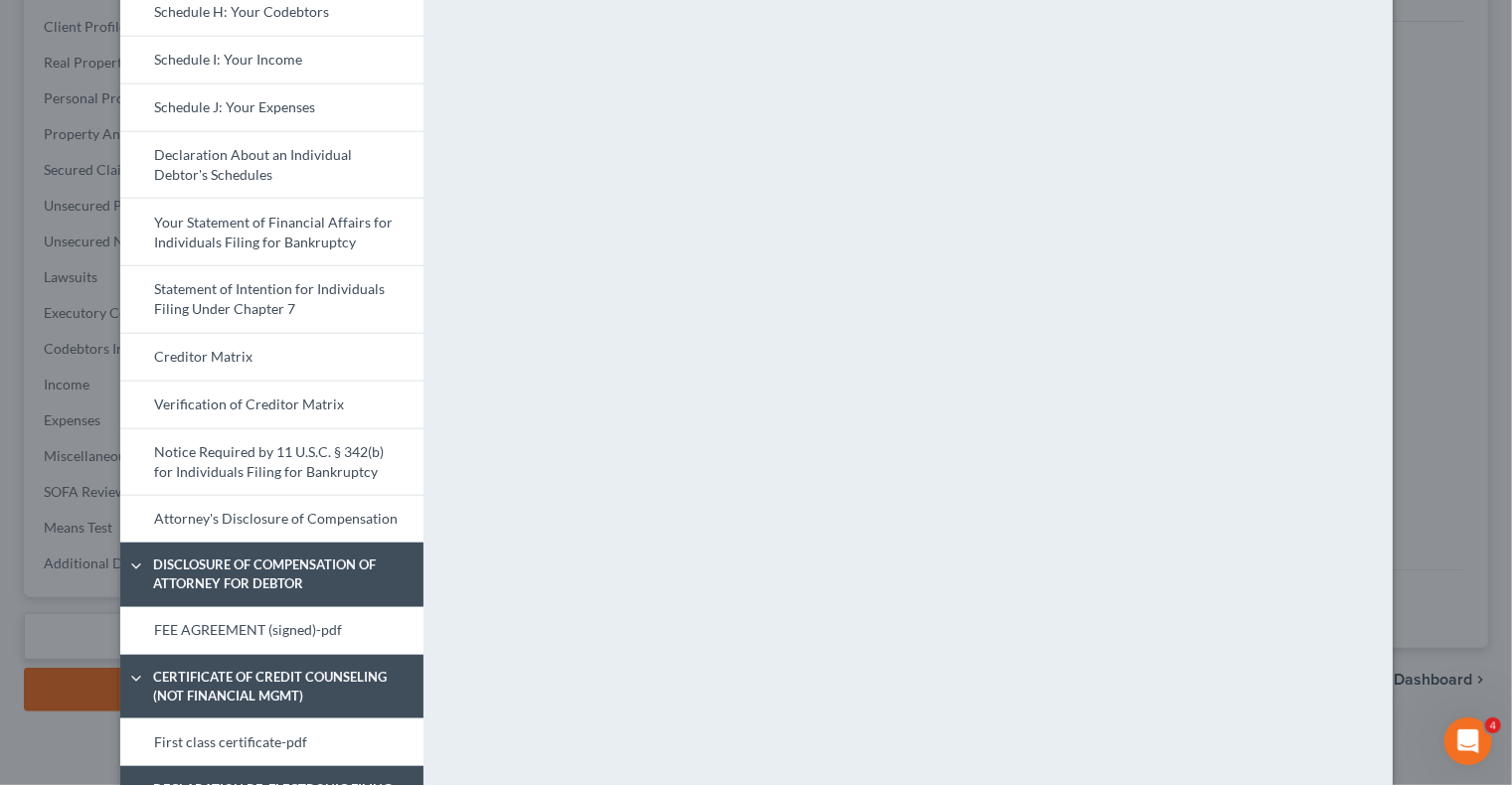 scroll, scrollTop: 595, scrollLeft: 0, axis: vertical 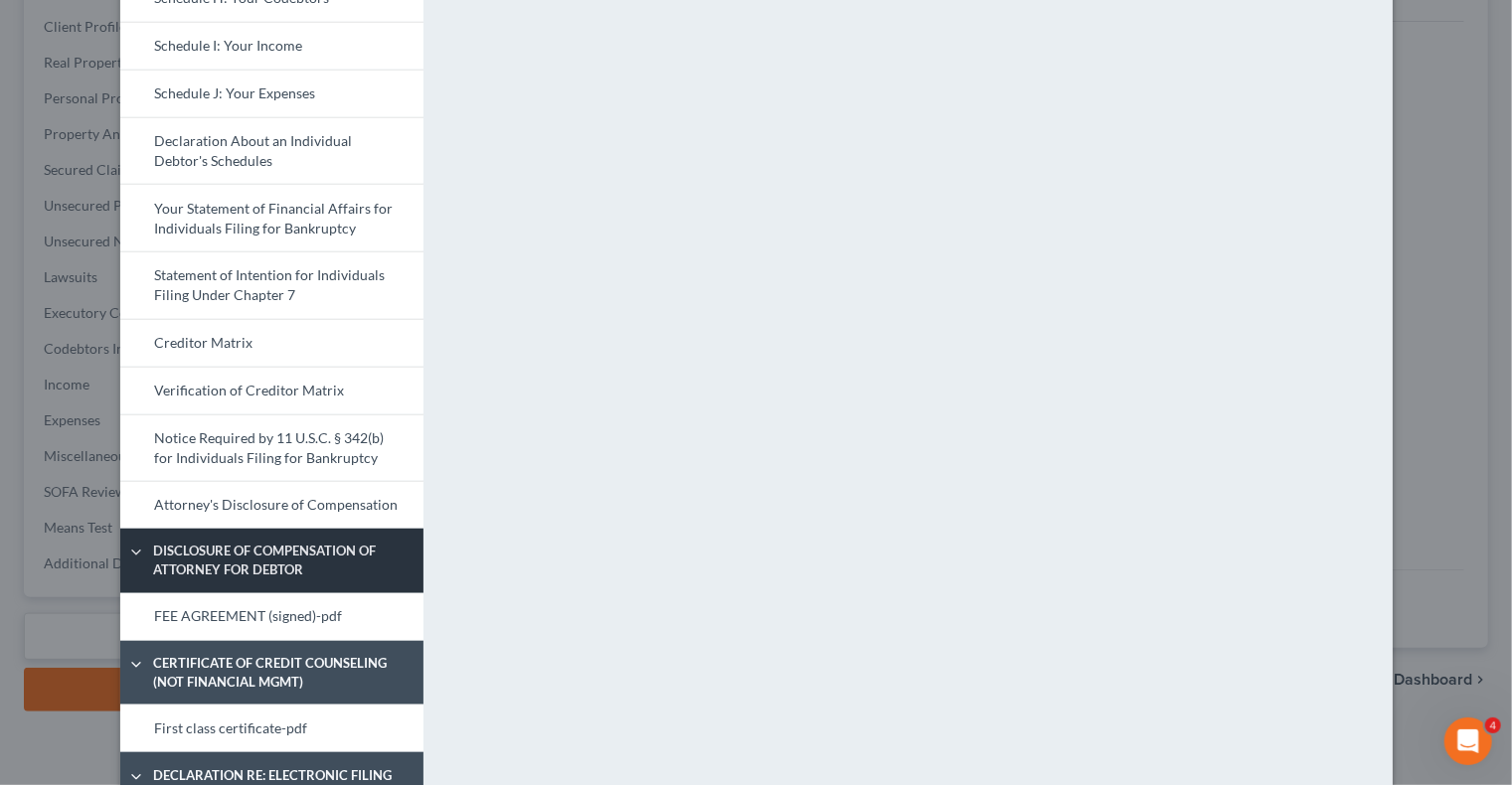 click on "Disclosure of Compensation of Attorney for Debtor" at bounding box center (283, 559) 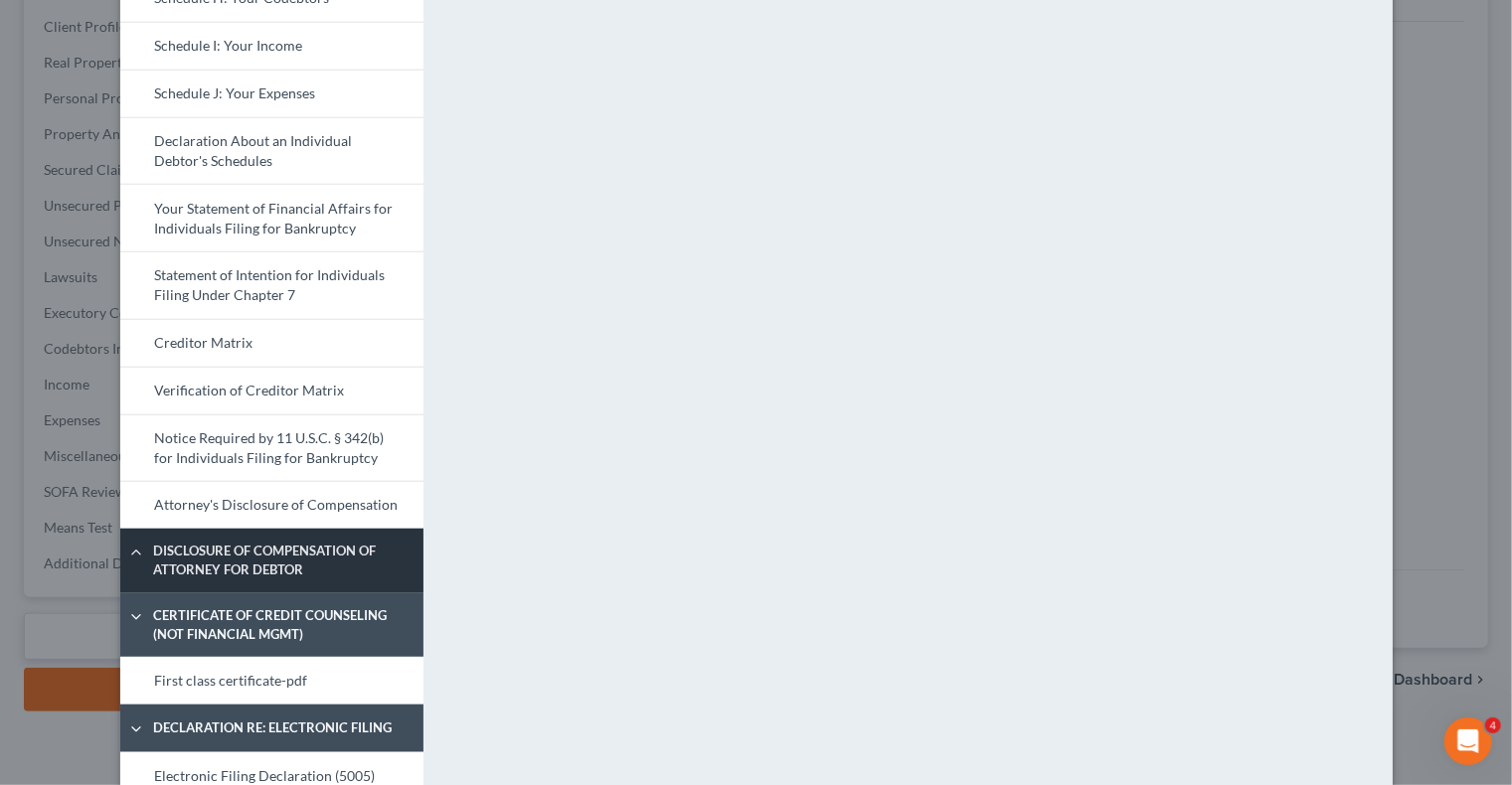 click on "Disclosure of Compensation of Attorney for Debtor" at bounding box center [283, 559] 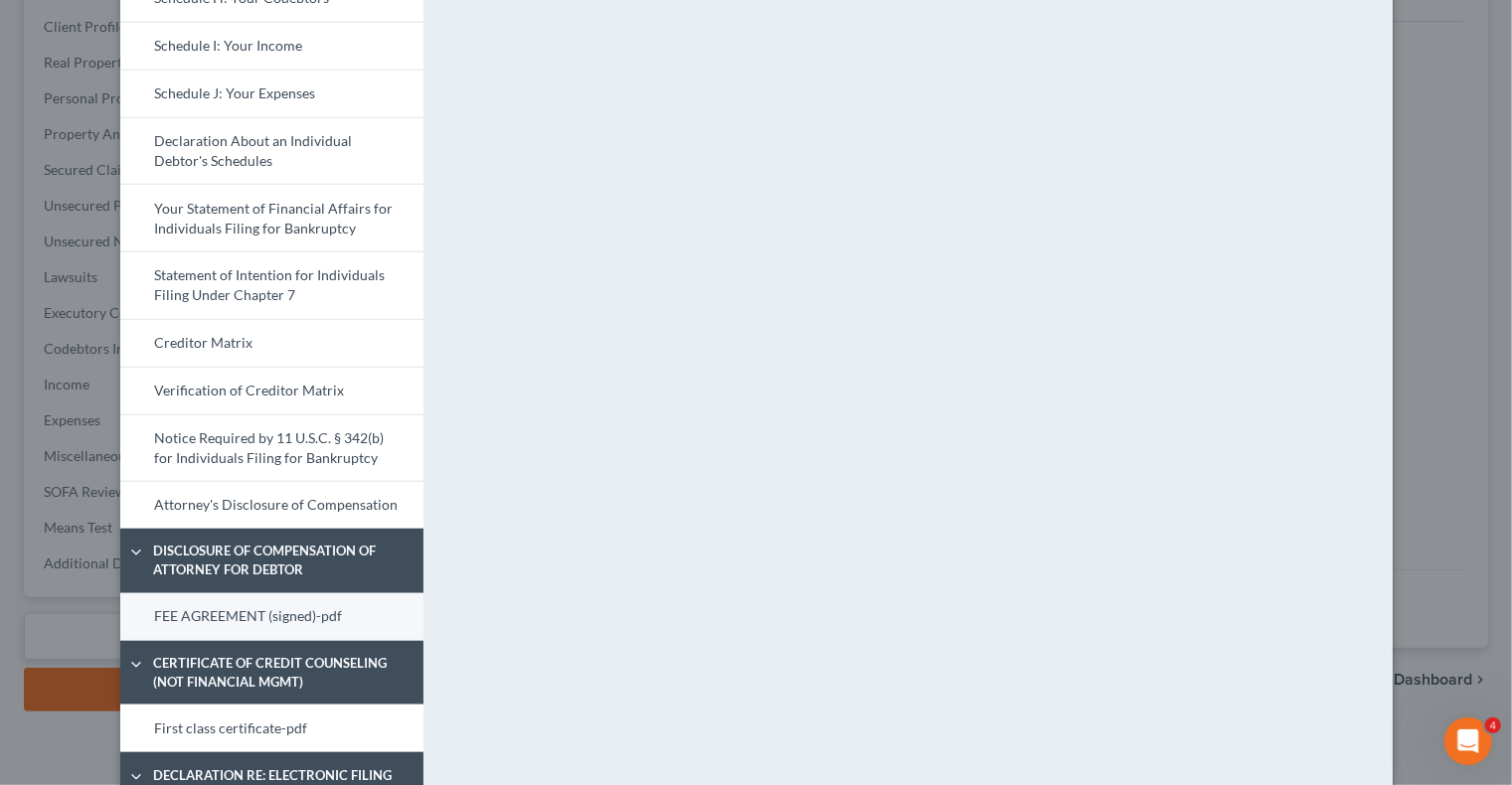 click on "FEE AGREEMENT (signed)-pdf" at bounding box center (271, 617) 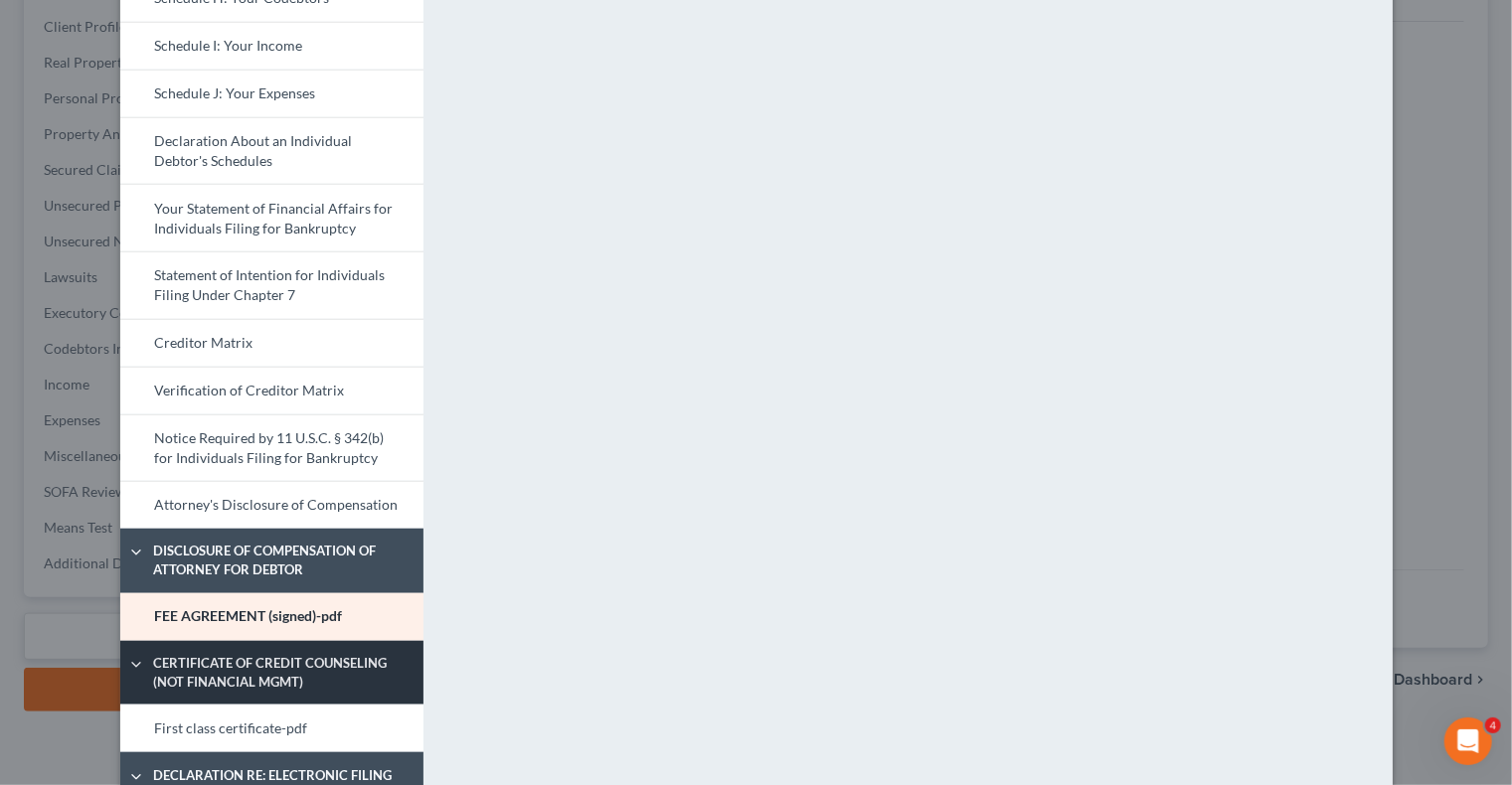 click on "Certificate of Credit Counseling (NOT Financial Mgmt)" at bounding box center (283, 672) 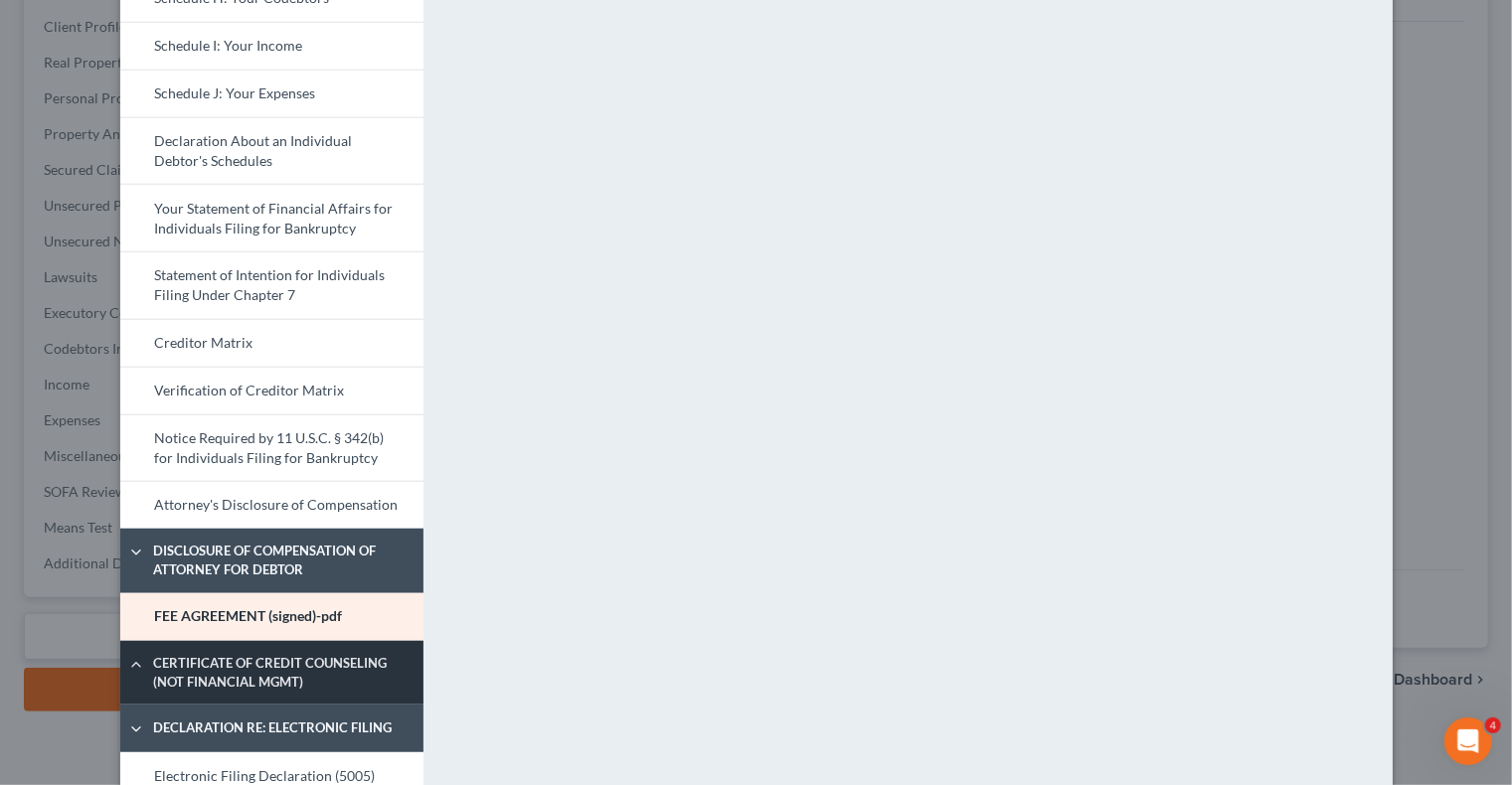 click on "Certificate of Credit Counseling (NOT Financial Mgmt)" at bounding box center [283, 672] 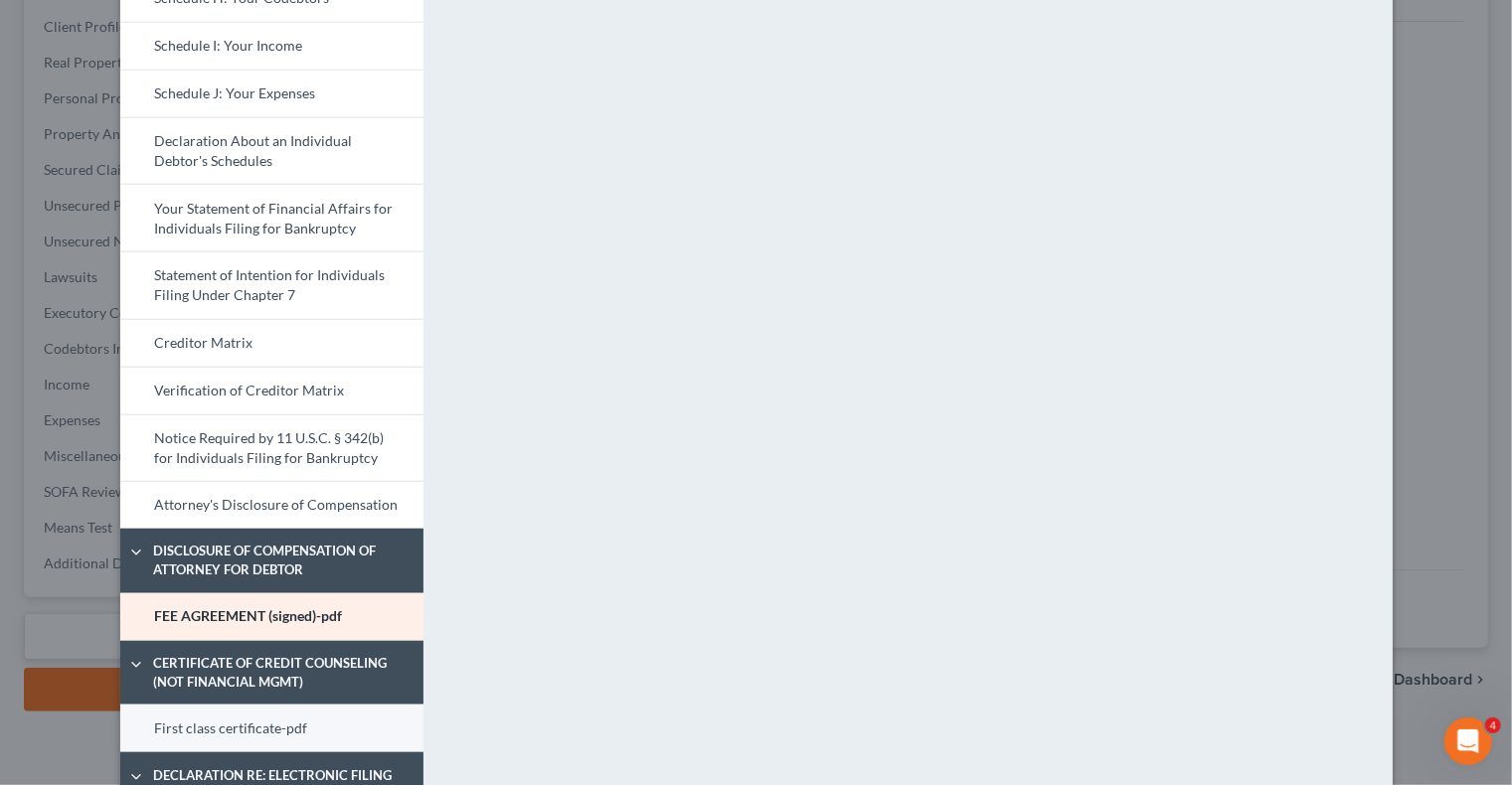 click on "First class certificate-pdf" at bounding box center (271, 728) 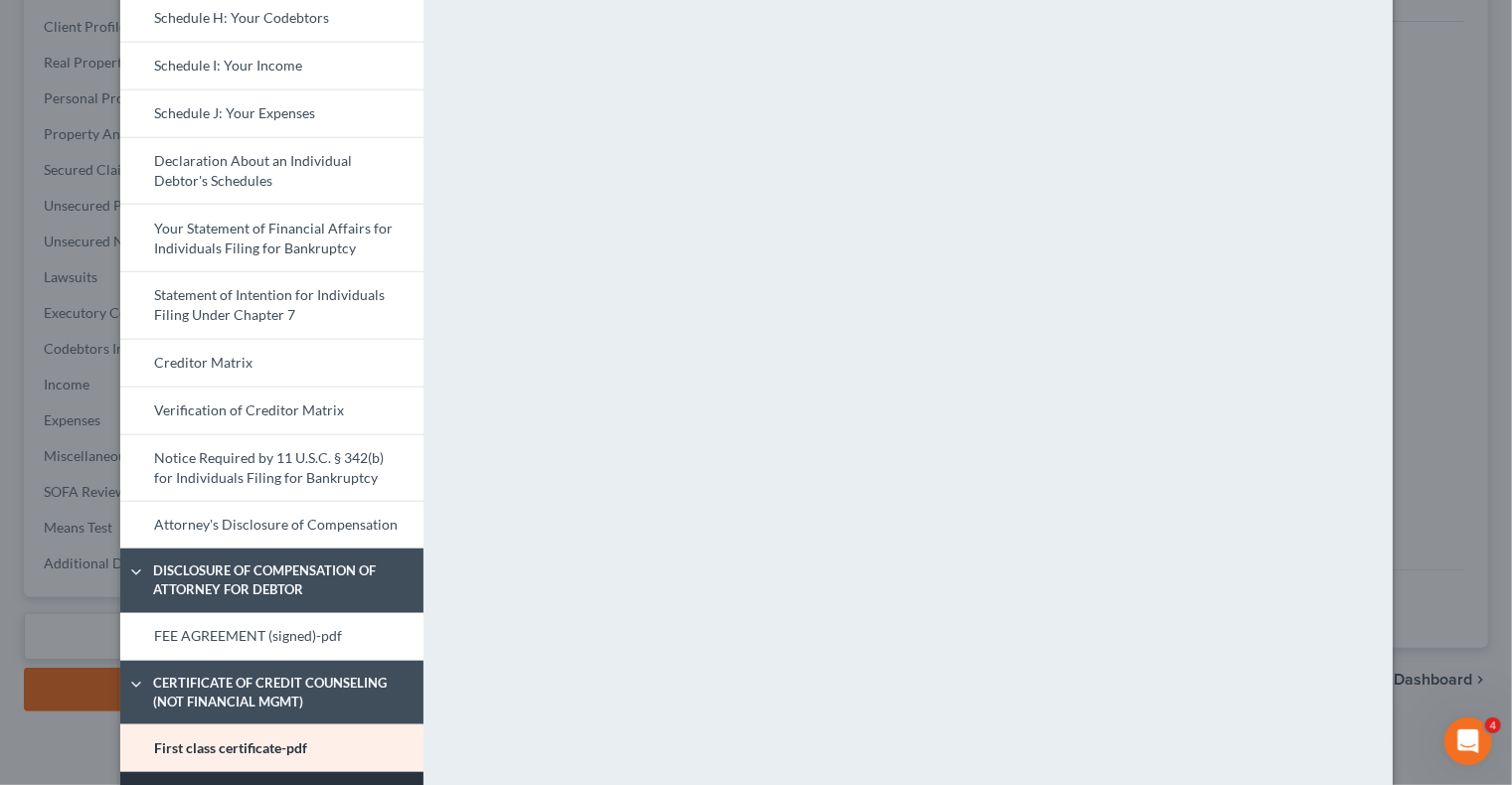 scroll, scrollTop: 681, scrollLeft: 0, axis: vertical 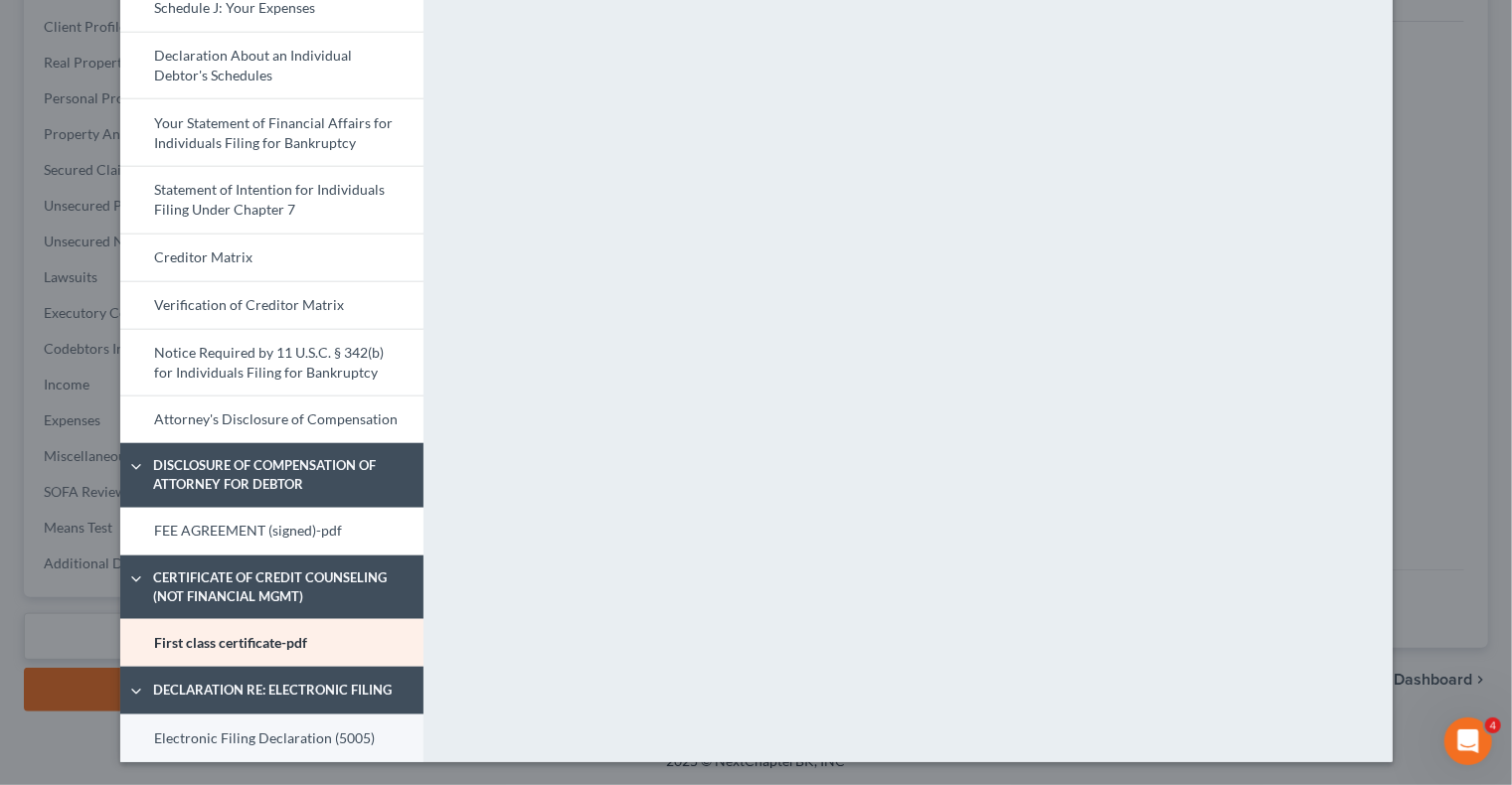 click on "Electronic Filing Declaration (5005)" at bounding box center [271, 738] 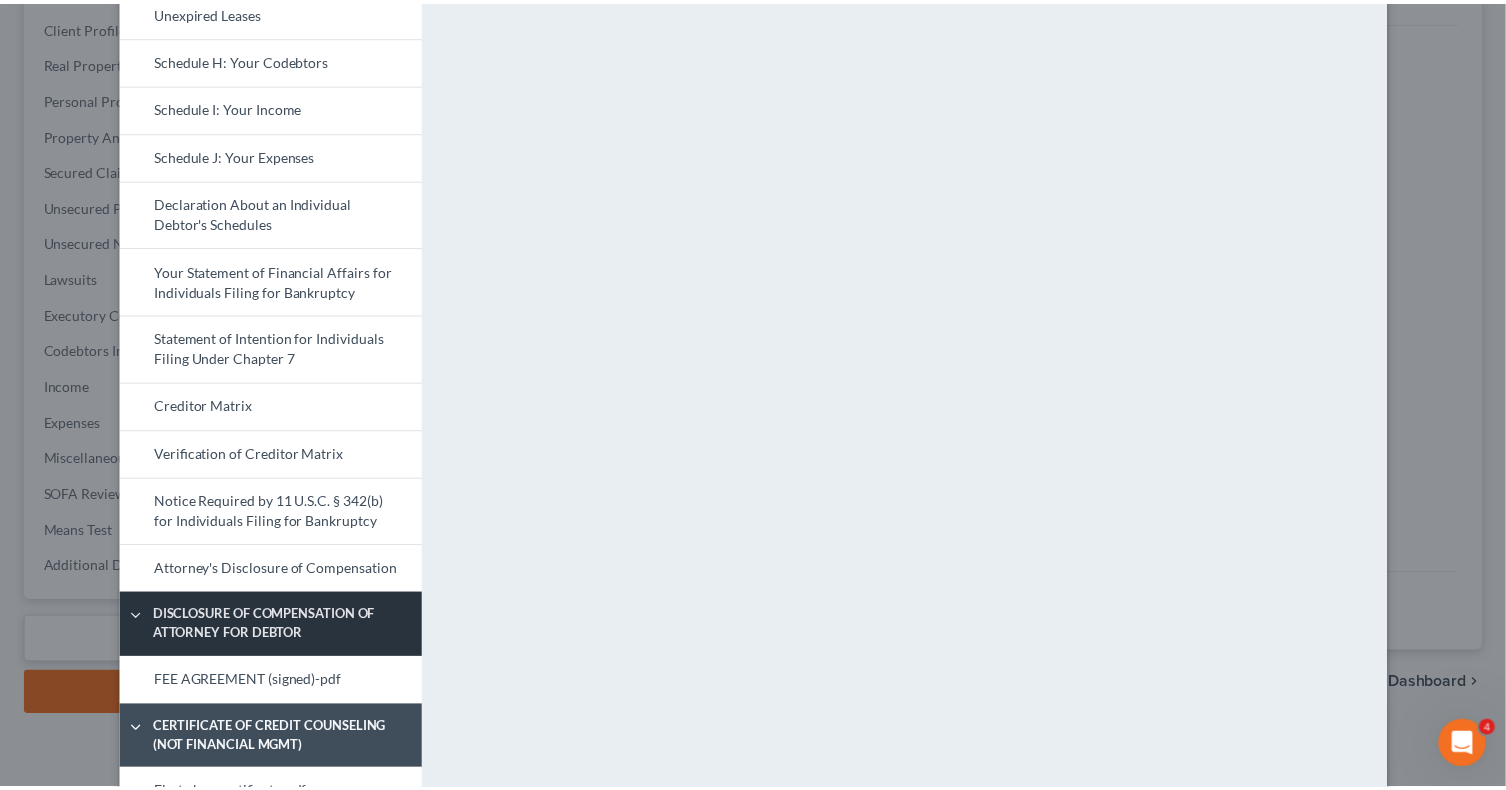 scroll, scrollTop: 0, scrollLeft: 0, axis: both 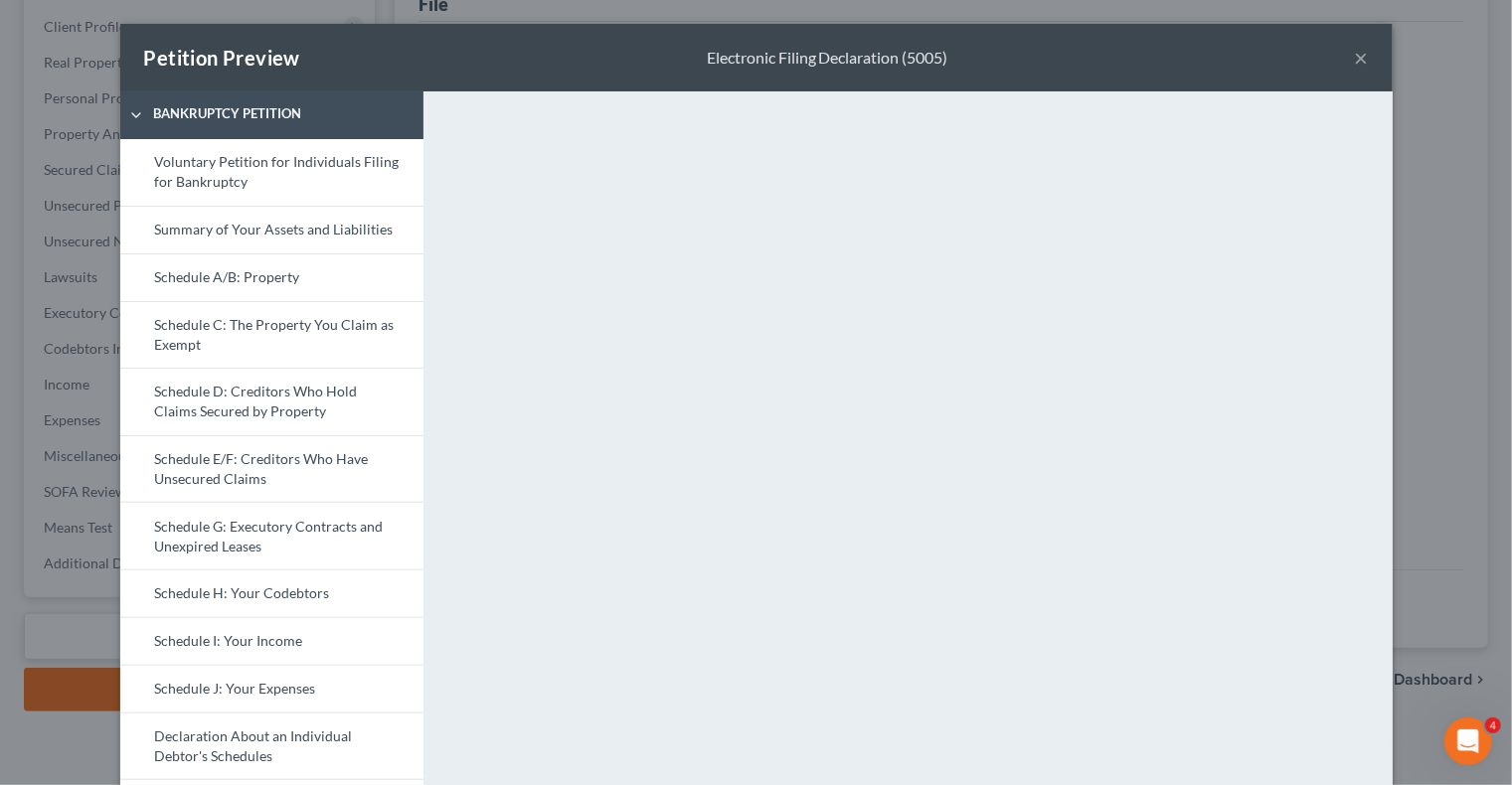 drag, startPoint x: 1362, startPoint y: 56, endPoint x: 1346, endPoint y: 56, distance: 16 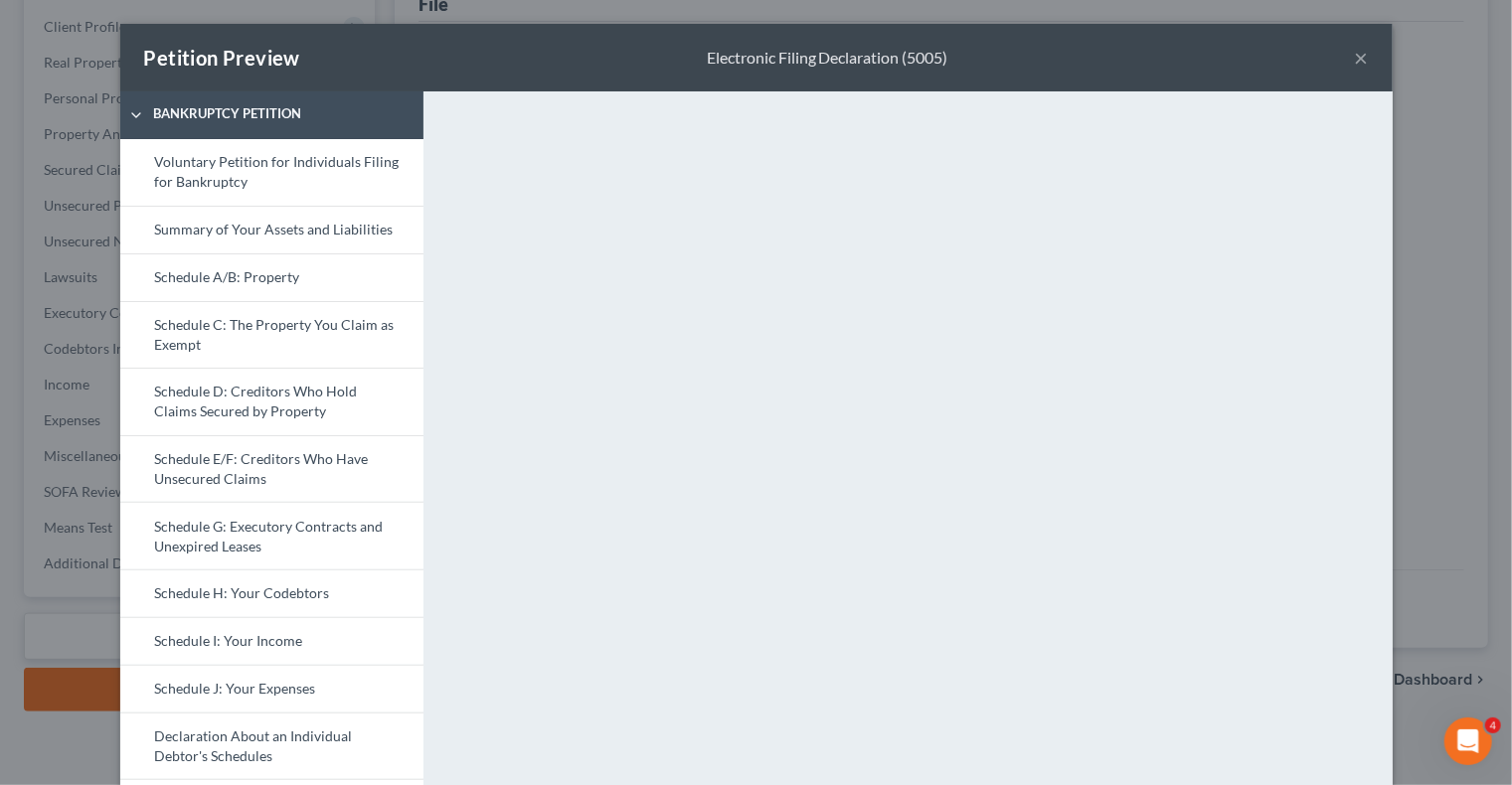 click on "Petition Preview Electronic Filing Declaration (5005) ×" at bounding box center (756, 58) 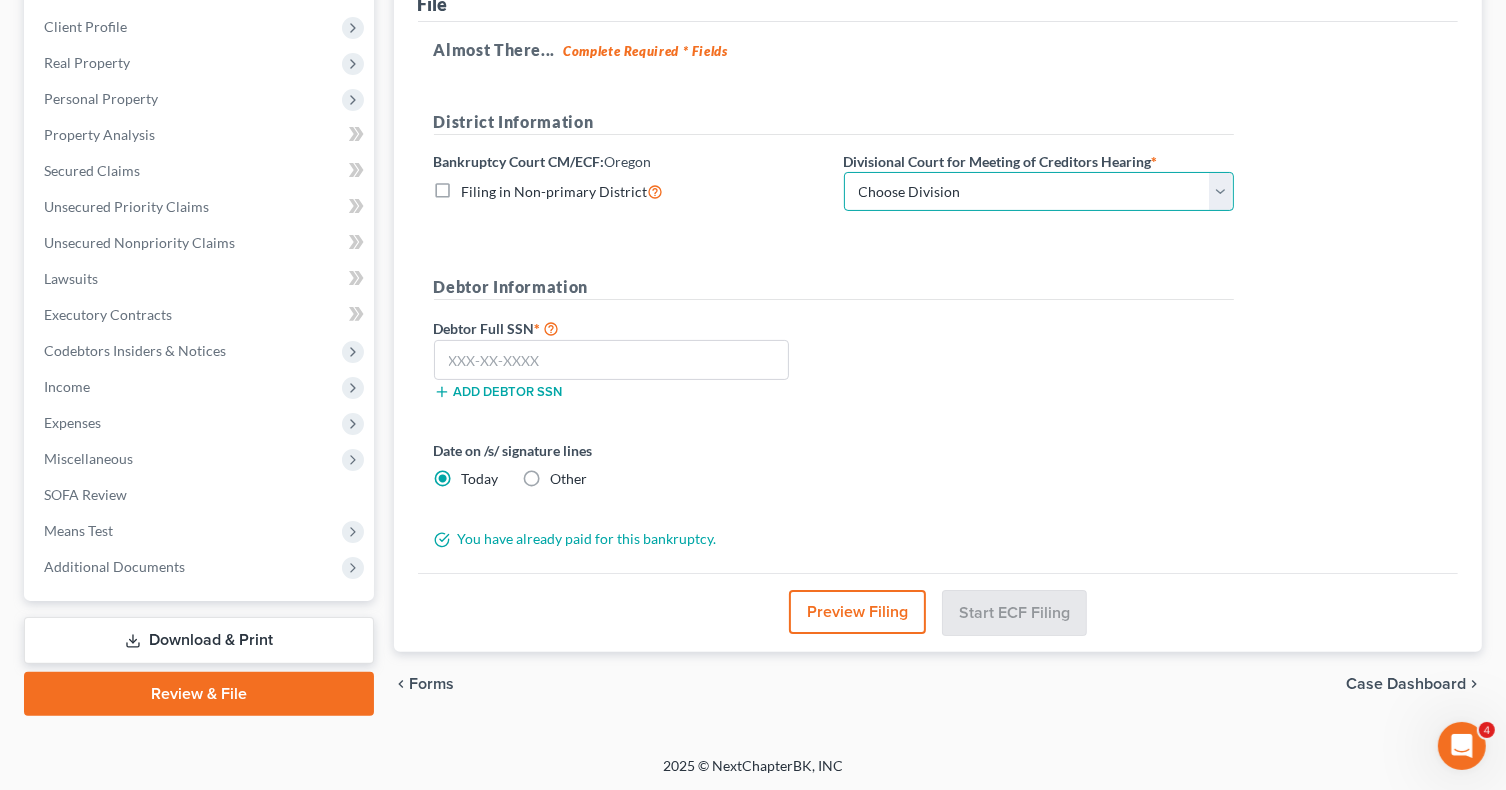 click on "Choose Division Central Southern Southwestern St. Joseph Western" at bounding box center (1039, 192) 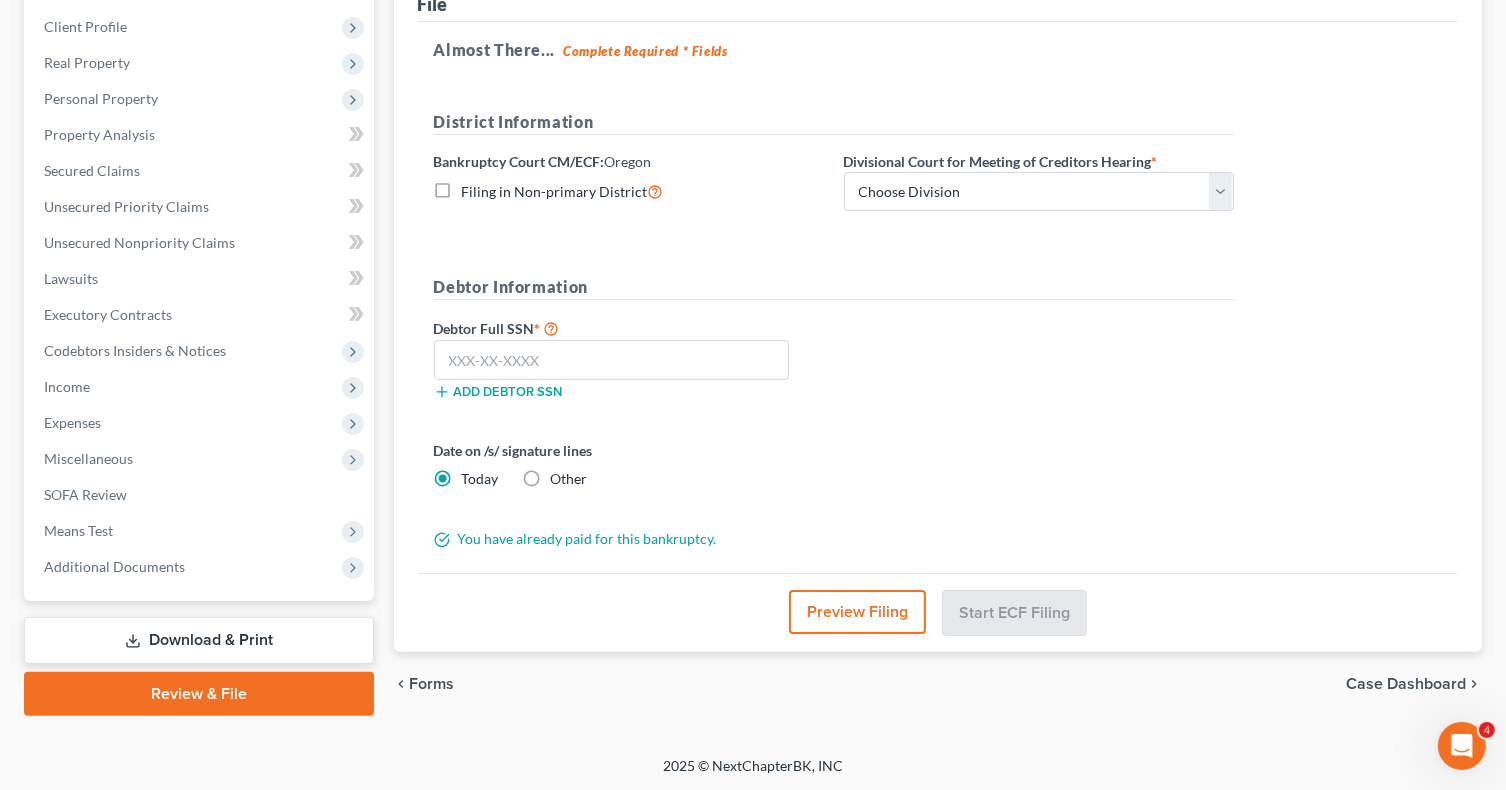 click on "*" at bounding box center (1155, 161) 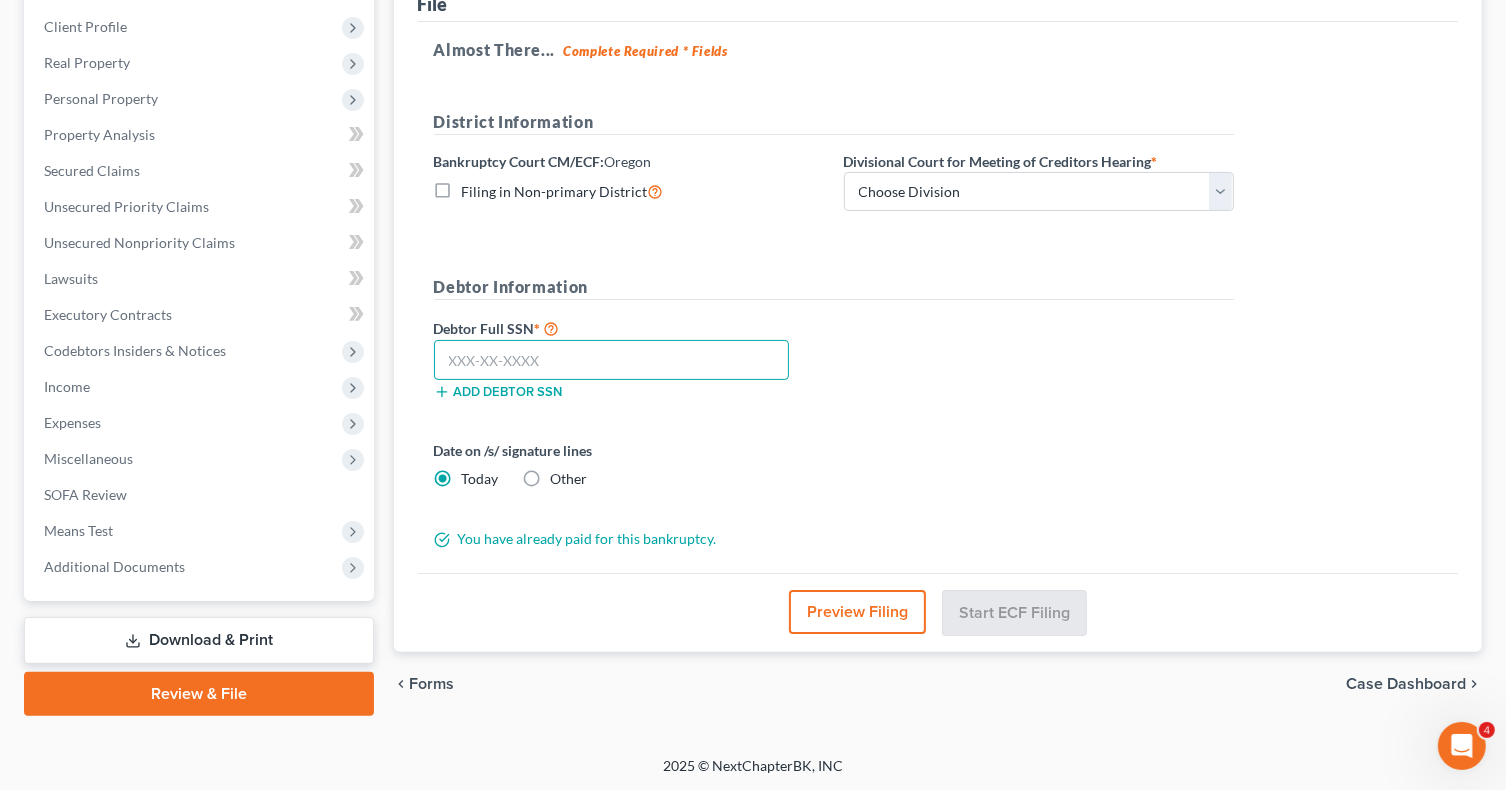 click at bounding box center [612, 360] 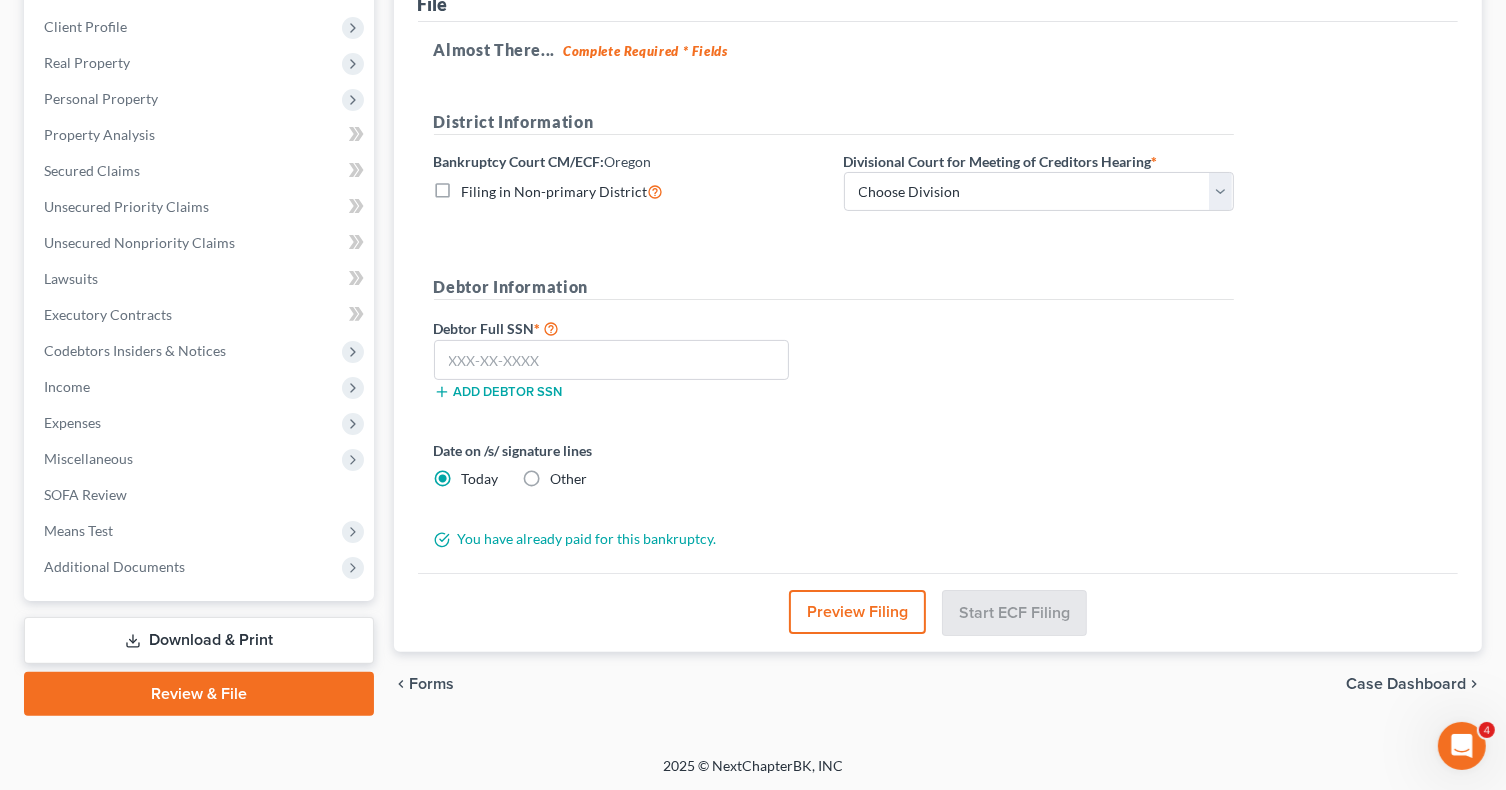 click on "Download & Print" at bounding box center [199, 640] 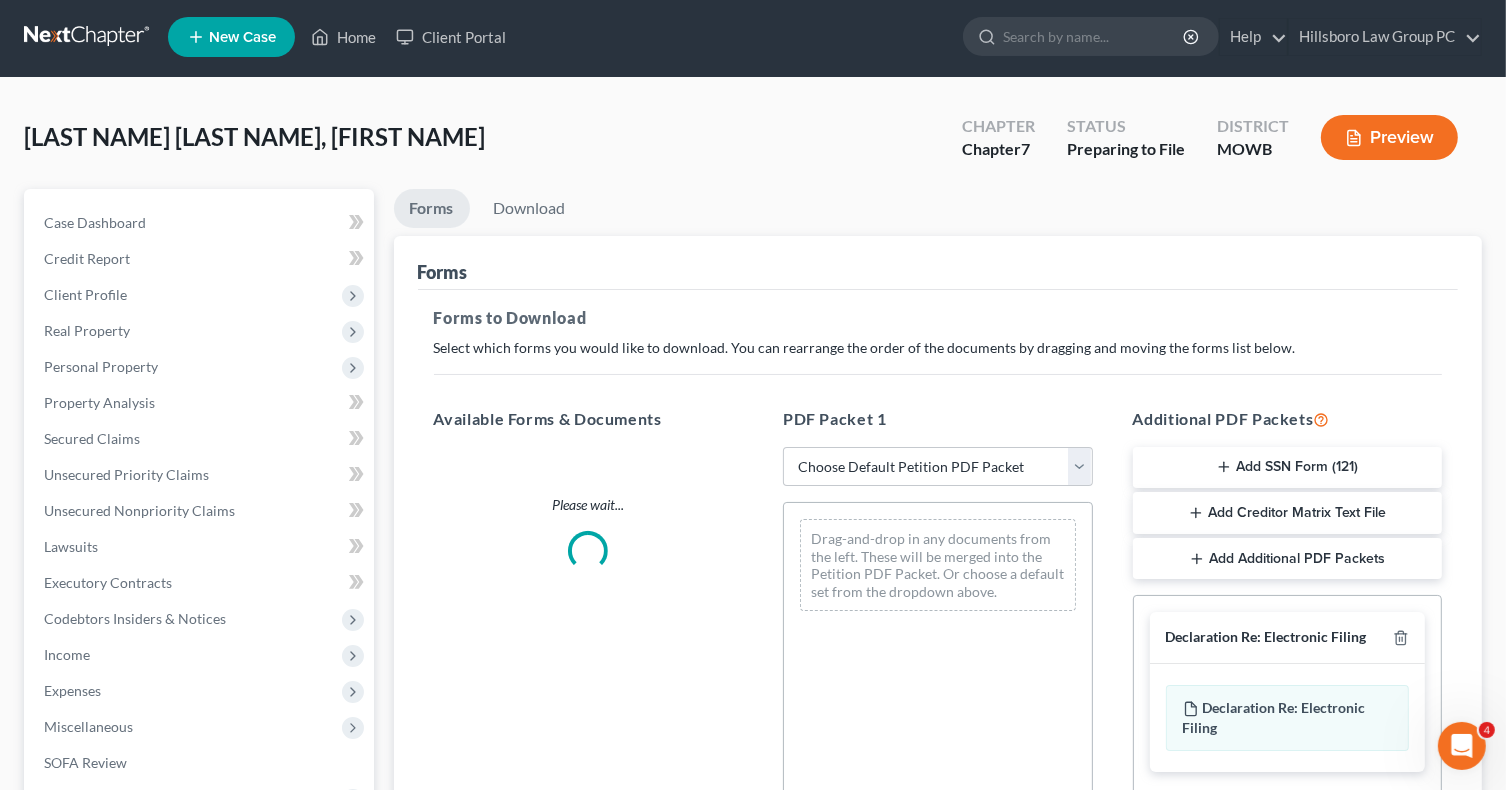 scroll, scrollTop: 0, scrollLeft: 0, axis: both 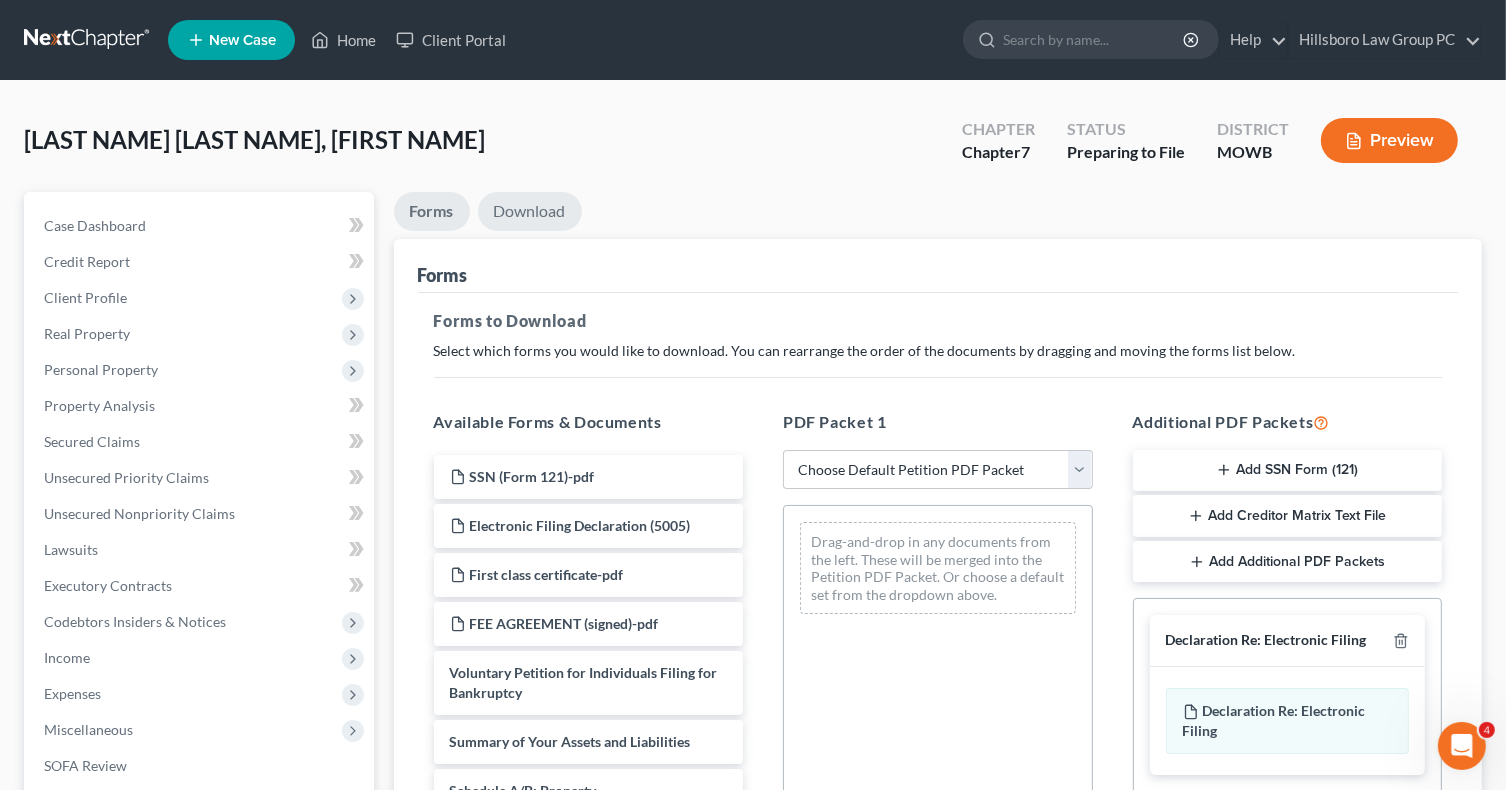 click on "Download" at bounding box center (530, 211) 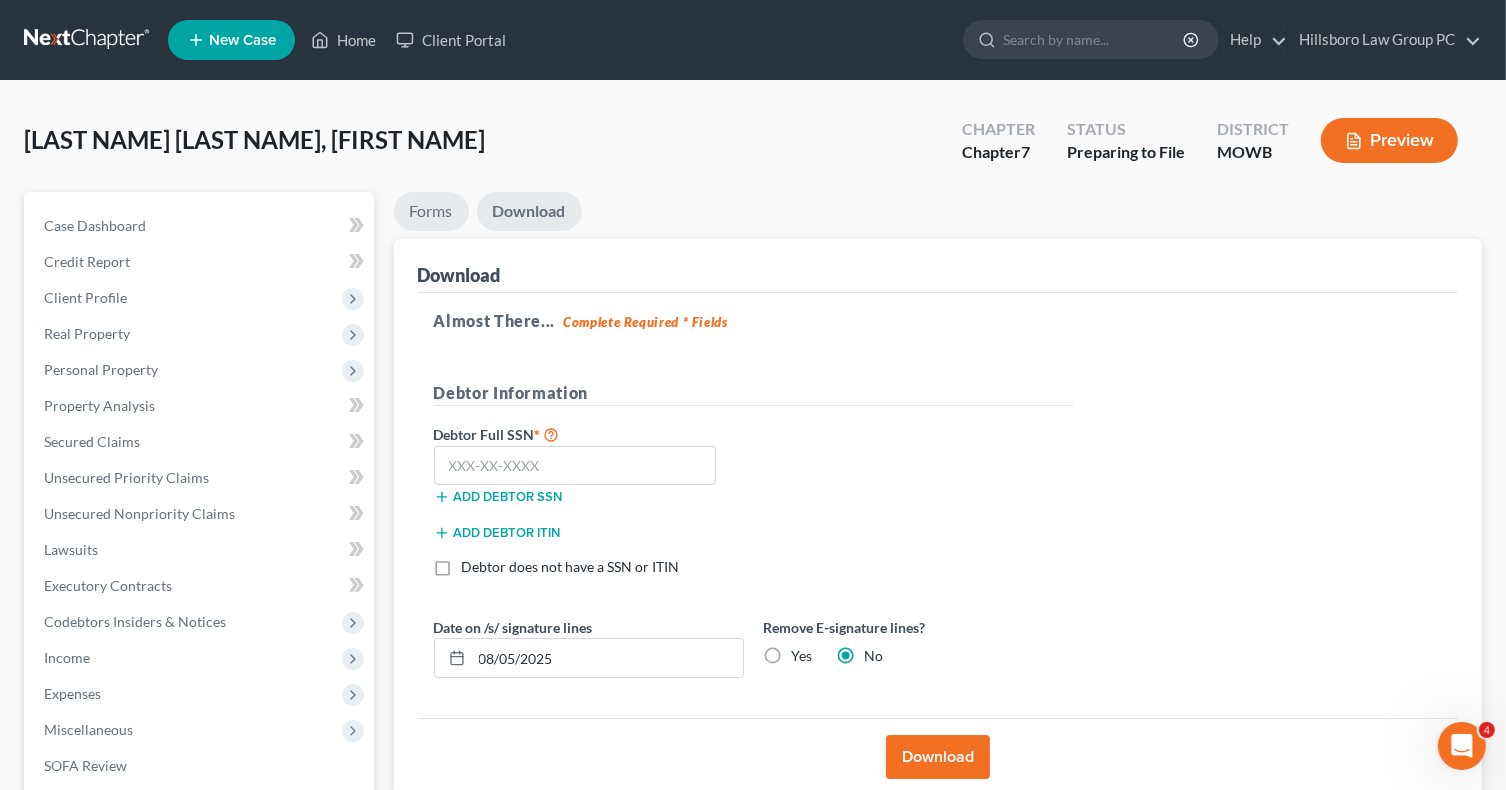 click on "Forms" at bounding box center (431, 211) 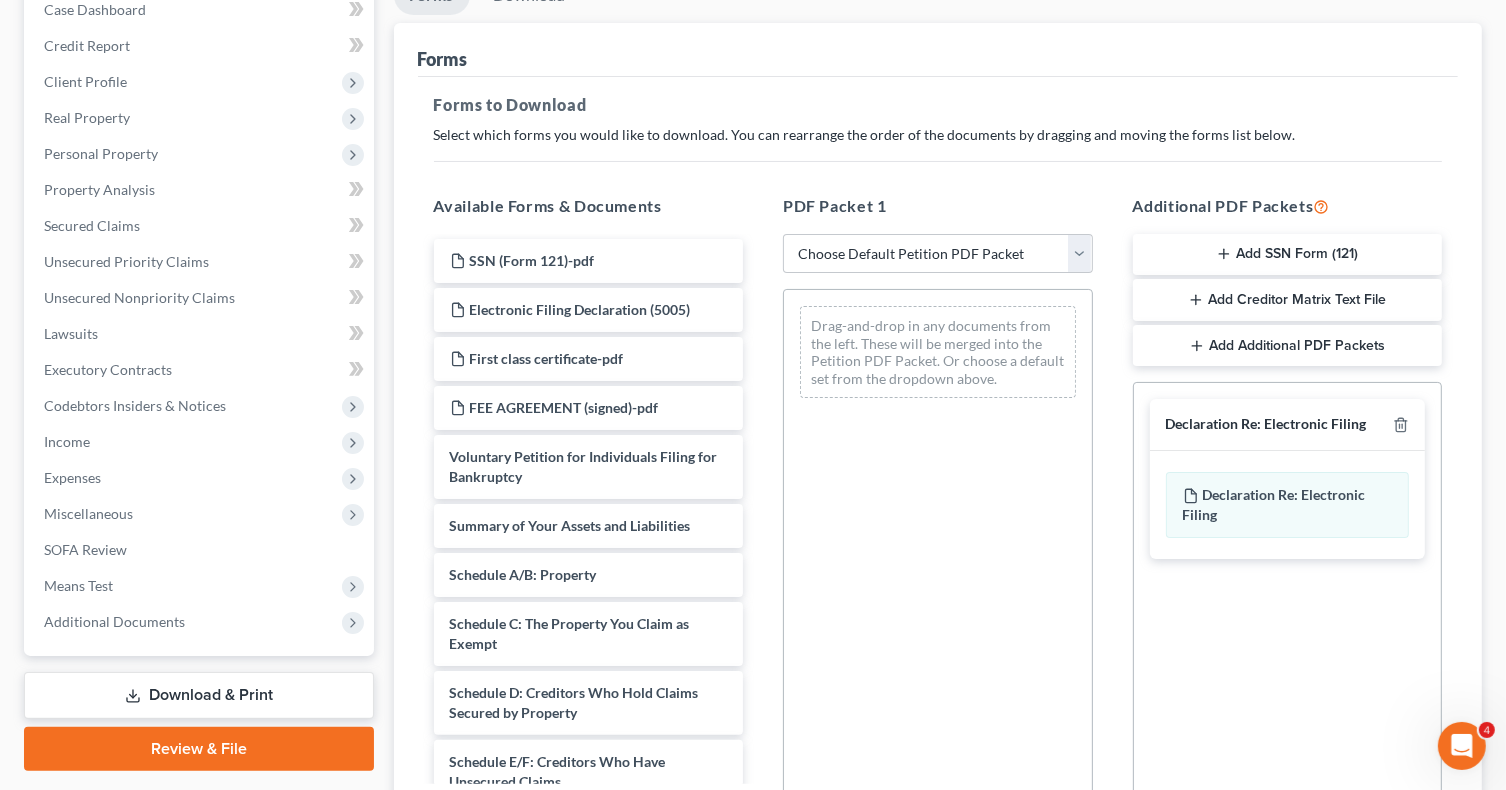scroll, scrollTop: 300, scrollLeft: 0, axis: vertical 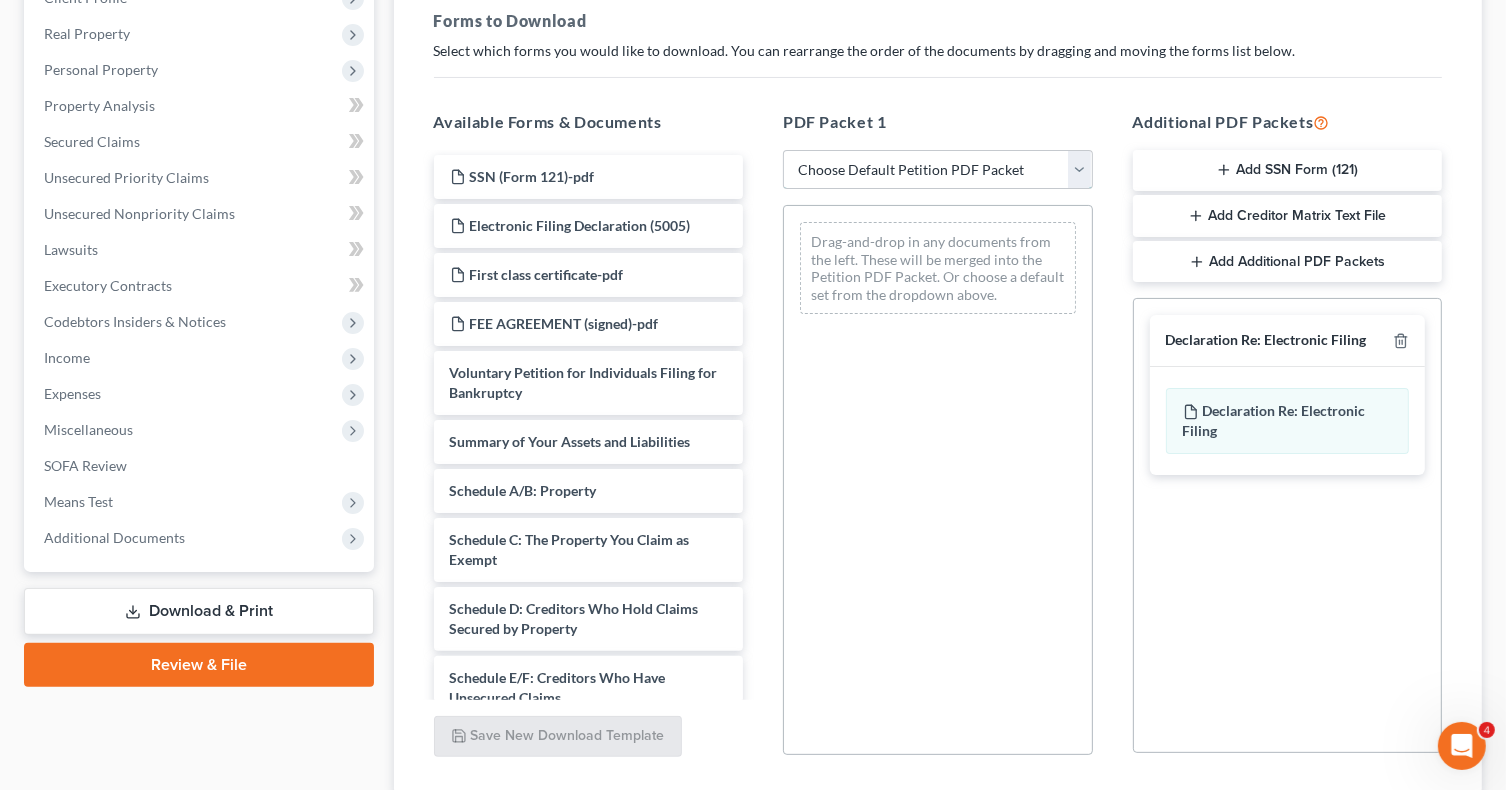 click on "Choose Default Petition PDF Packet Complete Bankruptcy Petition (all forms and schedules) Emergency Filing Forms (Petition and Creditor List Only) Amended Forms Signature Pages Only Petition Packet for Chapter 7 Chapter 7 filing Template Test" at bounding box center (938, 170) 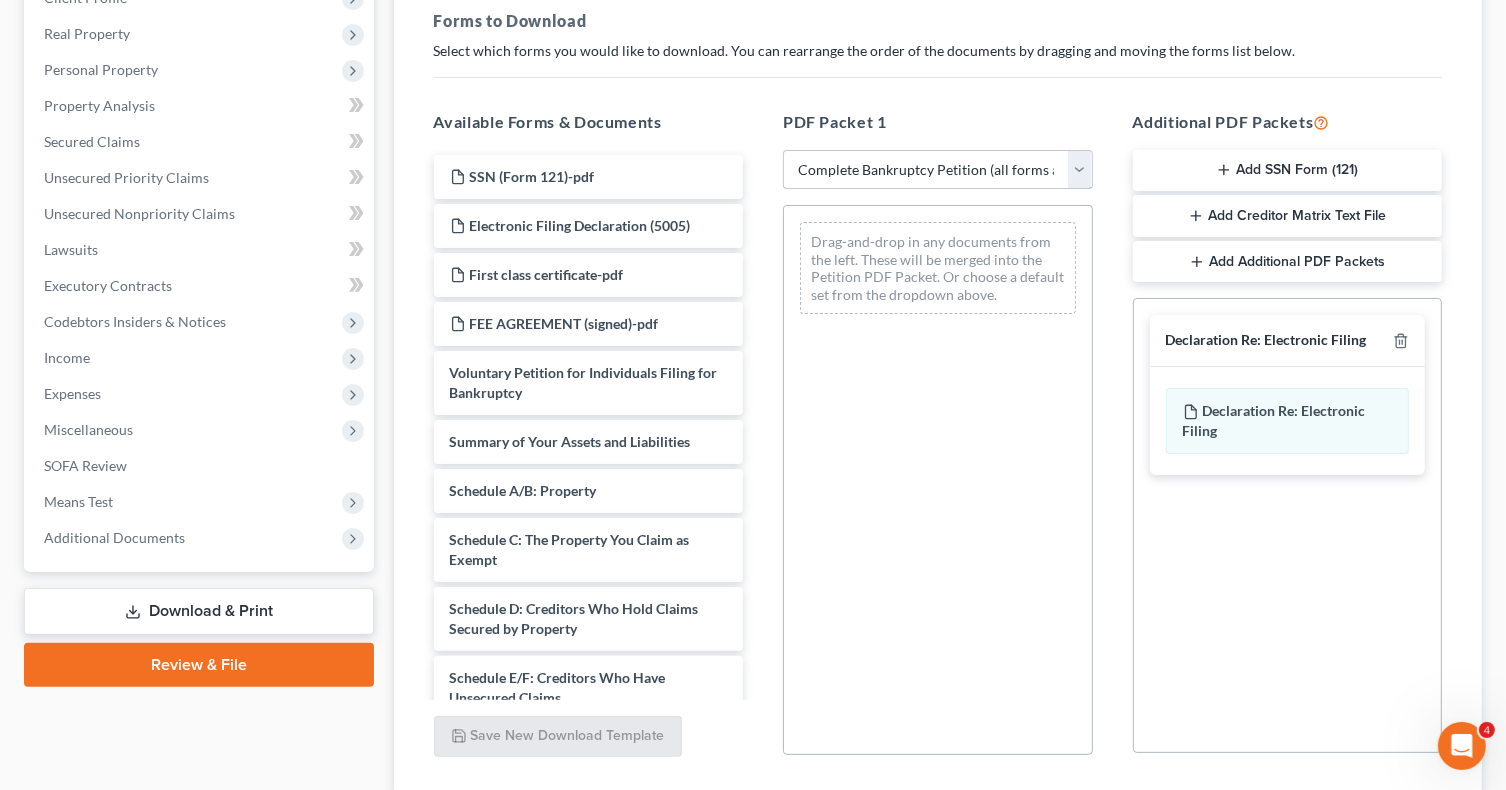 click on "Choose Default Petition PDF Packet Complete Bankruptcy Petition (all forms and schedules) Emergency Filing Forms (Petition and Creditor List Only) Amended Forms Signature Pages Only Petition Packet for Chapter 7 Chapter 7 filing Template Test" at bounding box center [938, 170] 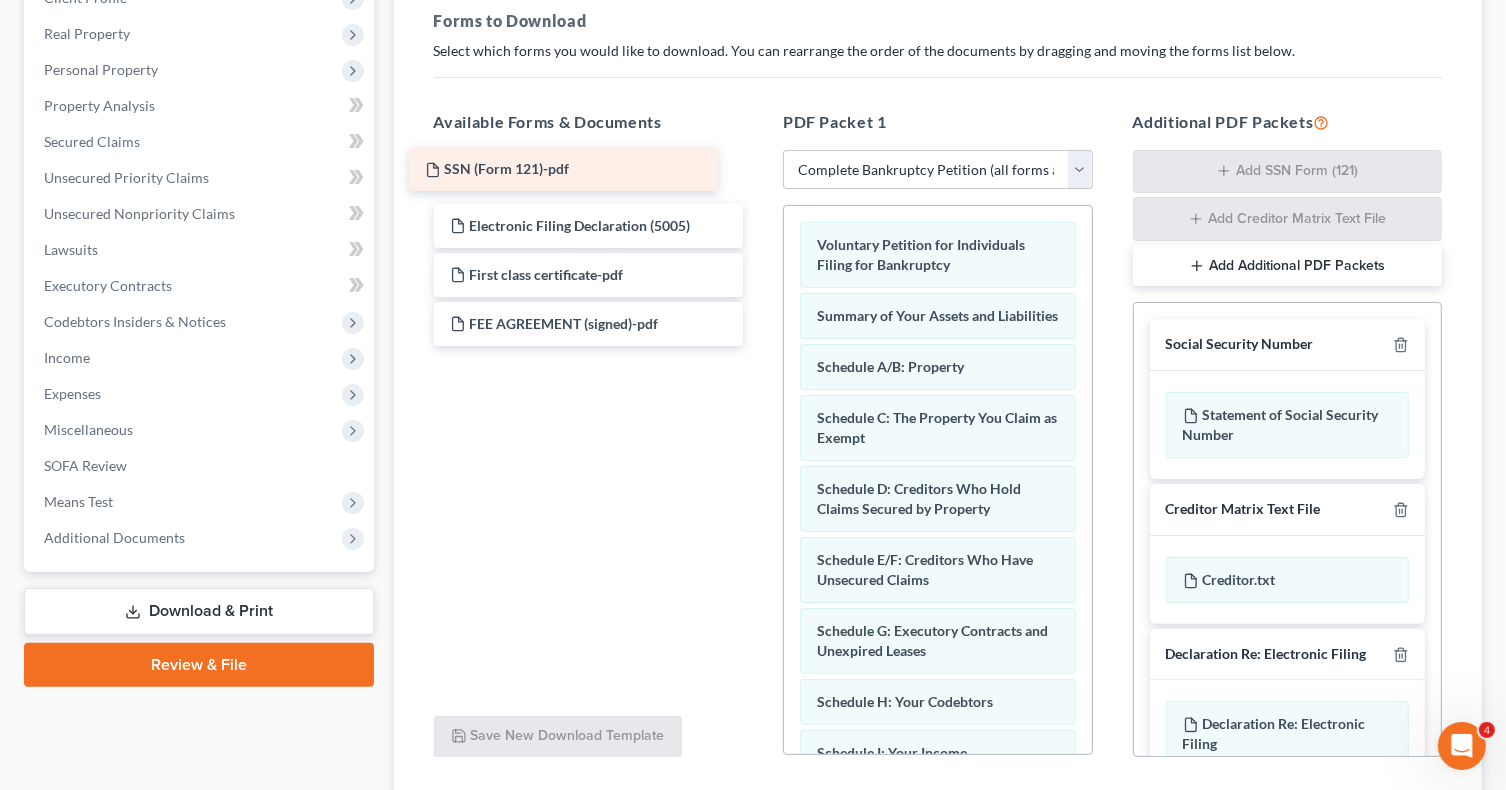 drag, startPoint x: 568, startPoint y: 176, endPoint x: 543, endPoint y: 170, distance: 25.70992 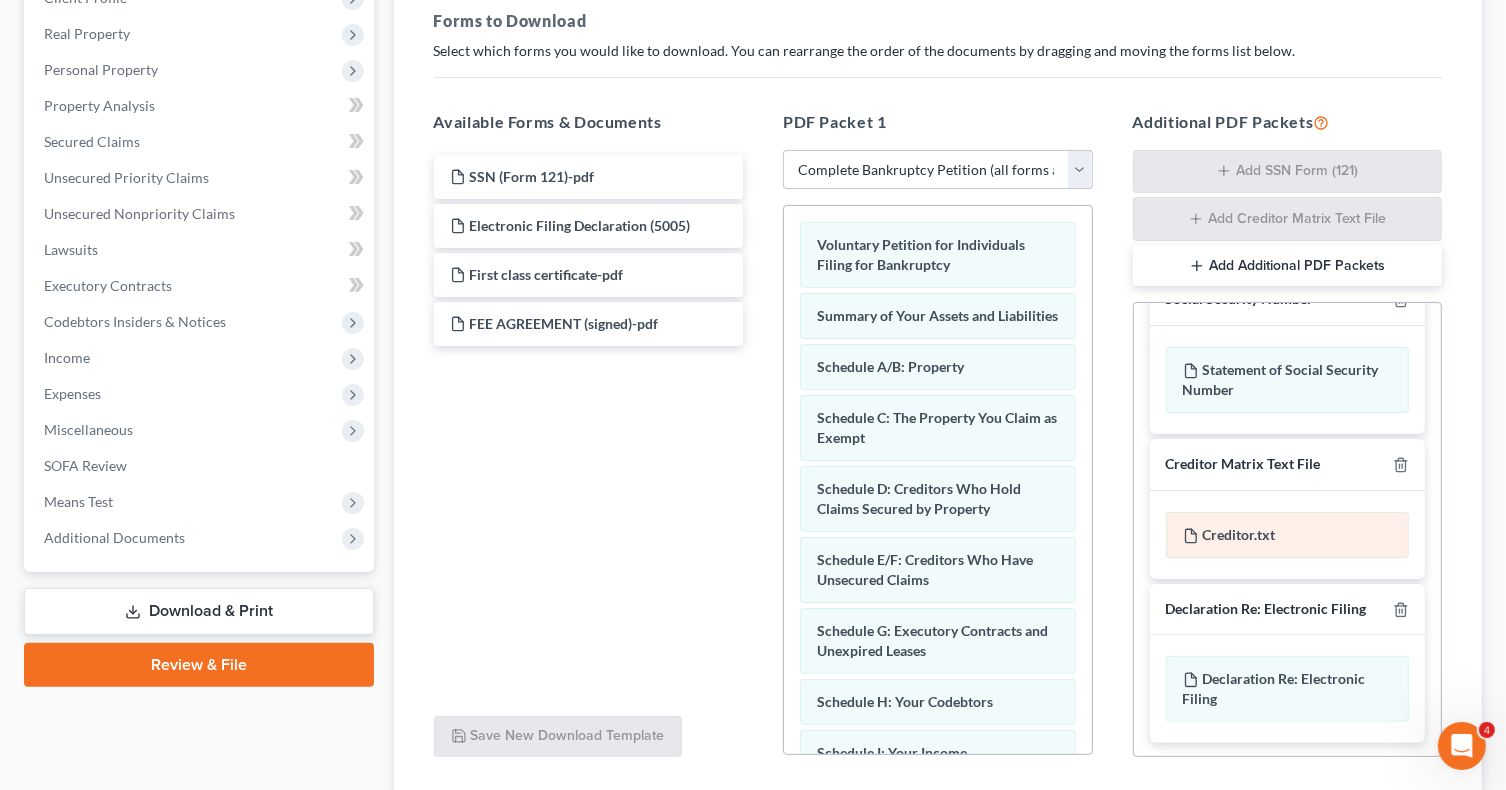 scroll, scrollTop: 46, scrollLeft: 0, axis: vertical 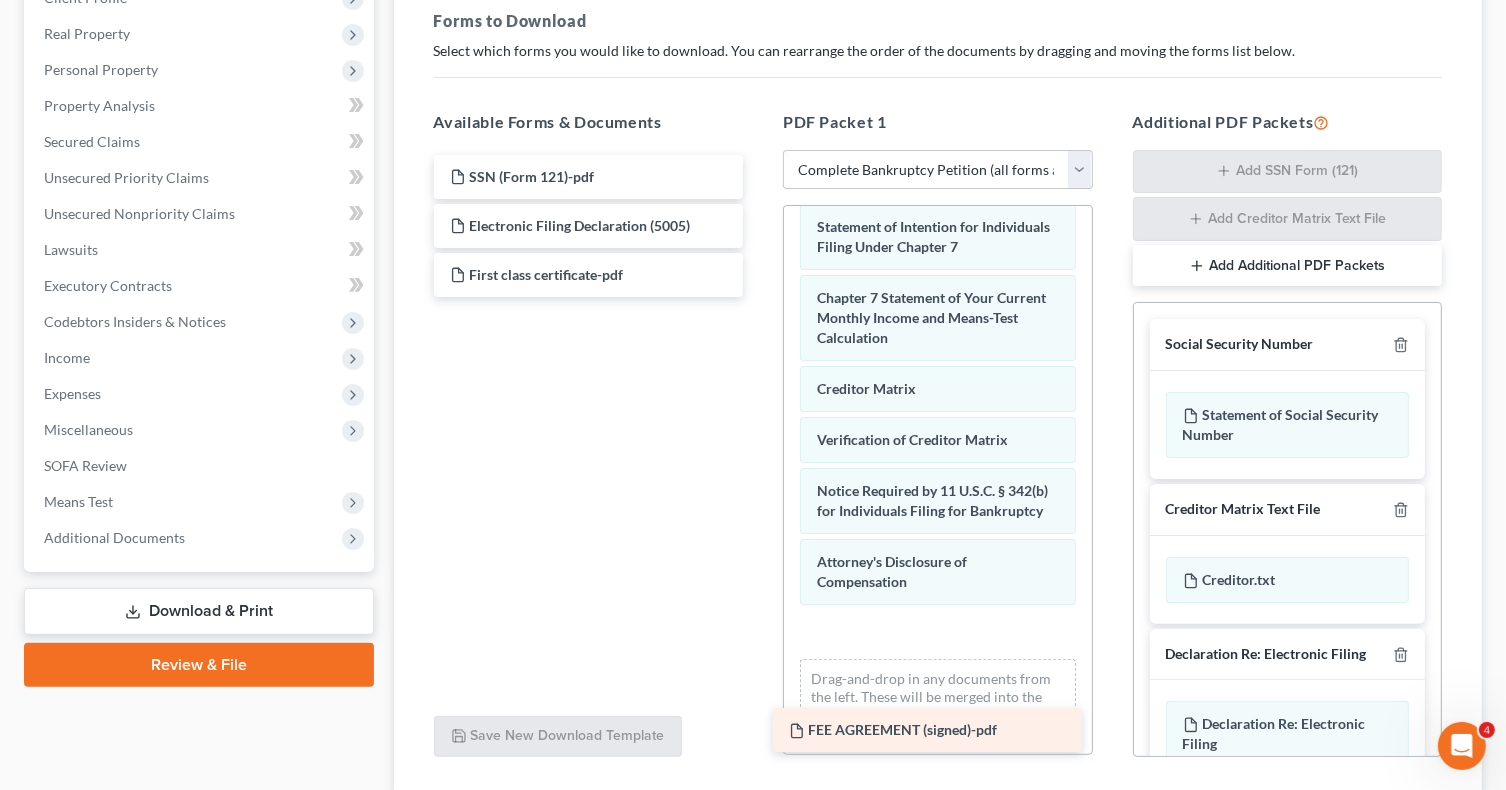 drag, startPoint x: 538, startPoint y: 328, endPoint x: 877, endPoint y: 736, distance: 530.45734 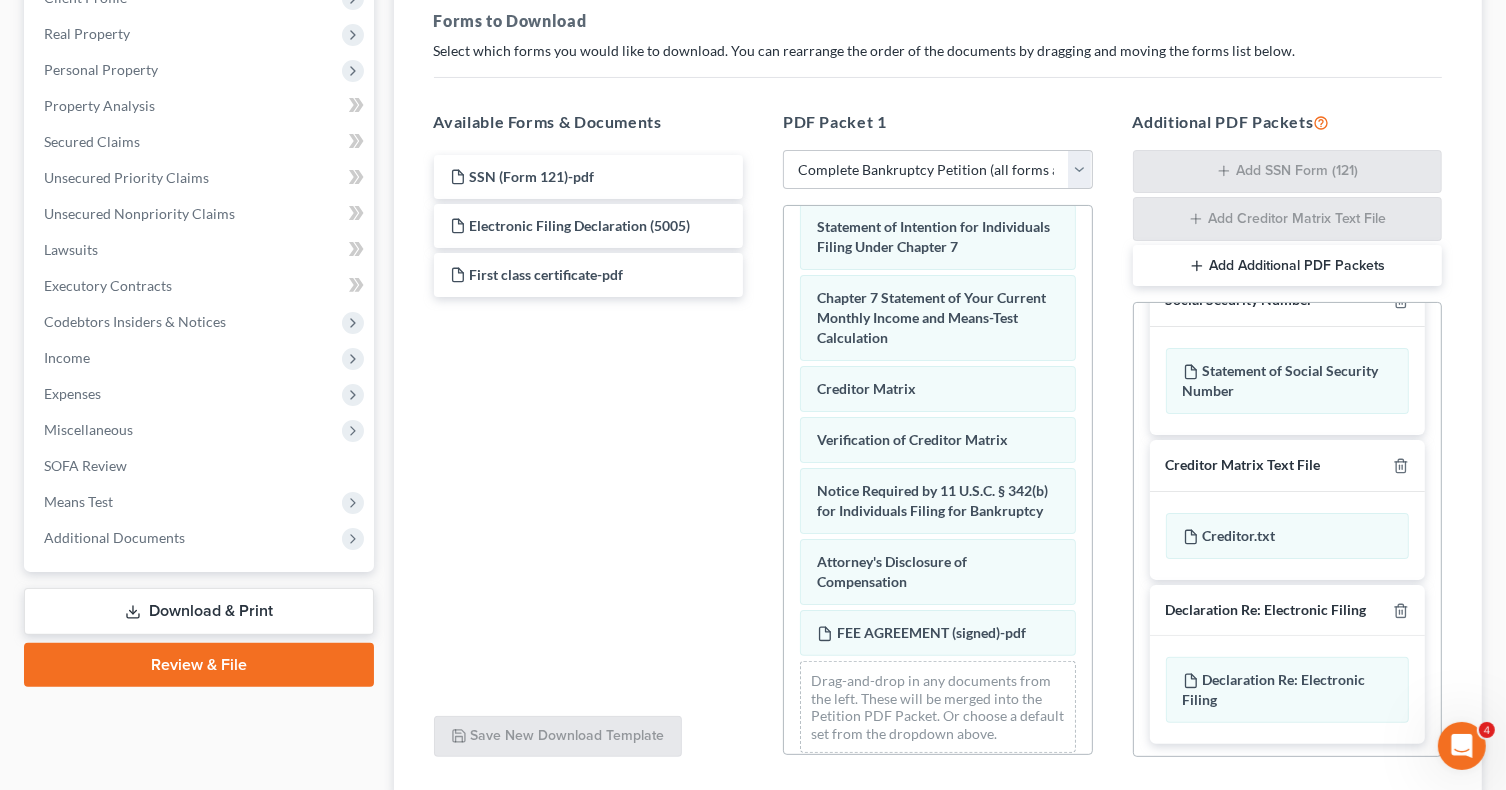 scroll, scrollTop: 46, scrollLeft: 0, axis: vertical 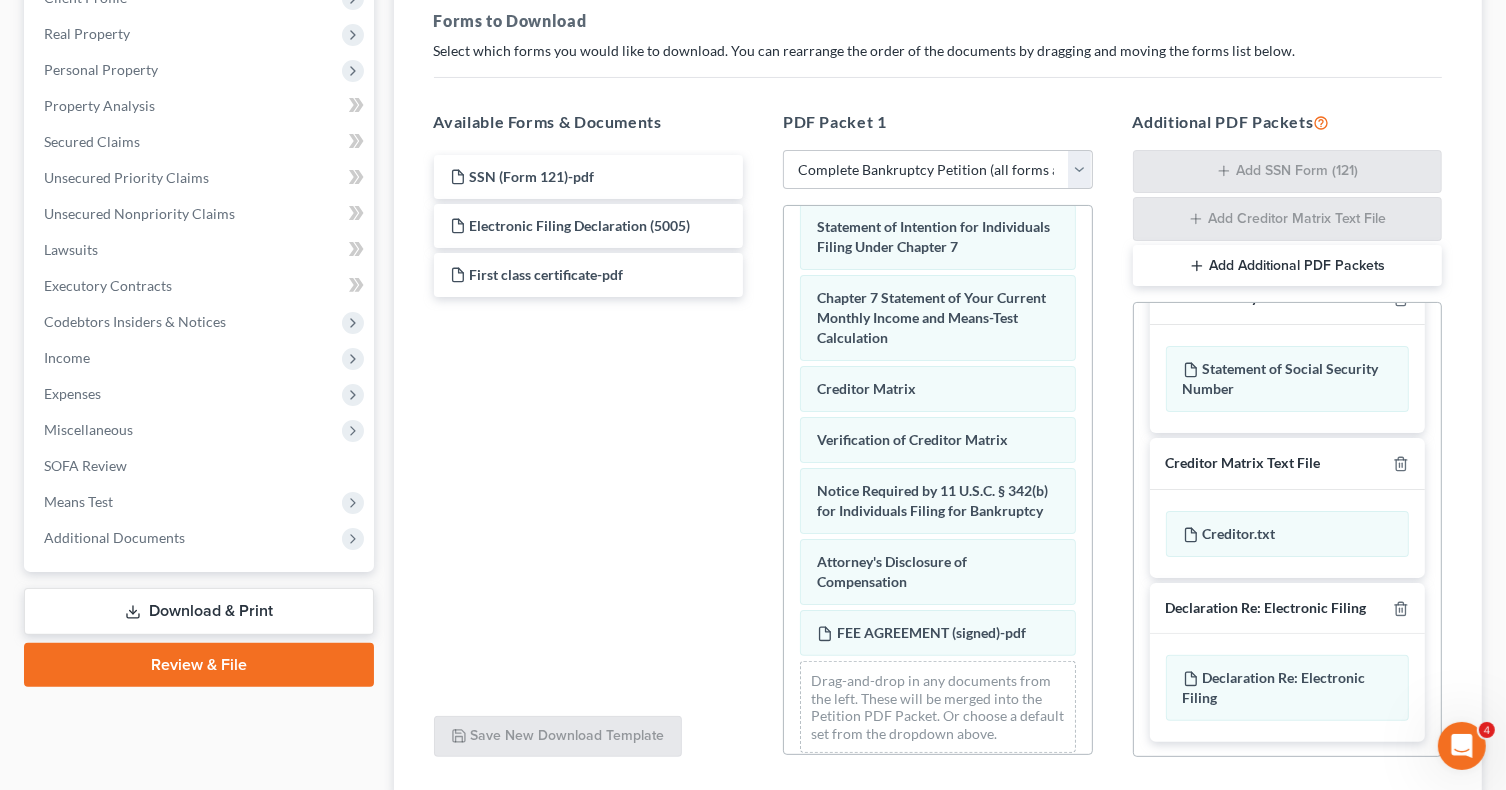 click on "Add Additional PDF Packets" at bounding box center (1288, 266) 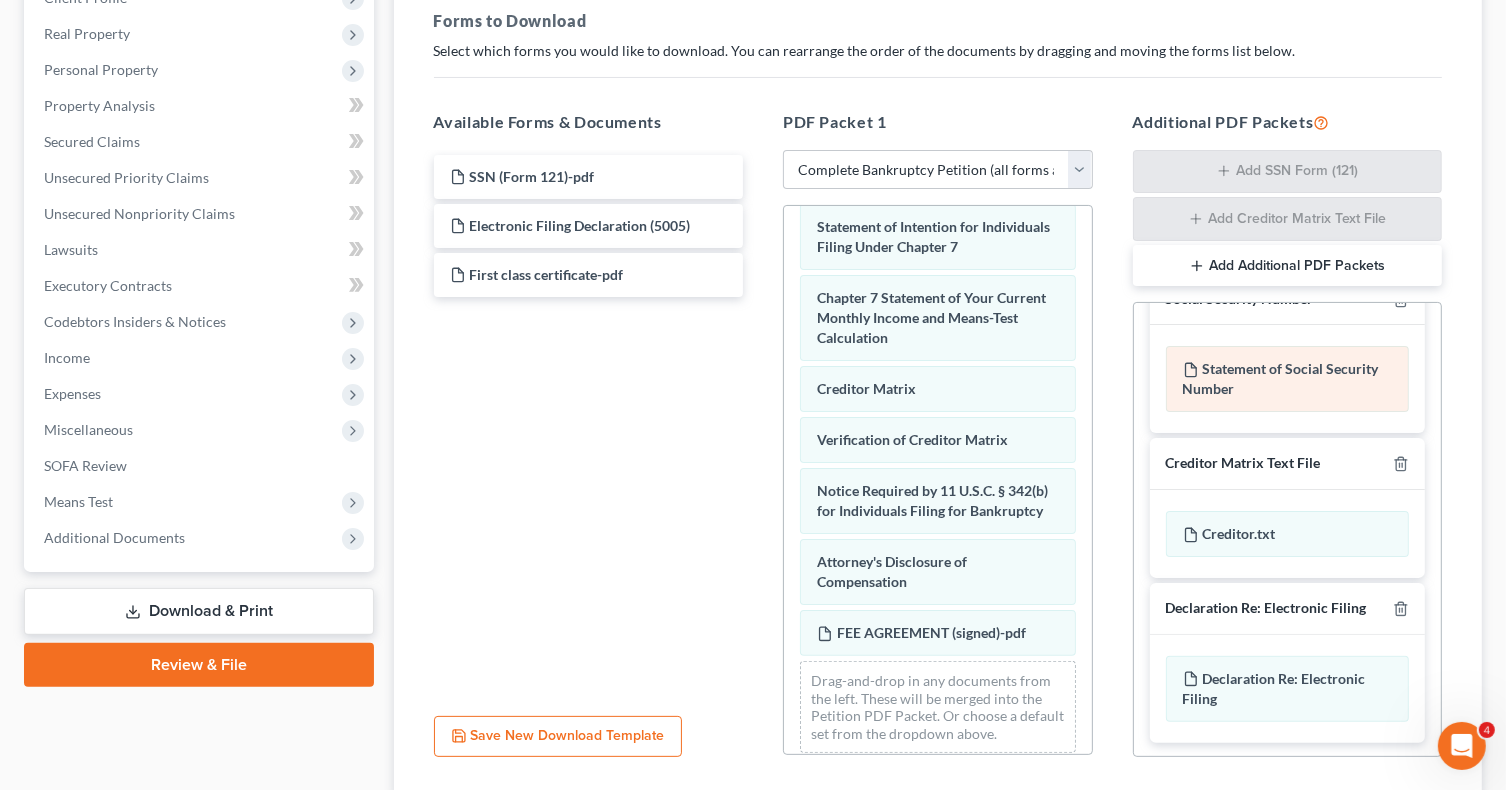 scroll, scrollTop: 0, scrollLeft: 0, axis: both 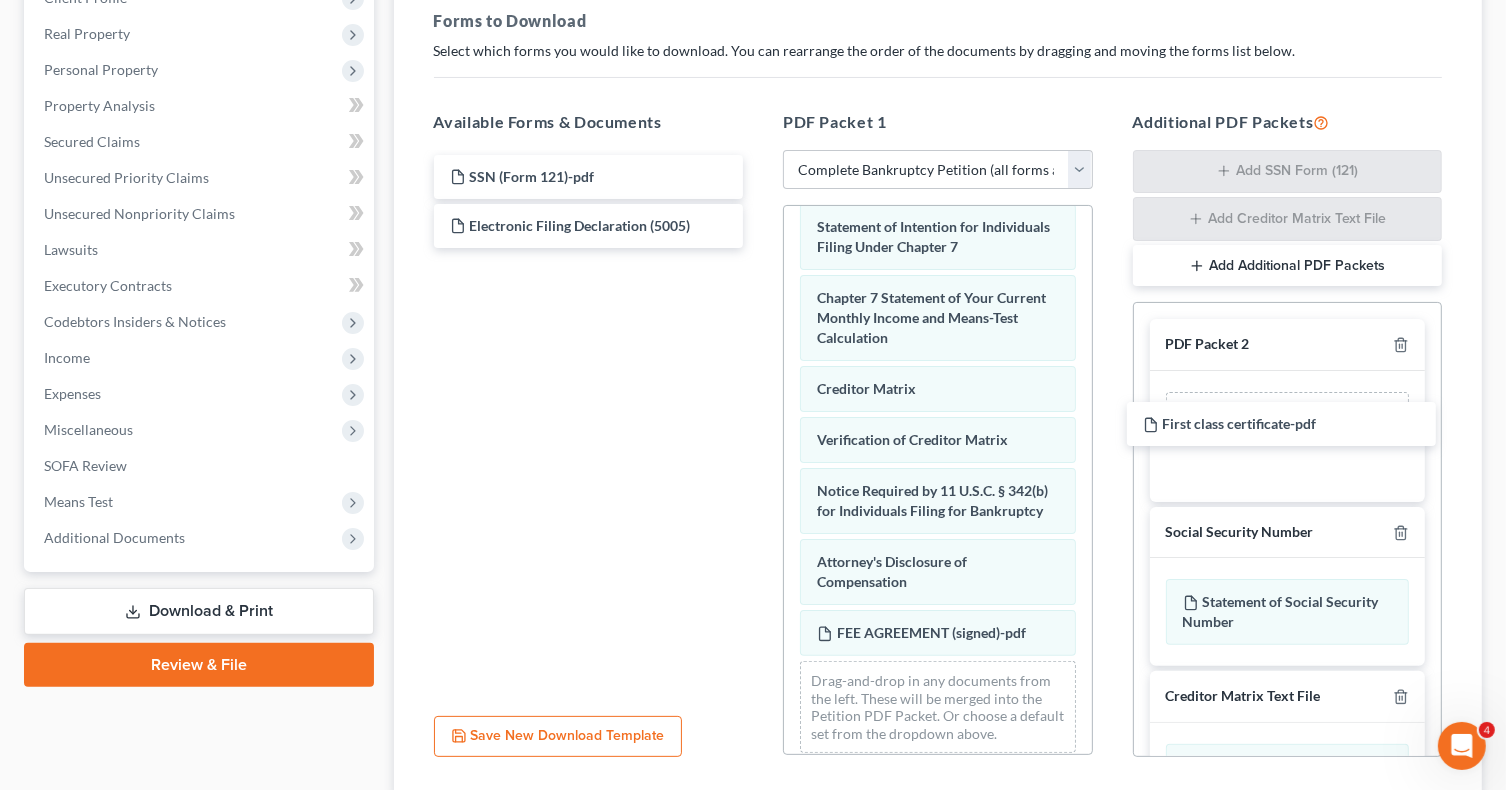drag, startPoint x: 524, startPoint y: 267, endPoint x: 1154, endPoint y: 429, distance: 650.4952 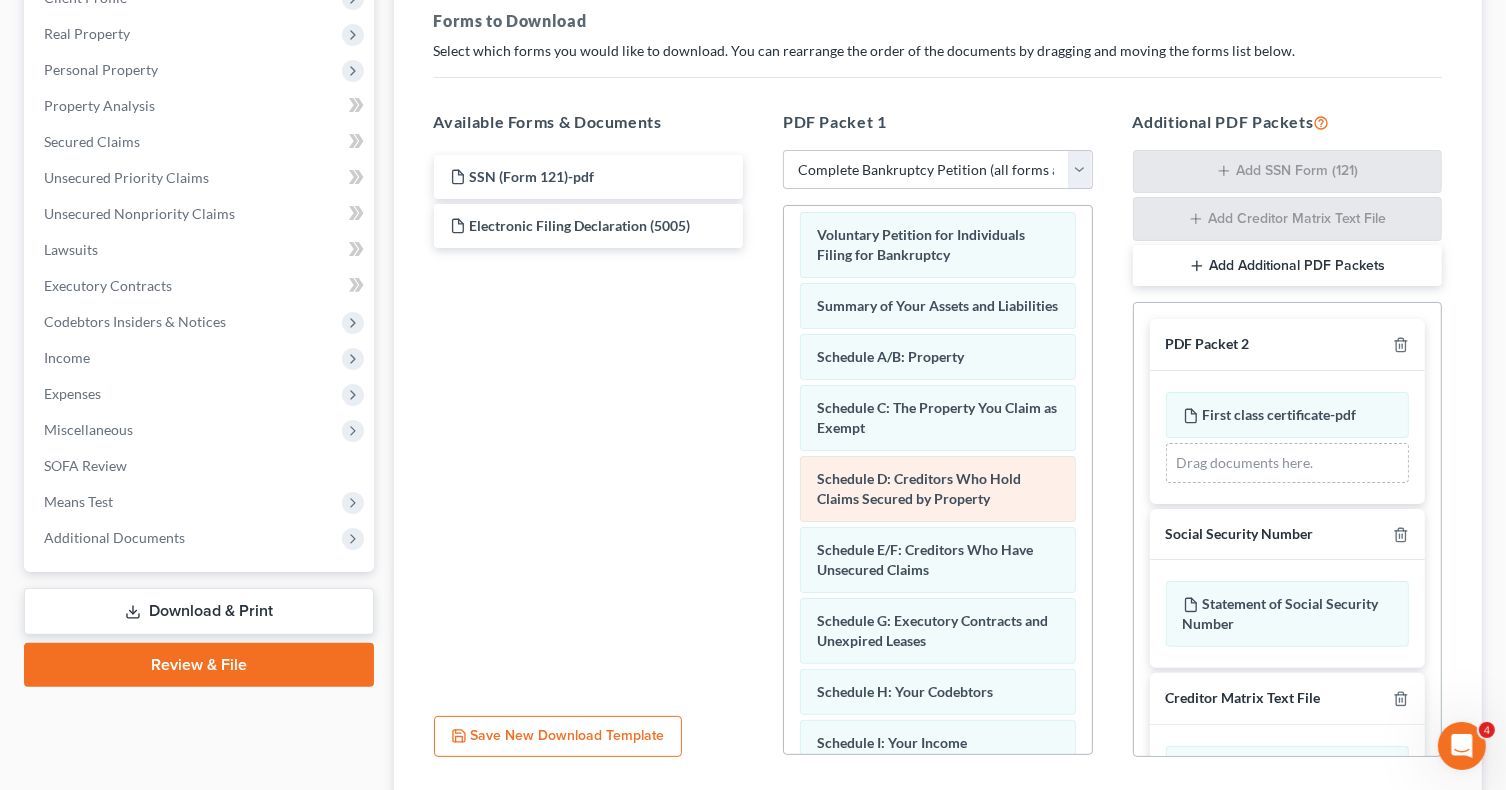 scroll, scrollTop: 0, scrollLeft: 0, axis: both 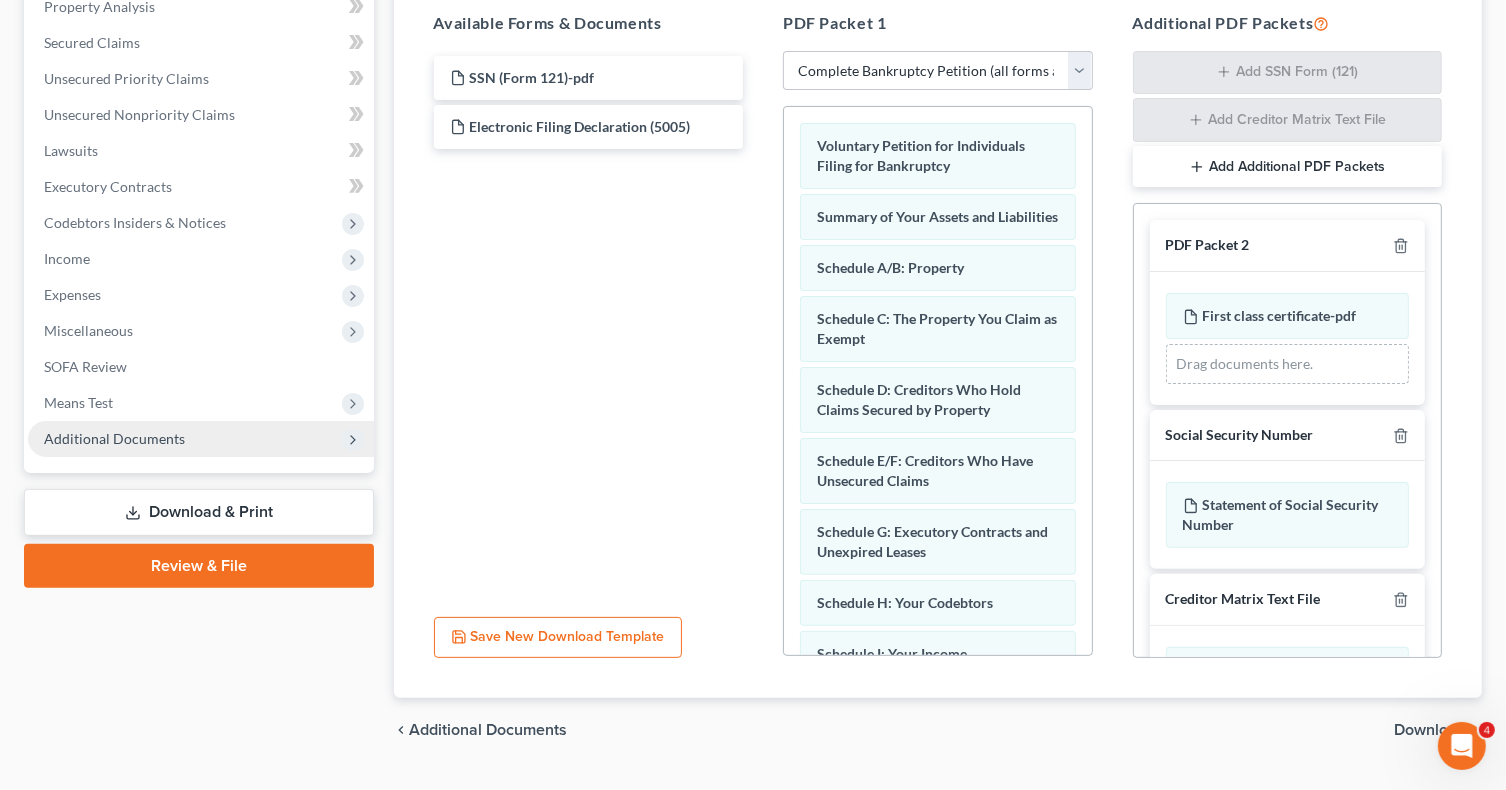 drag, startPoint x: 213, startPoint y: 570, endPoint x: 239, endPoint y: 564, distance: 26.683329 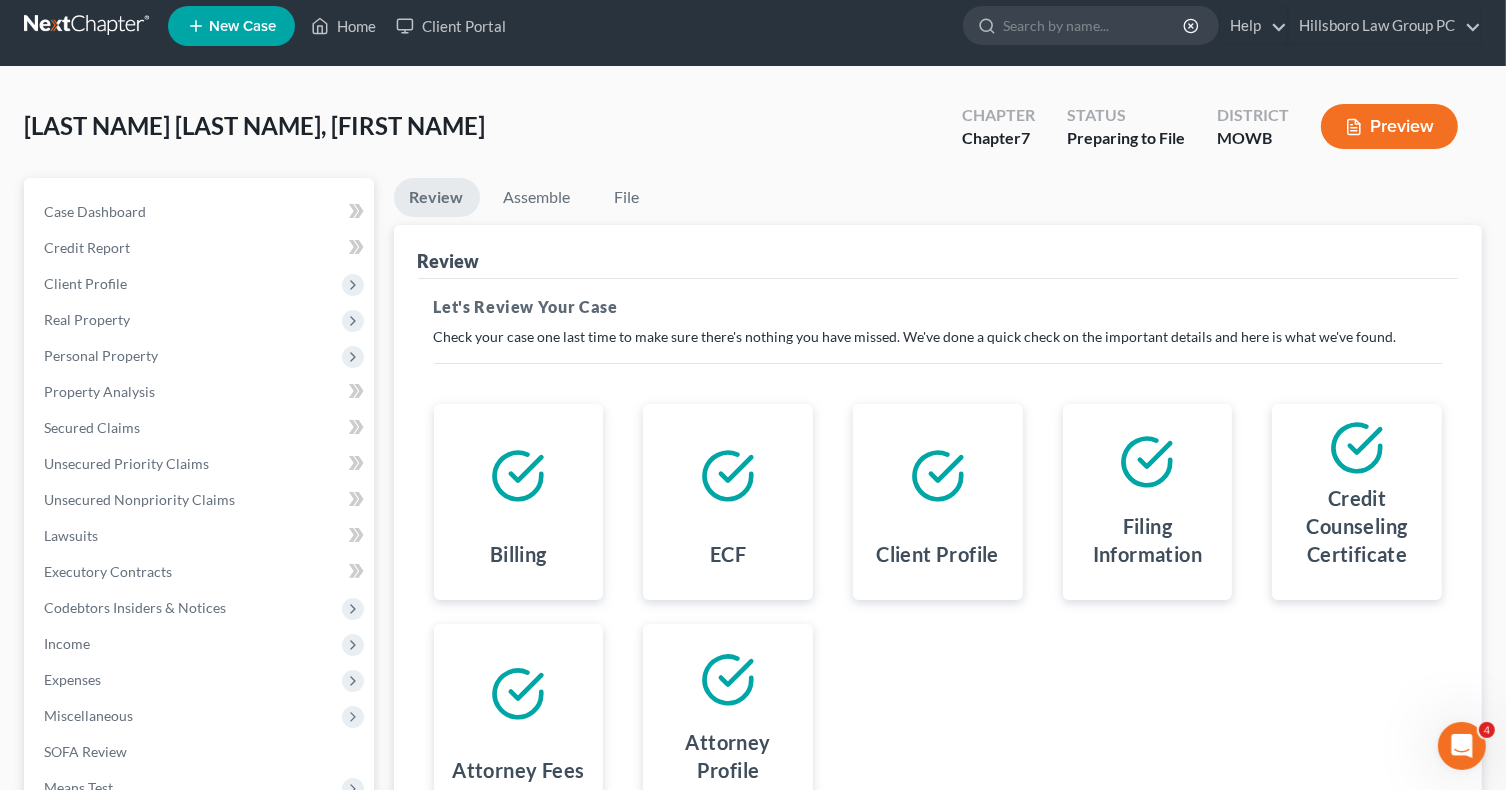 scroll, scrollTop: 0, scrollLeft: 0, axis: both 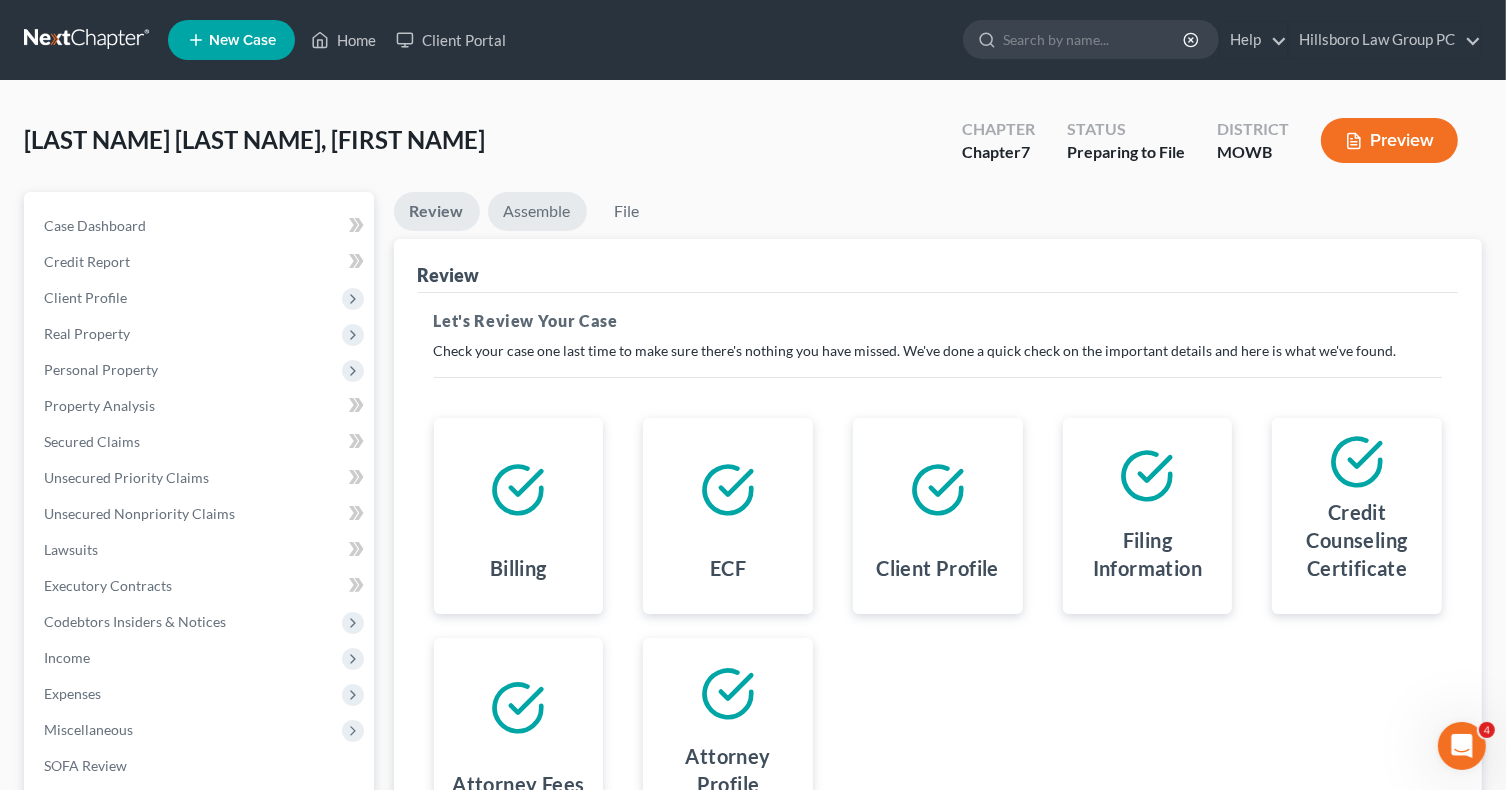 click on "Assemble" at bounding box center (537, 211) 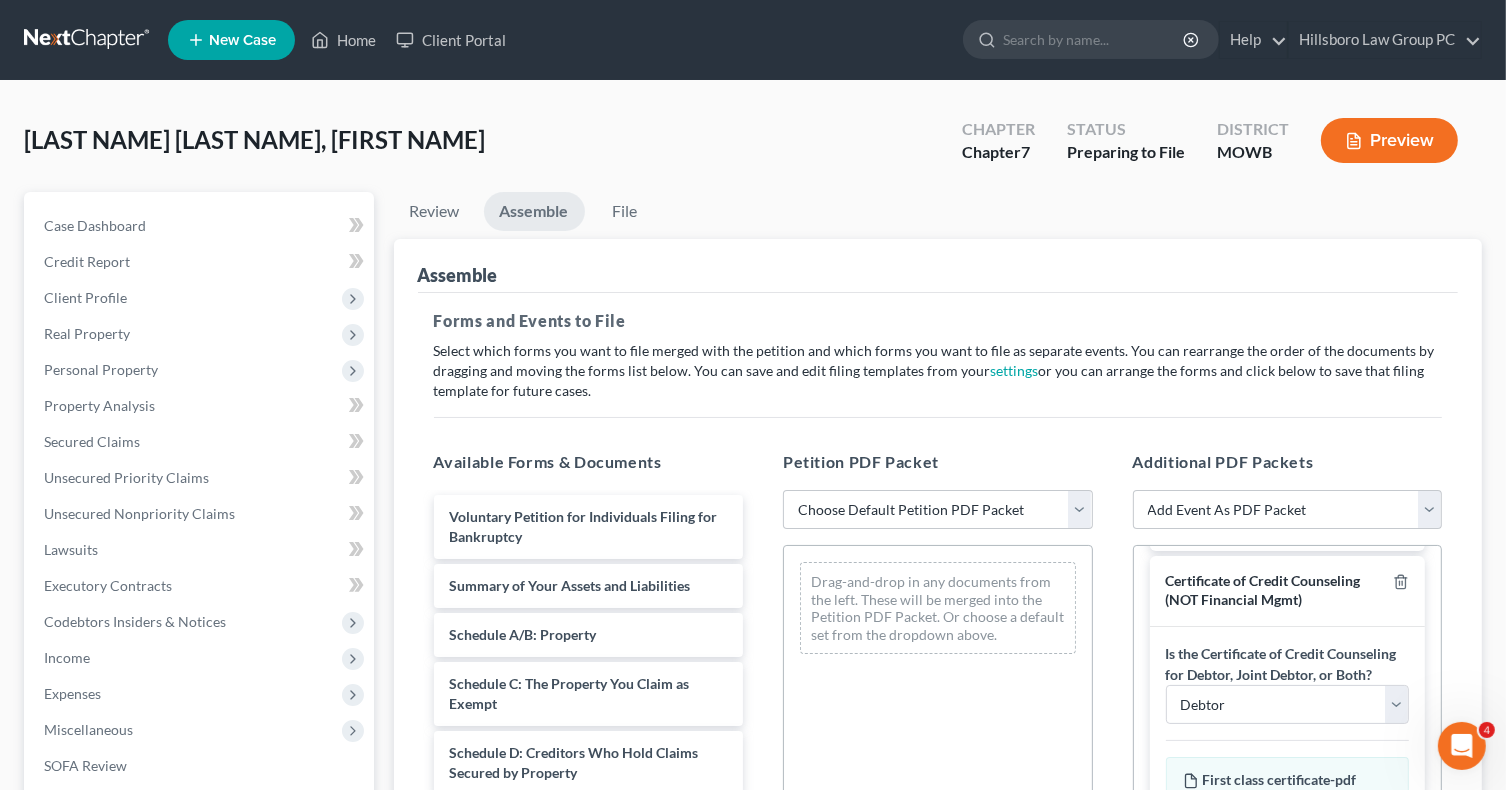 scroll, scrollTop: 252, scrollLeft: 0, axis: vertical 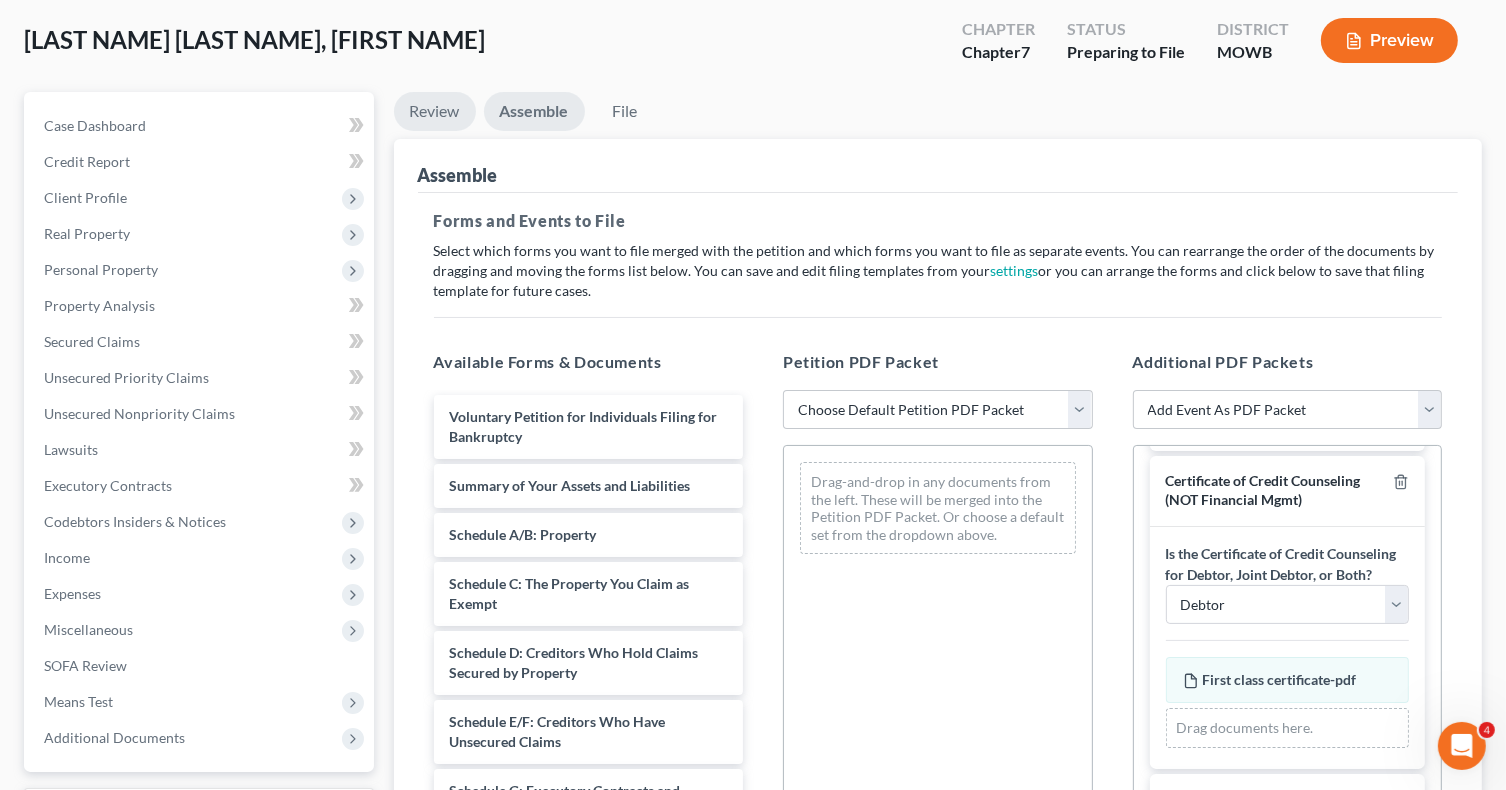 click on "Review" at bounding box center [435, 111] 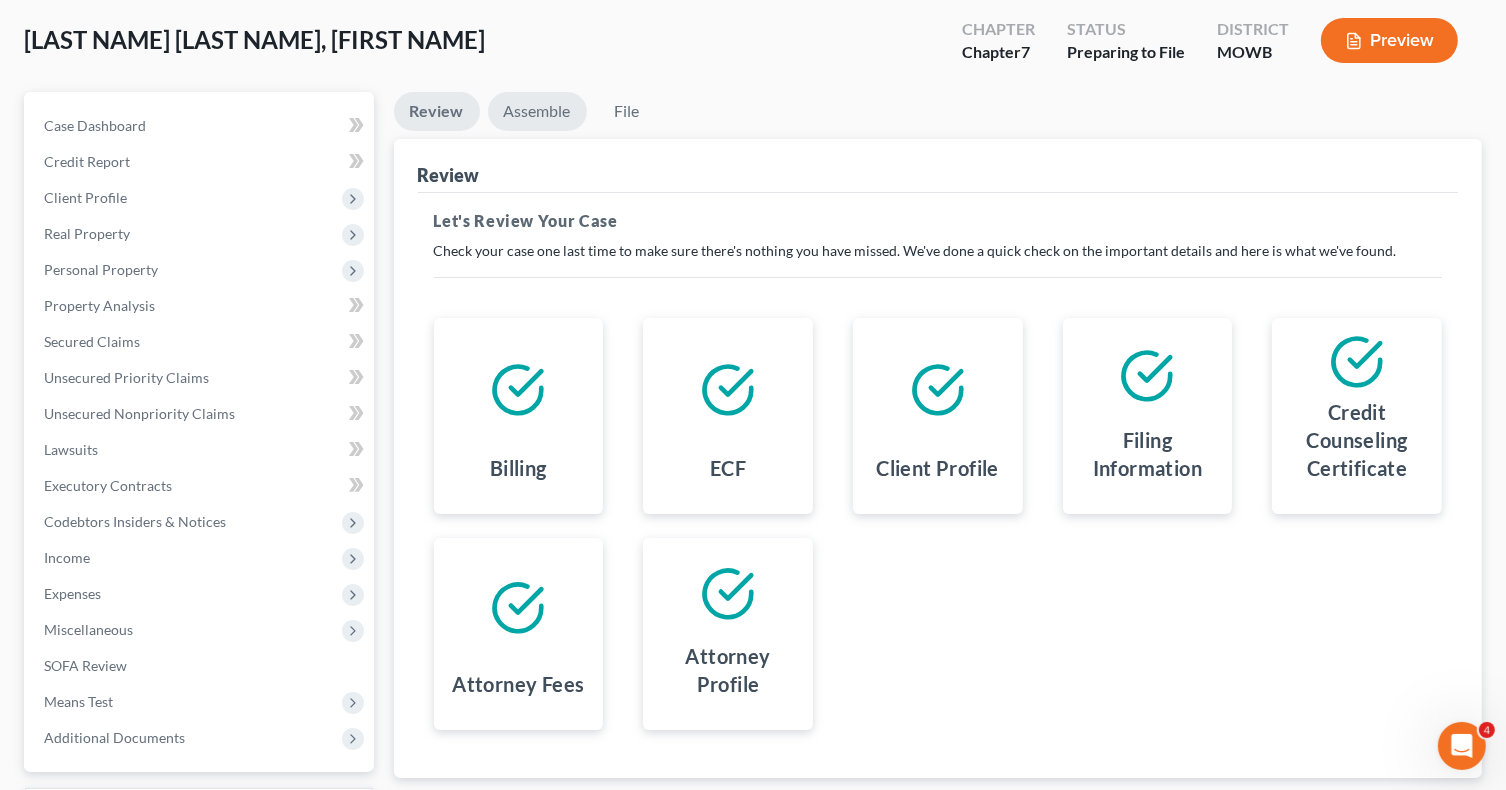 click on "Assemble" at bounding box center (537, 111) 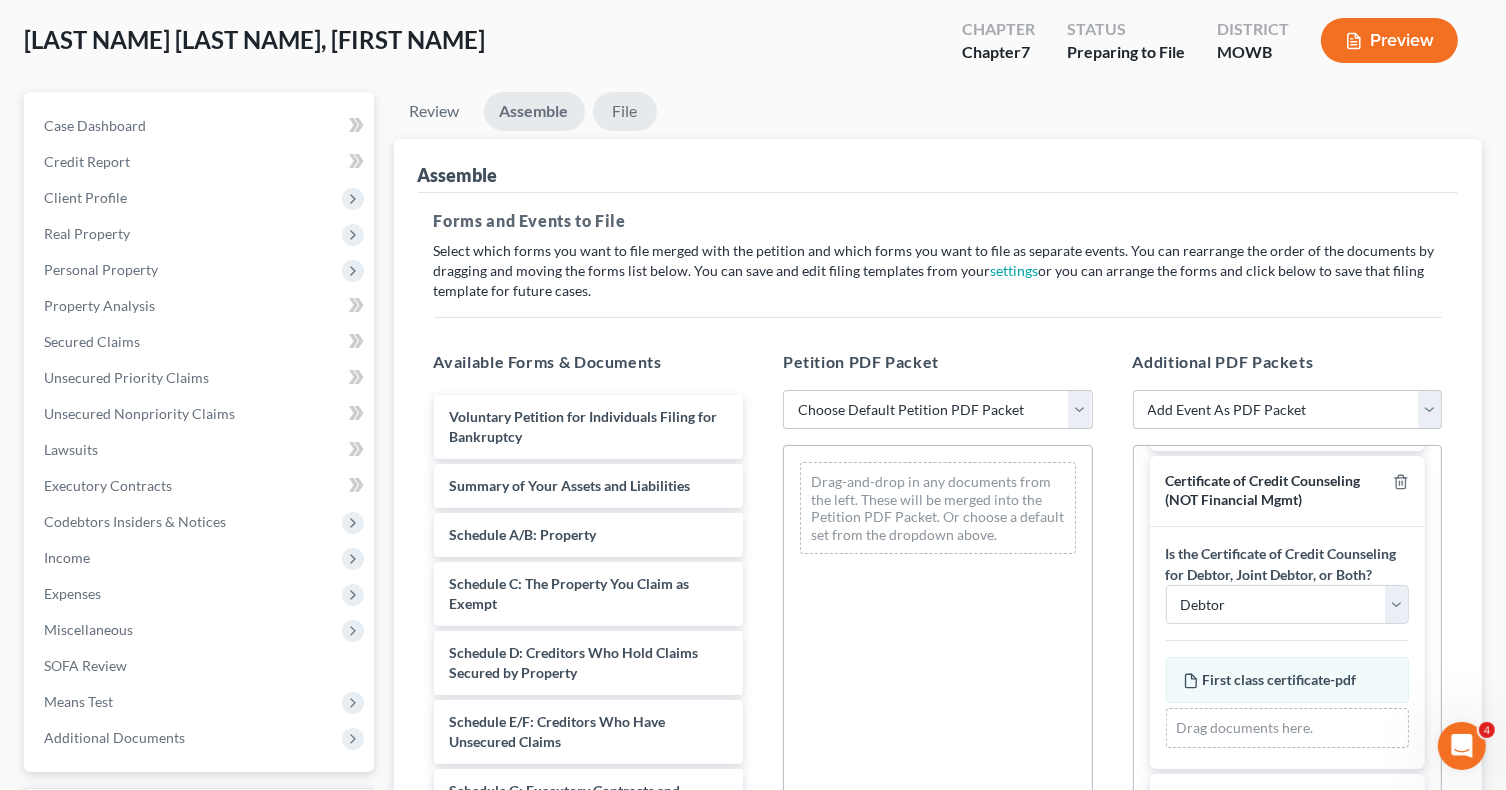 click on "File" at bounding box center (625, 111) 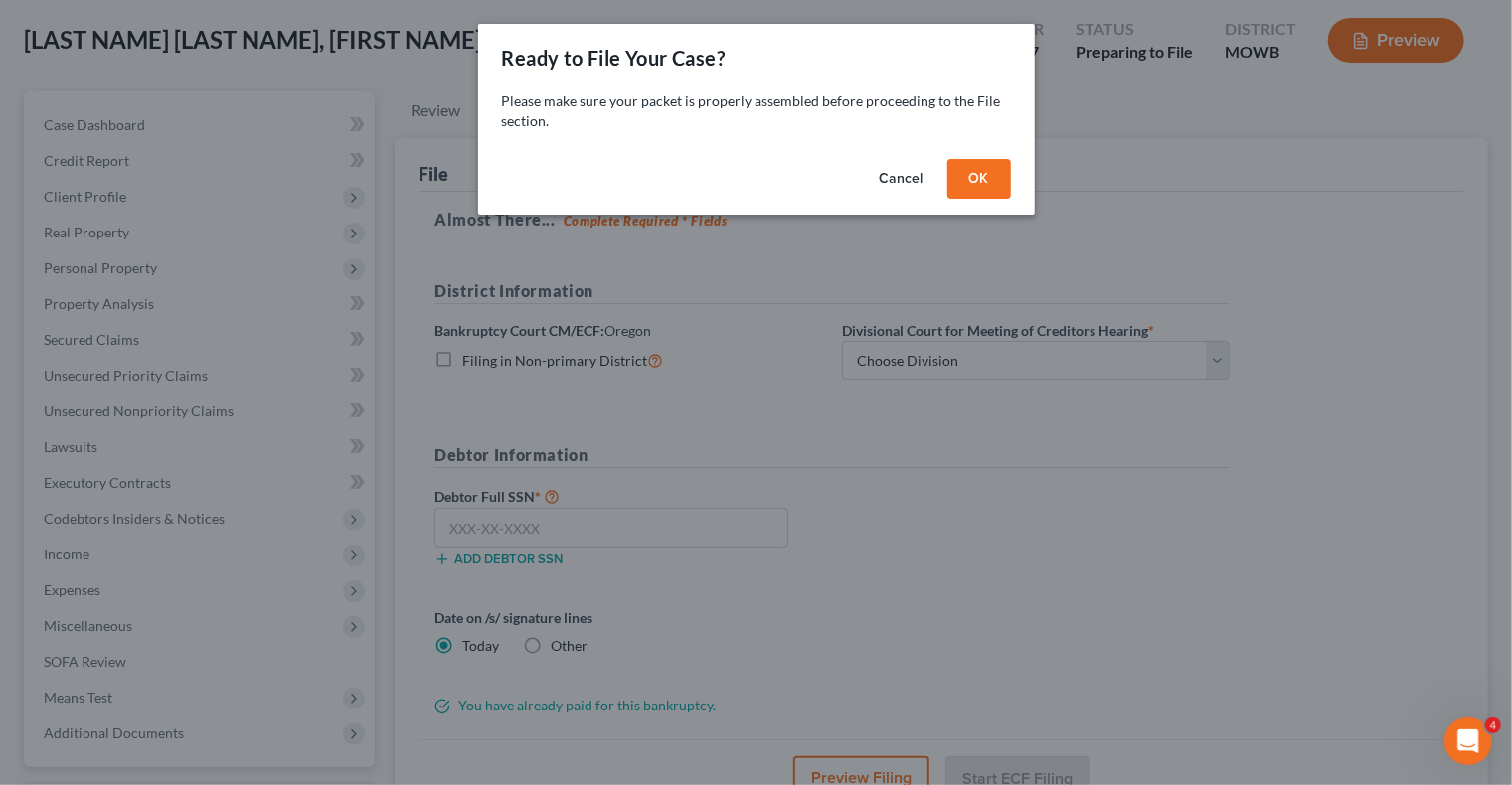 click on "Cancel" at bounding box center (902, 179) 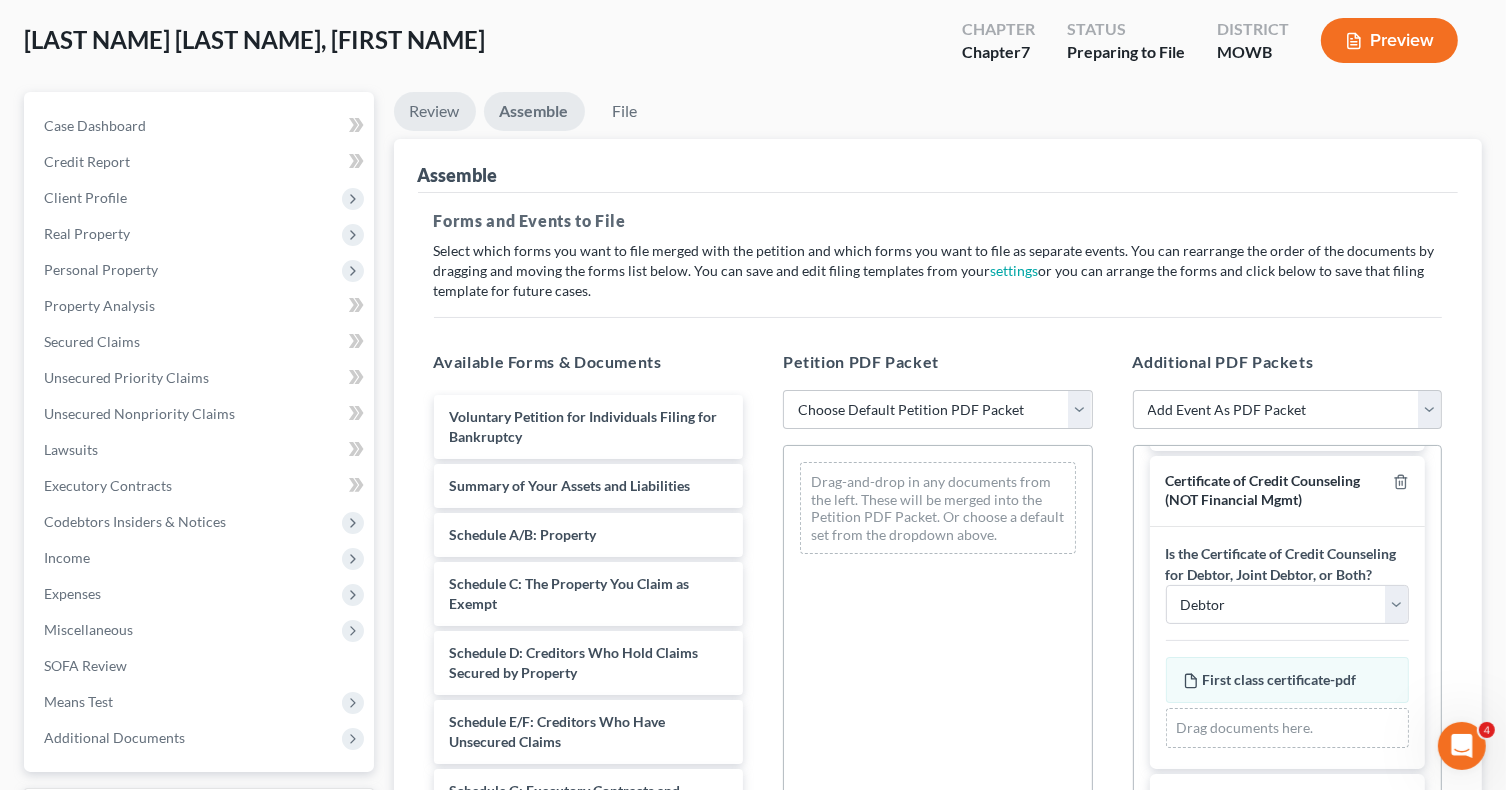click on "Review" at bounding box center [435, 111] 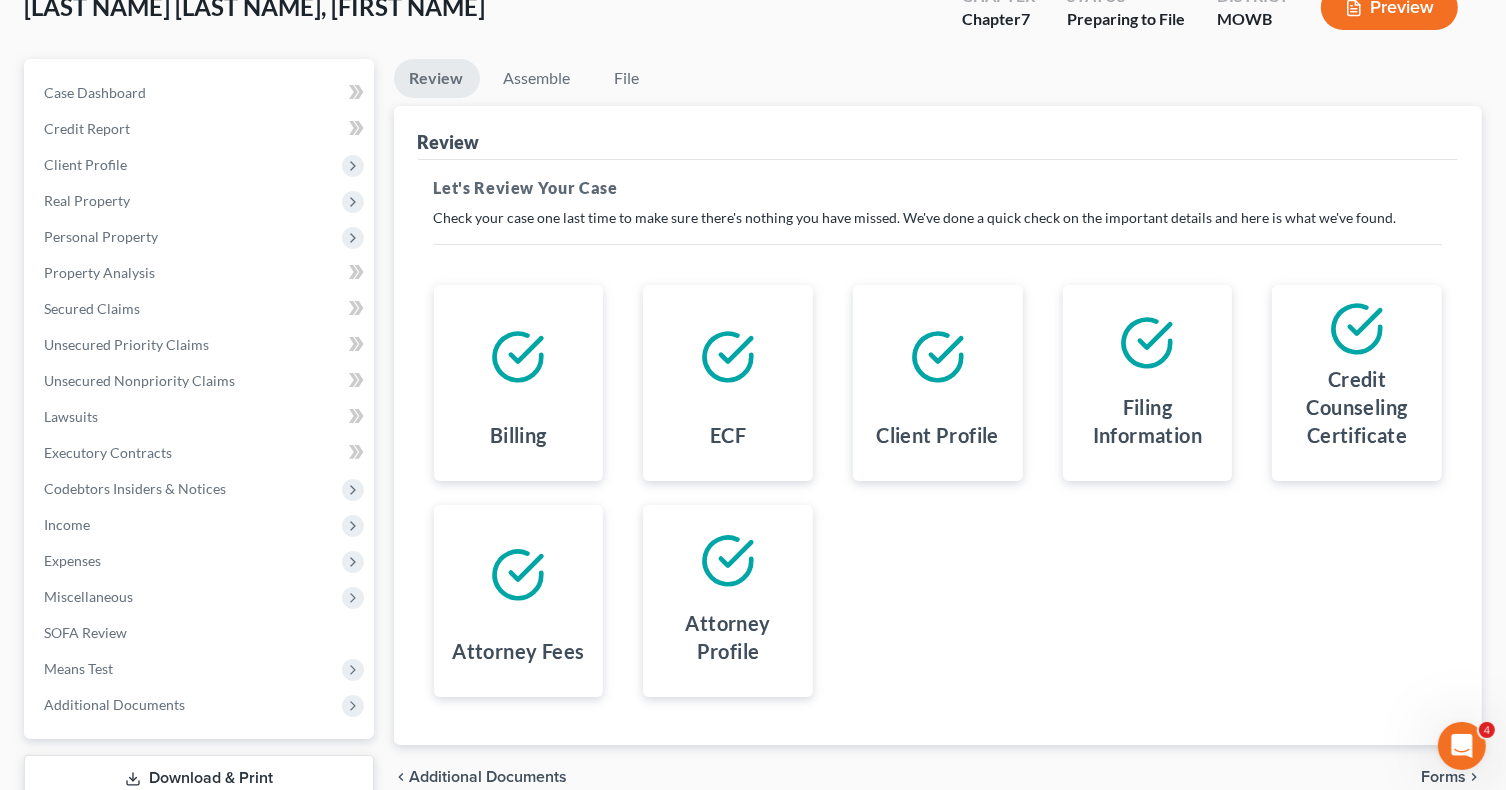 scroll, scrollTop: 270, scrollLeft: 0, axis: vertical 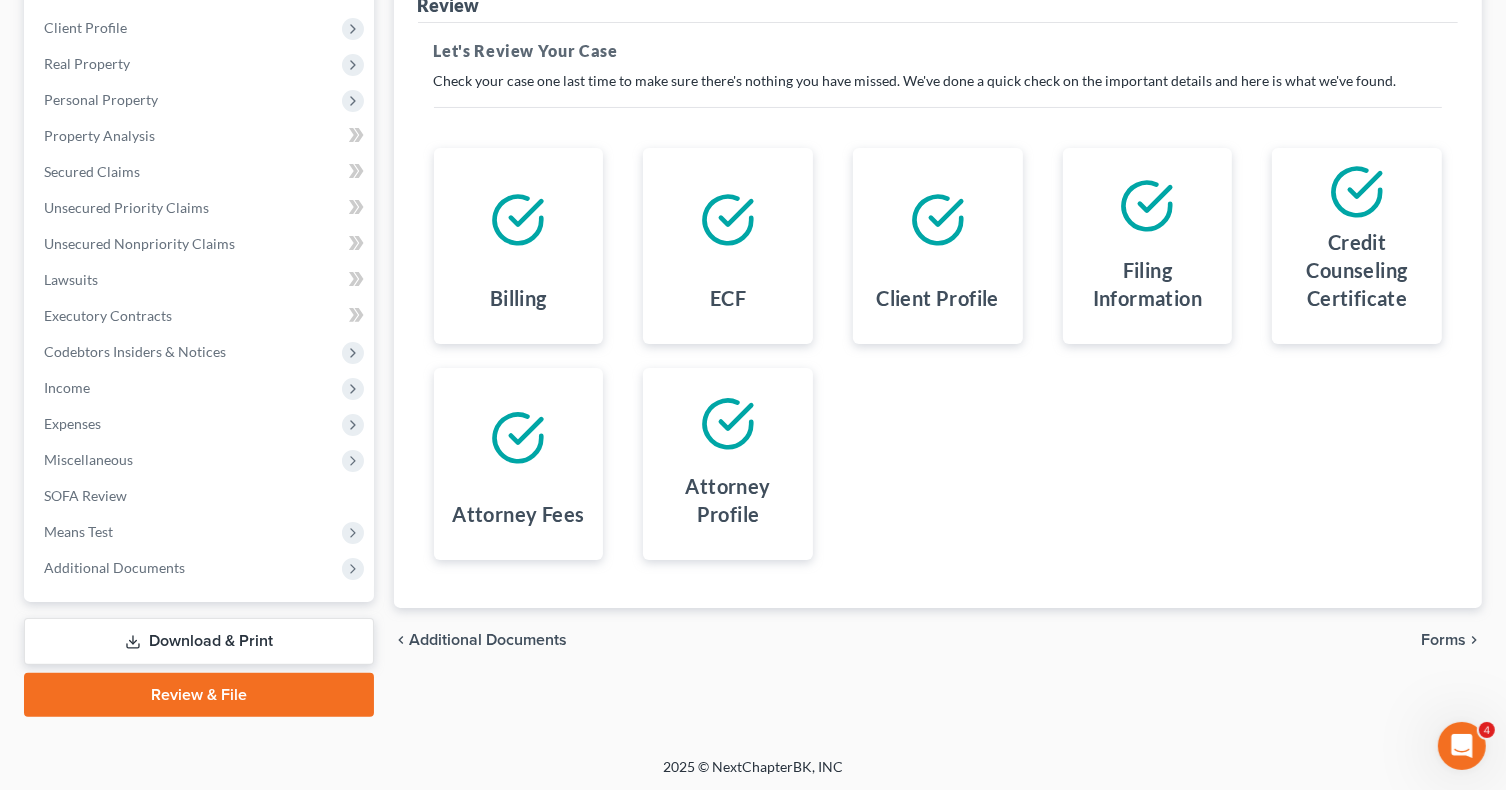 click on "Download & Print" at bounding box center [199, 641] 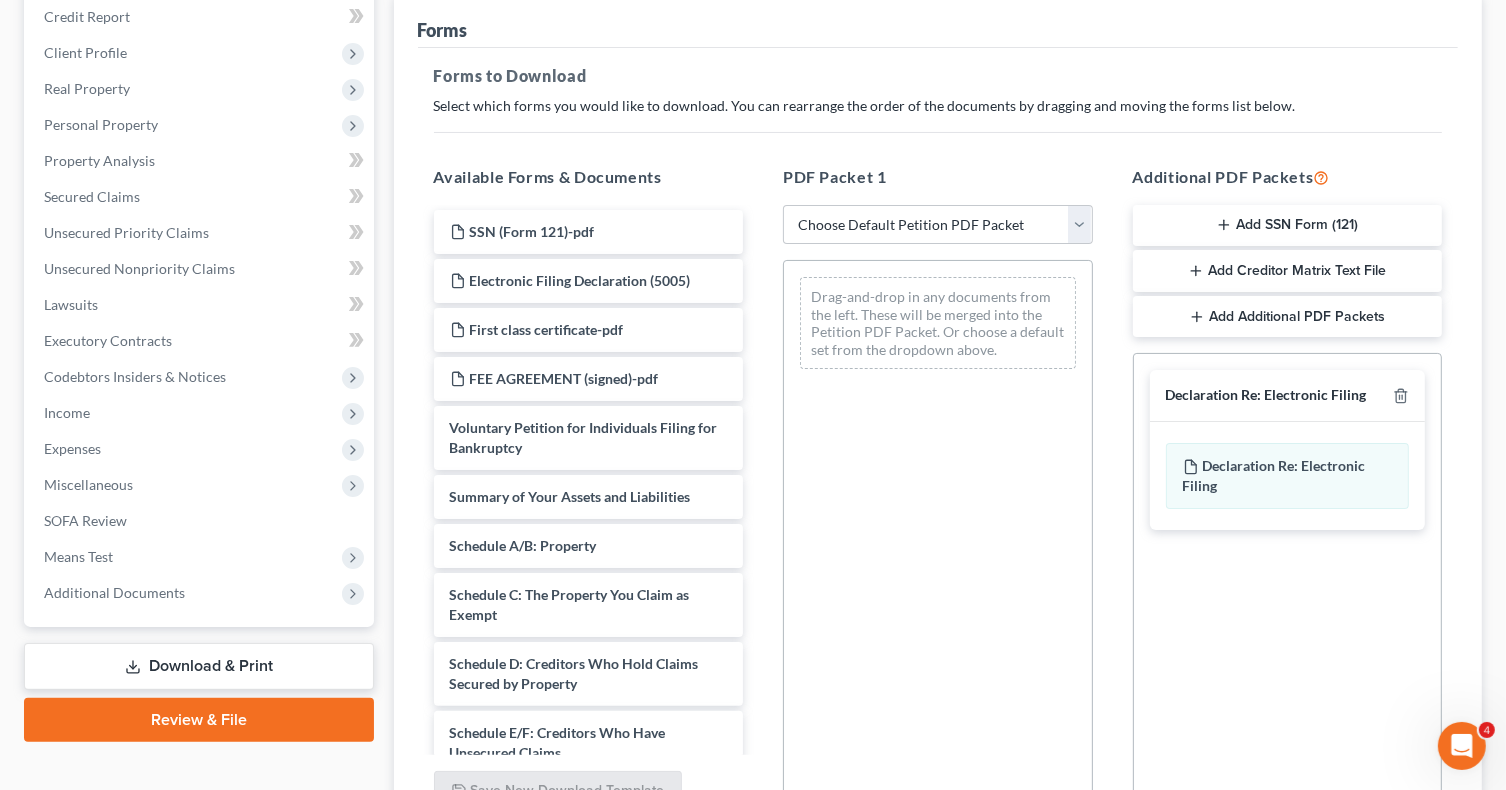scroll, scrollTop: 300, scrollLeft: 0, axis: vertical 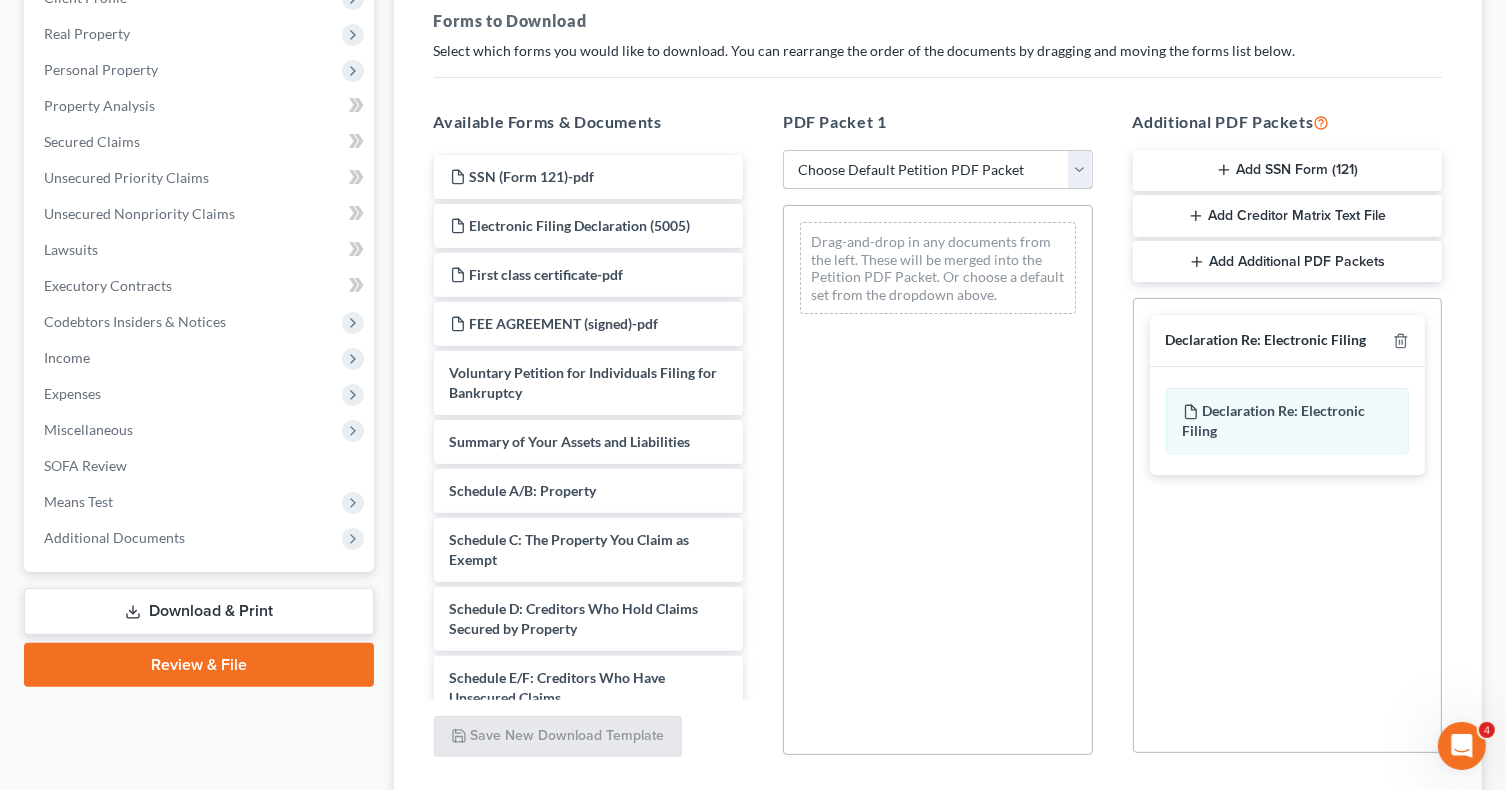 click on "Choose Default Petition PDF Packet Complete Bankruptcy Petition (all forms and schedules) Emergency Filing Forms (Petition and Creditor List Only) Amended Forms Signature Pages Only Petition Packet for Chapter 7 Chapter 7 filing Template Test" at bounding box center (938, 170) 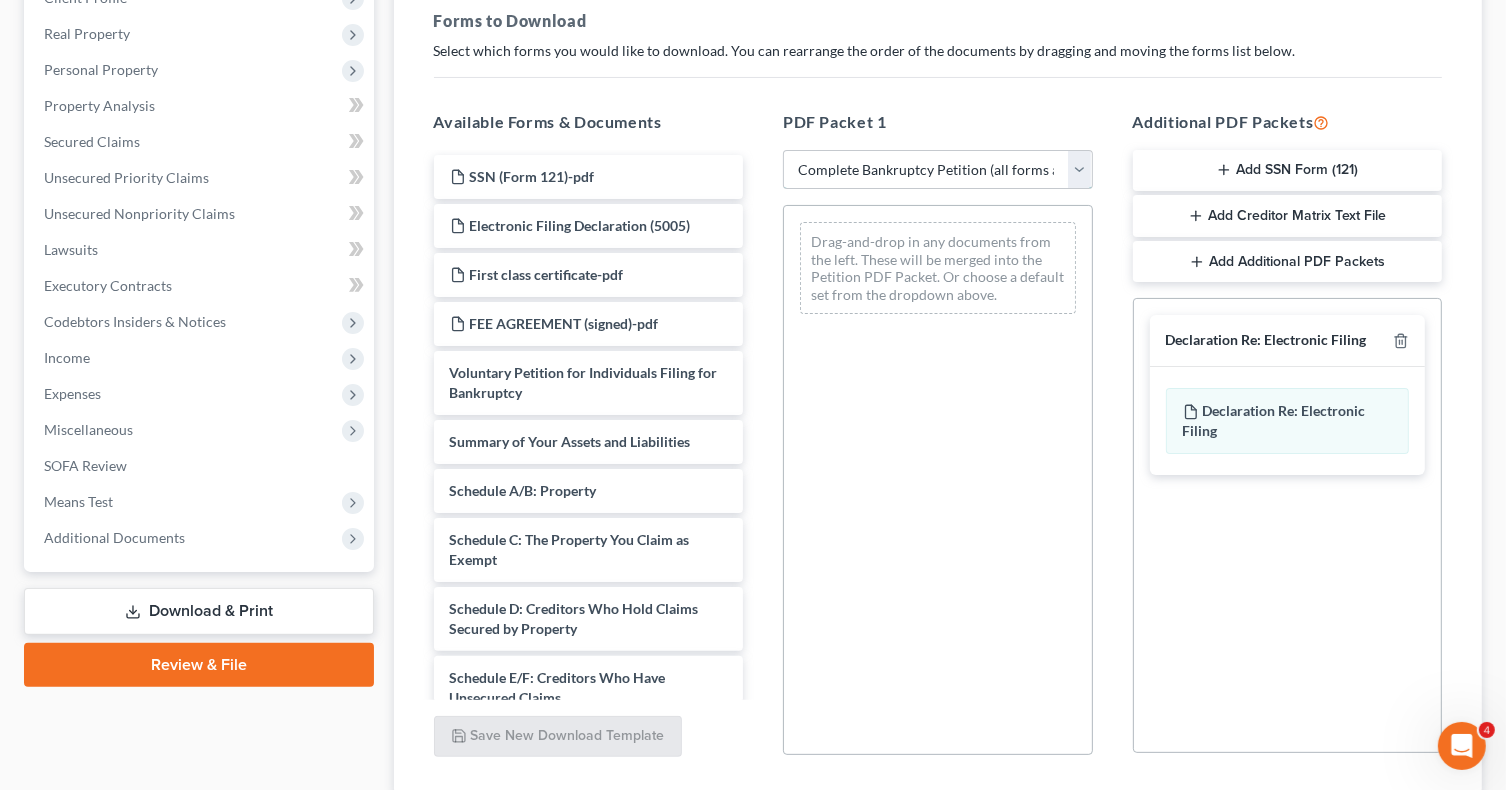 click on "Choose Default Petition PDF Packet Complete Bankruptcy Petition (all forms and schedules) Emergency Filing Forms (Petition and Creditor List Only) Amended Forms Signature Pages Only Petition Packet for Chapter 7 Chapter 7 filing Template Test" at bounding box center (938, 170) 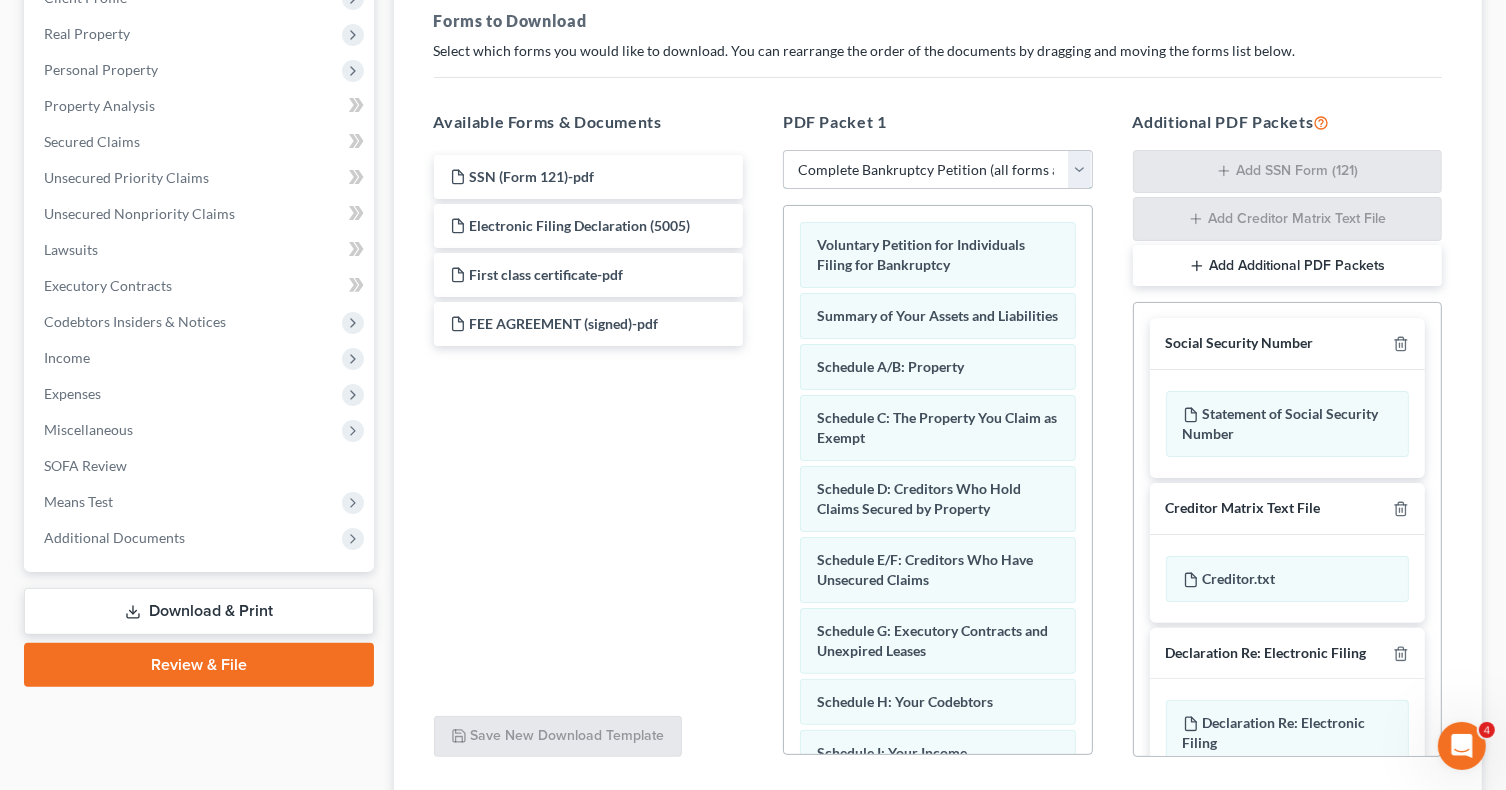 scroll, scrollTop: 0, scrollLeft: 0, axis: both 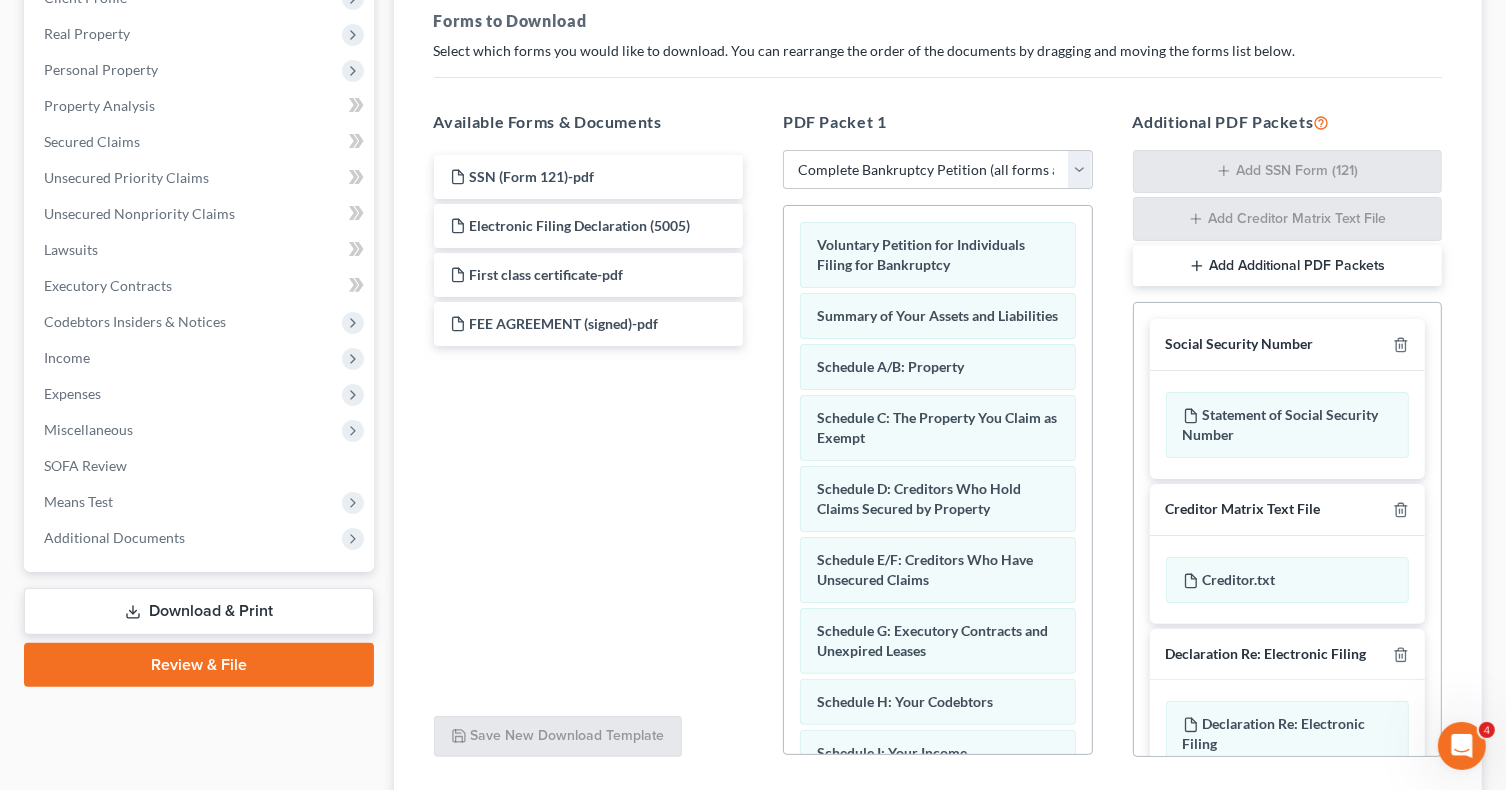 click on "Add Additional PDF Packets" at bounding box center (1288, 266) 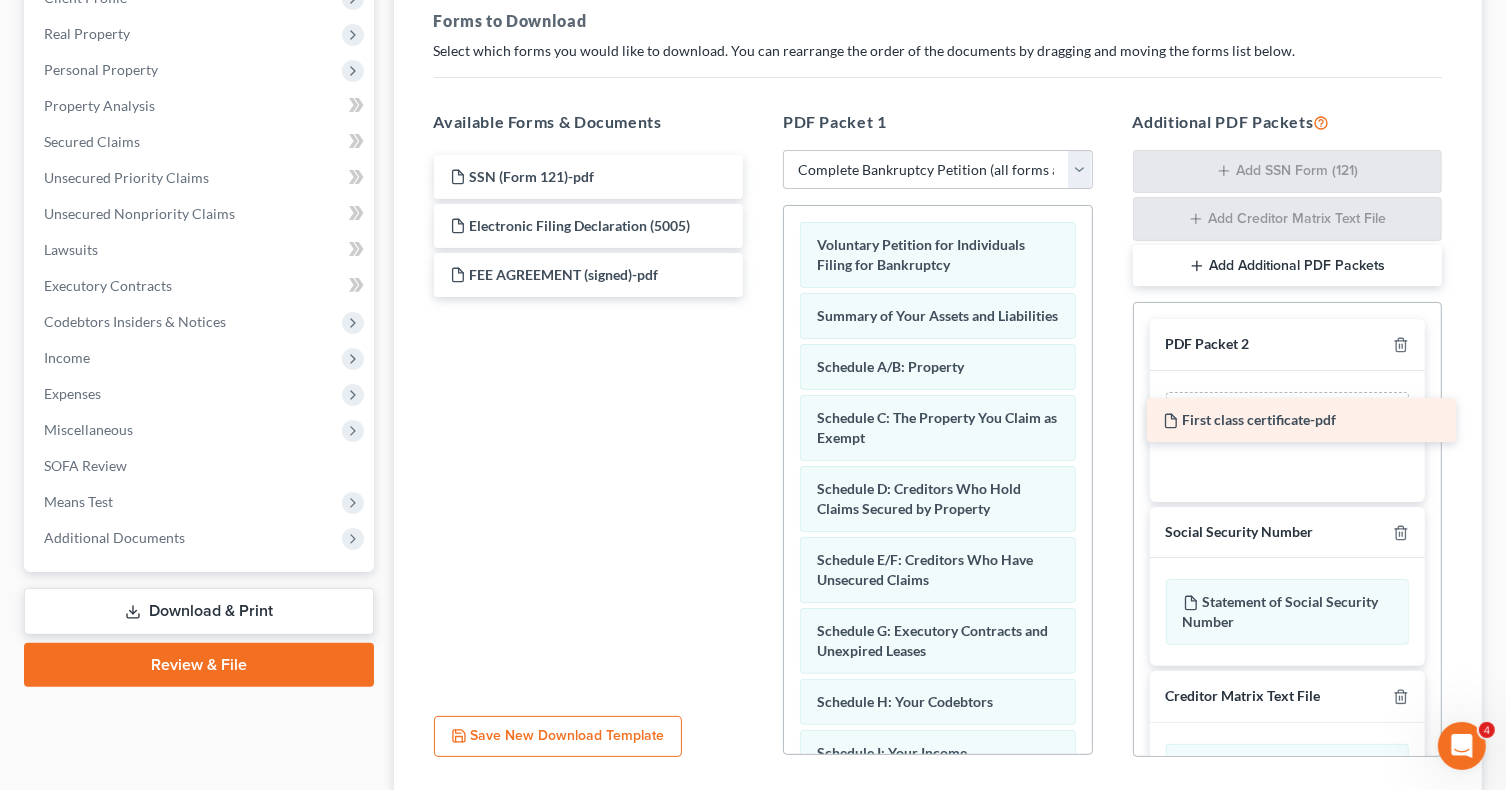 drag, startPoint x: 547, startPoint y: 274, endPoint x: 1260, endPoint y: 421, distance: 727.99585 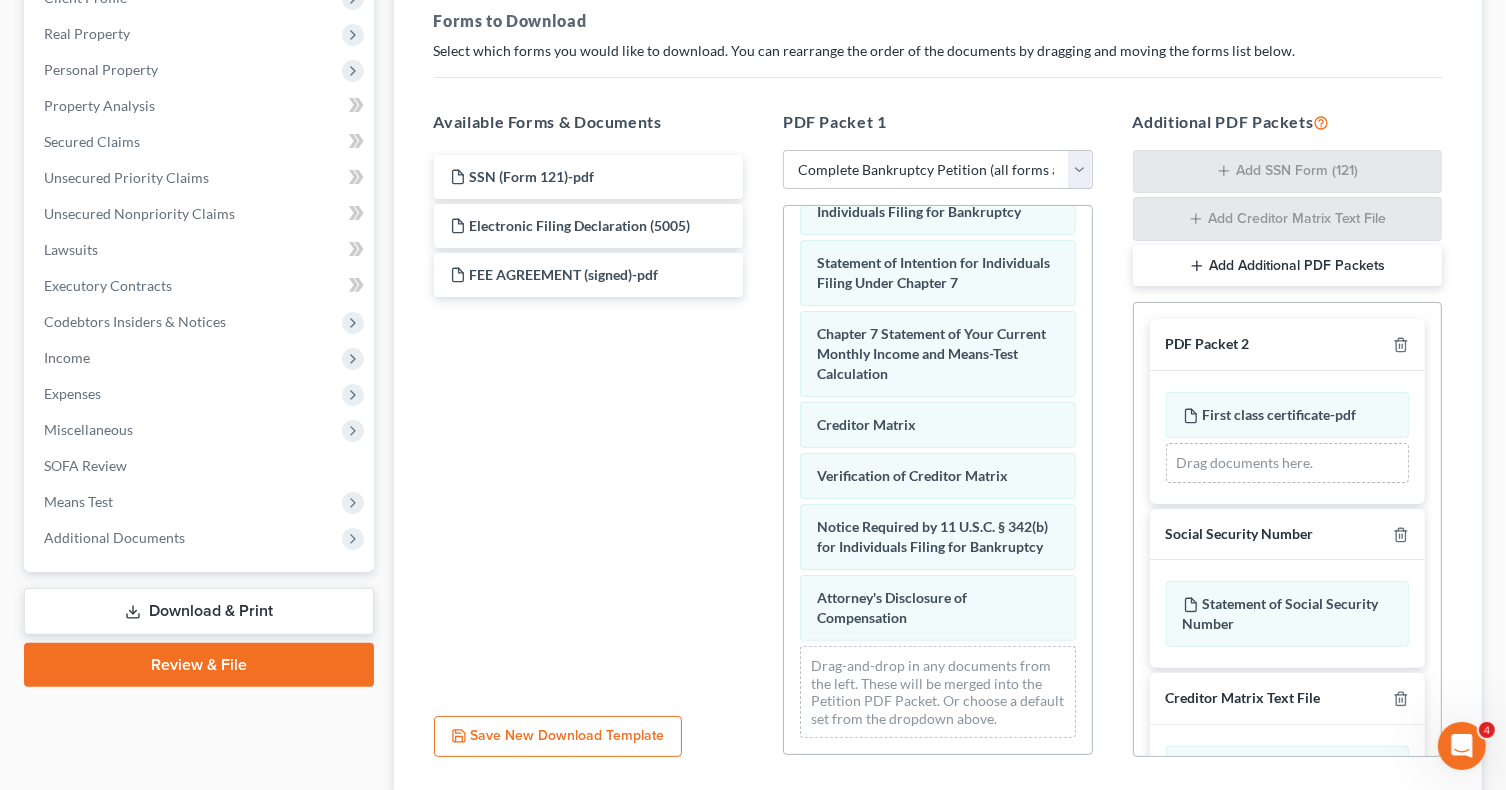 scroll, scrollTop: 770, scrollLeft: 0, axis: vertical 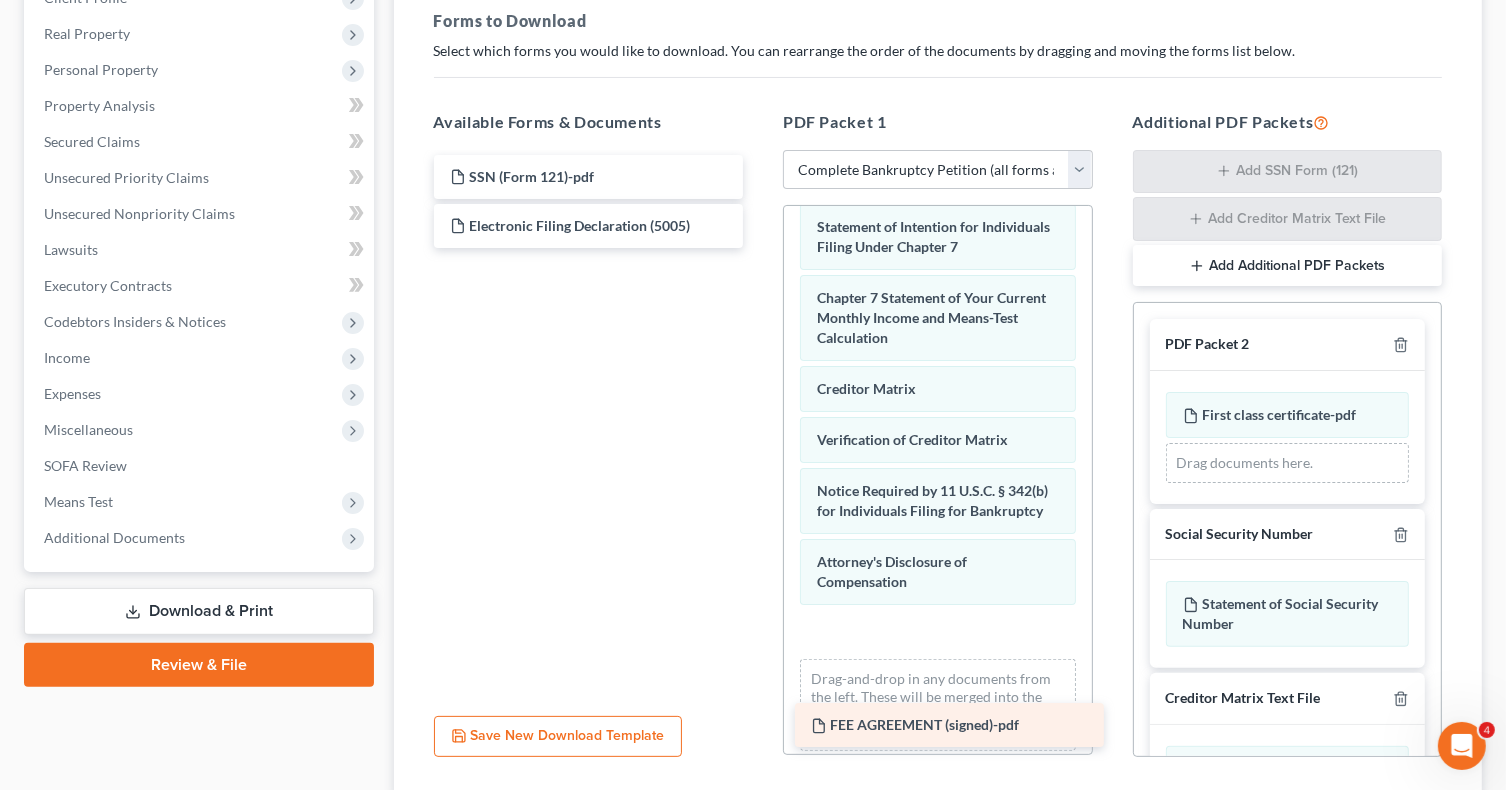 drag, startPoint x: 504, startPoint y: 271, endPoint x: 865, endPoint y: 723, distance: 578.4678 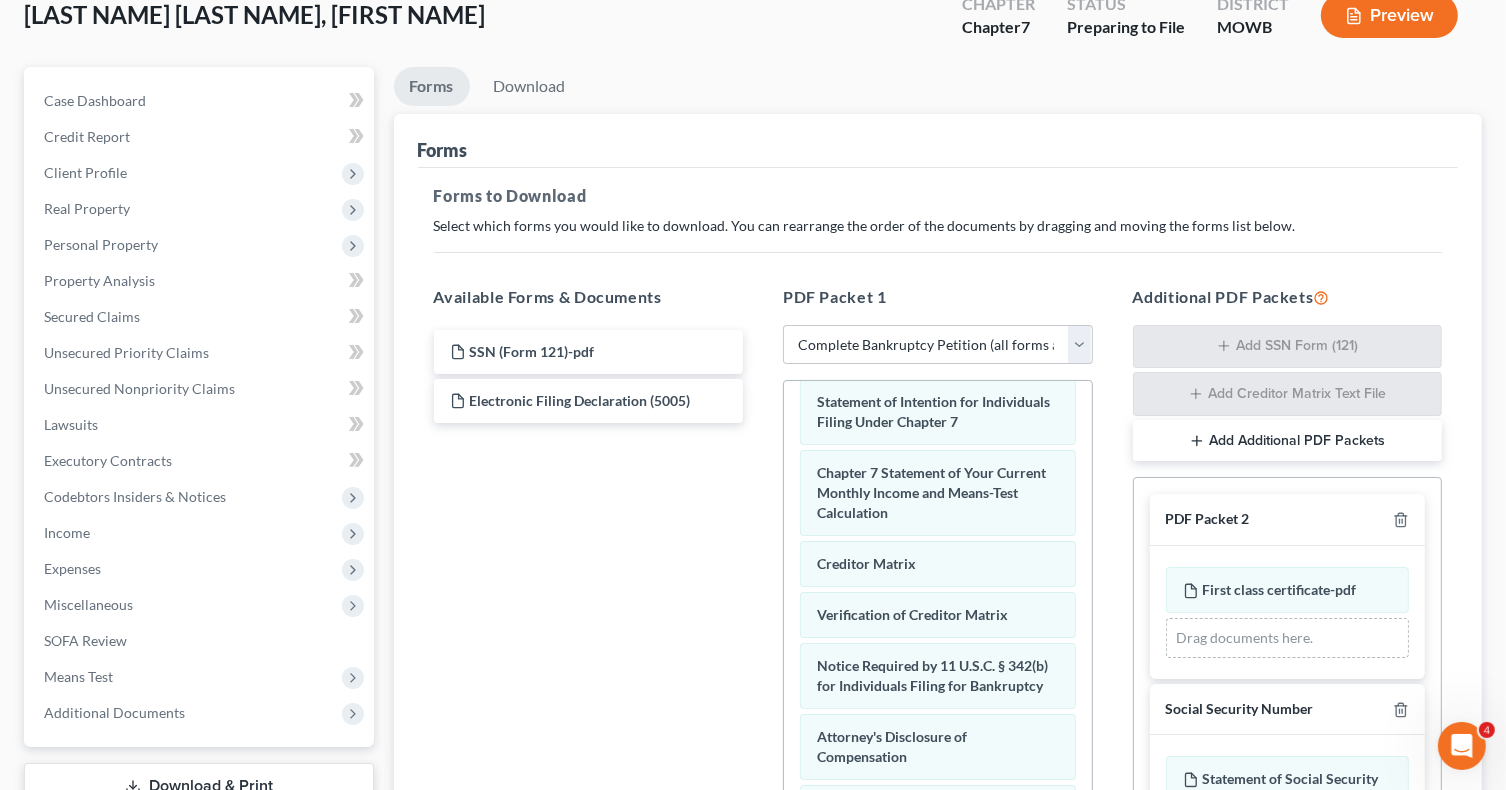 scroll, scrollTop: 0, scrollLeft: 0, axis: both 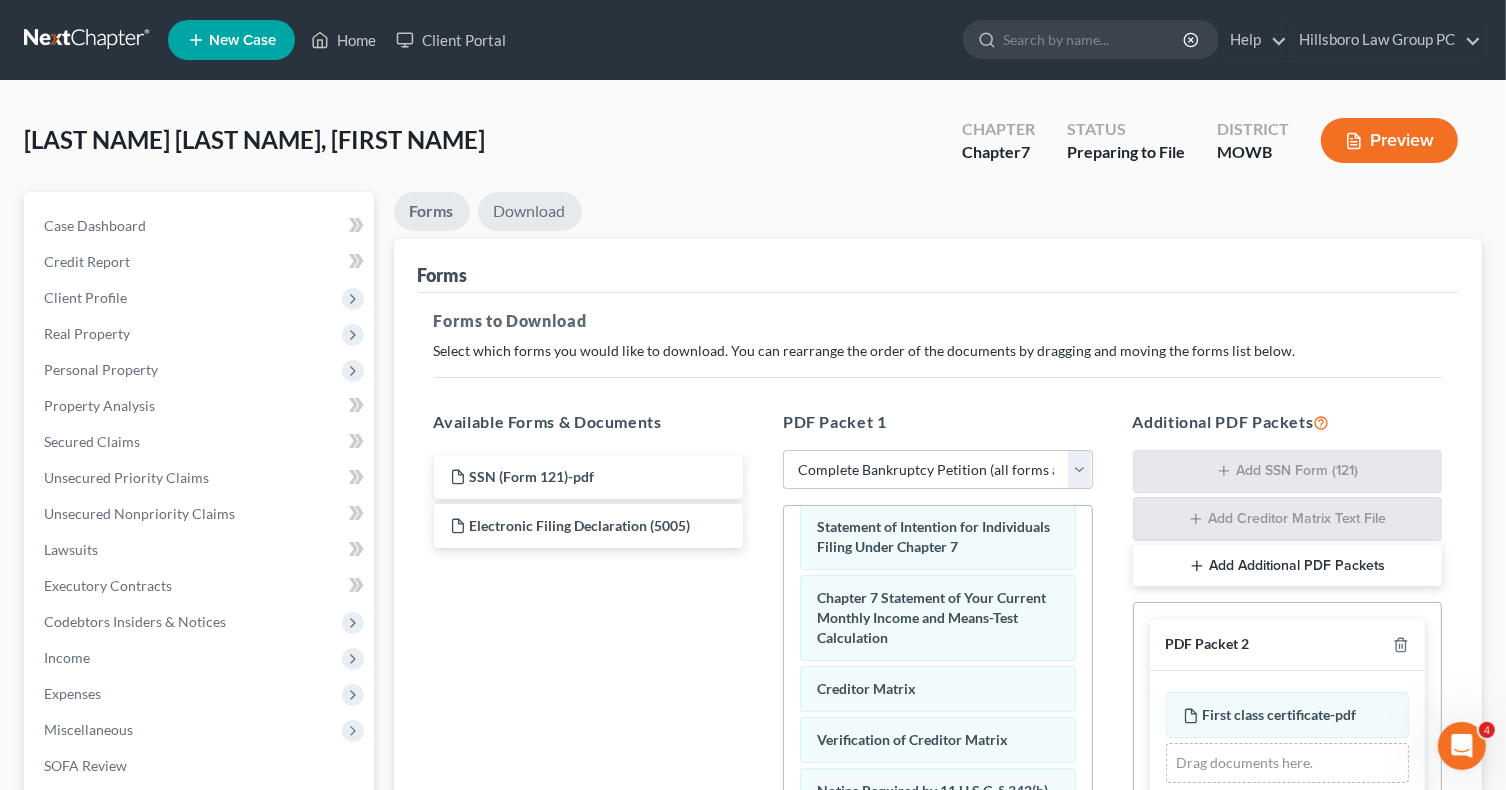 click on "Download" at bounding box center [530, 211] 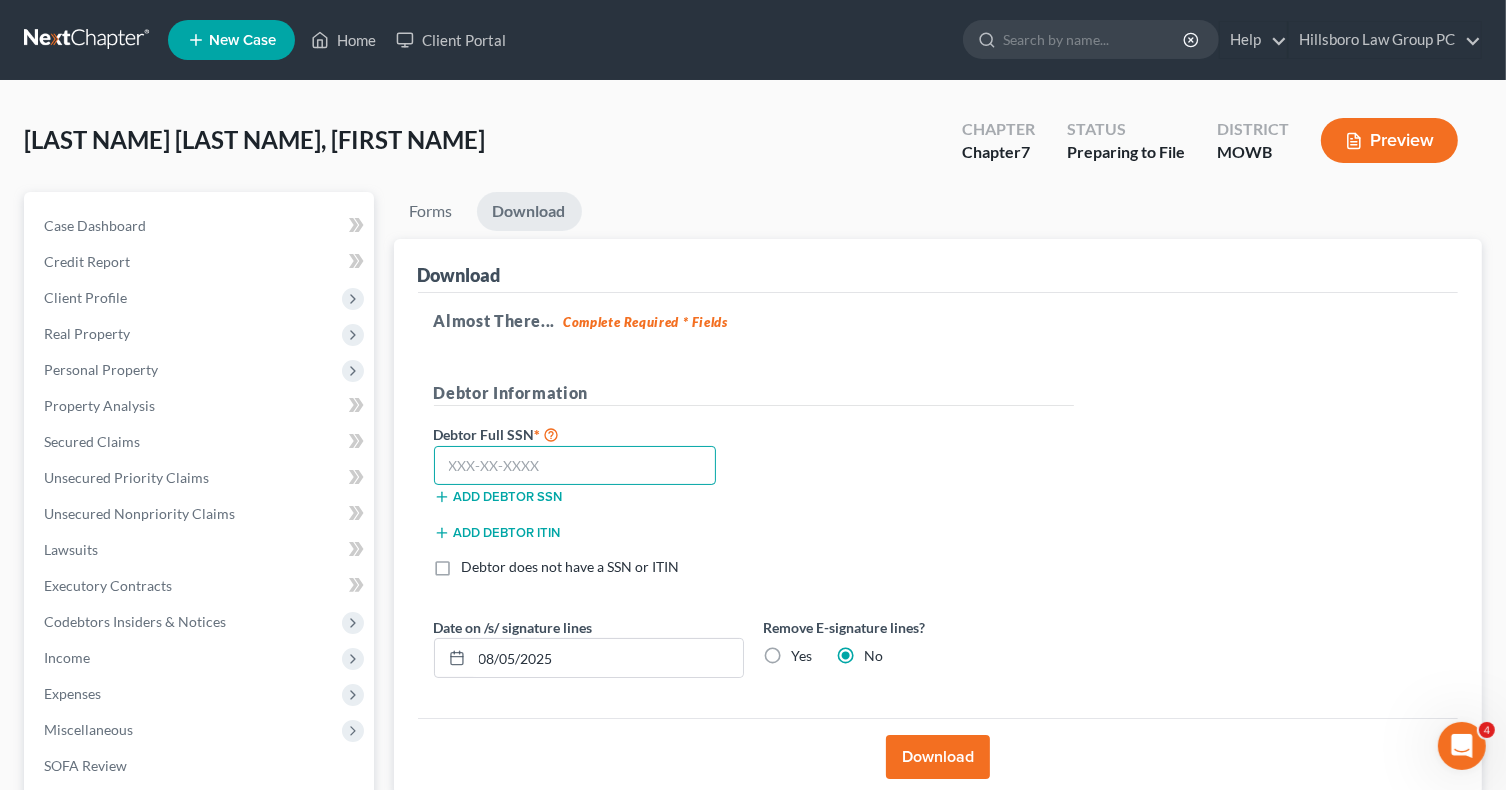 click at bounding box center [575, 466] 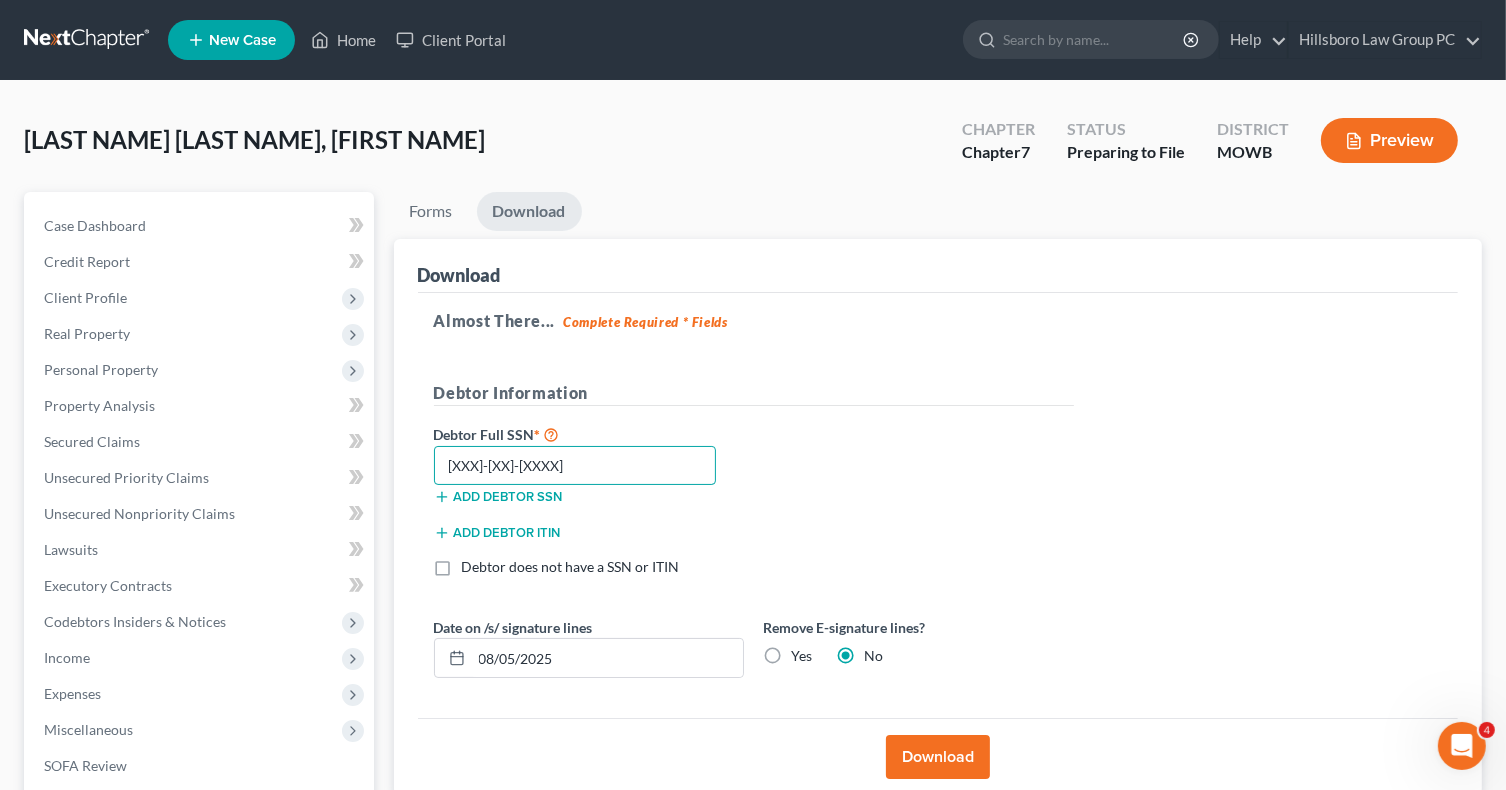 type on "729-26-8586" 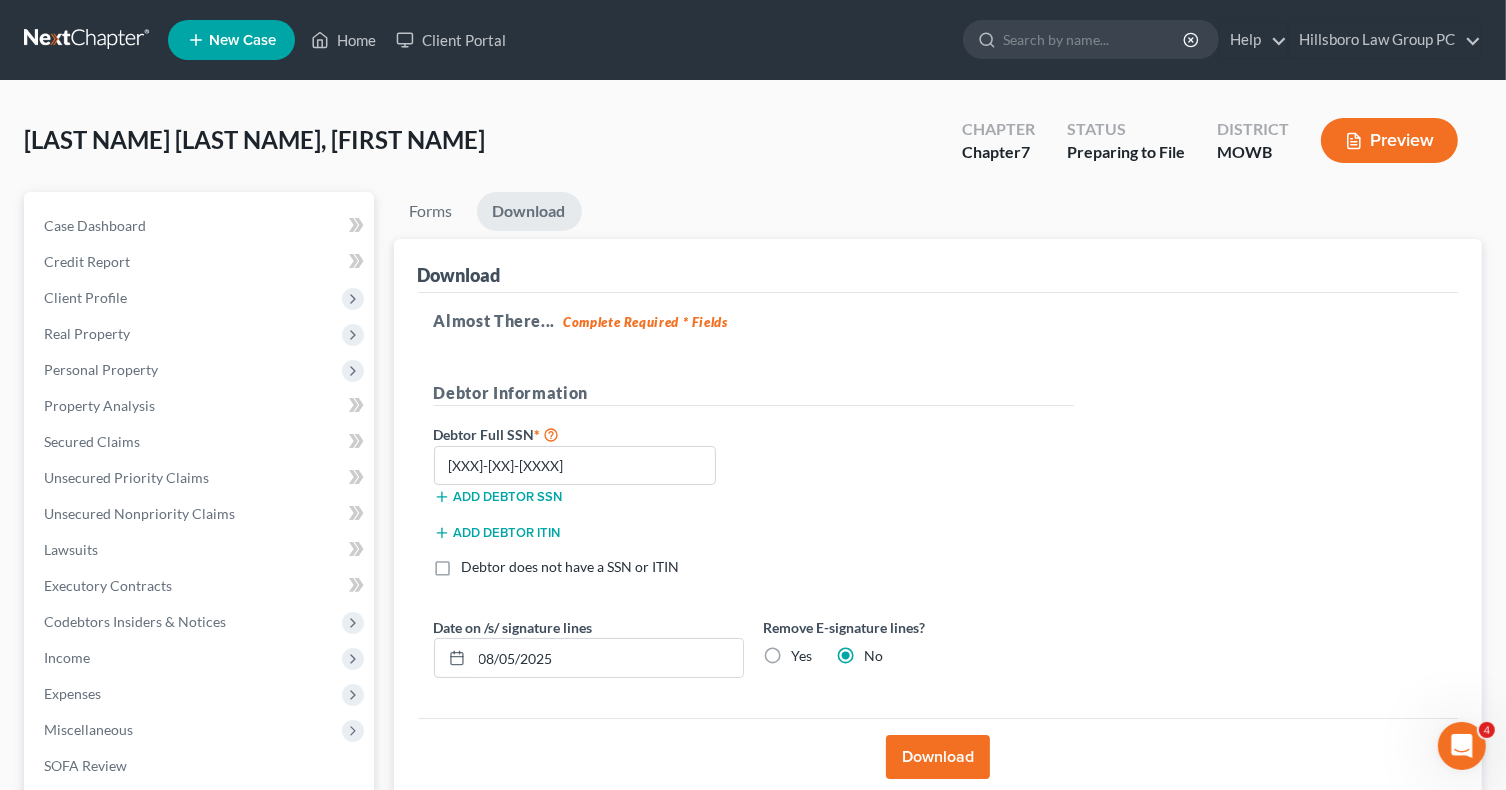 click on "Download" at bounding box center (938, 757) 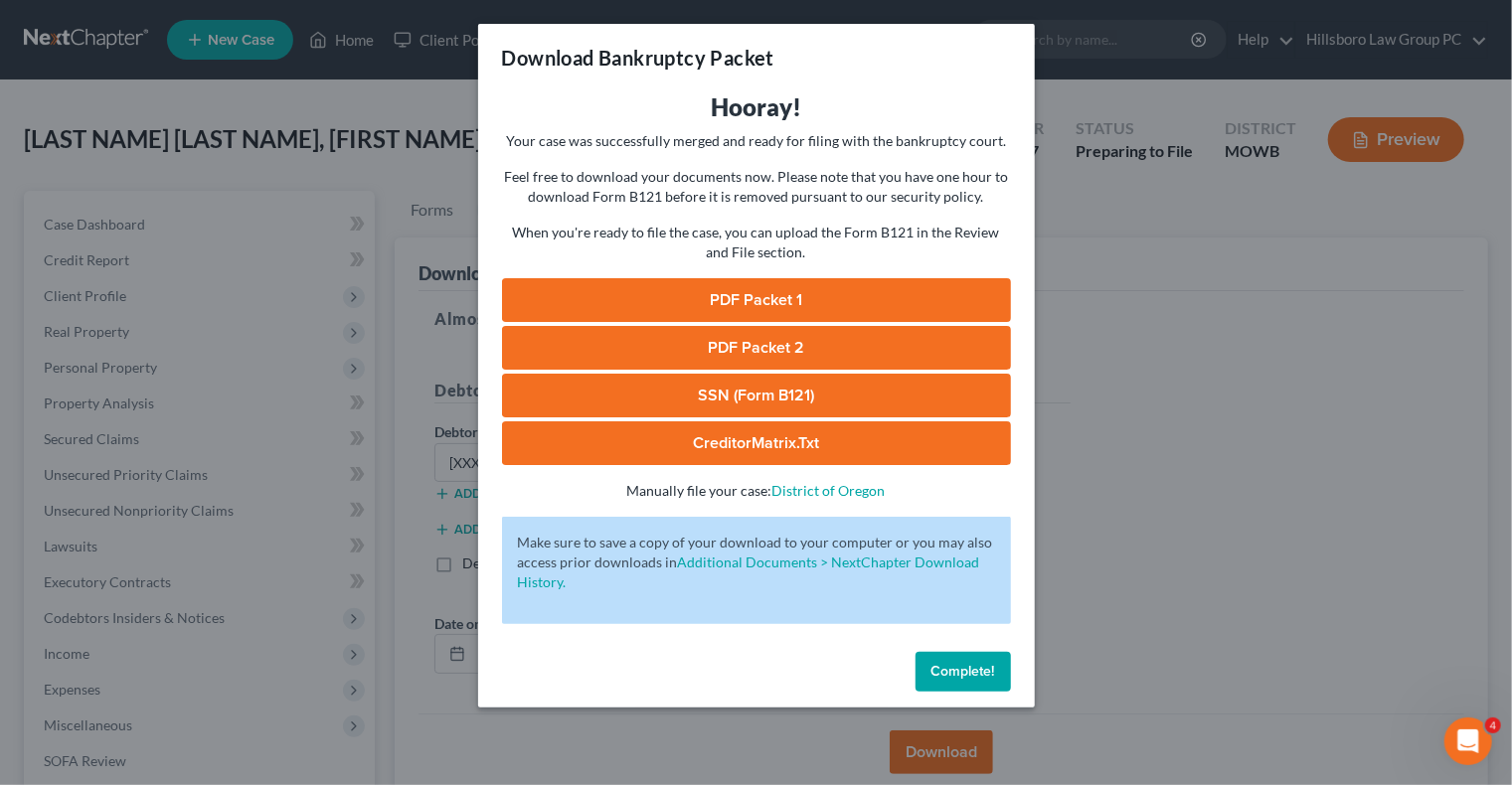 click on "PDF Packet 1" at bounding box center [756, 300] 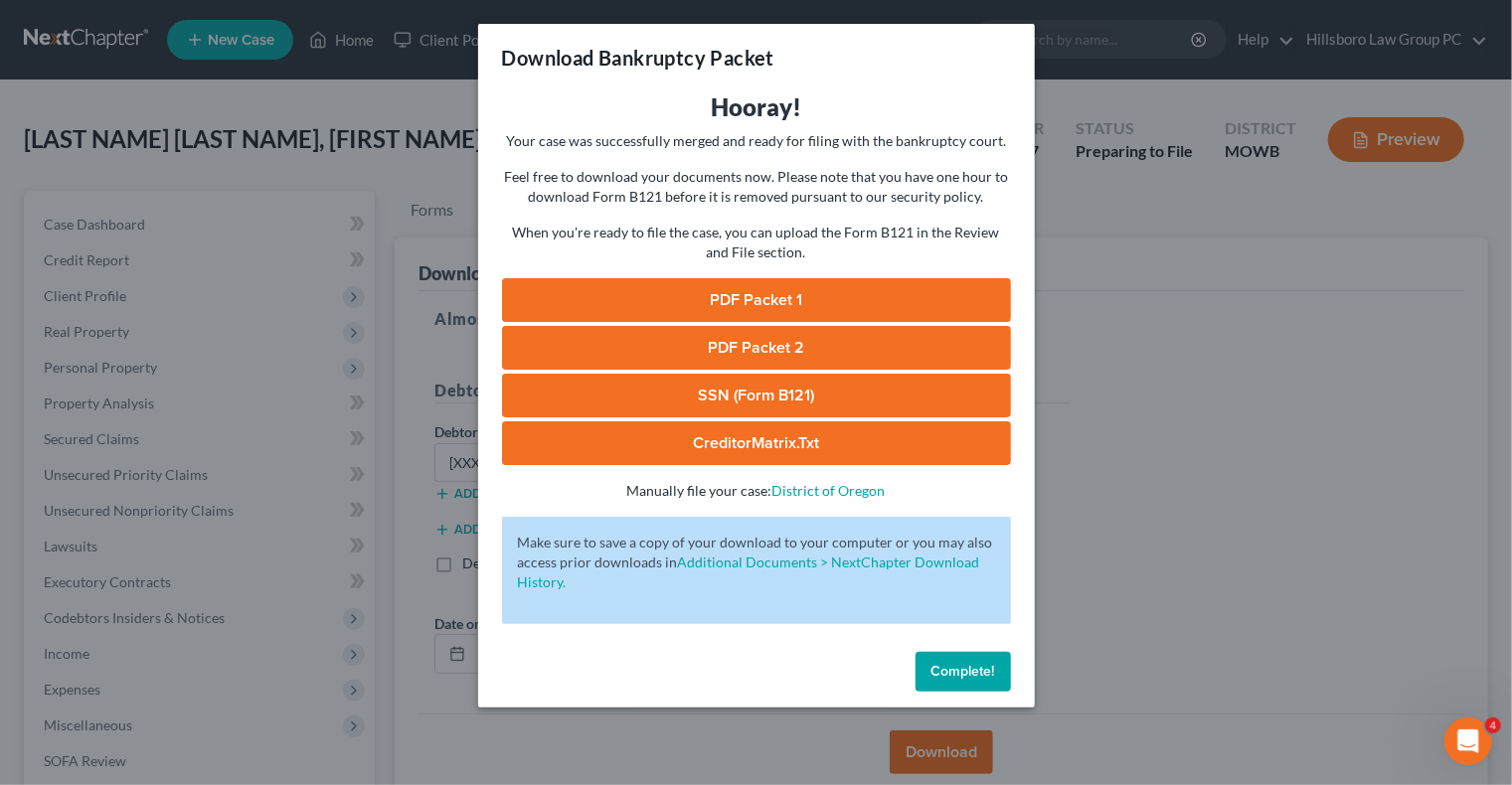 click on "PDF Packet 2" at bounding box center (756, 348) 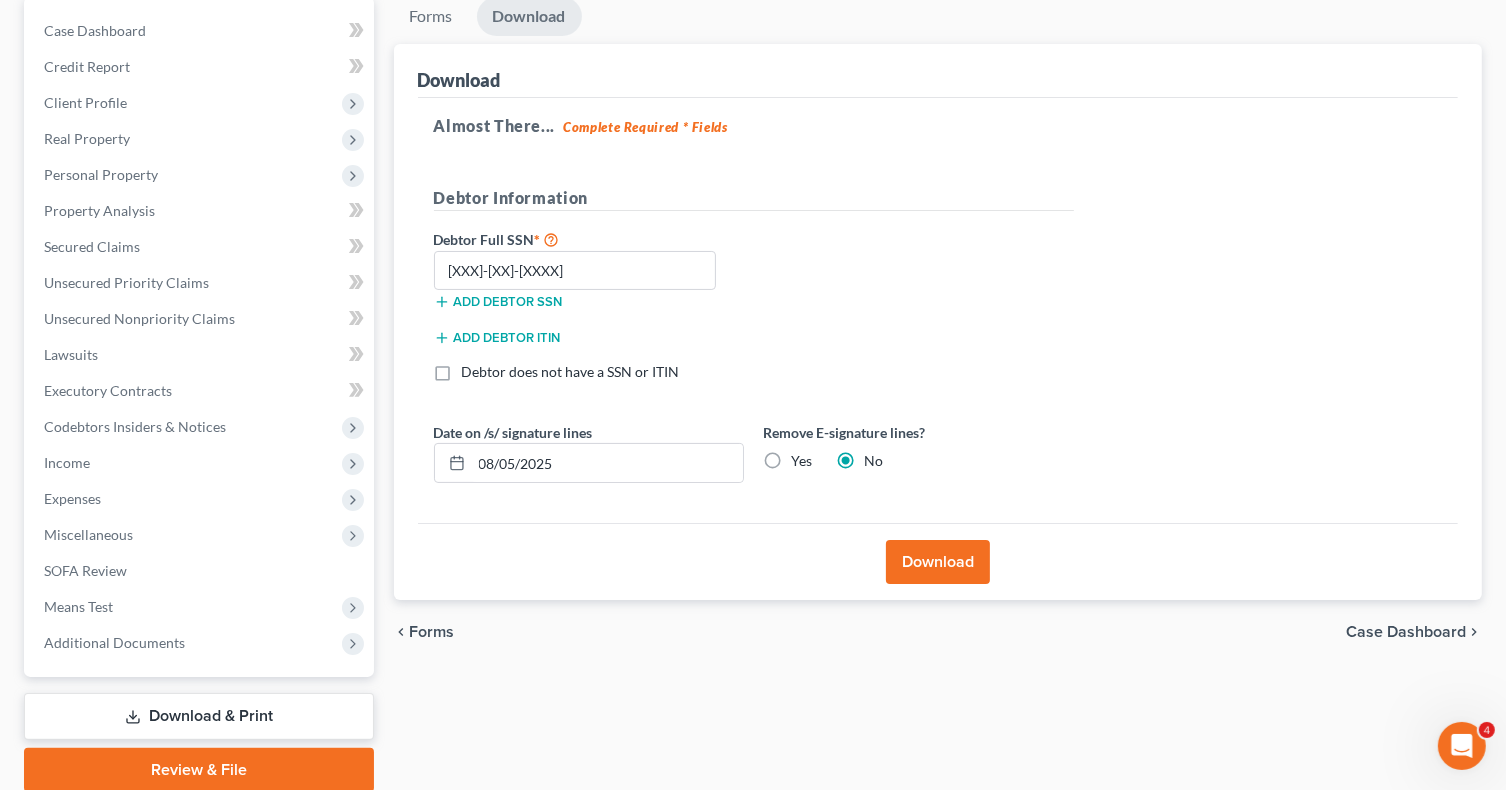 scroll, scrollTop: 270, scrollLeft: 0, axis: vertical 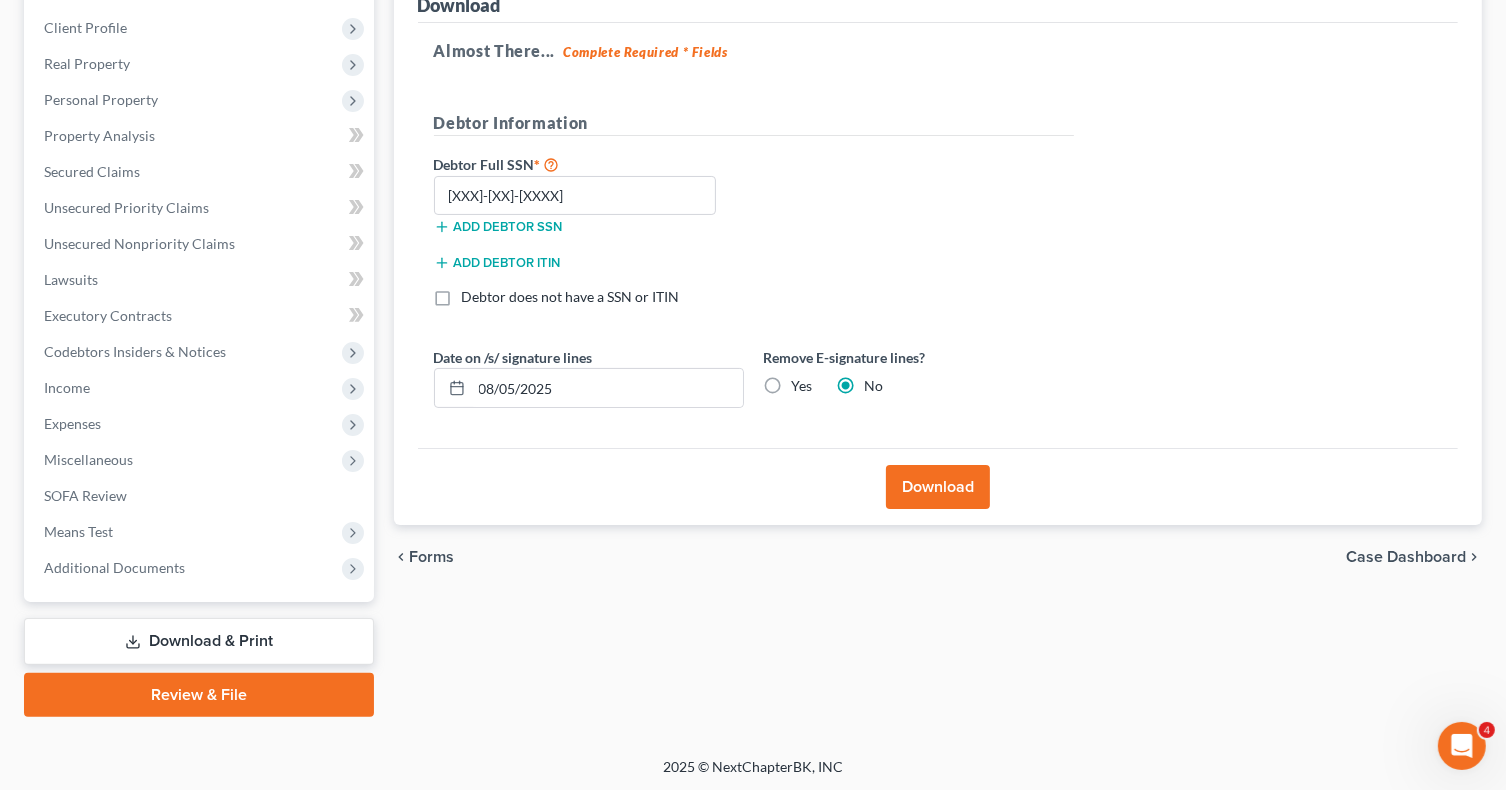 click on "Review & File" at bounding box center [199, 695] 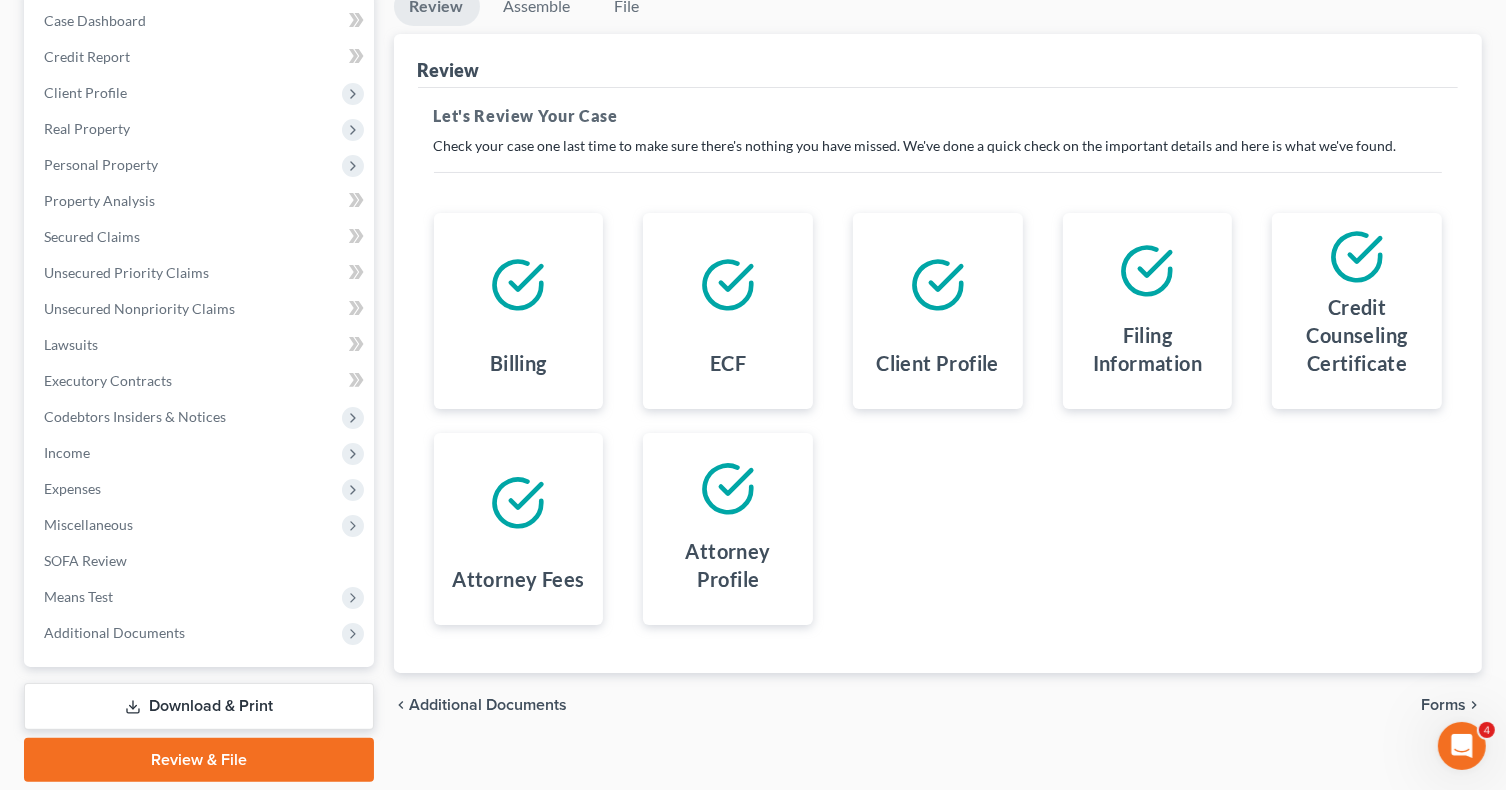 scroll, scrollTop: 270, scrollLeft: 0, axis: vertical 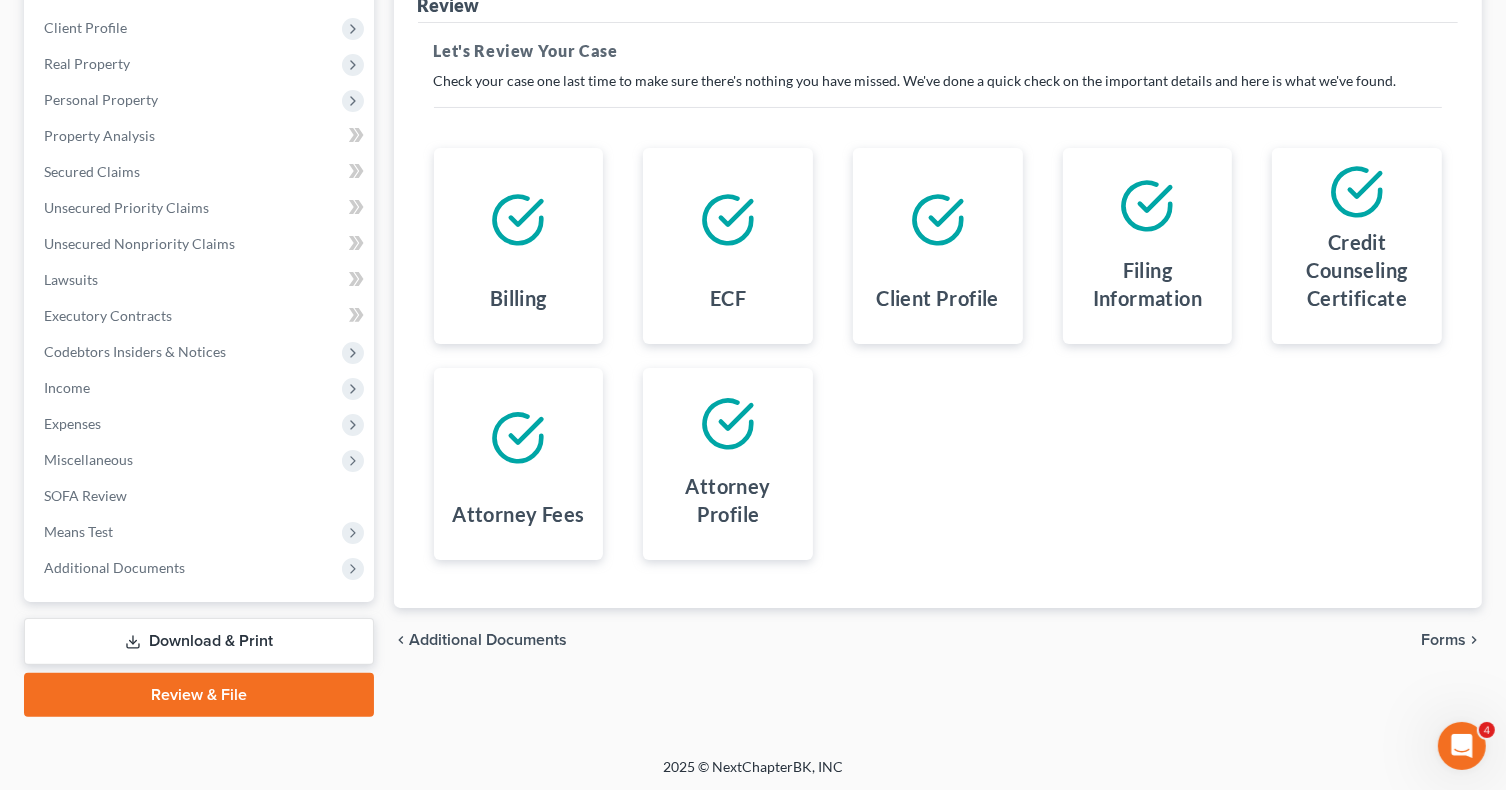 click at bounding box center (1148, 206) 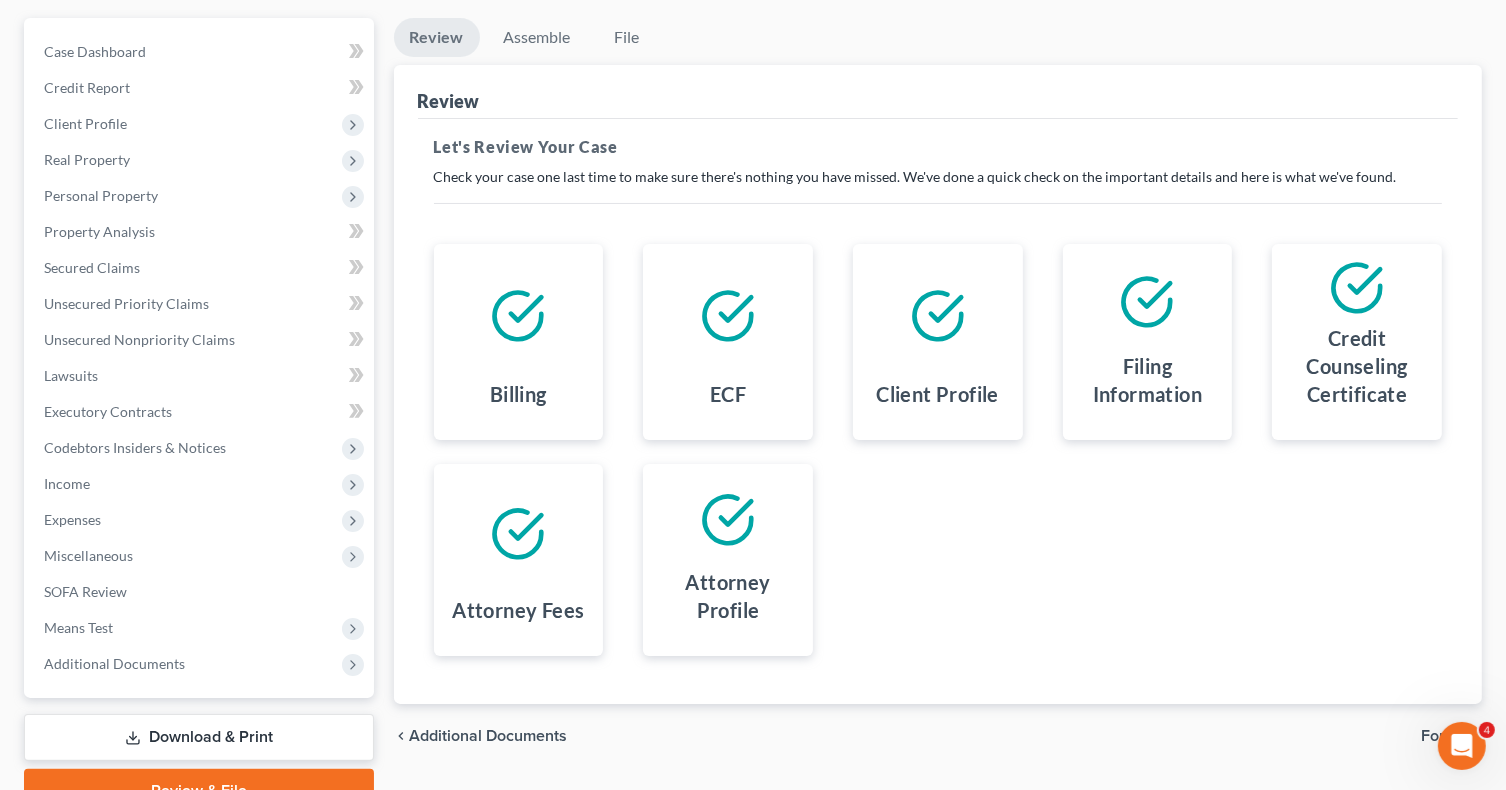 scroll, scrollTop: 171, scrollLeft: 0, axis: vertical 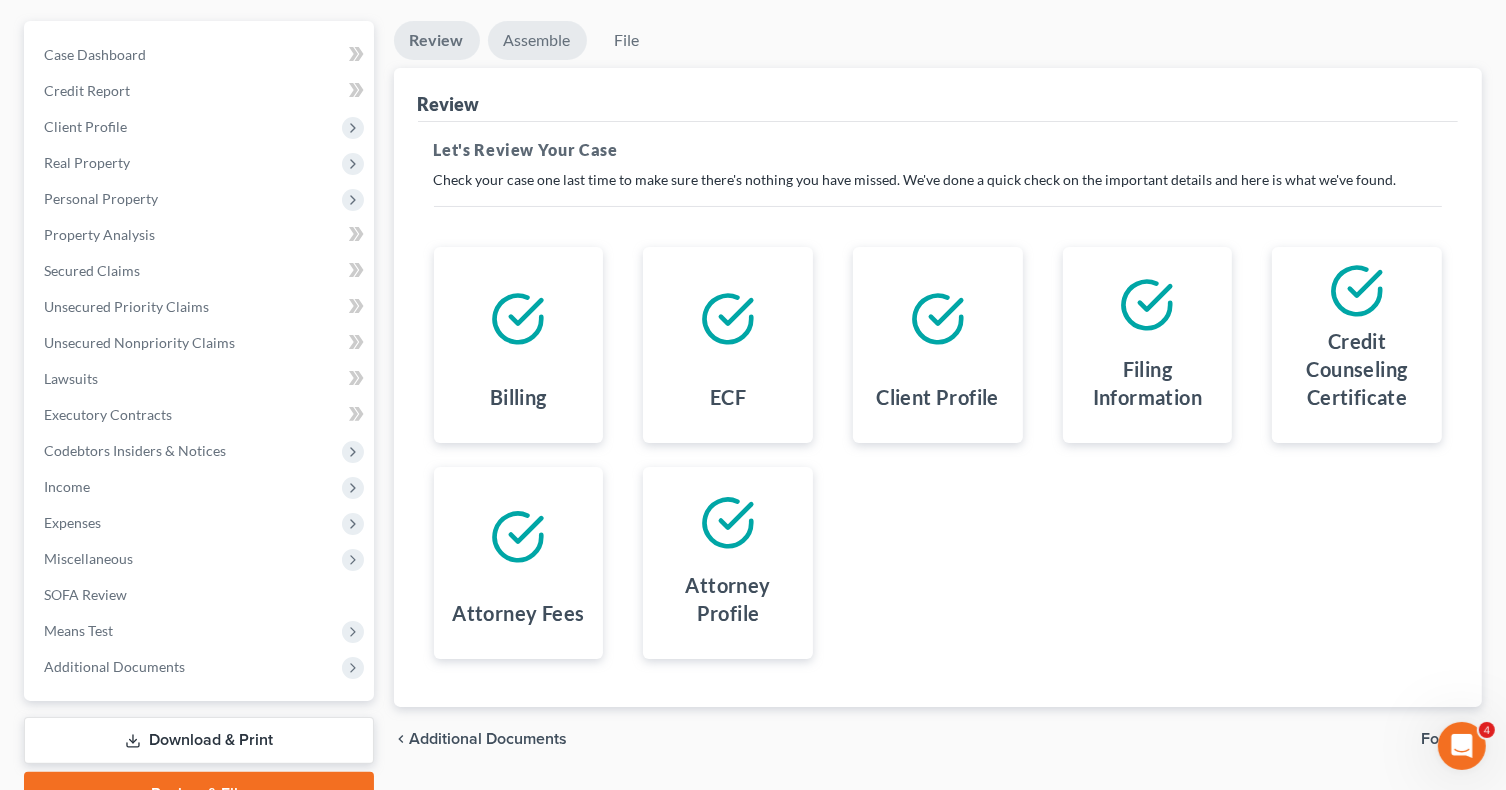 click on "Assemble" at bounding box center (537, 40) 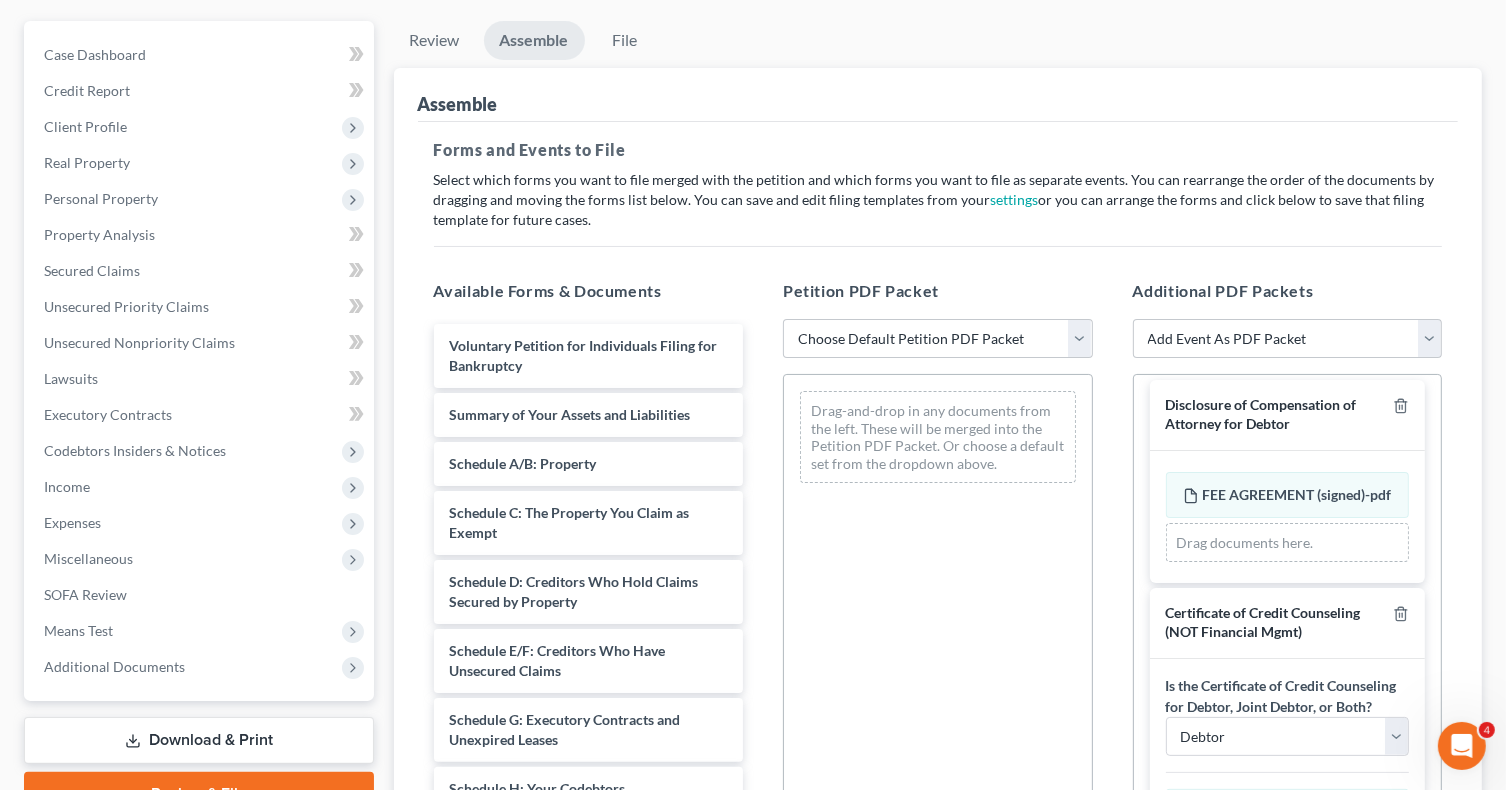 scroll, scrollTop: 0, scrollLeft: 0, axis: both 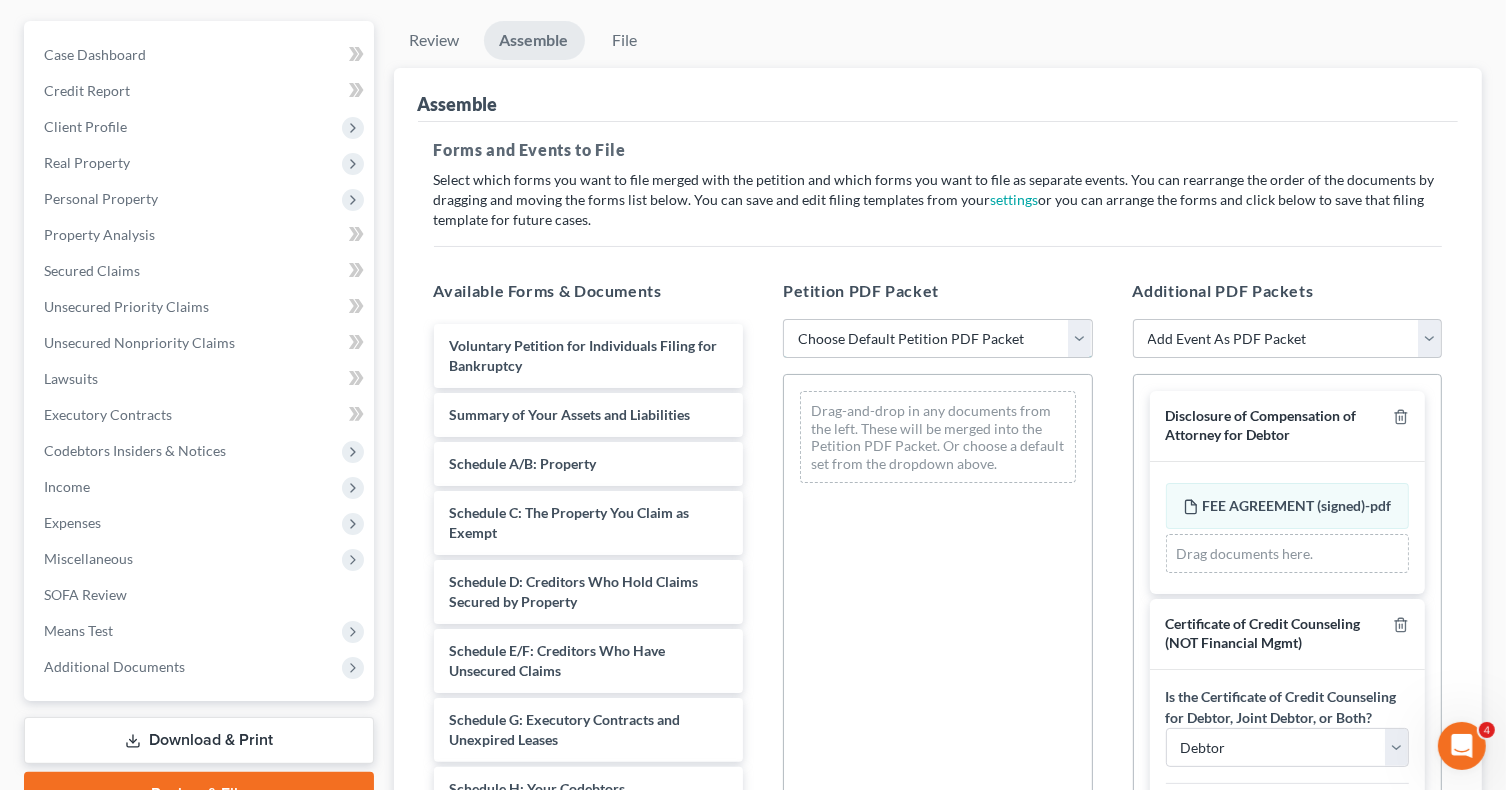 click on "Choose Default Petition PDF Packet Emergency Filing (Voluntary Petition and Creditor List Only) Chapter 7 Template Chapter 7 filing Template FINAL CHAPTER 7 FILING DOCUMENTS 101121 Chapter 7 Packet 11/21/24" at bounding box center [938, 339] 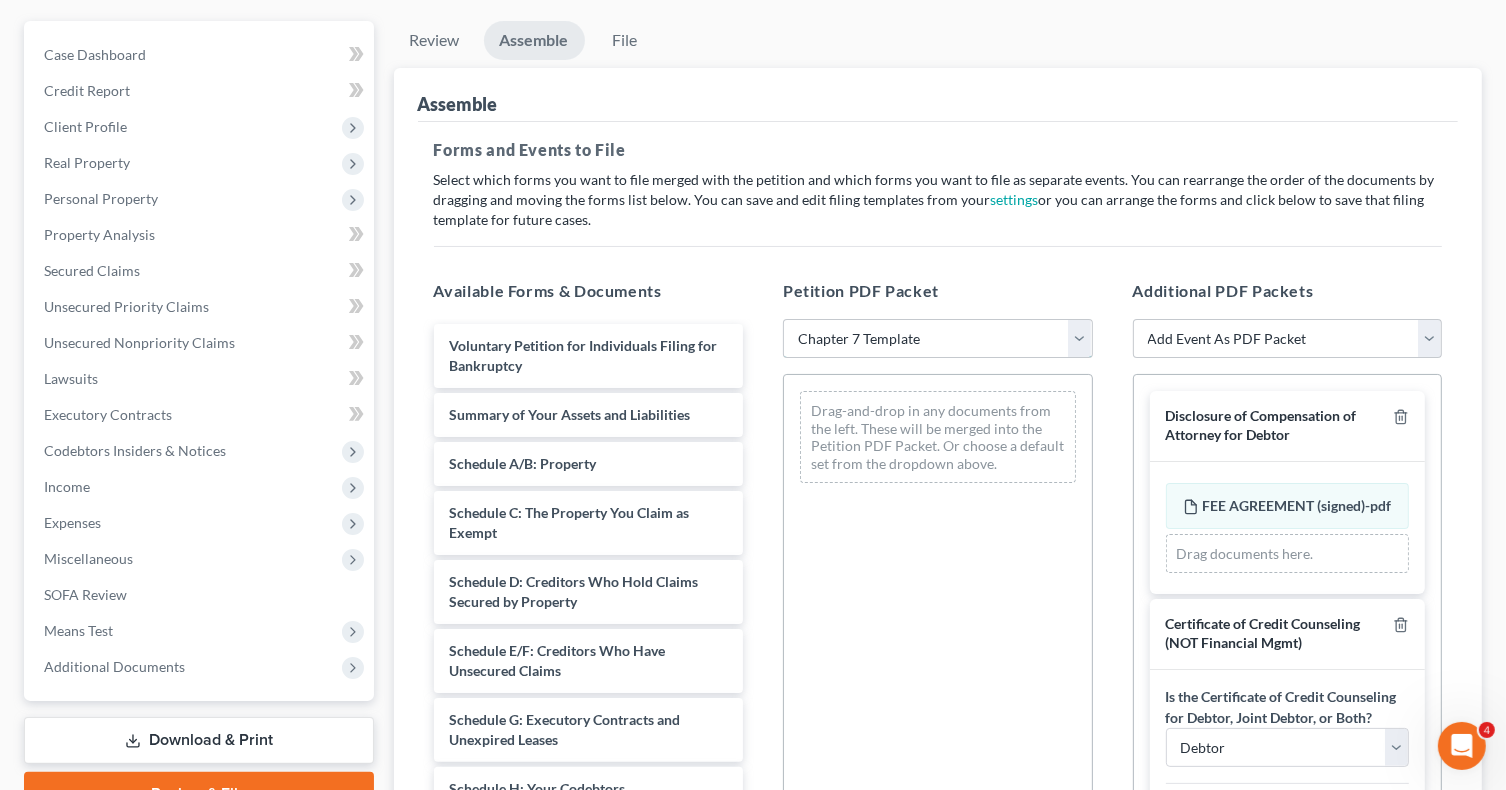 click on "Choose Default Petition PDF Packet Emergency Filing (Voluntary Petition and Creditor List Only) Chapter 7 Template Chapter 7 filing Template FINAL CHAPTER 7 FILING DOCUMENTS 101121 Chapter 7 Packet 11/21/24" at bounding box center [938, 339] 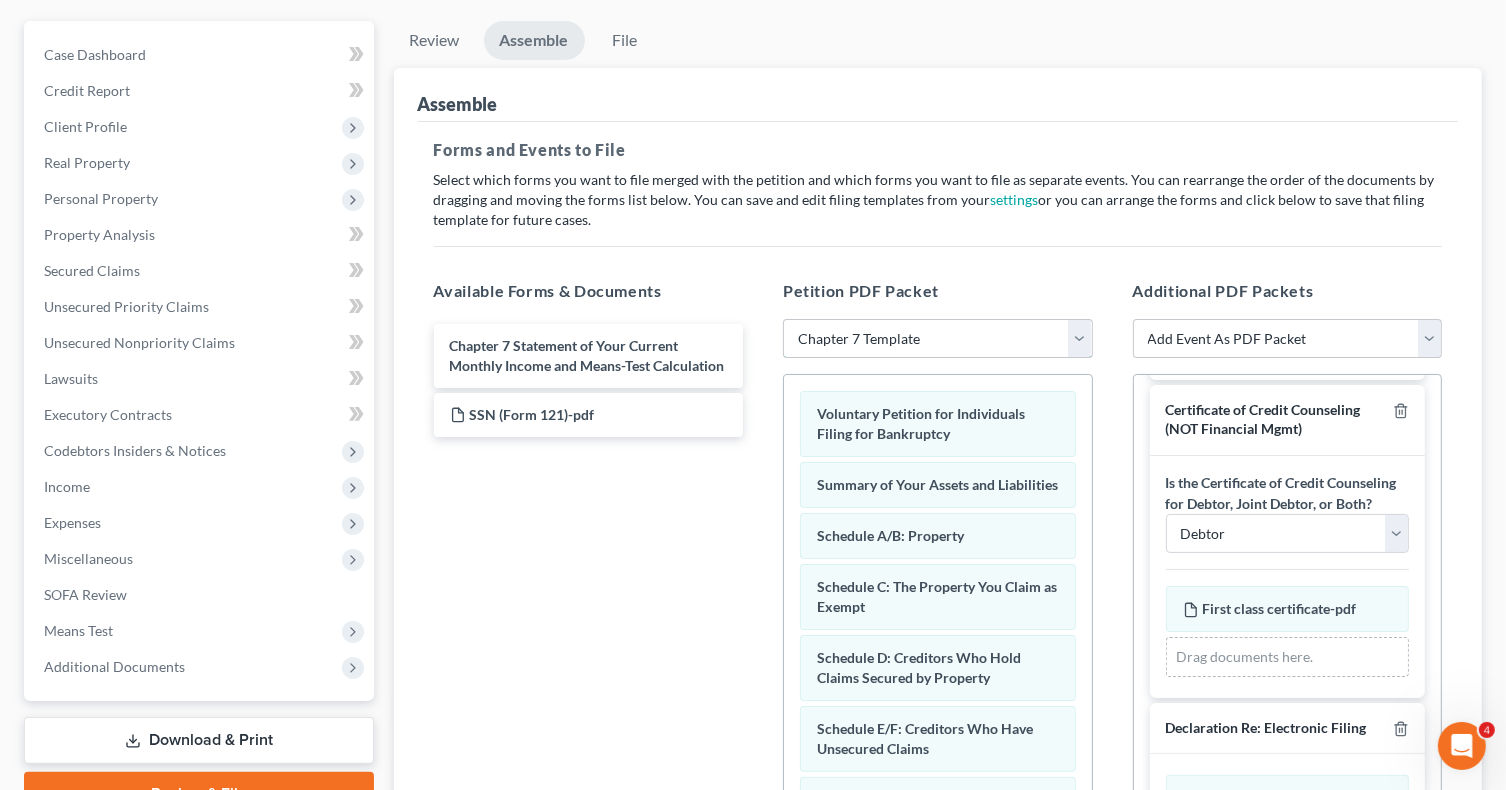scroll, scrollTop: 252, scrollLeft: 0, axis: vertical 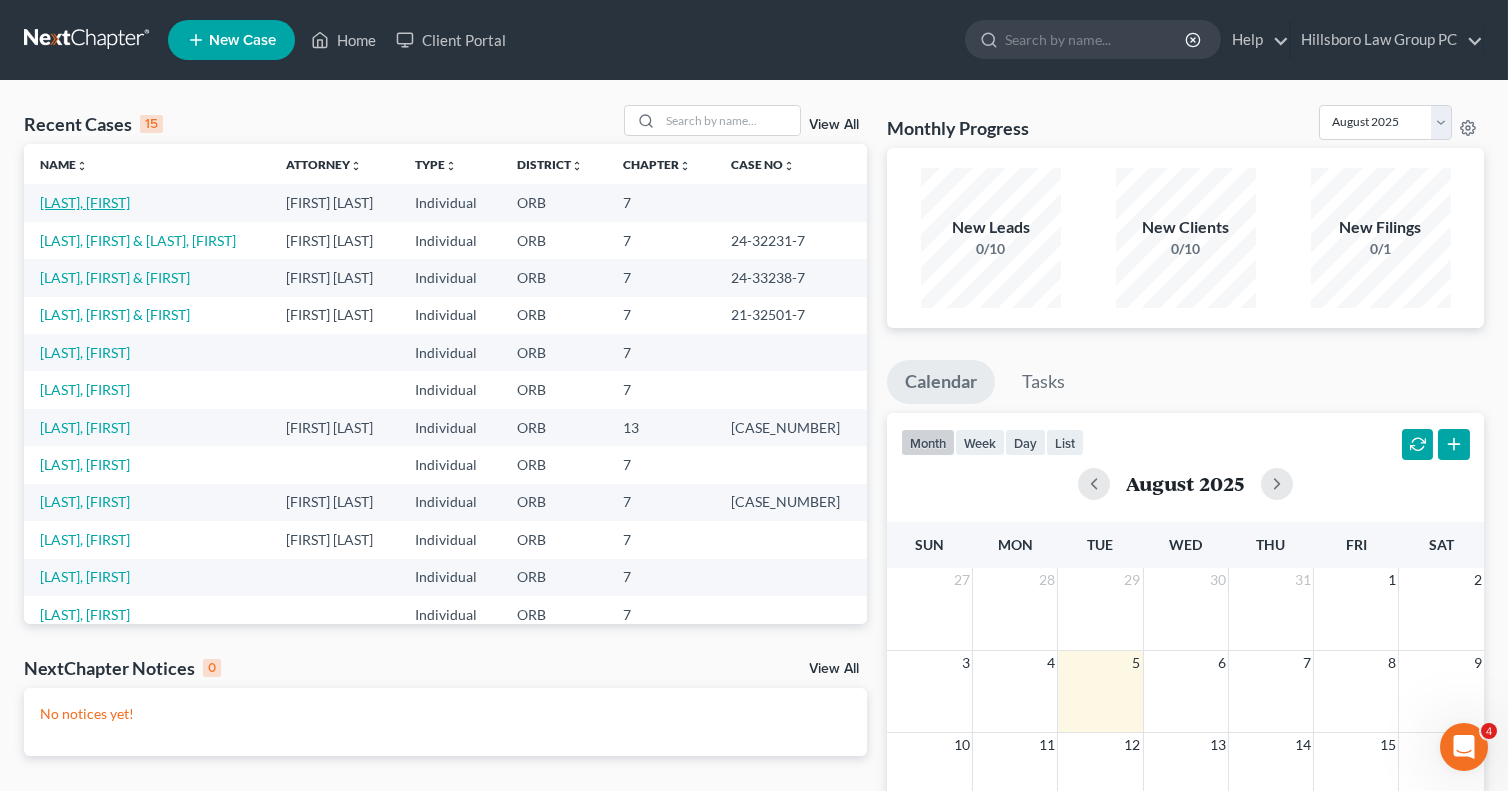 click on "[LAST], [FIRST]" at bounding box center [85, 202] 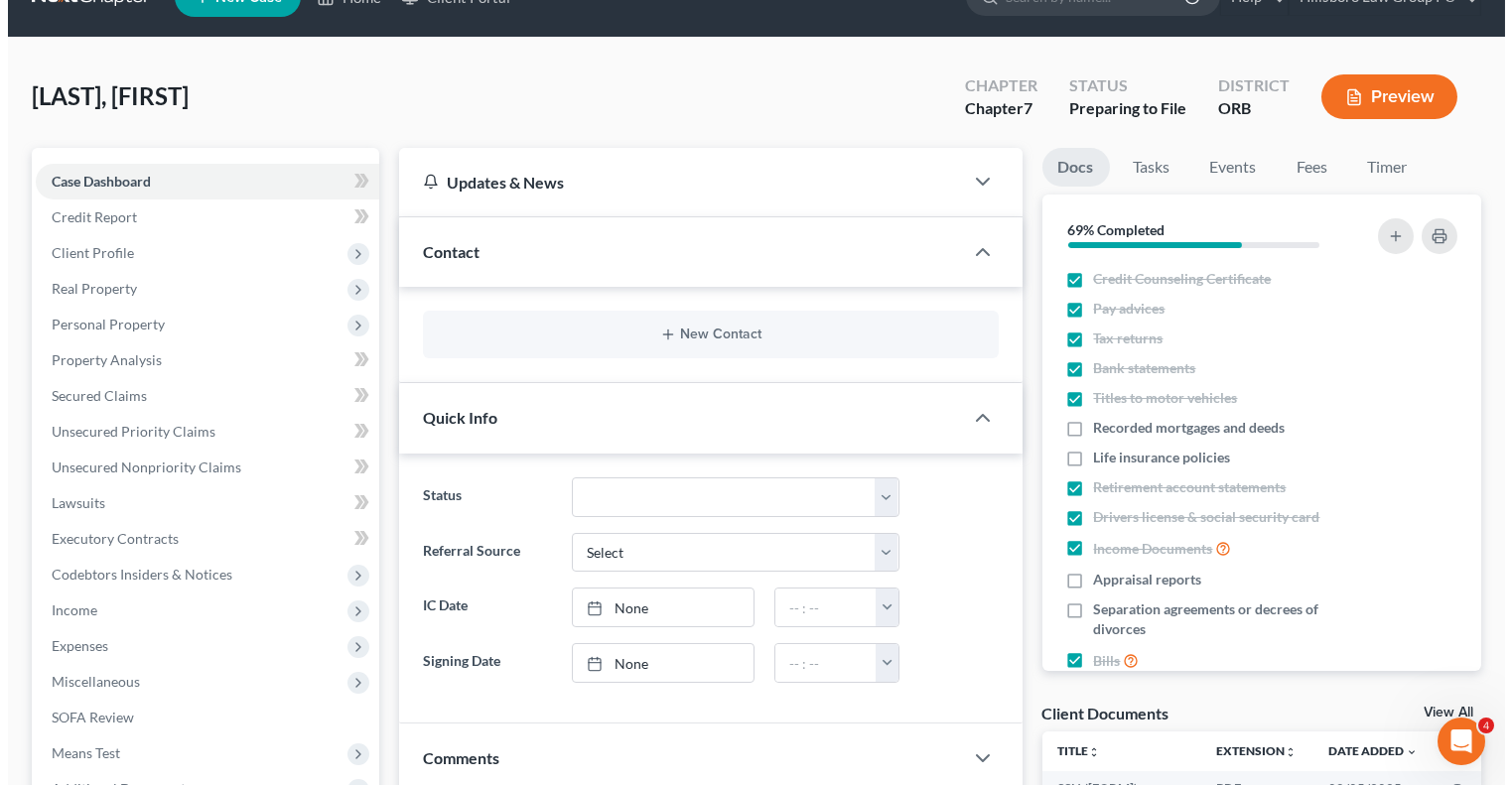 scroll, scrollTop: 0, scrollLeft: 0, axis: both 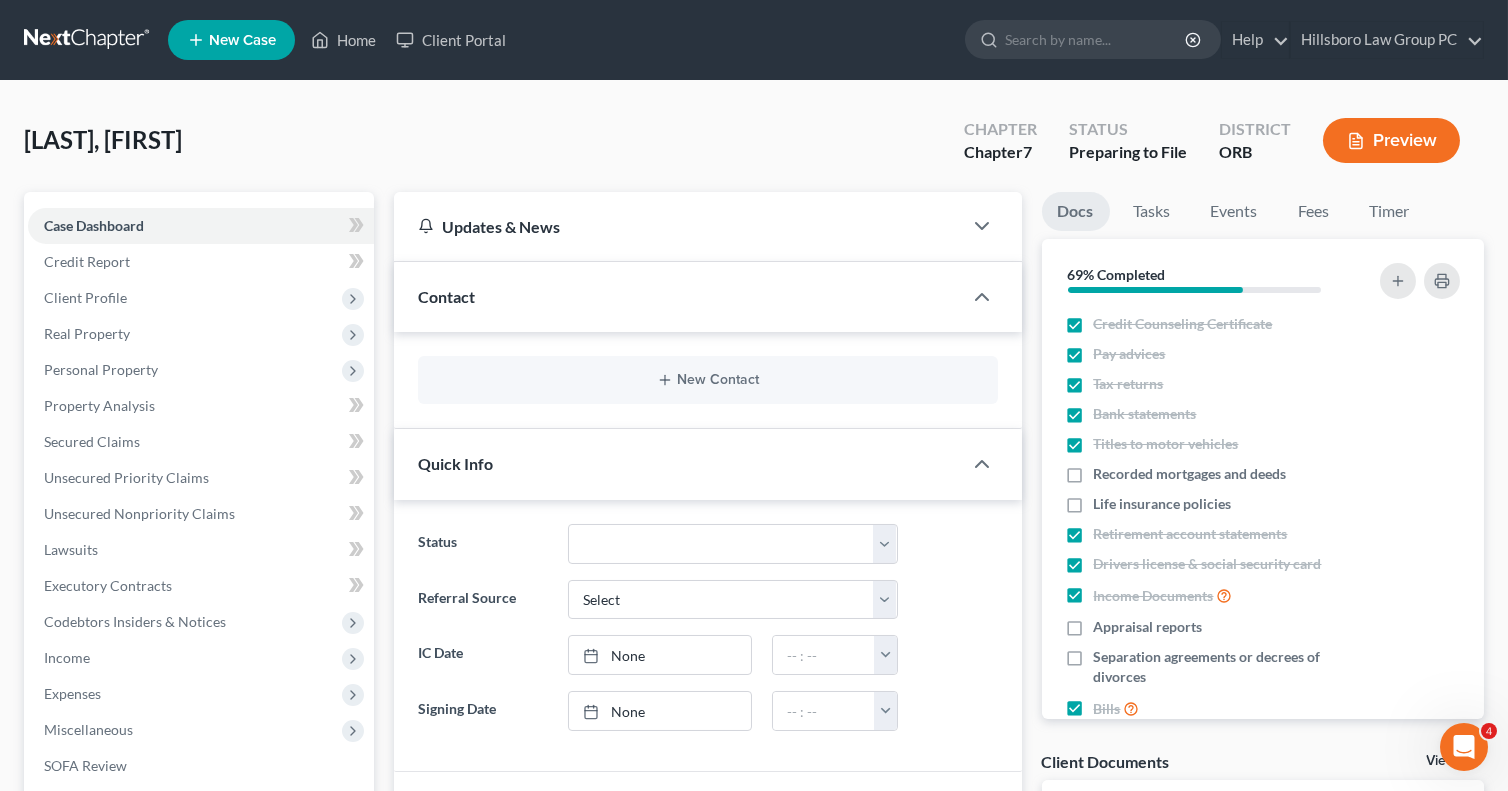 click on "Preview" at bounding box center (1391, 140) 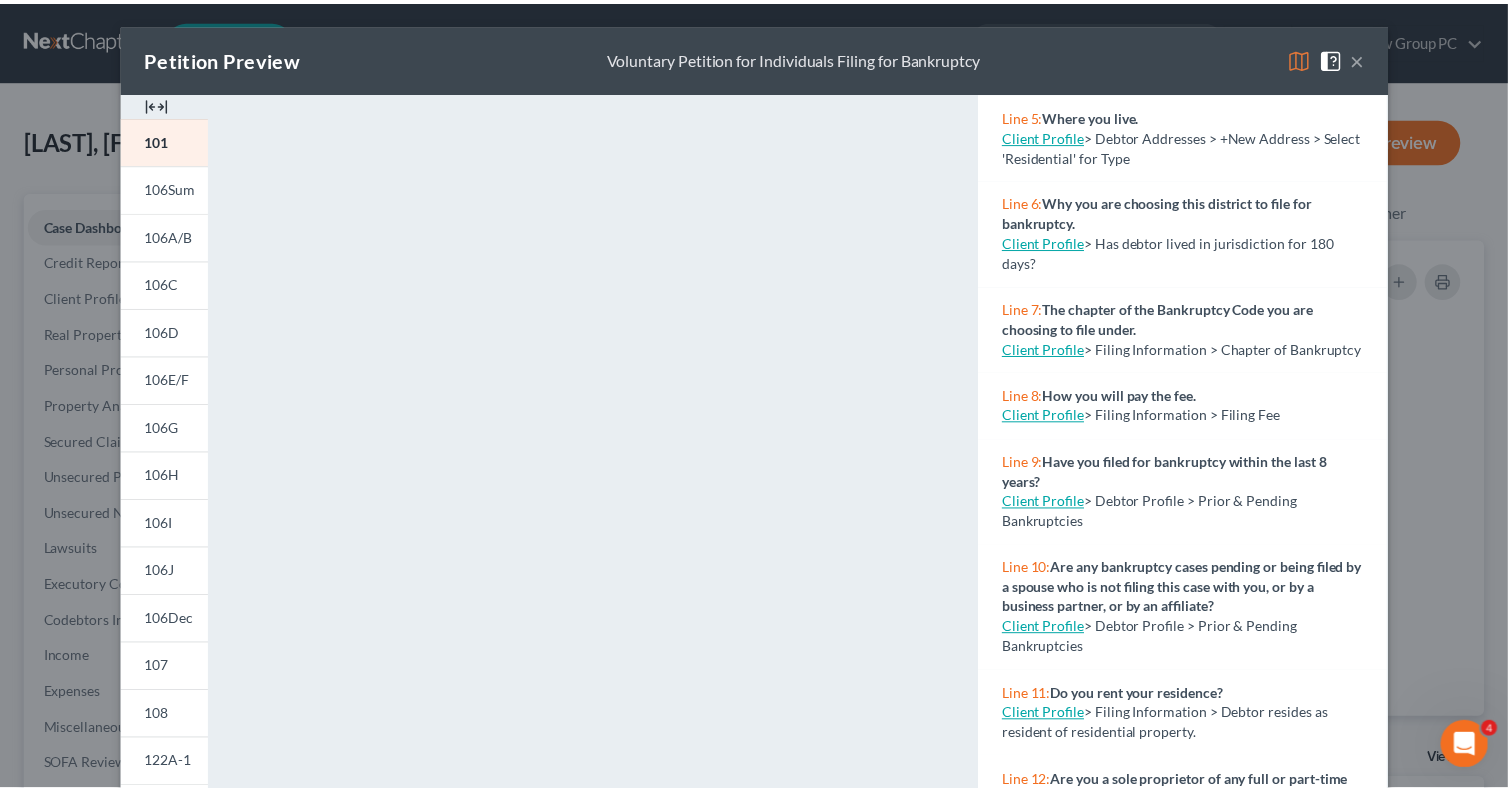 scroll, scrollTop: 700, scrollLeft: 0, axis: vertical 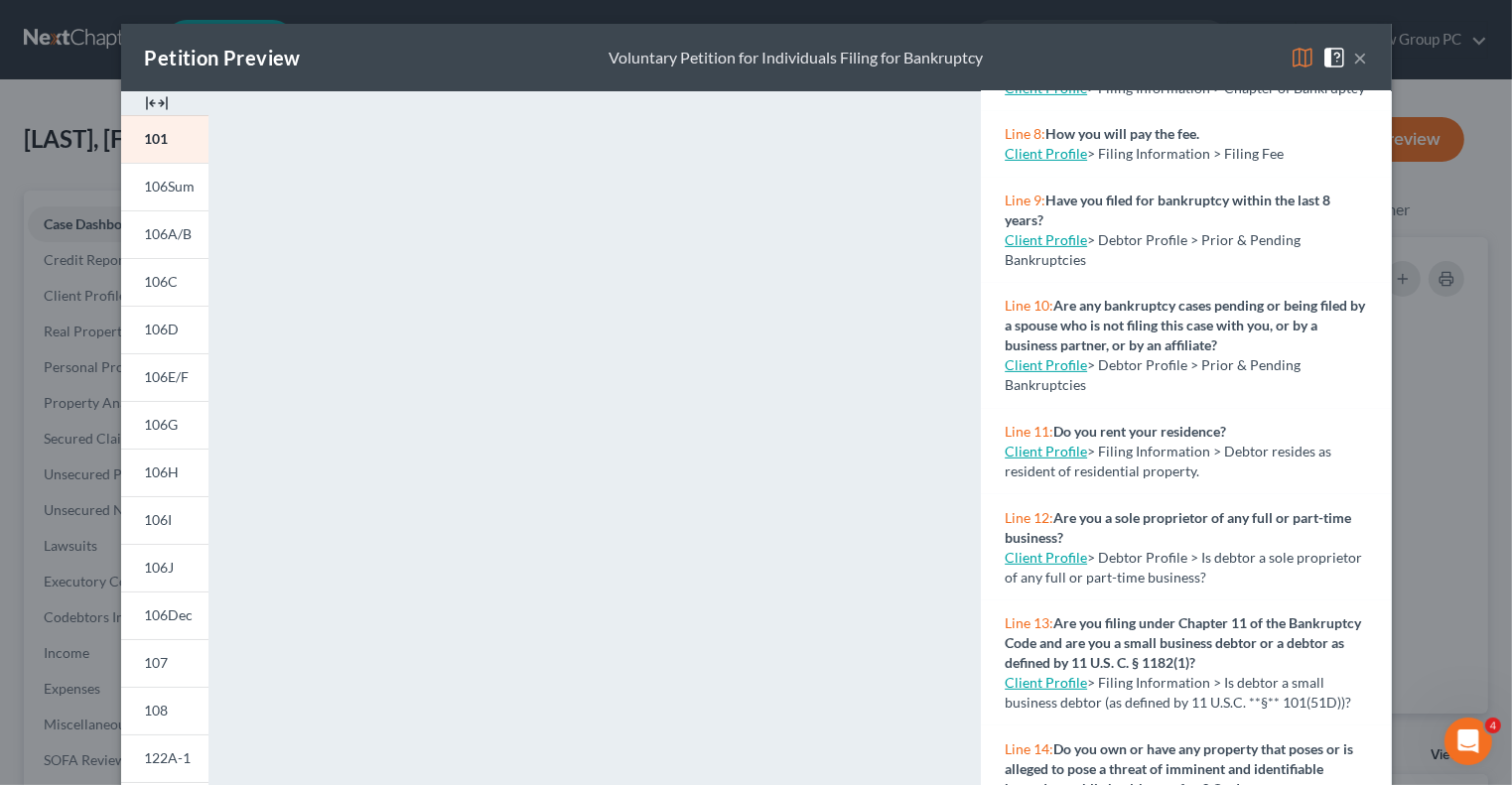 click on "×" at bounding box center [1361, 58] 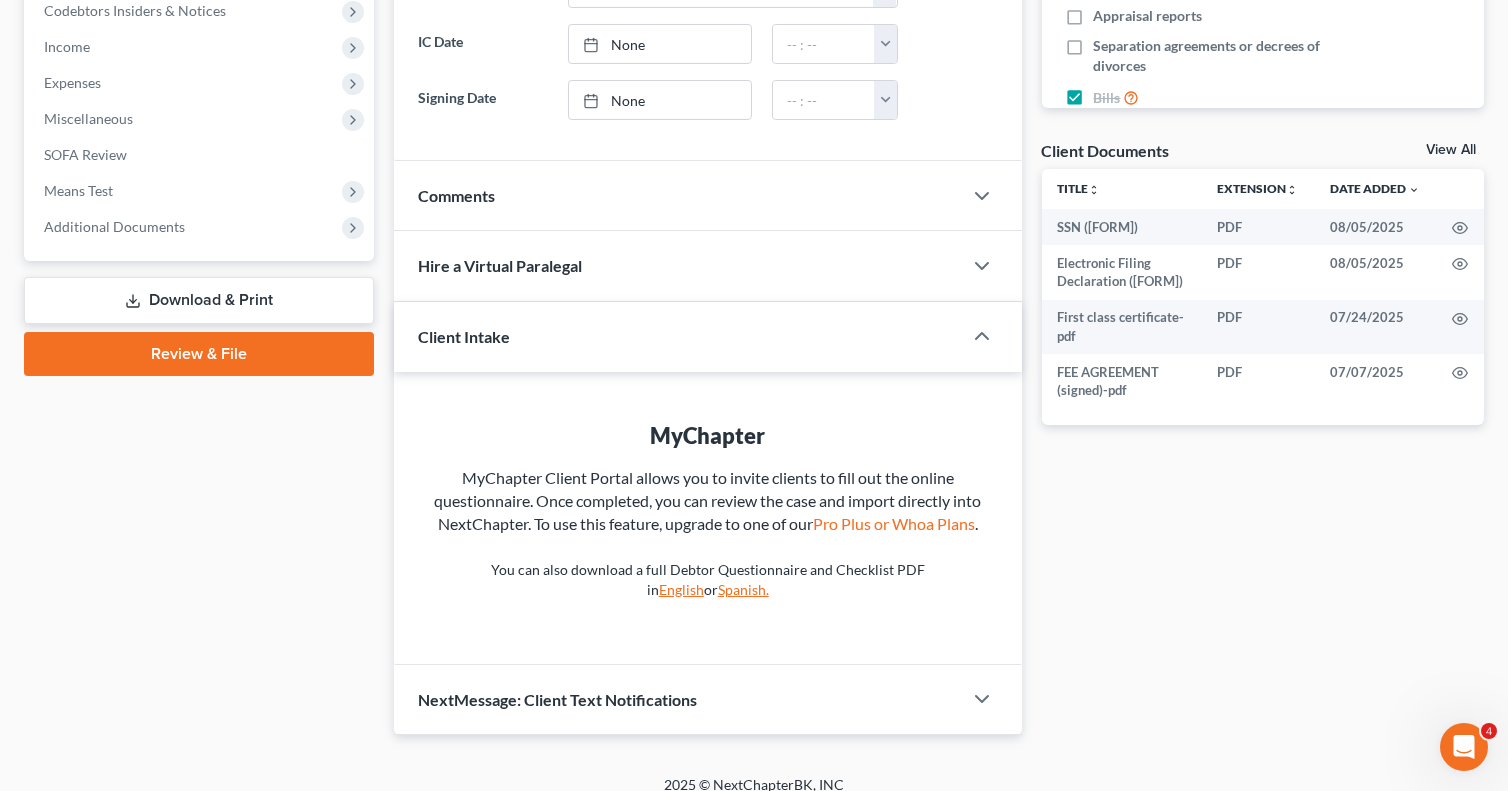 scroll, scrollTop: 651, scrollLeft: 0, axis: vertical 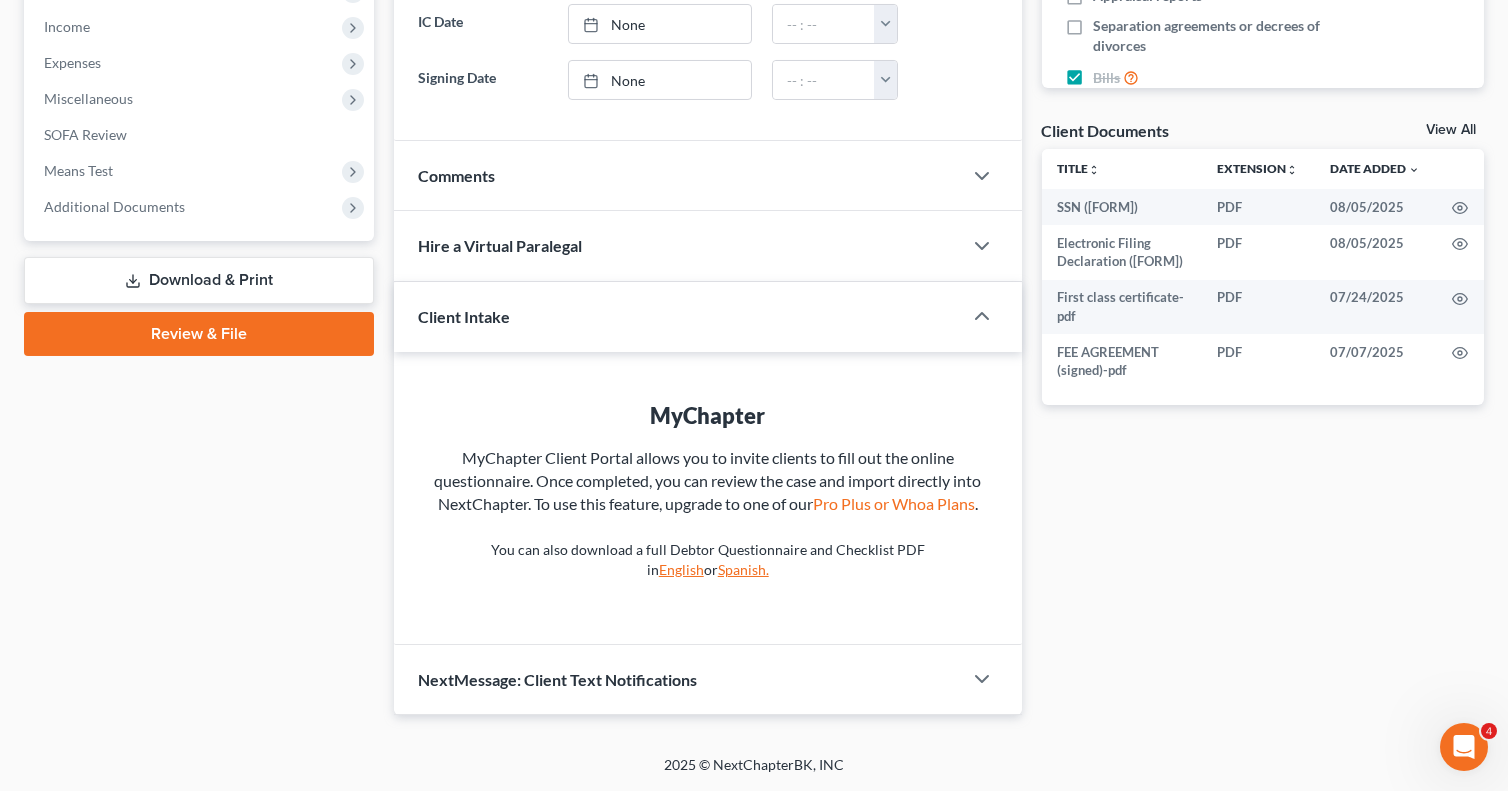 click on "Download & Print" at bounding box center (199, 280) 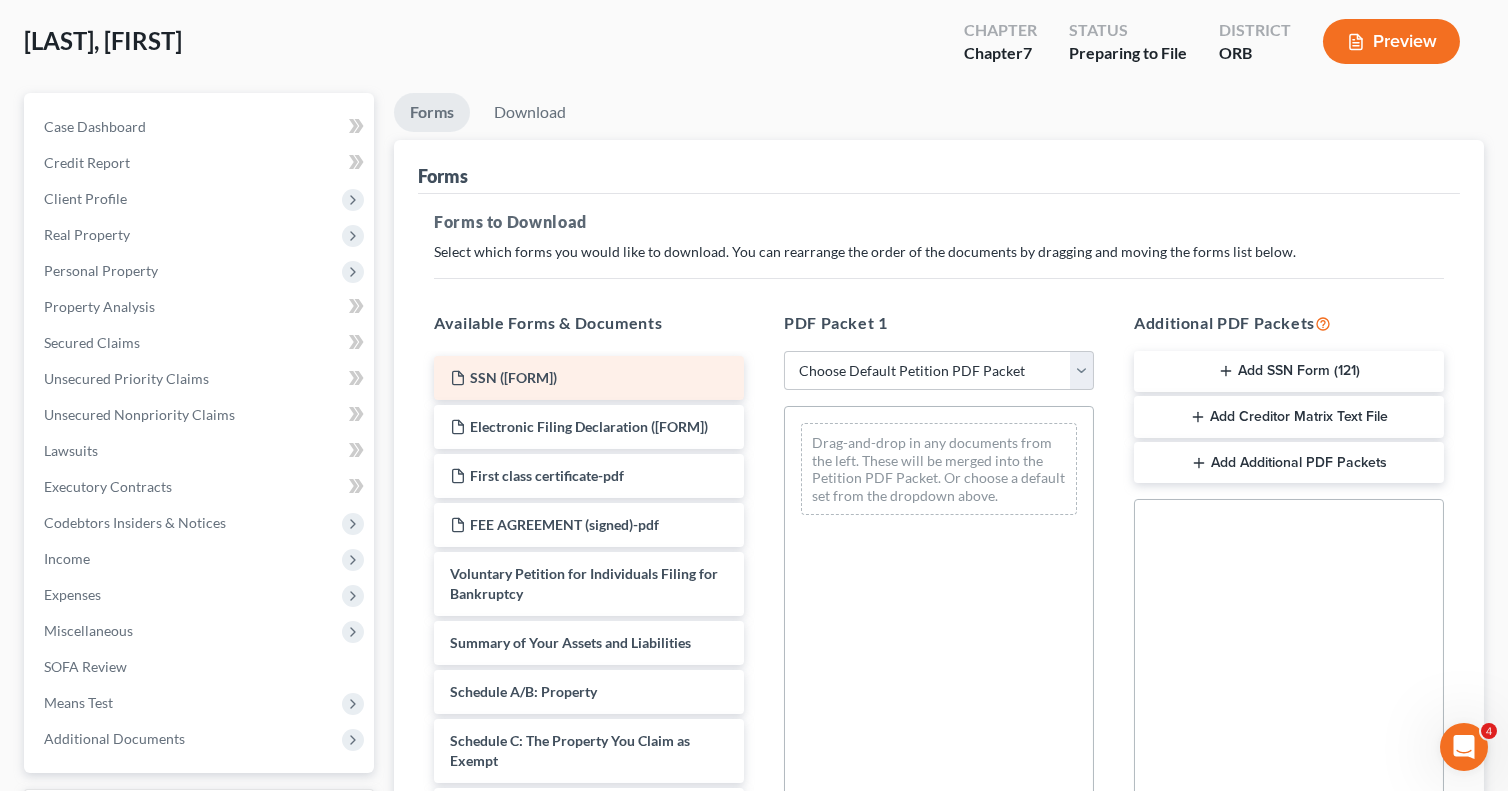 scroll, scrollTop: 100, scrollLeft: 0, axis: vertical 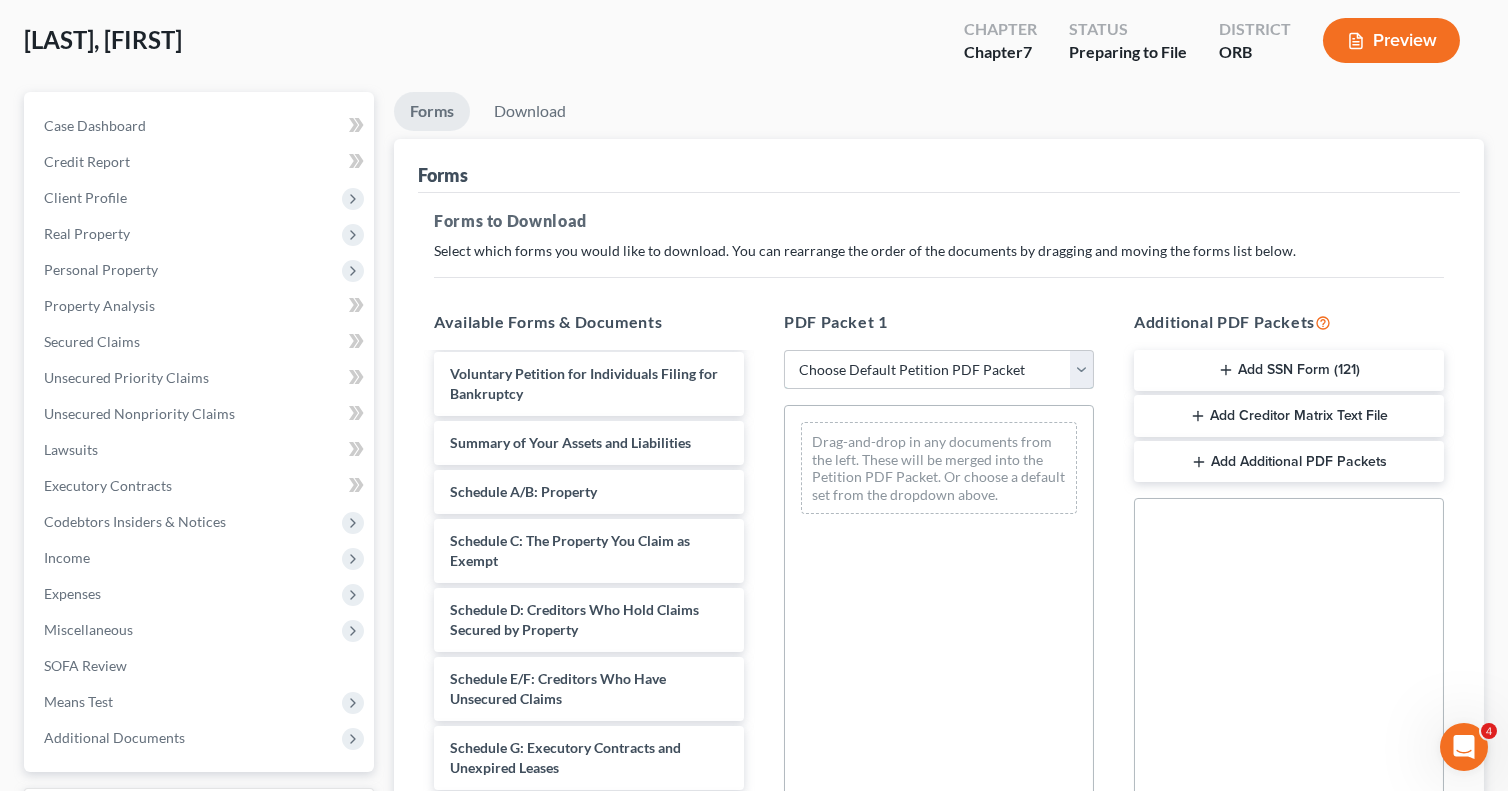 click on "Choose Default Petition PDF Packet Complete Bankruptcy Petition (all forms and schedules) Emergency Filing Forms (Petition and Creditor List Only) Amended Forms Signature Pages Only Petition Packet for Chapter 7 Chapter 7 filing Template Test" at bounding box center [939, 370] 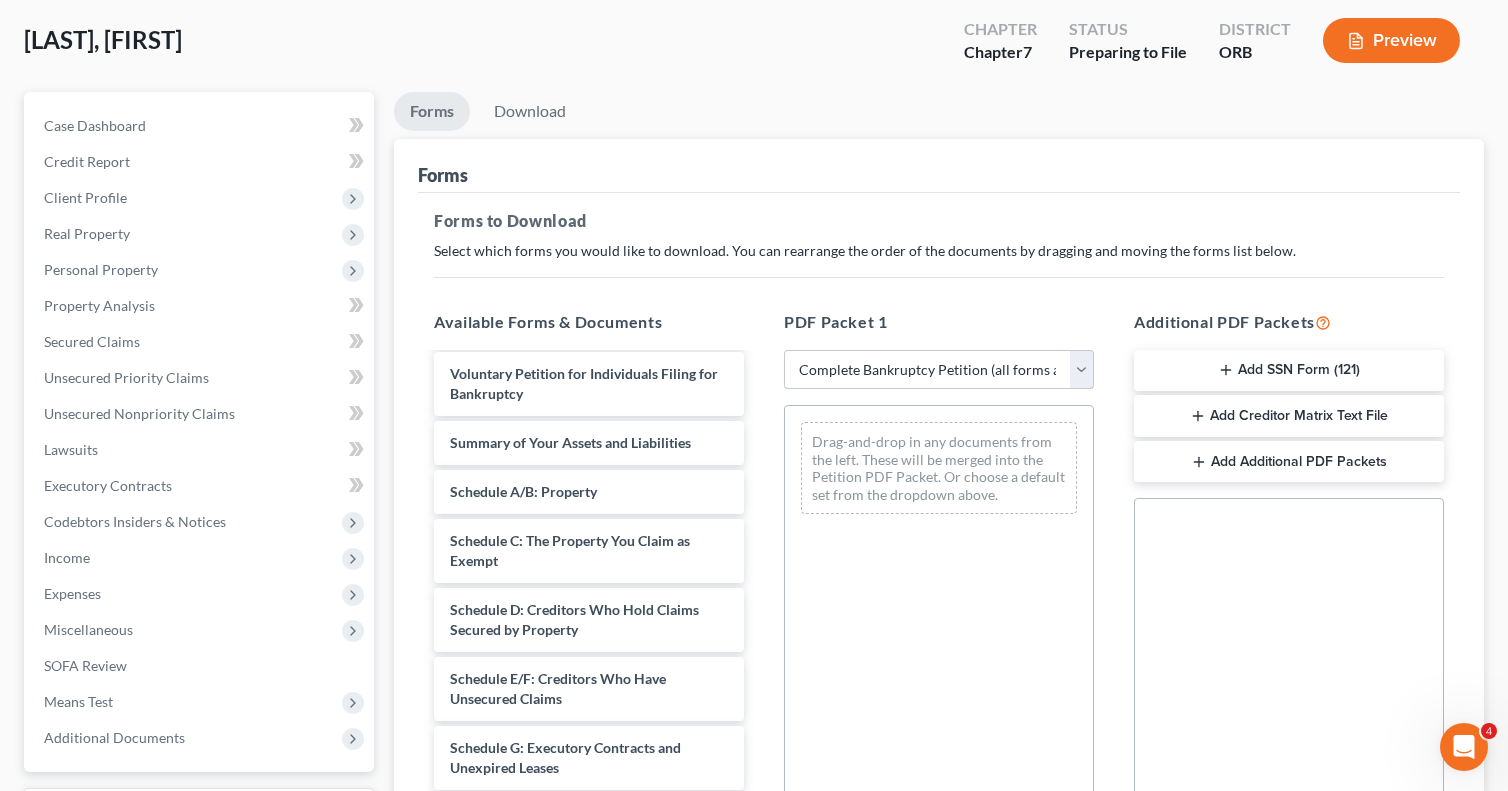 click on "Choose Default Petition PDF Packet Complete Bankruptcy Petition (all forms and schedules) Emergency Filing Forms (Petition and Creditor List Only) Amended Forms Signature Pages Only Petition Packet for Chapter 7 Chapter 7 filing Template Test" at bounding box center [939, 370] 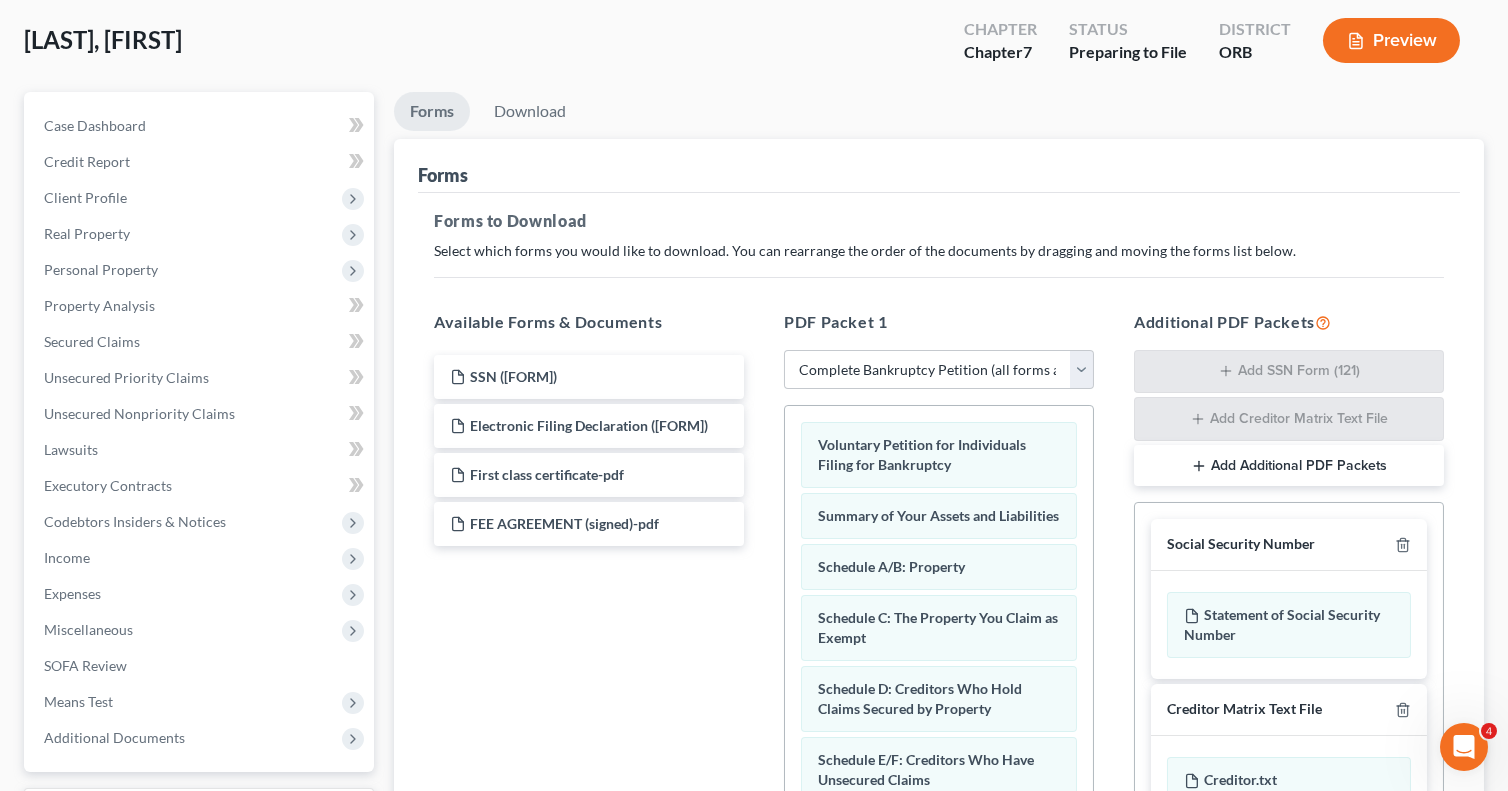 click on "Add Additional PDF Packets" at bounding box center [1289, 466] 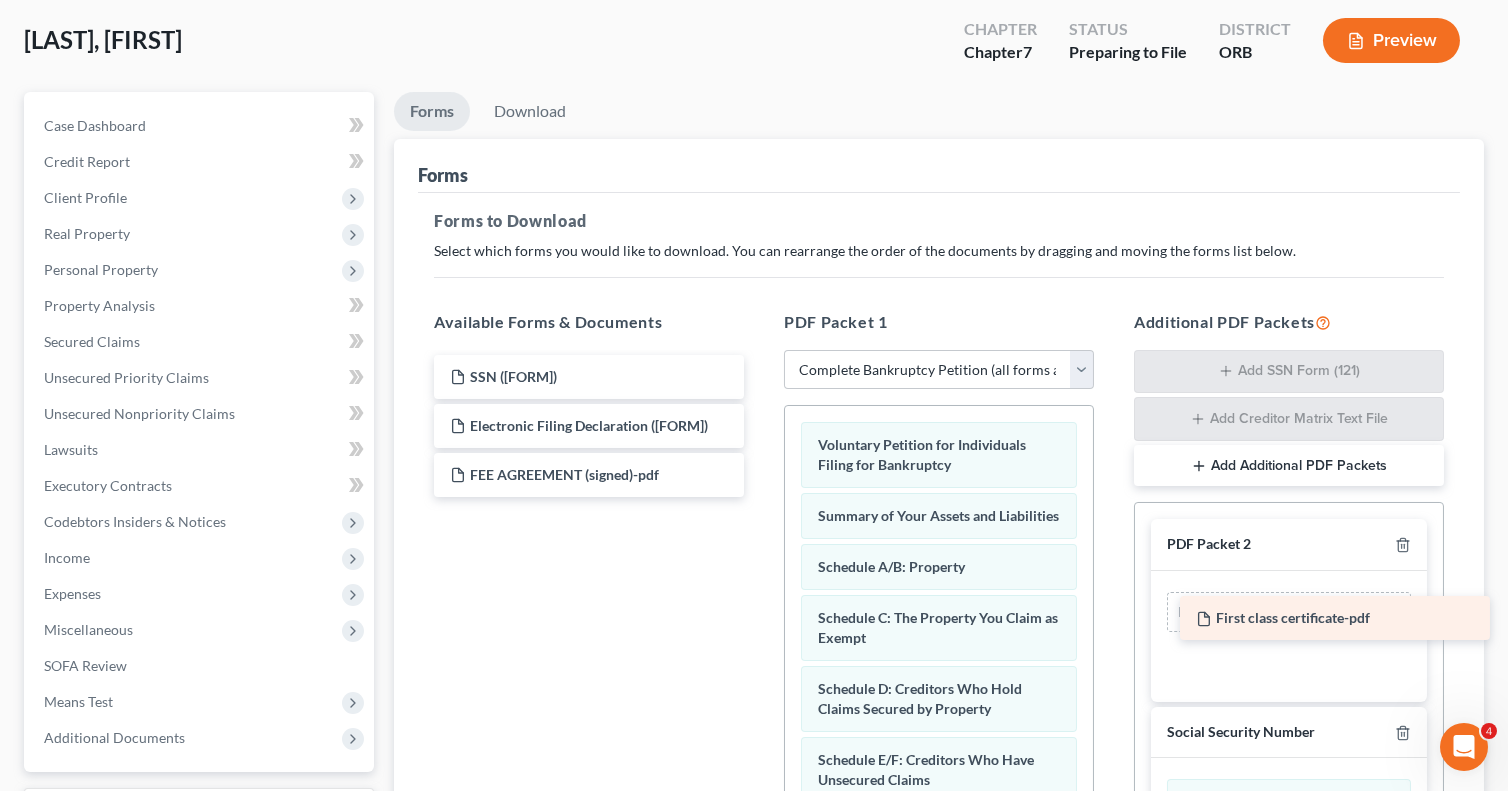 drag, startPoint x: 516, startPoint y: 468, endPoint x: 1262, endPoint y: 613, distance: 759.9612 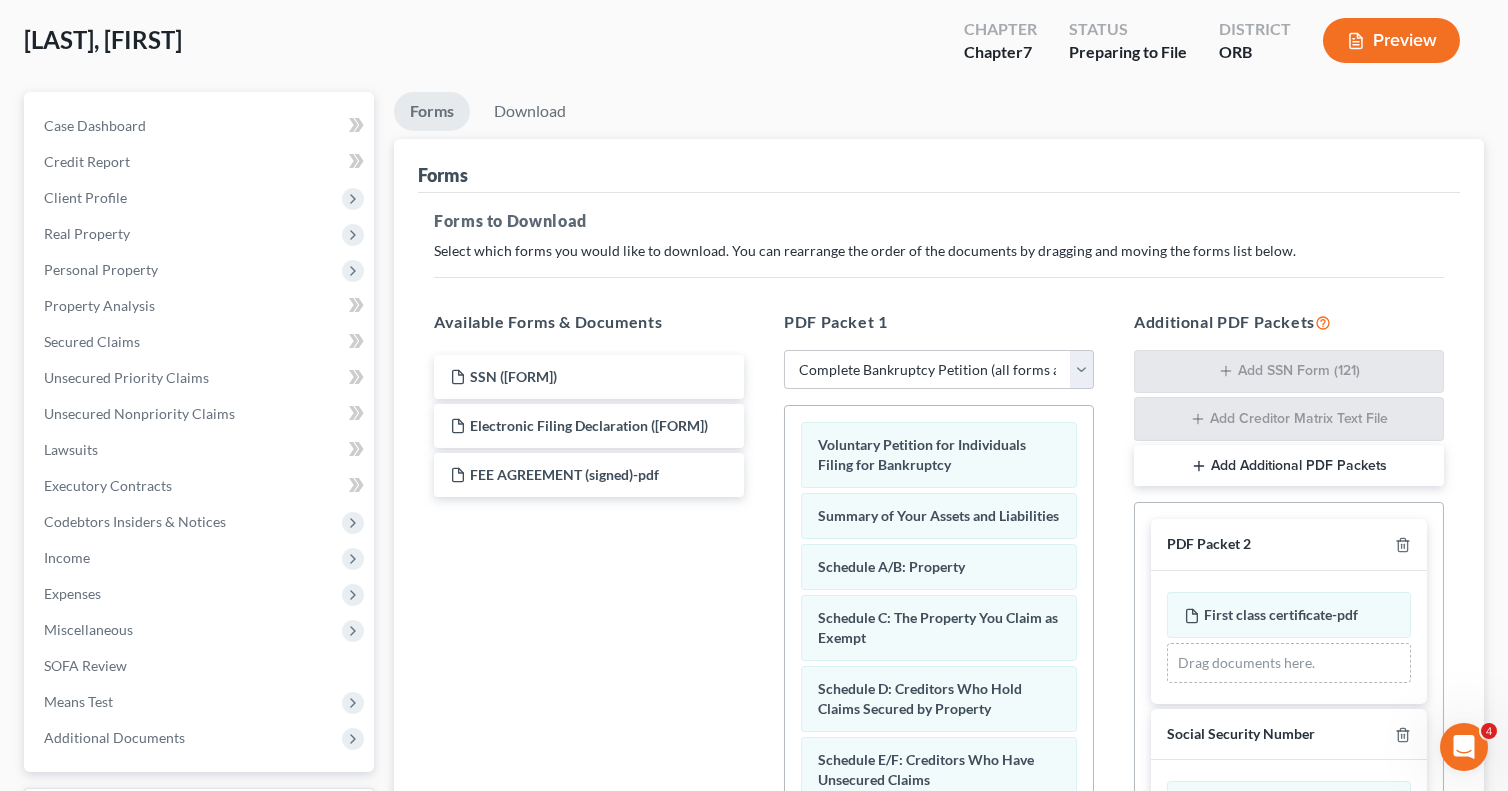 scroll, scrollTop: 71, scrollLeft: 0, axis: vertical 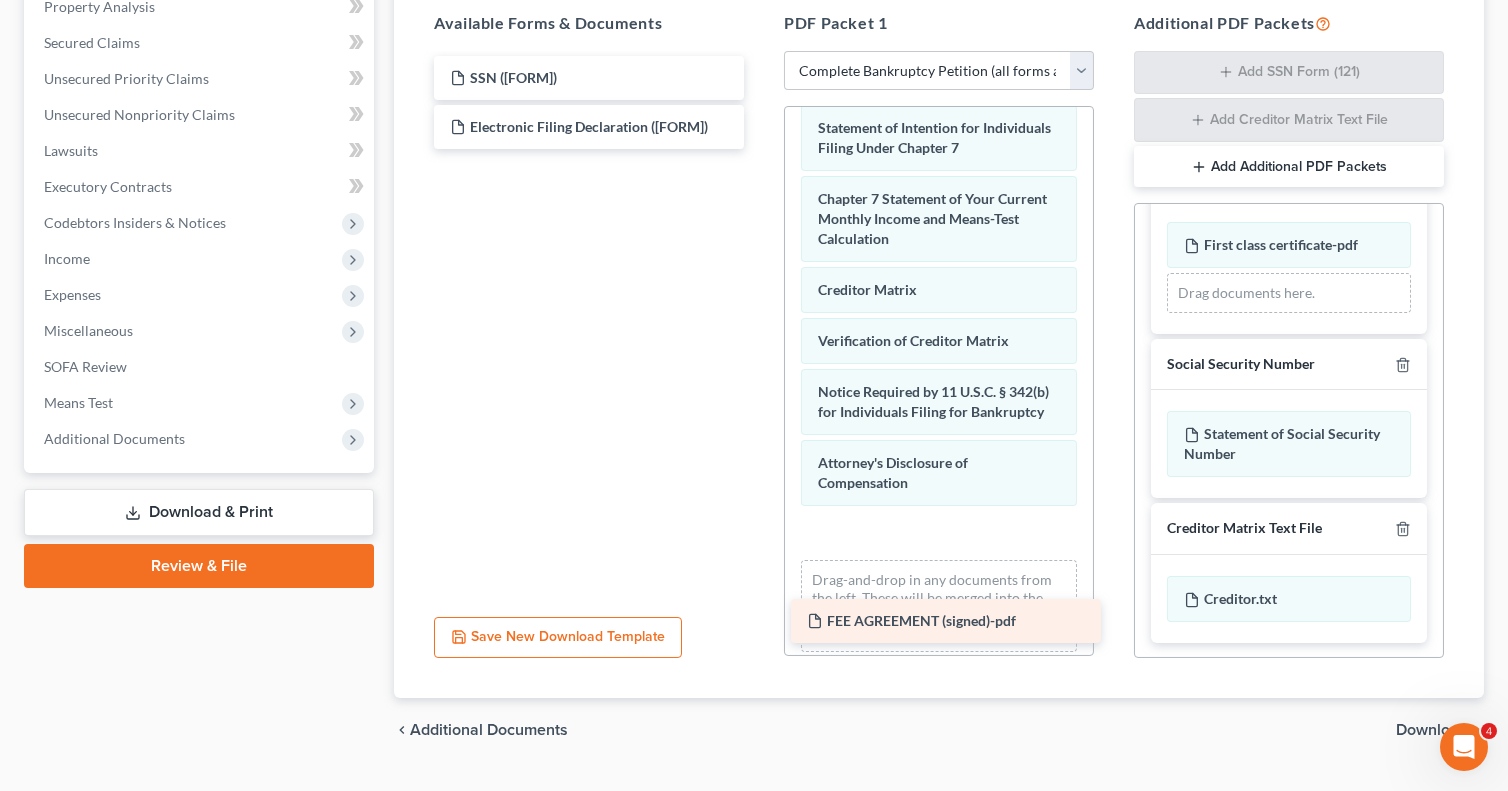 drag, startPoint x: 546, startPoint y: 174, endPoint x: 903, endPoint y: 621, distance: 572.0647 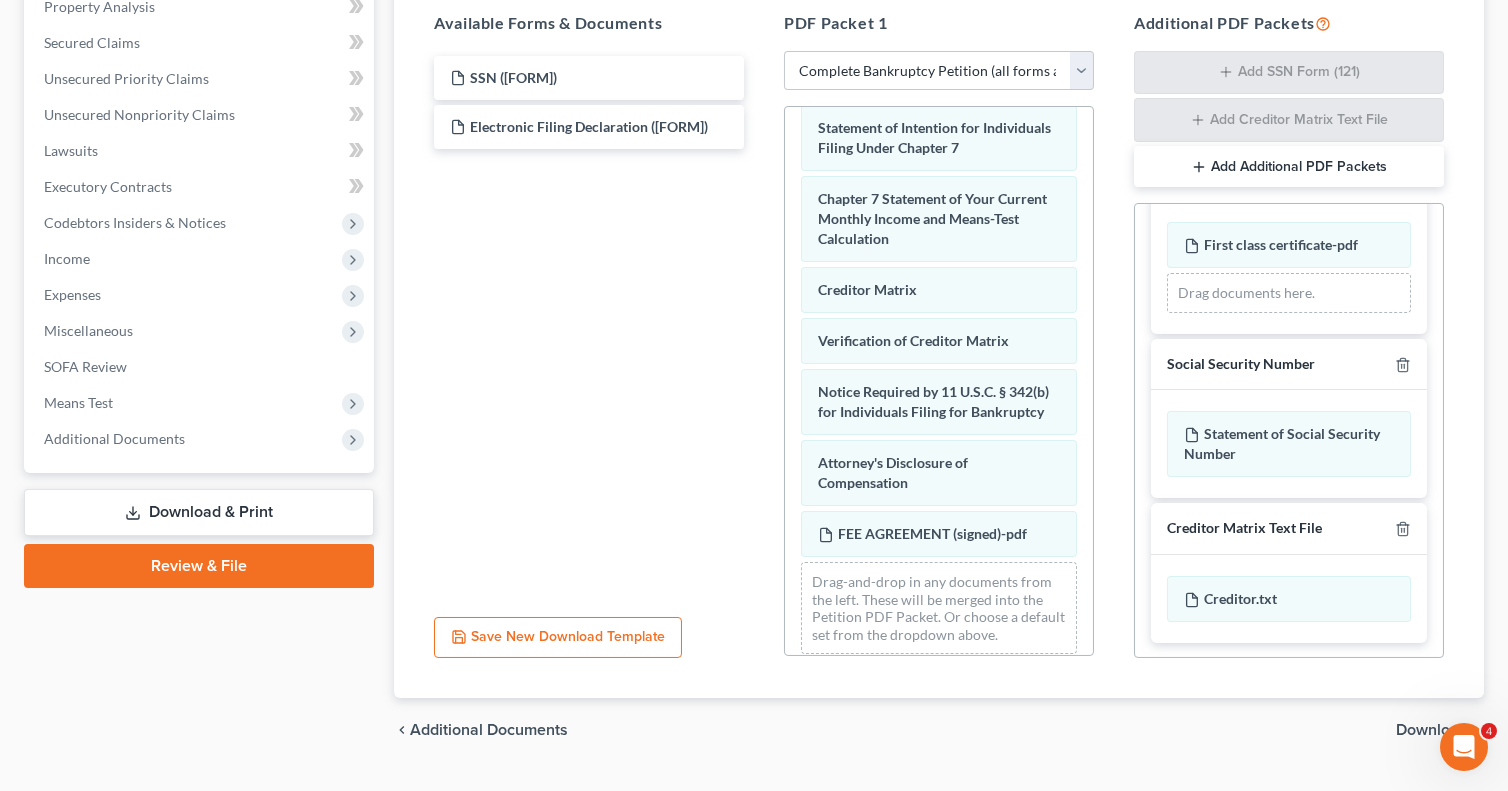 click on "Additional Documents" at bounding box center [489, 730] 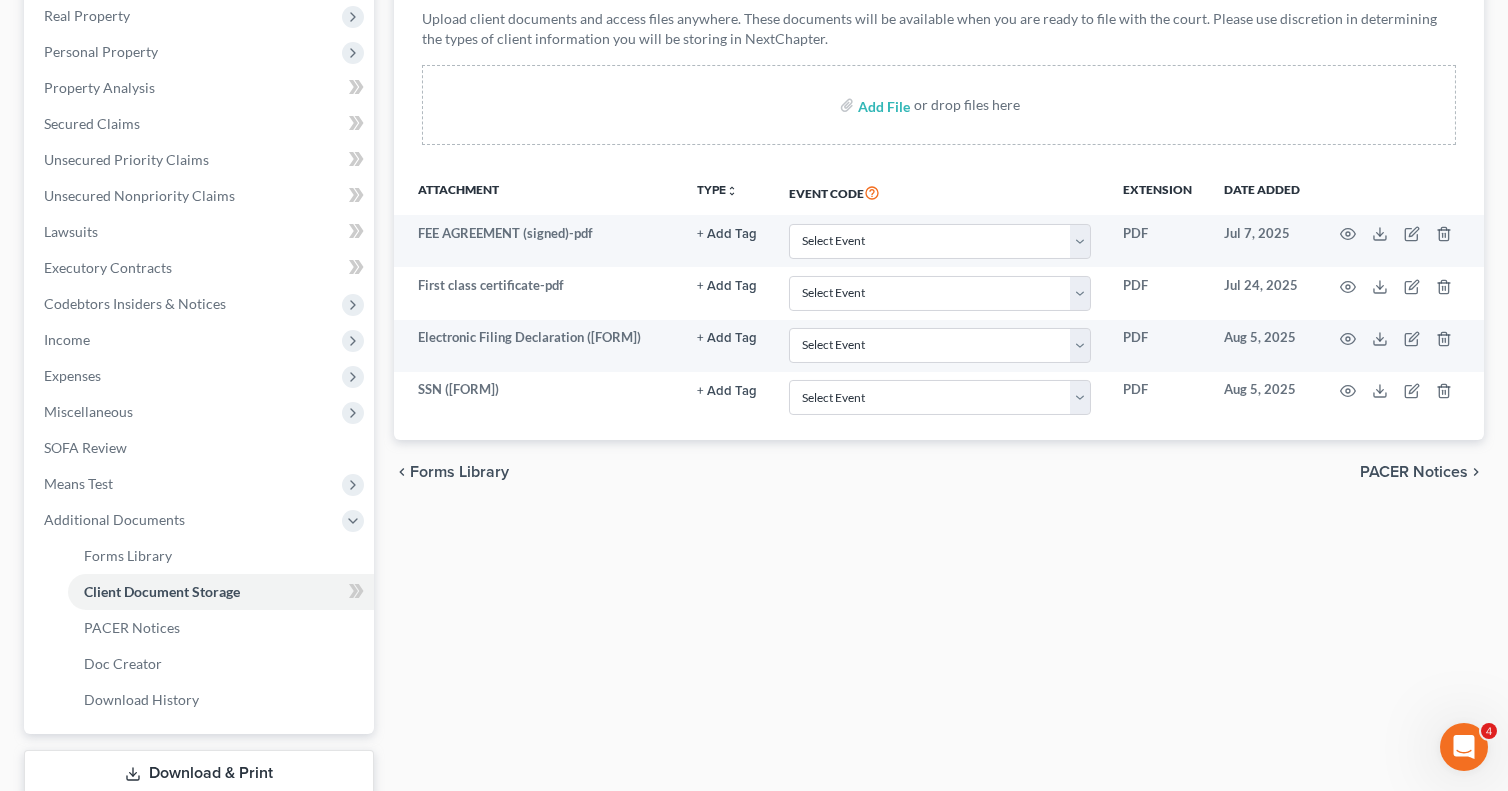 scroll, scrollTop: 449, scrollLeft: 0, axis: vertical 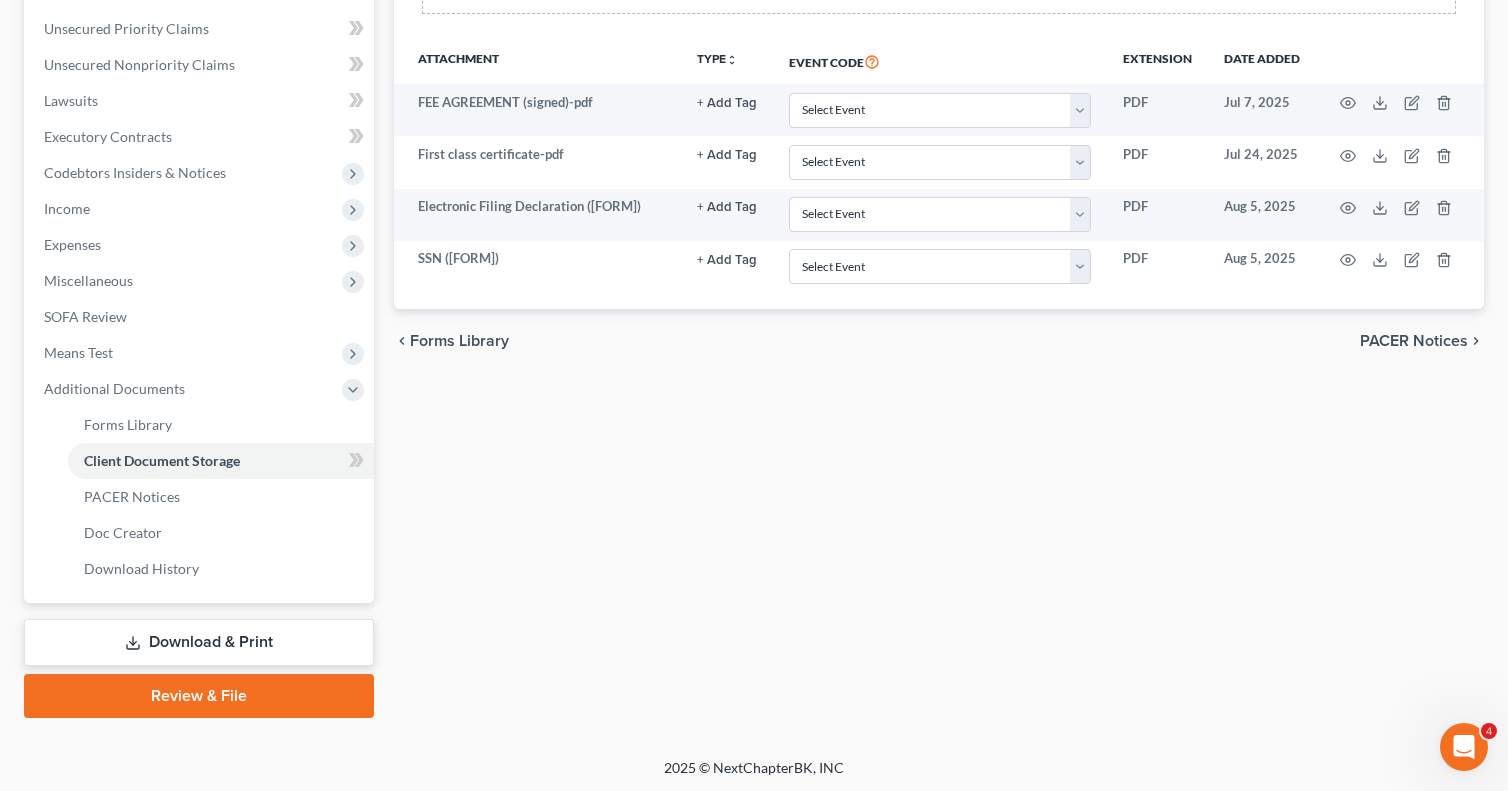 drag, startPoint x: 215, startPoint y: 690, endPoint x: 434, endPoint y: 336, distance: 416.26553 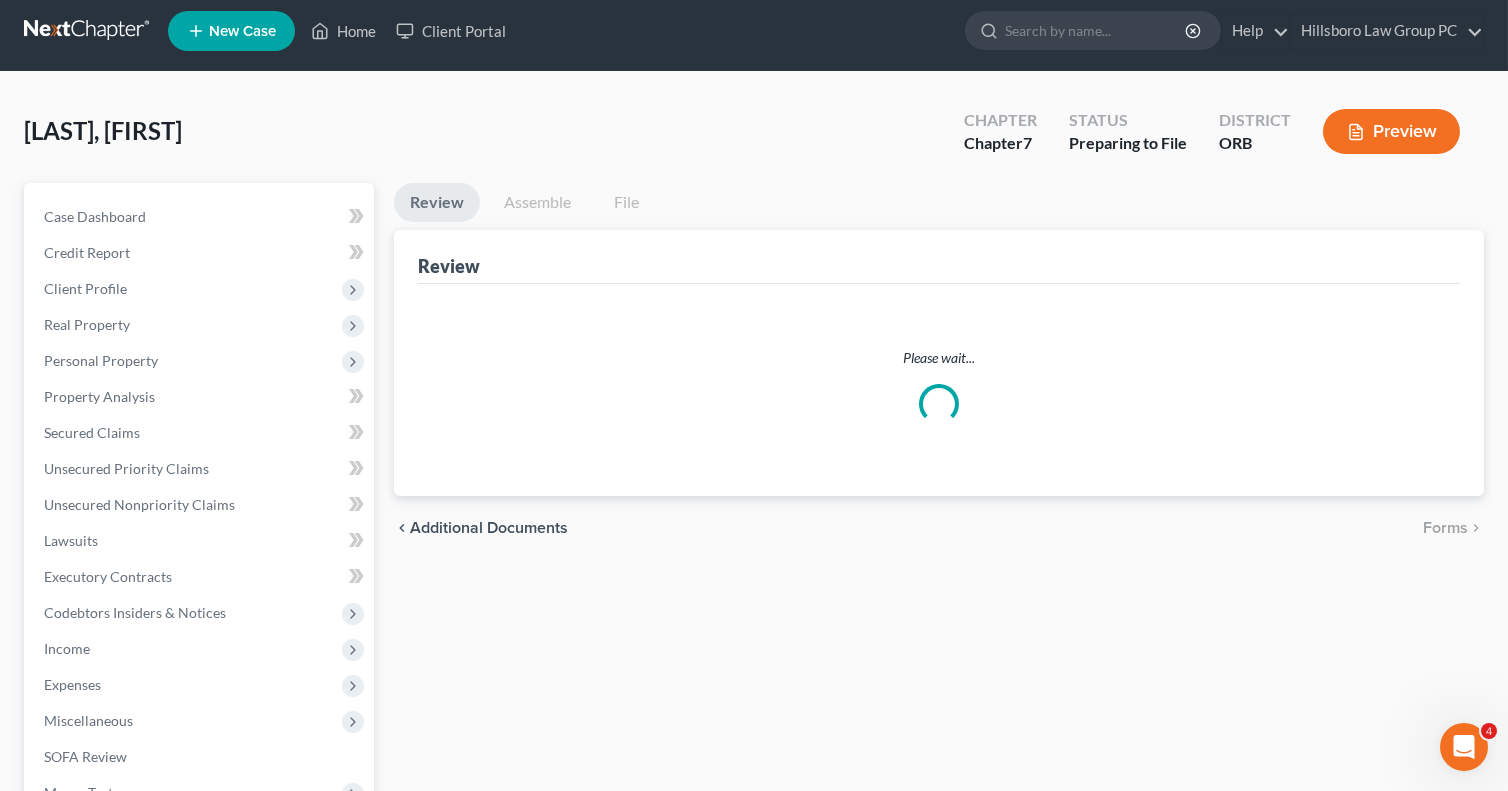 scroll, scrollTop: 0, scrollLeft: 0, axis: both 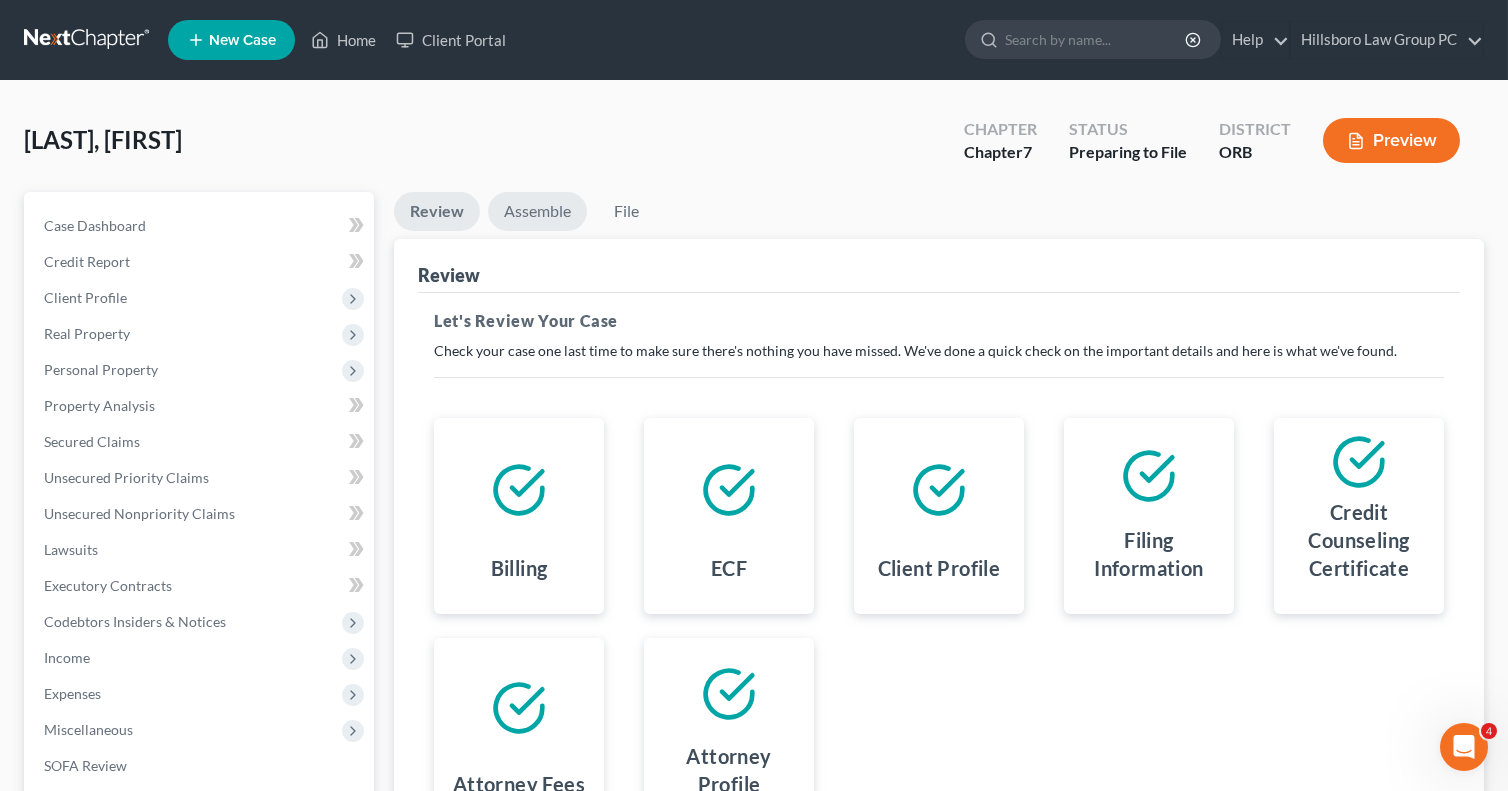 click on "Assemble" at bounding box center [537, 211] 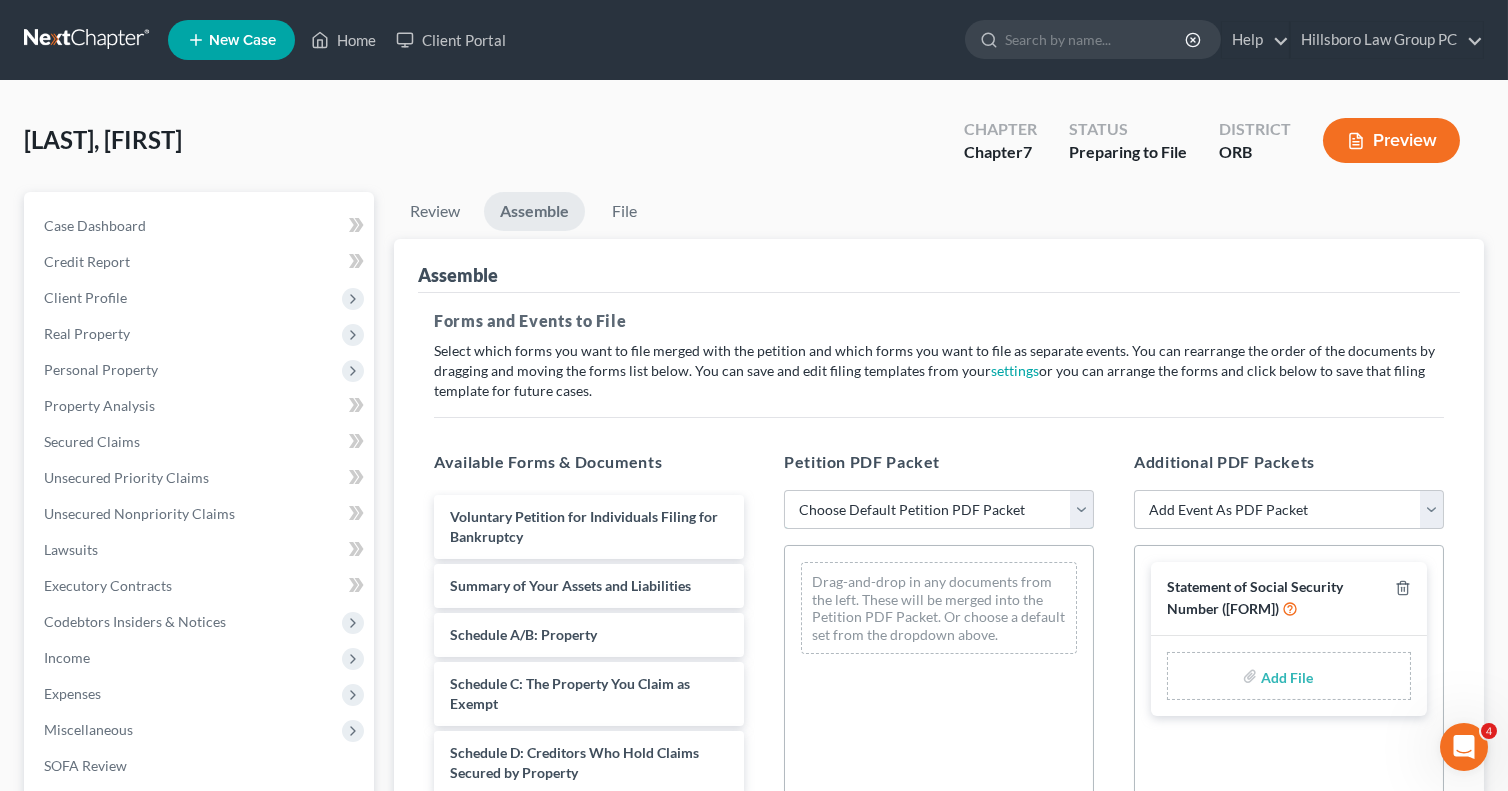 click on "Choose Default Petition PDF Packet Emergency Filing (Voluntary Petition and Creditor List Only) Chapter 7 Template Chapter 7 filing Template FINAL CHAPTER 7 FILING DOCUMENTS 101121 Chapter 7 Packet 11/21/24" at bounding box center (939, 510) 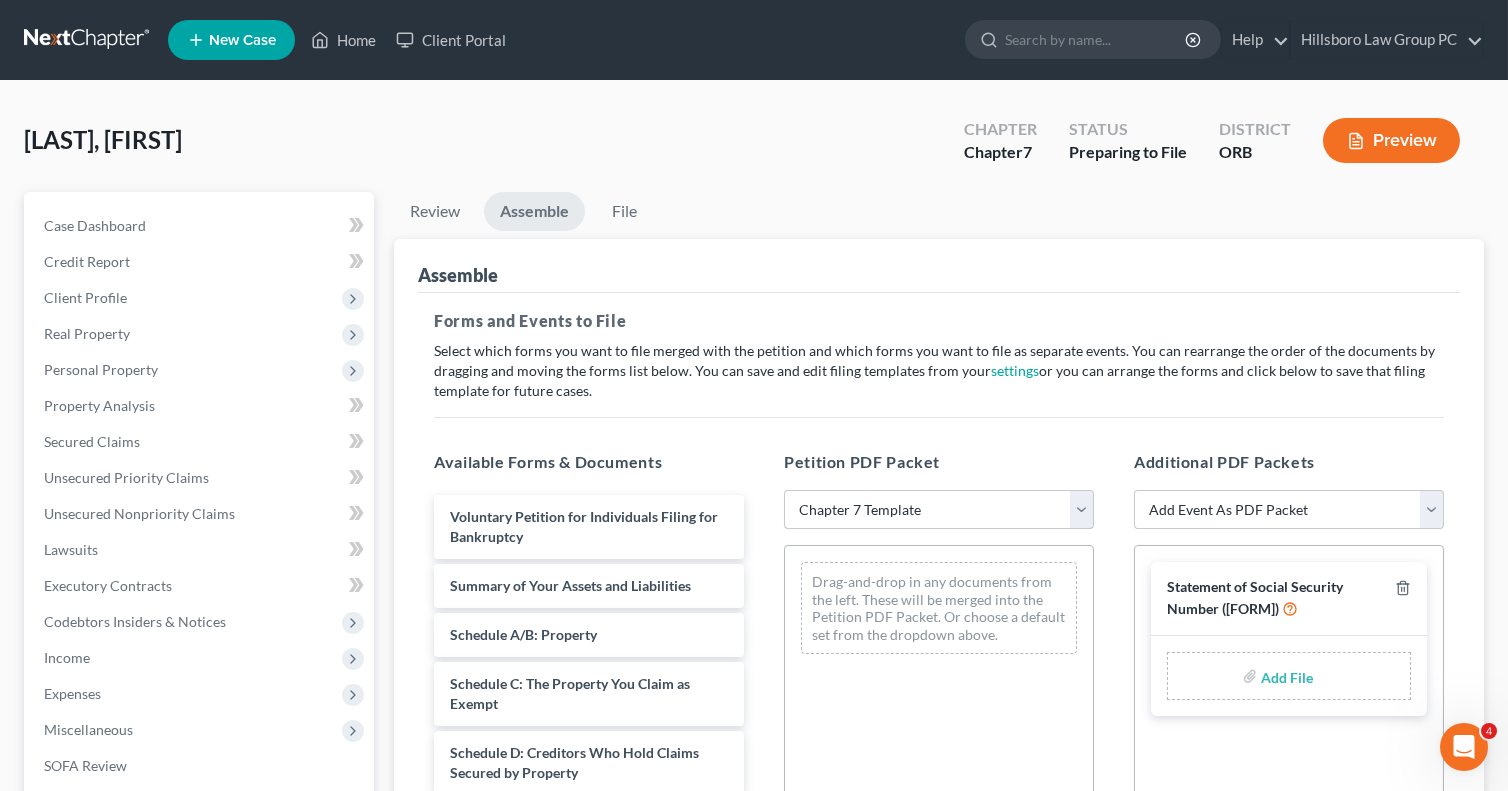 click on "Choose Default Petition PDF Packet Emergency Filing (Voluntary Petition and Creditor List Only) Chapter 7 Template Chapter 7 filing Template FINAL CHAPTER 7 FILING DOCUMENTS 101121 Chapter 7 Packet 11/21/24" at bounding box center [939, 510] 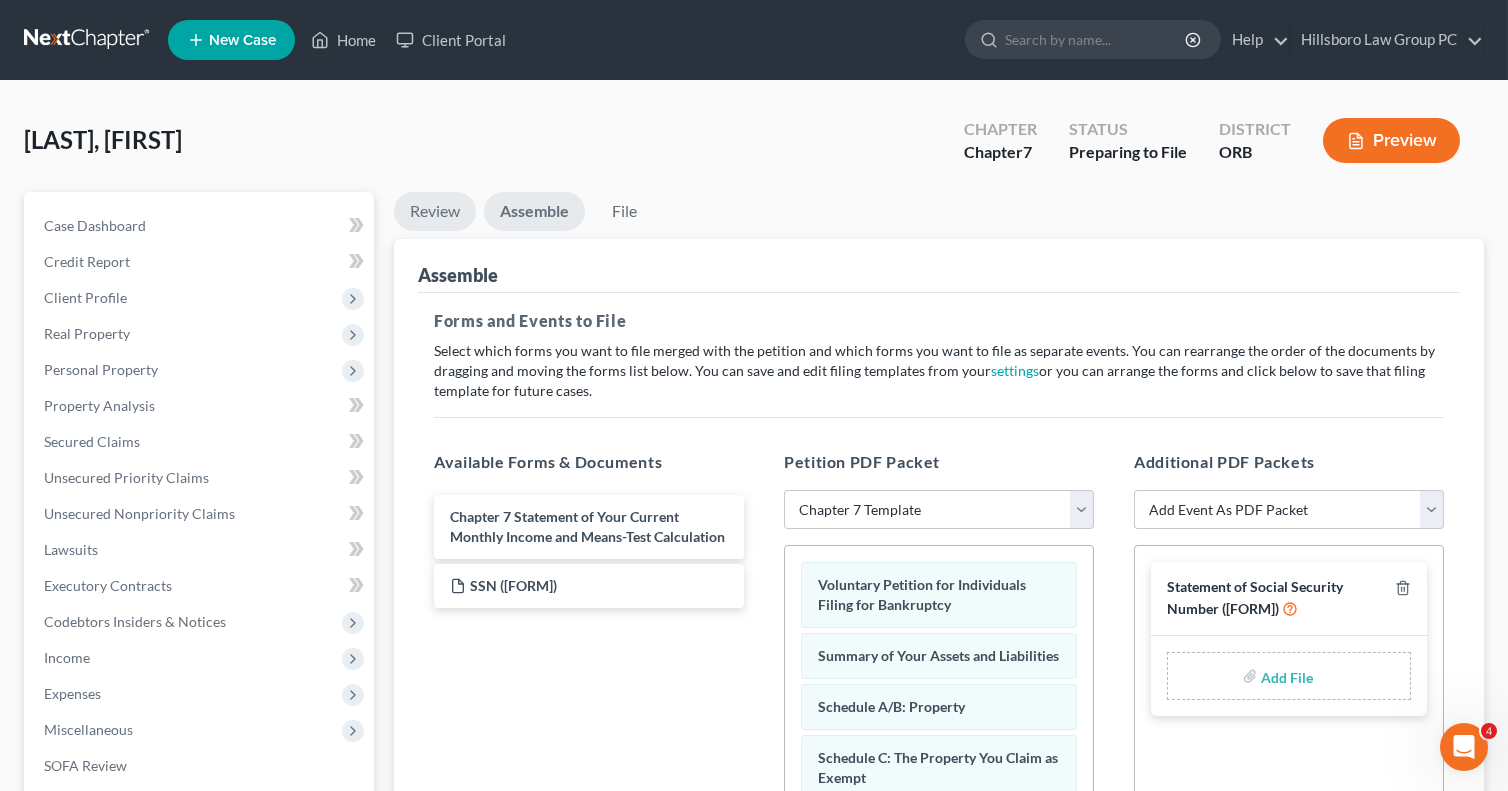 click on "Review" at bounding box center (435, 211) 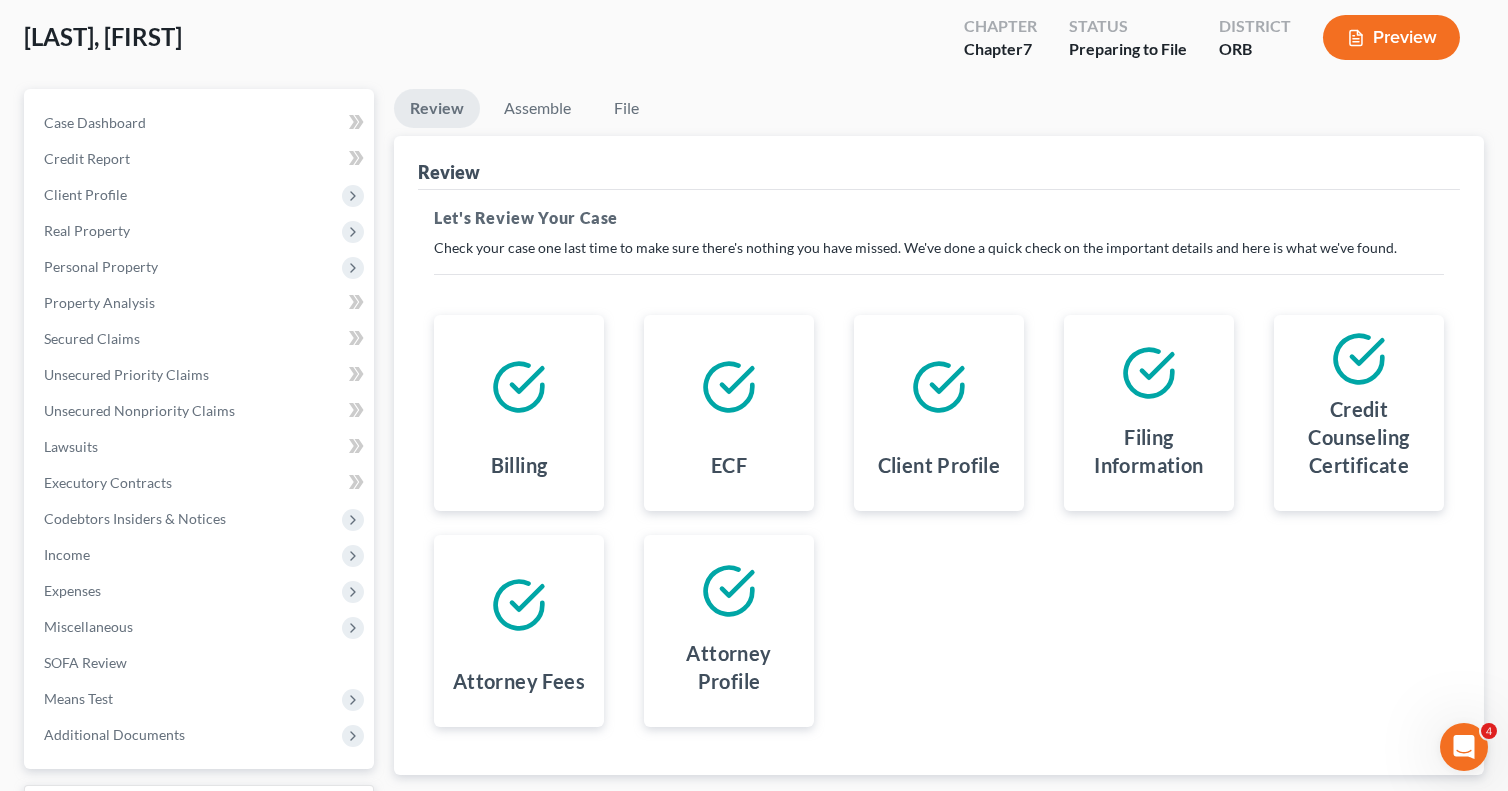 scroll, scrollTop: 269, scrollLeft: 0, axis: vertical 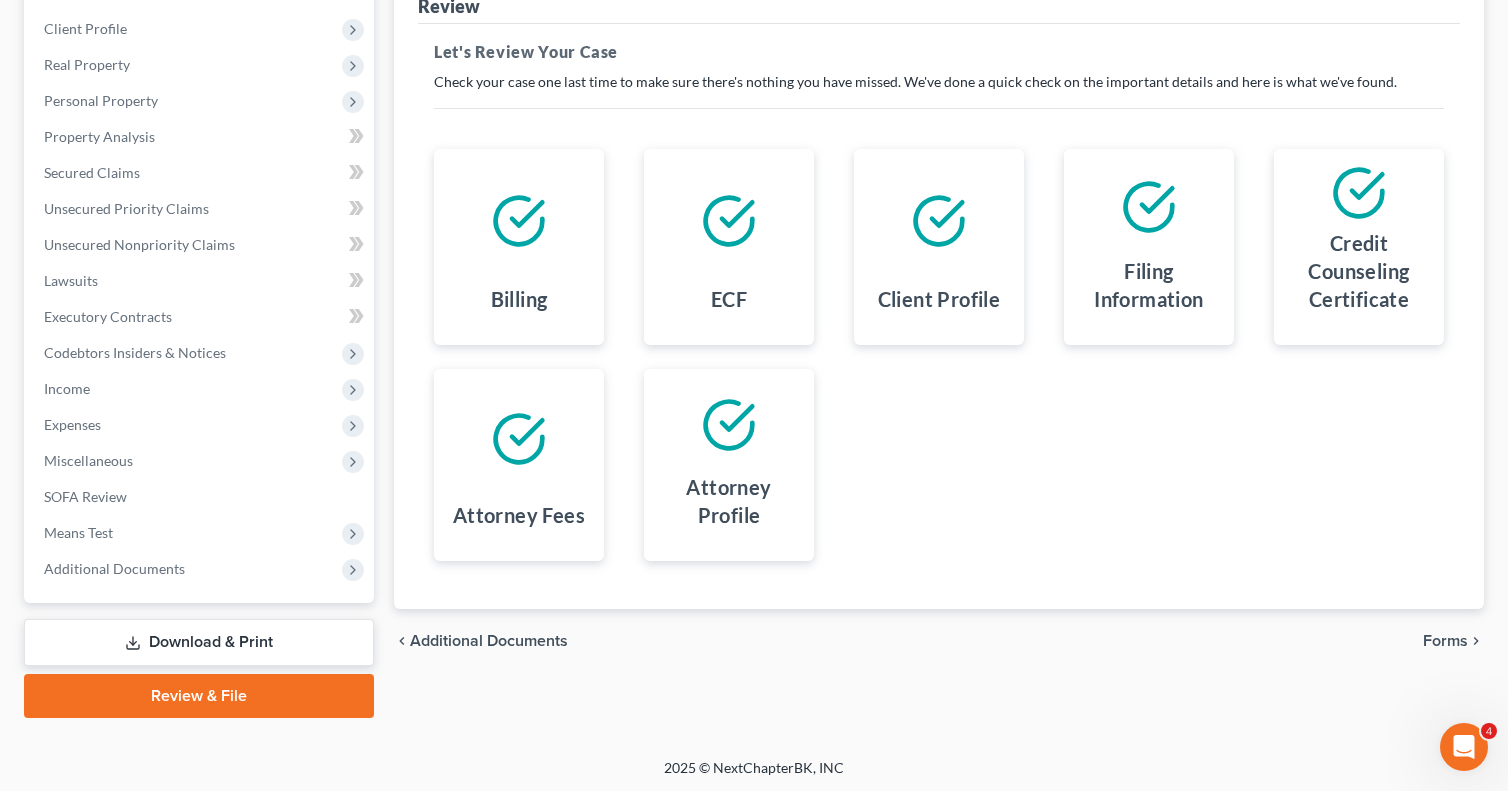 click on "Download & Print" at bounding box center [199, 642] 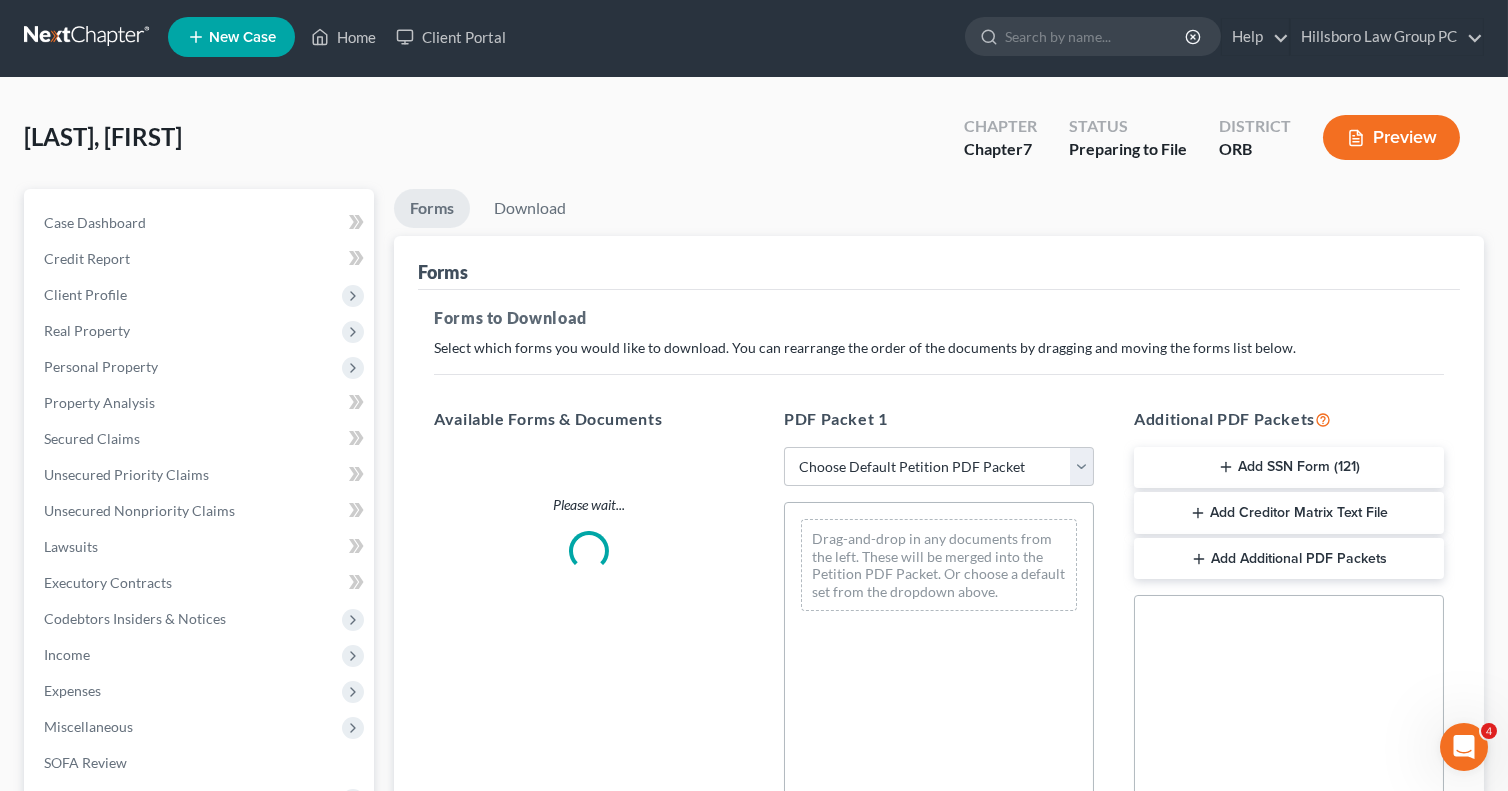 scroll, scrollTop: 0, scrollLeft: 0, axis: both 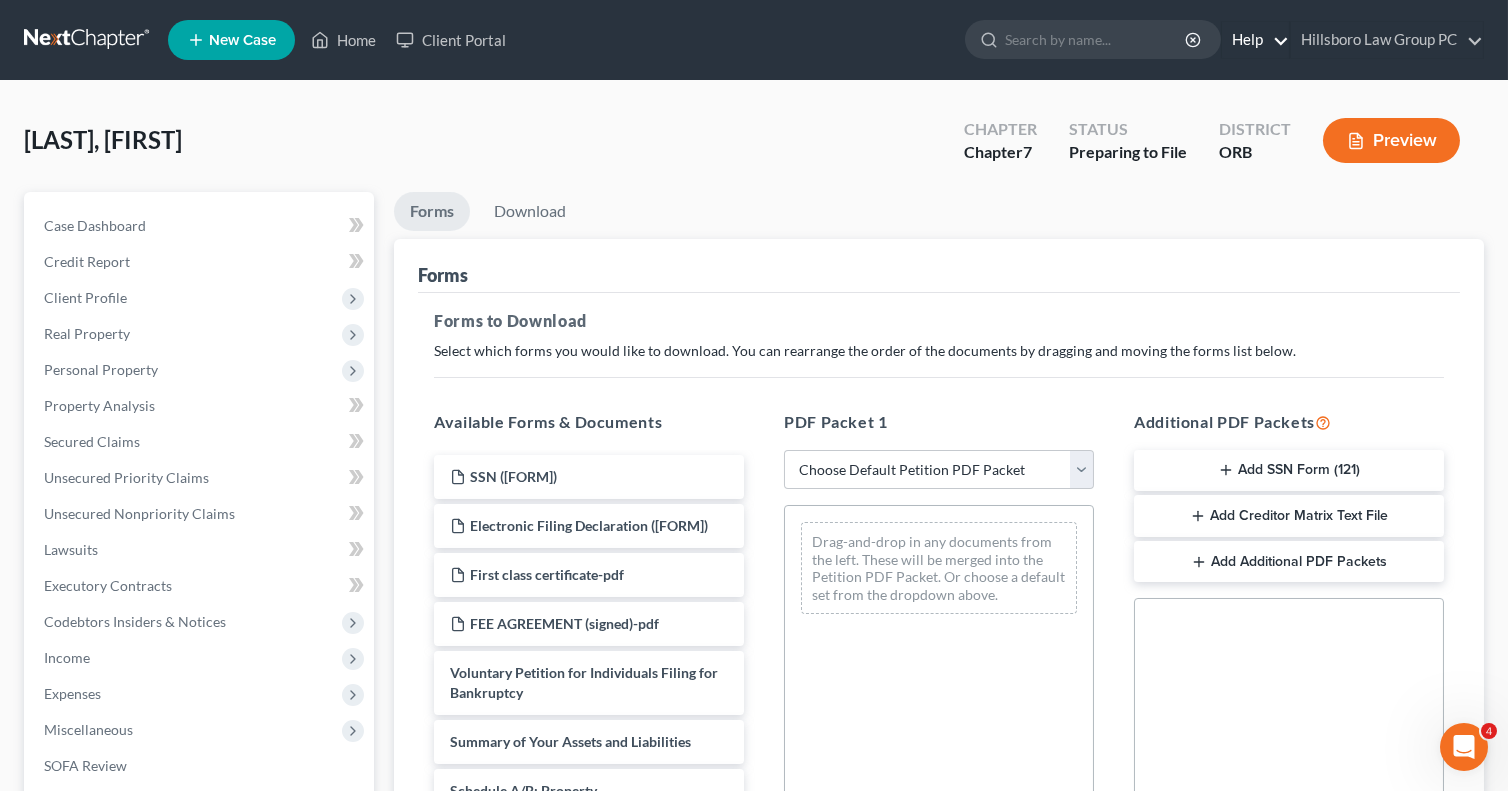click on "Help" at bounding box center (1255, 40) 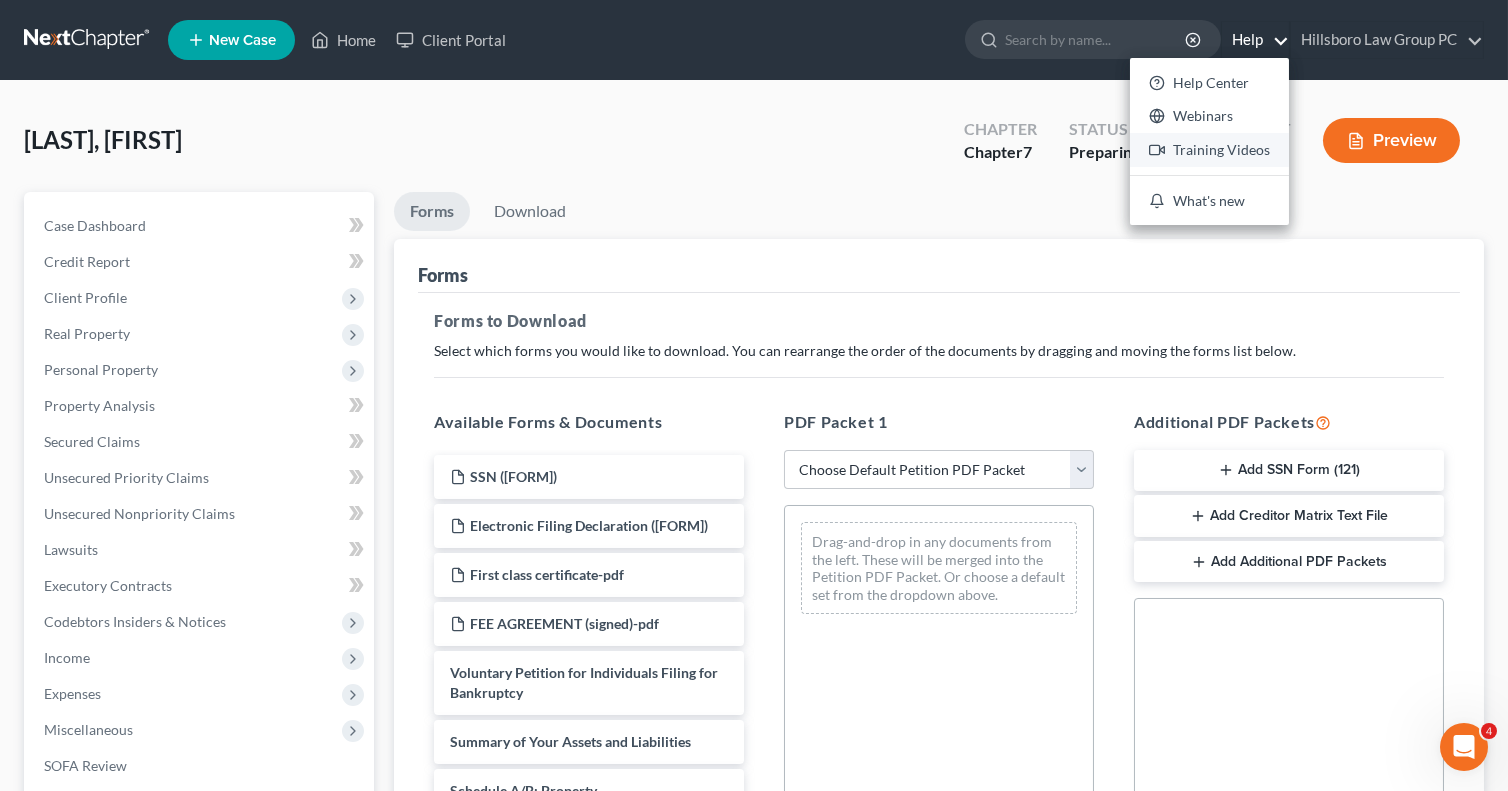 click on "Training Videos" at bounding box center [1209, 150] 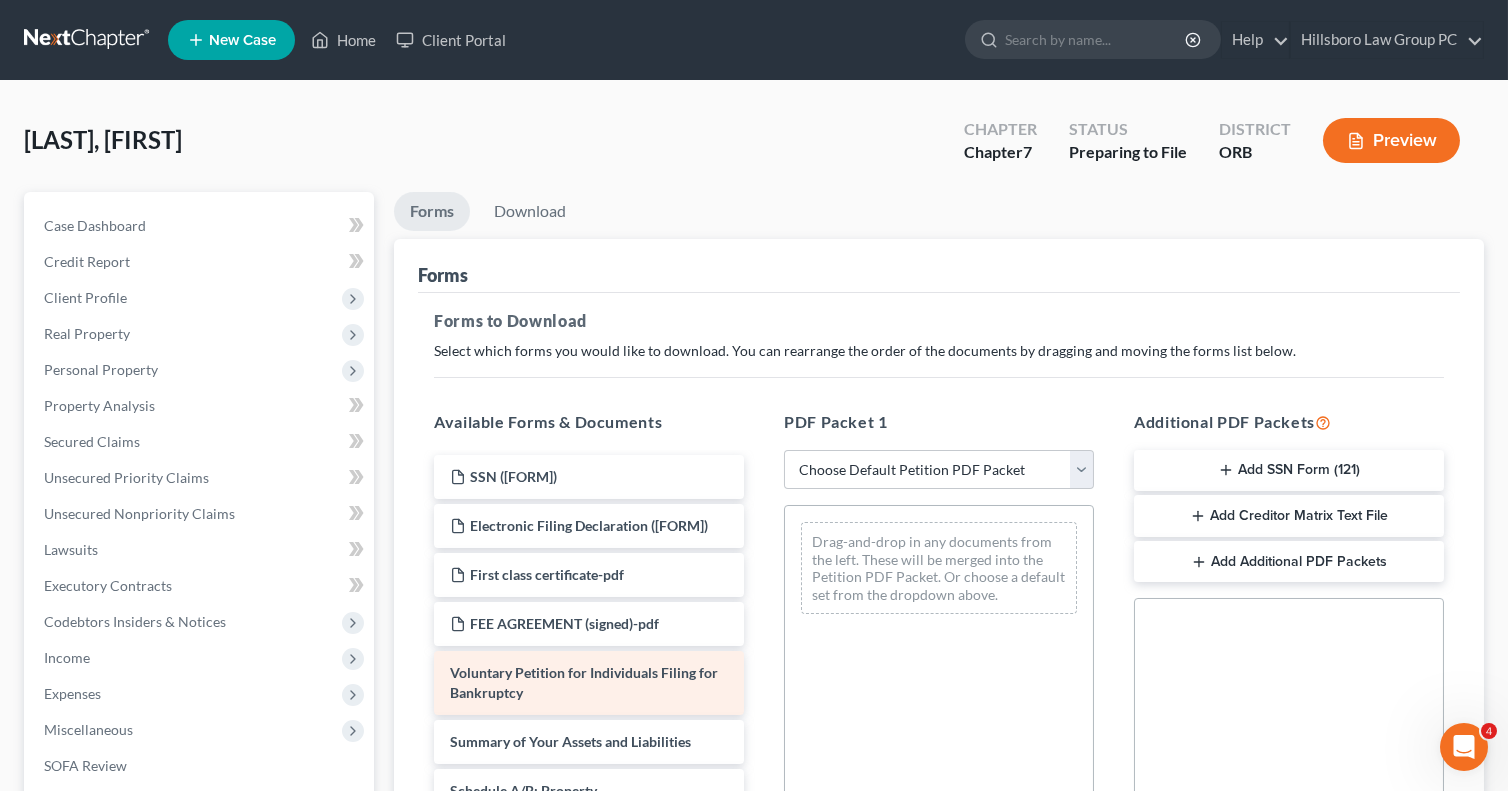 scroll, scrollTop: 100, scrollLeft: 0, axis: vertical 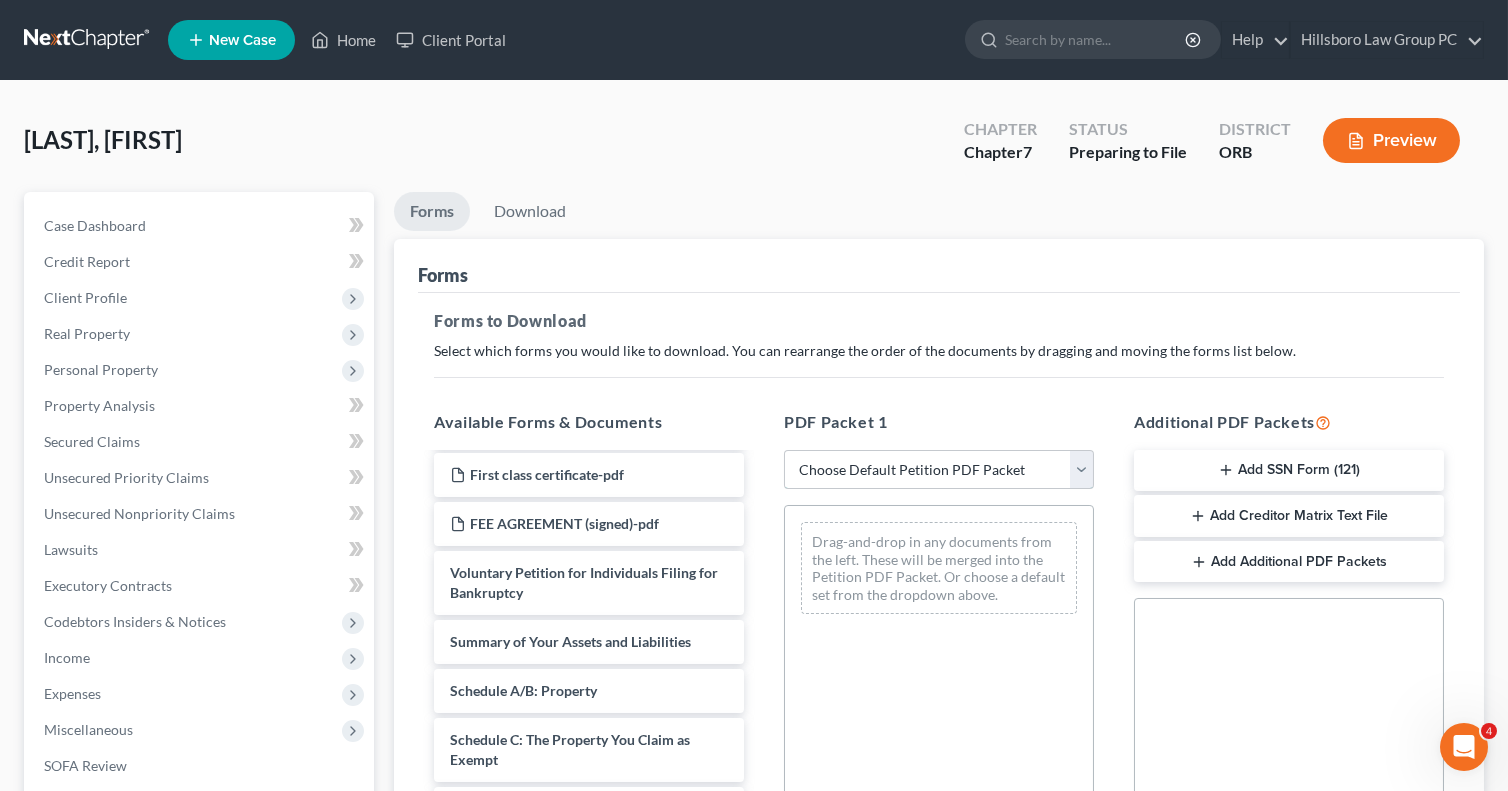 click on "Choose Default Petition PDF Packet Complete Bankruptcy Petition (all forms and schedules) Emergency Filing Forms (Petition and Creditor List Only) Amended Forms Signature Pages Only Petition Packet for Chapter 7 Chapter 7 filing Template Test" at bounding box center (939, 470) 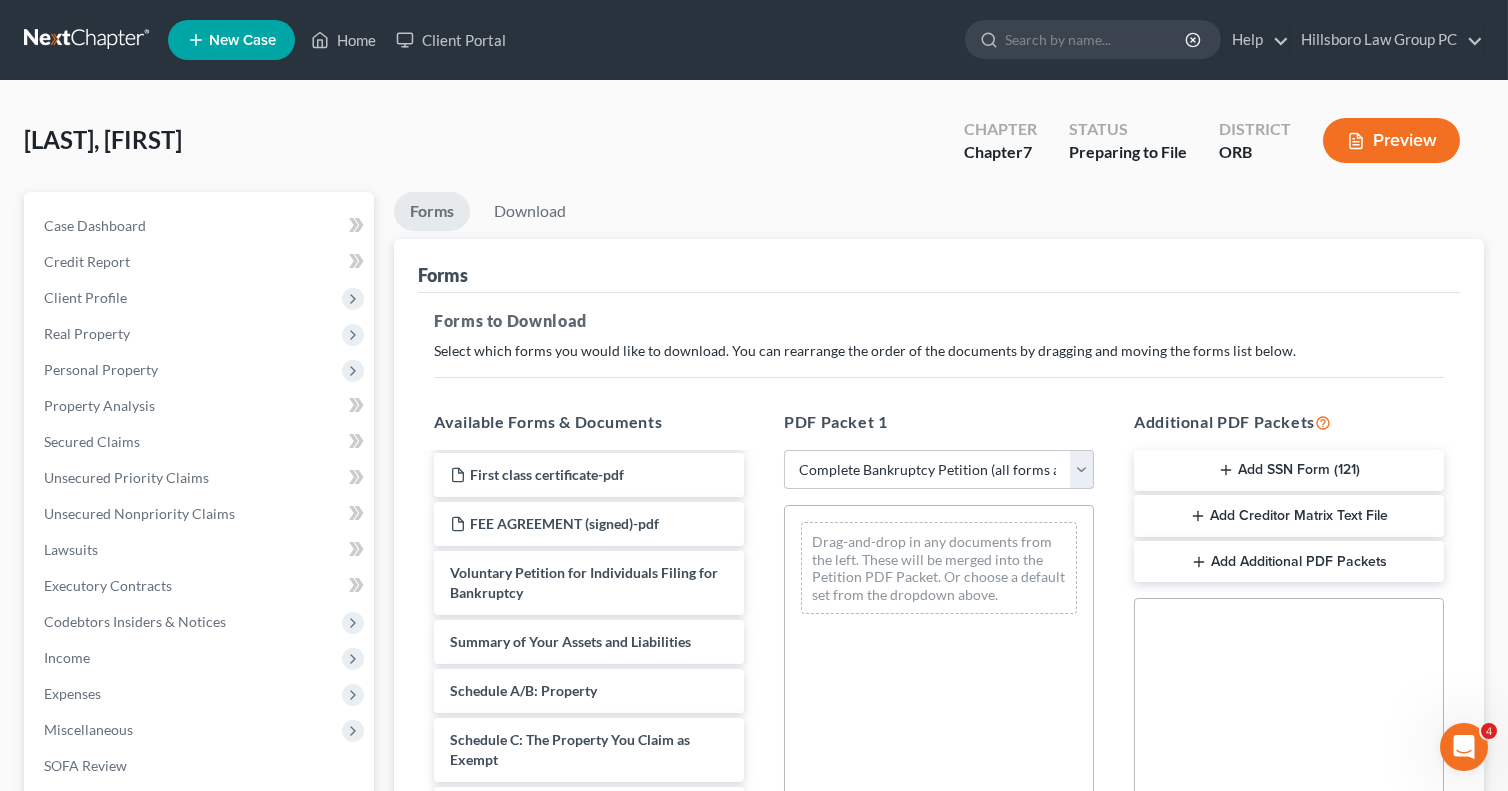 click on "Choose Default Petition PDF Packet Complete Bankruptcy Petition (all forms and schedules) Emergency Filing Forms (Petition and Creditor List Only) Amended Forms Signature Pages Only Petition Packet for Chapter 7 Chapter 7 filing Template Test" at bounding box center (939, 470) 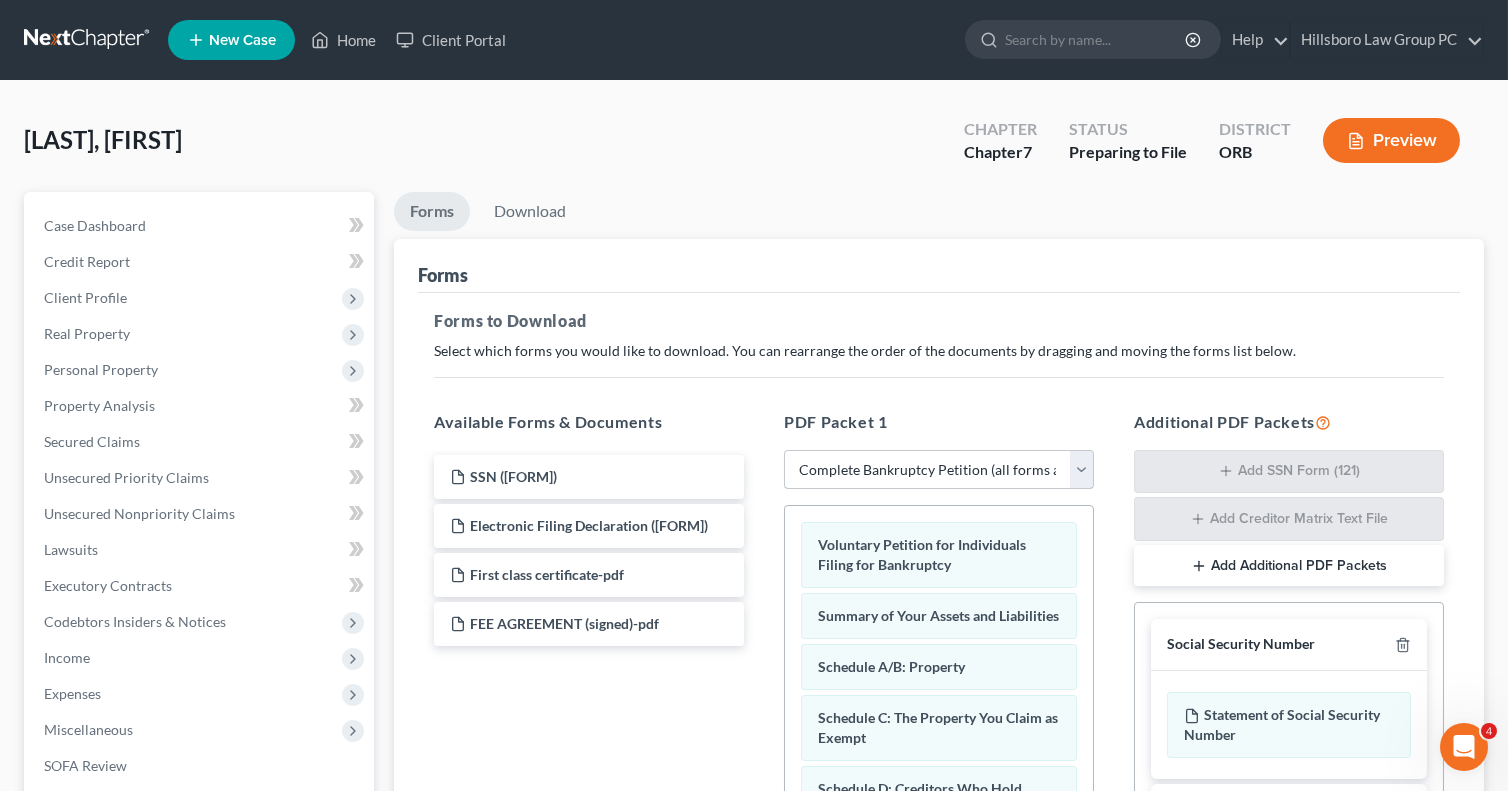 scroll, scrollTop: 0, scrollLeft: 0, axis: both 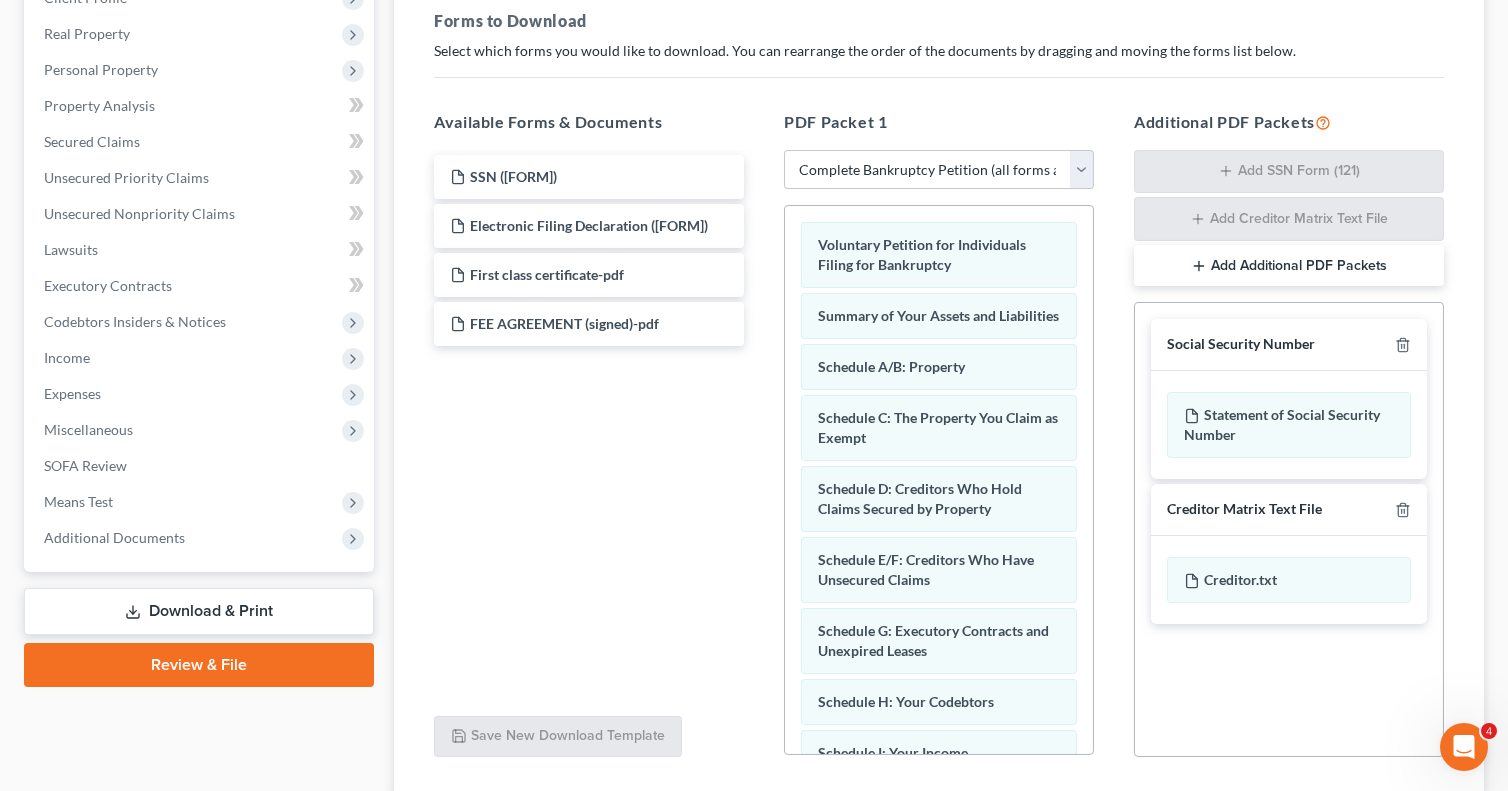 click on "Add Additional PDF Packets" at bounding box center [1289, 266] 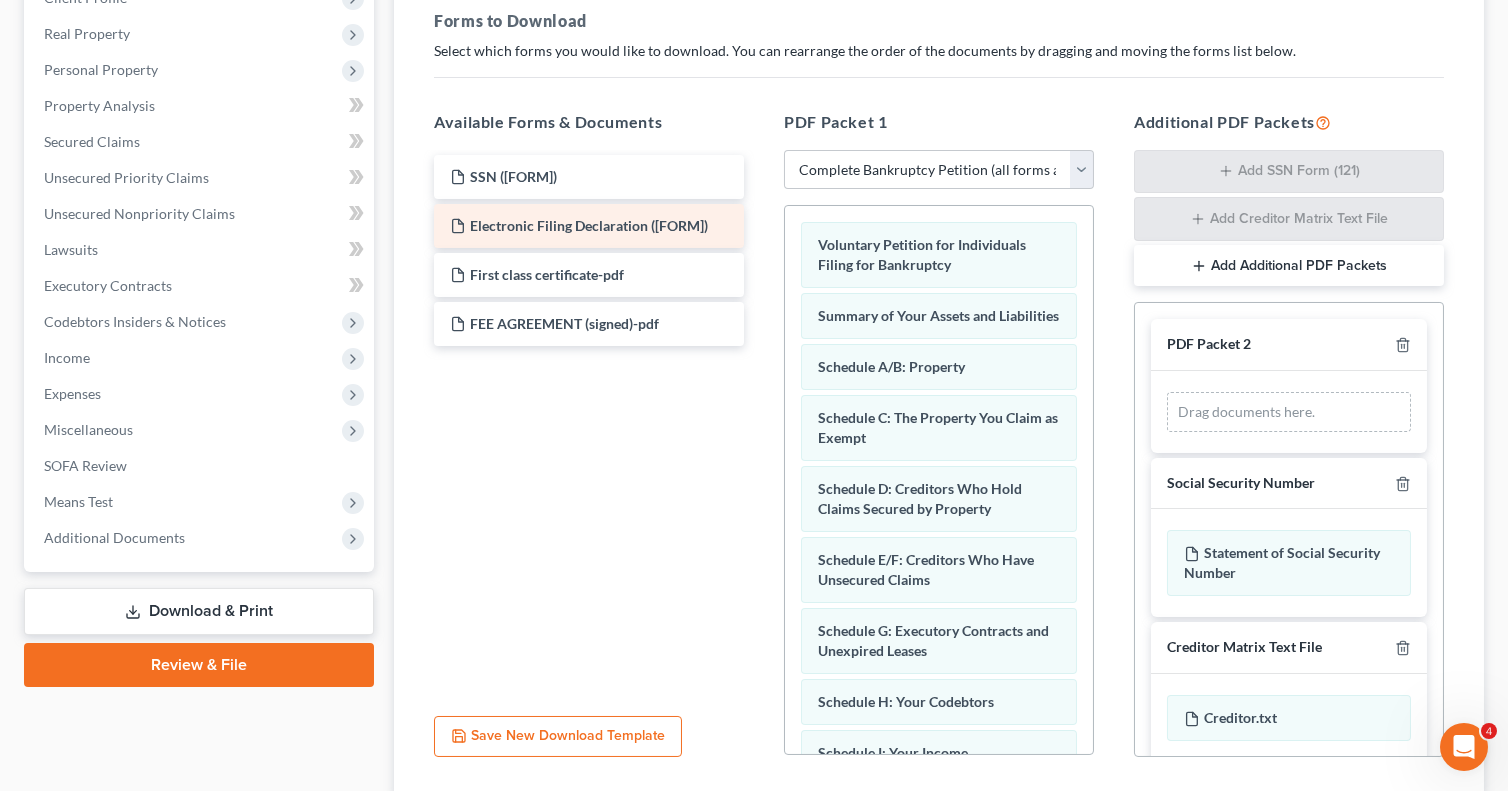 click on "Electronic Filing Declaration (5005)" at bounding box center [589, 225] 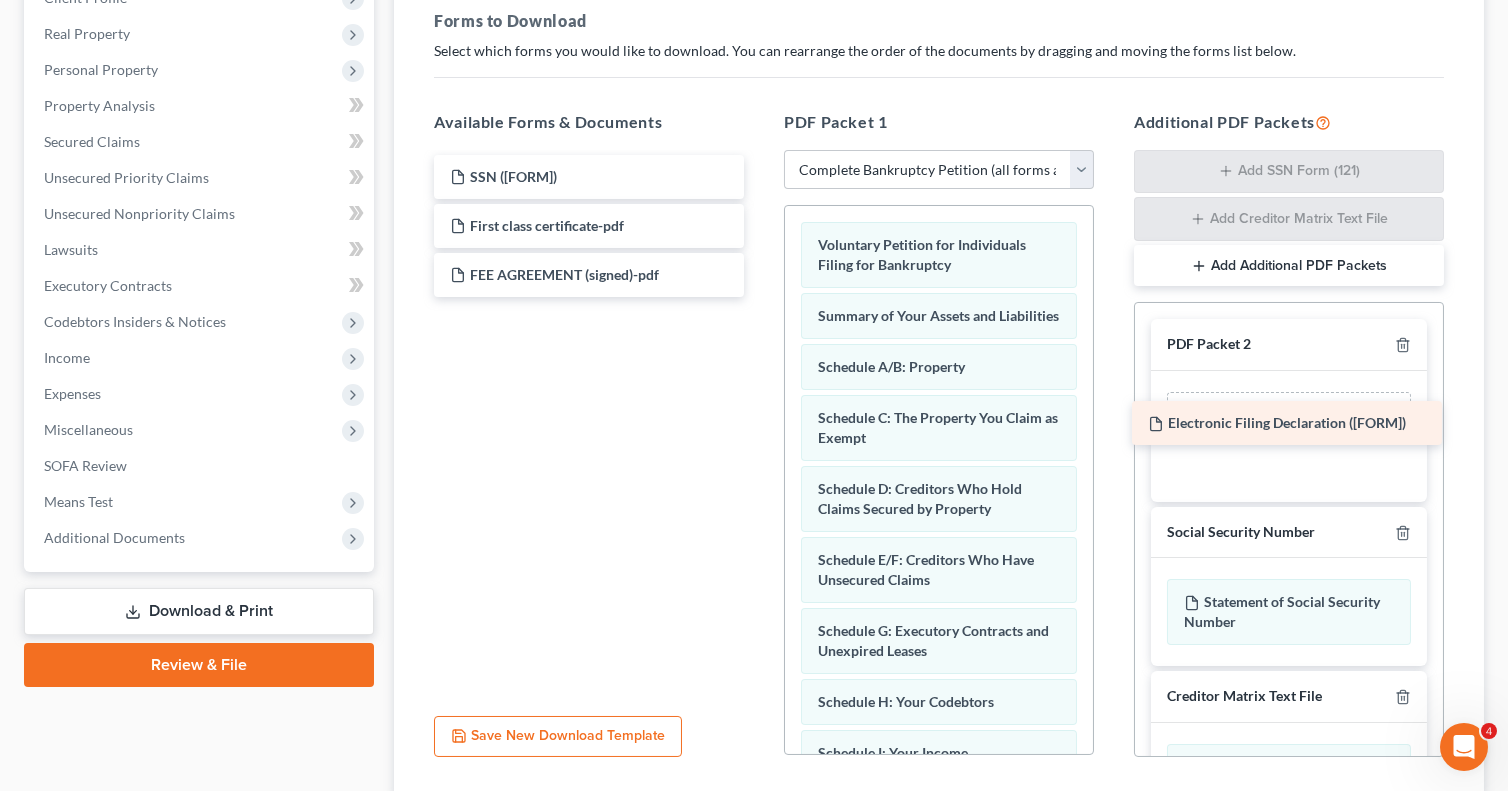 drag, startPoint x: 518, startPoint y: 216, endPoint x: 1216, endPoint y: 415, distance: 725.81335 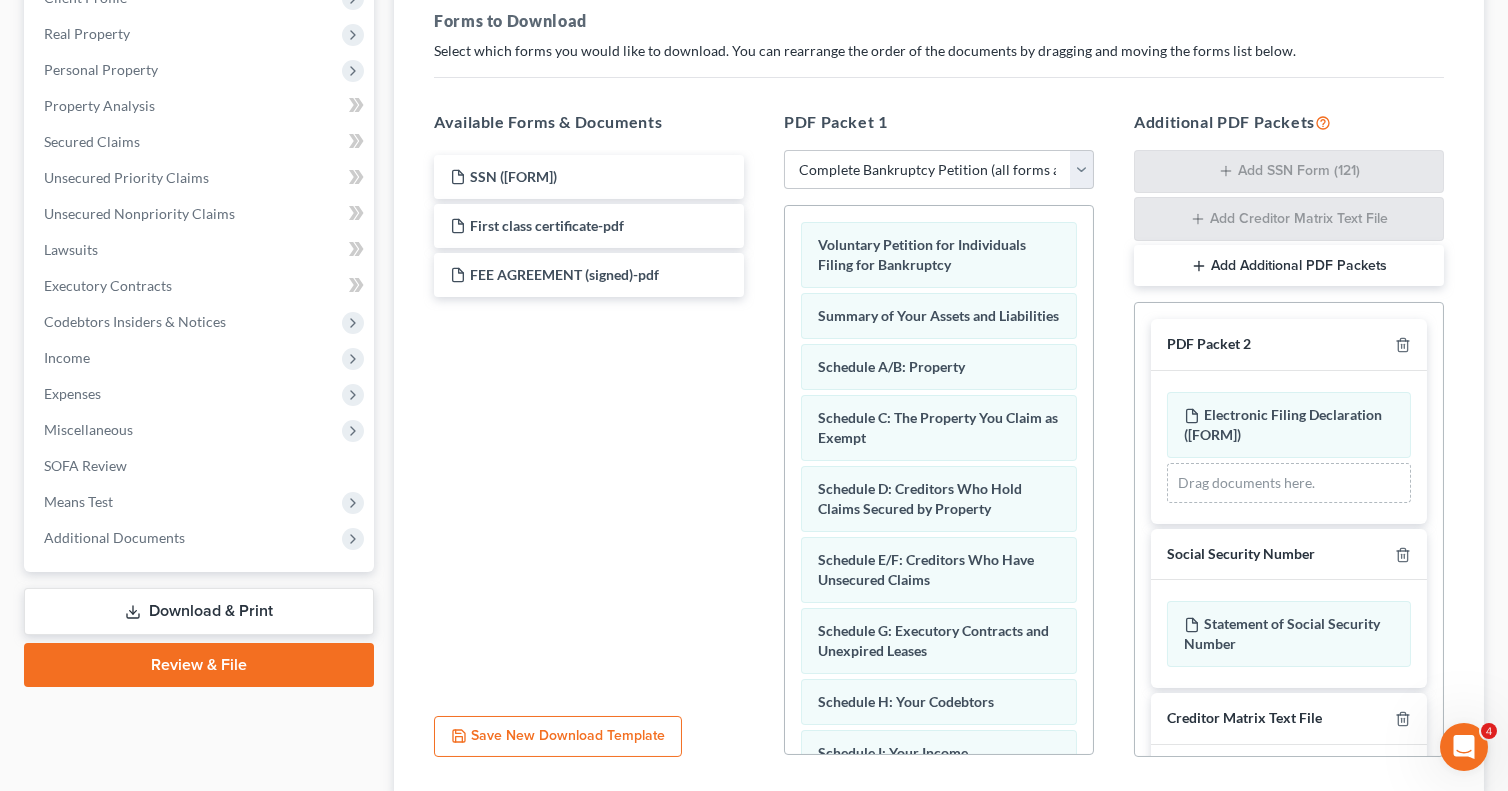 scroll, scrollTop: 91, scrollLeft: 0, axis: vertical 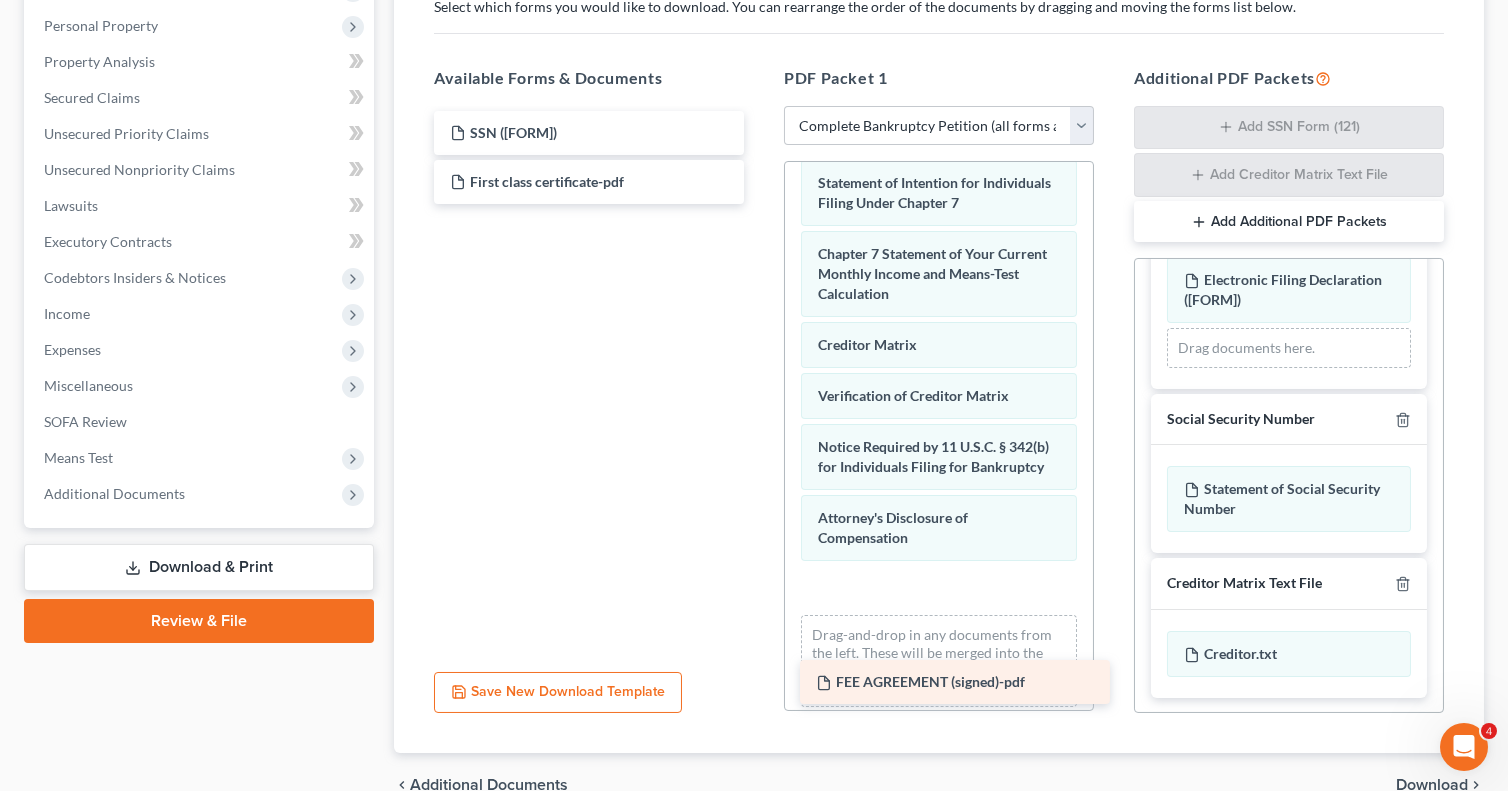 drag, startPoint x: 505, startPoint y: 222, endPoint x: 871, endPoint y: 675, distance: 582.3787 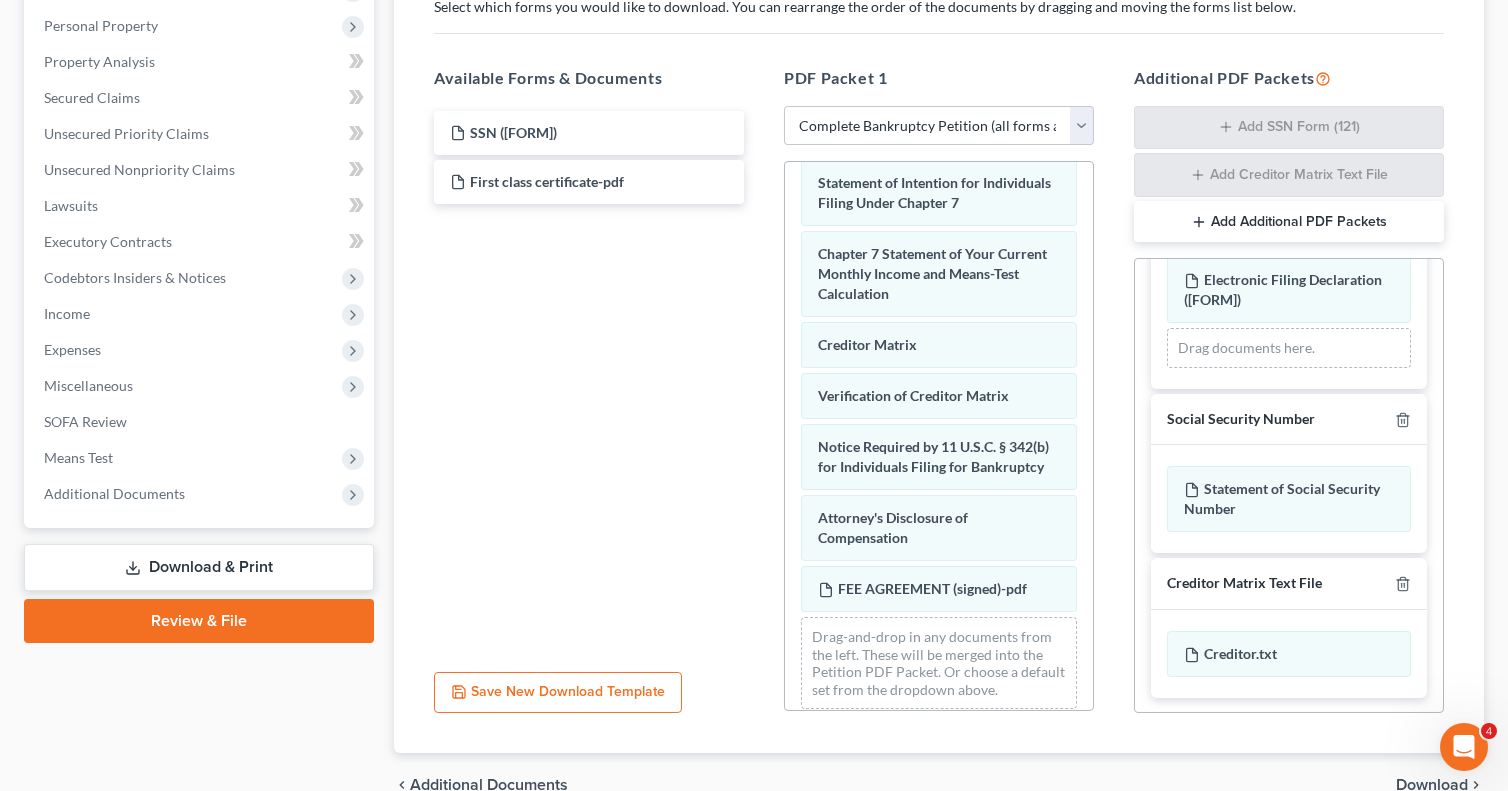 click on "Add Additional PDF Packets" at bounding box center [1289, 222] 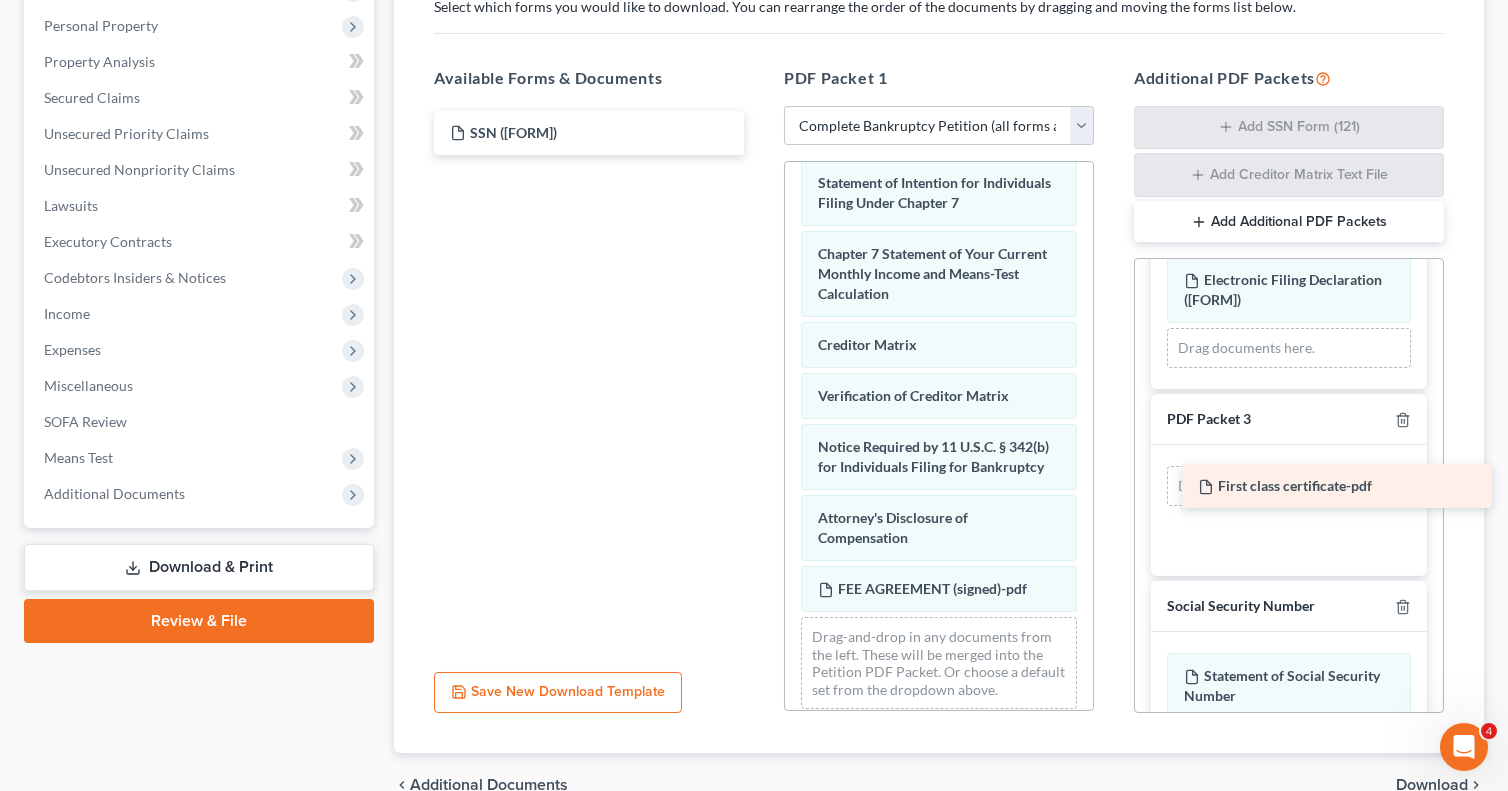drag, startPoint x: 511, startPoint y: 178, endPoint x: 1258, endPoint y: 485, distance: 807.62494 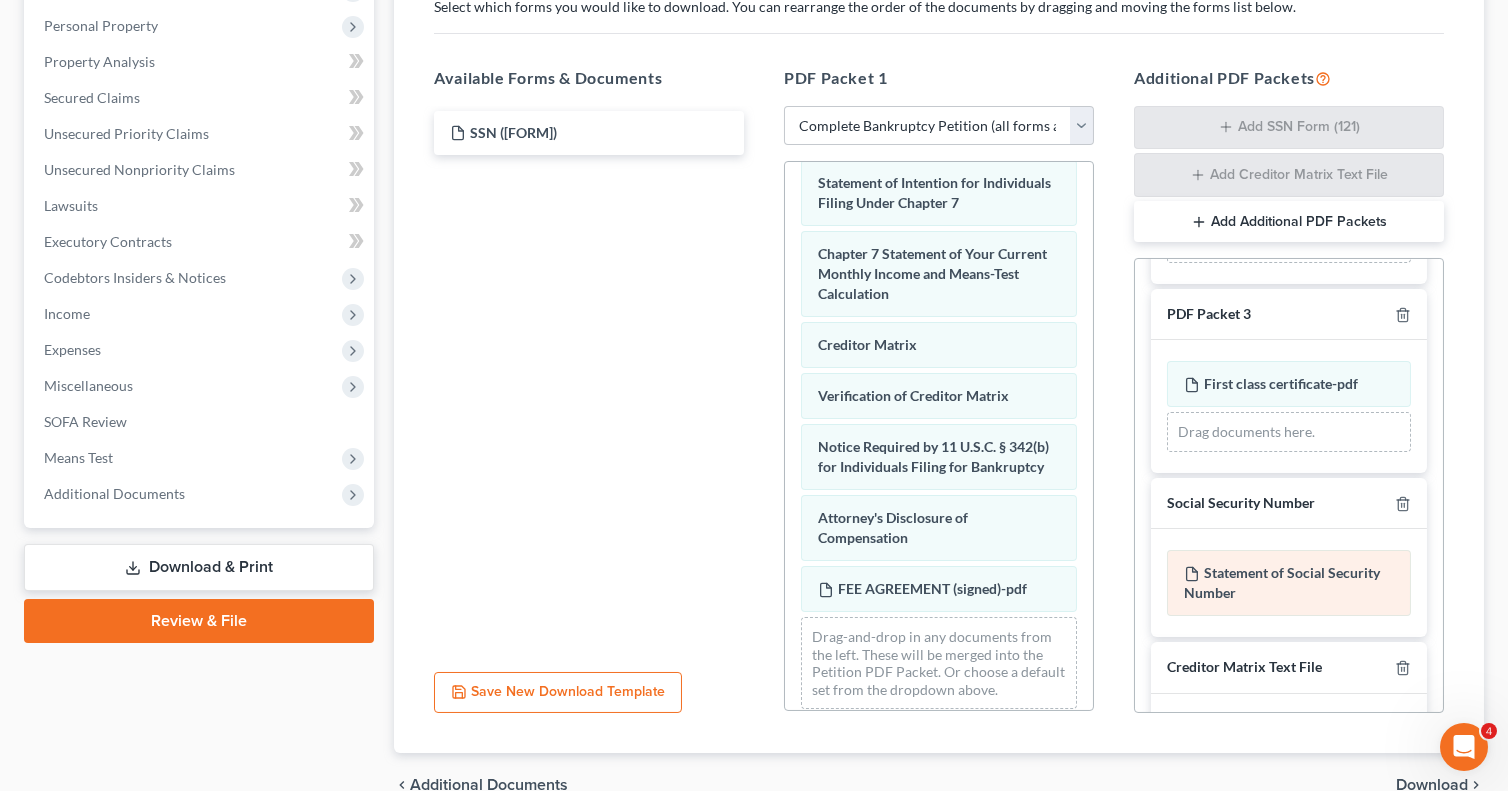 scroll, scrollTop: 279, scrollLeft: 0, axis: vertical 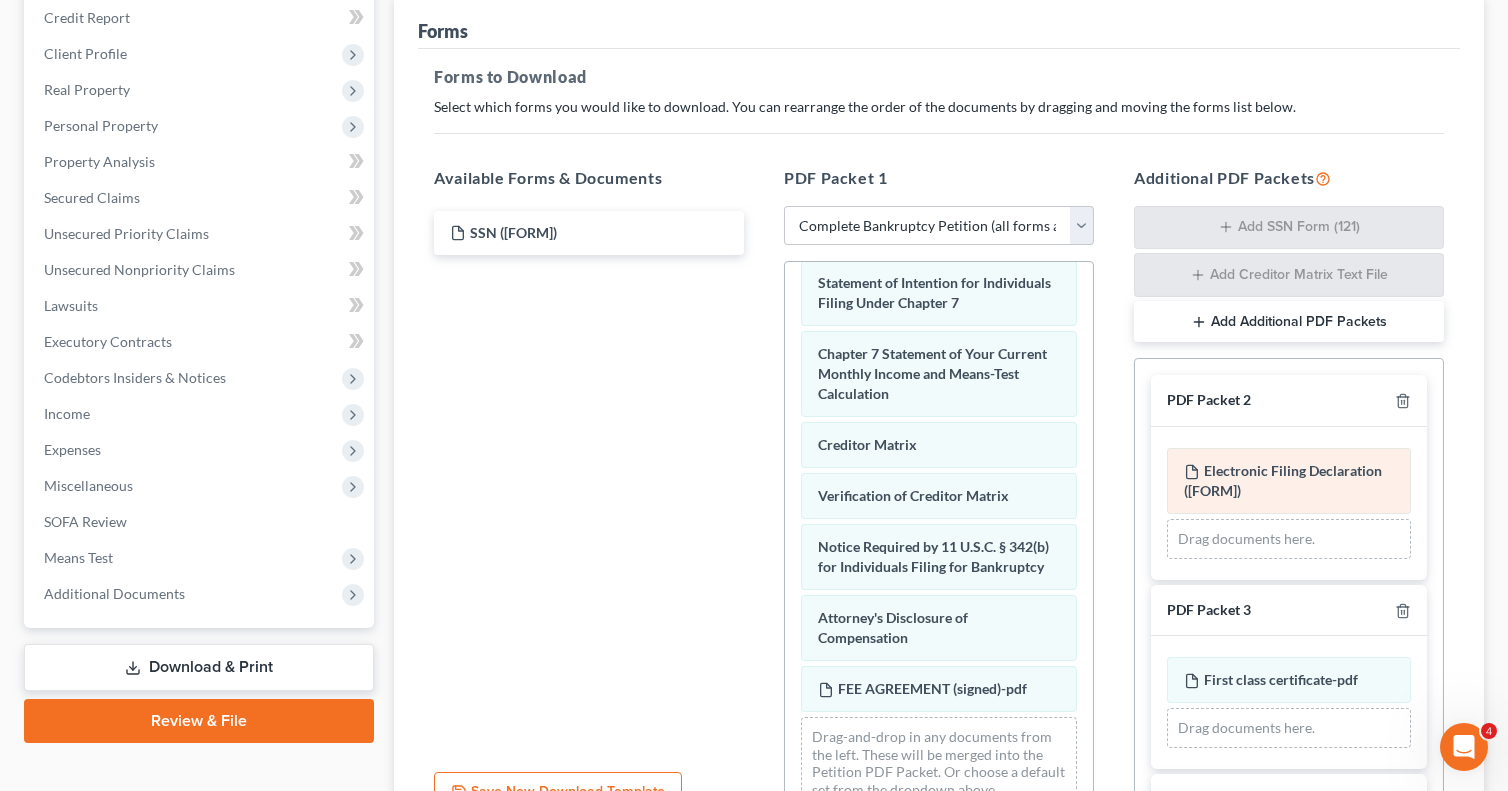 click on "Electronic Filing Declaration (5005)" at bounding box center (1283, 480) 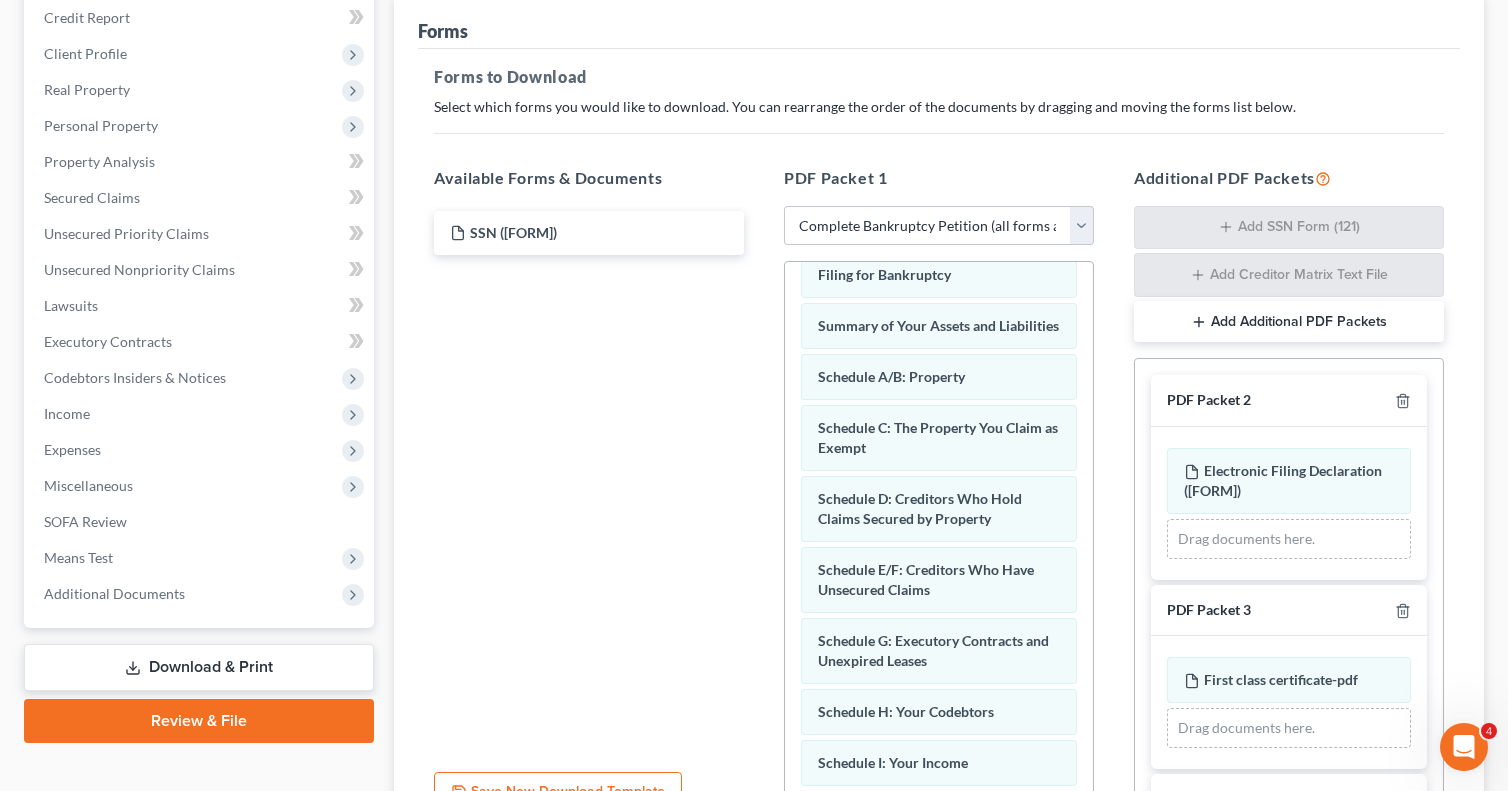 scroll, scrollTop: 0, scrollLeft: 0, axis: both 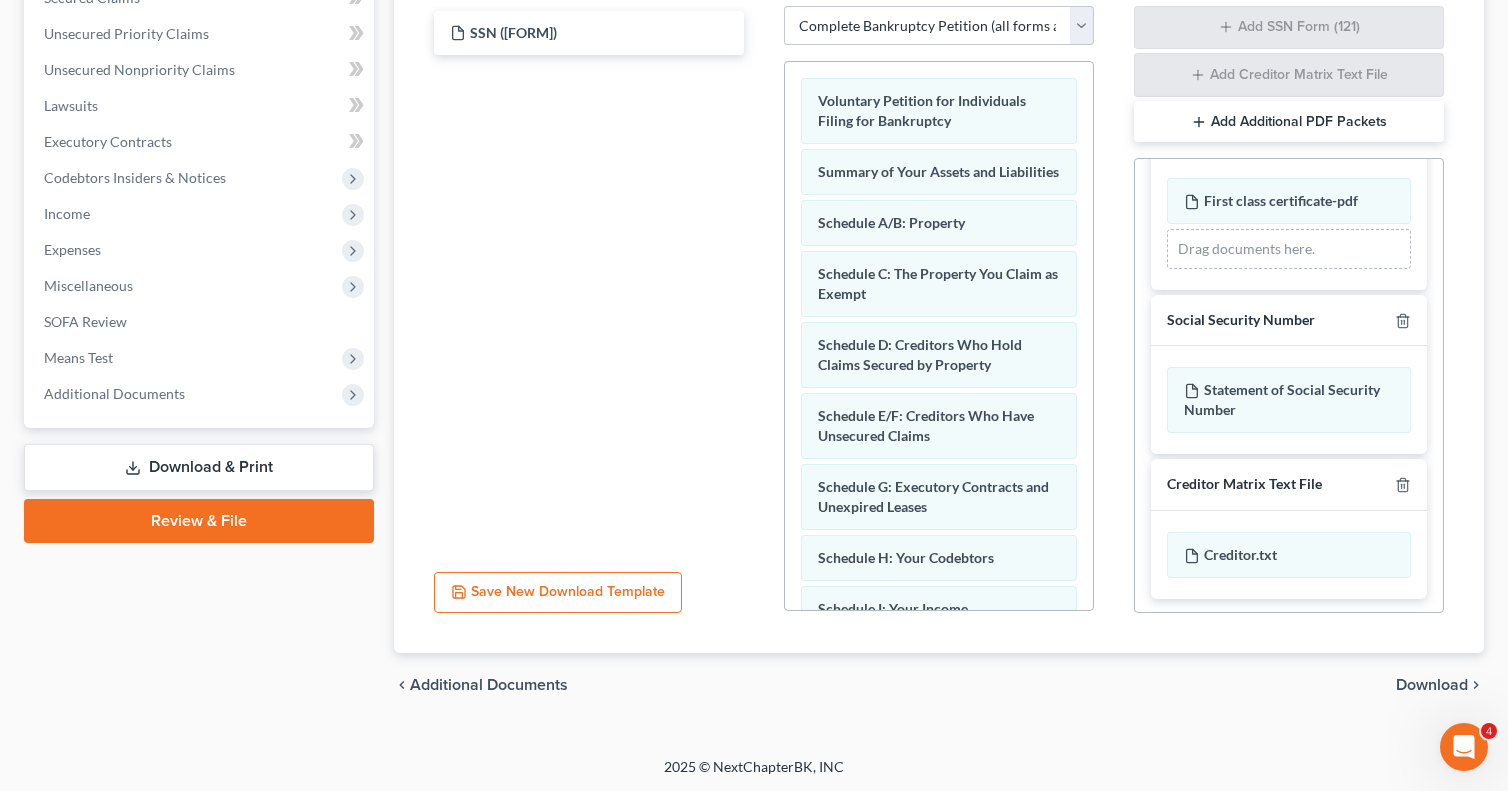 click on "Review & File" at bounding box center (199, 521) 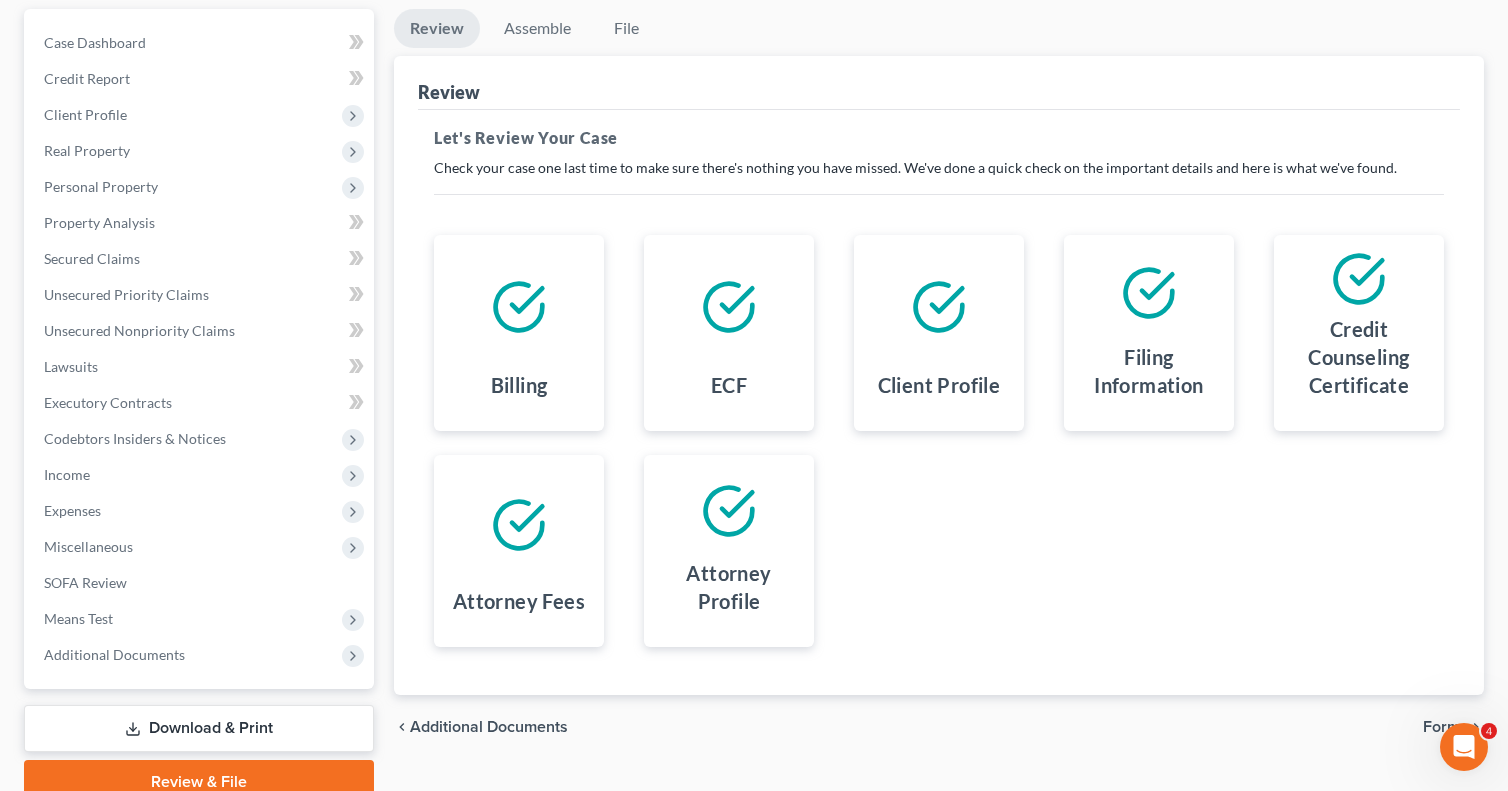scroll, scrollTop: 0, scrollLeft: 0, axis: both 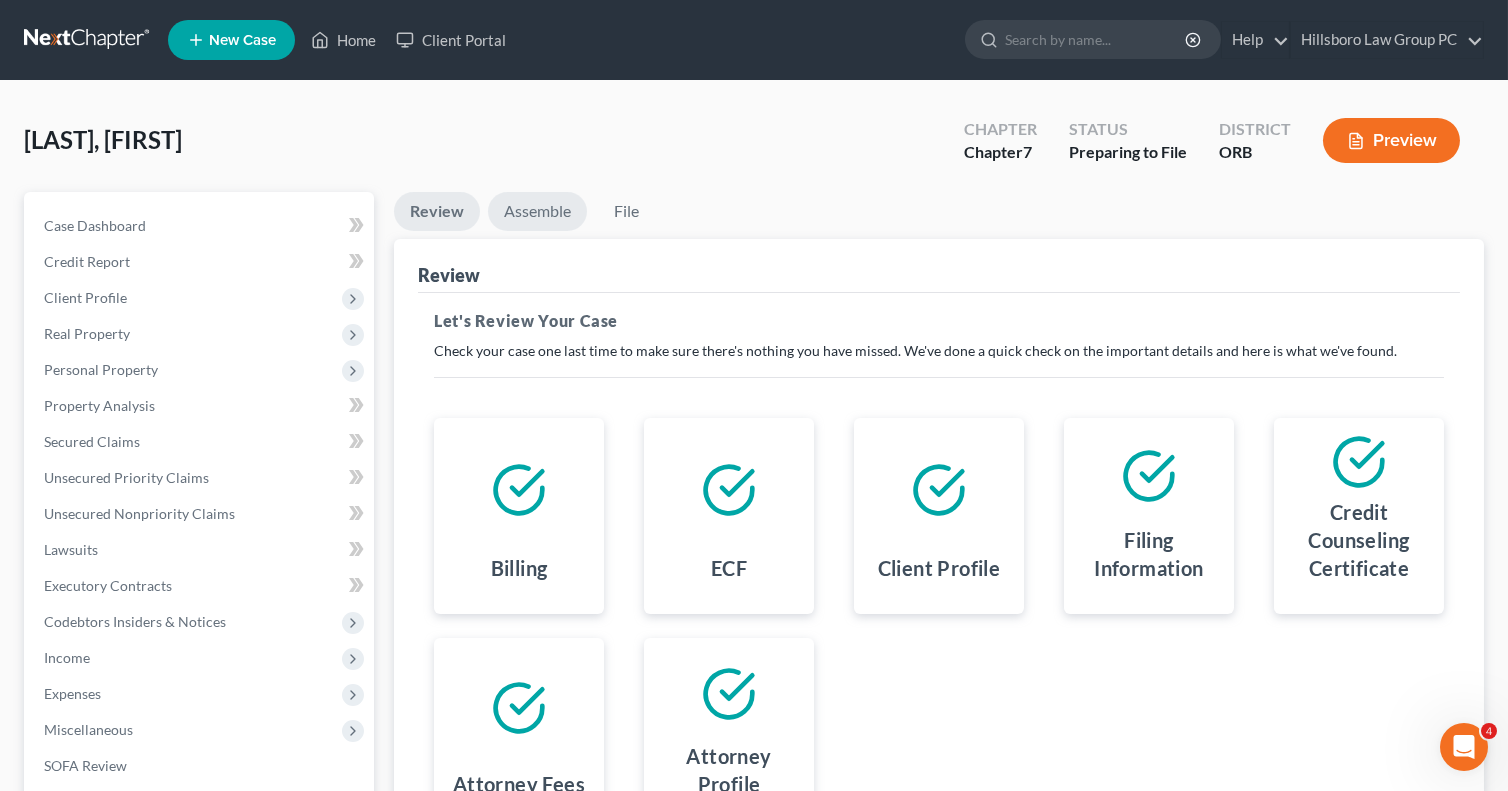 click on "Assemble" at bounding box center (537, 211) 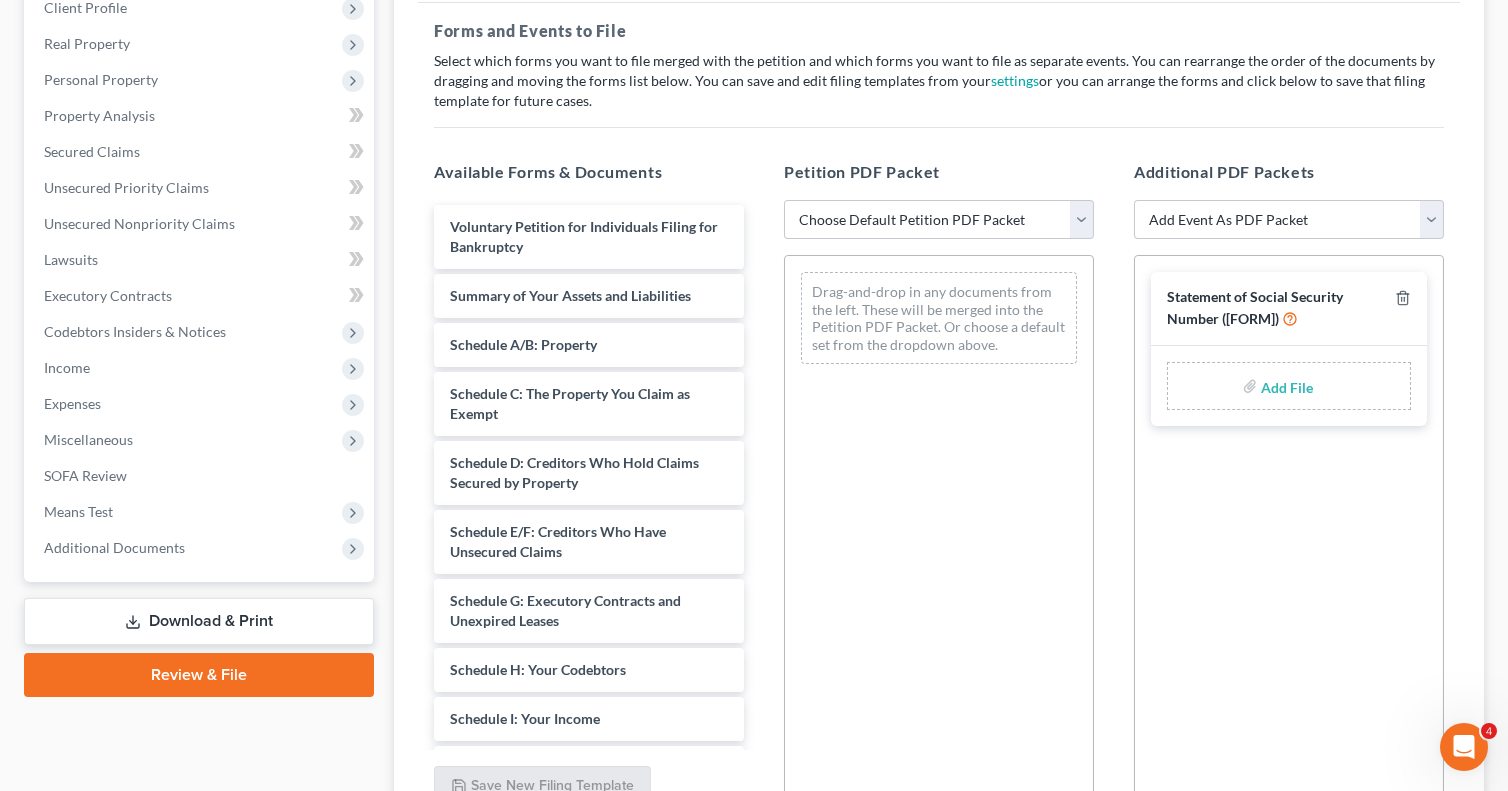 scroll, scrollTop: 300, scrollLeft: 0, axis: vertical 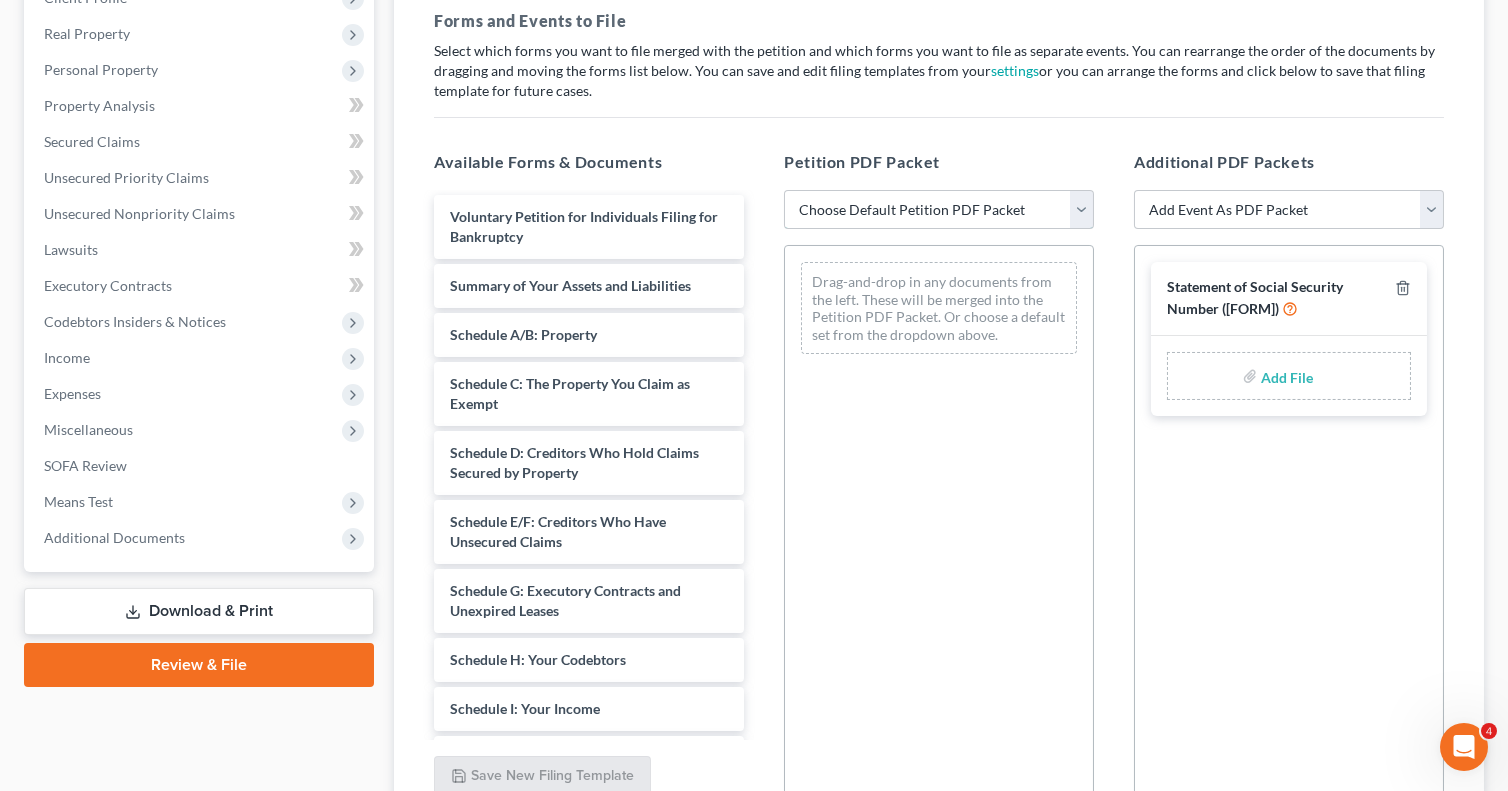 click on "Choose Default Petition PDF Packet Emergency Filing (Voluntary Petition and Creditor List Only) Chapter 7 Template Chapter 7 filing Template FINAL CHAPTER 7 FILING DOCUMENTS 101121 Chapter 7 Packet 11/21/24" at bounding box center [939, 210] 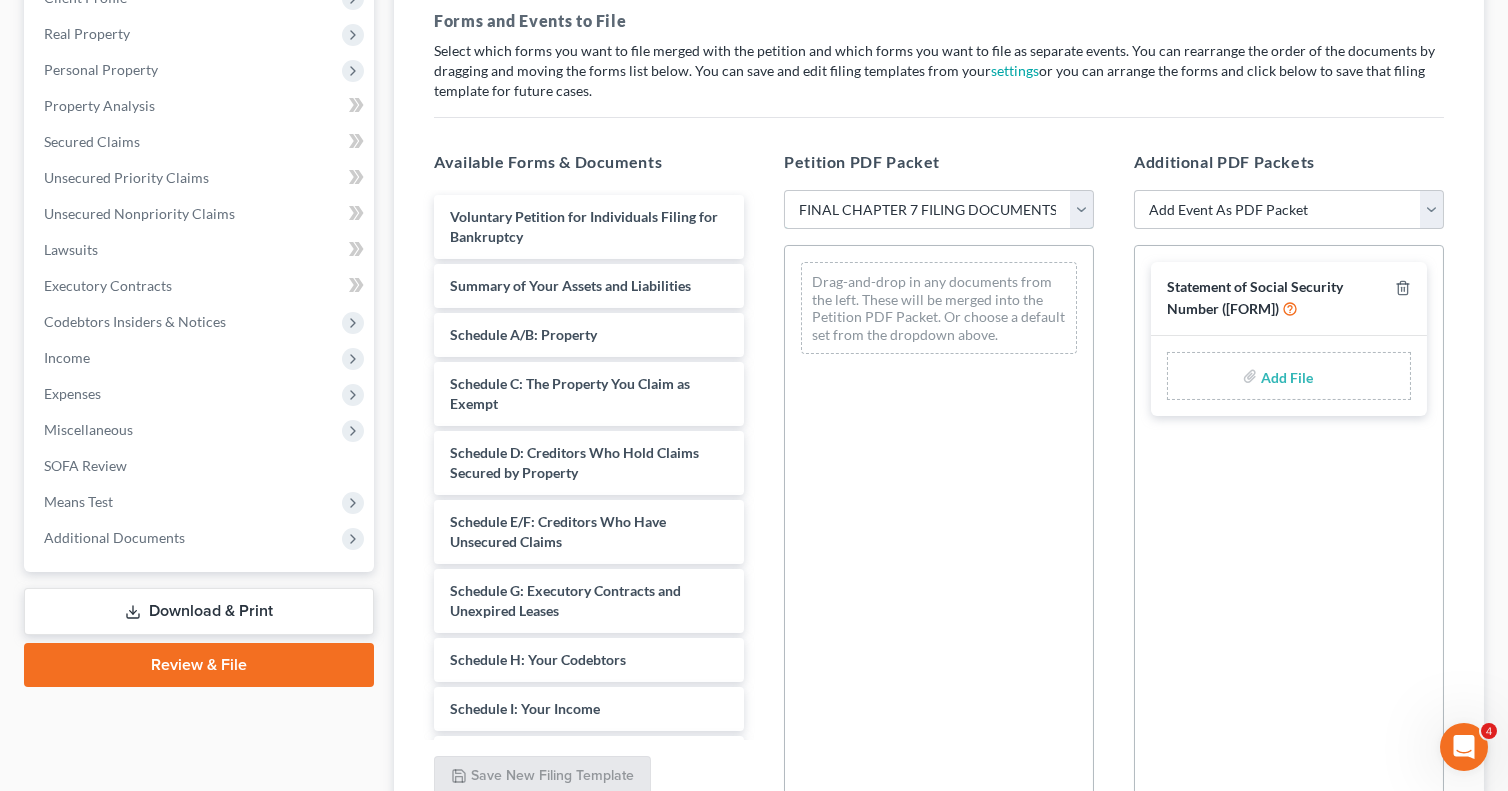 click on "Choose Default Petition PDF Packet Emergency Filing (Voluntary Petition and Creditor List Only) Chapter 7 Template Chapter 7 filing Template FINAL CHAPTER 7 FILING DOCUMENTS 101121 Chapter 7 Packet 11/21/24" at bounding box center [939, 210] 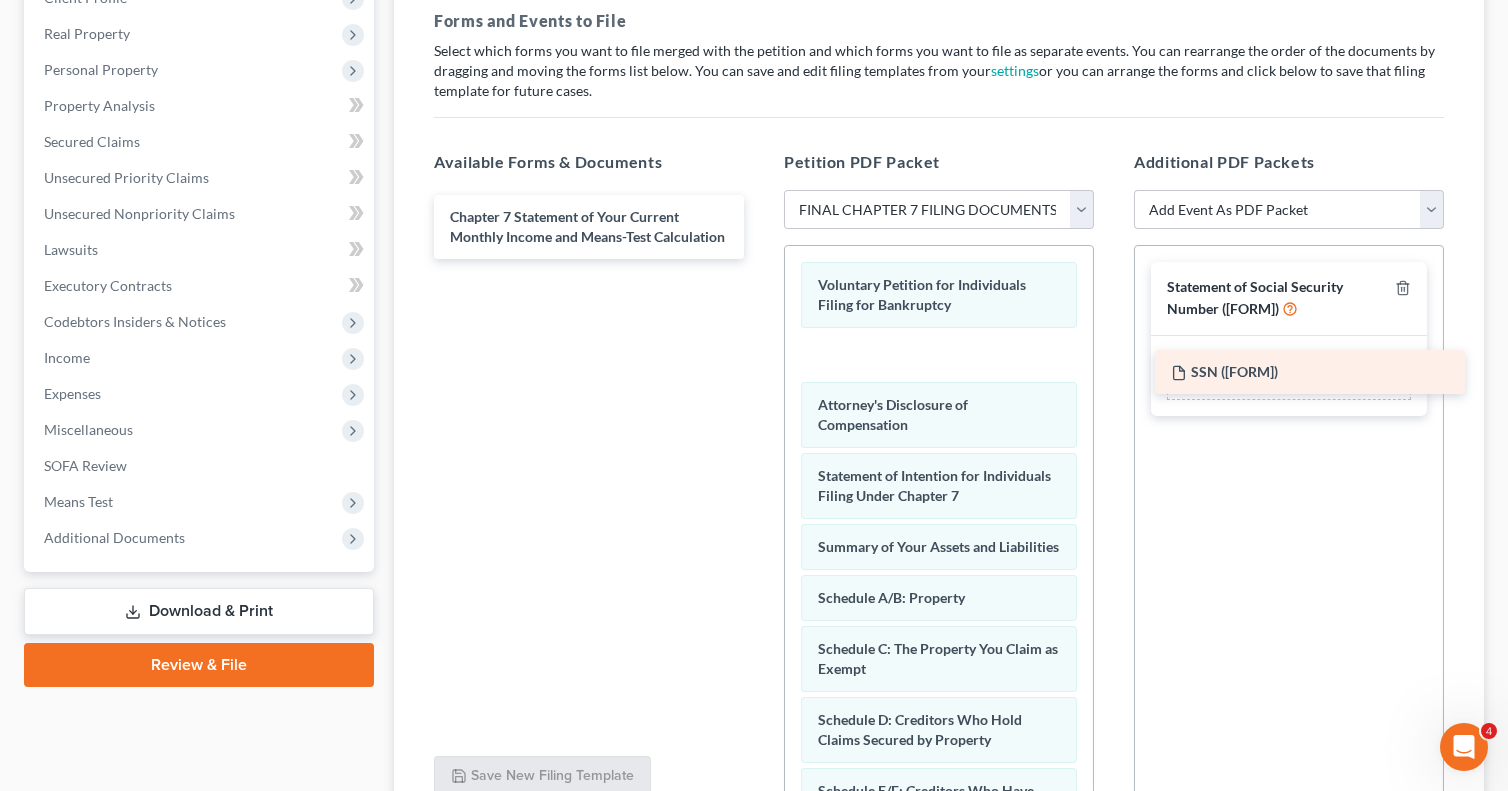drag, startPoint x: 563, startPoint y: 283, endPoint x: 1292, endPoint y: 387, distance: 736.38104 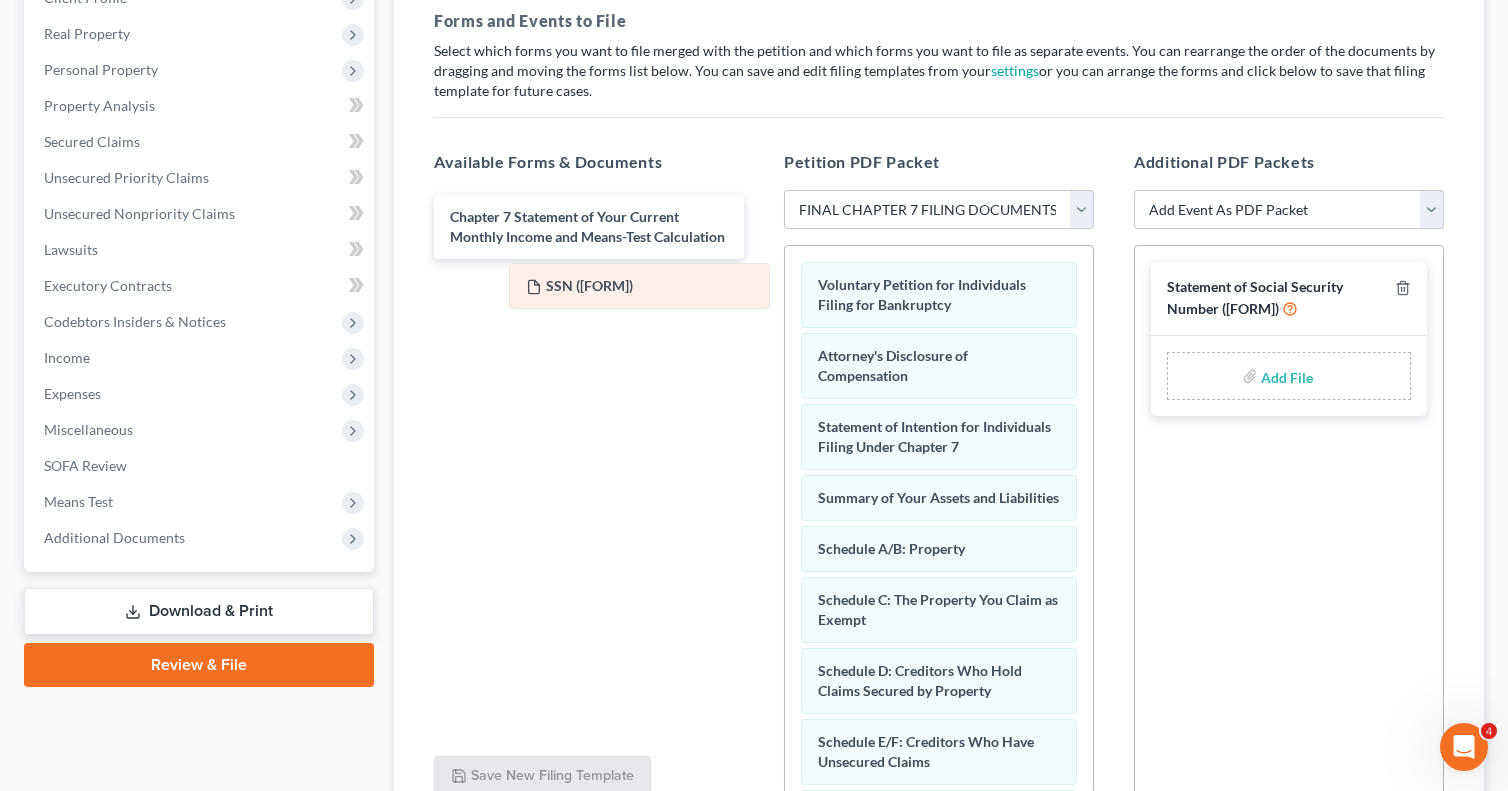 drag, startPoint x: 874, startPoint y: 353, endPoint x: 530, endPoint y: 274, distance: 352.95468 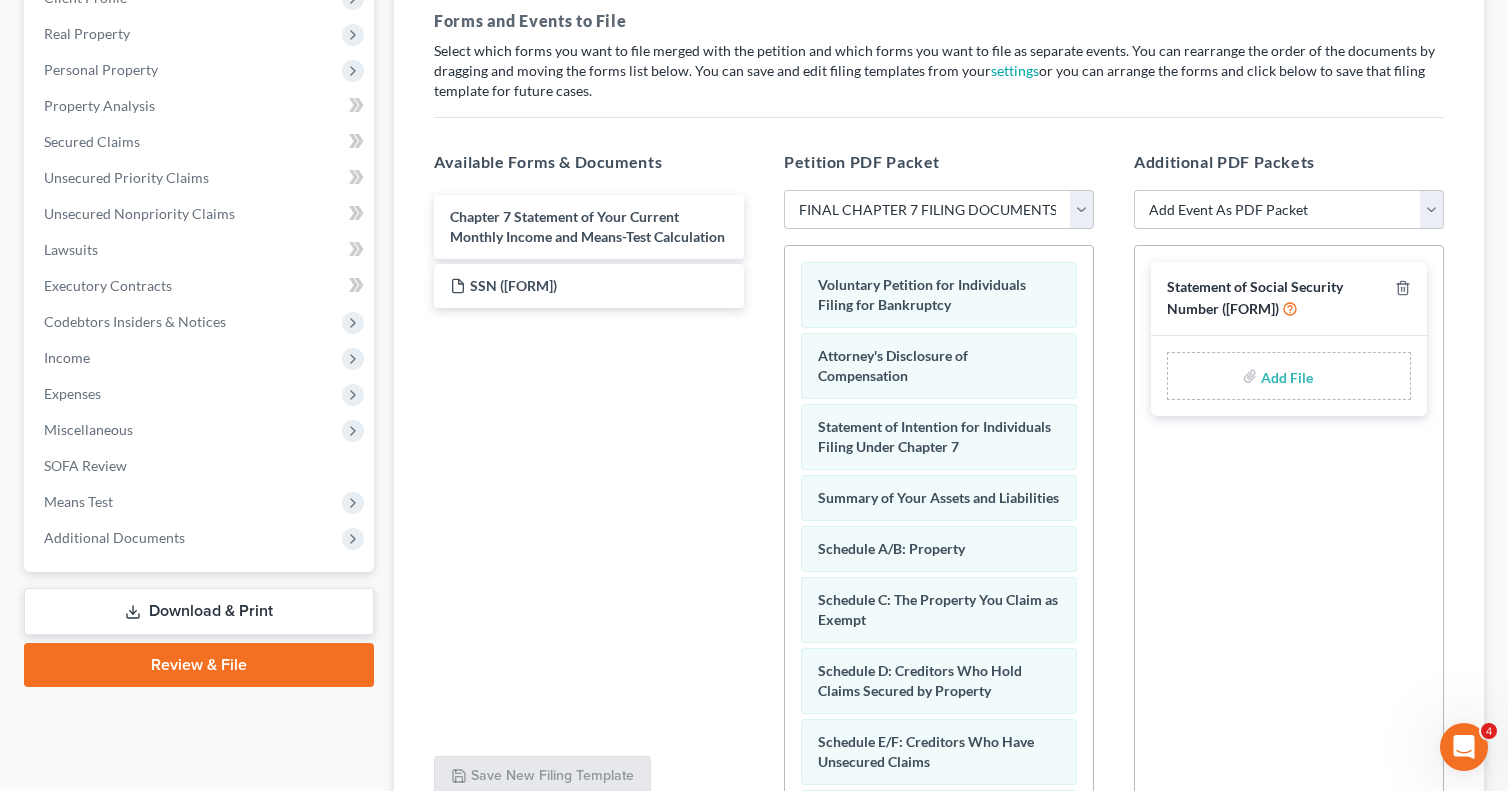 click at bounding box center (1285, 376) 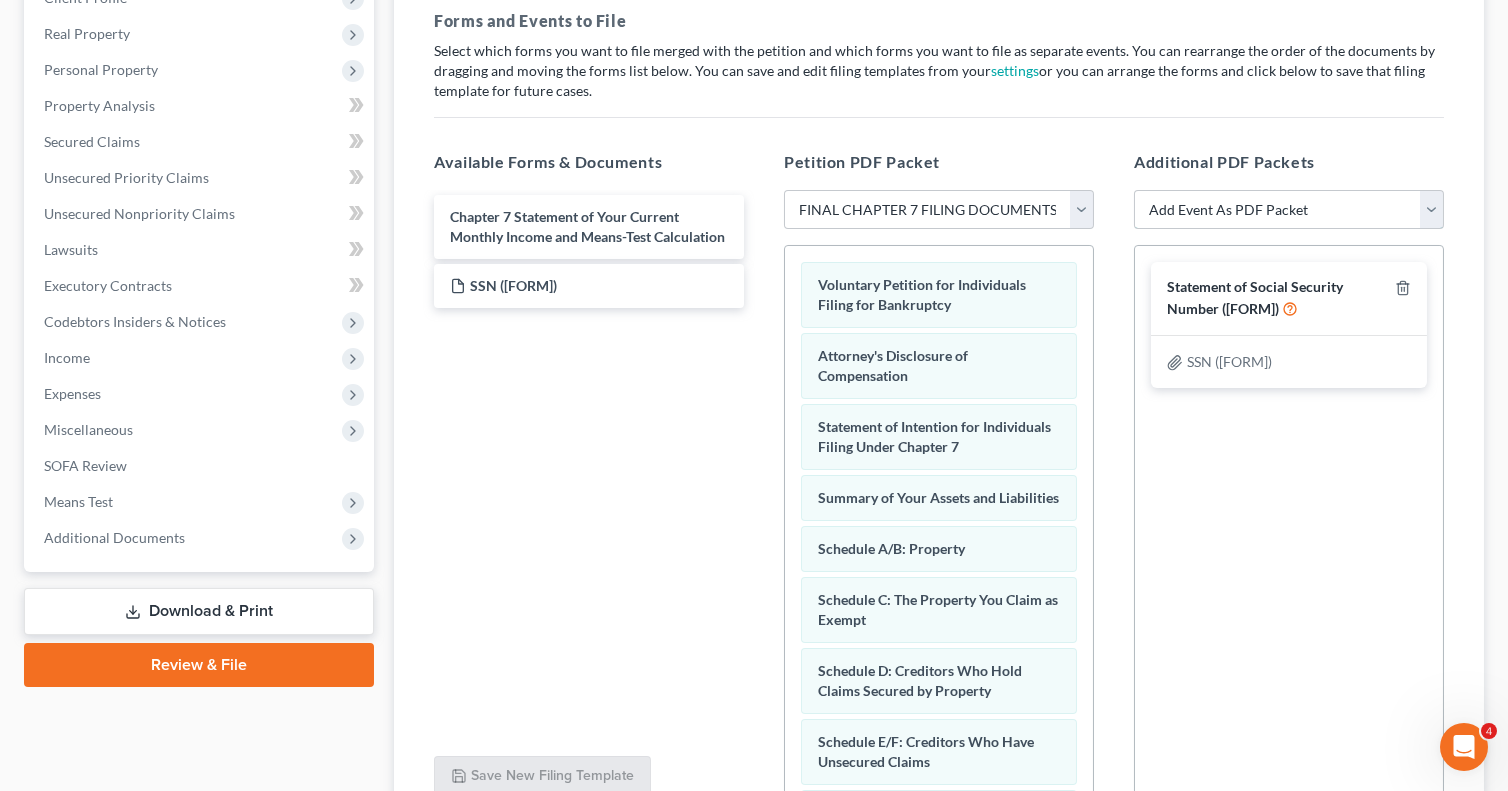 click on "Add Event As PDF Packet Attorney Disclosure of Compensation [LBF #1305 - 12/1/12 required for Ch 13] Certificate of Credit Counseling Chapter 7 Means Test Calculation [requires OF 122A-2 - 4/16] Chpt 7 Stmts-Monthly Income/Exemption Presumption of Abuse [OF 122A-1 - 12/19; 122A-1Supp - 12/15] Electronic Filing Declaration [LBF #5005 - 12/17/12] Have the Chapter 7 Filing Fee Waived [requires OF 103B - 12/15] Pay Filing Fee in Installments [Requires LBF 110 - 12/1/13] Statement of Social Security Number (OF 121 - 12/15)" at bounding box center (1289, 210) 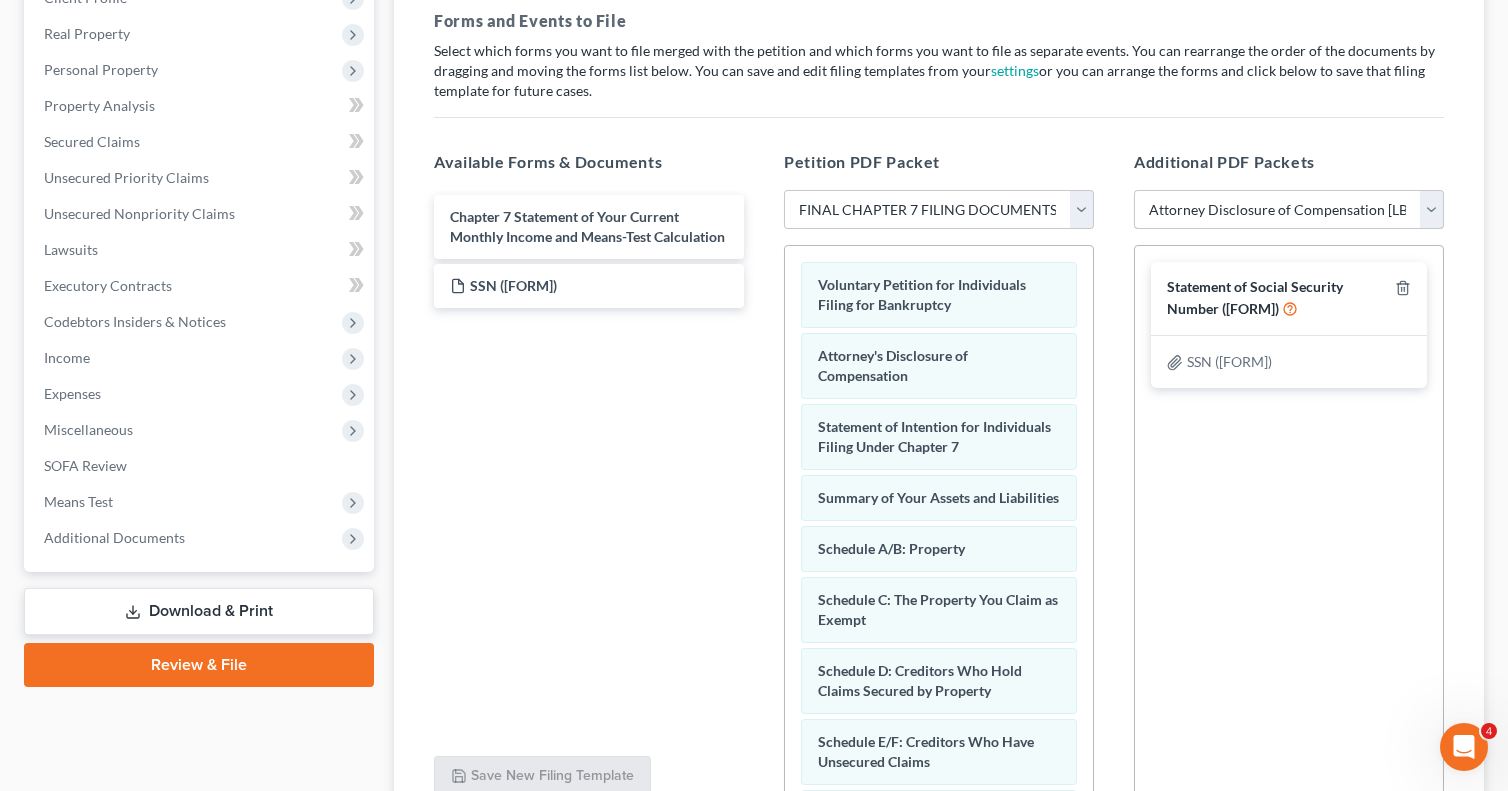 click on "Add Event As PDF Packet Attorney Disclosure of Compensation [LBF #1305 - 12/1/12 required for Ch 13] Certificate of Credit Counseling Chapter 7 Means Test Calculation [requires OF 122A-2 - 4/16] Chpt 7 Stmts-Monthly Income/Exemption Presumption of Abuse [OF 122A-1 - 12/19; 122A-1Supp - 12/15] Electronic Filing Declaration [LBF #5005 - 12/17/12] Have the Chapter 7 Filing Fee Waived [requires OF 103B - 12/15] Pay Filing Fee in Installments [Requires LBF 110 - 12/1/13] Statement of Social Security Number (OF 121 - 12/15)" at bounding box center [1289, 210] 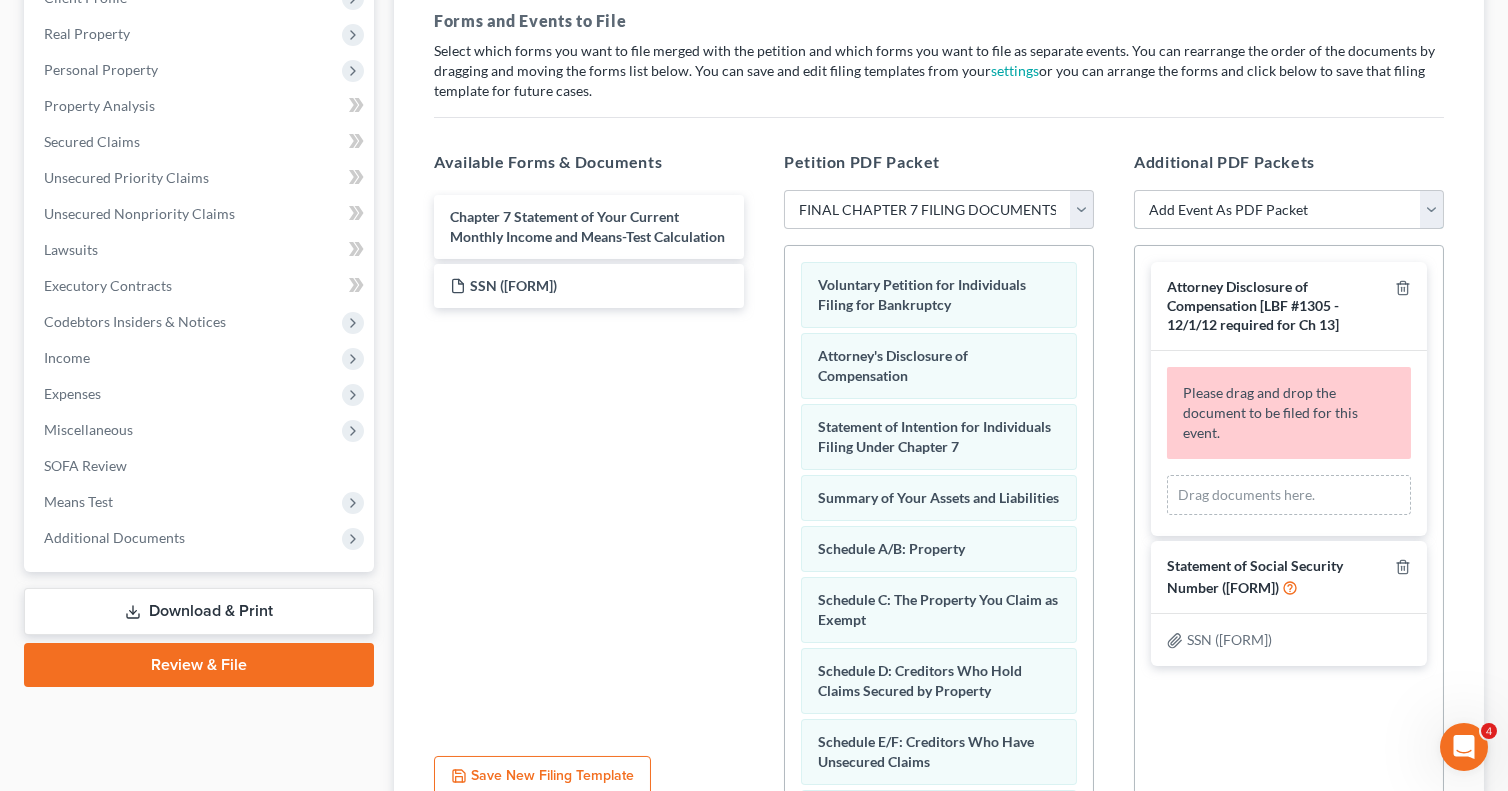 click on "Add Event As PDF Packet Attorney Disclosure of Compensation [LBF #1305 - 12/1/12 required for Ch 13] Certificate of Credit Counseling Chapter 7 Means Test Calculation [requires OF 122A-2 - 4/16] Chpt 7 Stmts-Monthly Income/Exemption Presumption of Abuse [OF 122A-1 - 12/19; 122A-1Supp - 12/15] Electronic Filing Declaration [LBF #5005 - 12/17/12] Have the Chapter 7 Filing Fee Waived [requires OF 103B - 12/15] Pay Filing Fee in Installments [Requires LBF 110 - 12/1/13] Statement of Social Security Number (OF 121 - 12/15)" at bounding box center [1289, 210] 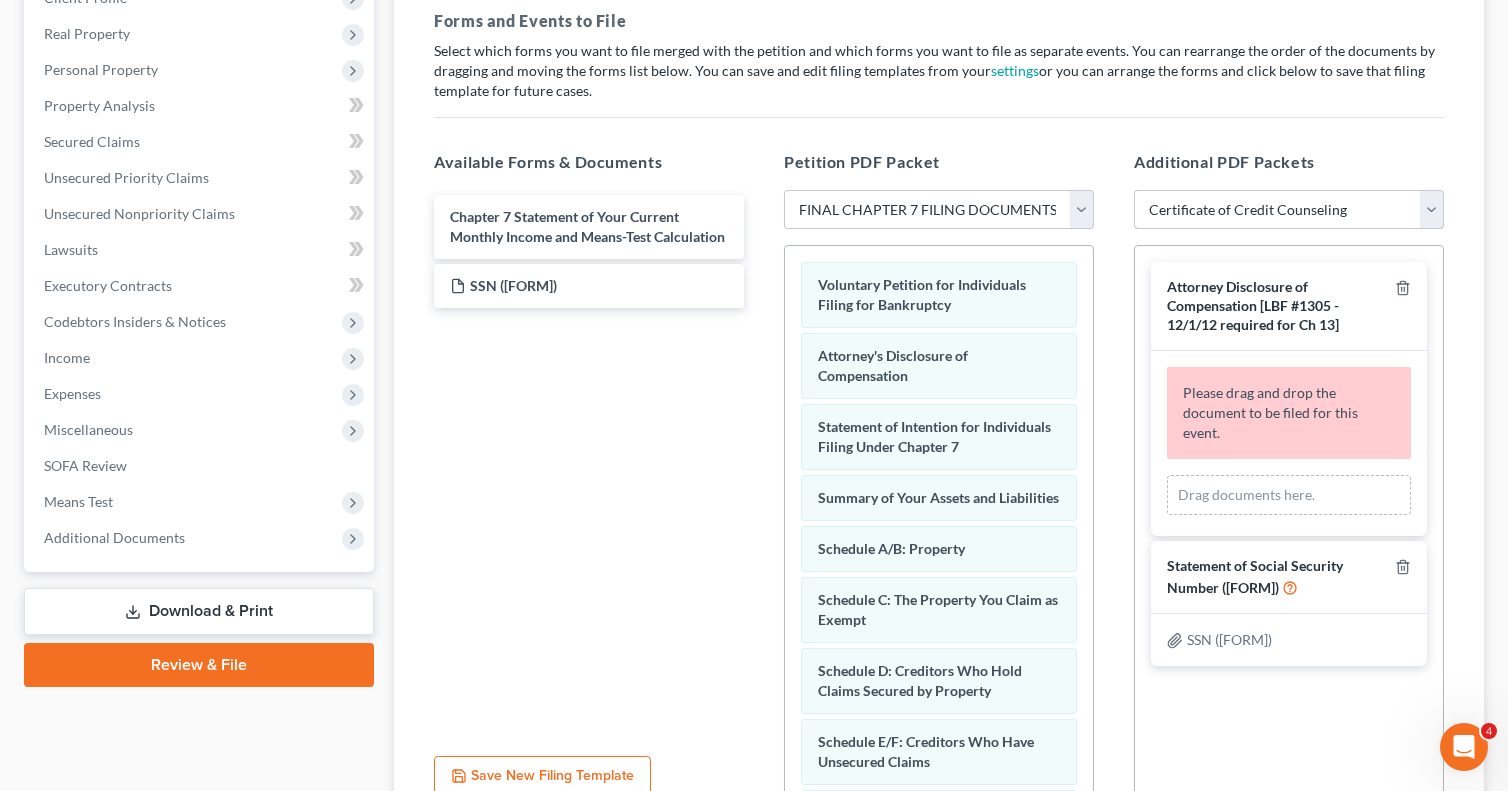 click on "Add Event As PDF Packet Attorney Disclosure of Compensation [LBF #1305 - 12/1/12 required for Ch 13] Certificate of Credit Counseling Chapter 7 Means Test Calculation [requires OF 122A-2 - 4/16] Chpt 7 Stmts-Monthly Income/Exemption Presumption of Abuse [OF 122A-1 - 12/19; 122A-1Supp - 12/15] Electronic Filing Declaration [LBF #5005 - 12/17/12] Have the Chapter 7 Filing Fee Waived [requires OF 103B - 12/15] Pay Filing Fee in Installments [Requires LBF 110 - 12/1/13] Statement of Social Security Number (OF 121 - 12/15)" at bounding box center (1289, 210) 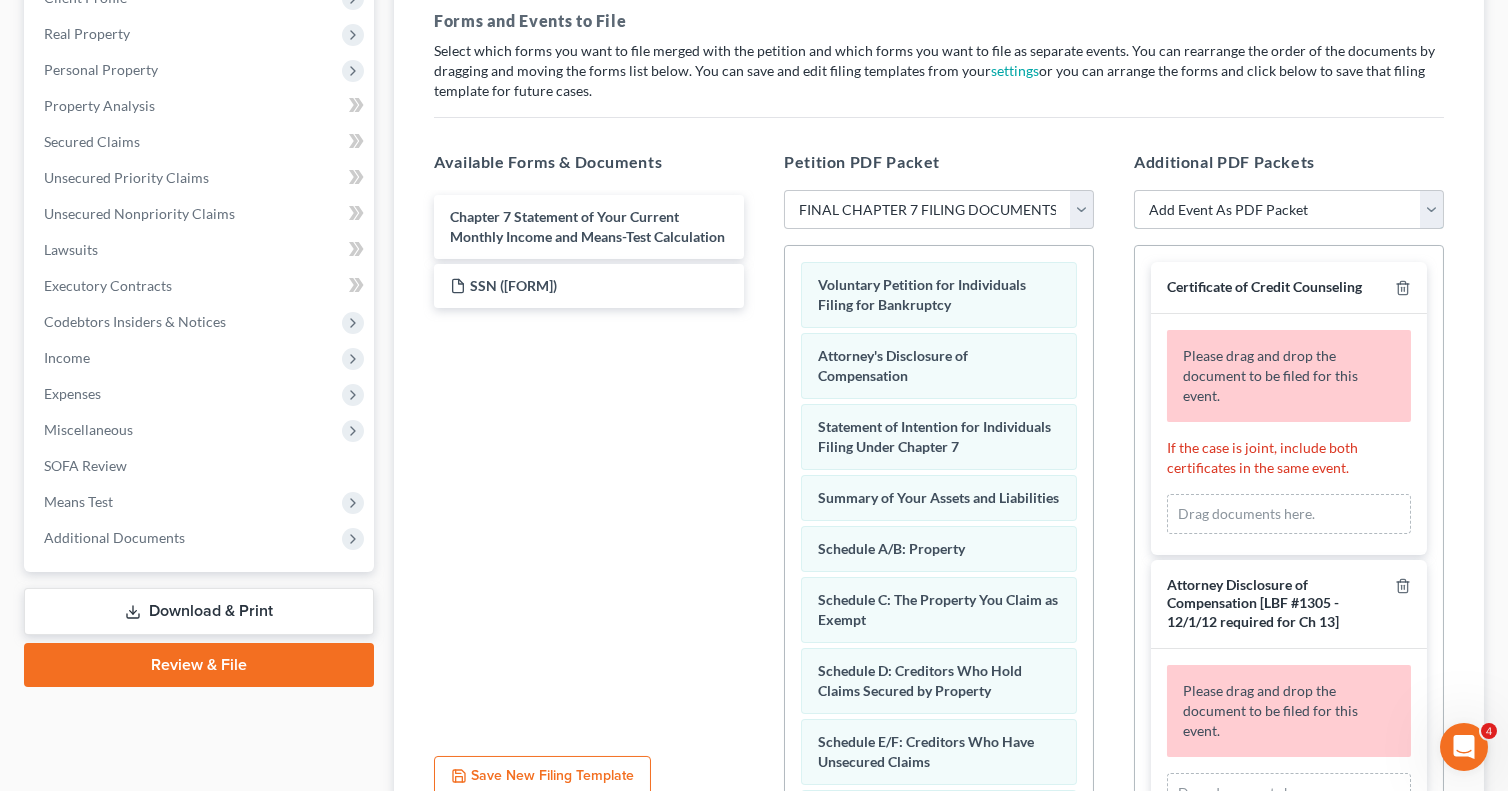click on "Add Event As PDF Packet Attorney Disclosure of Compensation [LBF #1305 - 12/1/12 required for Ch 13] Certificate of Credit Counseling Chapter 7 Means Test Calculation [requires OF 122A-2 - 4/16] Chpt 7 Stmts-Monthly Income/Exemption Presumption of Abuse [OF 122A-1 - 12/19; 122A-1Supp - 12/15] Electronic Filing Declaration [LBF #5005 - 12/17/12] Have the Chapter 7 Filing Fee Waived [requires OF 103B - 12/15] Pay Filing Fee in Installments [Requires LBF 110 - 12/1/13] Statement of Social Security Number (OF 121 - 12/15)" at bounding box center (1289, 210) 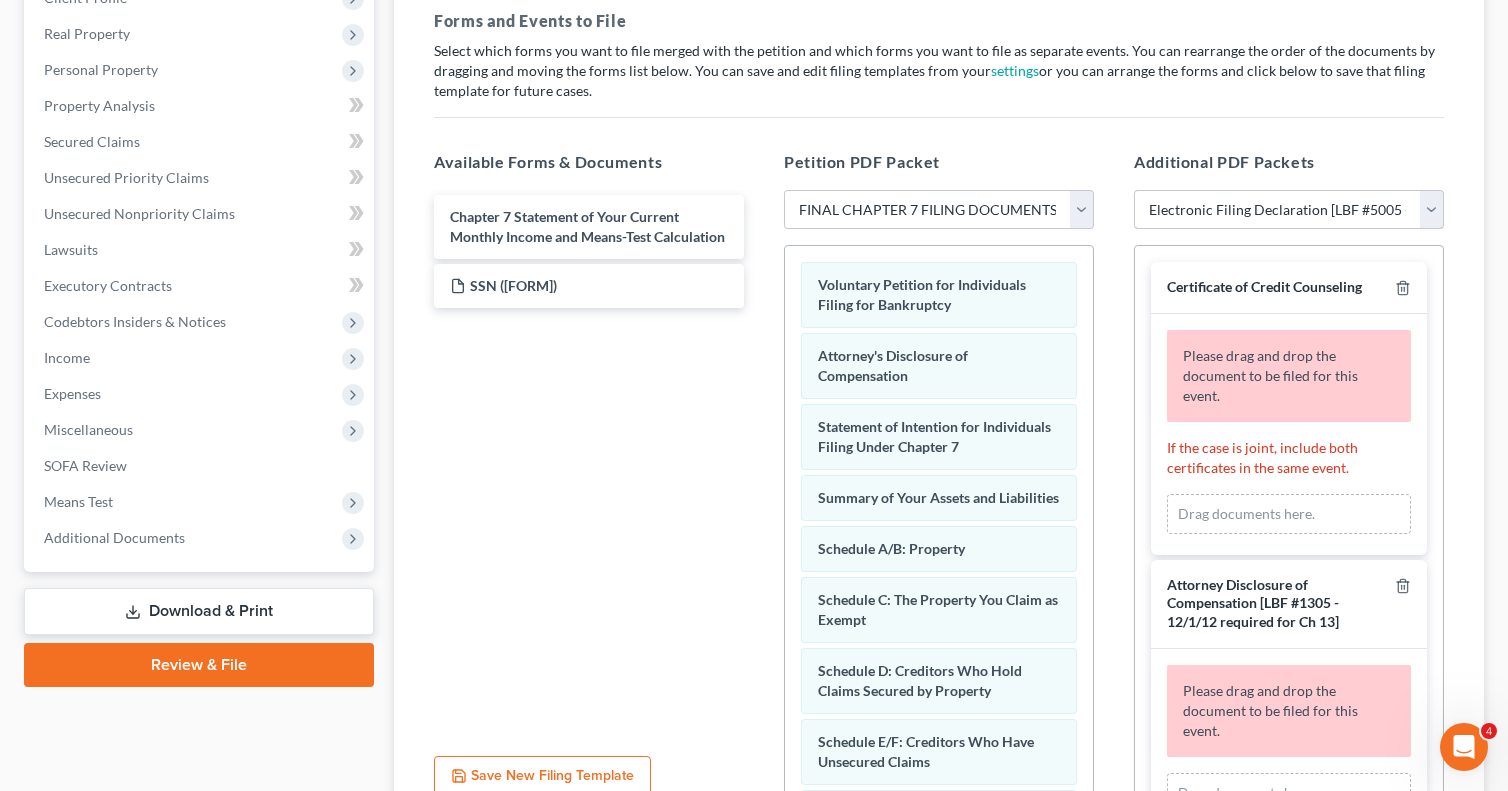 click on "Add Event As PDF Packet Attorney Disclosure of Compensation [LBF #1305 - 12/1/12 required for Ch 13] Certificate of Credit Counseling Chapter 7 Means Test Calculation [requires OF 122A-2 - 4/16] Chpt 7 Stmts-Monthly Income/Exemption Presumption of Abuse [OF 122A-1 - 12/19; 122A-1Supp - 12/15] Electronic Filing Declaration [LBF #5005 - 12/17/12] Have the Chapter 7 Filing Fee Waived [requires OF 103B - 12/15] Pay Filing Fee in Installments [Requires LBF 110 - 12/1/13] Statement of Social Security Number (OF 121 - 12/15)" at bounding box center (1289, 210) 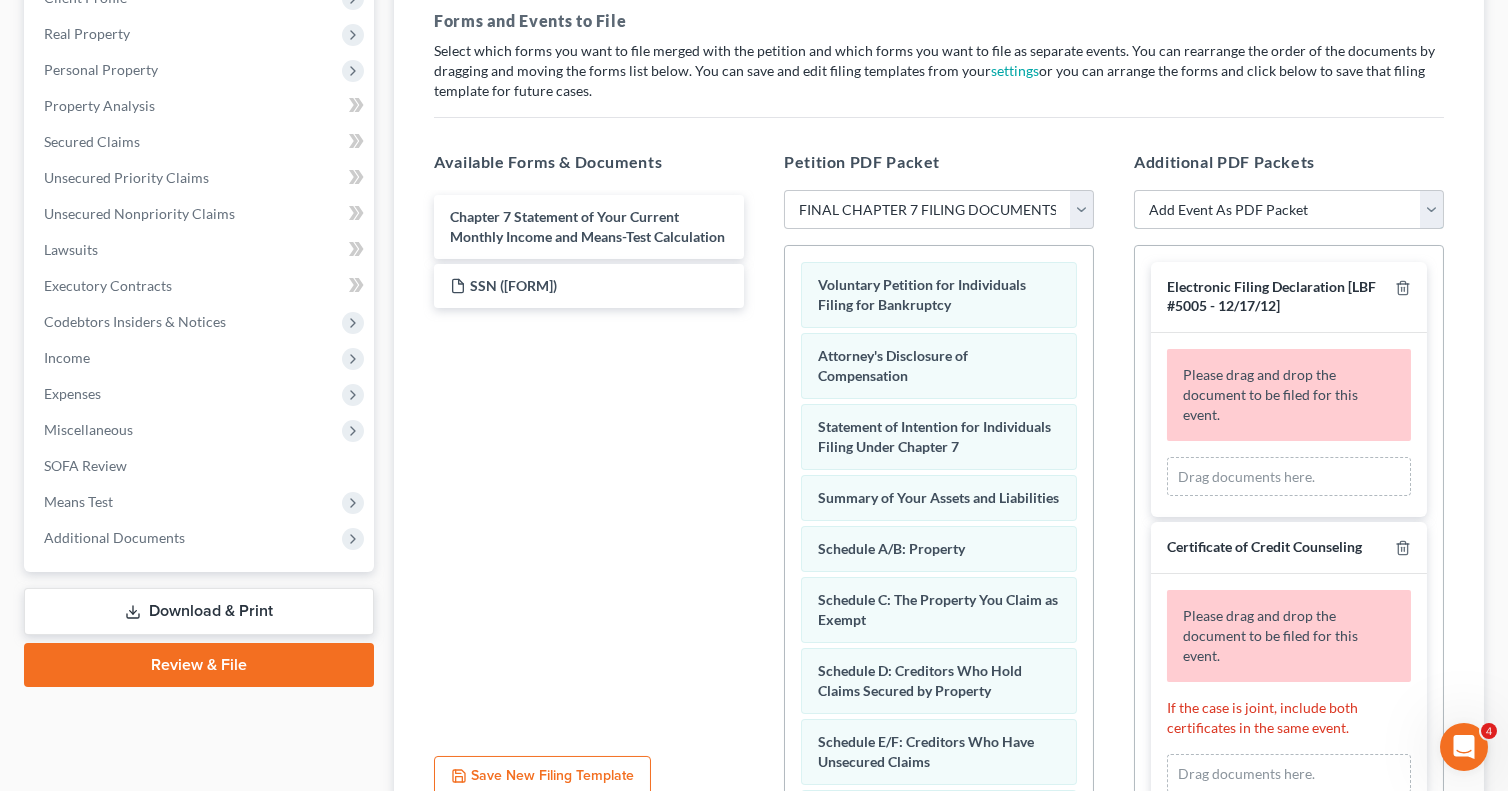 click on "Add Event As PDF Packet Attorney Disclosure of Compensation [LBF #1305 - 12/1/12 required for Ch 13] Certificate of Credit Counseling Chapter 7 Means Test Calculation [requires OF 122A-2 - 4/16] Chpt 7 Stmts-Monthly Income/Exemption Presumption of Abuse [OF 122A-1 - 12/19; 122A-1Supp - 12/15] Electronic Filing Declaration [LBF #5005 - 12/17/12] Have the Chapter 7 Filing Fee Waived [requires OF 103B - 12/15] Pay Filing Fee in Installments [Requires LBF 110 - 12/1/13] Statement of Social Security Number (OF 121 - 12/15)" at bounding box center [1289, 210] 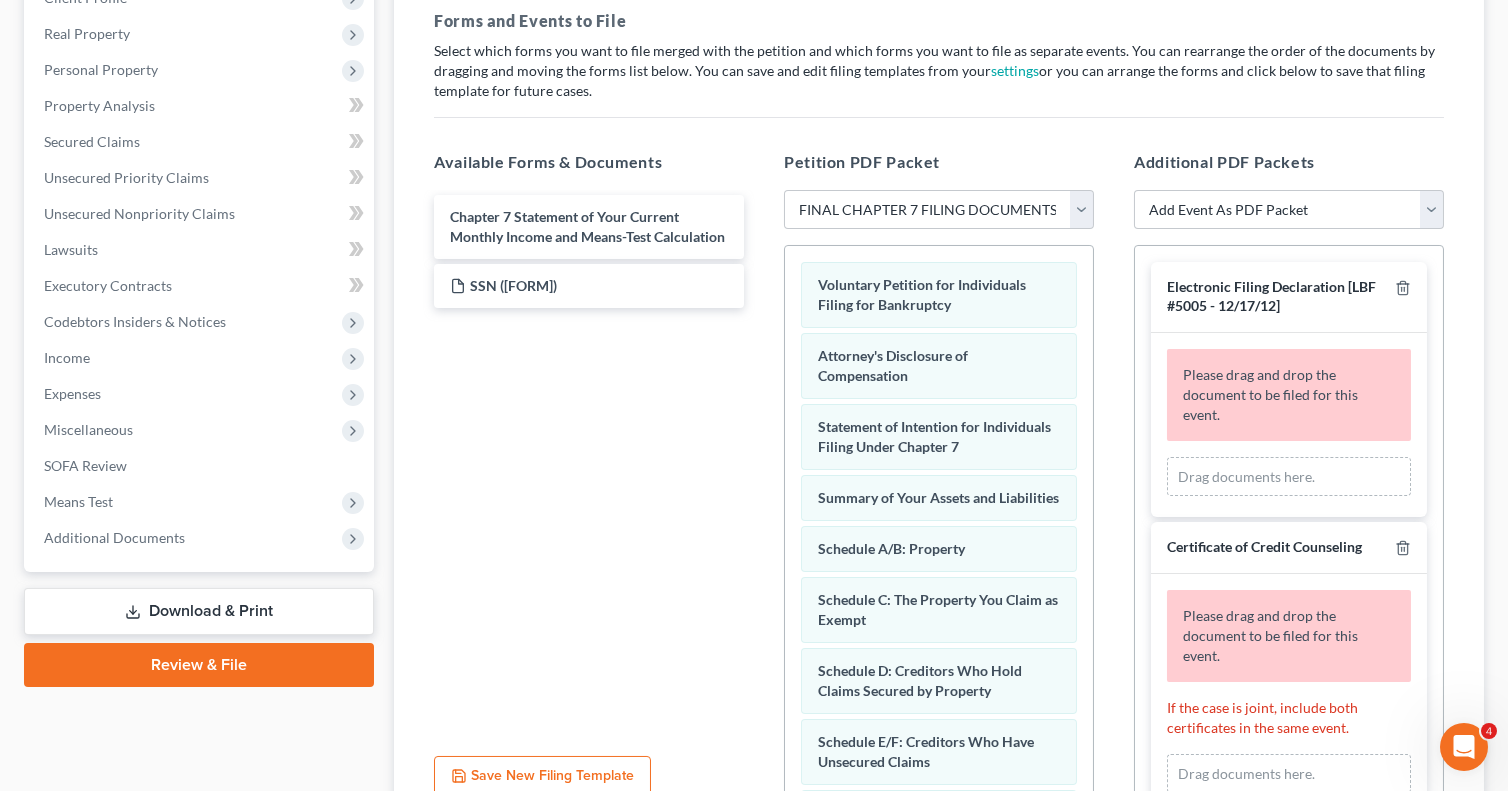 click on "Chapter 7 Statement of Your Current Monthly Income and Means-Test Calculation SSN (Form 121)-pdf" at bounding box center [589, 465] 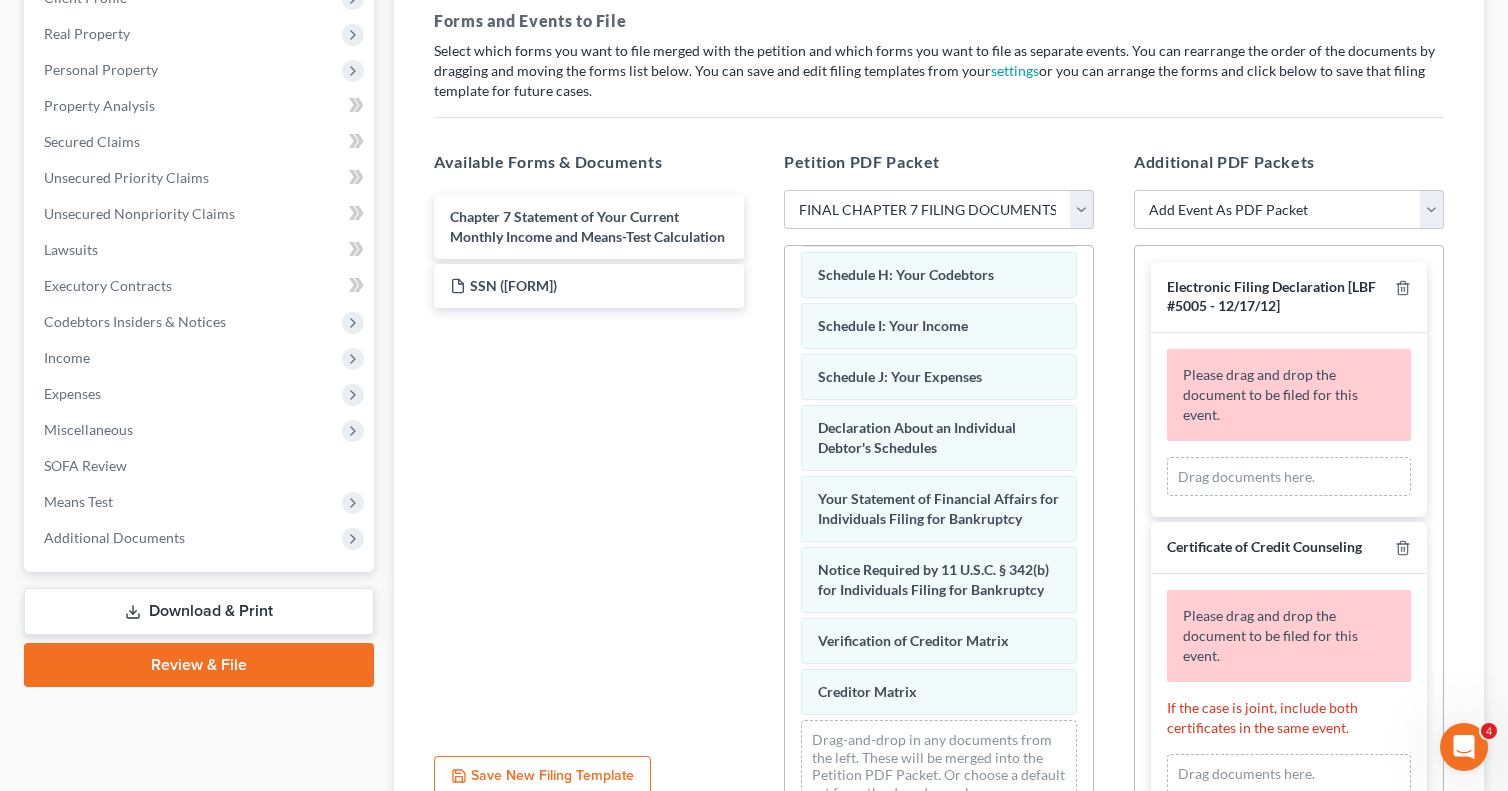 scroll, scrollTop: 679, scrollLeft: 0, axis: vertical 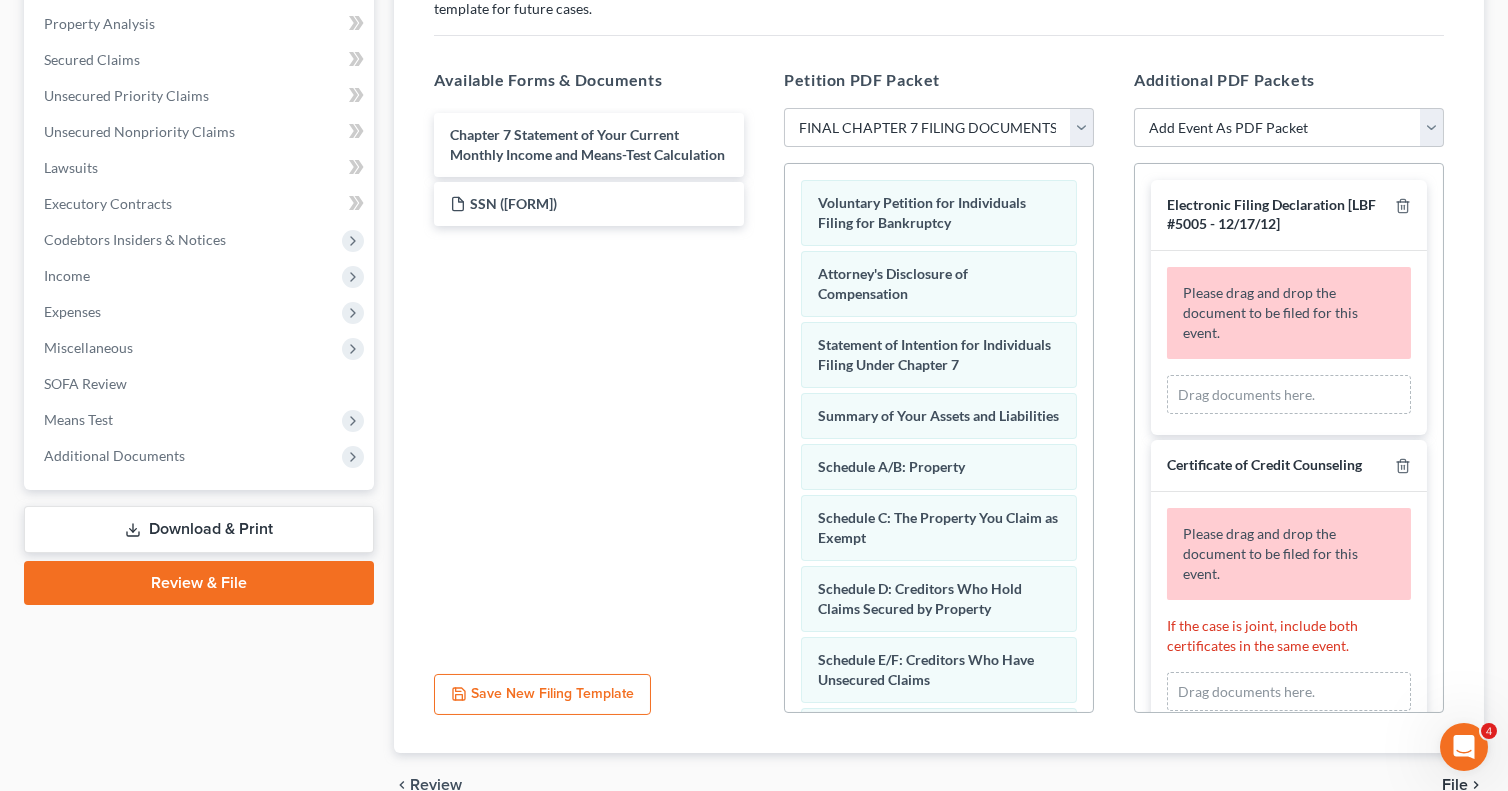 click on "Please drag and drop the document to be filed for this event." at bounding box center (1289, 313) 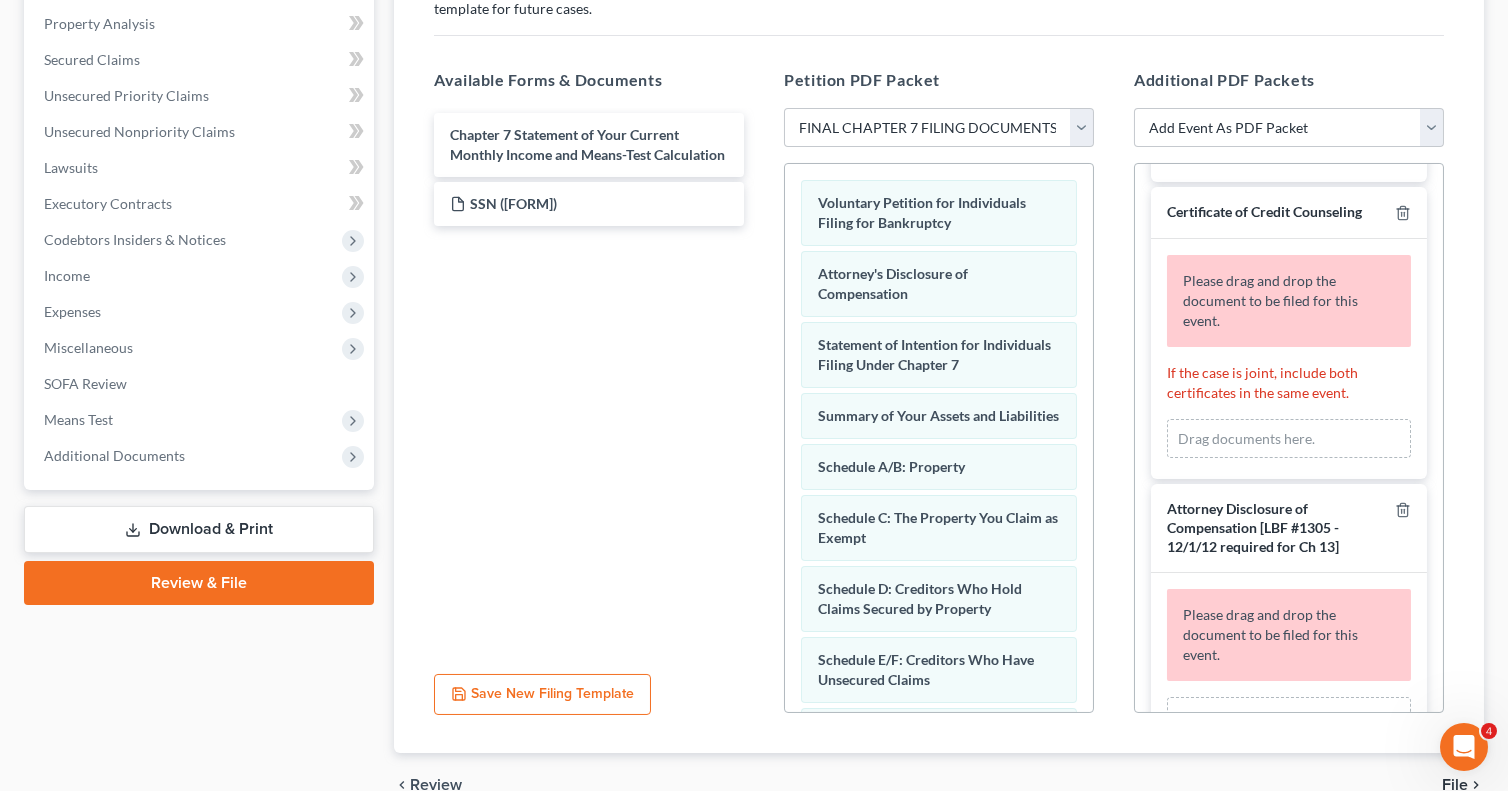 scroll, scrollTop: 300, scrollLeft: 0, axis: vertical 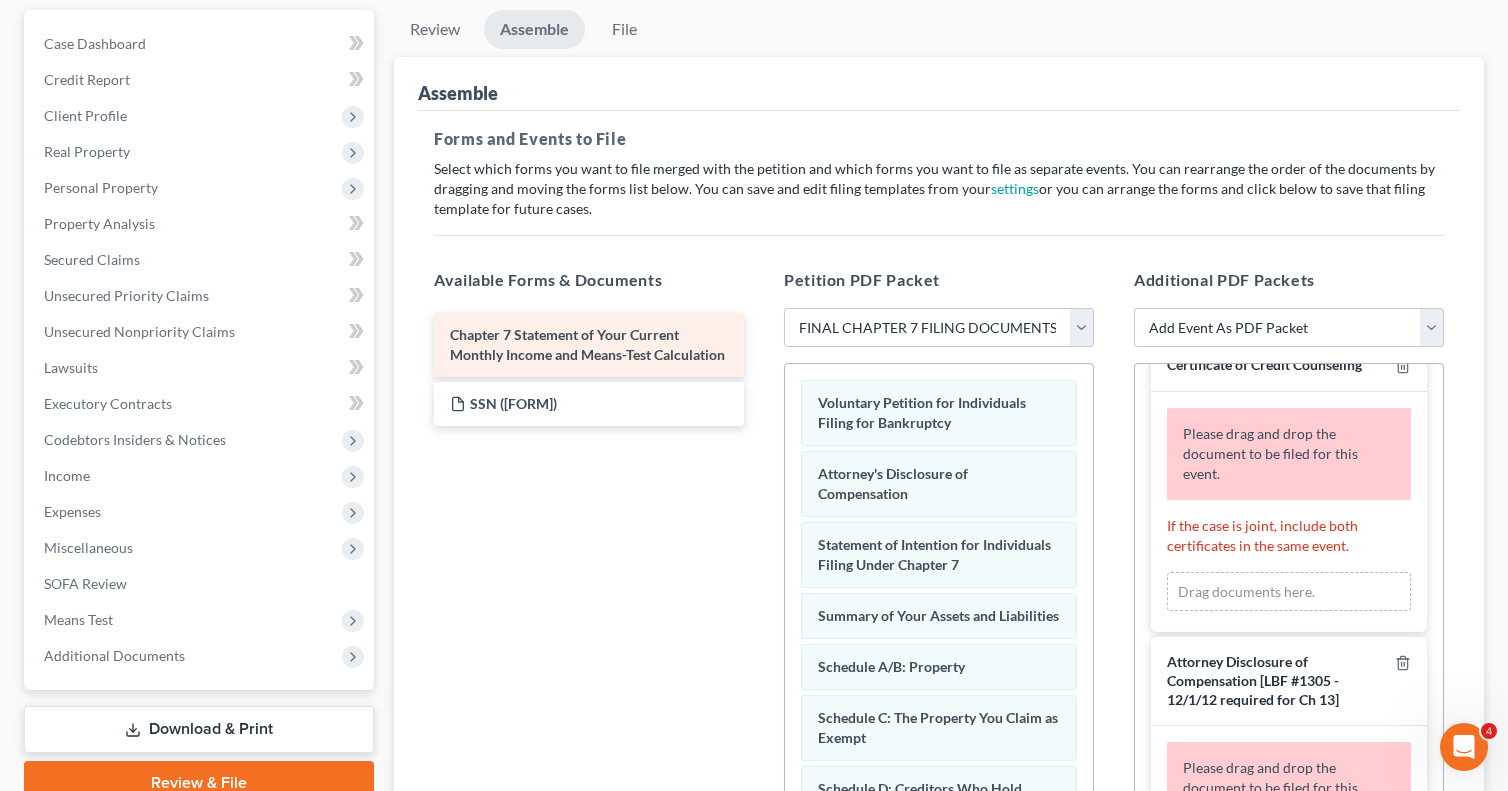 click on "Chapter 7 Statement of Your Current Monthly Income and Means-Test Calculation" at bounding box center [587, 344] 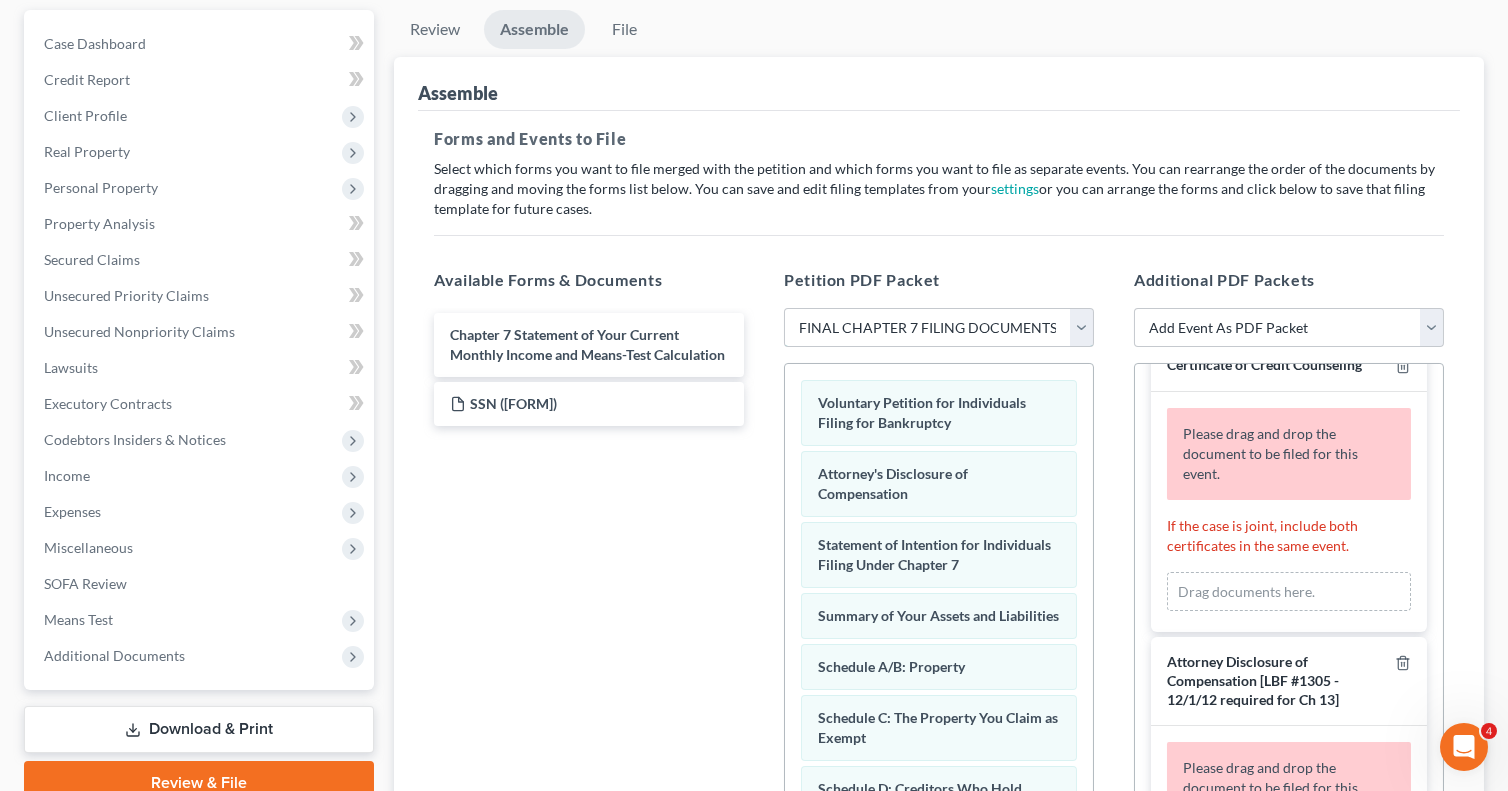 click on "Choose Default Petition PDF Packet Emergency Filing (Voluntary Petition and Creditor List Only) Chapter 7 Template Chapter 7 filing Template FINAL CHAPTER 7 FILING DOCUMENTS 101121 Chapter 7 Packet 11/21/24" at bounding box center [939, 328] 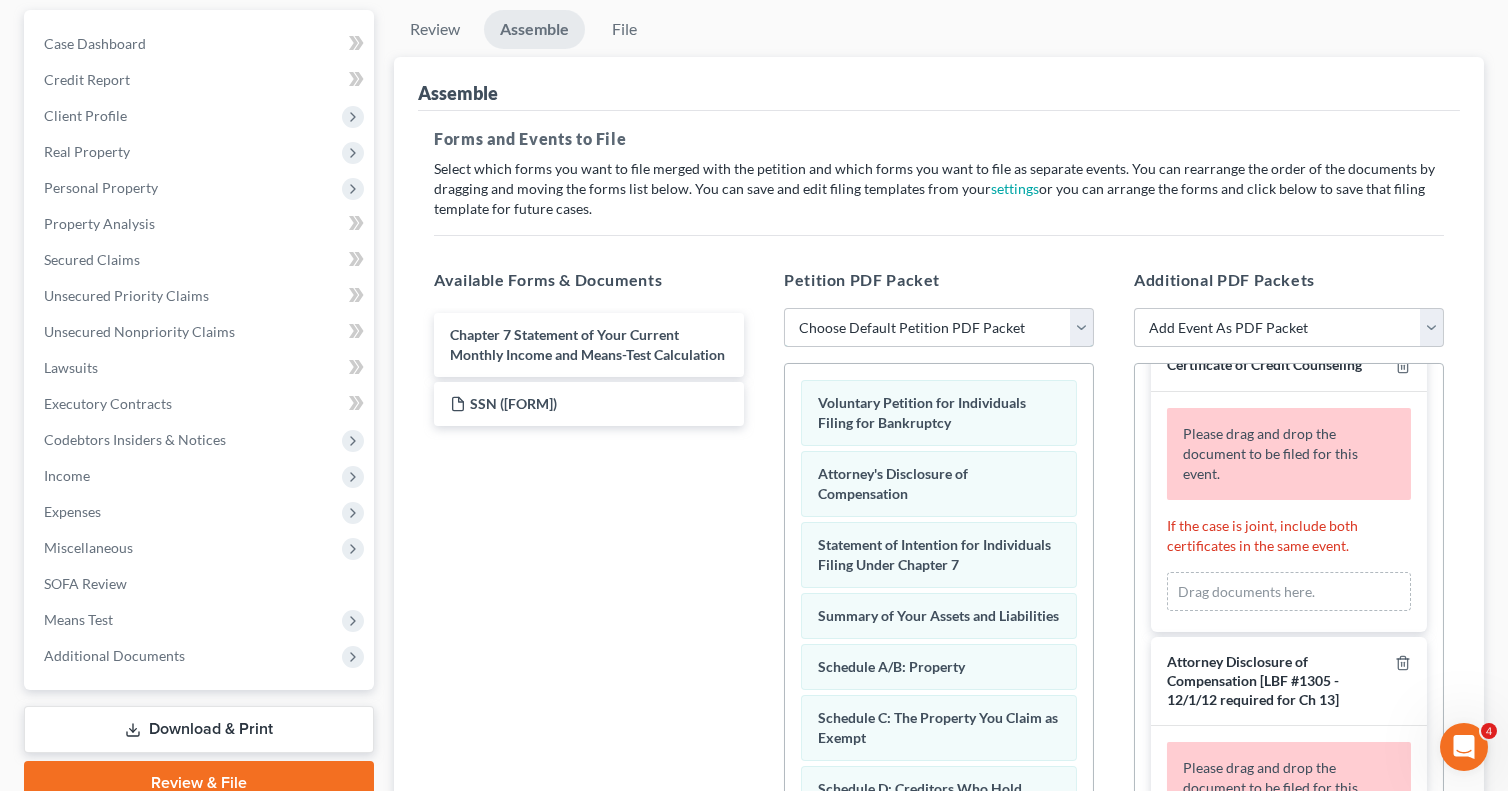 click on "Choose Default Petition PDF Packet Emergency Filing (Voluntary Petition and Creditor List Only) Chapter 7 Template Chapter 7 filing Template FINAL CHAPTER 7 FILING DOCUMENTS 101121 Chapter 7 Packet 11/21/24" at bounding box center (939, 328) 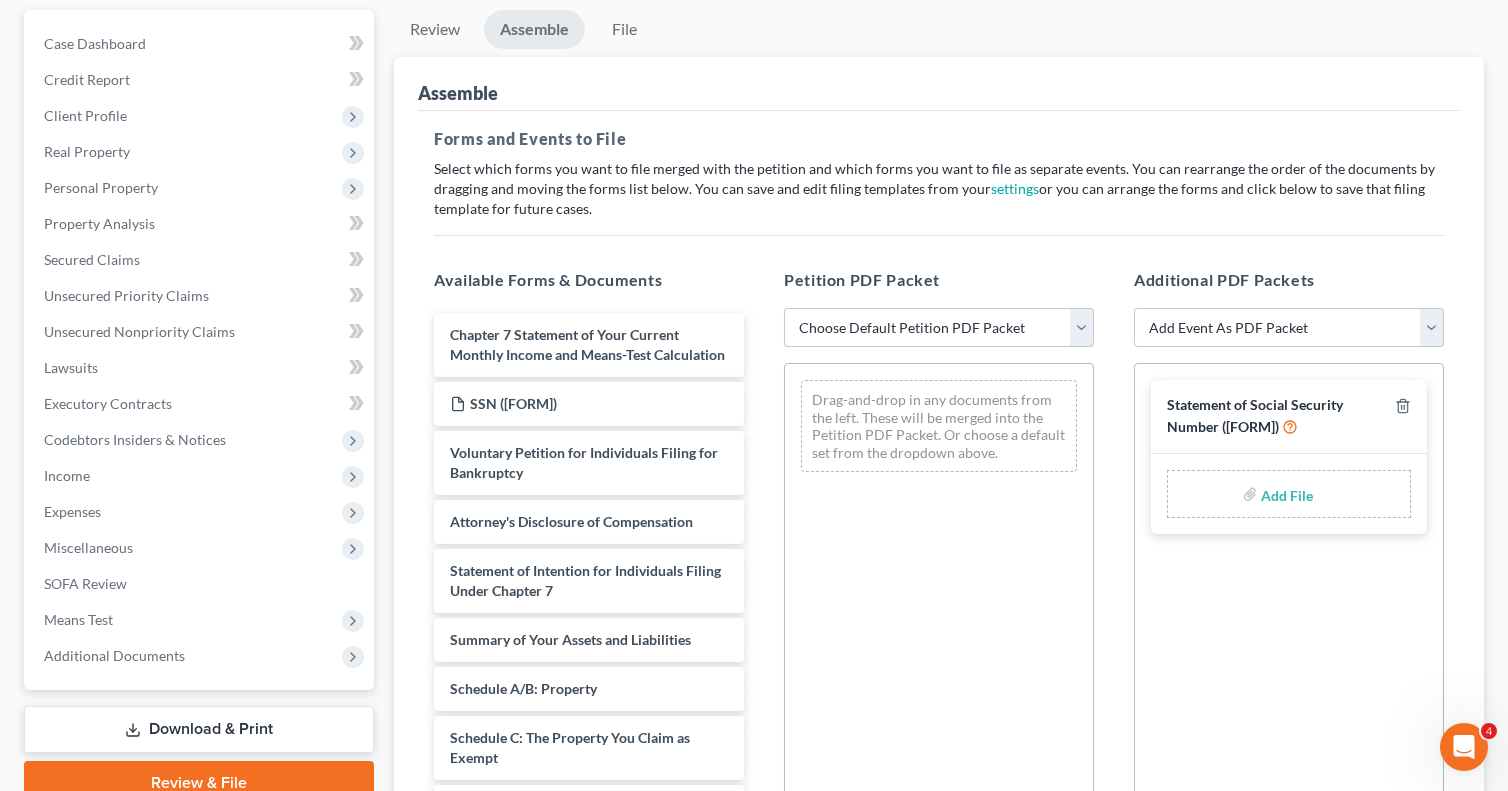 click on "Choose Default Petition PDF Packet Emergency Filing (Voluntary Petition and Creditor List Only) Chapter 7 Template Chapter 7 filing Template FINAL CHAPTER 7 FILING DOCUMENTS 101121 Chapter 7 Packet 11/21/24" at bounding box center (939, 328) 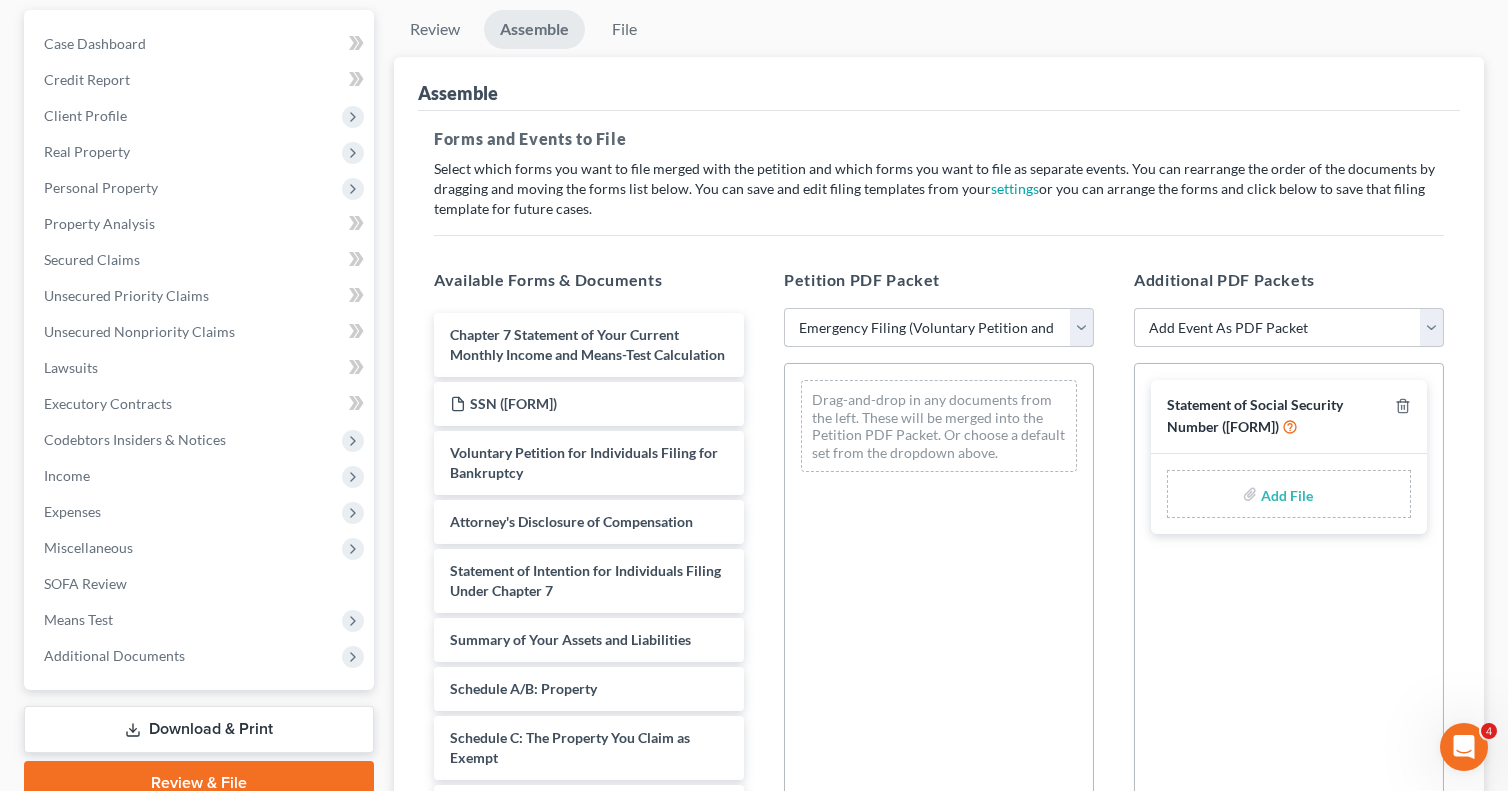 click on "Choose Default Petition PDF Packet Emergency Filing (Voluntary Petition and Creditor List Only) Chapter 7 Template Chapter 7 filing Template FINAL CHAPTER 7 FILING DOCUMENTS 101121 Chapter 7 Packet 11/21/24" at bounding box center [939, 328] 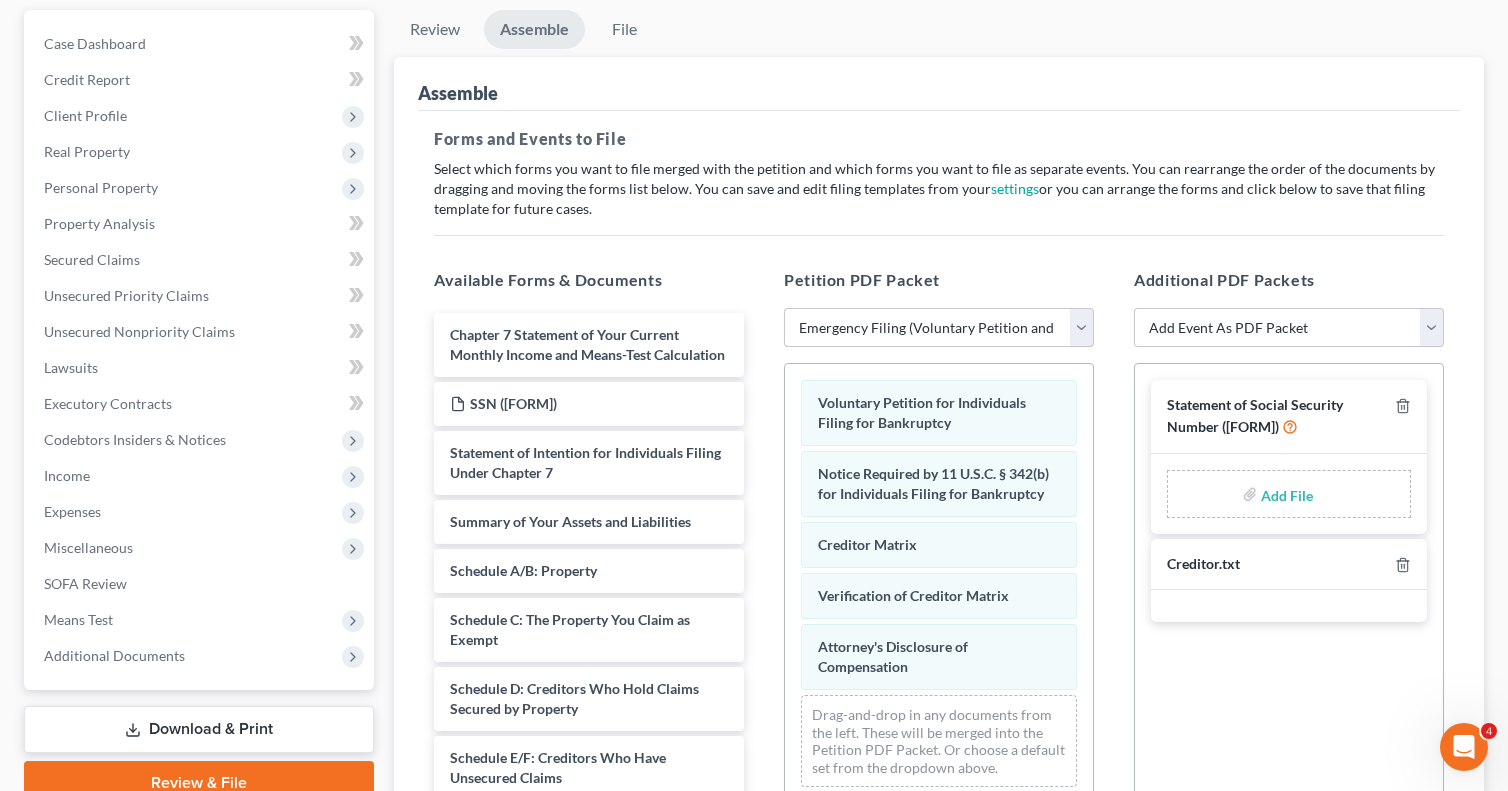 click on "Choose Default Petition PDF Packet Emergency Filing (Voluntary Petition and Creditor List Only) Chapter 7 Template Chapter 7 filing Template FINAL CHAPTER 7 FILING DOCUMENTS 101121 Chapter 7 Packet 11/21/24" at bounding box center [939, 328] 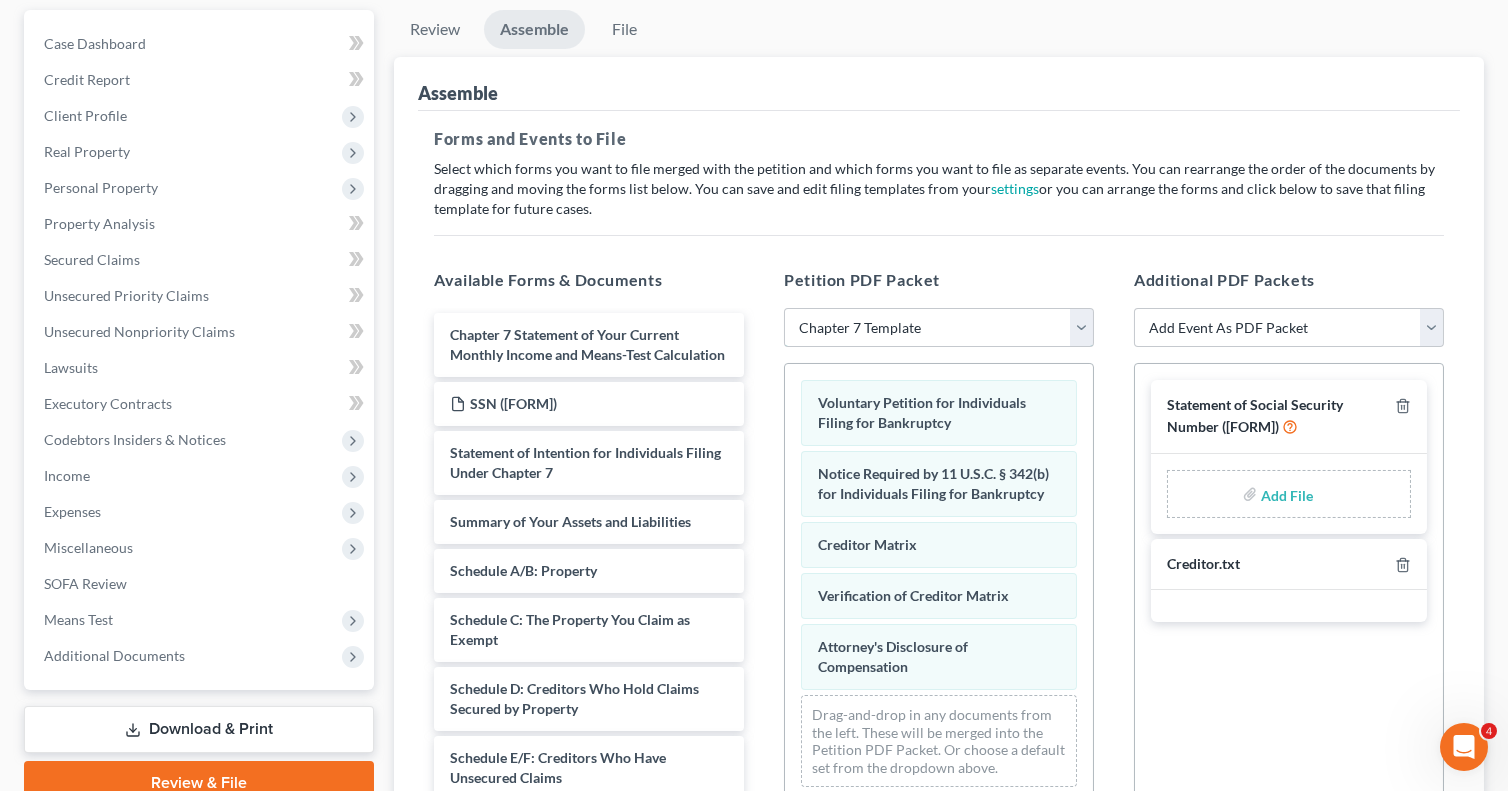 click on "Choose Default Petition PDF Packet Emergency Filing (Voluntary Petition and Creditor List Only) Chapter 7 Template Chapter 7 filing Template FINAL CHAPTER 7 FILING DOCUMENTS 101121 Chapter 7 Packet 11/21/24" at bounding box center [939, 328] 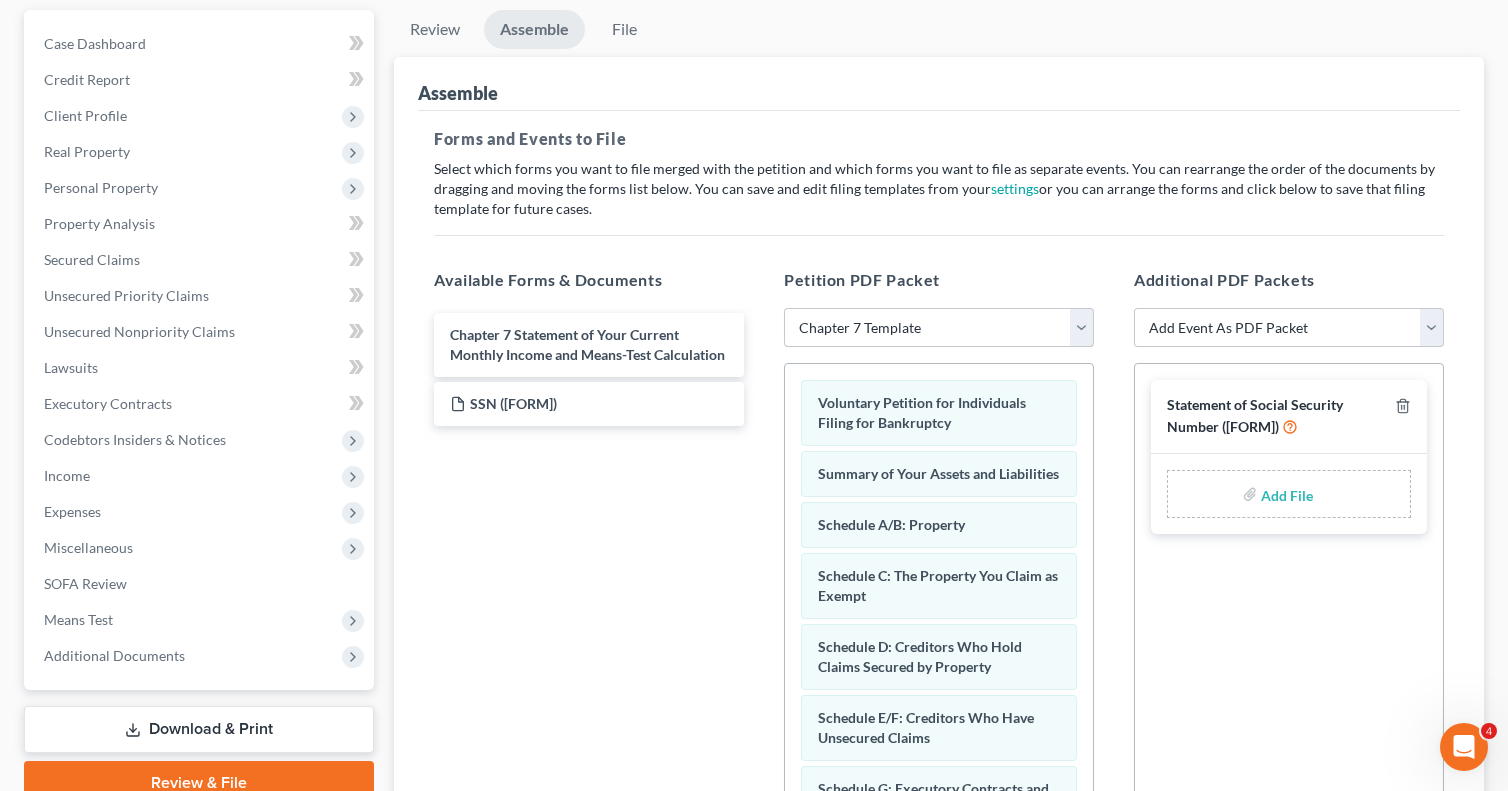 click on "Choose Default Petition PDF Packet Emergency Filing (Voluntary Petition and Creditor List Only) Chapter 7 Template Chapter 7 filing Template FINAL CHAPTER 7 FILING DOCUMENTS 101121 Chapter 7 Packet 11/21/24" at bounding box center [939, 328] 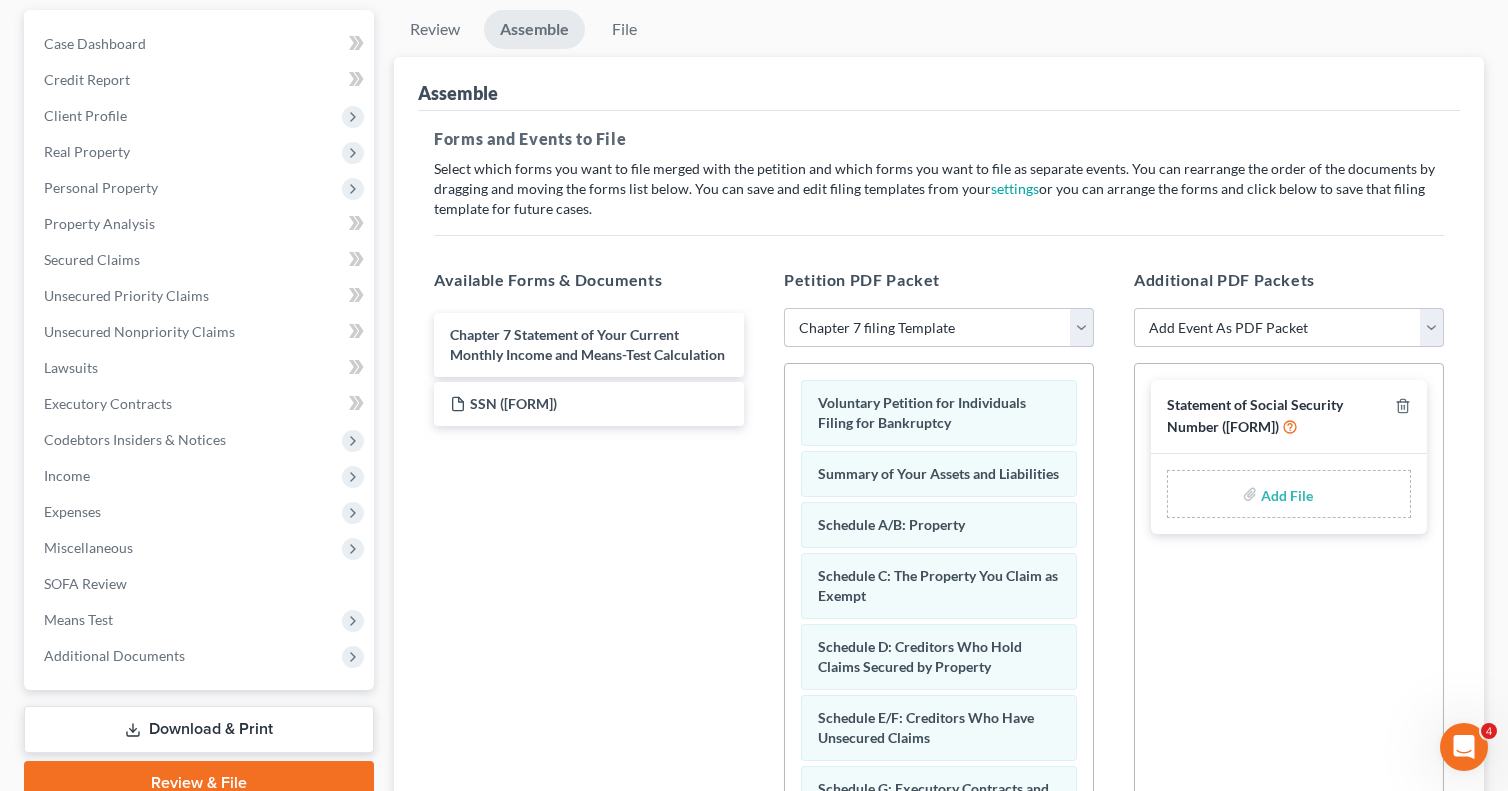 click on "Choose Default Petition PDF Packet Emergency Filing (Voluntary Petition and Creditor List Only) Chapter 7 Template Chapter 7 filing Template FINAL CHAPTER 7 FILING DOCUMENTS 101121 Chapter 7 Packet 11/21/24" at bounding box center [939, 328] 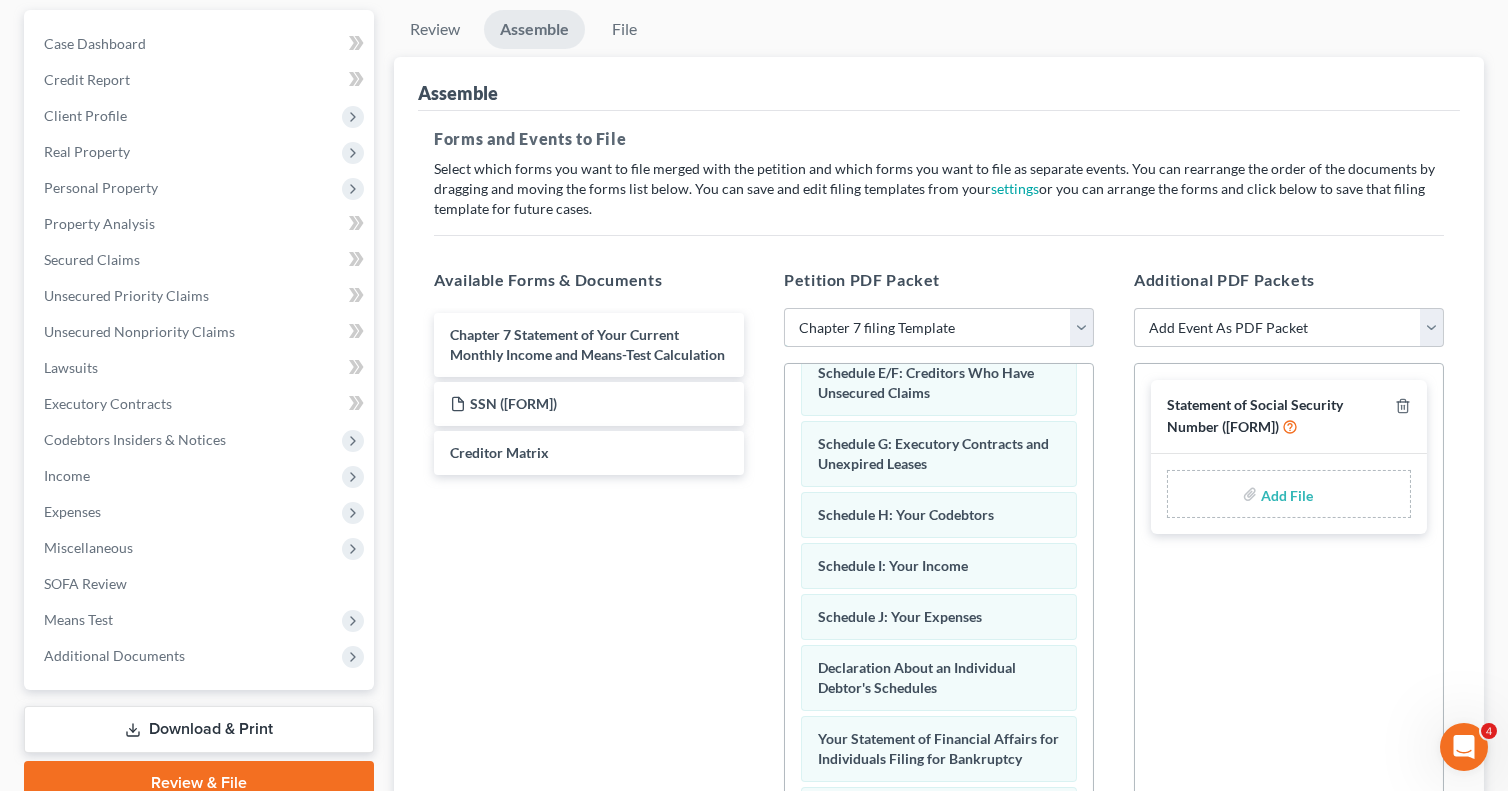 scroll, scrollTop: 628, scrollLeft: 0, axis: vertical 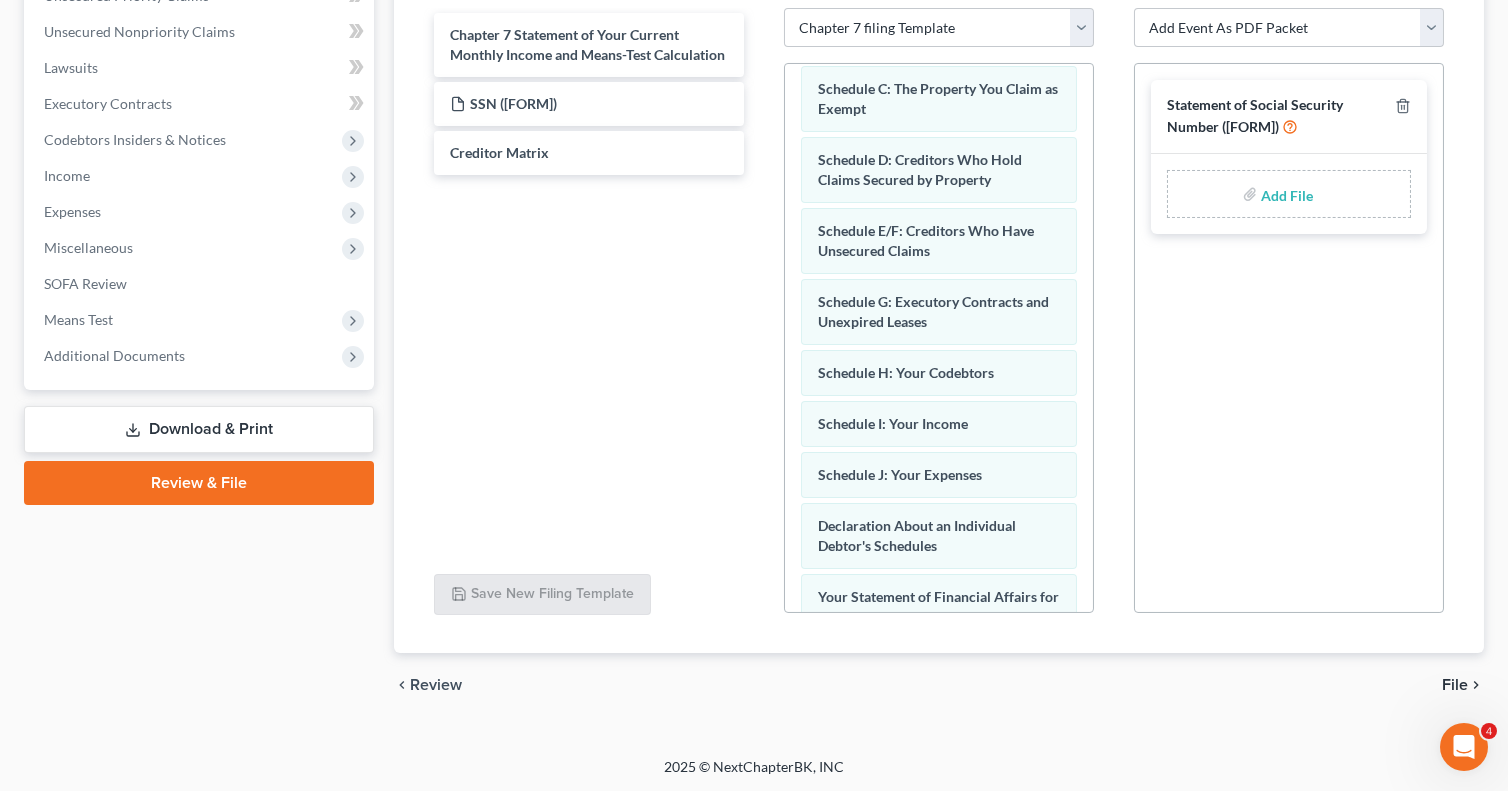click on "Review" at bounding box center (436, 685) 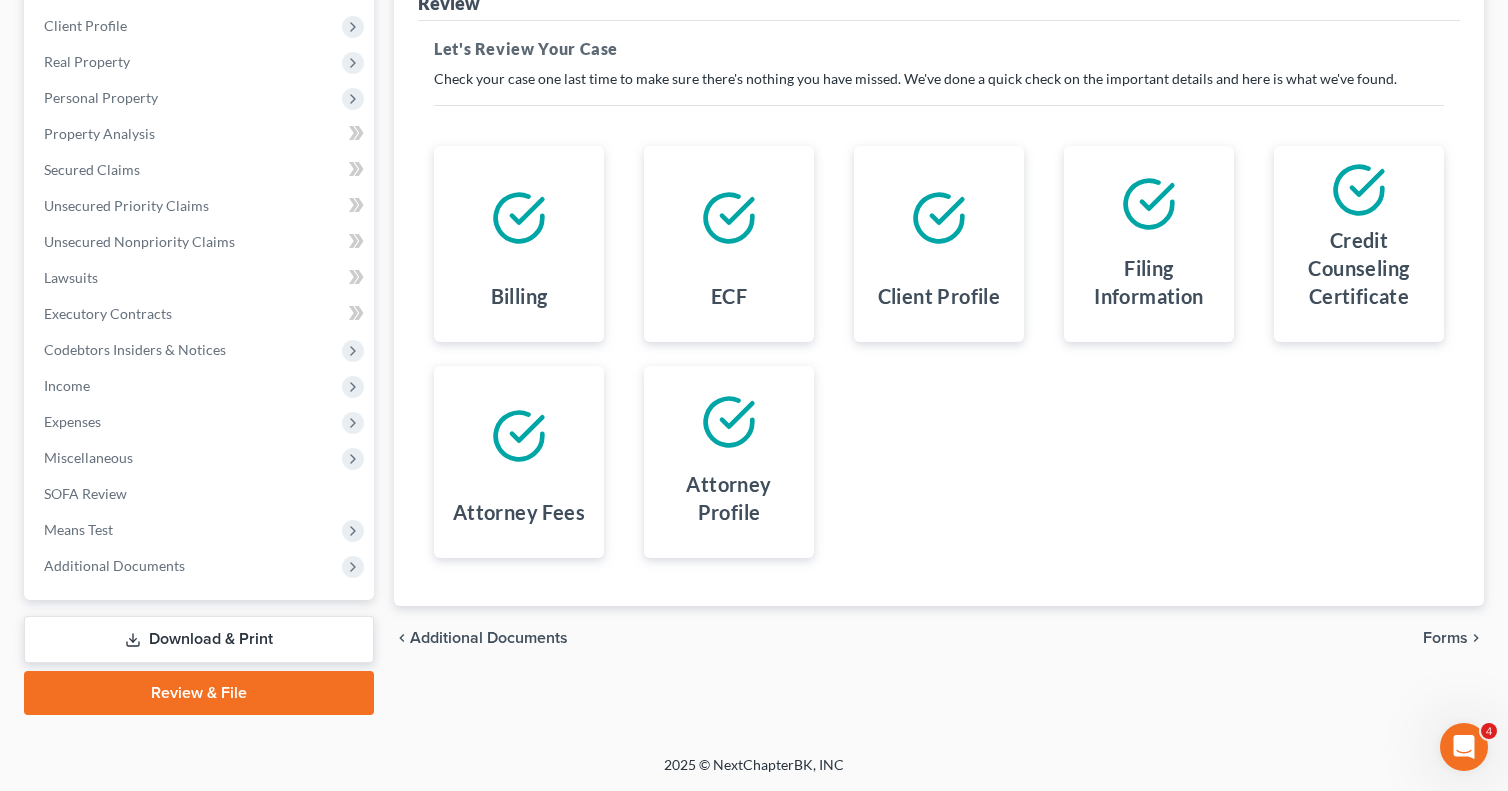 scroll, scrollTop: 269, scrollLeft: 0, axis: vertical 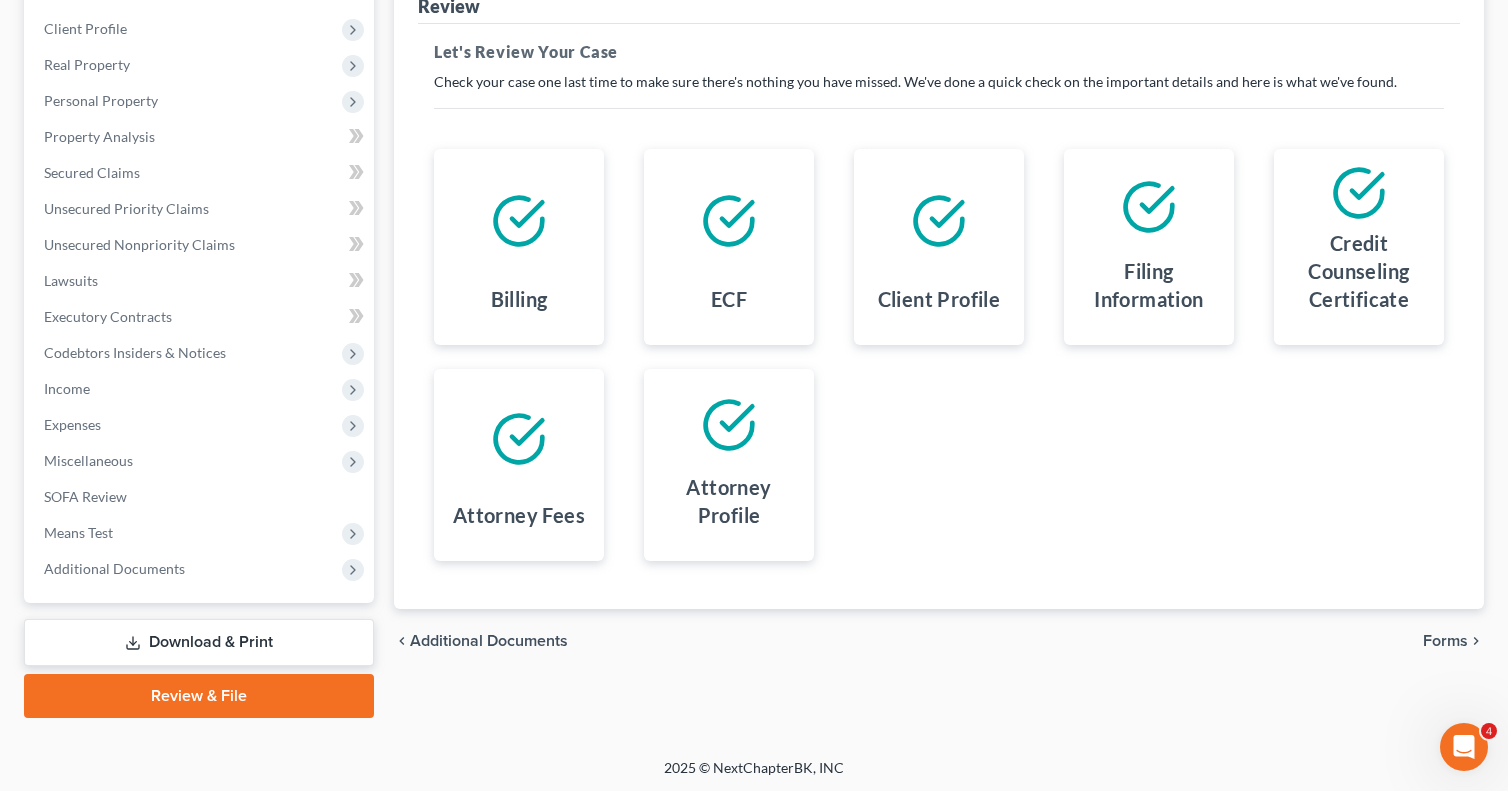 click at bounding box center (519, 221) 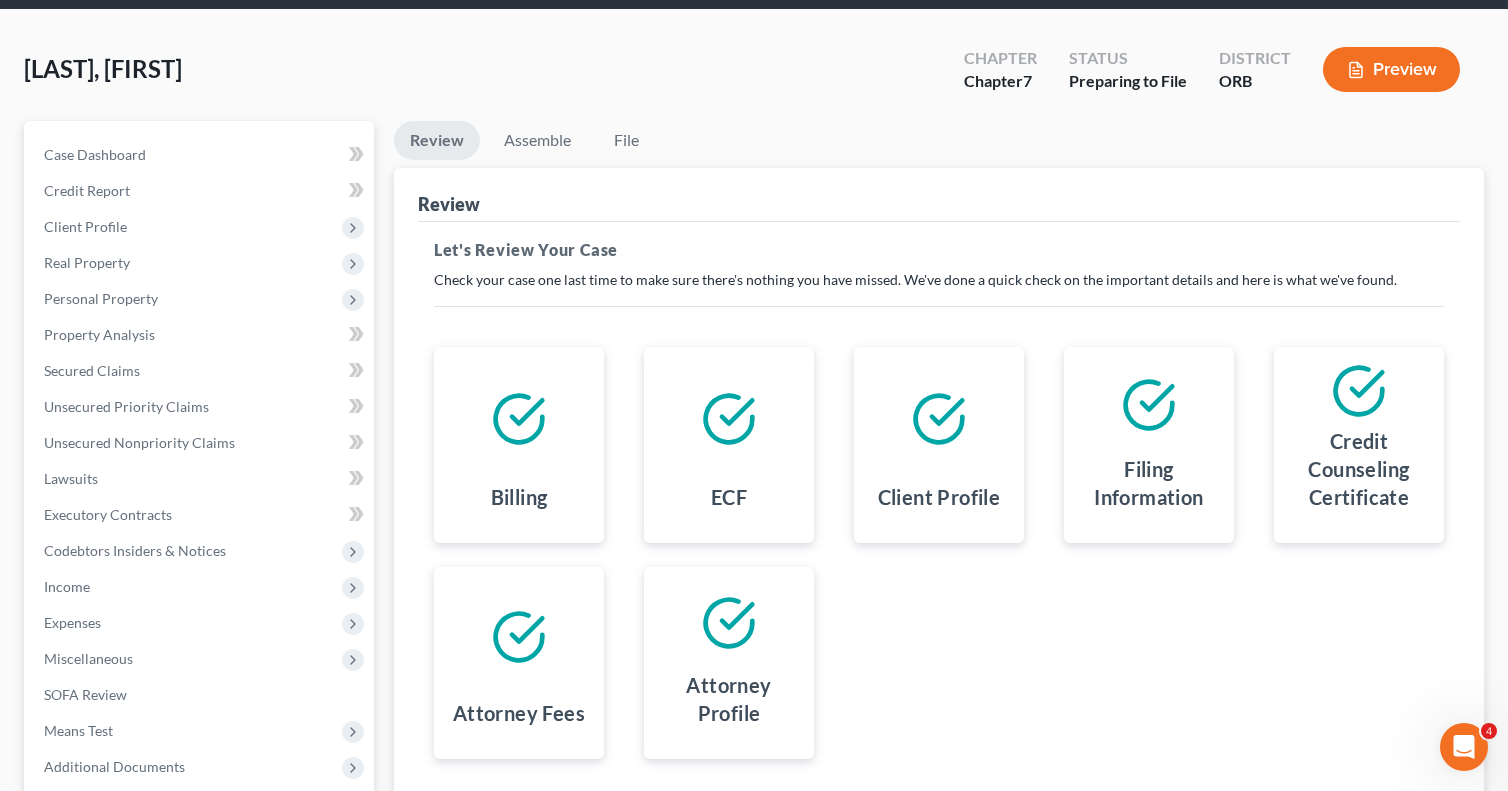 scroll, scrollTop: 69, scrollLeft: 0, axis: vertical 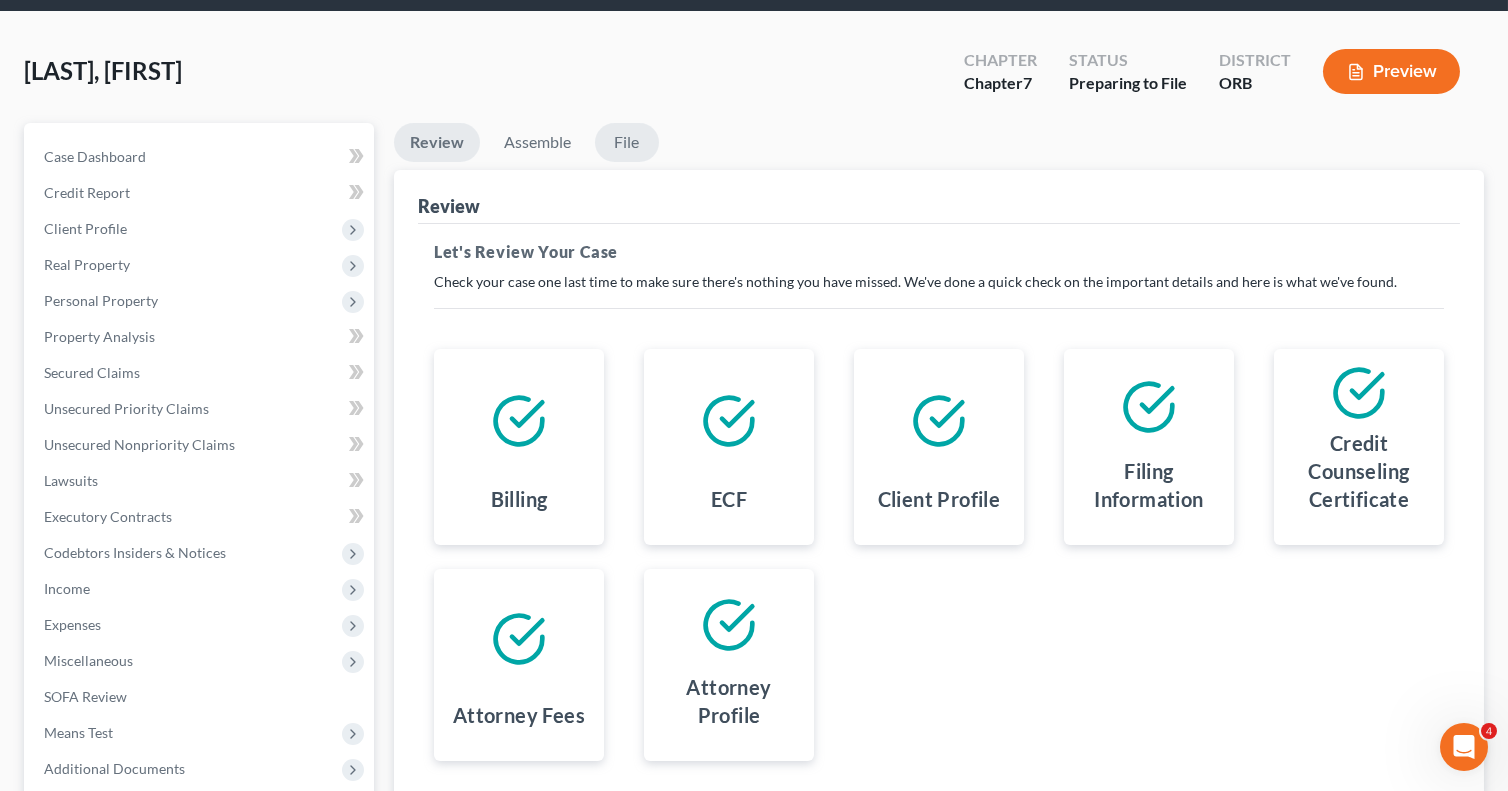 click on "File" at bounding box center [627, 142] 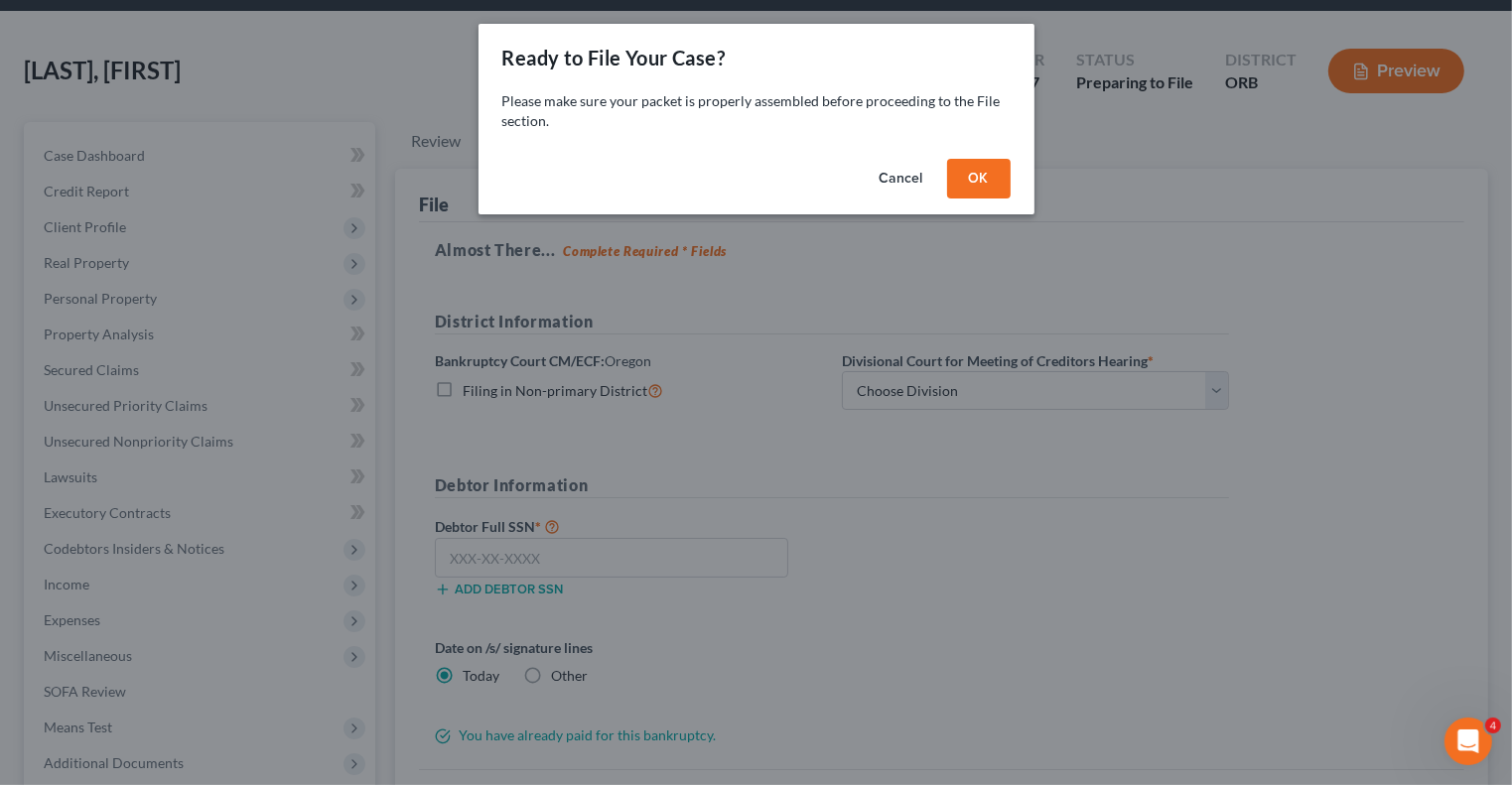 click on "OK" at bounding box center (979, 179) 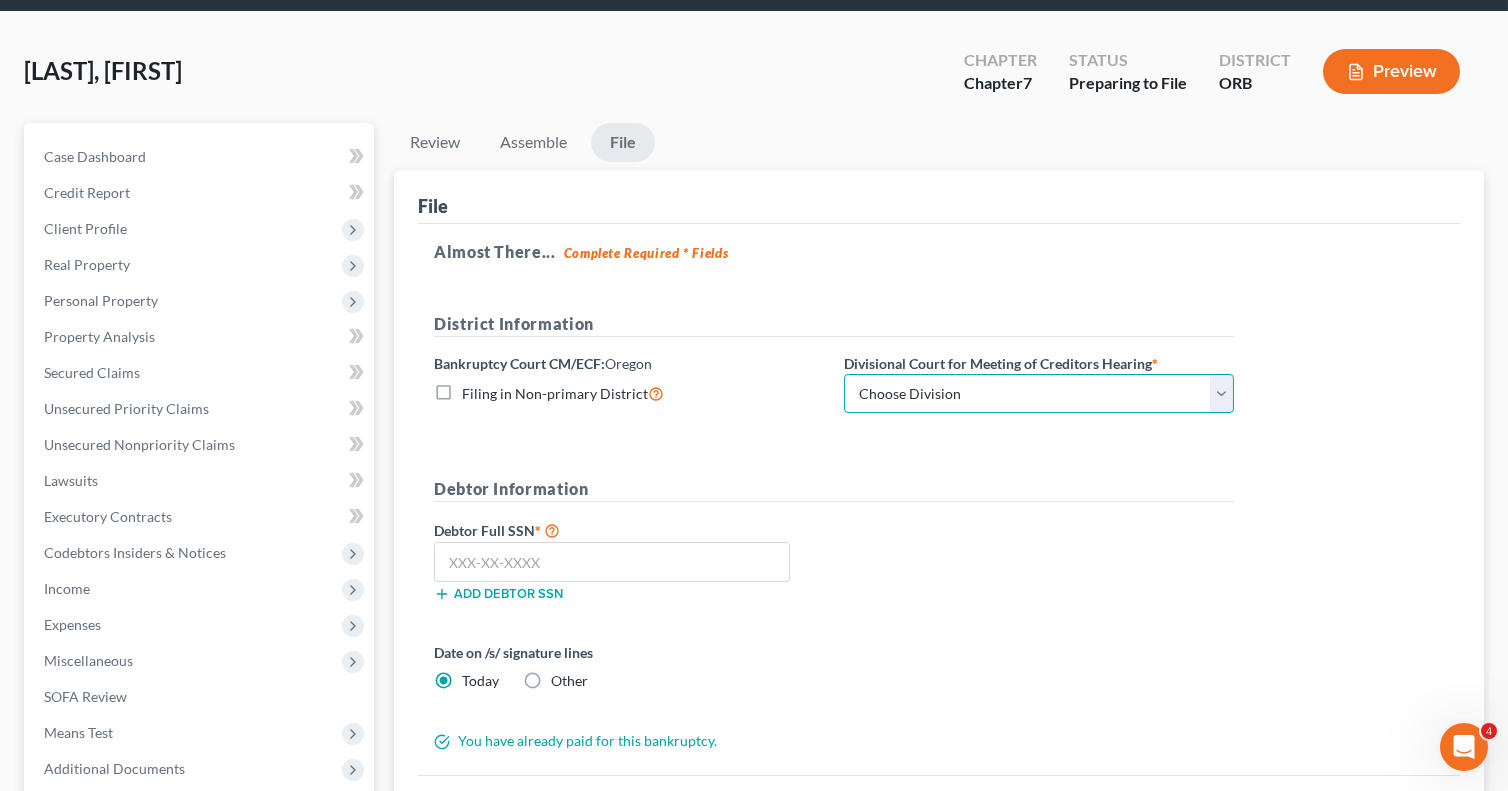 click on "Choose Division Eugene Portland" at bounding box center (1039, 394) 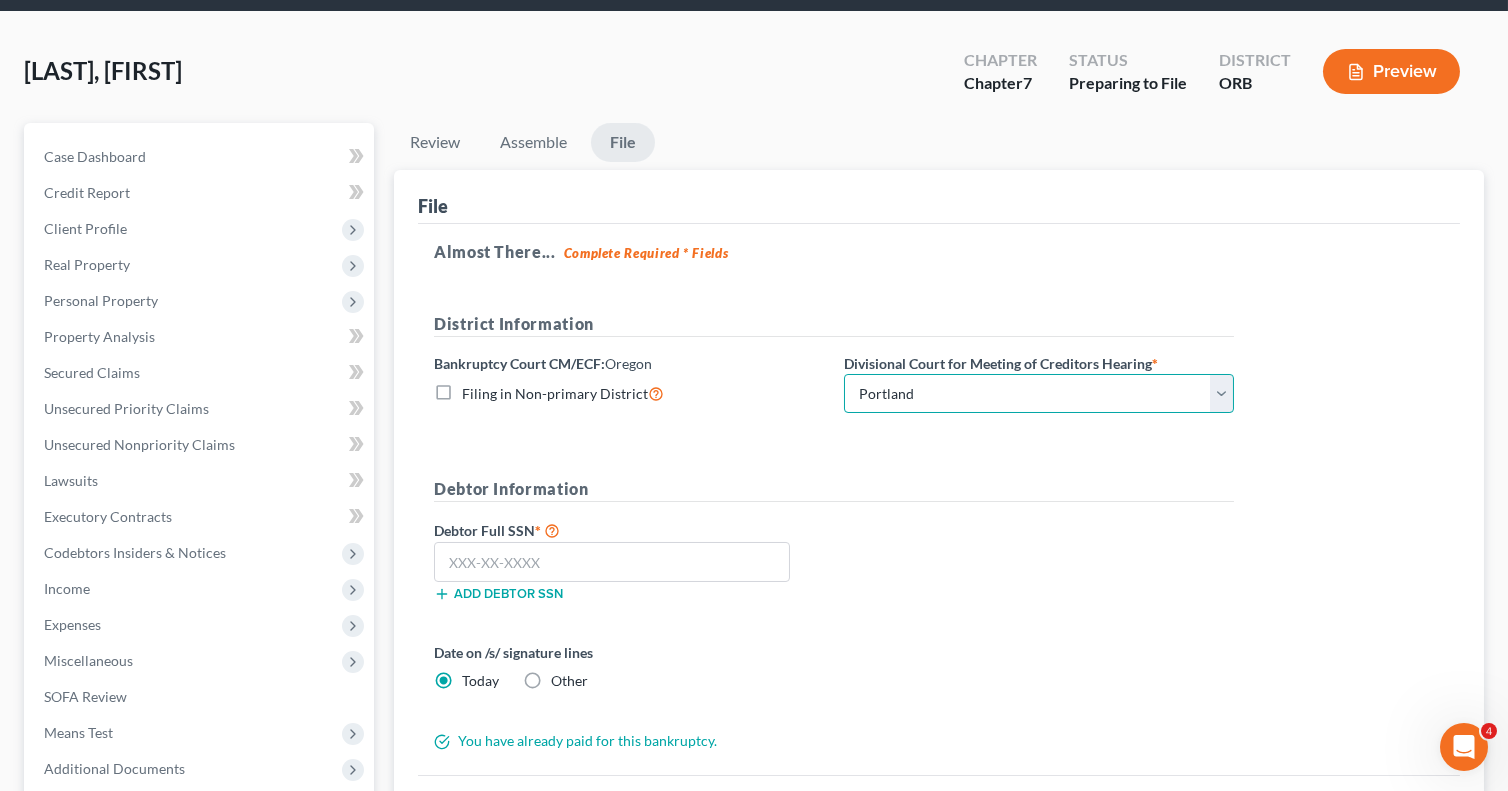 click on "Choose Division Eugene Portland" at bounding box center (1039, 394) 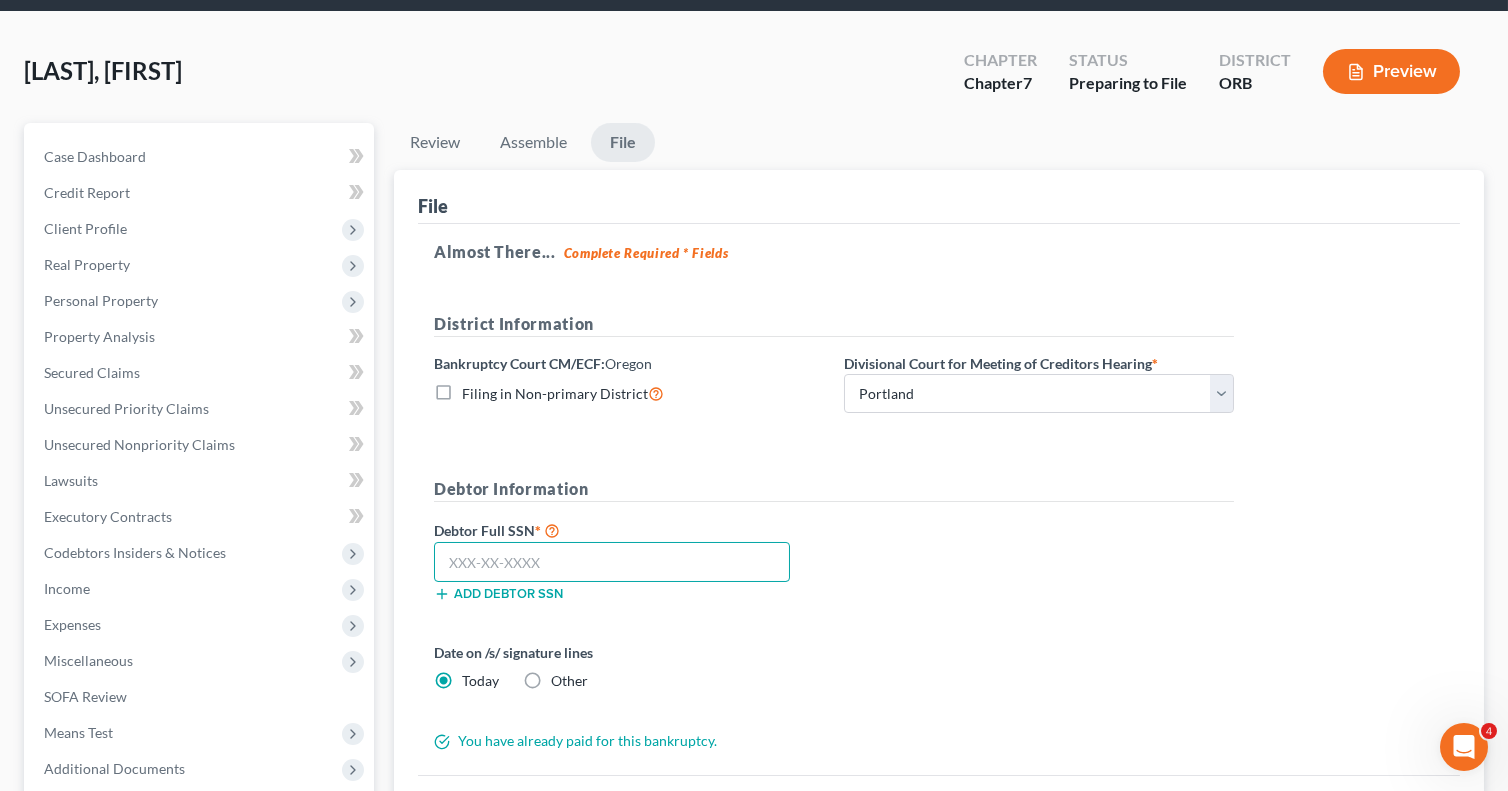click at bounding box center (612, 562) 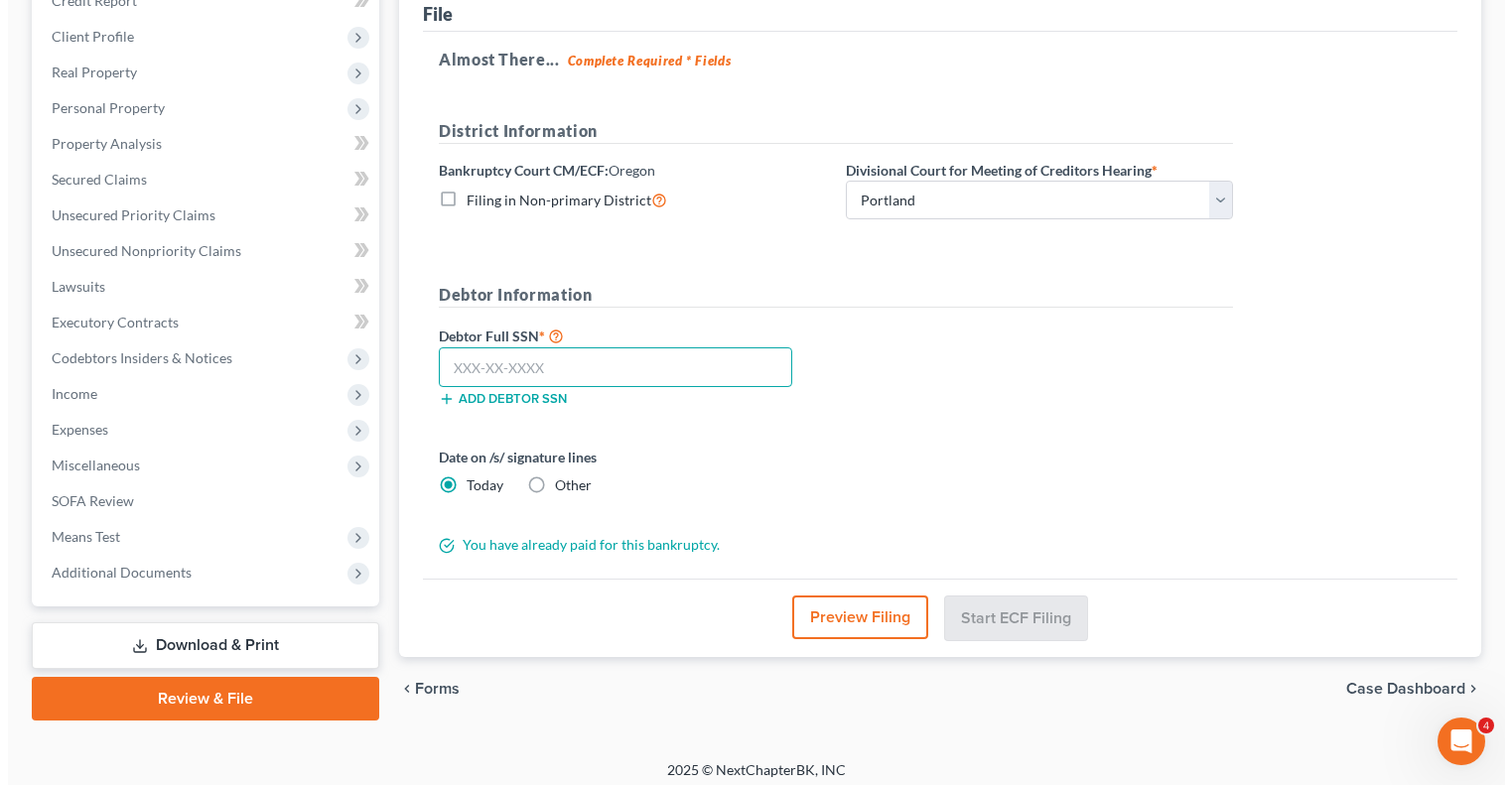 scroll, scrollTop: 267, scrollLeft: 0, axis: vertical 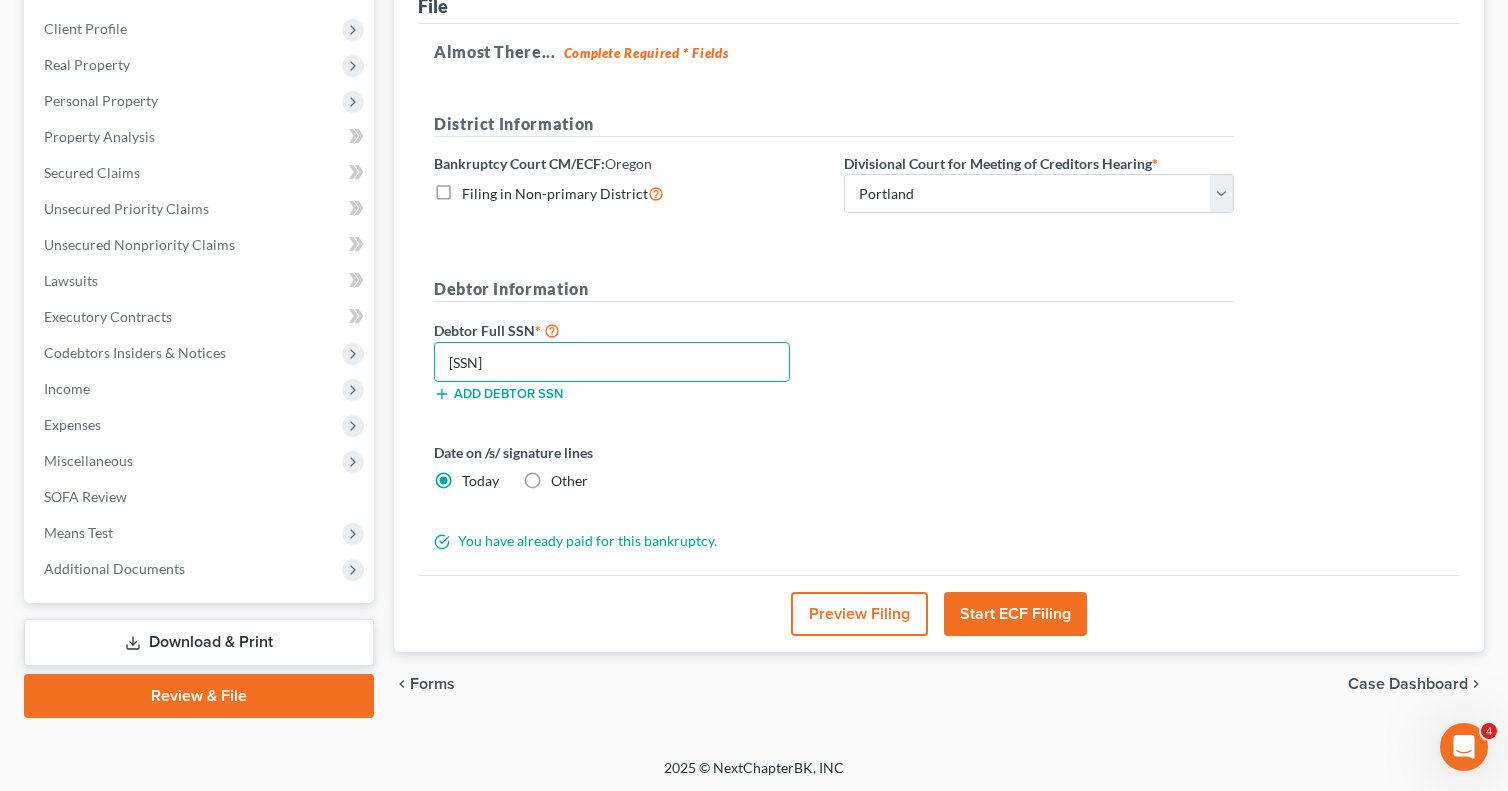 type on "729-26-8586" 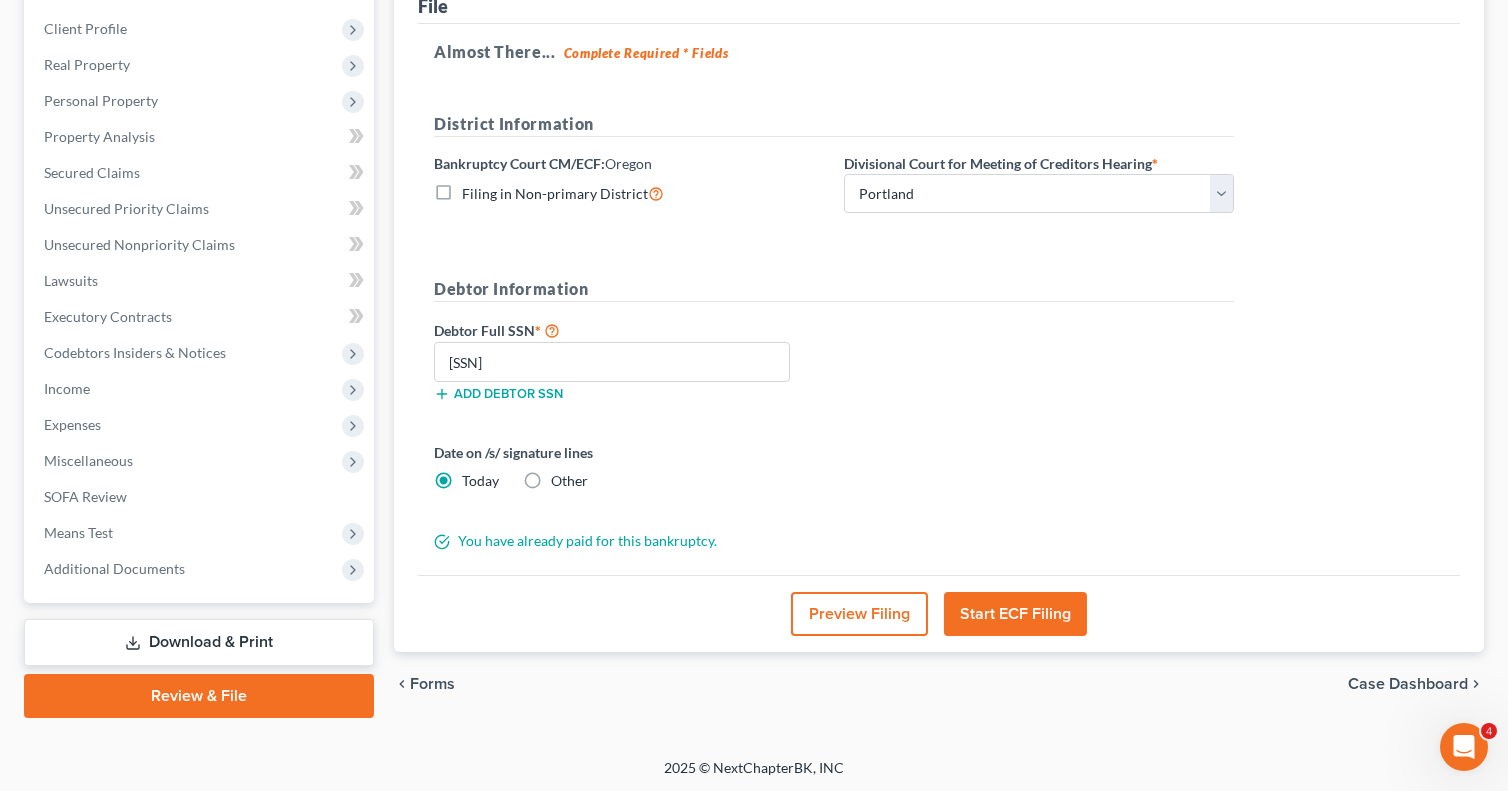 click on "Preview Filing" at bounding box center [859, 614] 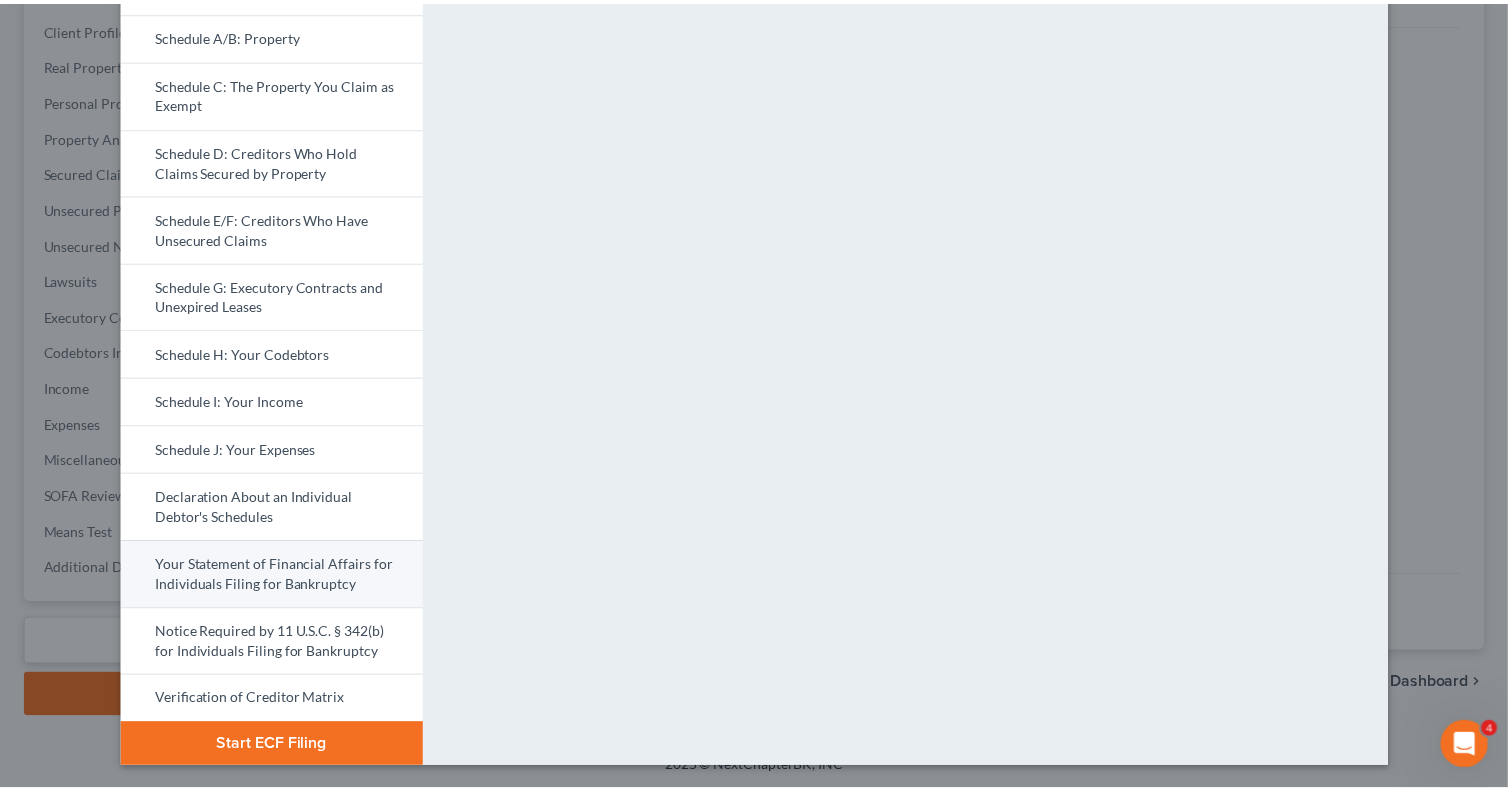 scroll, scrollTop: 0, scrollLeft: 0, axis: both 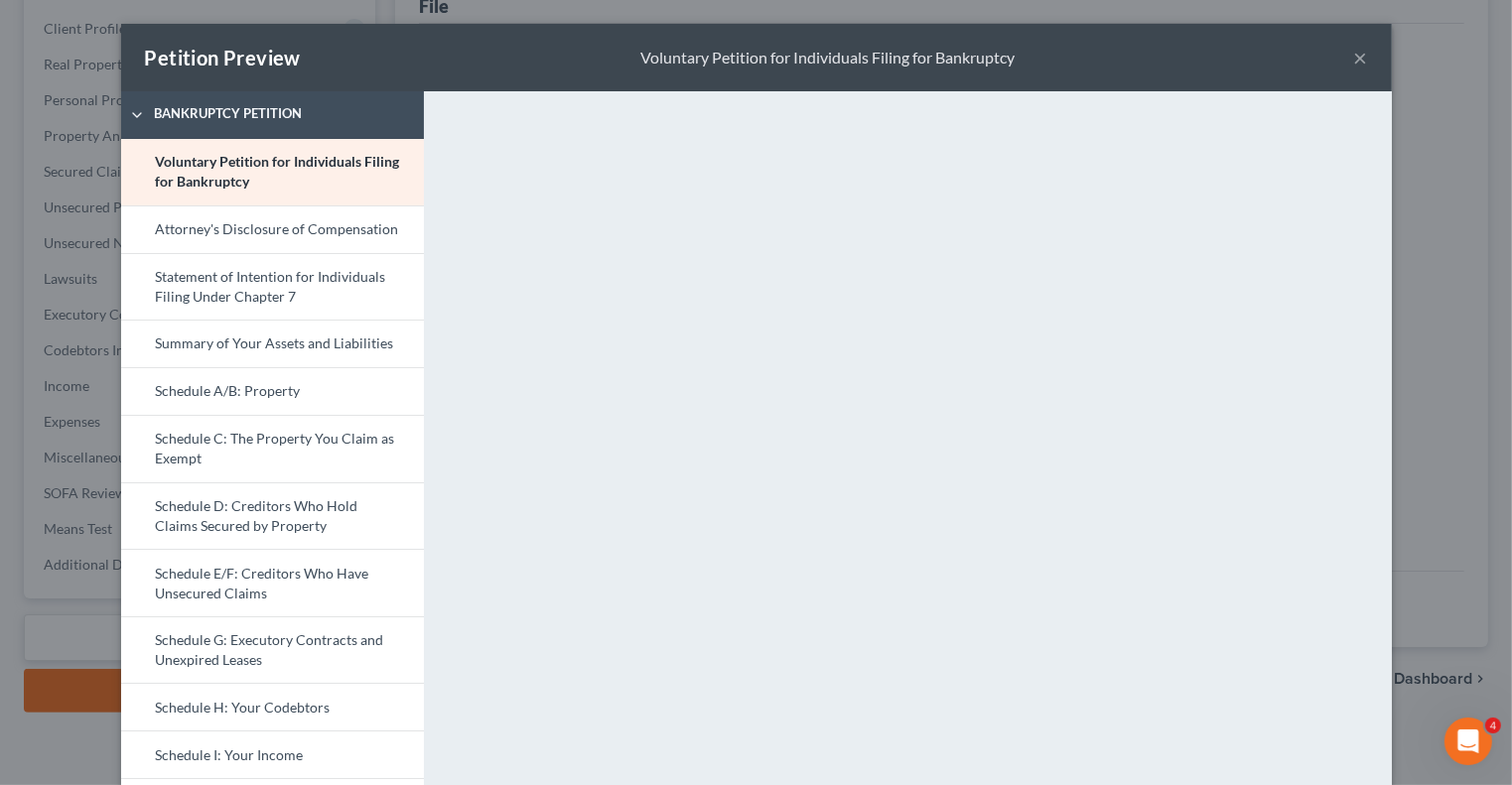 click on "×" at bounding box center [1361, 58] 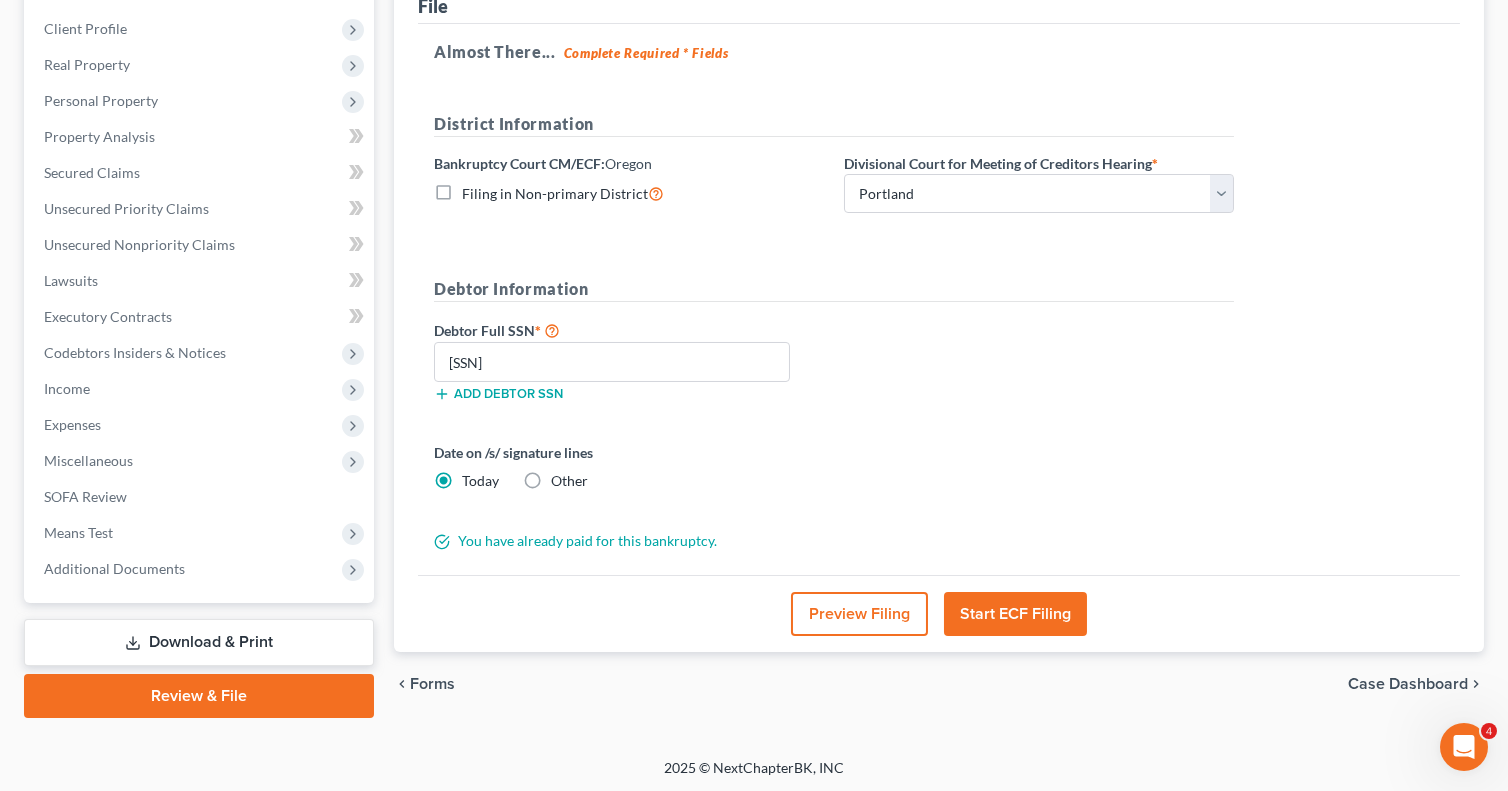 click on "Download & Print" at bounding box center [199, 642] 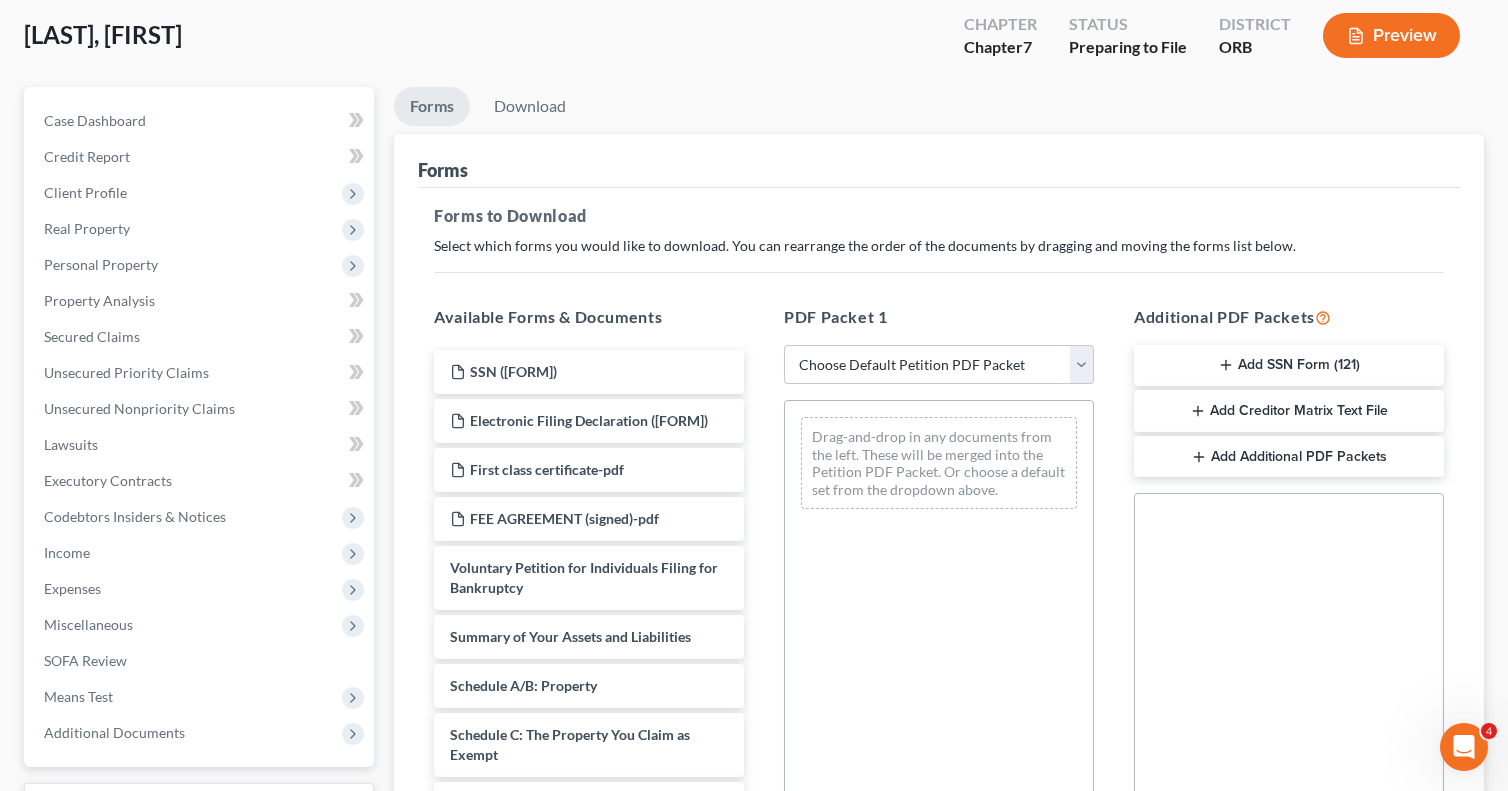 scroll, scrollTop: 199, scrollLeft: 0, axis: vertical 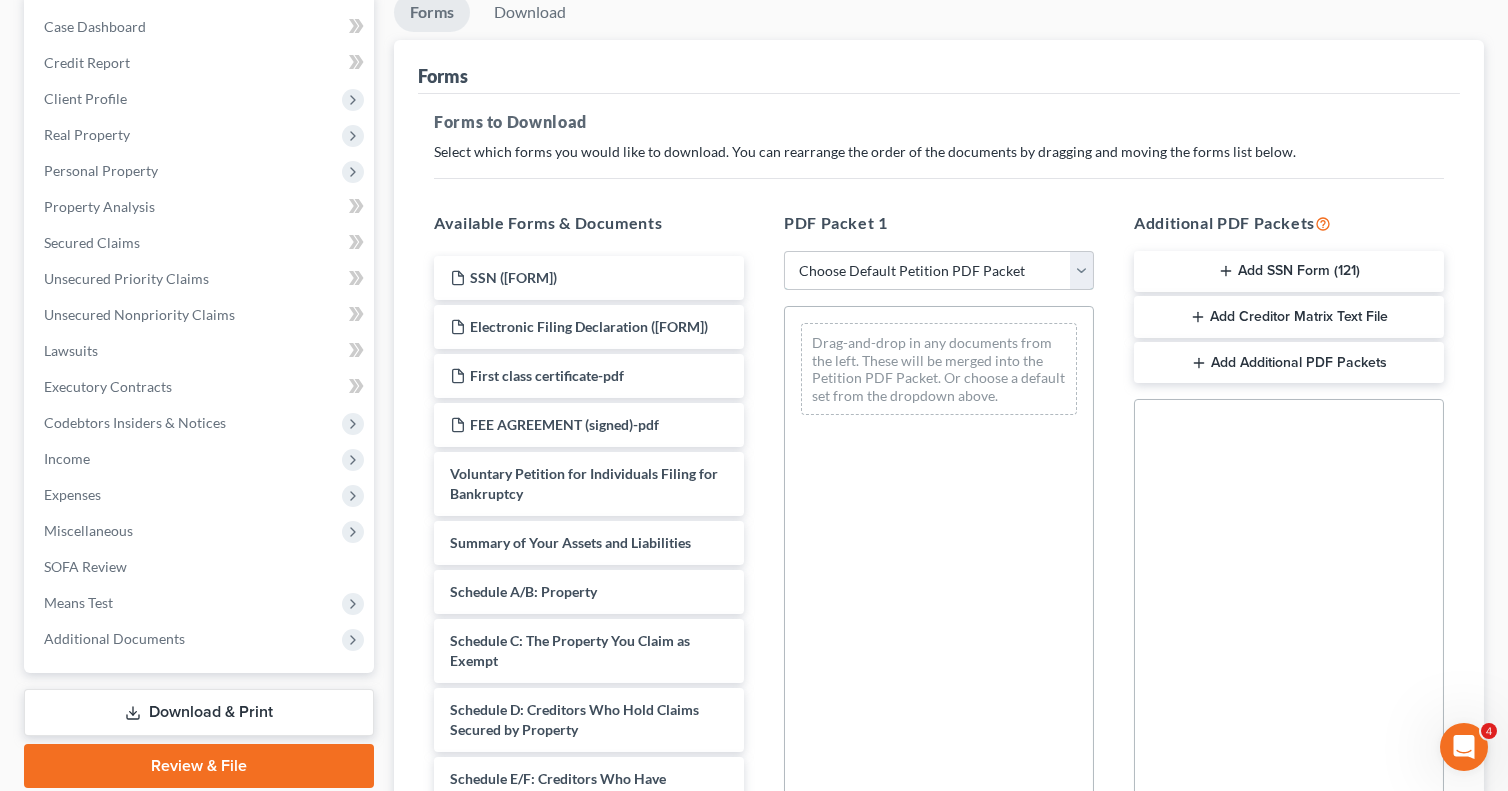 click on "Choose Default Petition PDF Packet Complete Bankruptcy Petition (all forms and schedules) Emergency Filing Forms (Petition and Creditor List Only) Amended Forms Signature Pages Only Petition Packet for Chapter 7 Chapter 7 filing Template Test" at bounding box center (939, 271) 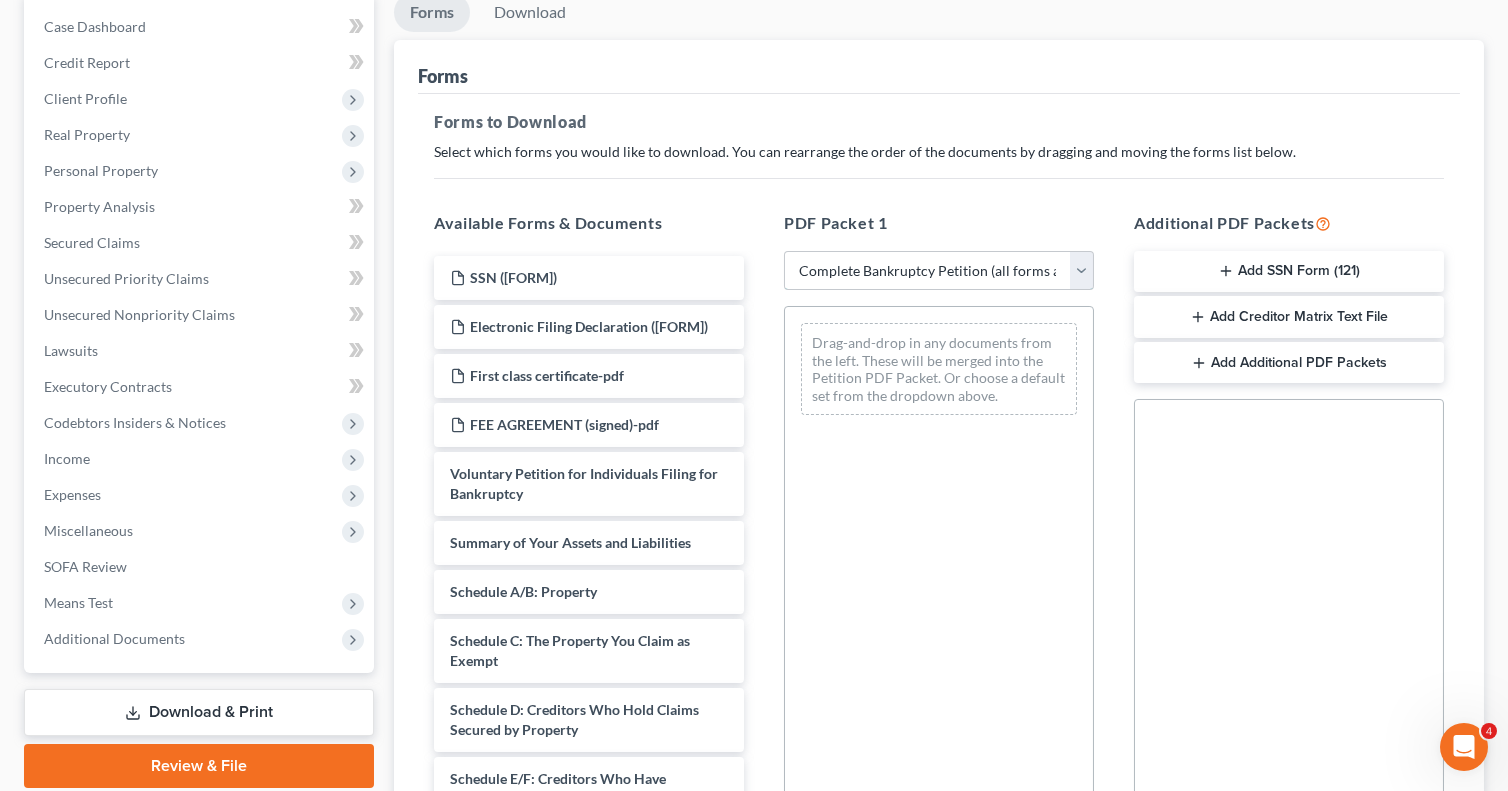 click on "Choose Default Petition PDF Packet Complete Bankruptcy Petition (all forms and schedules) Emergency Filing Forms (Petition and Creditor List Only) Amended Forms Signature Pages Only Petition Packet for Chapter 7 Chapter 7 filing Template Test" at bounding box center (939, 271) 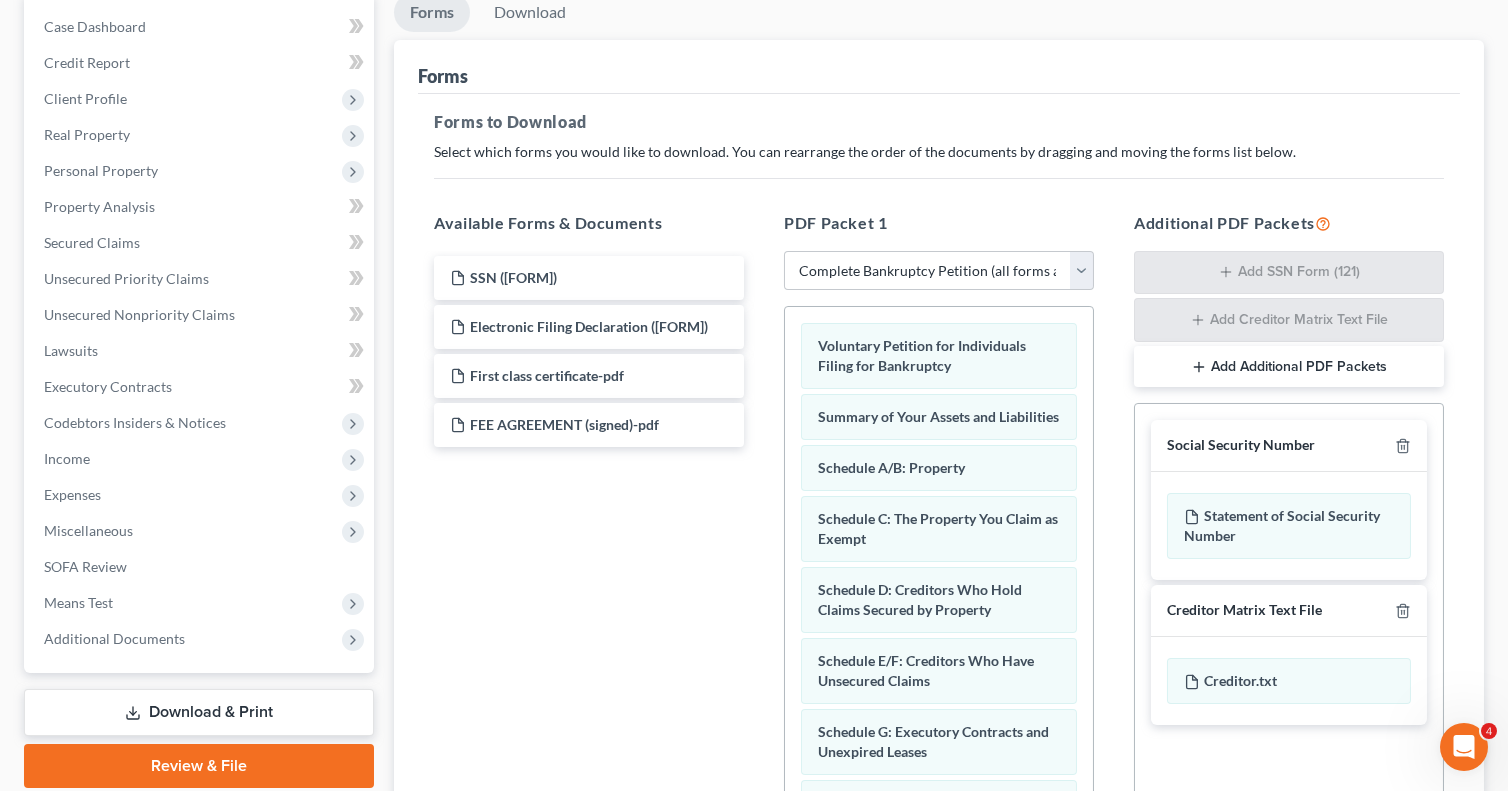 click on "Add Additional PDF Packets" at bounding box center [1289, 367] 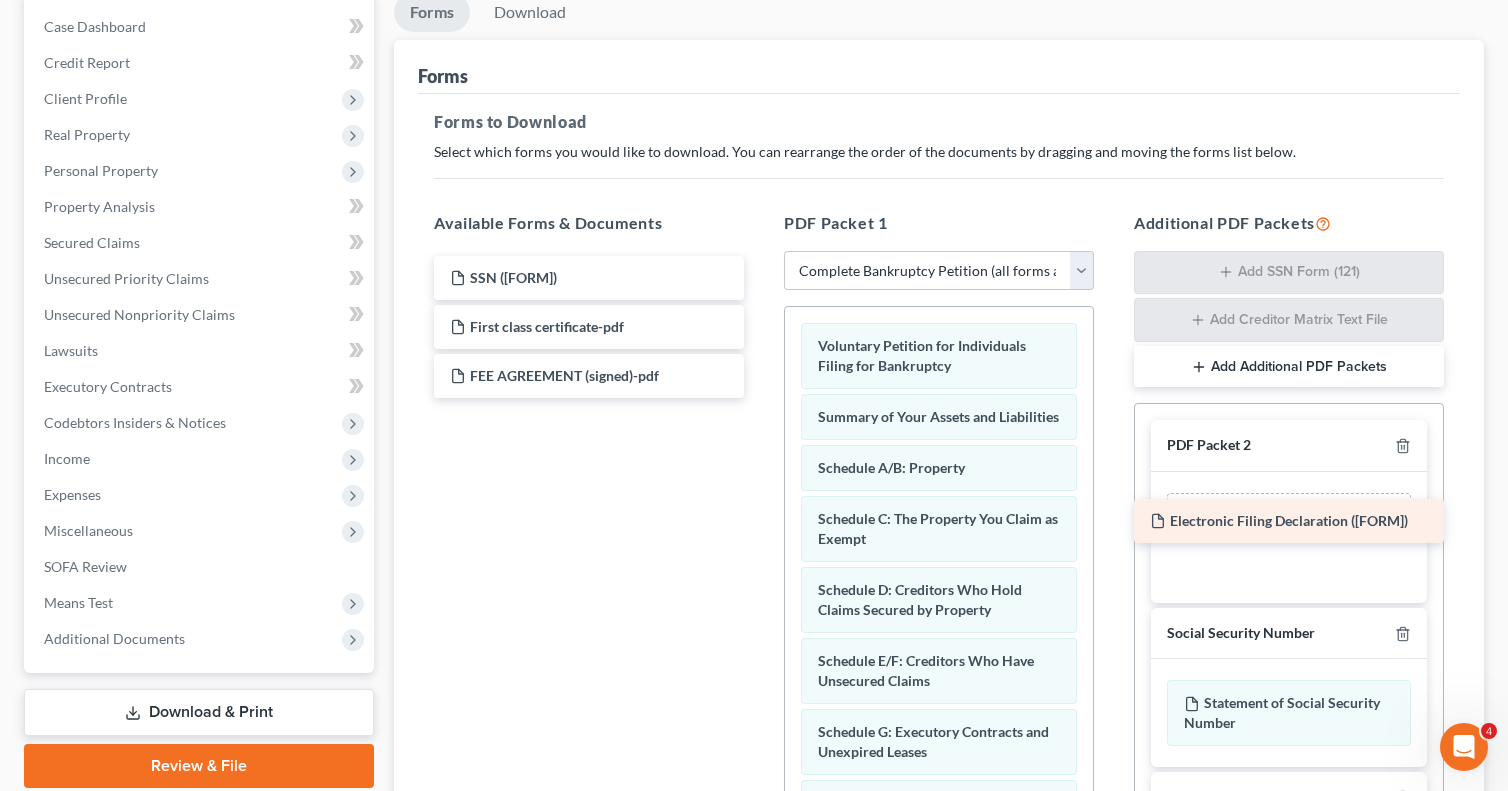 drag, startPoint x: 555, startPoint y: 318, endPoint x: 1255, endPoint y: 514, distance: 726.9223 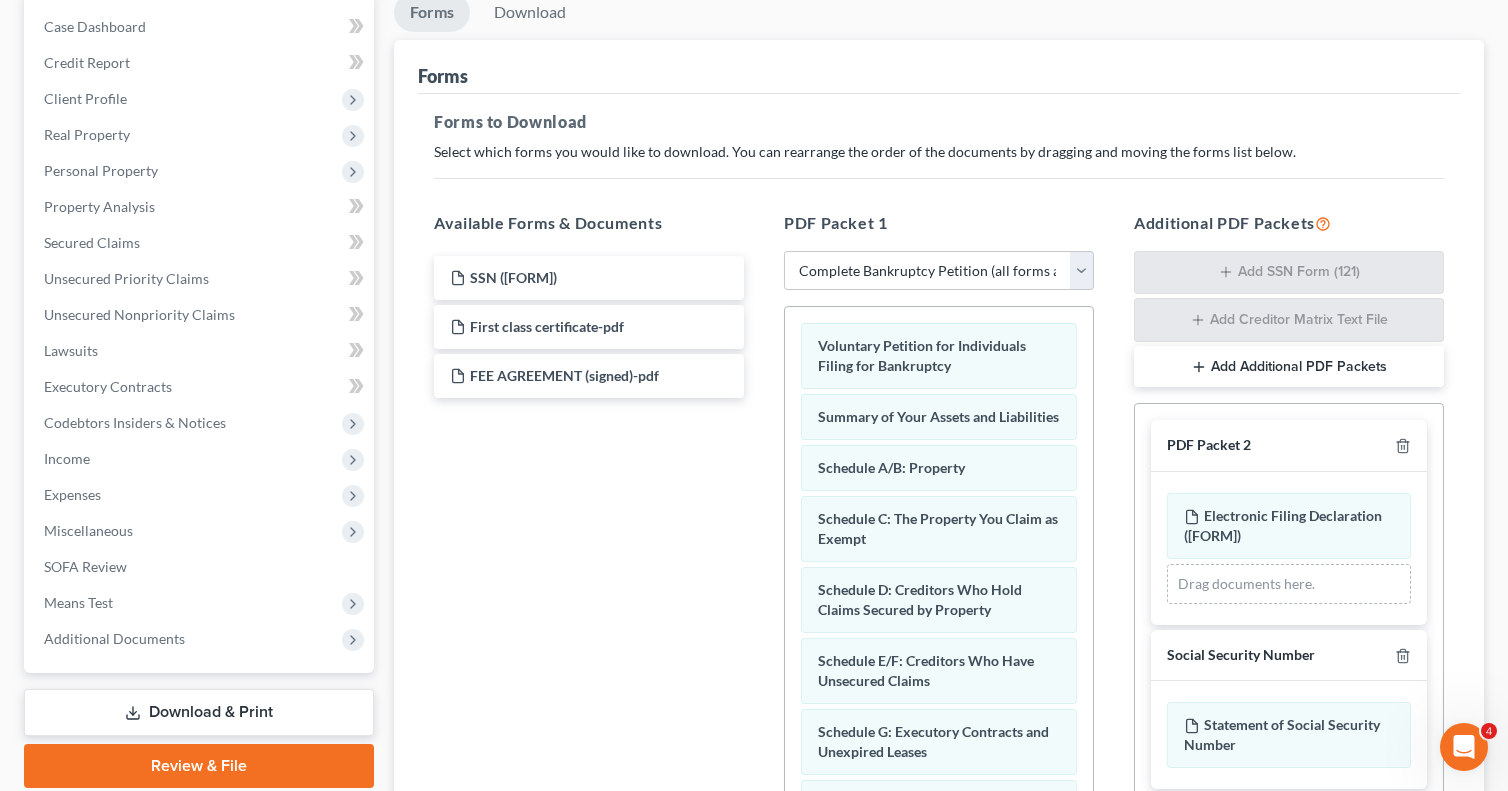 click on "Add Additional PDF Packets" at bounding box center [1289, 367] 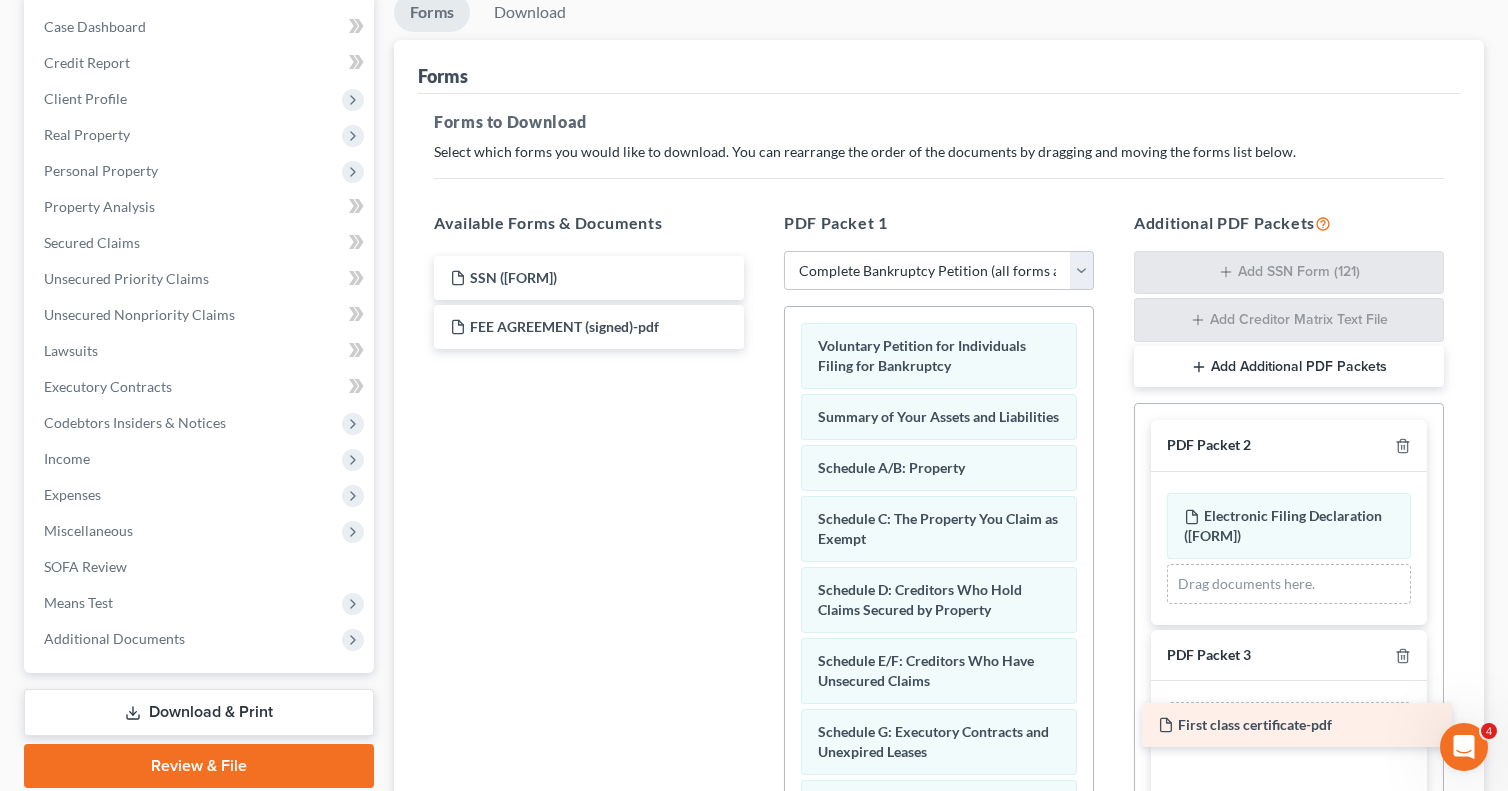 drag, startPoint x: 533, startPoint y: 319, endPoint x: 1241, endPoint y: 719, distance: 813.1814 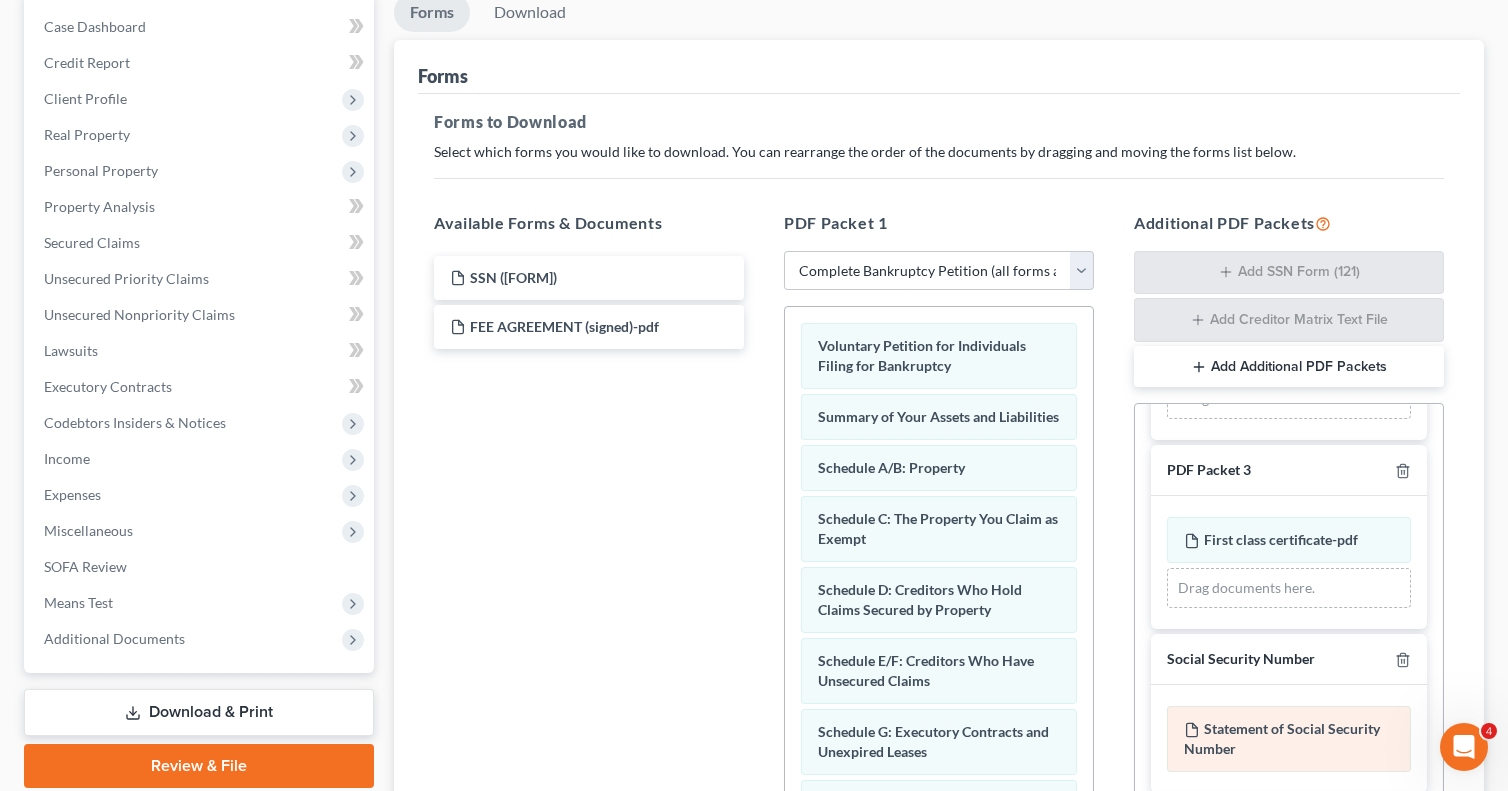 scroll, scrollTop: 279, scrollLeft: 0, axis: vertical 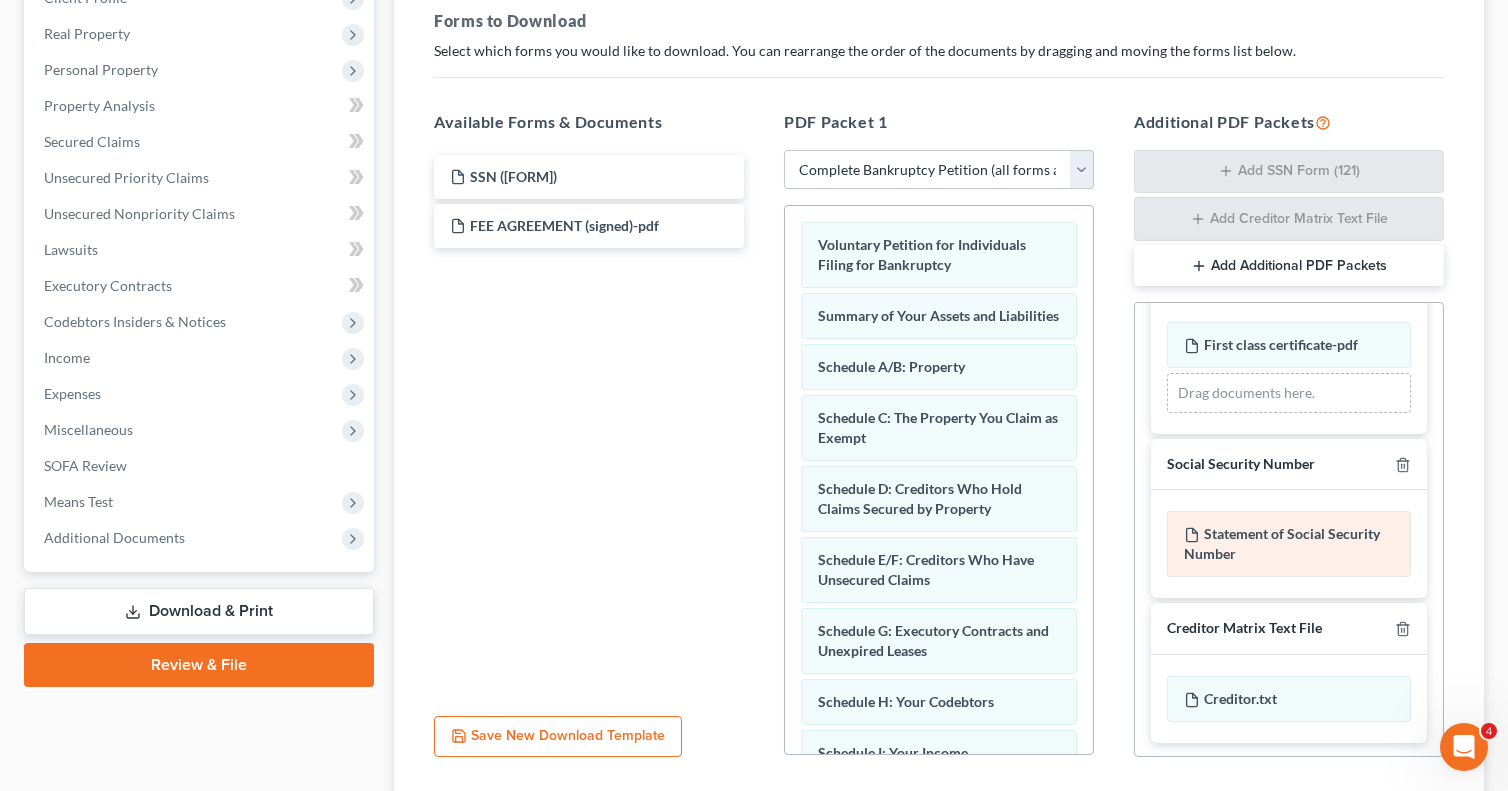 click on "Statement of Social Security Number" at bounding box center (1289, 544) 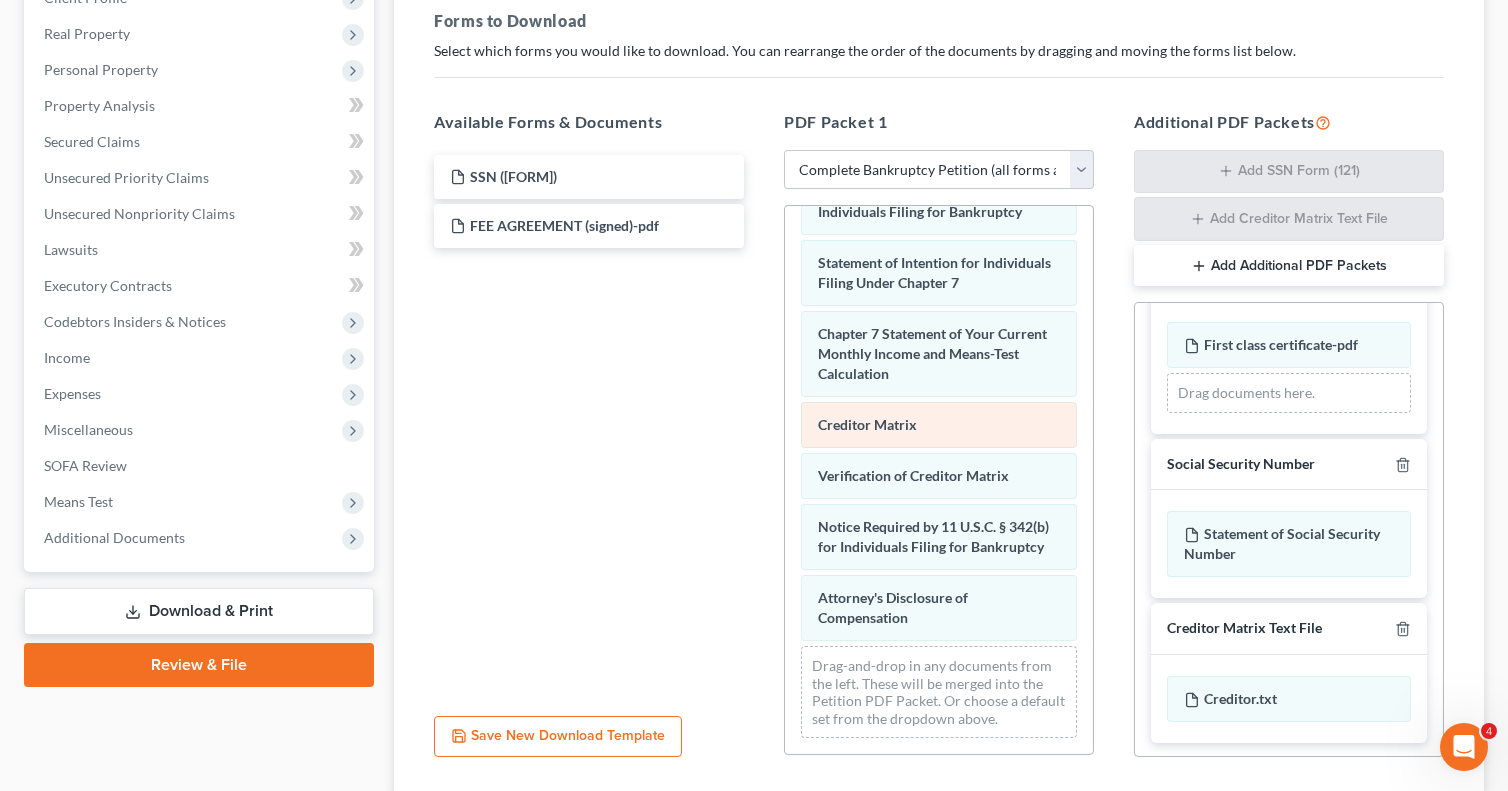 scroll, scrollTop: 770, scrollLeft: 0, axis: vertical 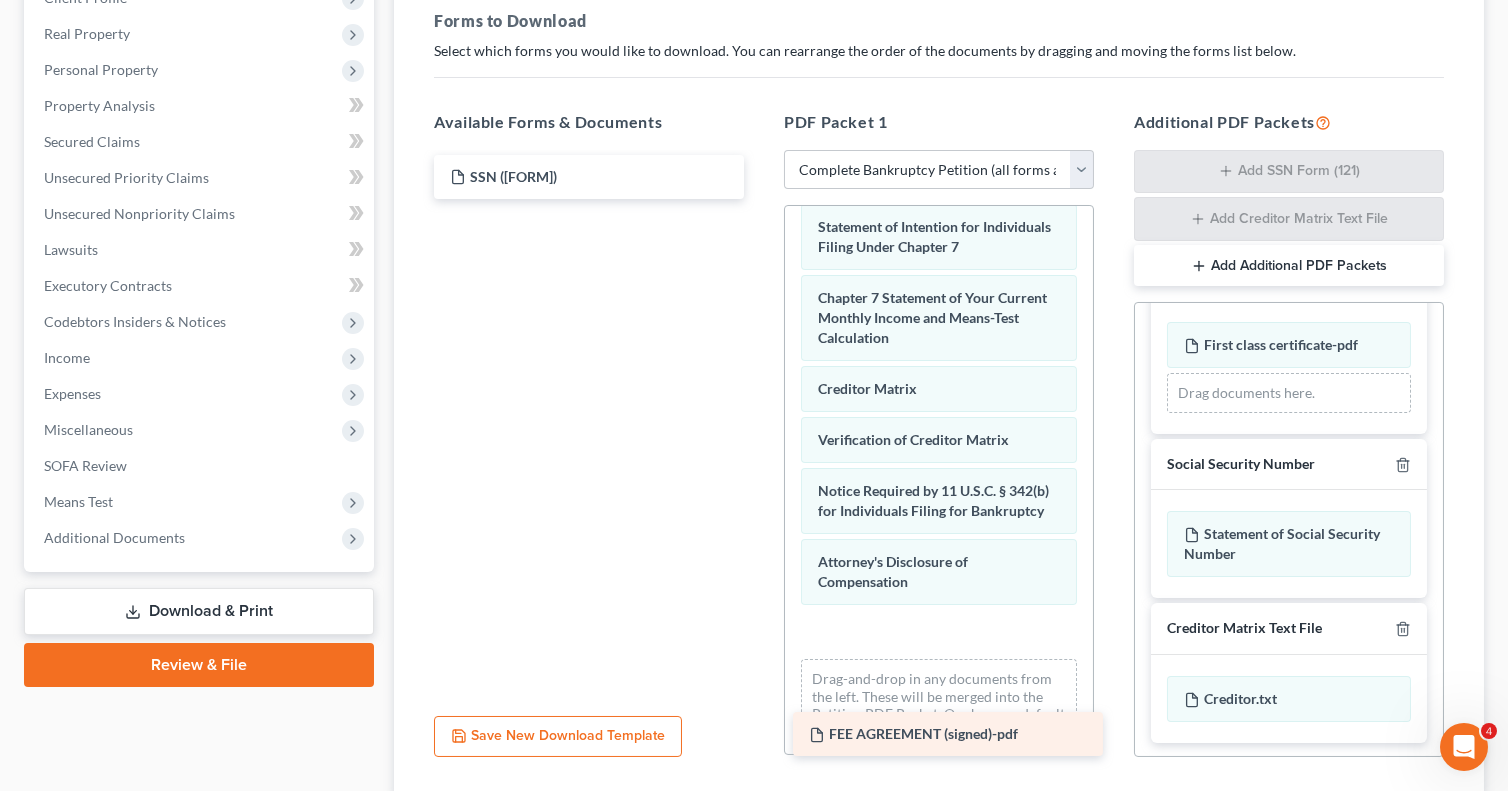 drag, startPoint x: 524, startPoint y: 221, endPoint x: 883, endPoint y: 731, distance: 623.6834 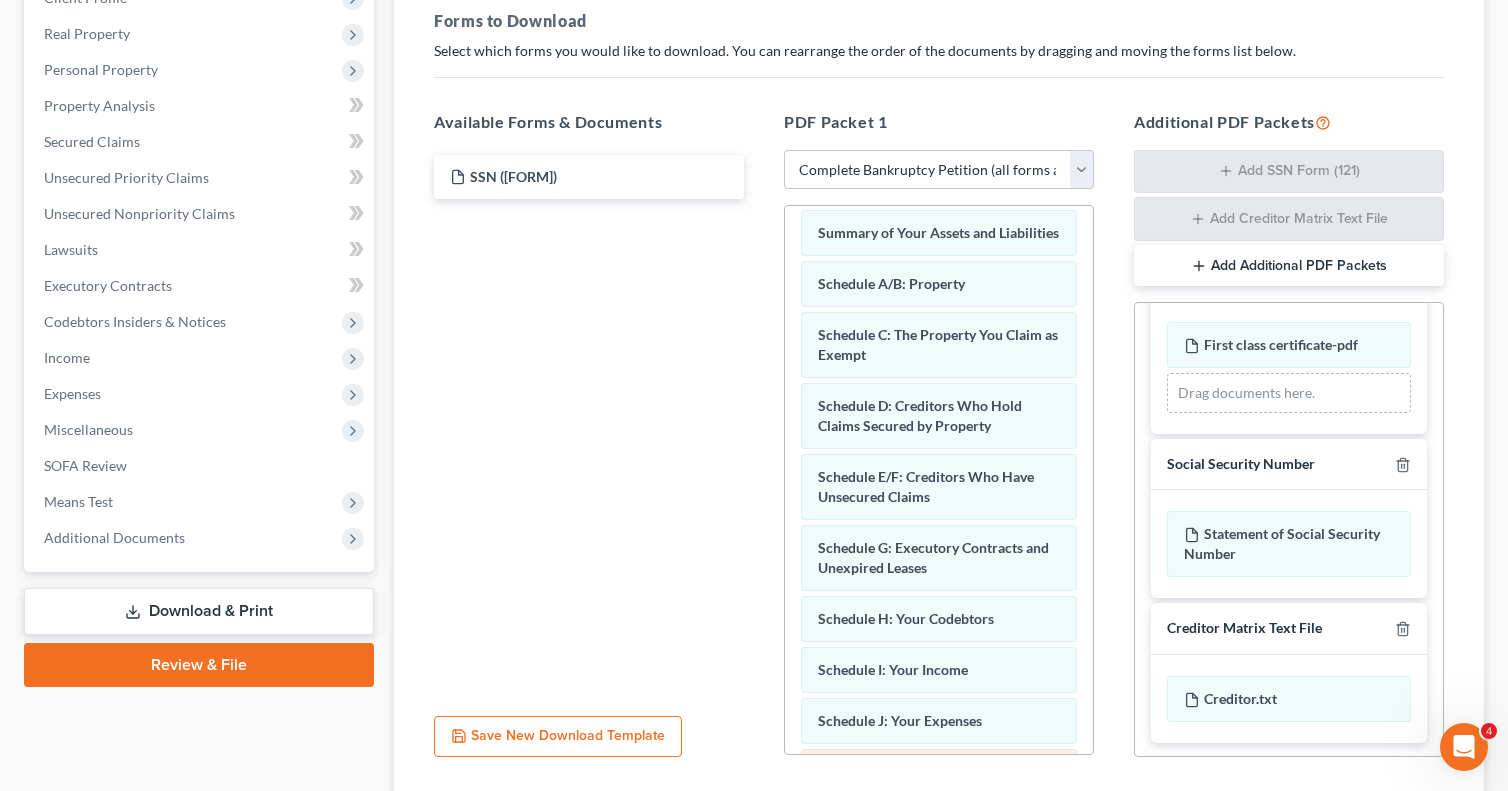 scroll, scrollTop: 21, scrollLeft: 0, axis: vertical 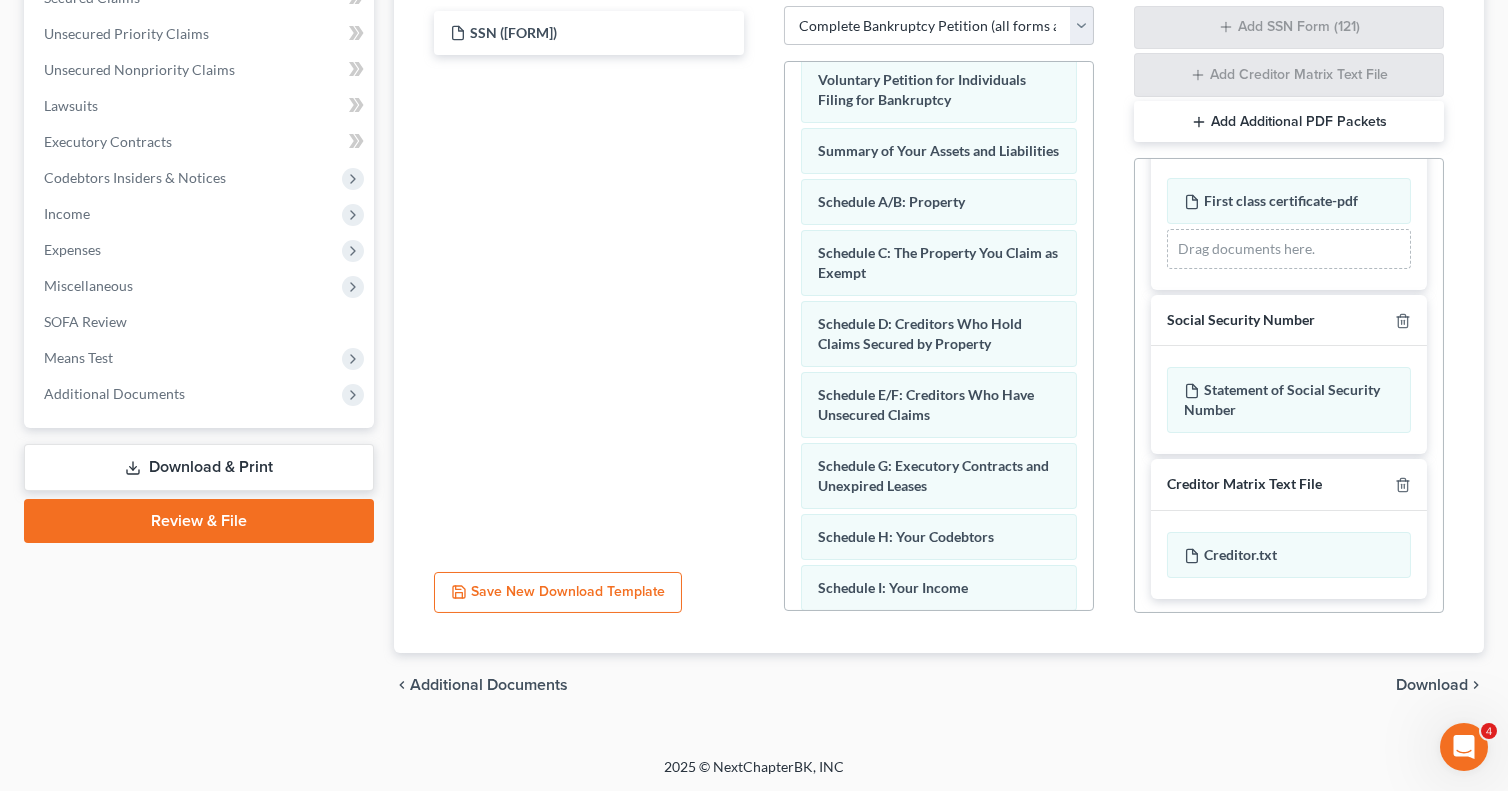 click on "Save New Download Template" at bounding box center (558, 593) 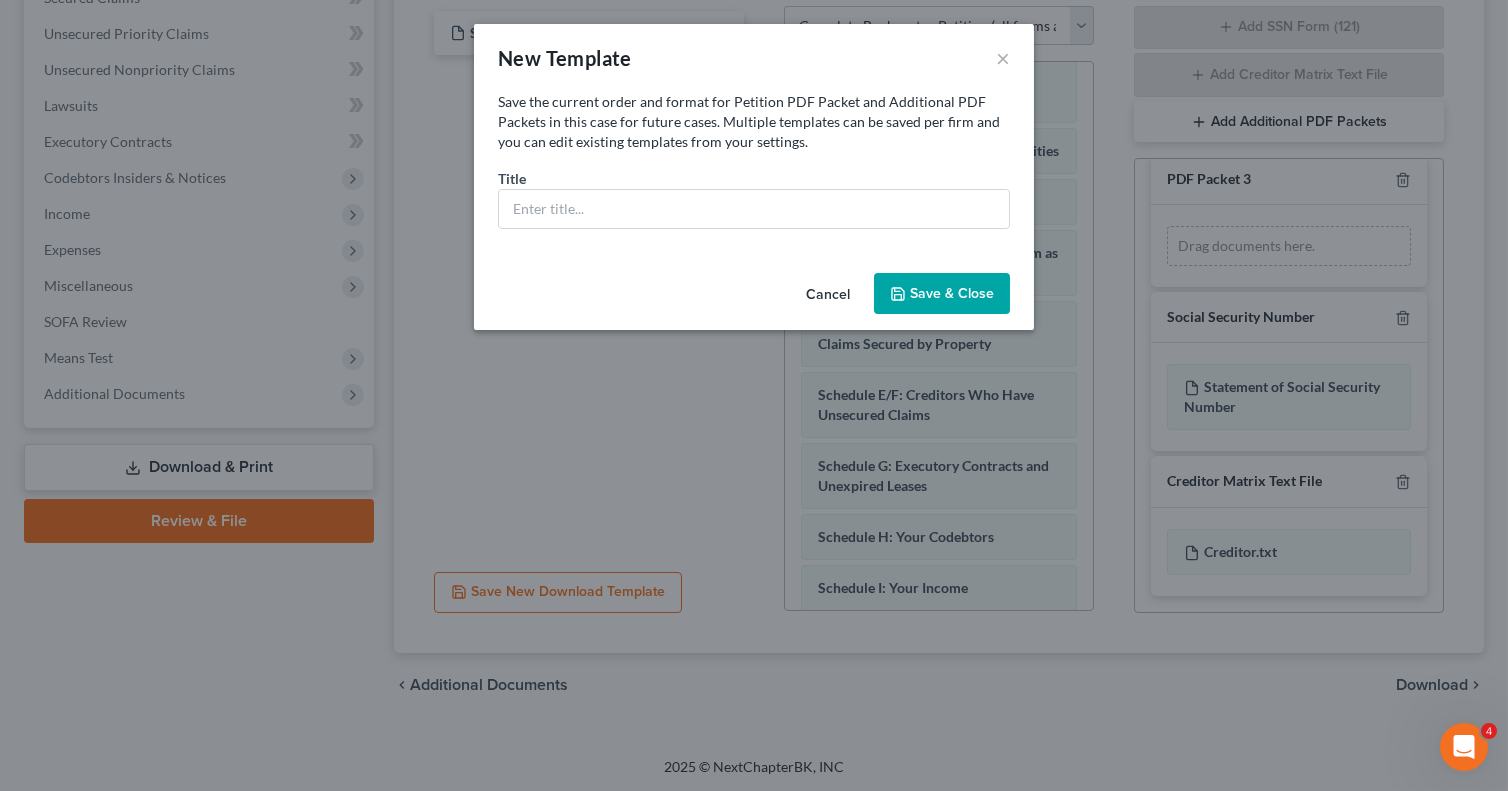 scroll, scrollTop: 158, scrollLeft: 0, axis: vertical 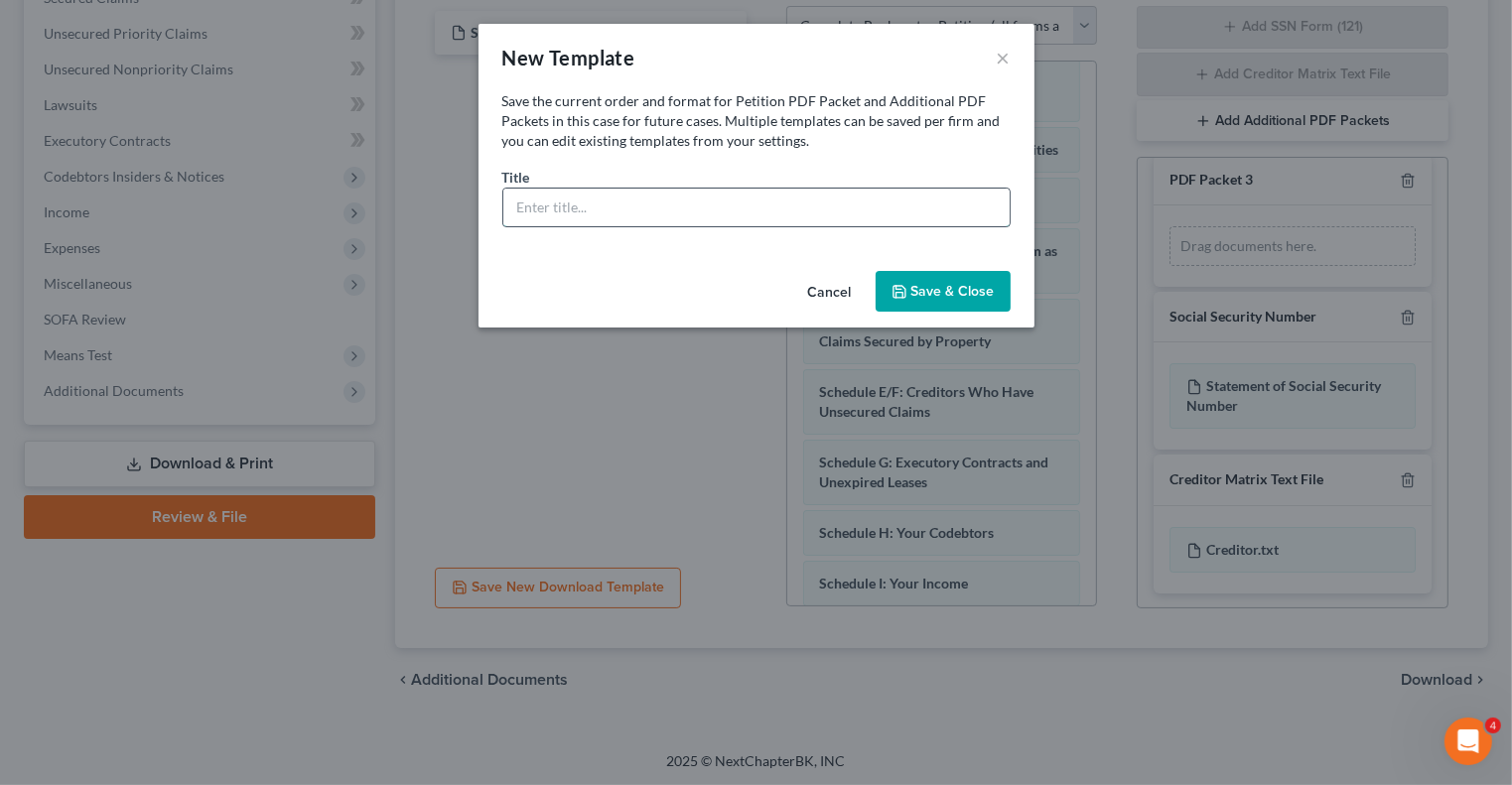 click at bounding box center [756, 207] 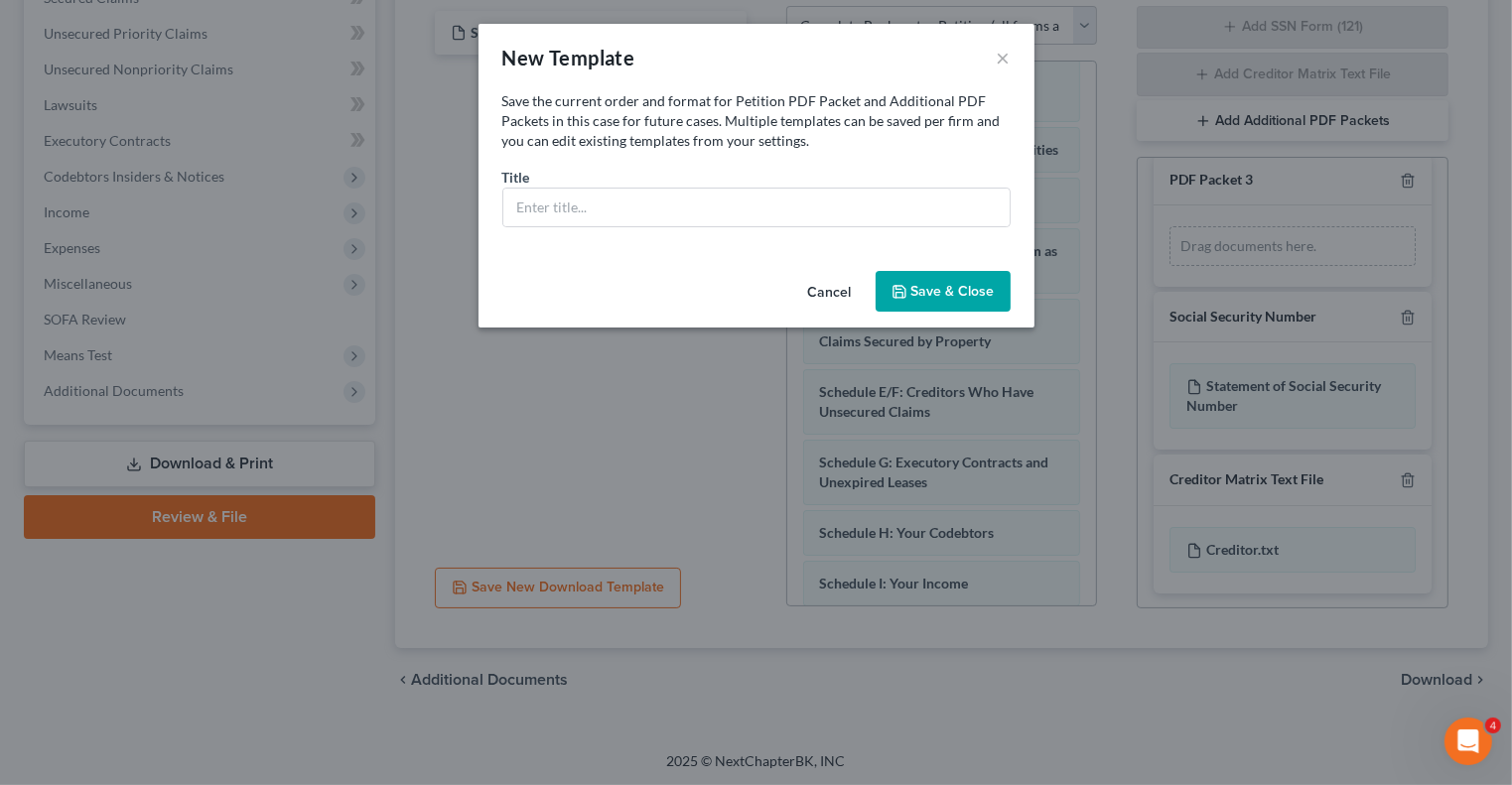 click on "Cancel" at bounding box center (830, 293) 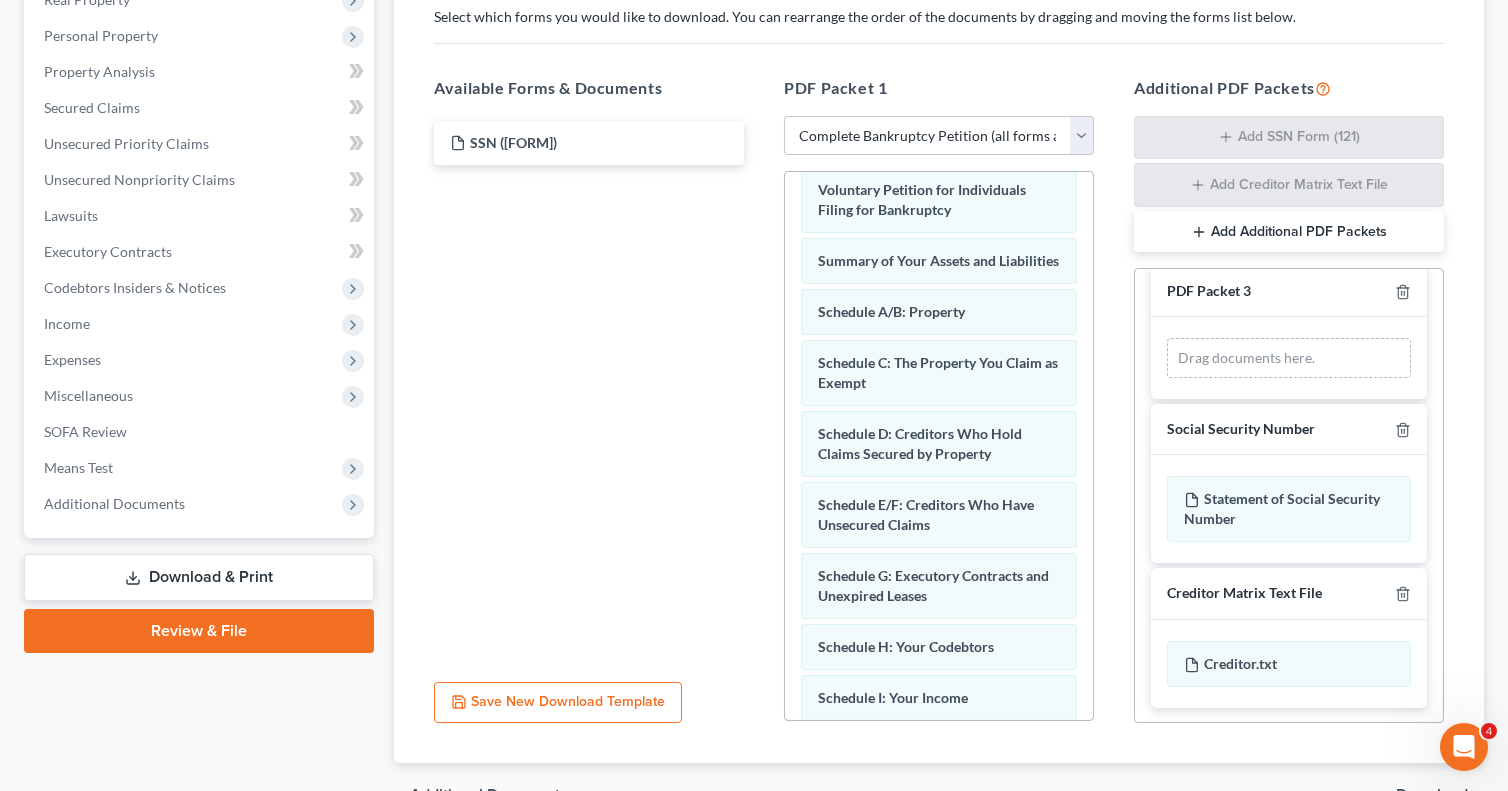 scroll, scrollTop: 244, scrollLeft: 0, axis: vertical 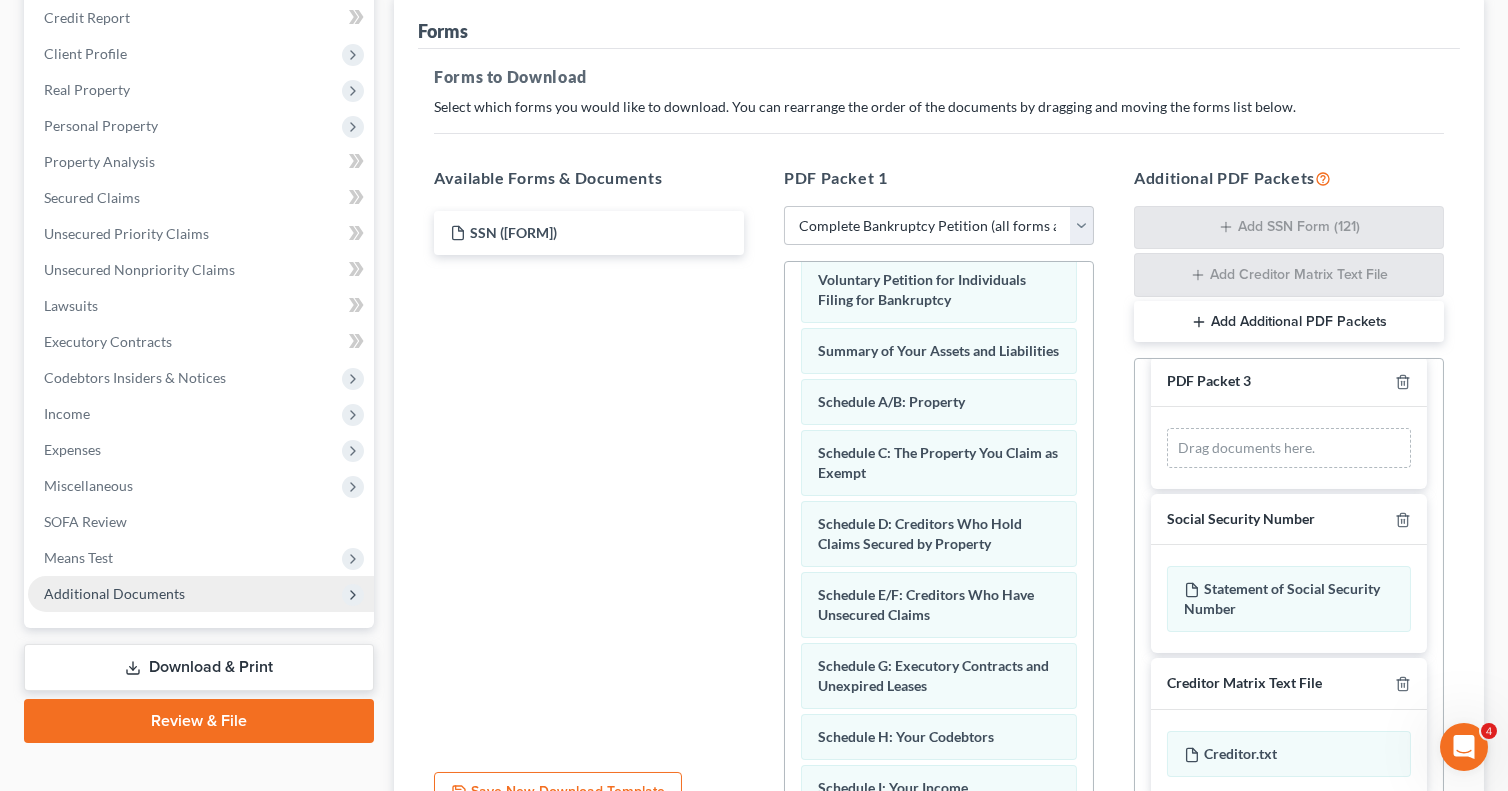click on "Additional Documents" at bounding box center (114, 593) 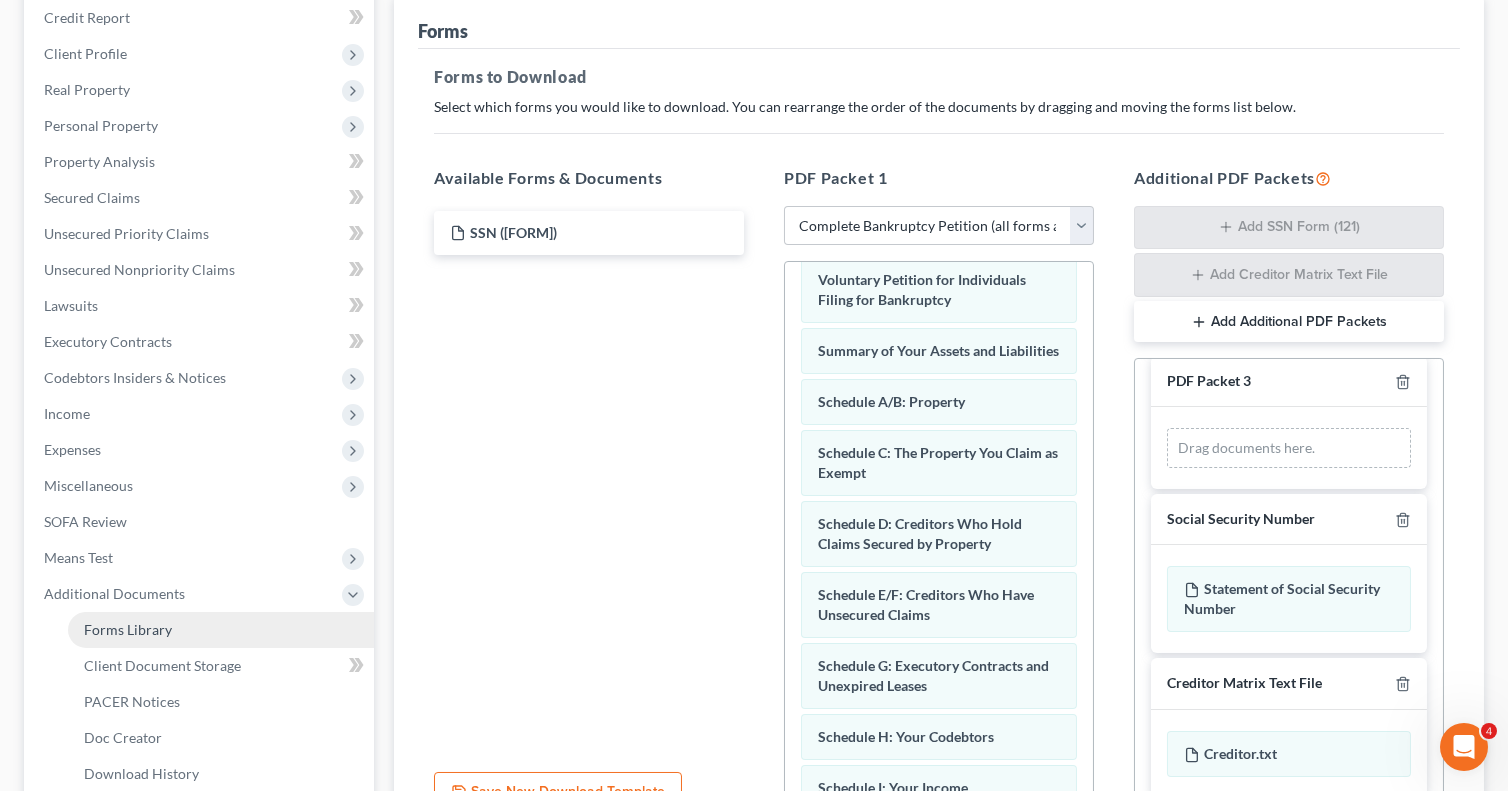 click on "Forms Library" at bounding box center (128, 629) 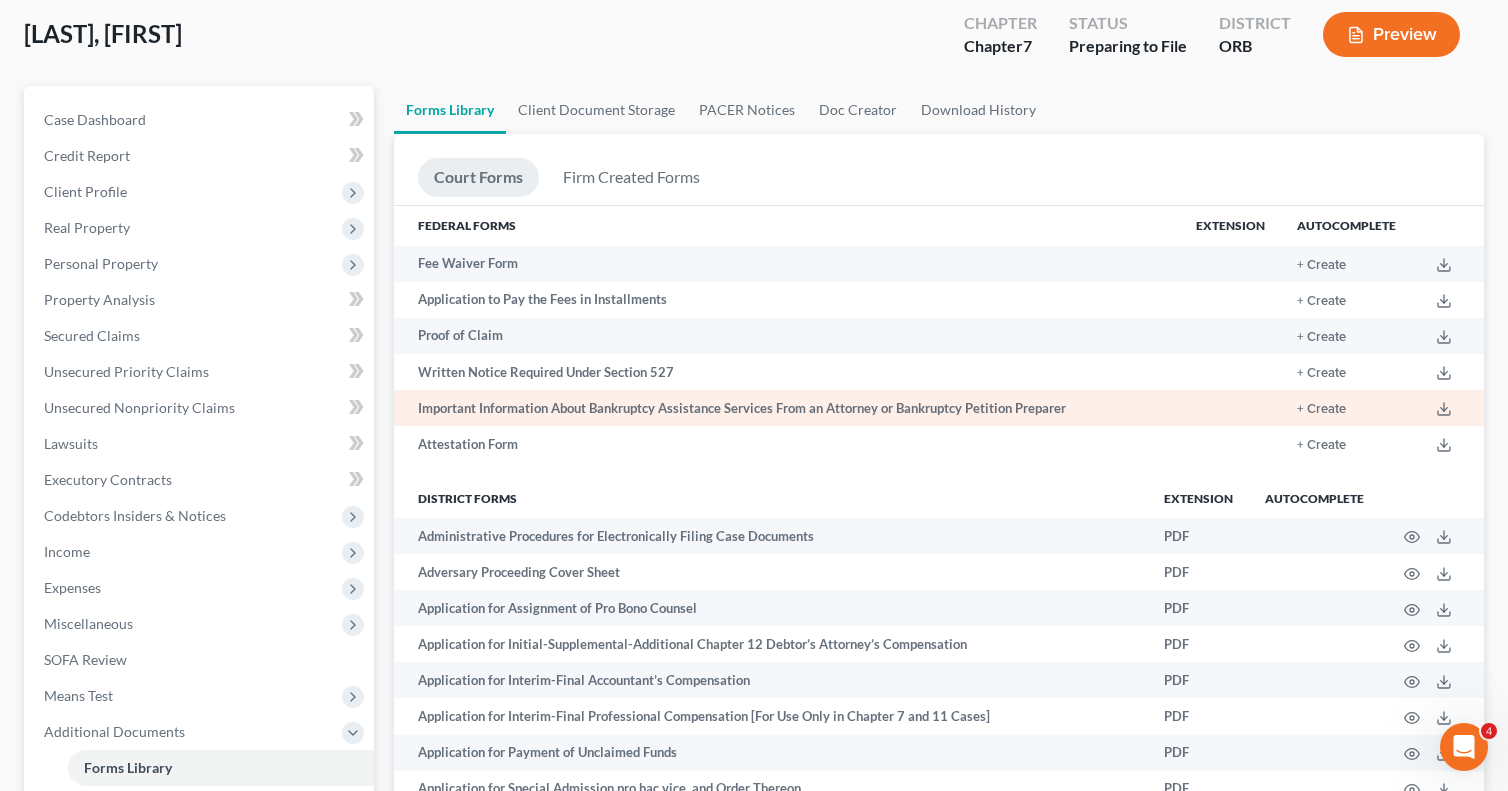scroll, scrollTop: 100, scrollLeft: 0, axis: vertical 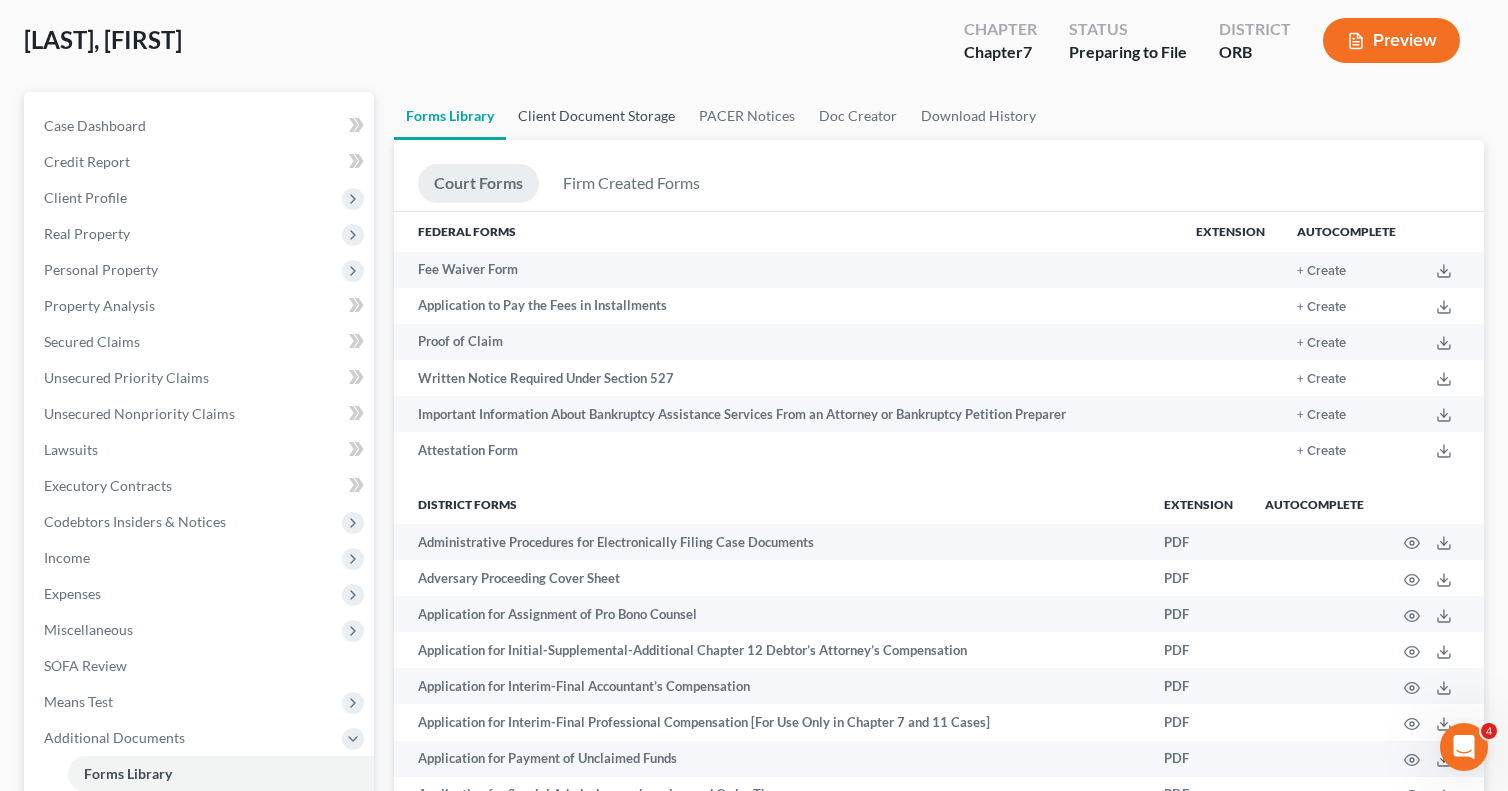 click on "Client Document Storage" at bounding box center (596, 116) 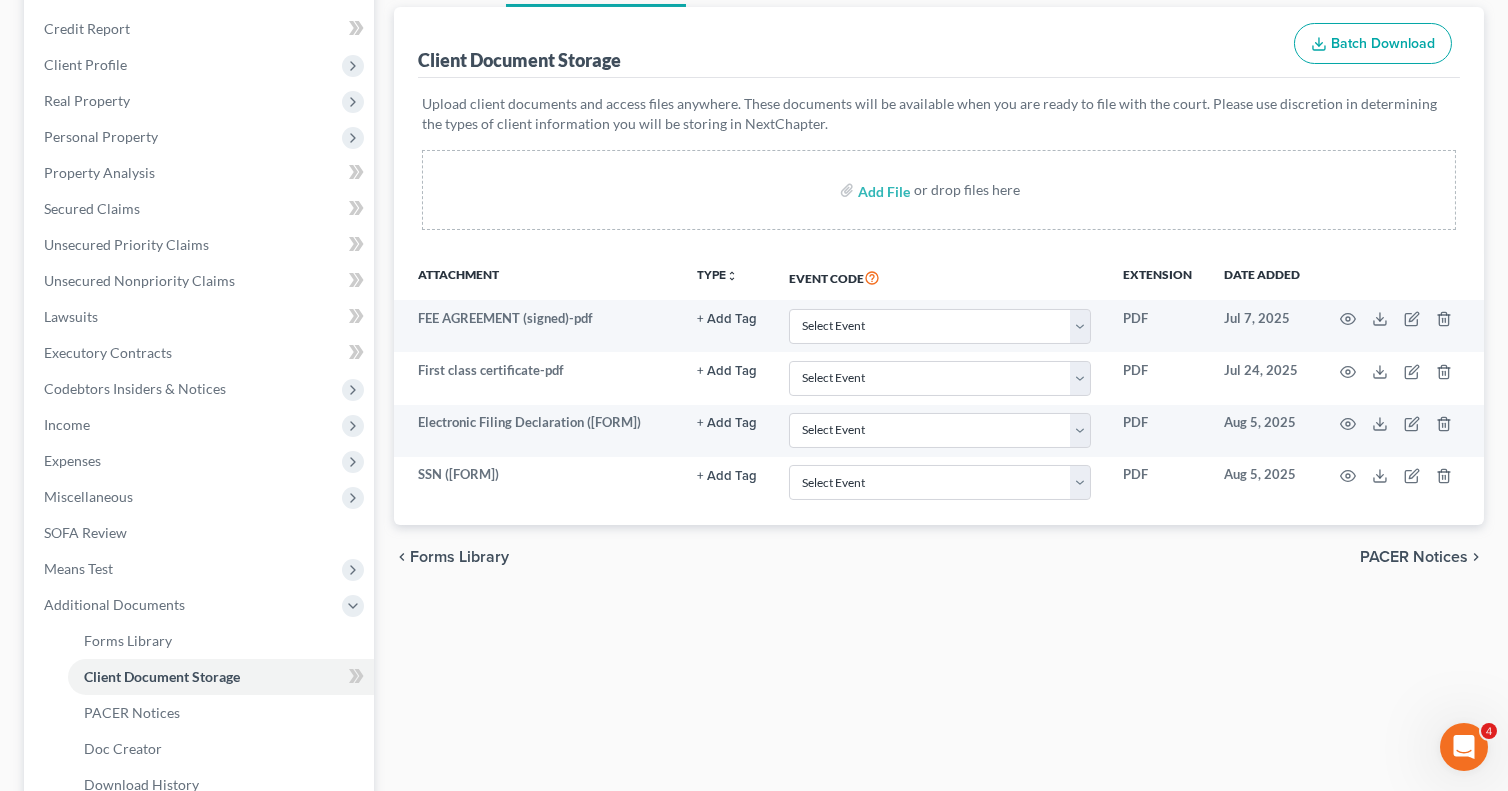 scroll, scrollTop: 300, scrollLeft: 0, axis: vertical 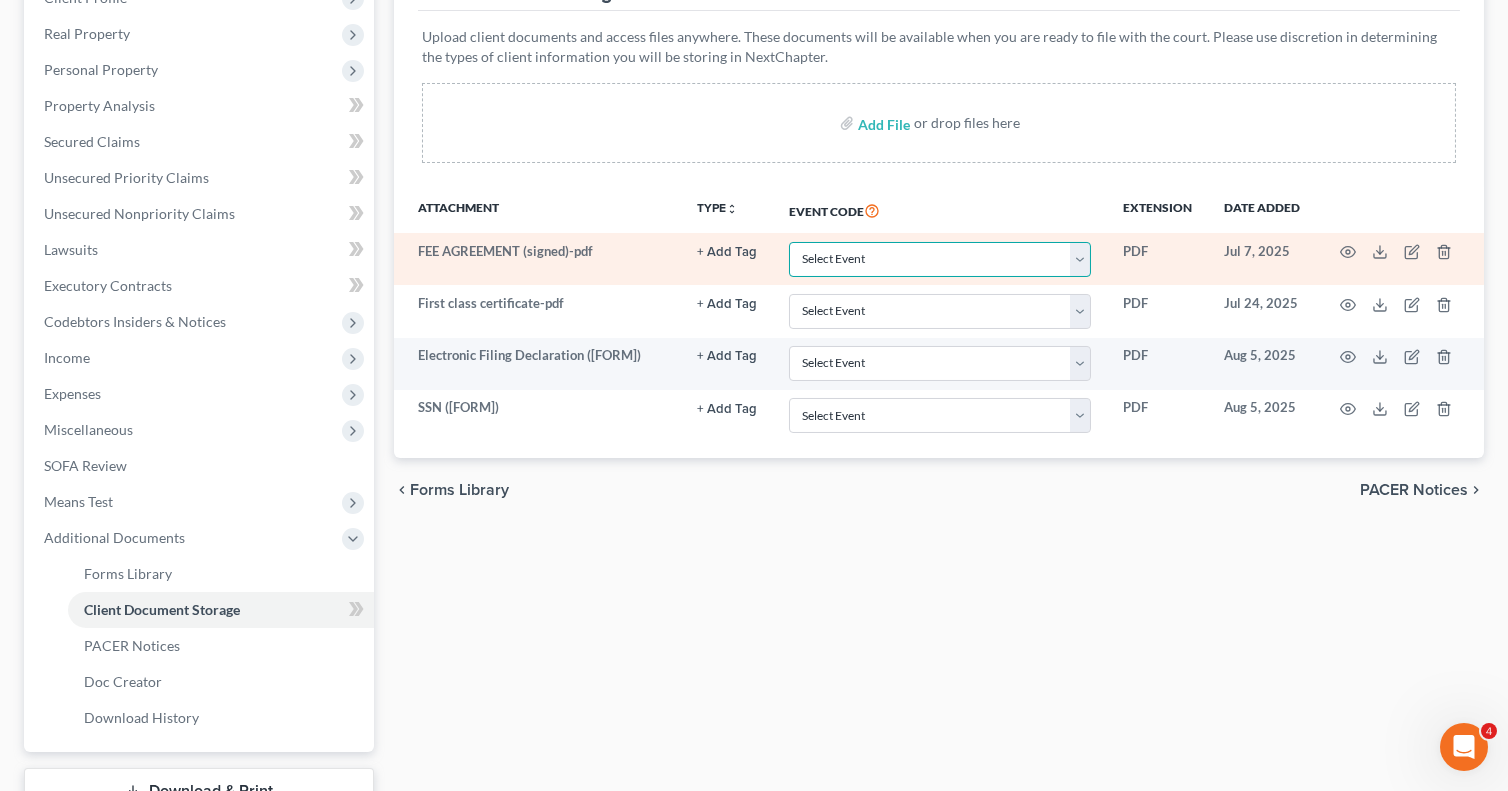 click on "Select Event Attorney Disclosure of Compensation [LBF #1305 - 12/1/12 required for Ch 13] Certificate of Credit Counseling Chapter 13 Plan [Requires LBF 1300.22 - 12/1/22] Chapter 7 Means Test Calculation [requires OF 122A-2 - 4/16] Chpt 13 Calculation of Your Disposable Income [requires OF 122C-2 - 4/22] Chpt 13 Stmt of Current Monthly Income/Calculation of Commitment Period [requires OF 122C-1 - 12/15] Chpt 7 Stmts-Monthly Income/Exemption Presumption of Abuse [OF 122A-1 - 12/19; 122A-1Supp - 12/15] Electronic Filing Declaration [LBF #5005 - 12/17/12] Have the Chapter 7 Filing Fee Waived [requires OF 103B - 12/15] Pay Filing Fee in Installments [Requires LBF 110 - 12/1/13]" at bounding box center [940, 259] 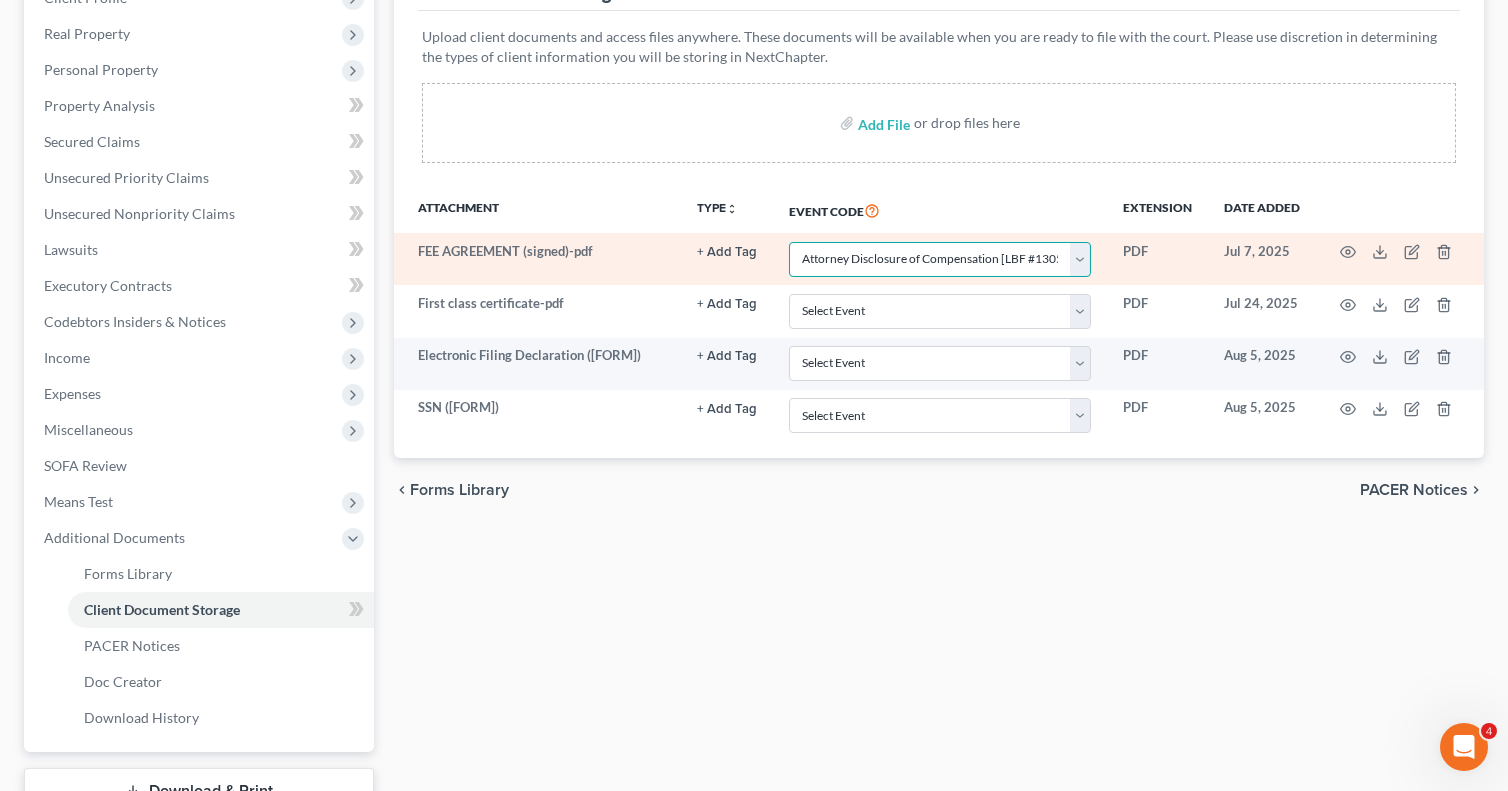 click on "Select Event Attorney Disclosure of Compensation [LBF #1305 - 12/1/12 required for Ch 13] Certificate of Credit Counseling Chapter 13 Plan [Requires LBF 1300.22 - 12/1/22] Chapter 7 Means Test Calculation [requires OF 122A-2 - 4/16] Chpt 13 Calculation of Your Disposable Income [requires OF 122C-2 - 4/22] Chpt 13 Stmt of Current Monthly Income/Calculation of Commitment Period [requires OF 122C-1 - 12/15] Chpt 7 Stmts-Monthly Income/Exemption Presumption of Abuse [OF 122A-1 - 12/19; 122A-1Supp - 12/15] Electronic Filing Declaration [LBF #5005 - 12/17/12] Have the Chapter 7 Filing Fee Waived [requires OF 103B - 12/15] Pay Filing Fee in Installments [Requires LBF 110 - 12/1/13]" at bounding box center [940, 259] 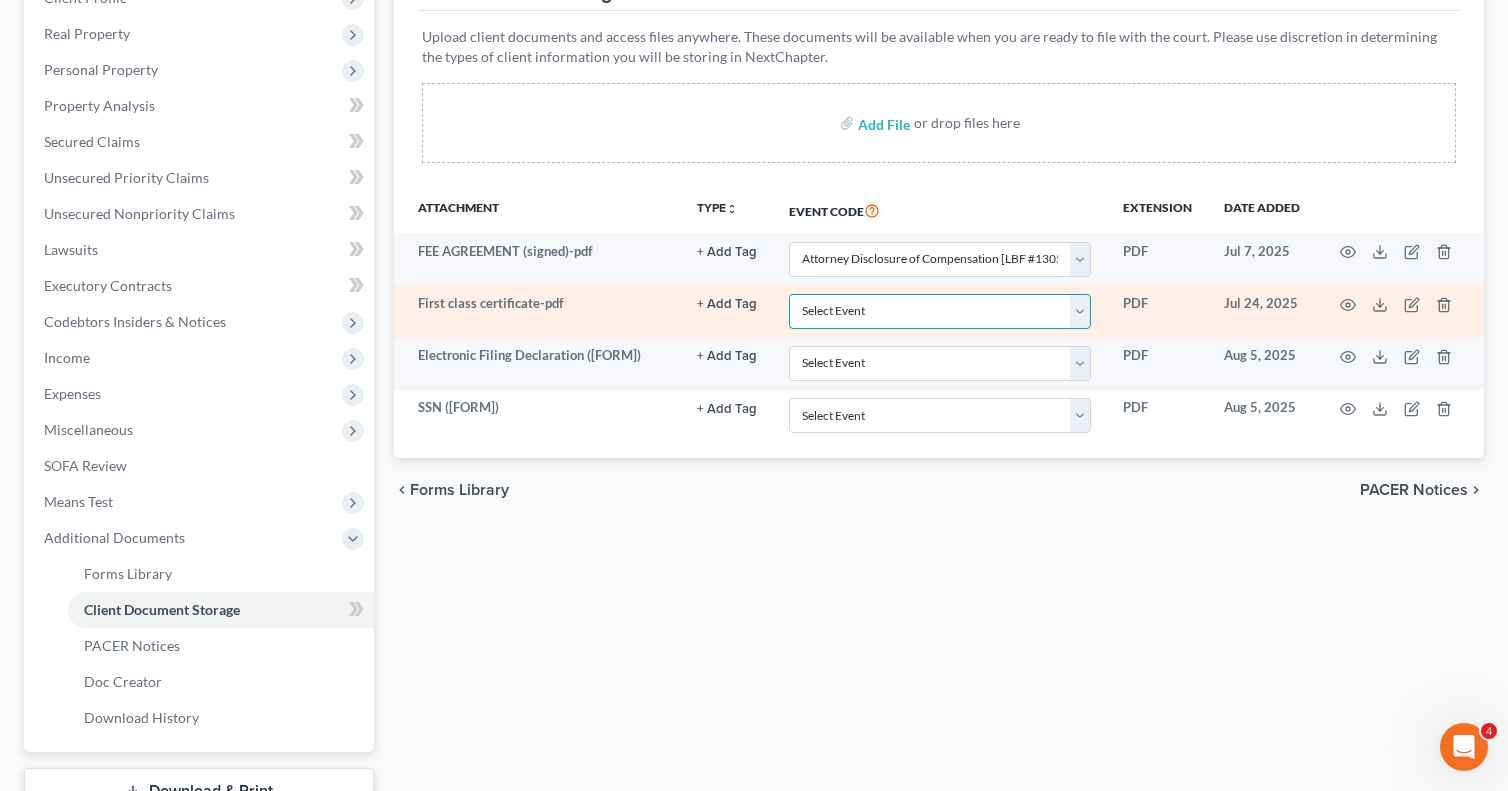 click on "Select Event Attorney Disclosure of Compensation [LBF #1305 - 12/1/12 required for Ch 13] Certificate of Credit Counseling Chapter 13 Plan [Requires LBF 1300.22 - 12/1/22] Chapter 7 Means Test Calculation [requires OF 122A-2 - 4/16] Chpt 13 Calculation of Your Disposable Income [requires OF 122C-2 - 4/22] Chpt 13 Stmt of Current Monthly Income/Calculation of Commitment Period [requires OF 122C-1 - 12/15] Chpt 7 Stmts-Monthly Income/Exemption Presumption of Abuse [OF 122A-1 - 12/19; 122A-1Supp - 12/15] Electronic Filing Declaration [LBF #5005 - 12/17/12] Have the Chapter 7 Filing Fee Waived [requires OF 103B - 12/15] Pay Filing Fee in Installments [Requires LBF 110 - 12/1/13]" at bounding box center [940, 311] 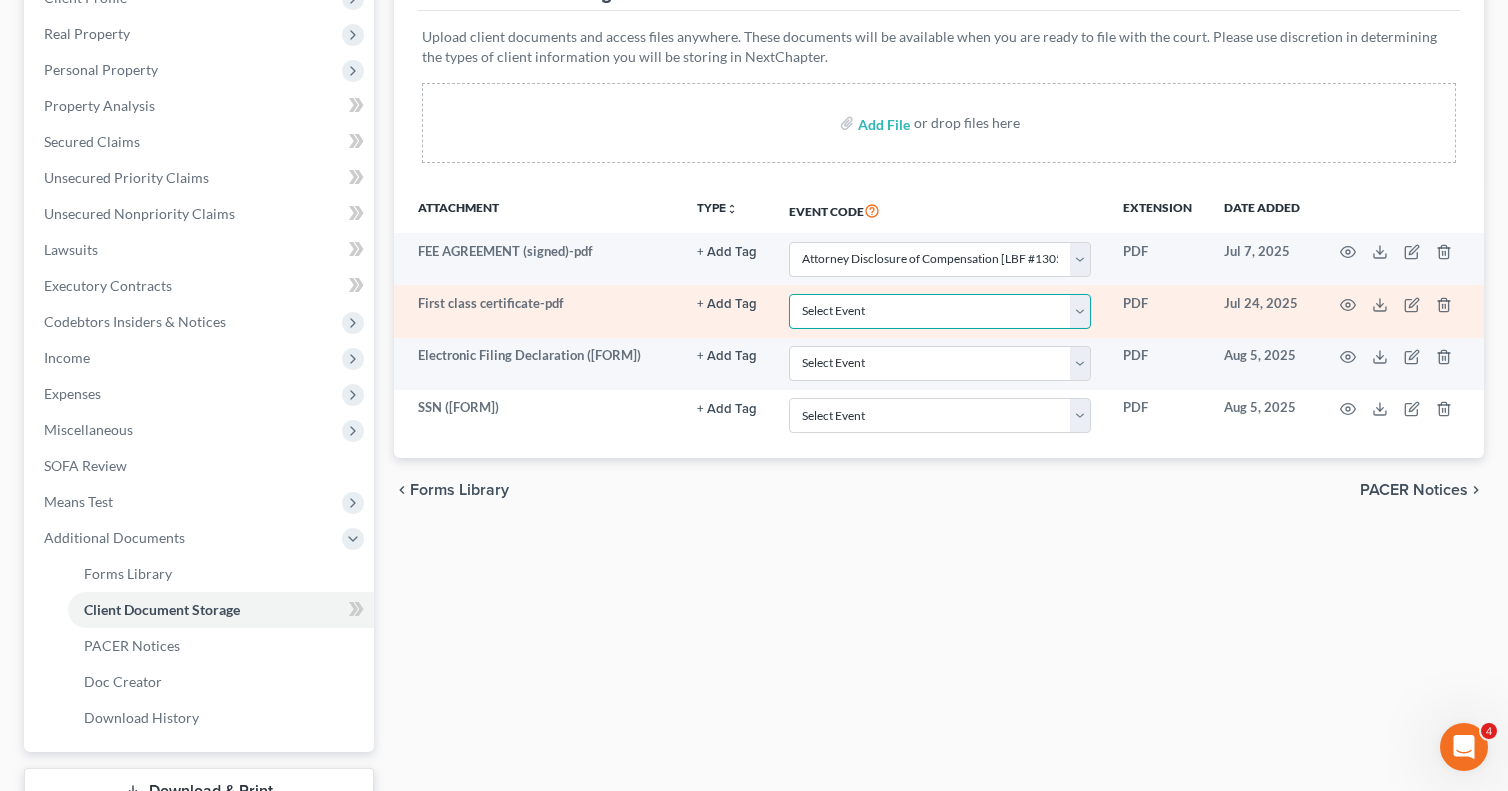 select on "1" 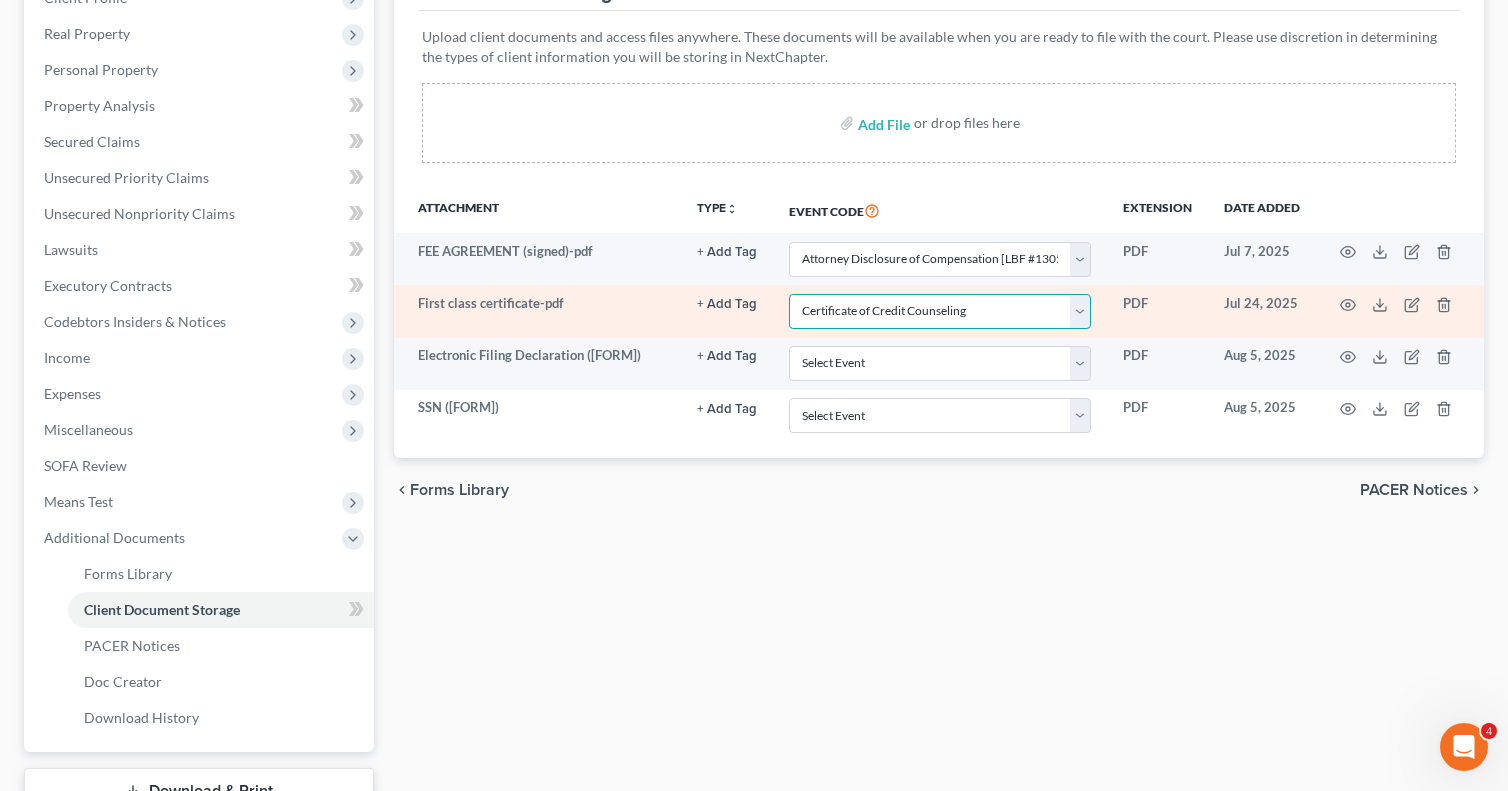 click on "Select Event Attorney Disclosure of Compensation [LBF #1305 - 12/1/12 required for Ch 13] Certificate of Credit Counseling Chapter 13 Plan [Requires LBF 1300.22 - 12/1/22] Chapter 7 Means Test Calculation [requires OF 122A-2 - 4/16] Chpt 13 Calculation of Your Disposable Income [requires OF 122C-2 - 4/22] Chpt 13 Stmt of Current Monthly Income/Calculation of Commitment Period [requires OF 122C-1 - 12/15] Chpt 7 Stmts-Monthly Income/Exemption Presumption of Abuse [OF 122A-1 - 12/19; 122A-1Supp - 12/15] Electronic Filing Declaration [LBF #5005 - 12/17/12] Have the Chapter 7 Filing Fee Waived [requires OF 103B - 12/15] Pay Filing Fee in Installments [Requires LBF 110 - 12/1/13]" at bounding box center (940, 311) 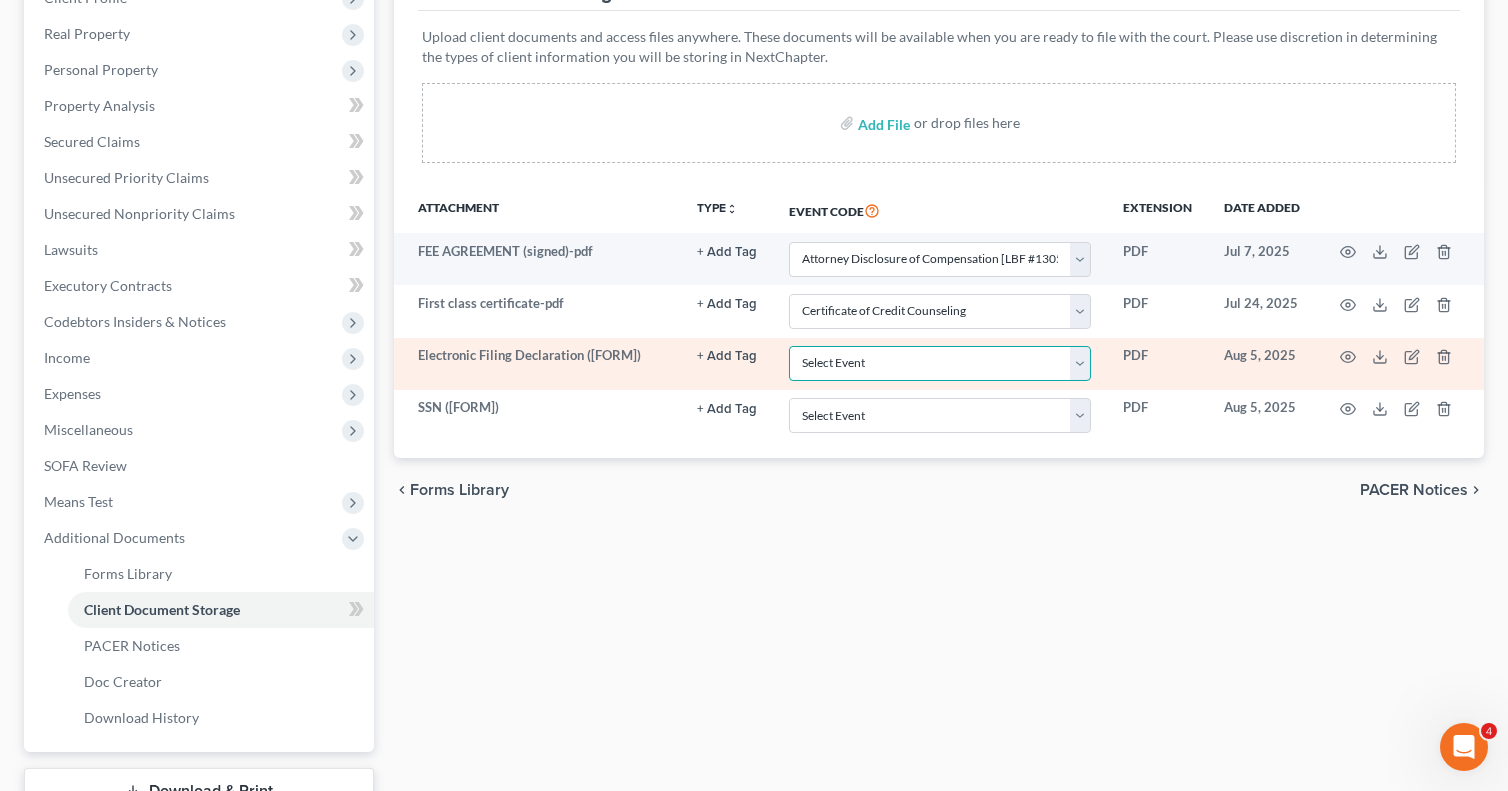 click on "Select Event Attorney Disclosure of Compensation [LBF #1305 - 12/1/12 required for Ch 13] Certificate of Credit Counseling Chapter 13 Plan [Requires LBF 1300.22 - 12/1/22] Chapter 7 Means Test Calculation [requires OF 122A-2 - 4/16] Chpt 13 Calculation of Your Disposable Income [requires OF 122C-2 - 4/22] Chpt 13 Stmt of Current Monthly Income/Calculation of Commitment Period [requires OF 122C-1 - 12/15] Chpt 7 Stmts-Monthly Income/Exemption Presumption of Abuse [OF 122A-1 - 12/19; 122A-1Supp - 12/15] Electronic Filing Declaration [LBF #5005 - 12/17/12] Have the Chapter 7 Filing Fee Waived [requires OF 103B - 12/15] Pay Filing Fee in Installments [Requires LBF 110 - 12/1/13]" at bounding box center (940, 363) 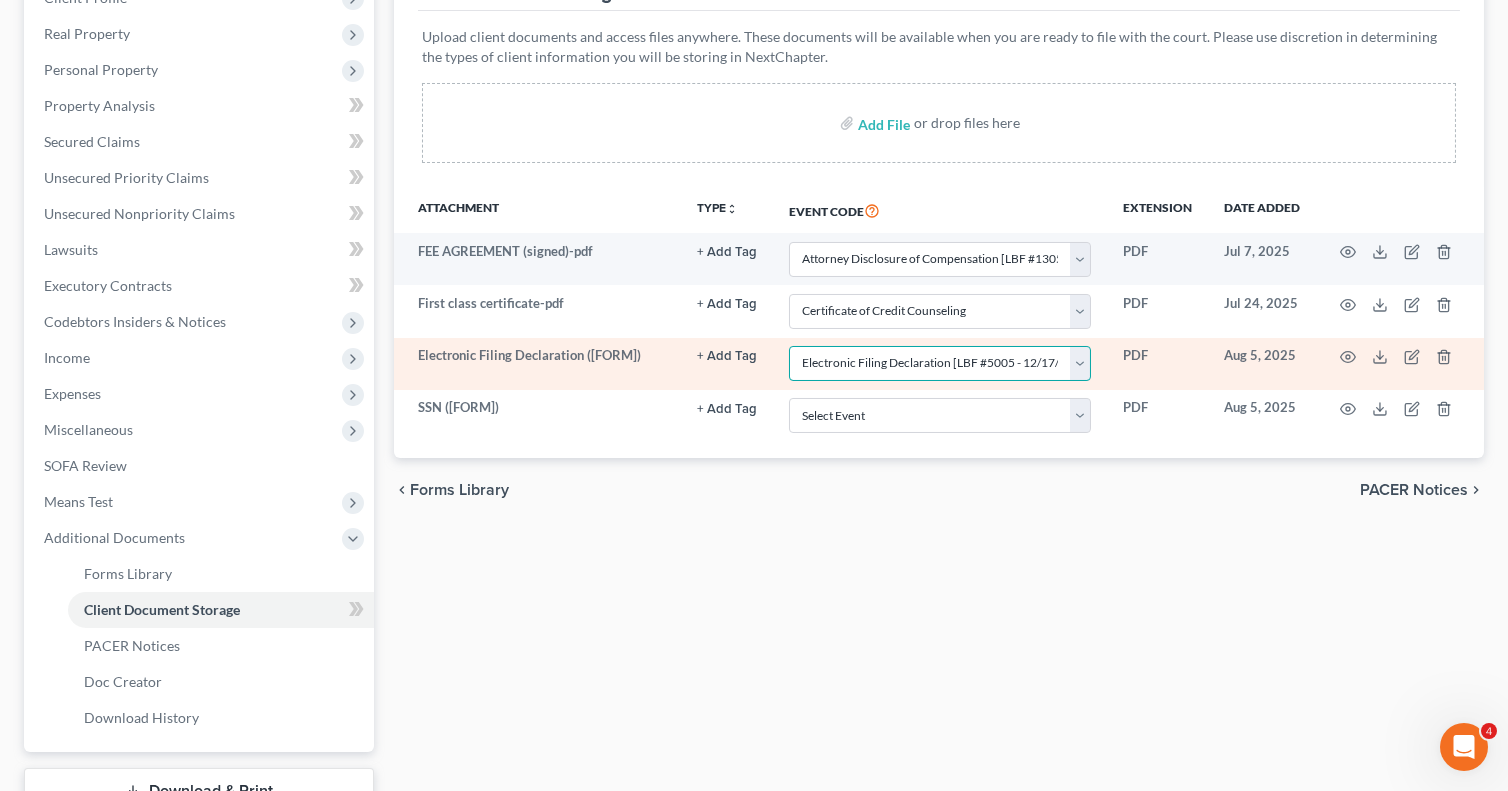 click on "Select Event Attorney Disclosure of Compensation [LBF #1305 - 12/1/12 required for Ch 13] Certificate of Credit Counseling Chapter 13 Plan [Requires LBF 1300.22 - 12/1/22] Chapter 7 Means Test Calculation [requires OF 122A-2 - 4/16] Chpt 13 Calculation of Your Disposable Income [requires OF 122C-2 - 4/22] Chpt 13 Stmt of Current Monthly Income/Calculation of Commitment Period [requires OF 122C-1 - 12/15] Chpt 7 Stmts-Monthly Income/Exemption Presumption of Abuse [OF 122A-1 - 12/19; 122A-1Supp - 12/15] Electronic Filing Declaration [LBF #5005 - 12/17/12] Have the Chapter 7 Filing Fee Waived [requires OF 103B - 12/15] Pay Filing Fee in Installments [Requires LBF 110 - 12/1/13]" at bounding box center (940, 363) 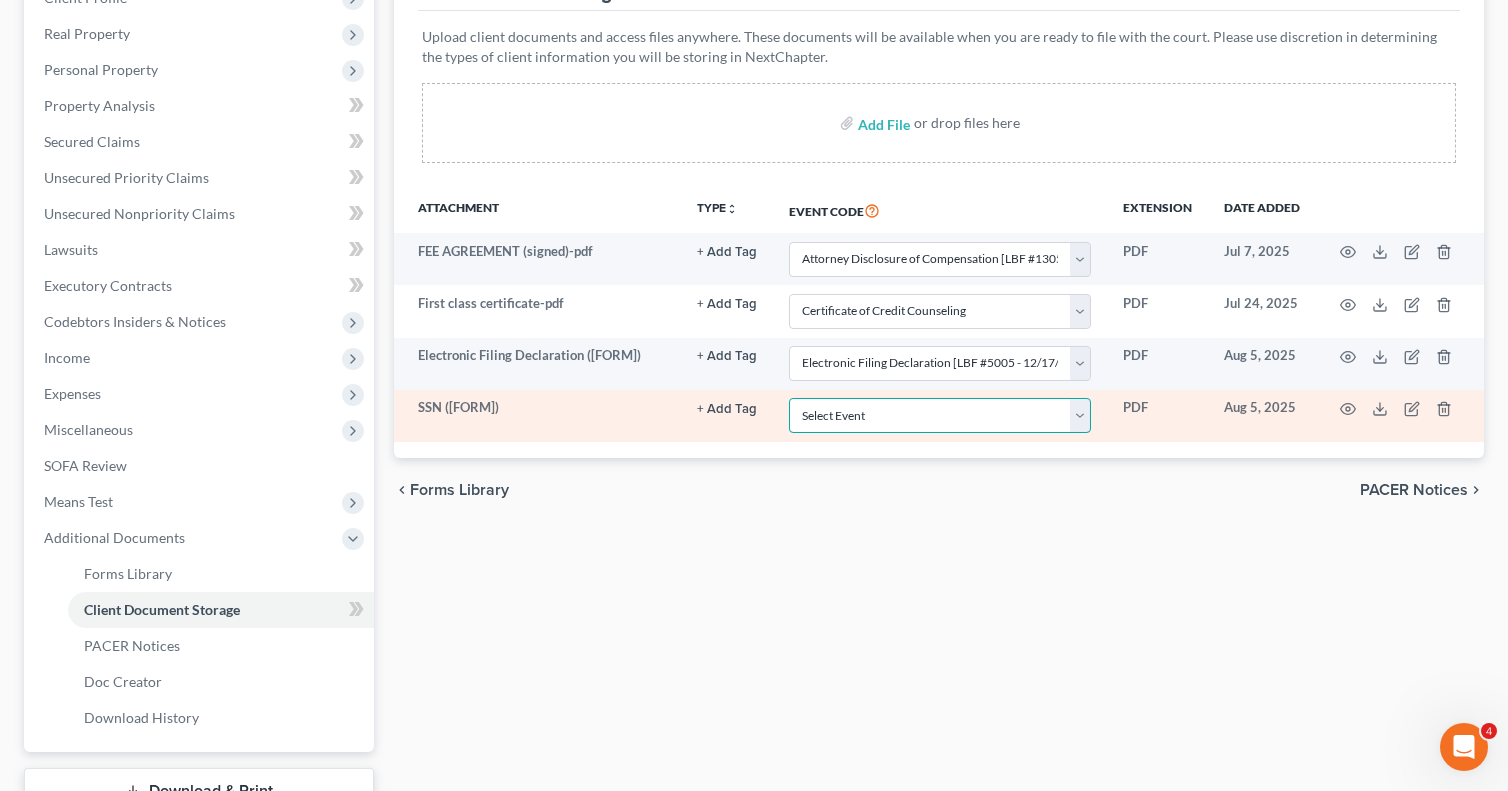 click on "Select Event Attorney Disclosure of Compensation [LBF #1305 - 12/1/12 required for Ch 13] Certificate of Credit Counseling Chapter 13 Plan [Requires LBF 1300.22 - 12/1/22] Chapter 7 Means Test Calculation [requires OF 122A-2 - 4/16] Chpt 13 Calculation of Your Disposable Income [requires OF 122C-2 - 4/22] Chpt 13 Stmt of Current Monthly Income/Calculation of Commitment Period [requires OF 122C-1 - 12/15] Chpt 7 Stmts-Monthly Income/Exemption Presumption of Abuse [OF 122A-1 - 12/19; 122A-1Supp - 12/15] Electronic Filing Declaration [LBF #5005 - 12/17/12] Have the Chapter 7 Filing Fee Waived [requires OF 103B - 12/15] Pay Filing Fee in Installments [Requires LBF 110 - 12/1/13]" at bounding box center [940, 415] 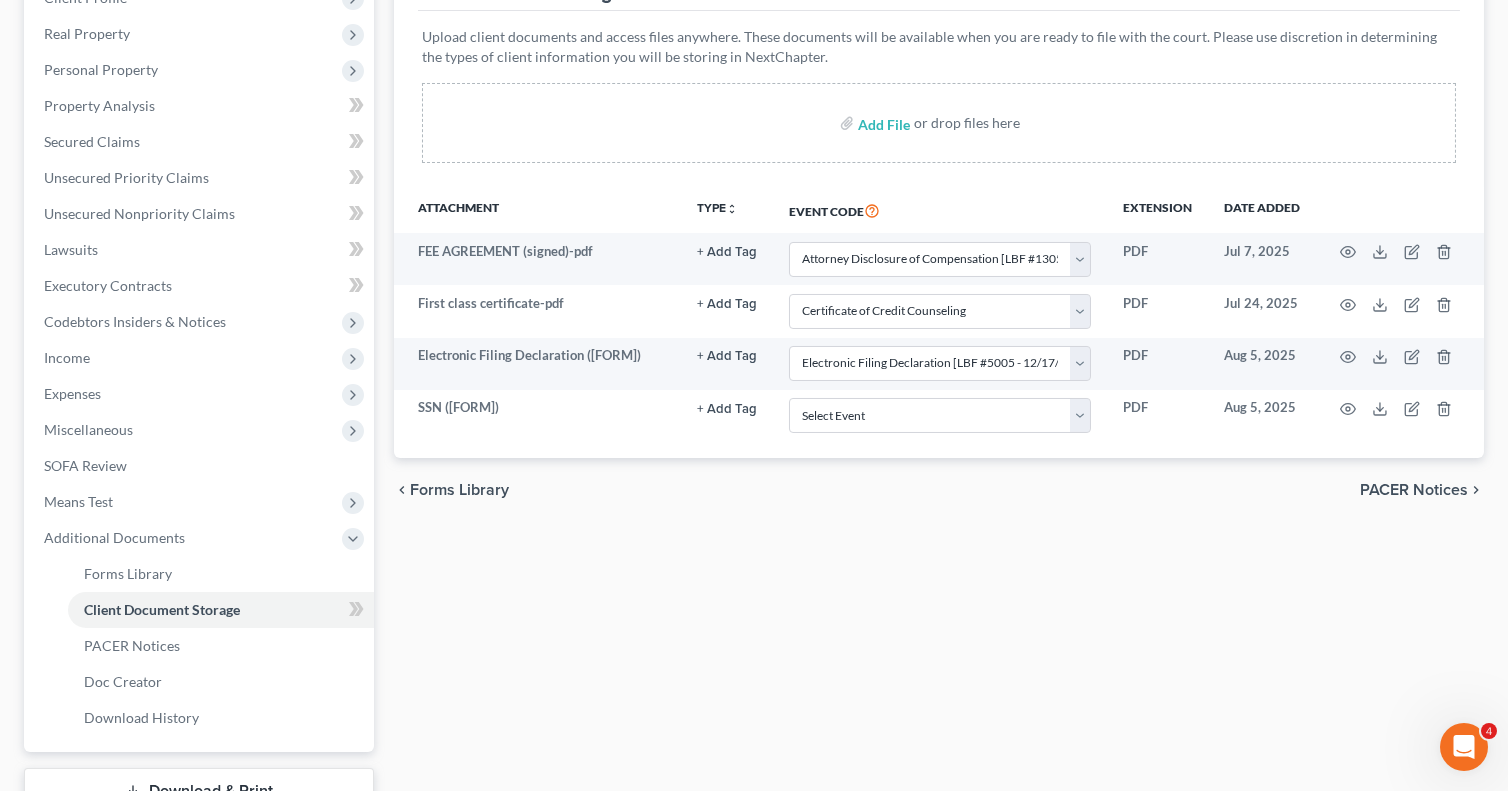 click on "chevron_left
Forms Library
PACER Notices
chevron_right" at bounding box center [939, 490] 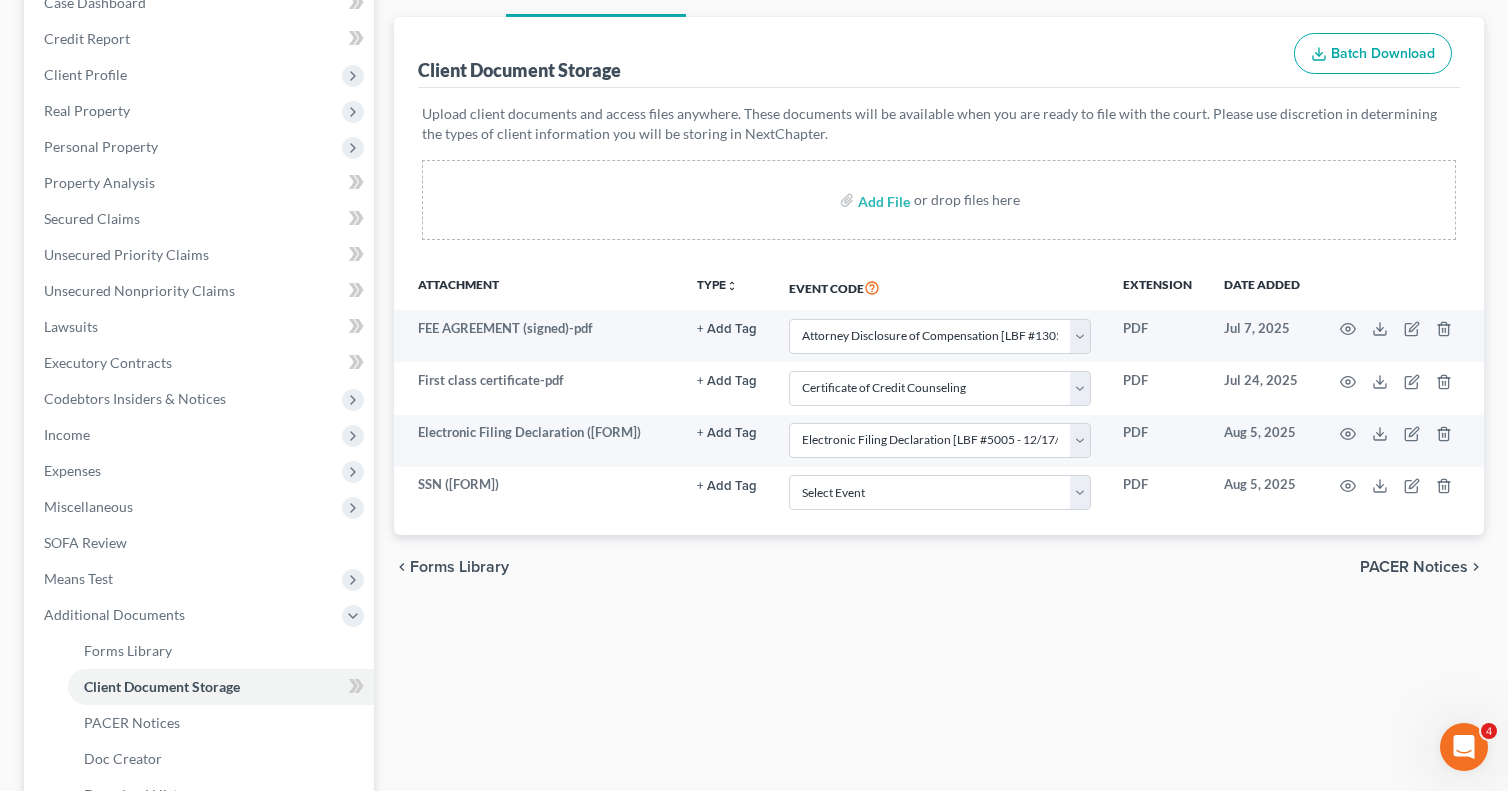 scroll, scrollTop: 199, scrollLeft: 0, axis: vertical 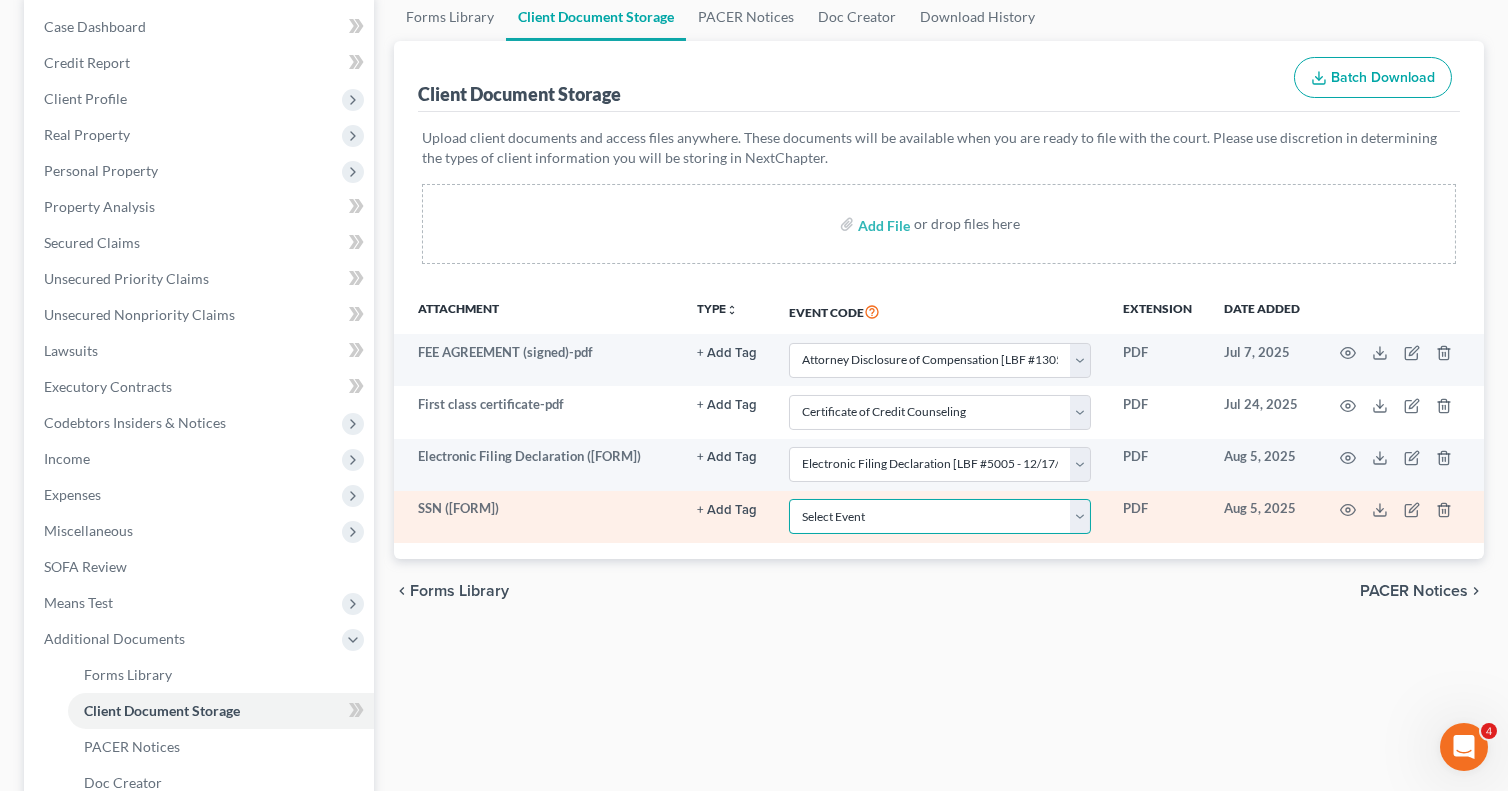 click on "Select Event Attorney Disclosure of Compensation [LBF #1305 - 12/1/12 required for Ch 13] Certificate of Credit Counseling Chapter 13 Plan [Requires LBF 1300.22 - 12/1/22] Chapter 7 Means Test Calculation [requires OF 122A-2 - 4/16] Chpt 13 Calculation of Your Disposable Income [requires OF 122C-2 - 4/22] Chpt 13 Stmt of Current Monthly Income/Calculation of Commitment Period [requires OF 122C-1 - 12/15] Chpt 7 Stmts-Monthly Income/Exemption Presumption of Abuse [OF 122A-1 - 12/19; 122A-1Supp - 12/15] Electronic Filing Declaration [LBF #5005 - 12/17/12] Have the Chapter 7 Filing Fee Waived [requires OF 103B - 12/15] Pay Filing Fee in Installments [Requires LBF 110 - 12/1/13]" at bounding box center (940, 516) 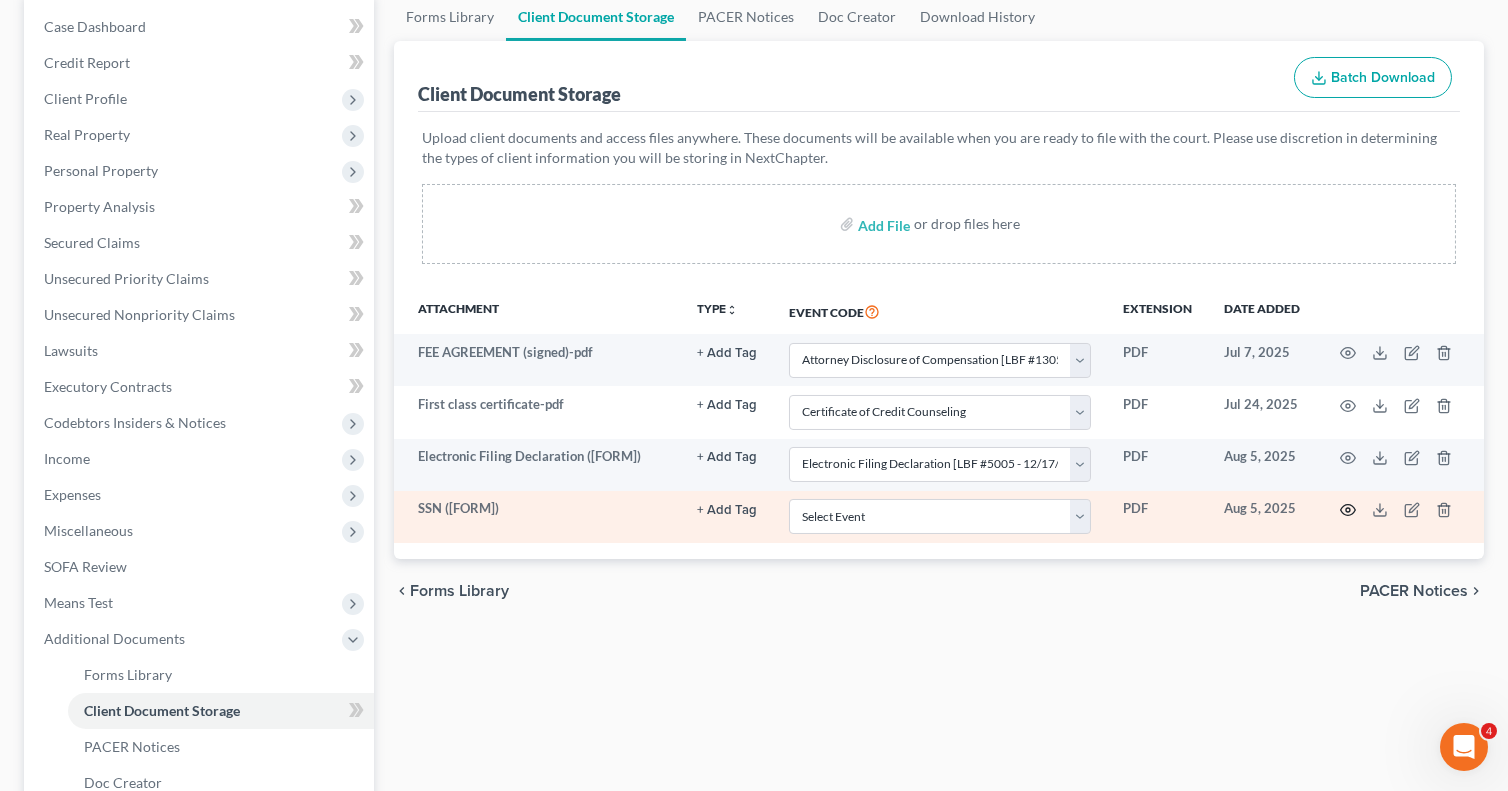 click 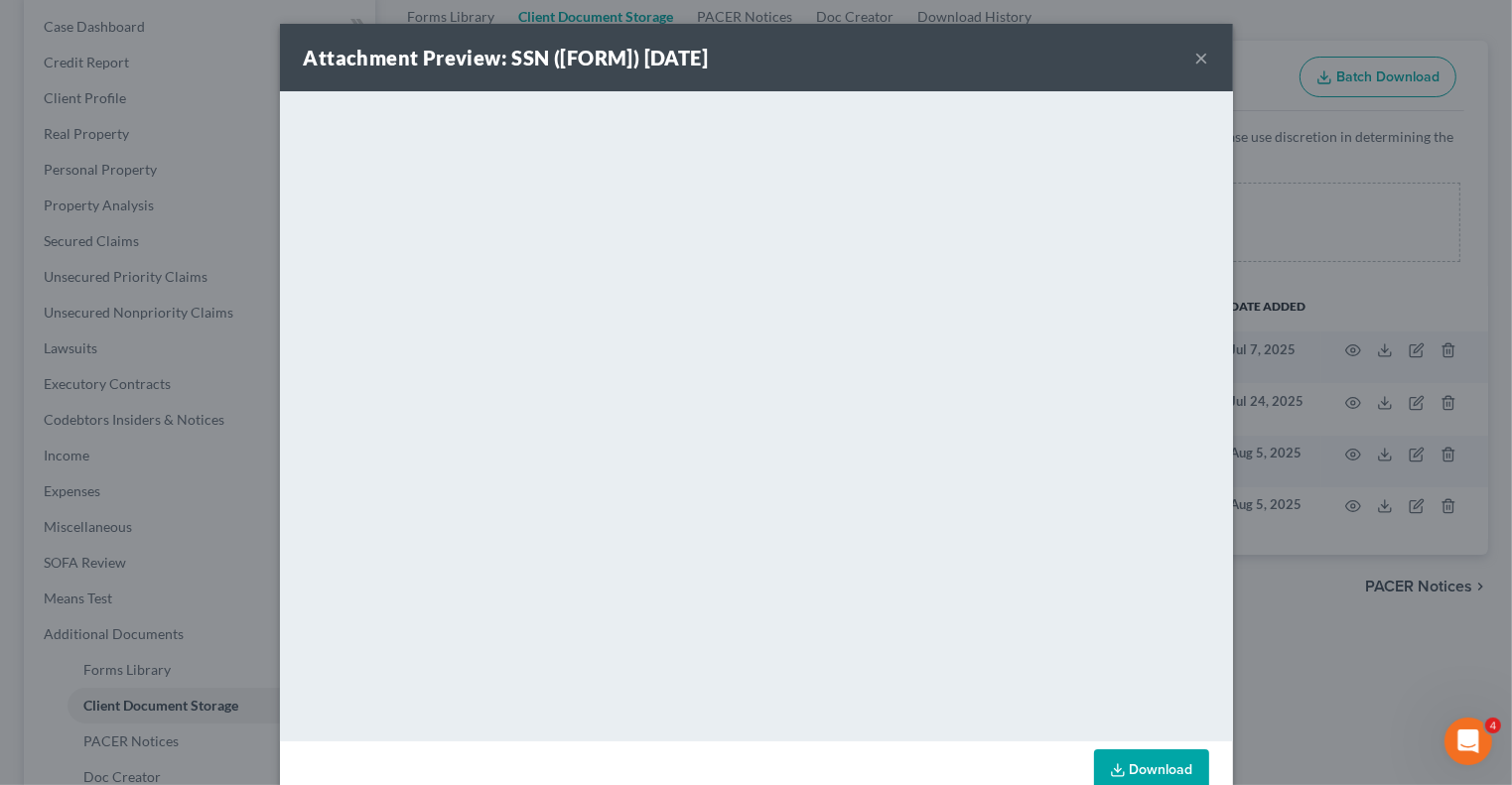 click on "×" at bounding box center (1202, 58) 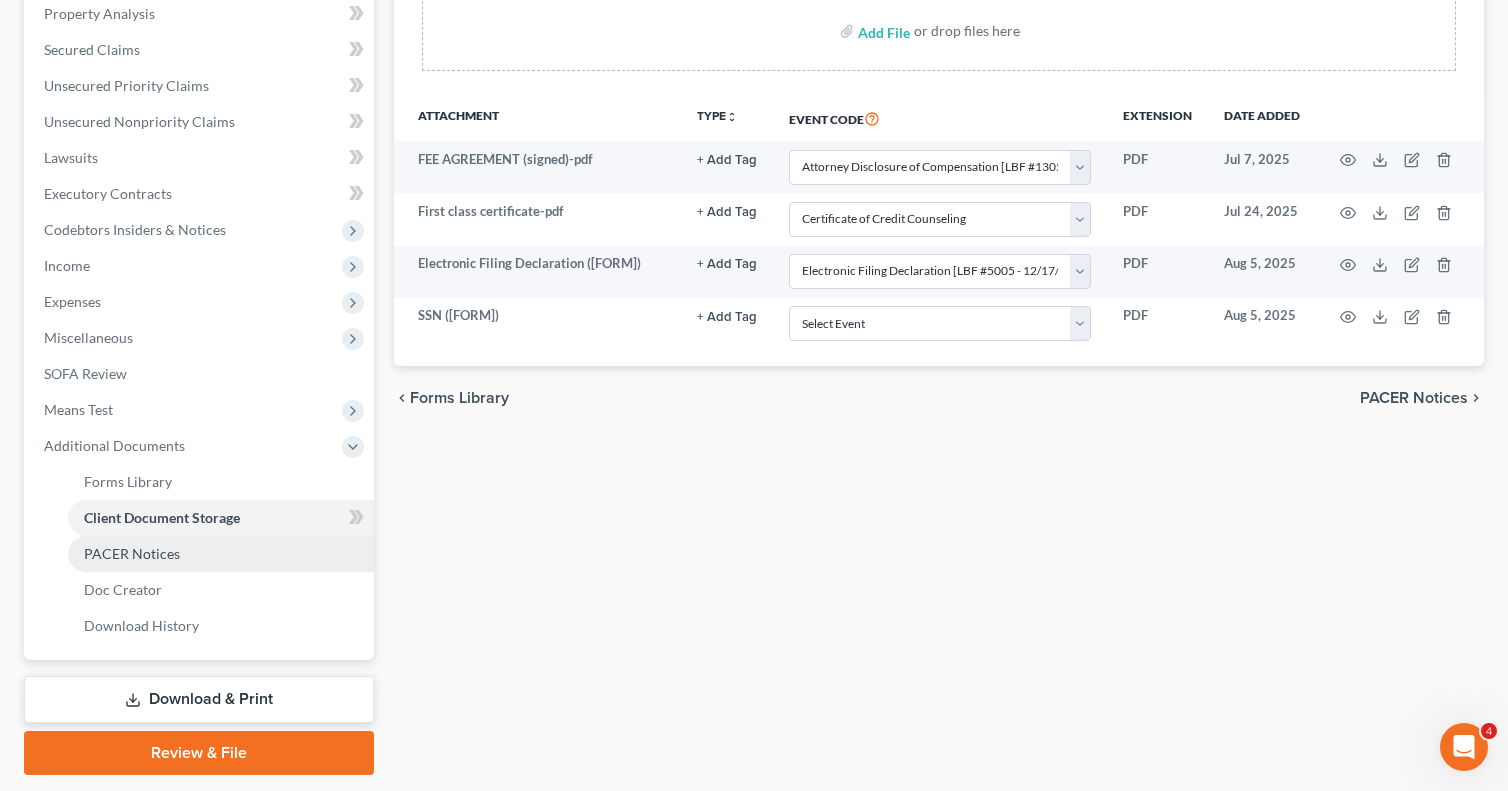 scroll, scrollTop: 449, scrollLeft: 0, axis: vertical 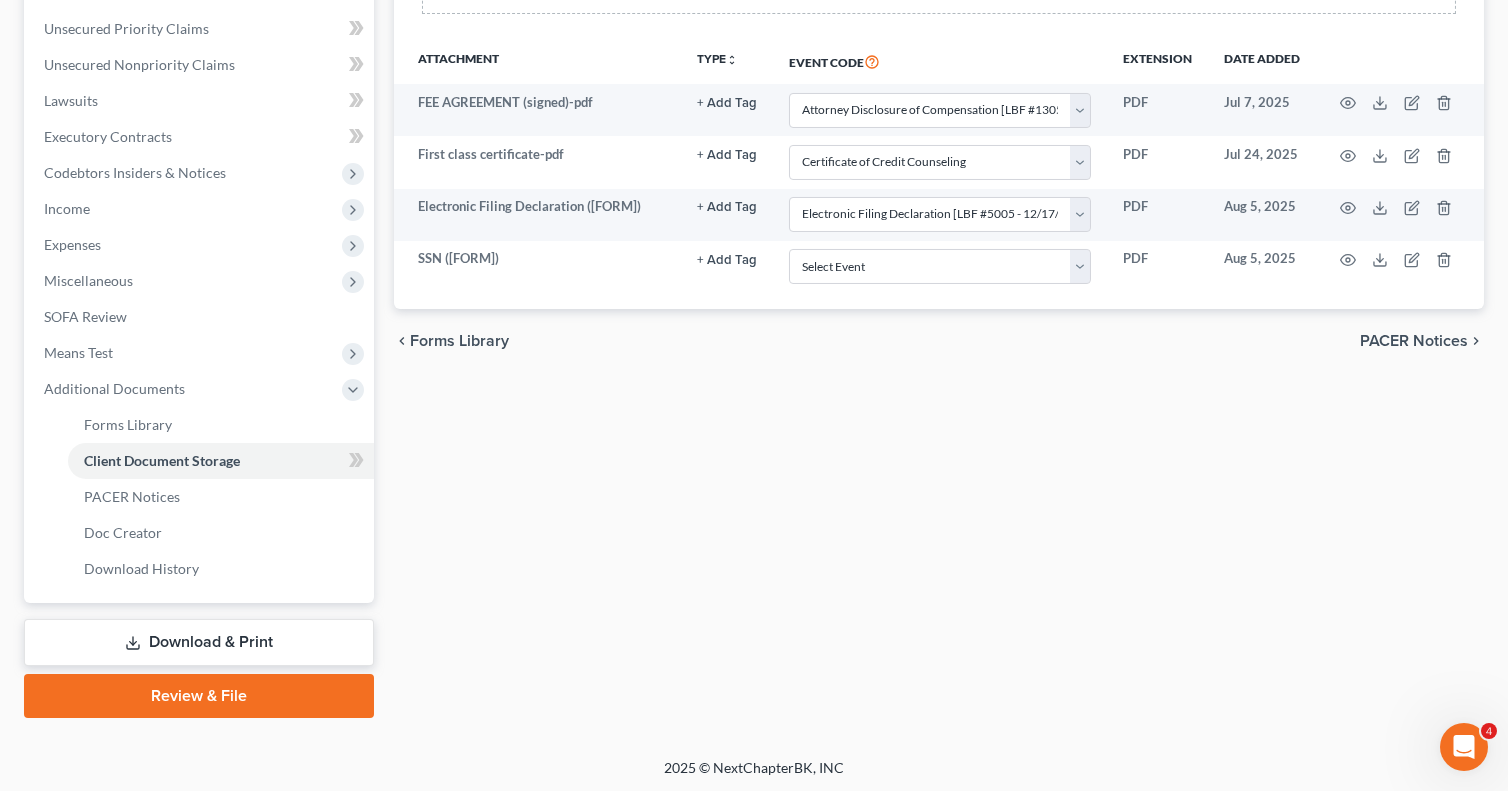 click on "Download & Print" at bounding box center [199, 642] 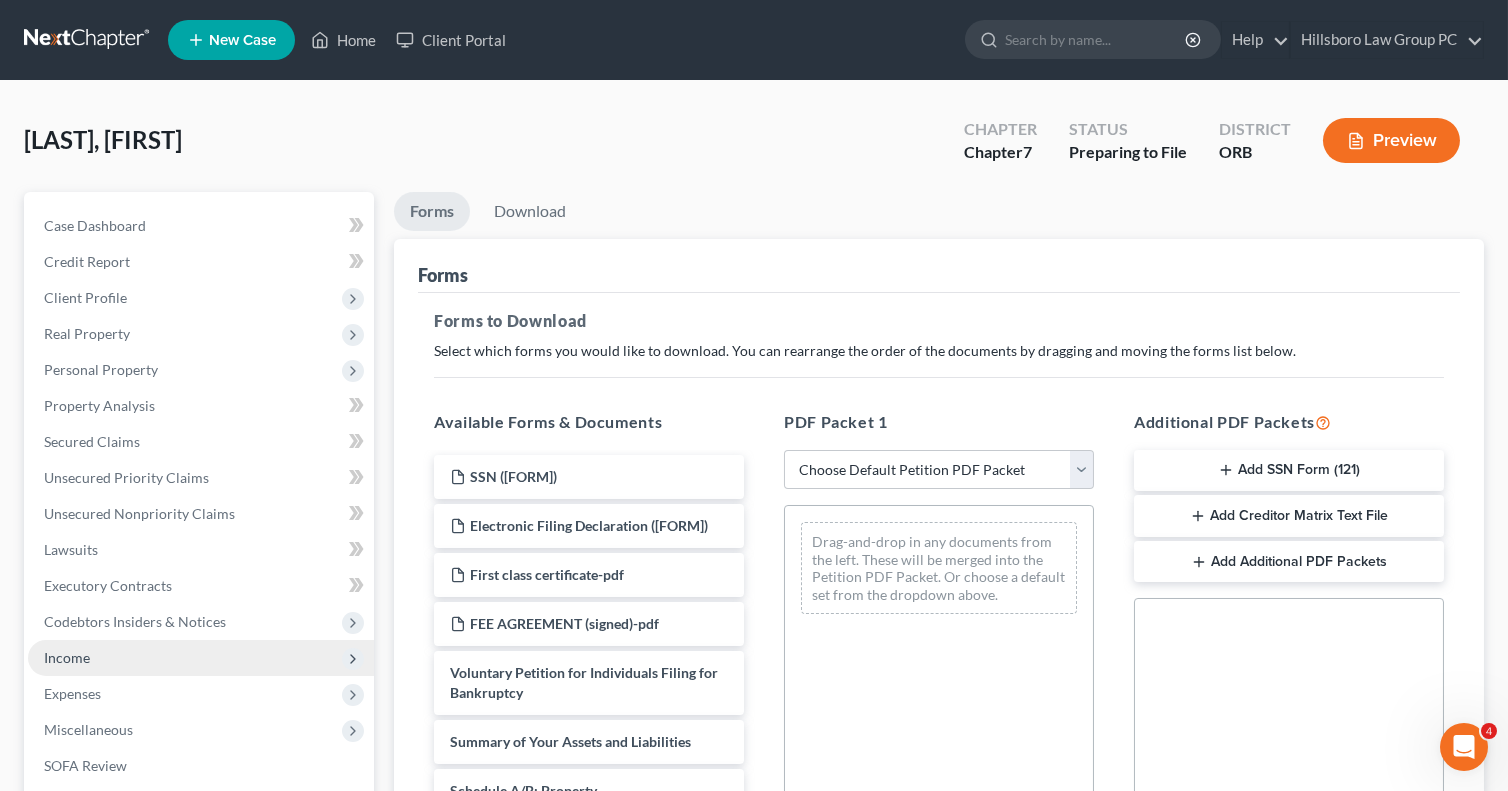 scroll, scrollTop: 0, scrollLeft: 0, axis: both 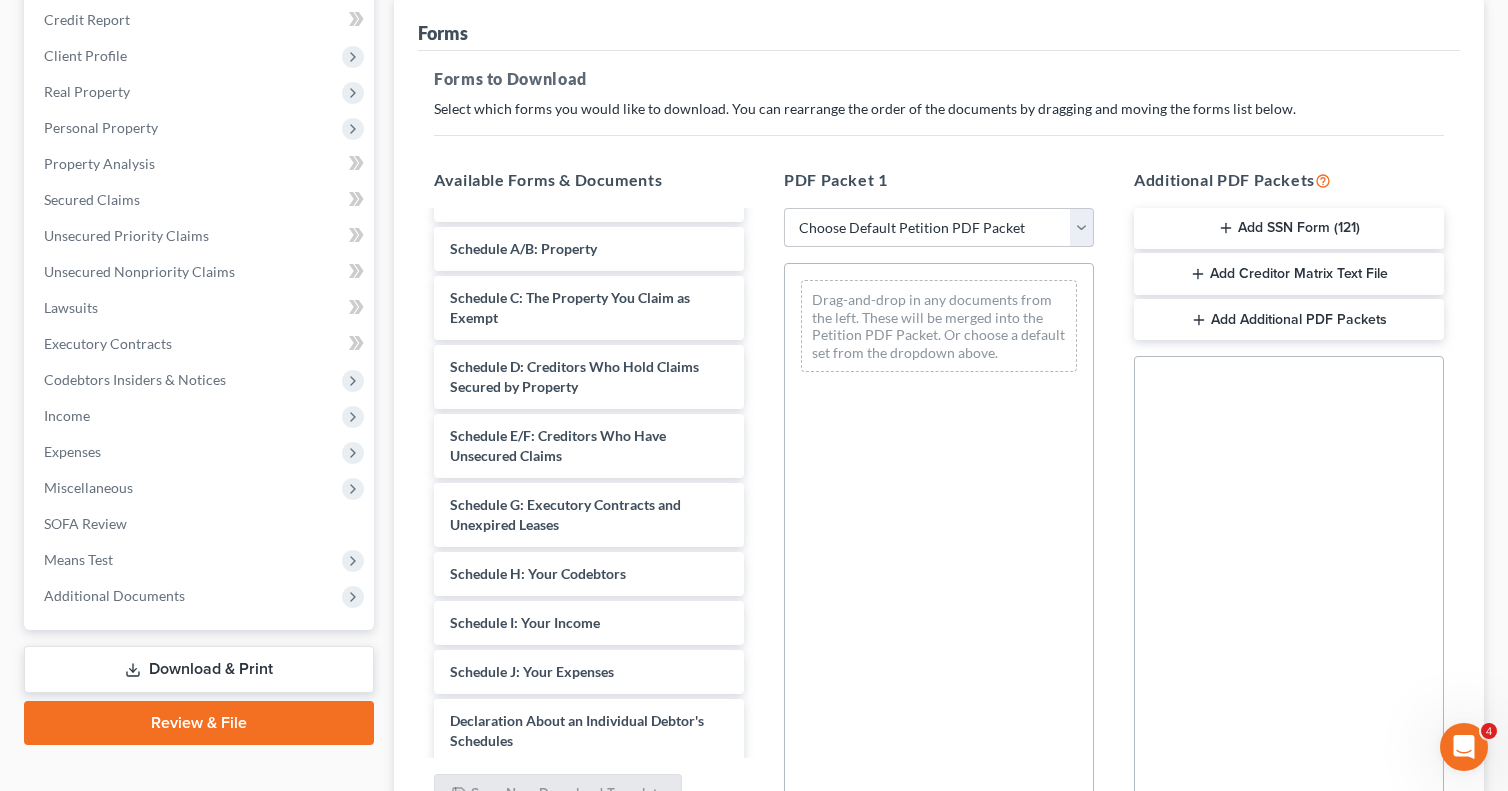 click on "Choose Default Petition PDF Packet Complete Bankruptcy Petition (all forms and schedules) Emergency Filing Forms (Petition and Creditor List Only) Amended Forms Signature Pages Only Petition Packet for Chapter 7 Chapter 7 filing Template Test" at bounding box center [939, 228] 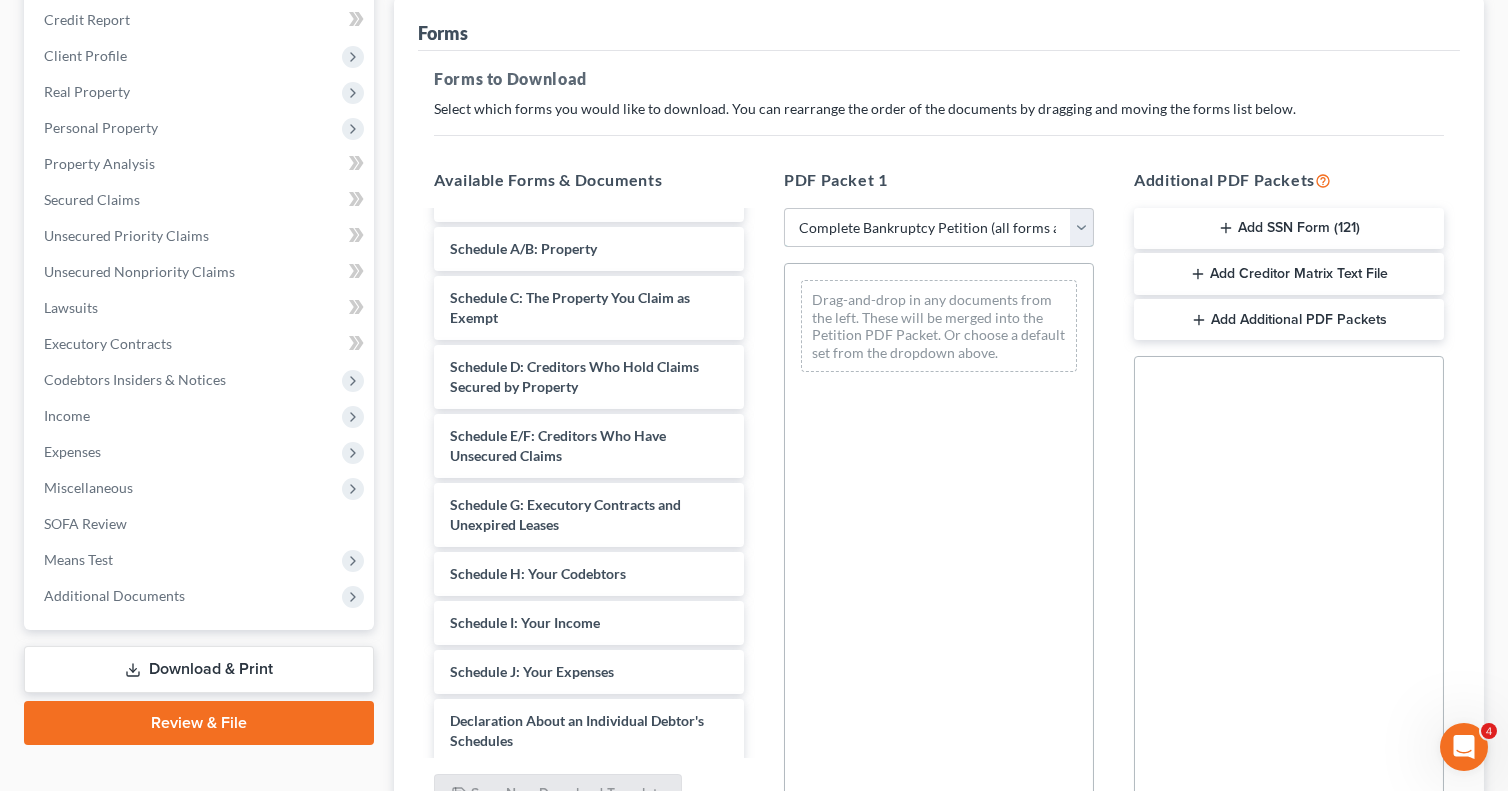 click on "Choose Default Petition PDF Packet Complete Bankruptcy Petition (all forms and schedules) Emergency Filing Forms (Petition and Creditor List Only) Amended Forms Signature Pages Only Petition Packet for Chapter 7 Chapter 7 filing Template Test" at bounding box center [939, 228] 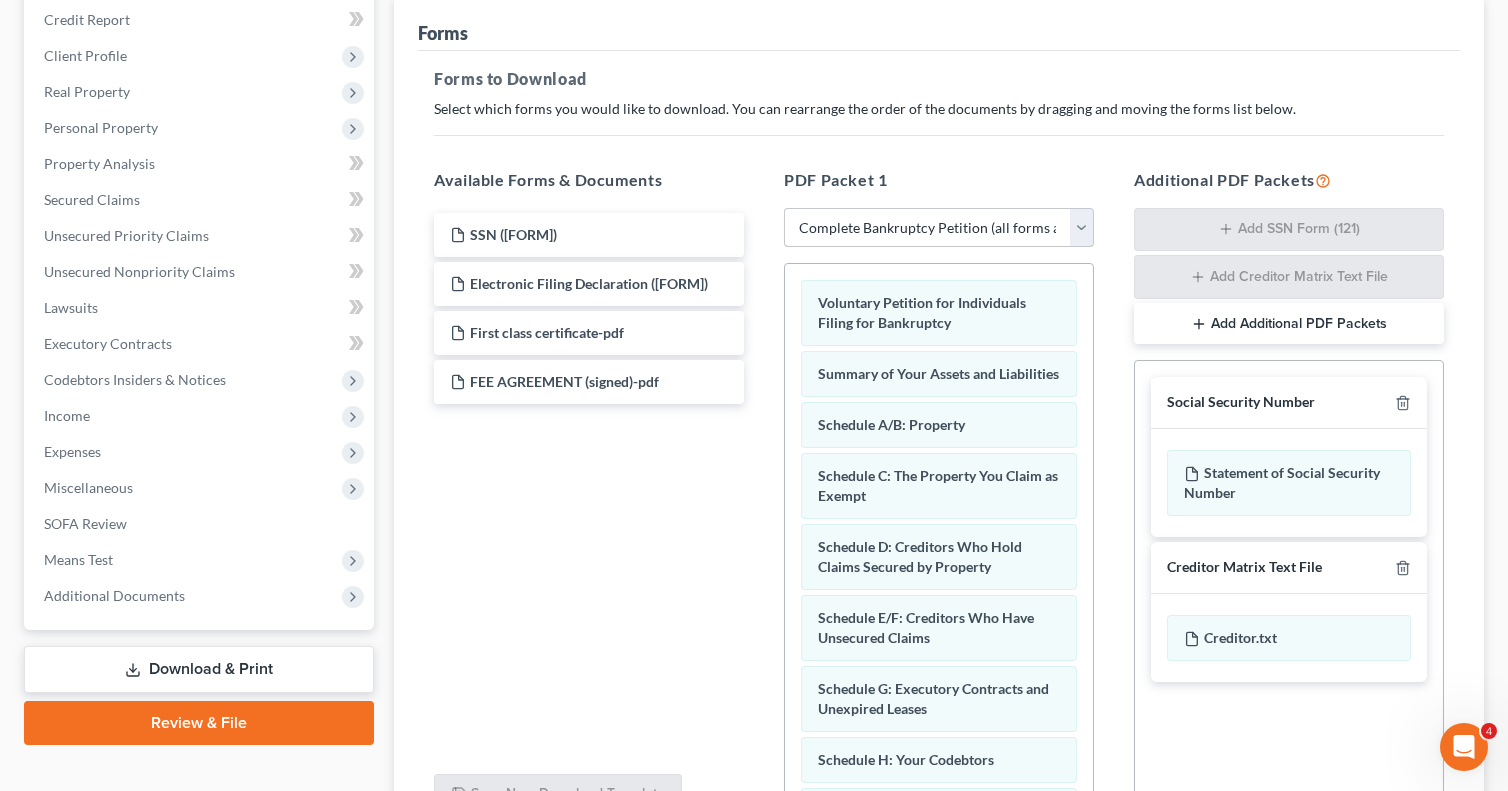 scroll, scrollTop: 0, scrollLeft: 0, axis: both 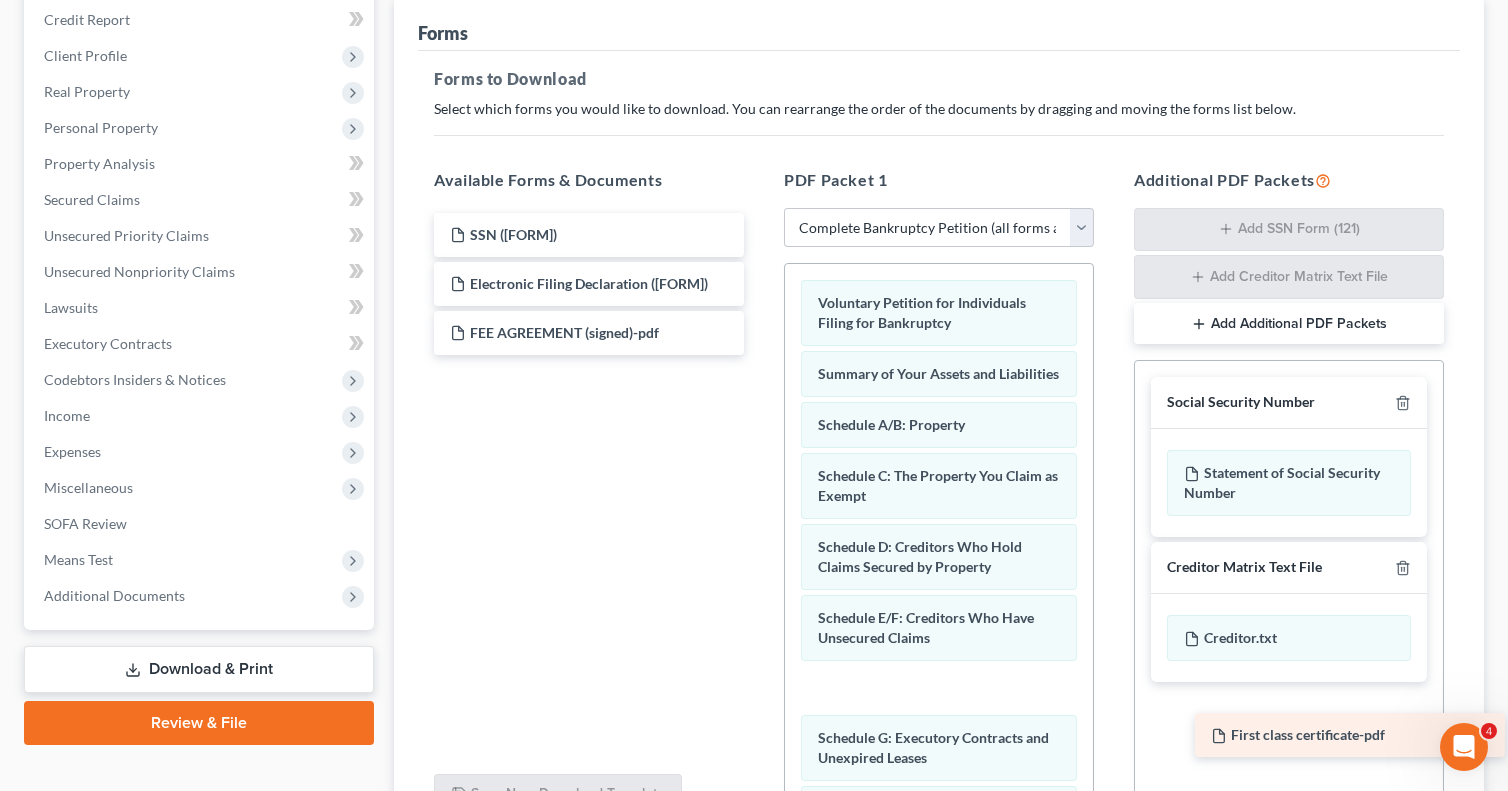 drag, startPoint x: 518, startPoint y: 327, endPoint x: 1279, endPoint y: 735, distance: 863.47266 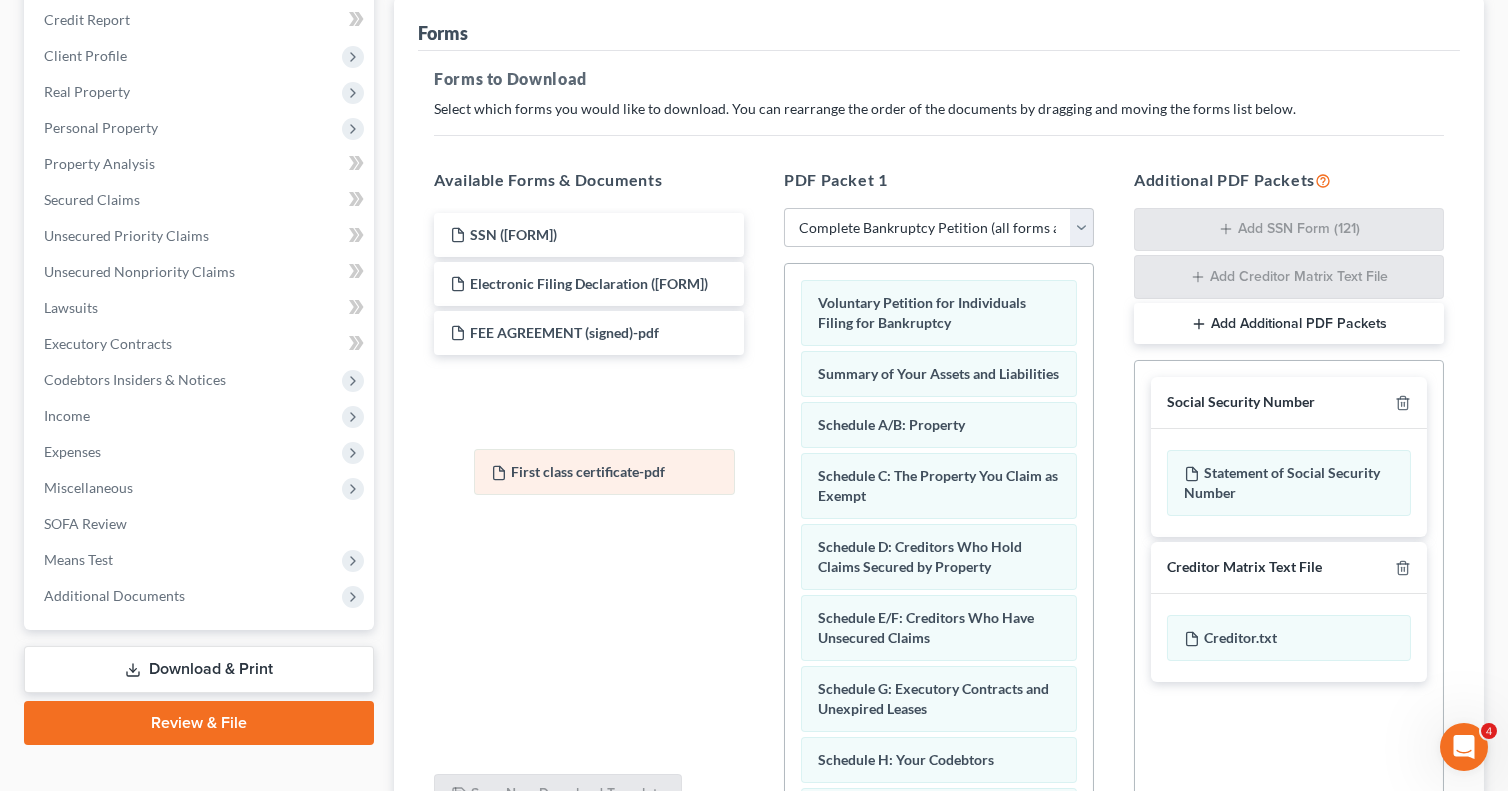 drag, startPoint x: 897, startPoint y: 711, endPoint x: 570, endPoint y: 477, distance: 402.10074 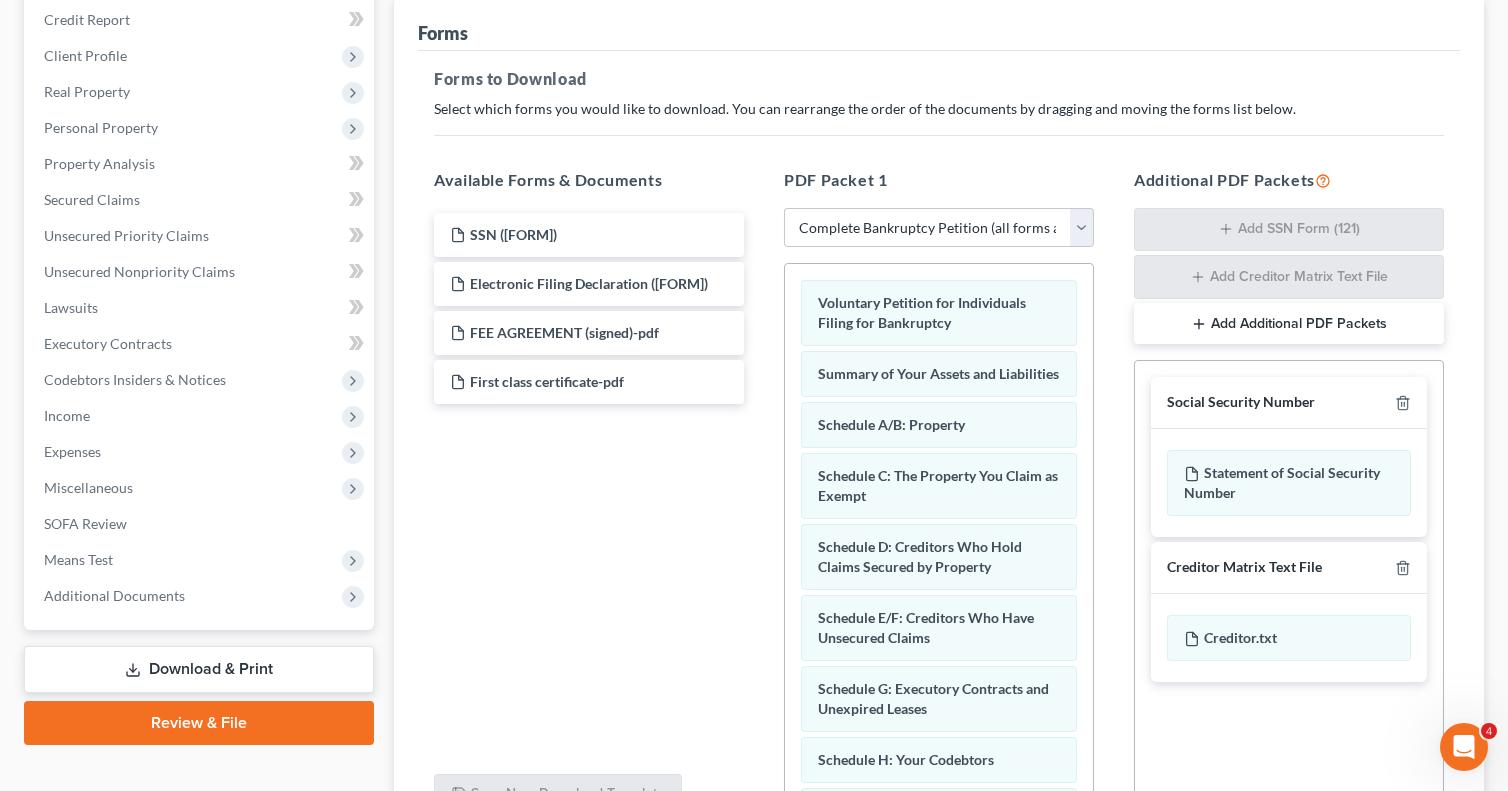 click on "Review & File" at bounding box center (199, 723) 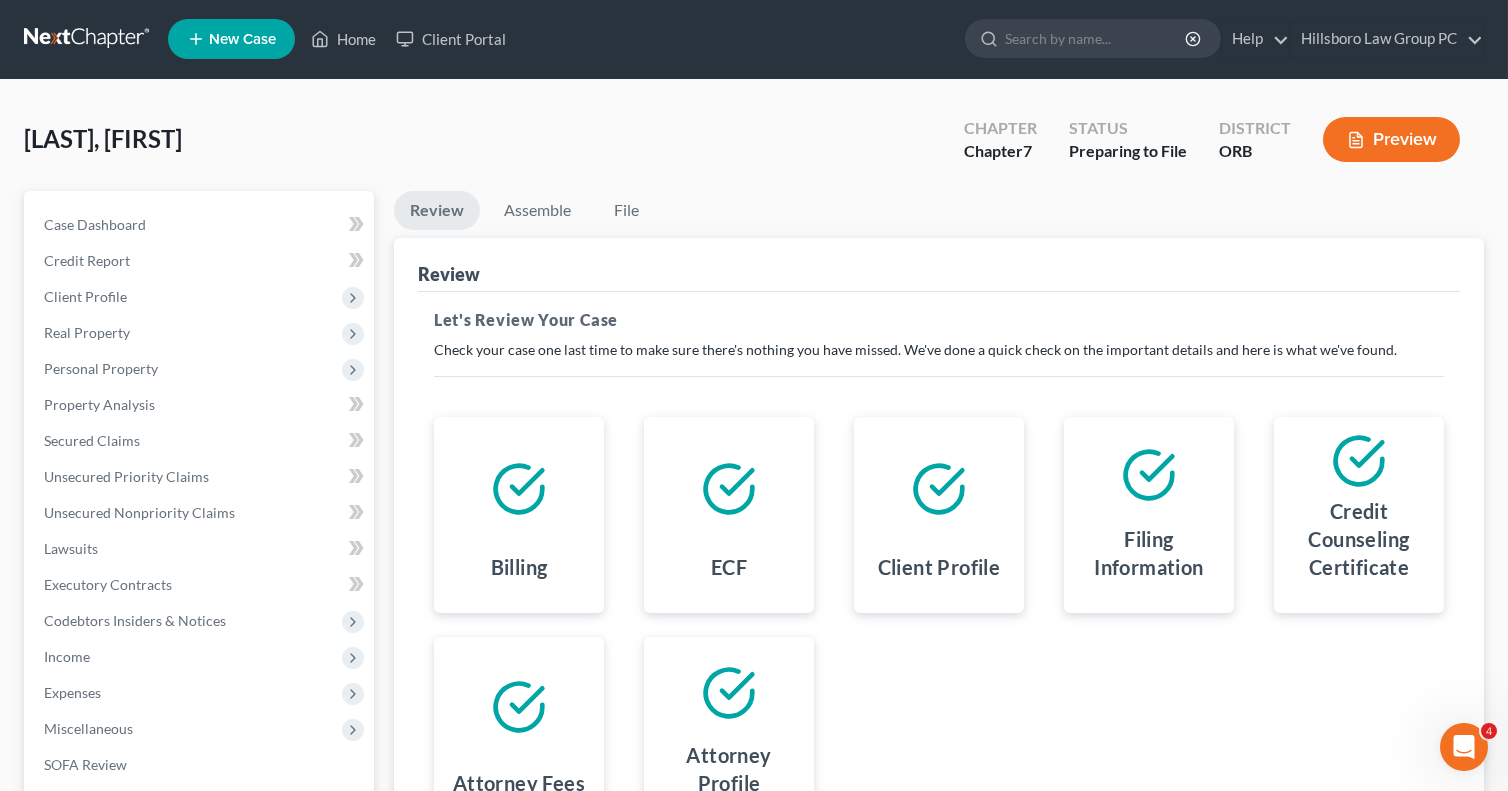 scroll, scrollTop: 0, scrollLeft: 0, axis: both 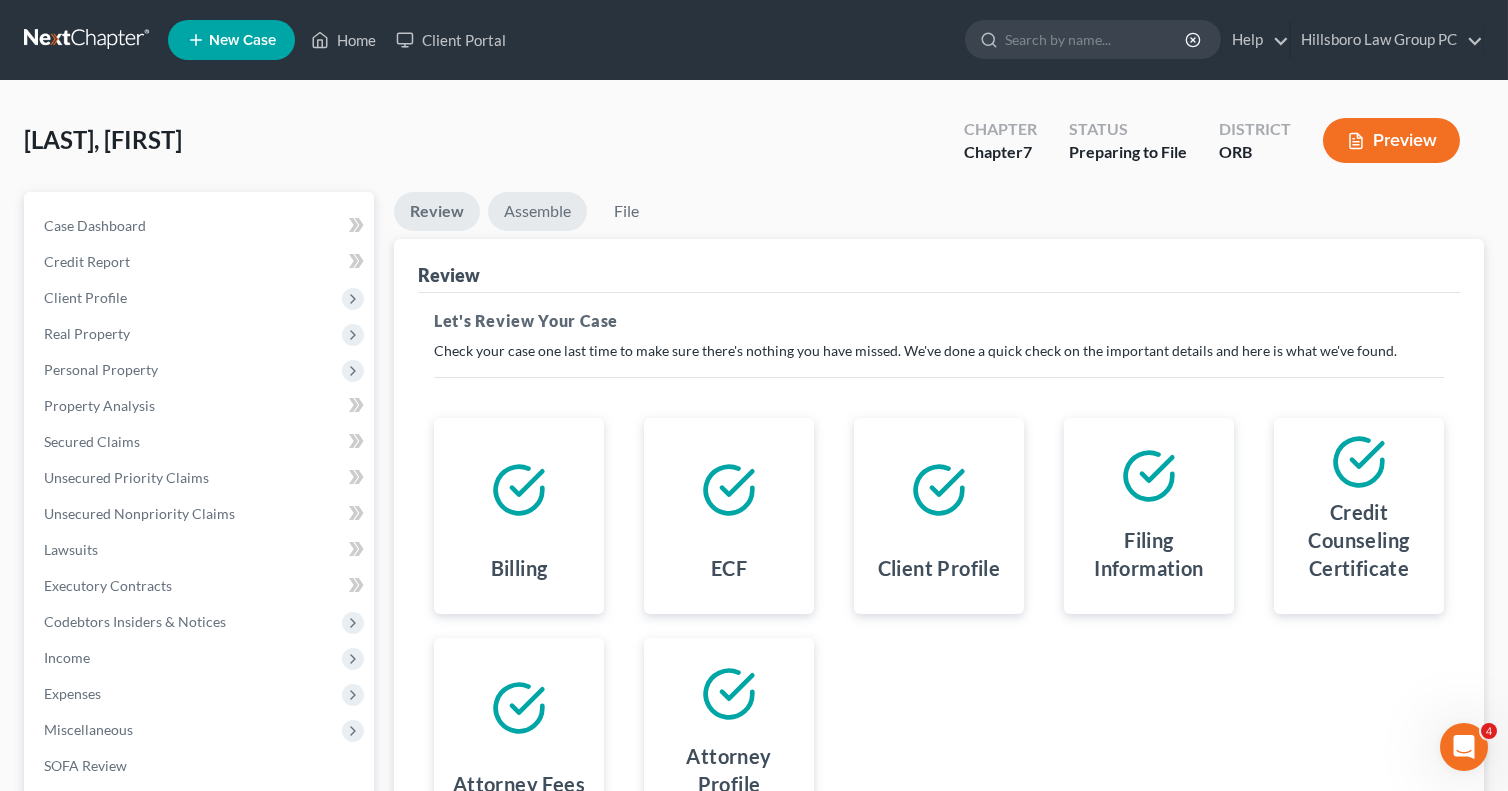 click on "Assemble" at bounding box center [537, 211] 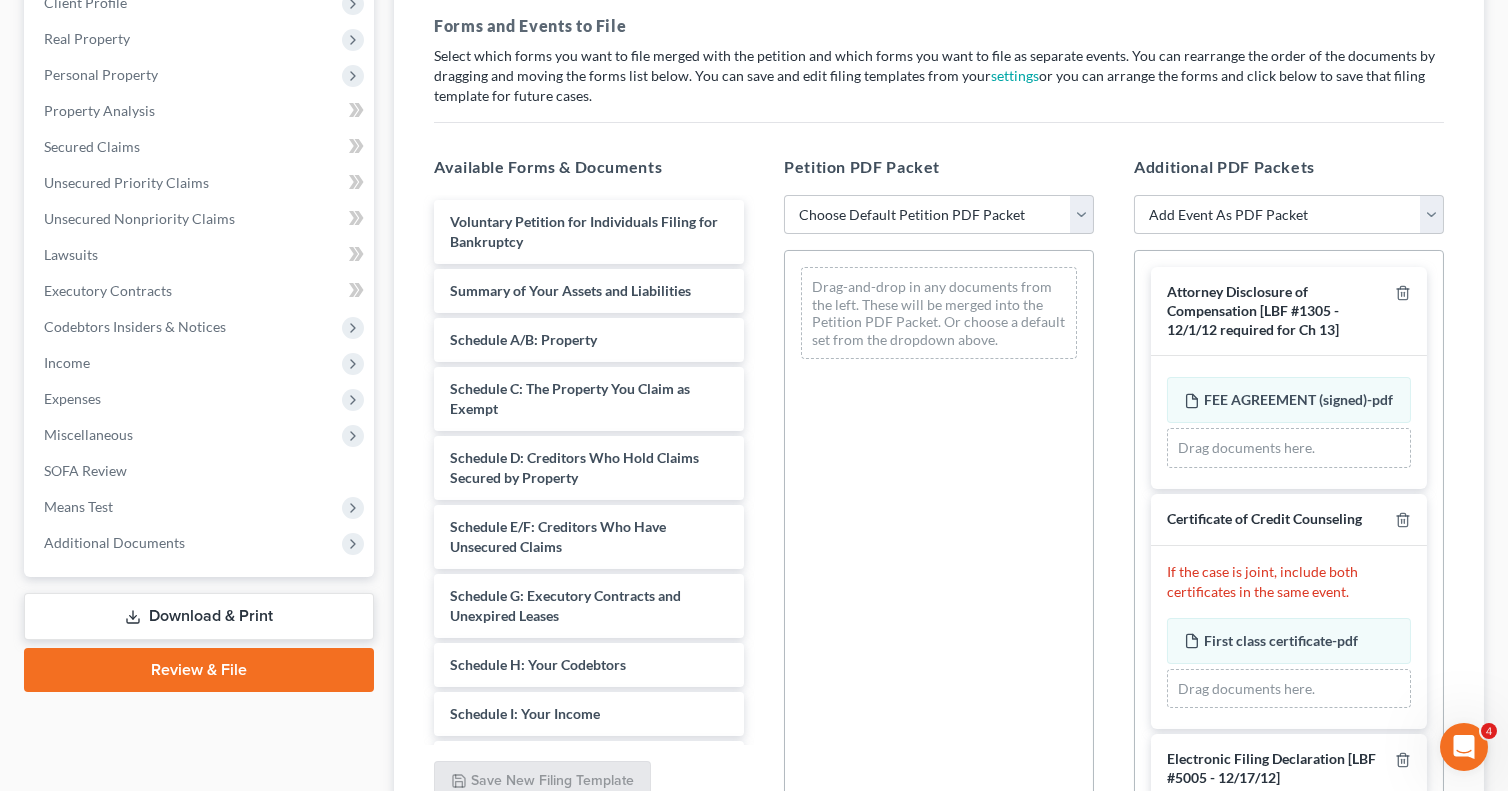 scroll, scrollTop: 300, scrollLeft: 0, axis: vertical 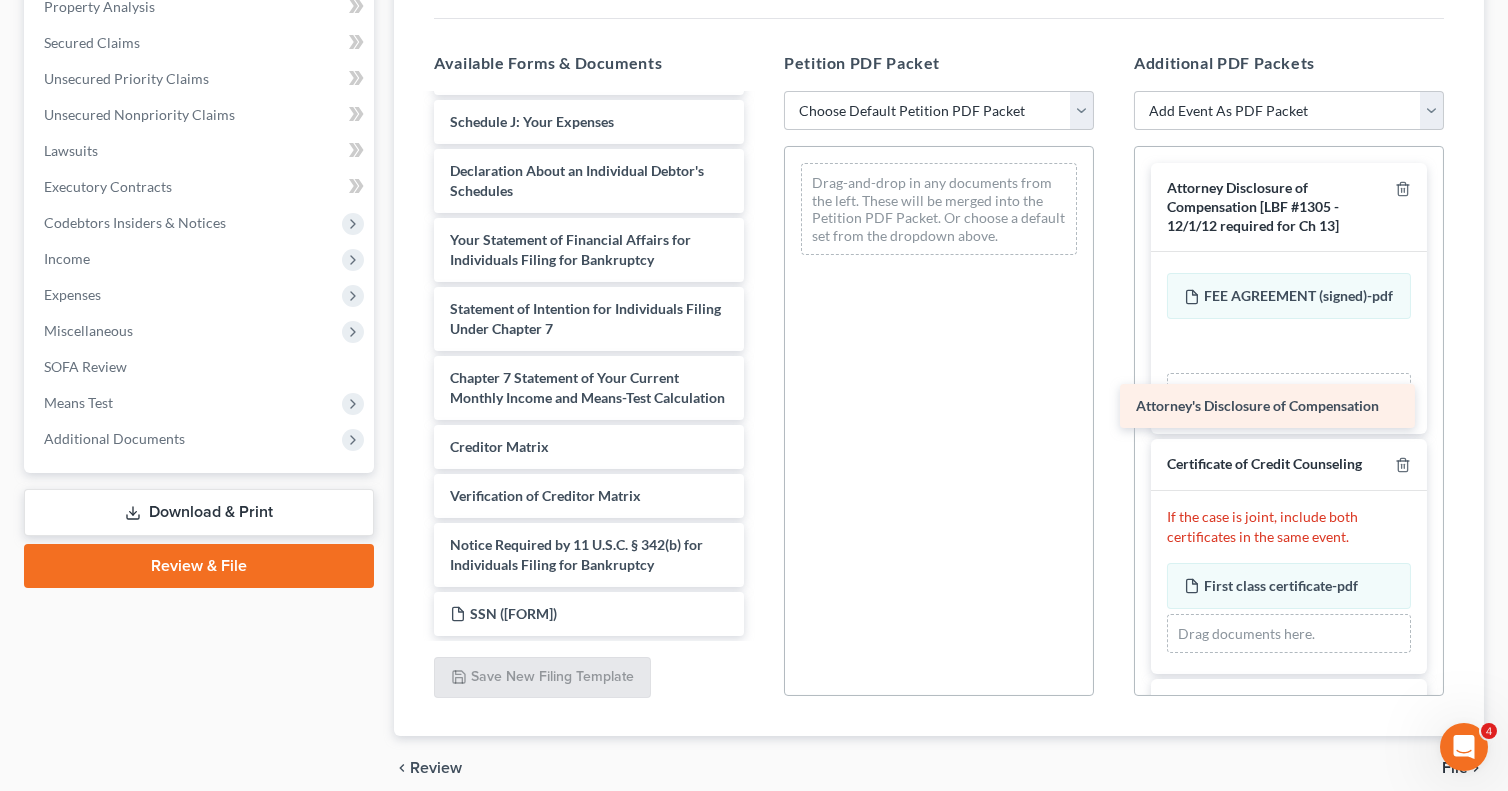 drag, startPoint x: 634, startPoint y: 563, endPoint x: 1320, endPoint y: 406, distance: 703.73645 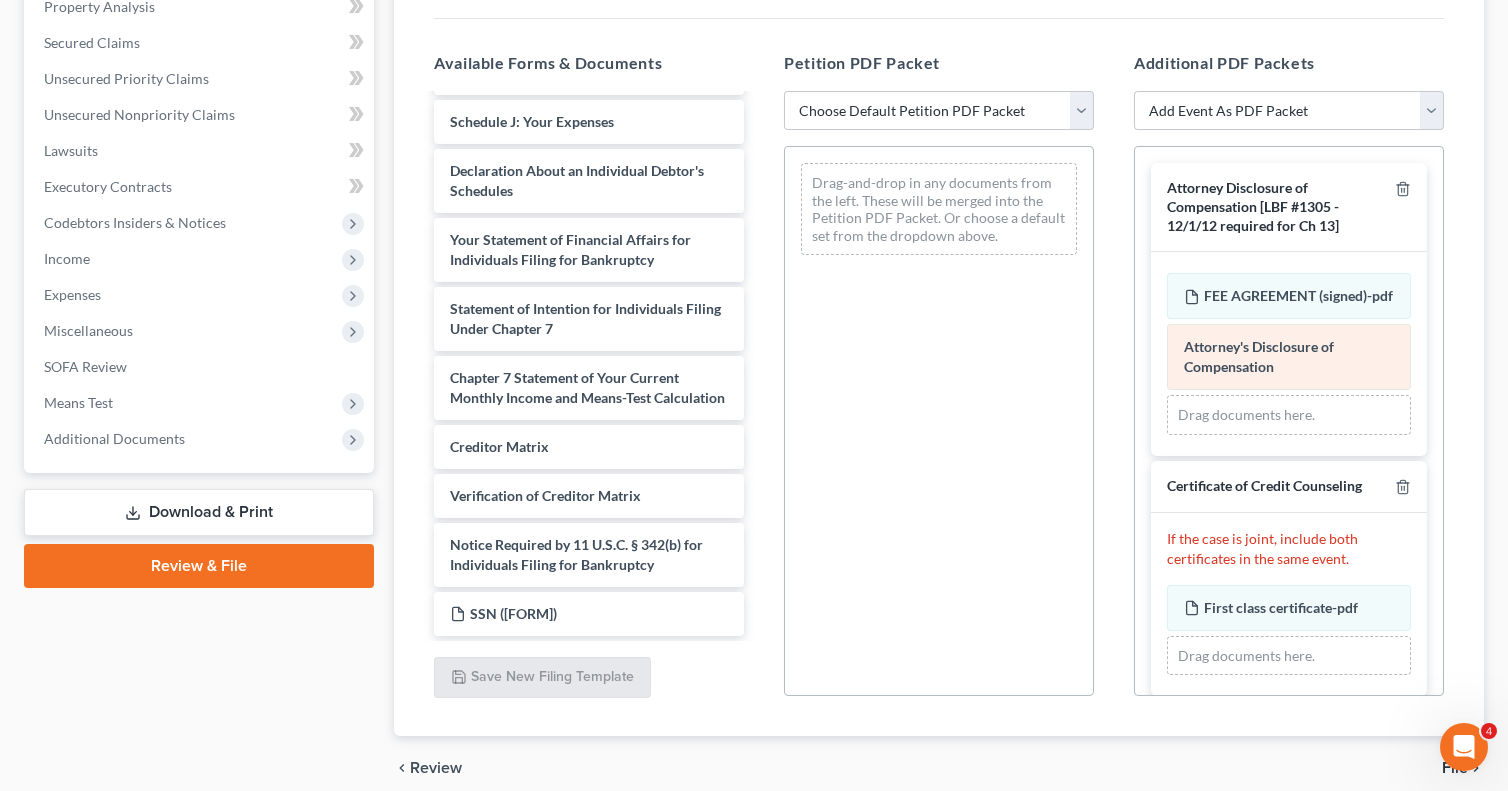 click on "Attorney's Disclosure of Compensation Amended Attorney's Disclosure of Compensation" at bounding box center (1289, 357) 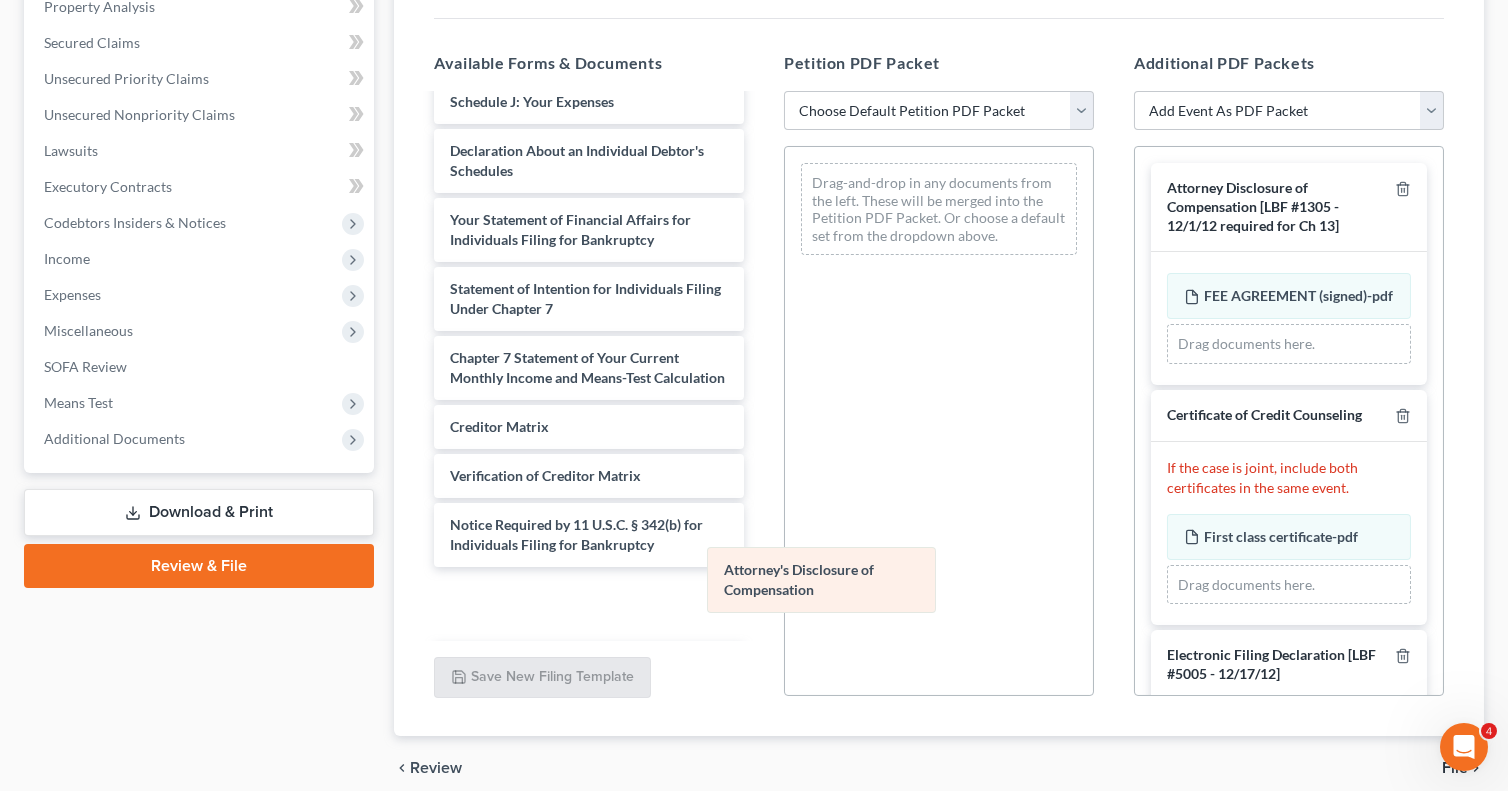 scroll, scrollTop: 605, scrollLeft: 0, axis: vertical 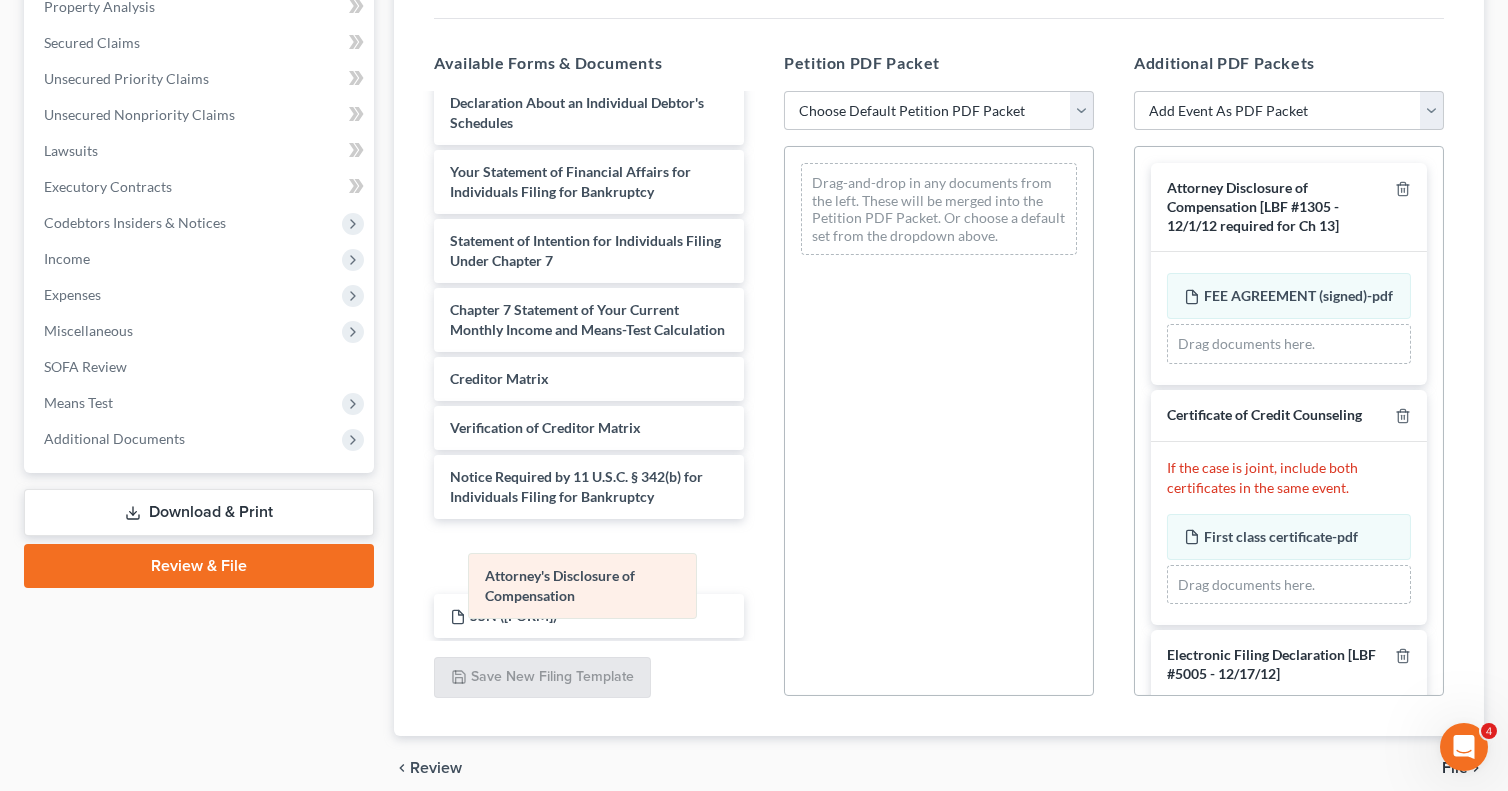 drag, startPoint x: 1253, startPoint y: 354, endPoint x: 553, endPoint y: 564, distance: 730.8215 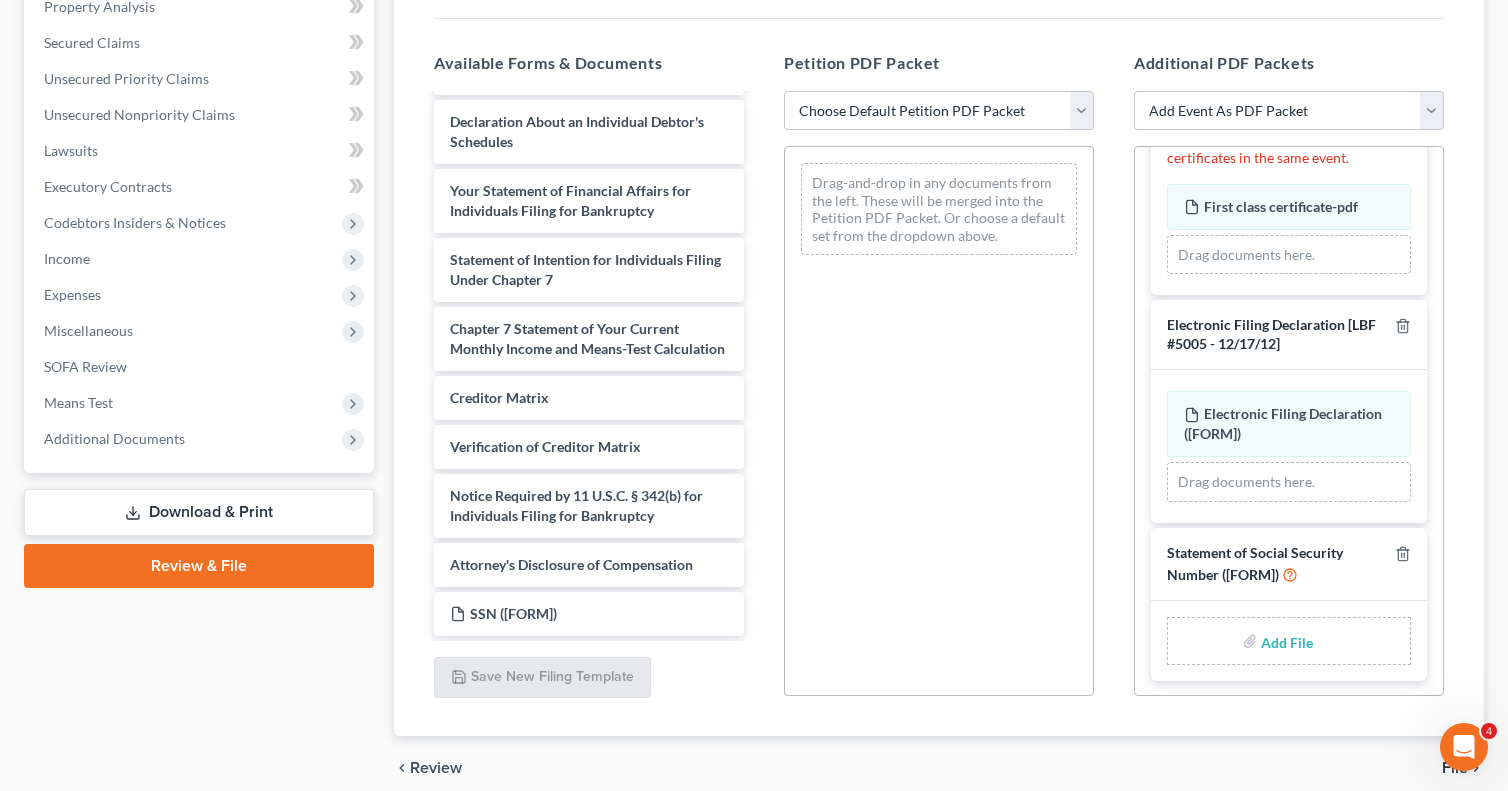 scroll, scrollTop: 349, scrollLeft: 0, axis: vertical 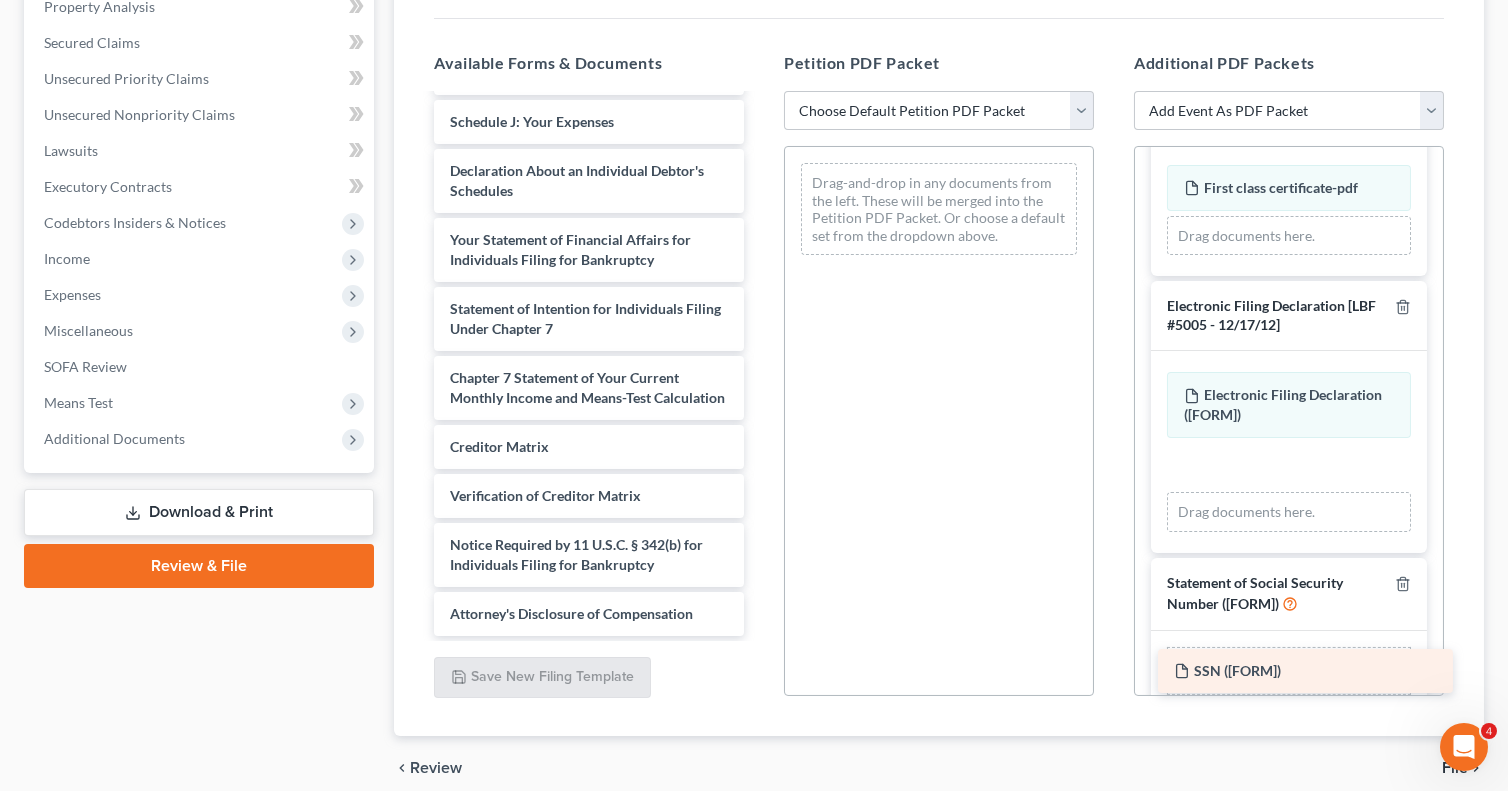 drag, startPoint x: 556, startPoint y: 598, endPoint x: 1280, endPoint y: 657, distance: 726.4 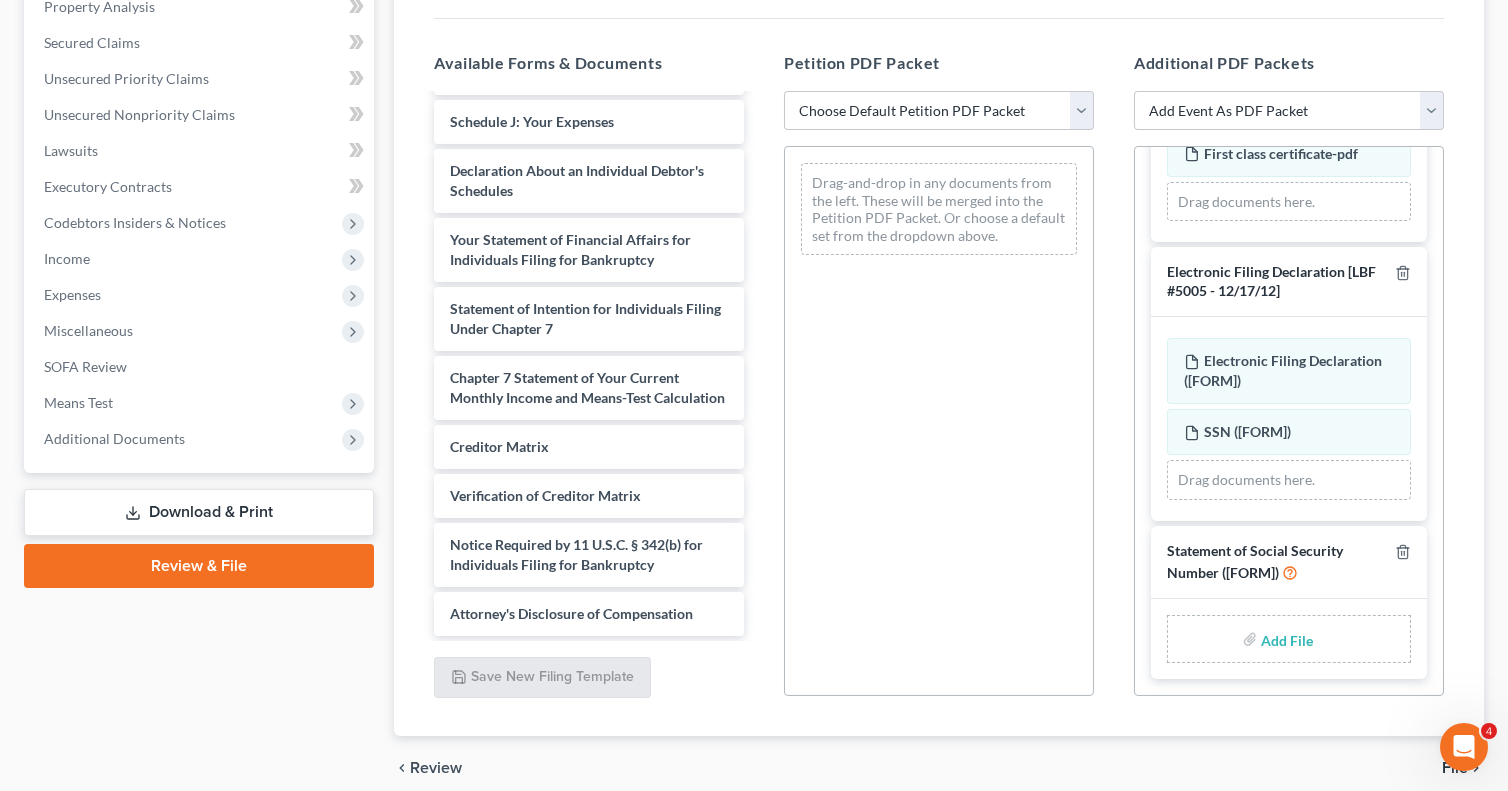 scroll, scrollTop: 400, scrollLeft: 0, axis: vertical 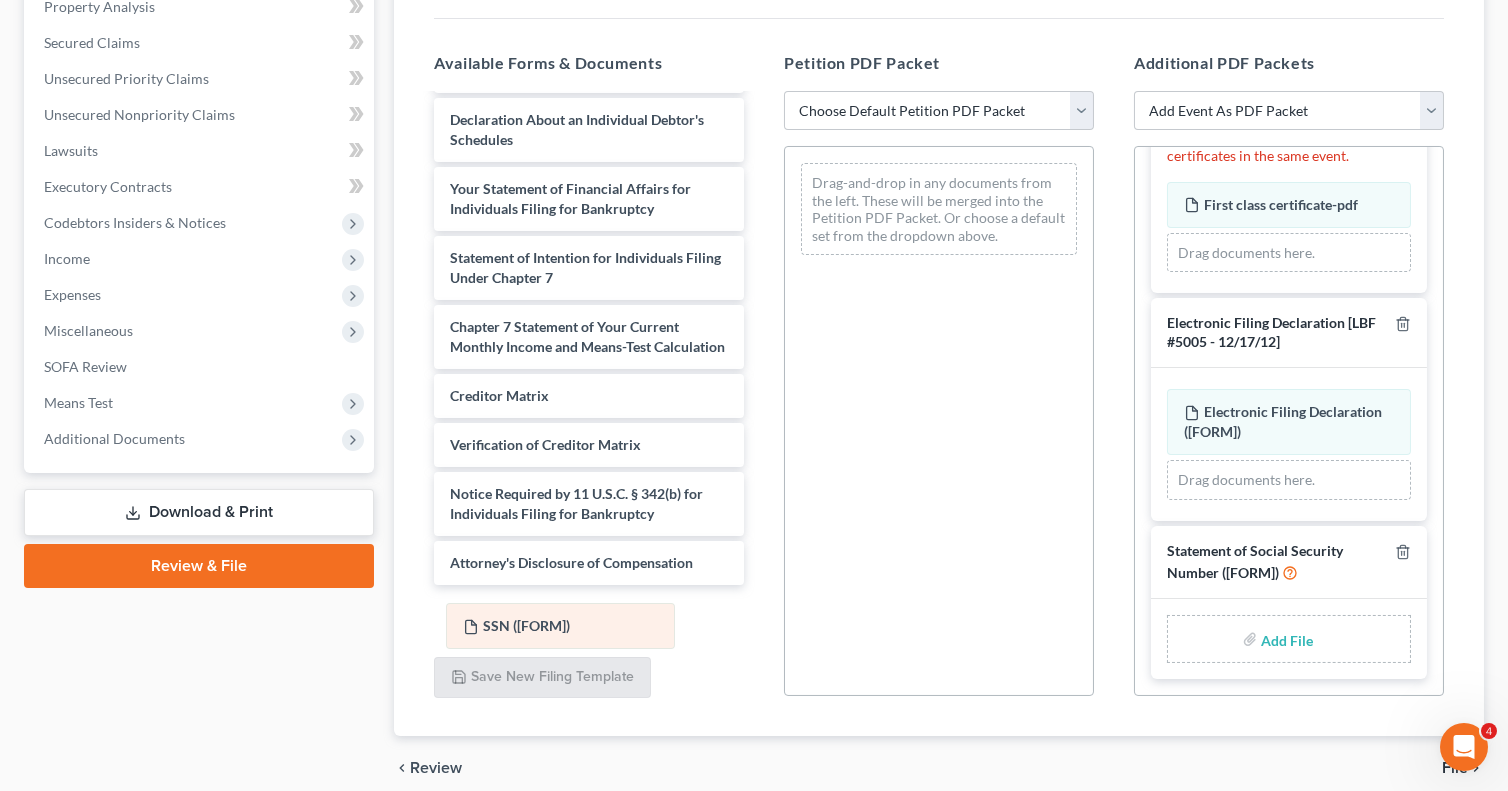 drag, startPoint x: 1271, startPoint y: 426, endPoint x: 552, endPoint y: 625, distance: 746.0308 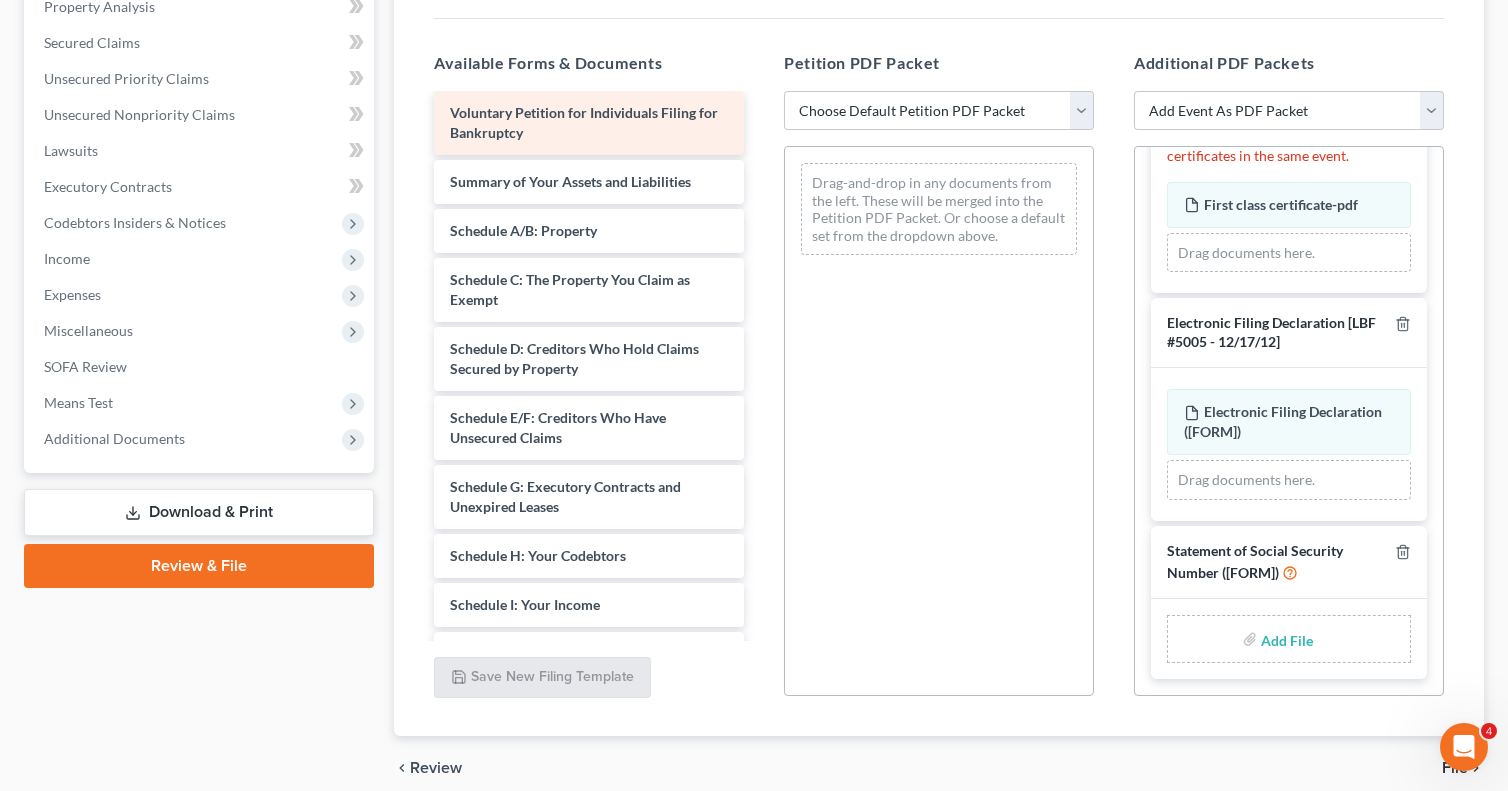 scroll, scrollTop: 0, scrollLeft: 0, axis: both 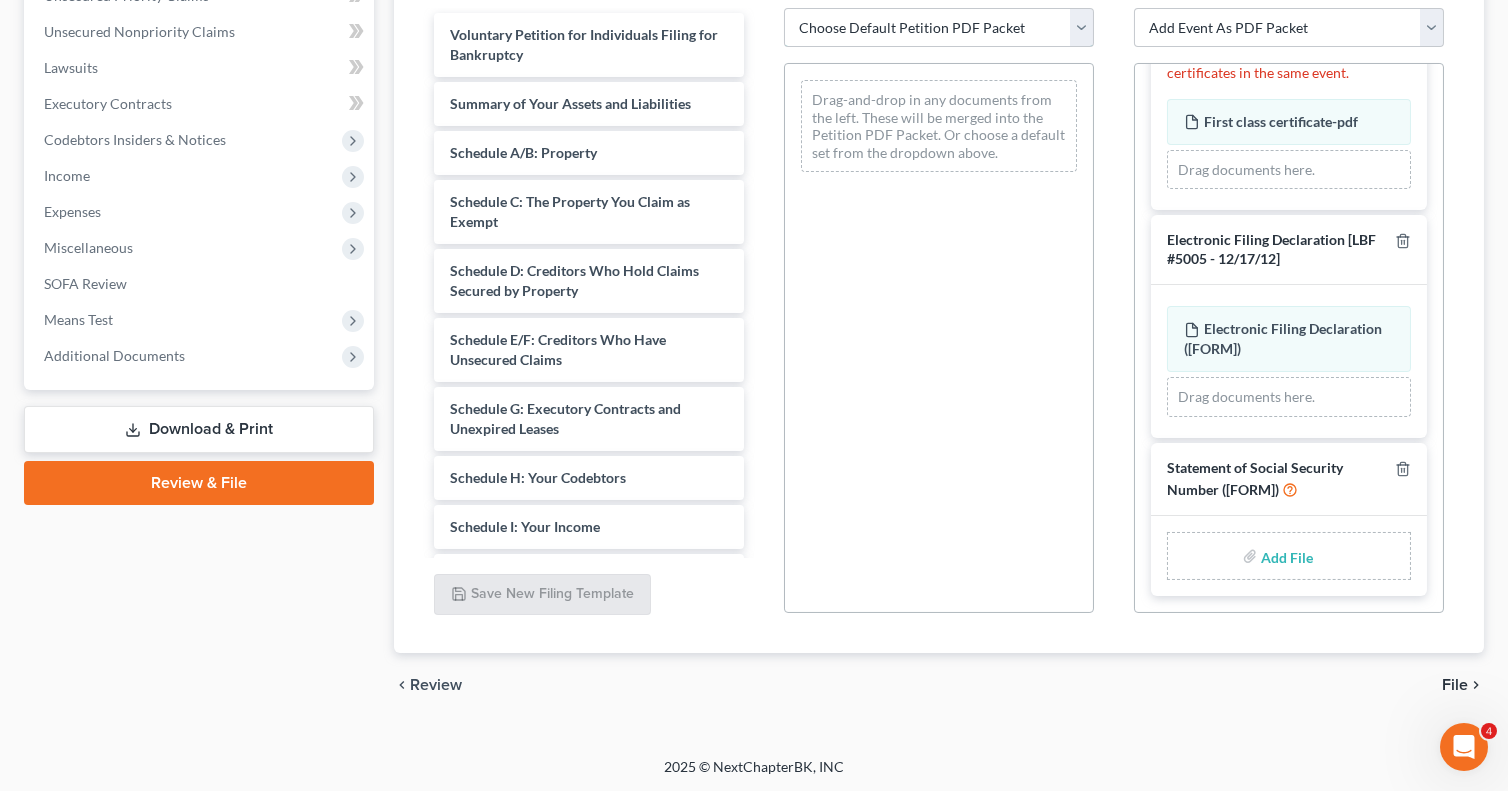 click on "Choose Default Petition PDF Packet Emergency Filing (Voluntary Petition and Creditor List Only) Chapter 7 Template Chapter 7 filing Template FINAL CHAPTER 7 FILING DOCUMENTS 101121 Chapter 7 Packet 11/21/24" at bounding box center (939, 28) 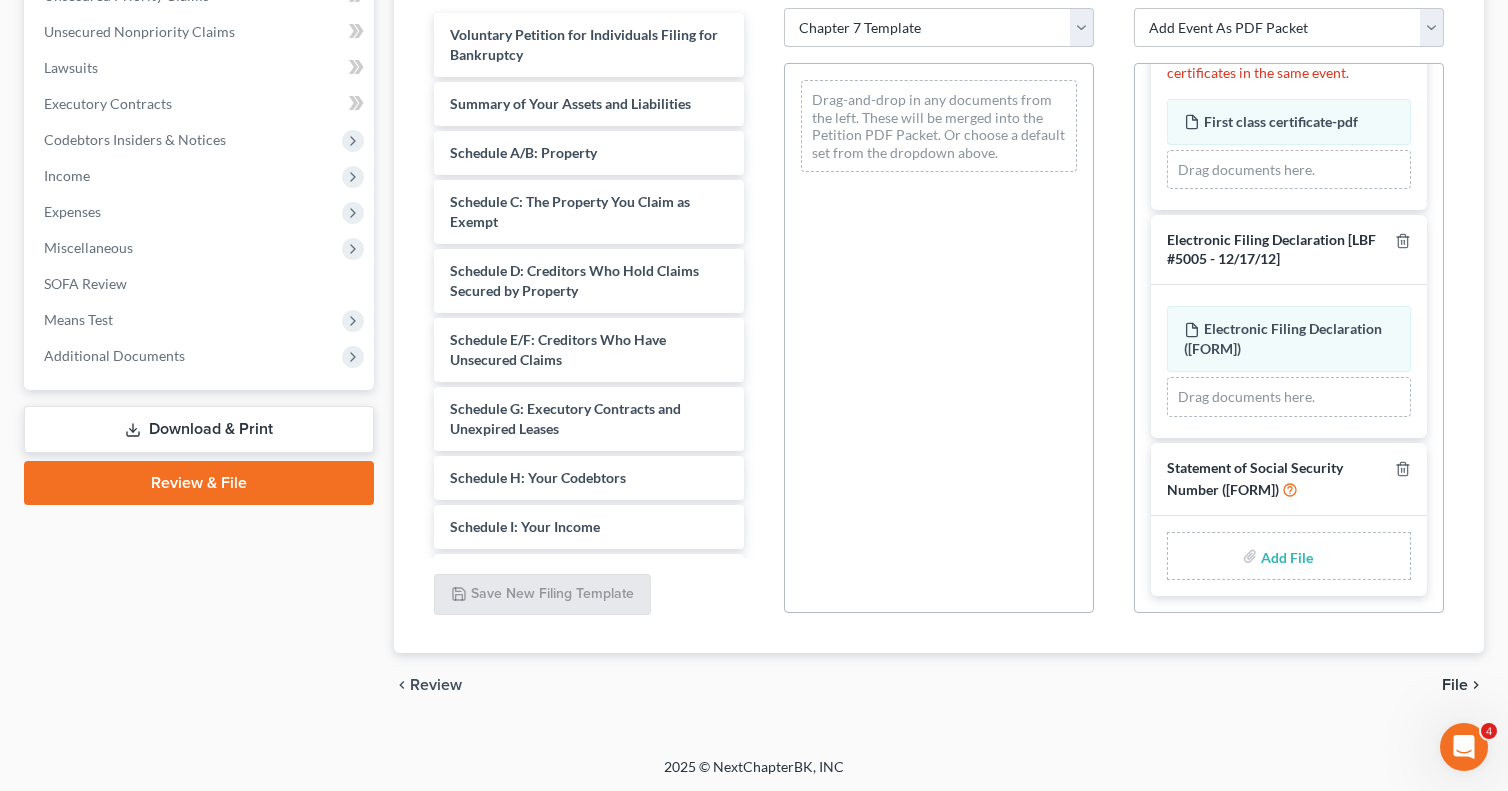 click on "Choose Default Petition PDF Packet Emergency Filing (Voluntary Petition and Creditor List Only) Chapter 7 Template Chapter 7 filing Template FINAL CHAPTER 7 FILING DOCUMENTS 101121 Chapter 7 Packet 11/21/24" at bounding box center (939, 28) 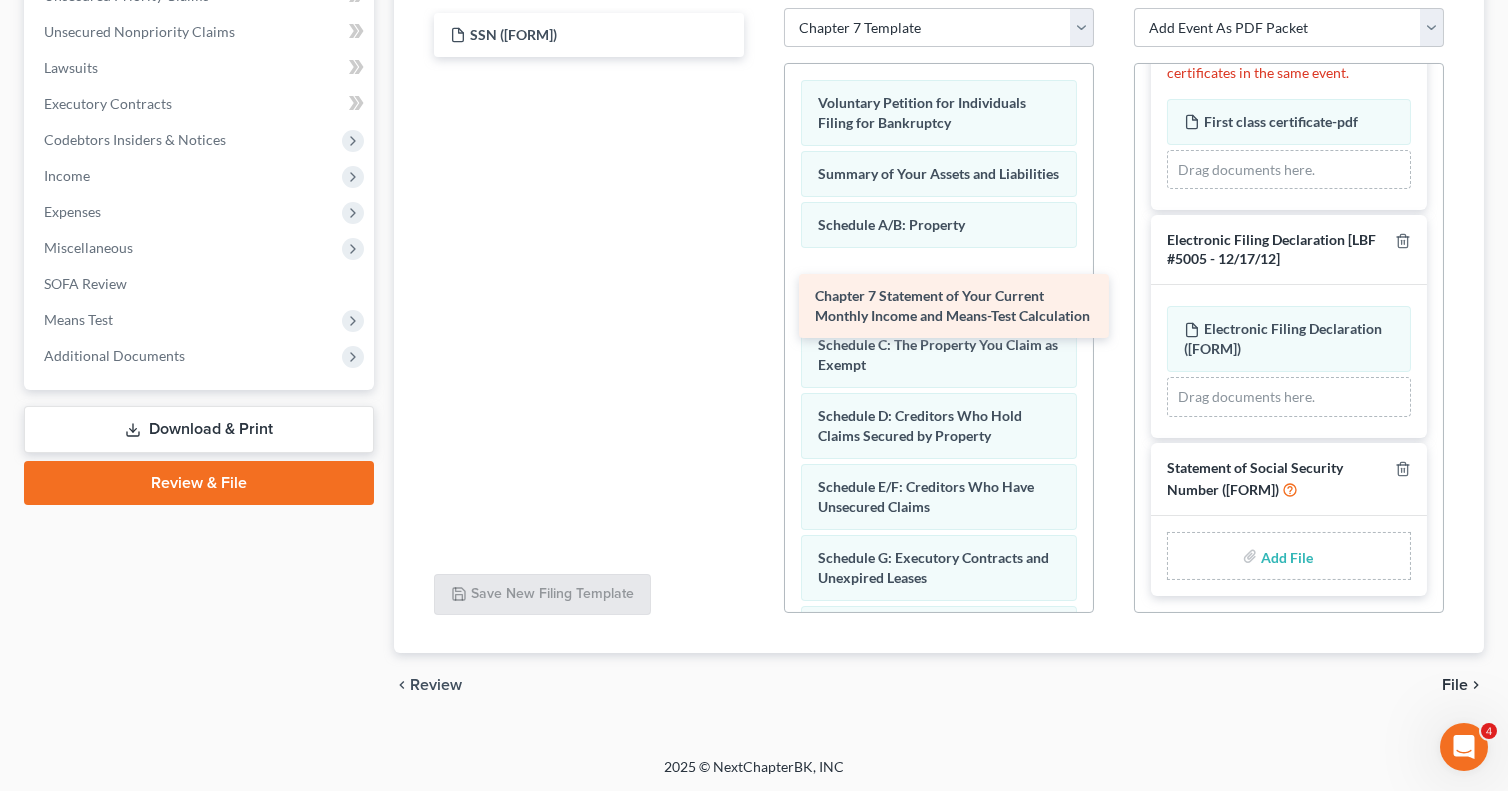 drag, startPoint x: 500, startPoint y: 44, endPoint x: 865, endPoint y: 307, distance: 449.8822 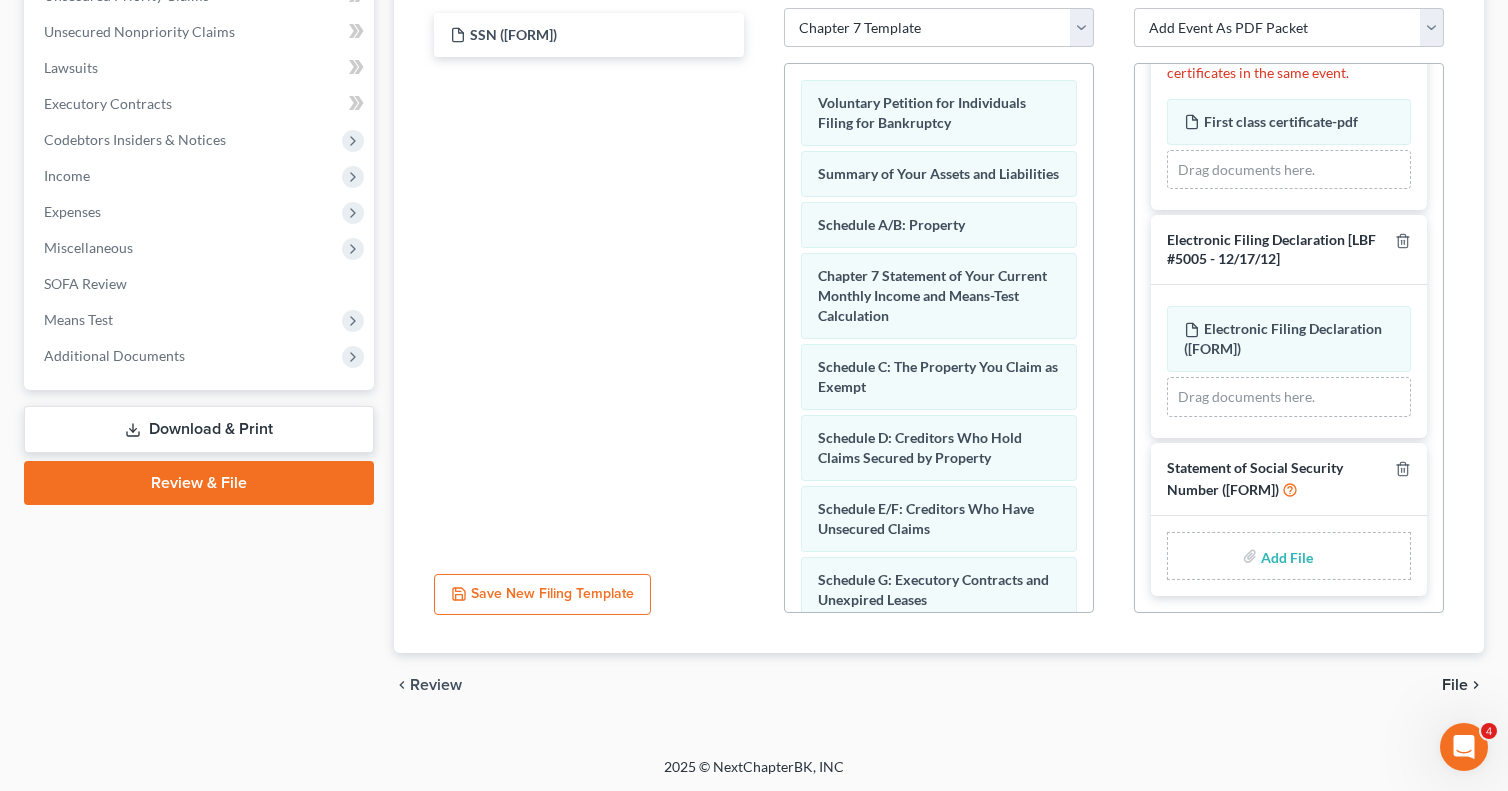 click at bounding box center (1285, 556) 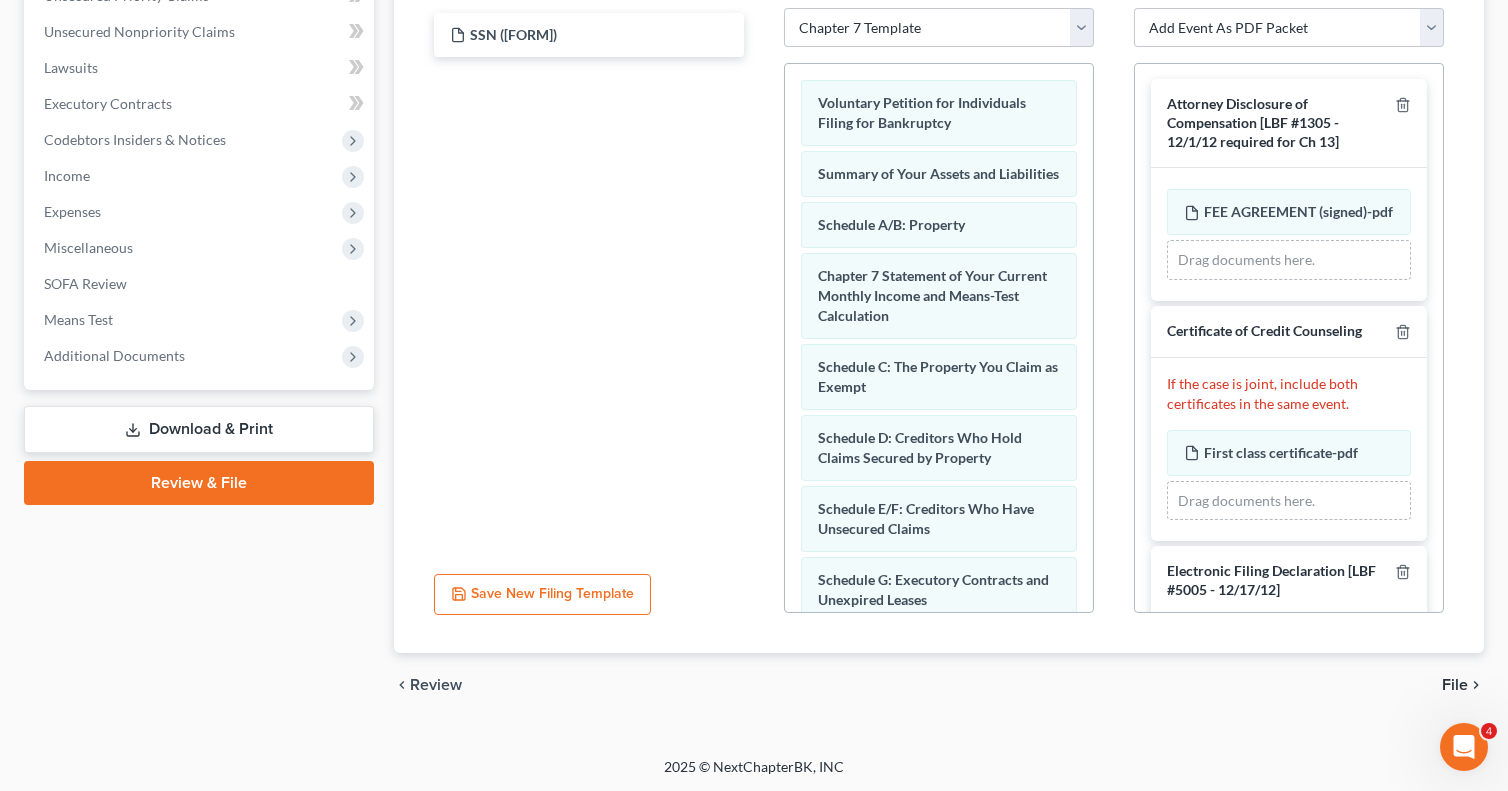 scroll, scrollTop: 0, scrollLeft: 0, axis: both 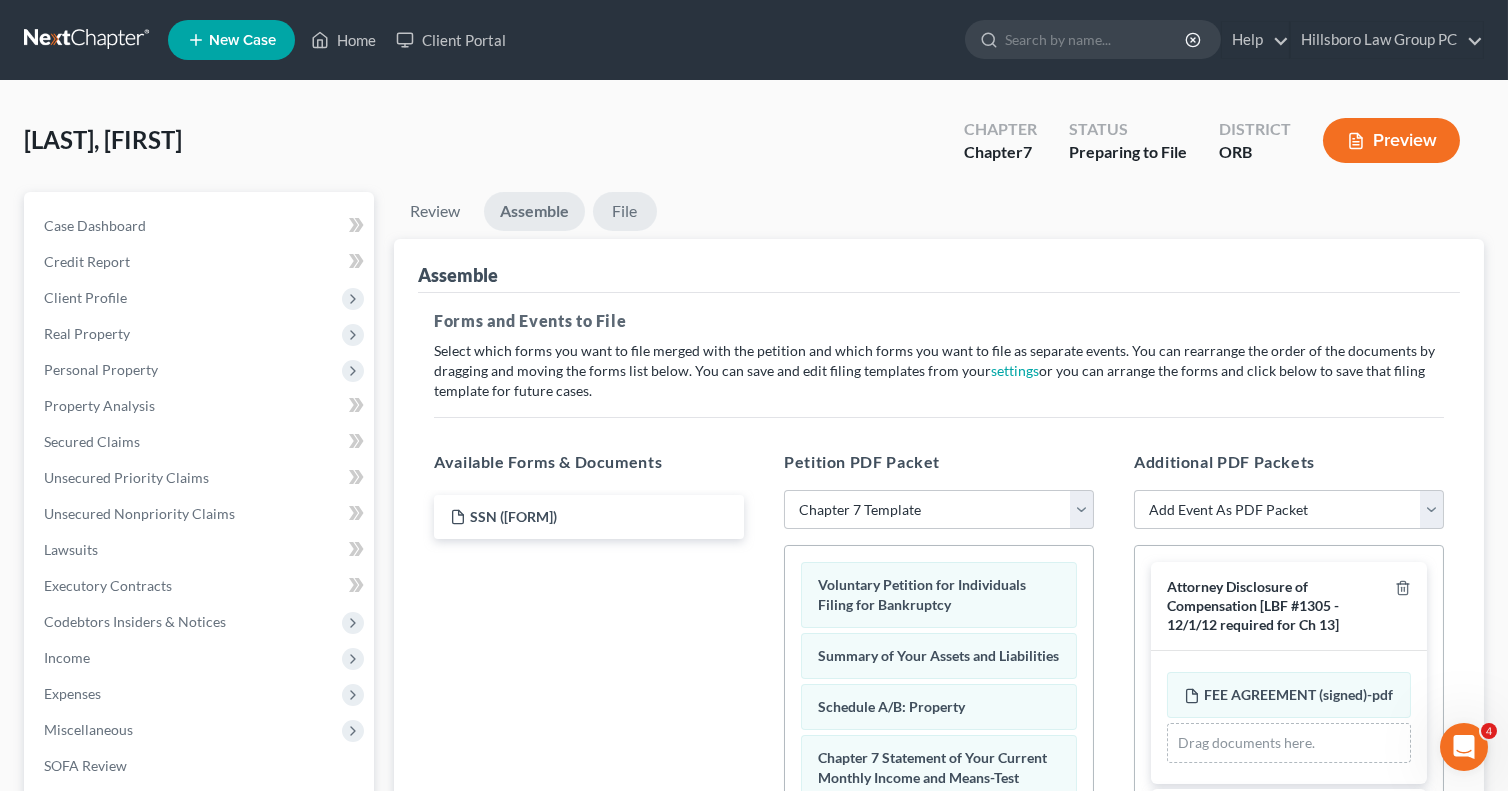 click on "File" at bounding box center [625, 211] 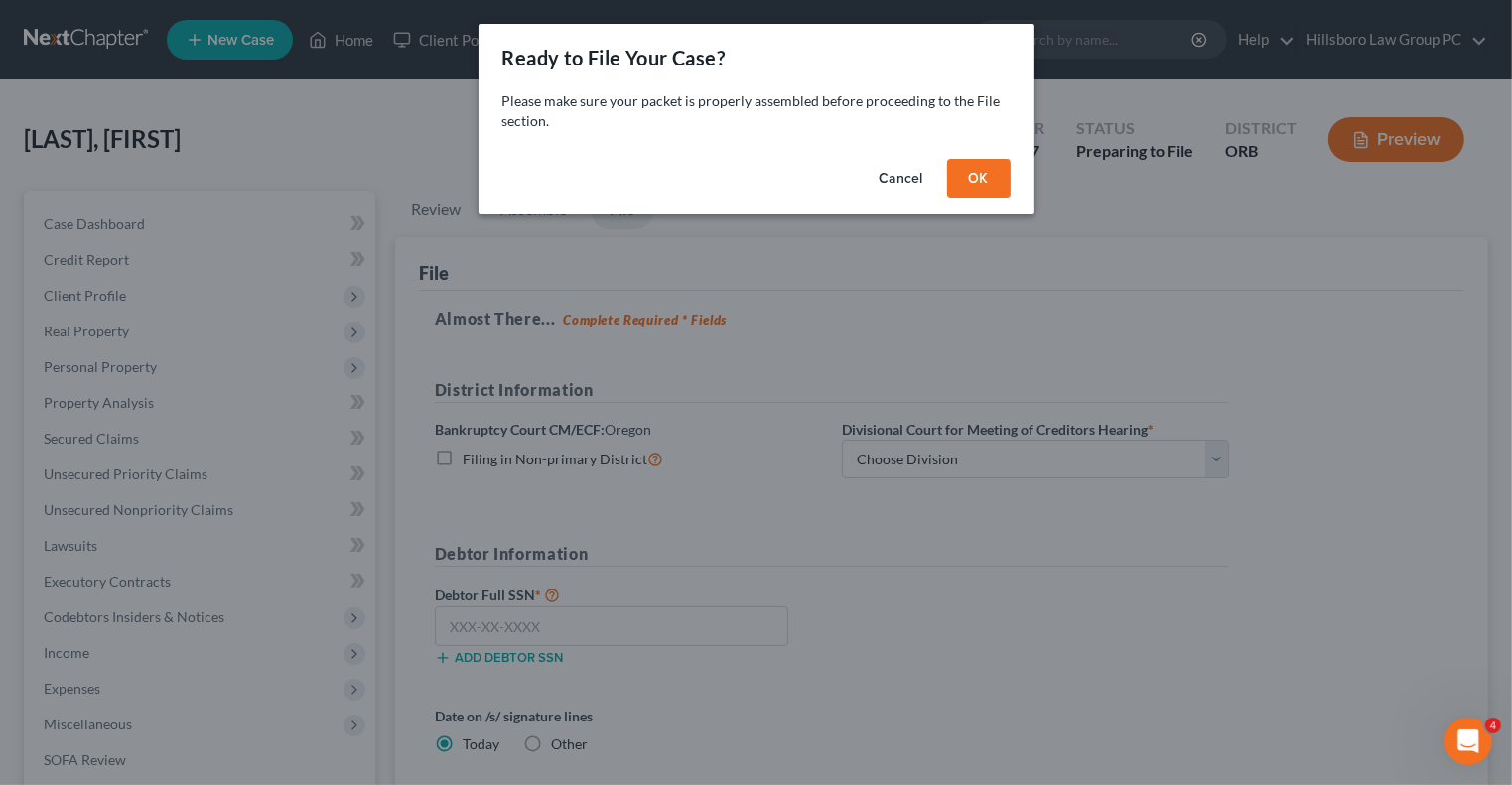 click on "OK" at bounding box center [979, 179] 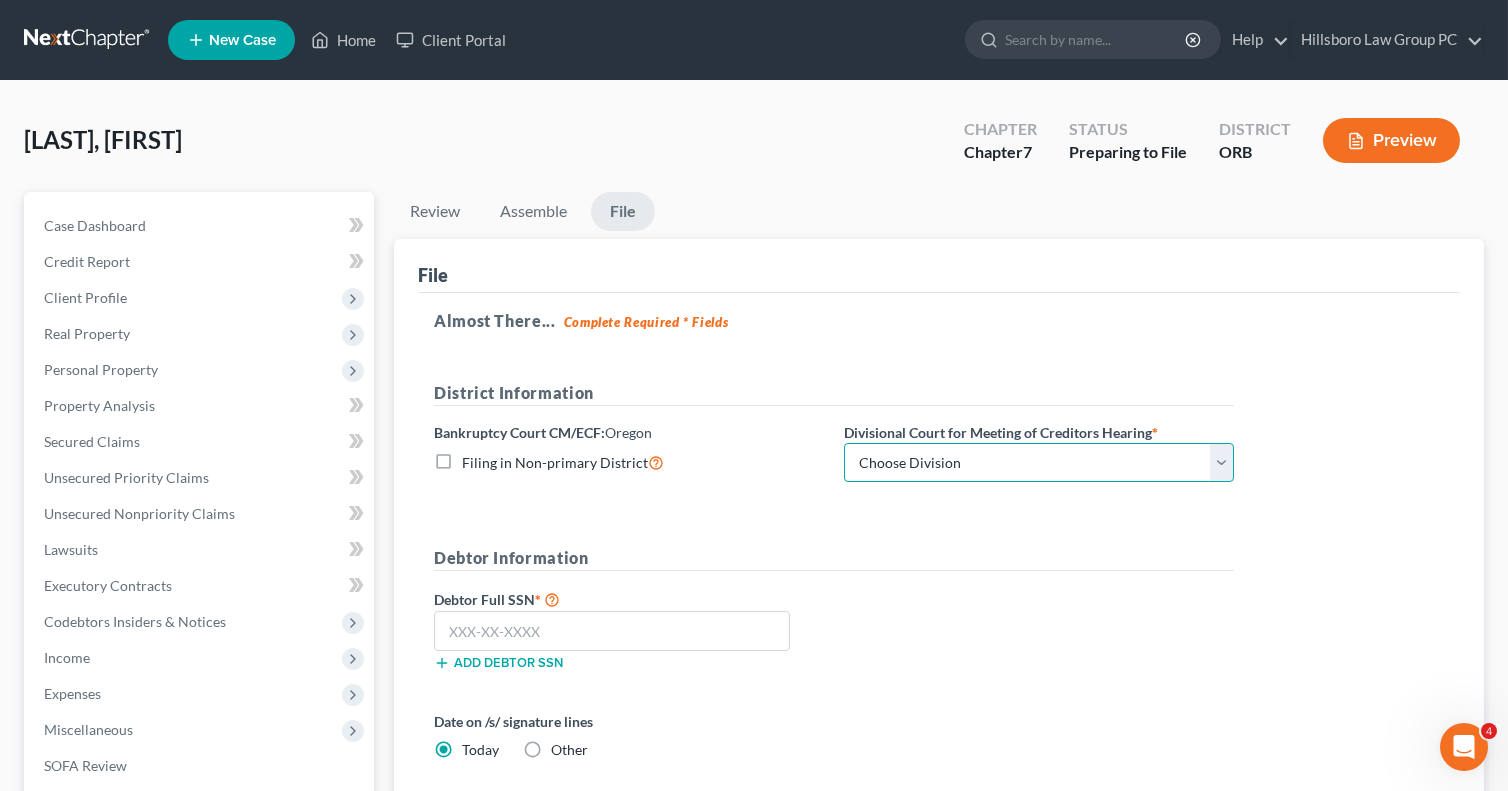 click on "Choose Division Eugene Portland" at bounding box center [1039, 463] 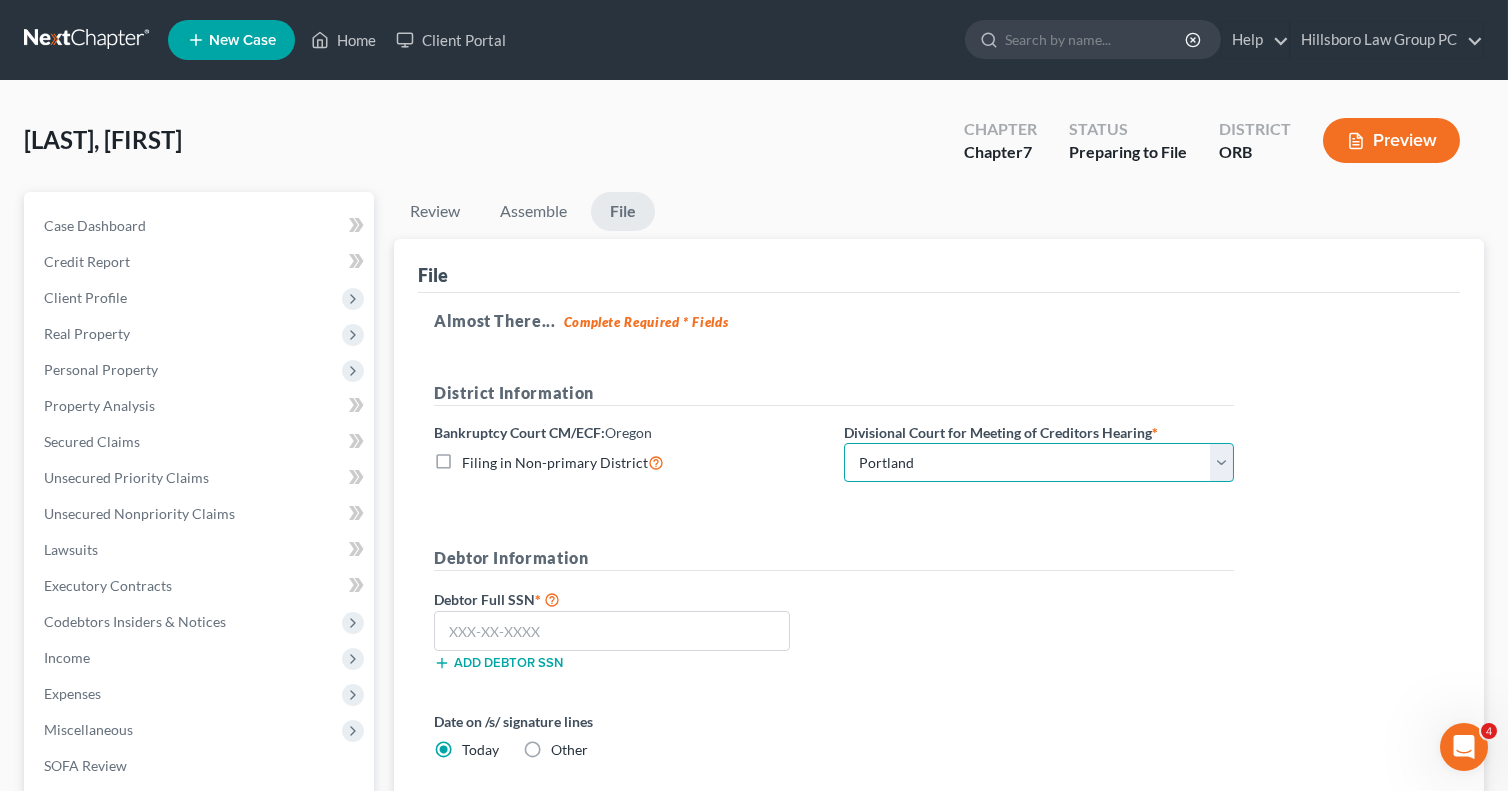 click on "Choose Division Eugene Portland" at bounding box center (1039, 463) 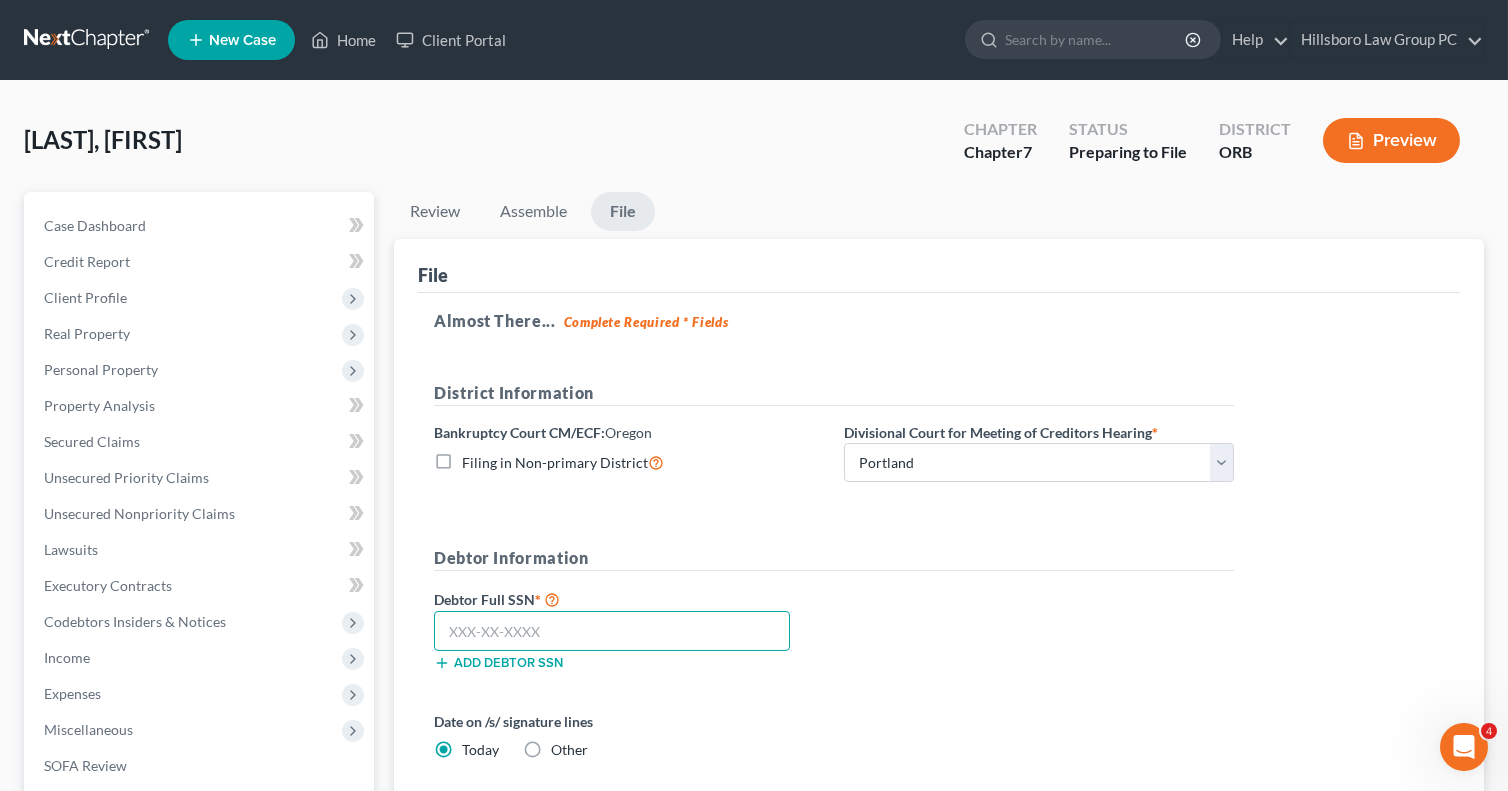 click at bounding box center [612, 631] 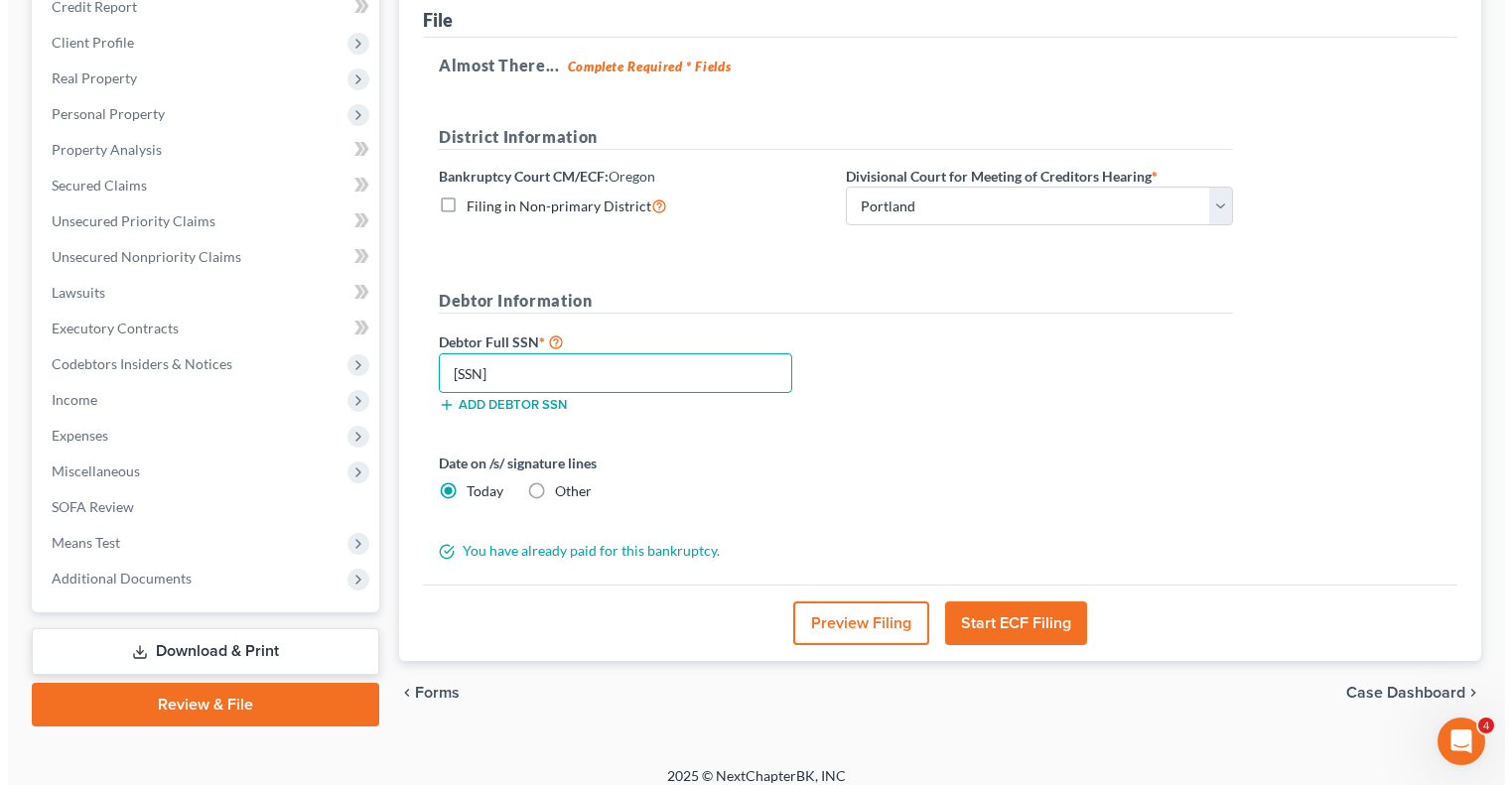scroll, scrollTop: 267, scrollLeft: 0, axis: vertical 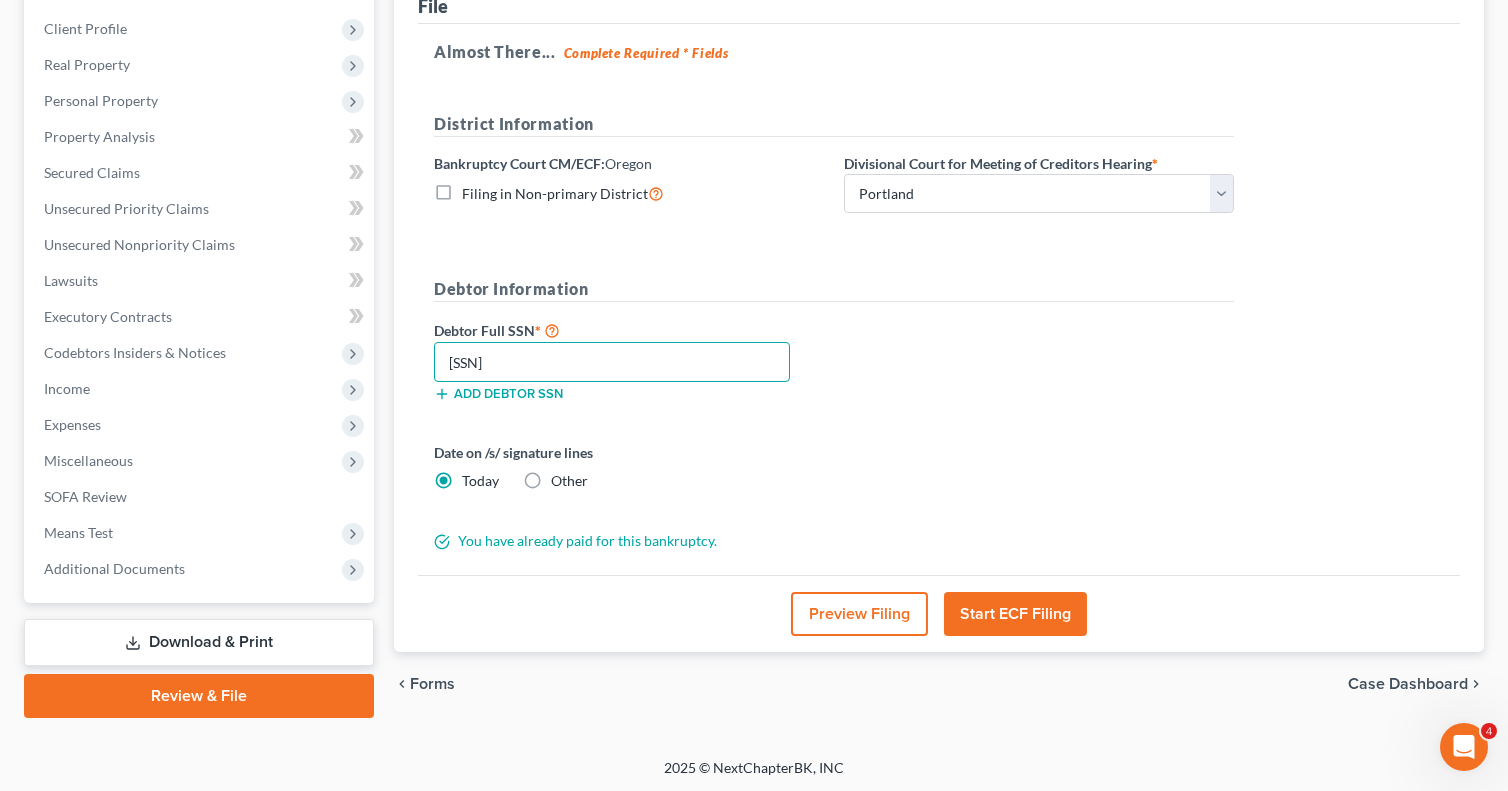 type on "729-26-8586" 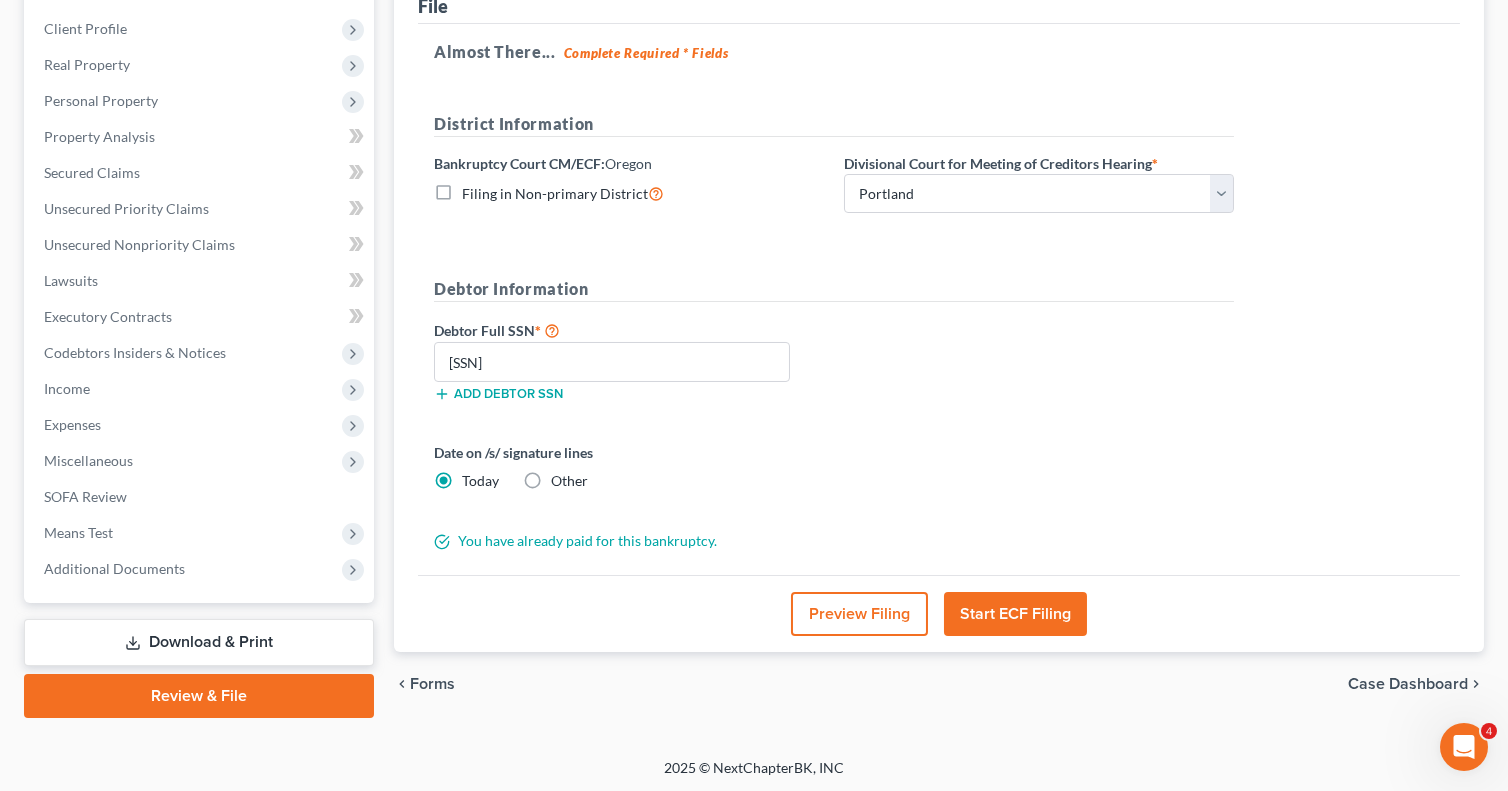 click on "Preview Filing" at bounding box center (859, 614) 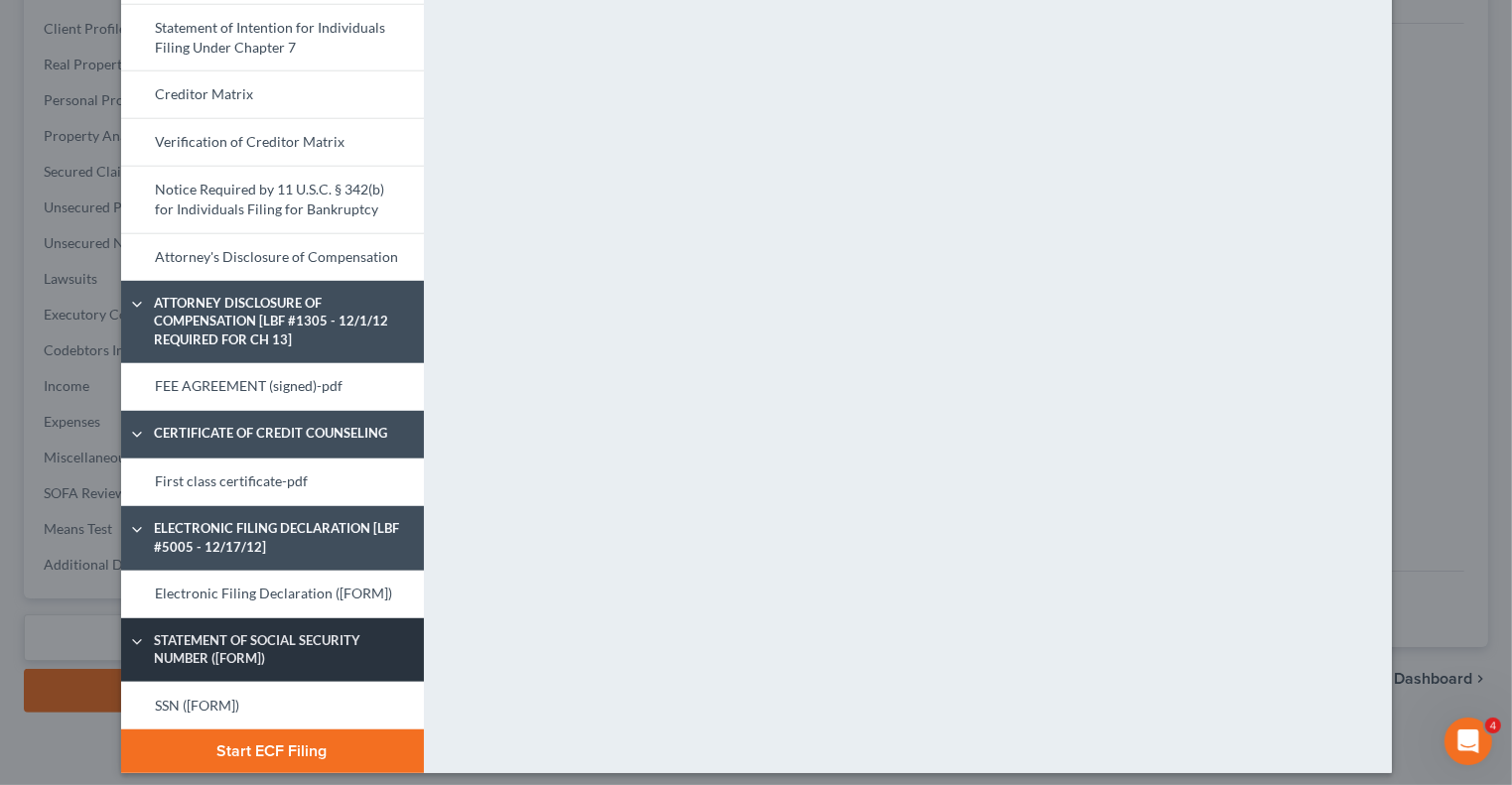 scroll, scrollTop: 940, scrollLeft: 0, axis: vertical 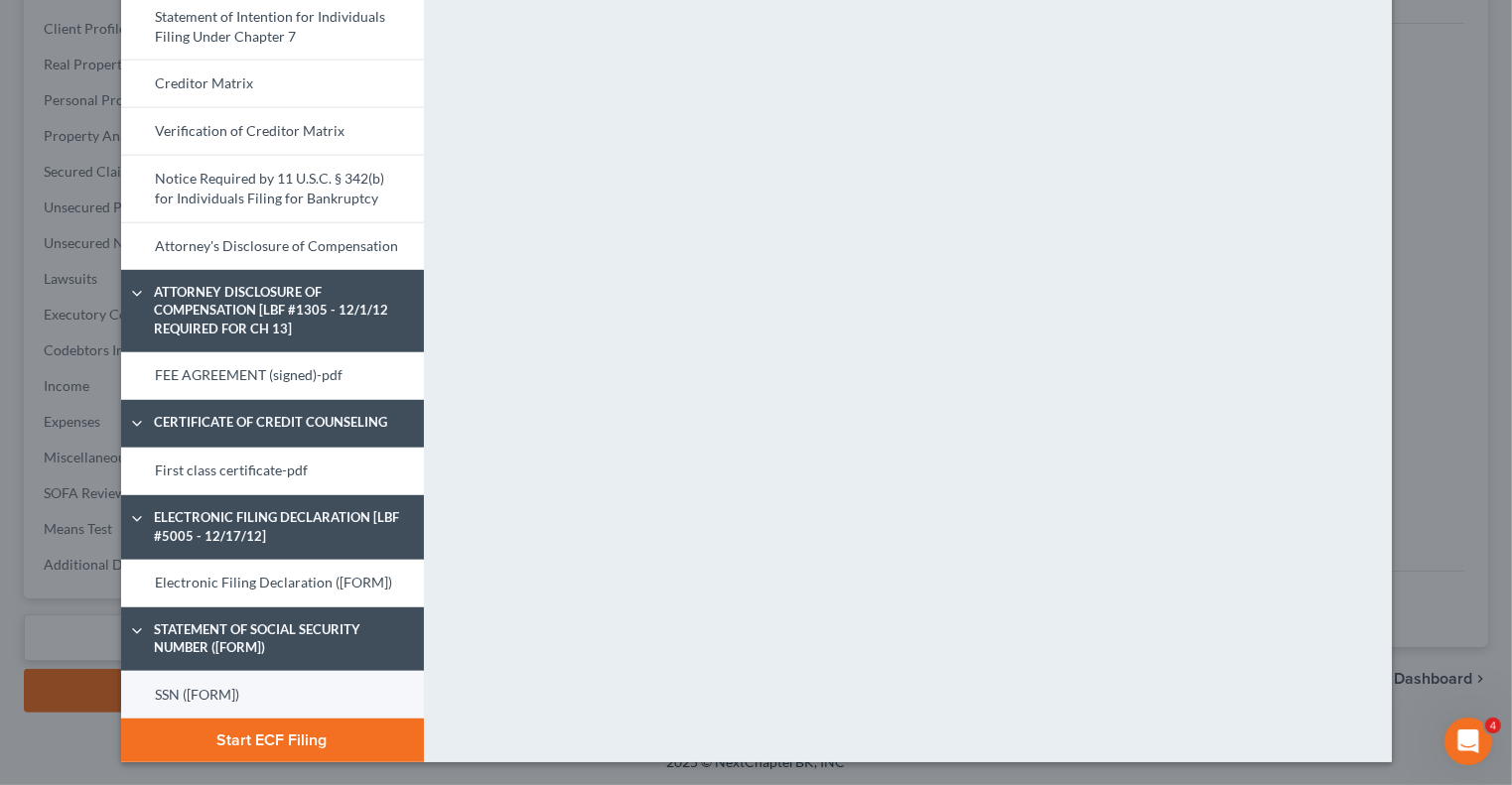 click on "SSN (Form 121)-pdf" at bounding box center [272, 695] 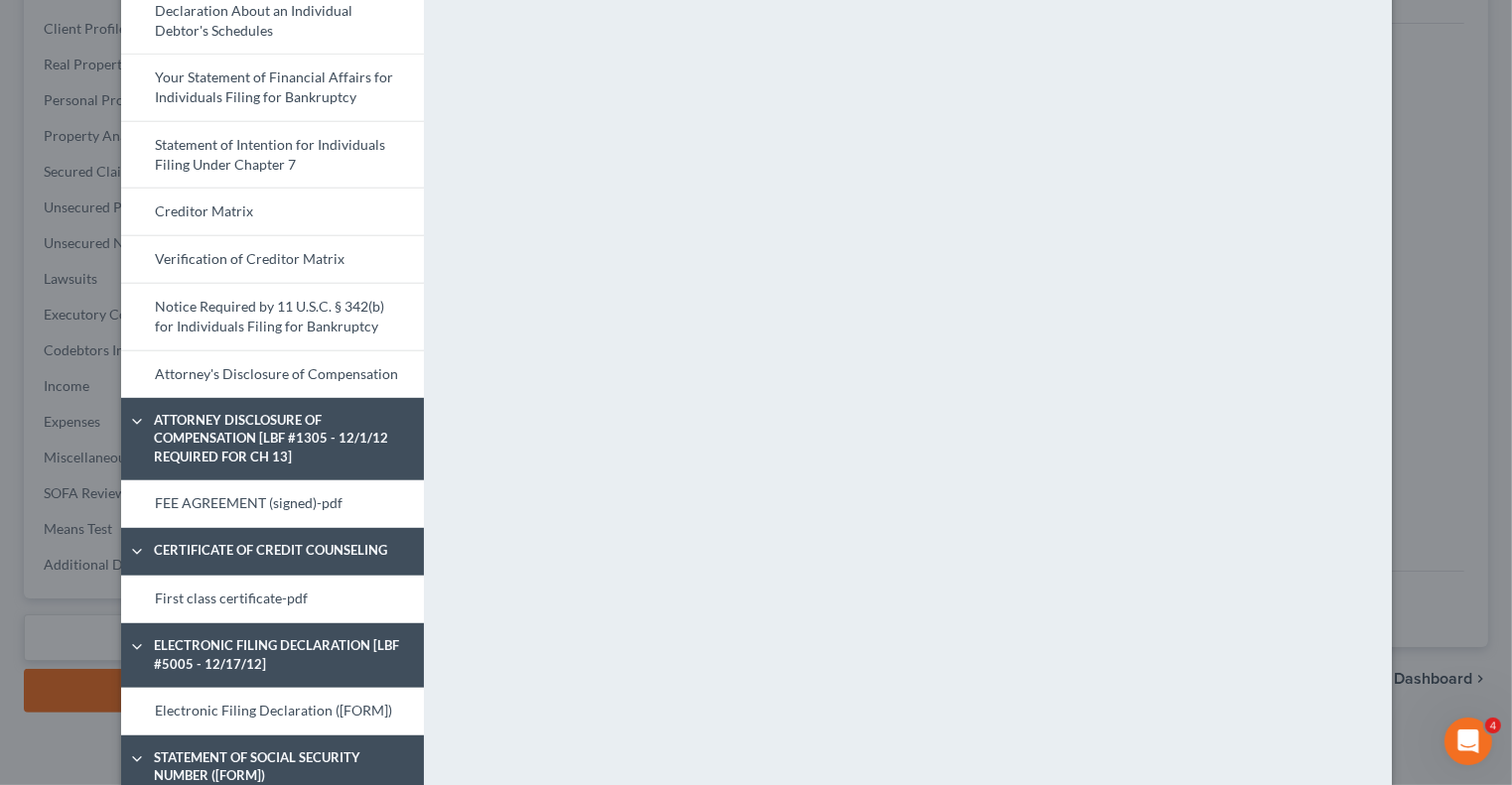 scroll, scrollTop: 940, scrollLeft: 0, axis: vertical 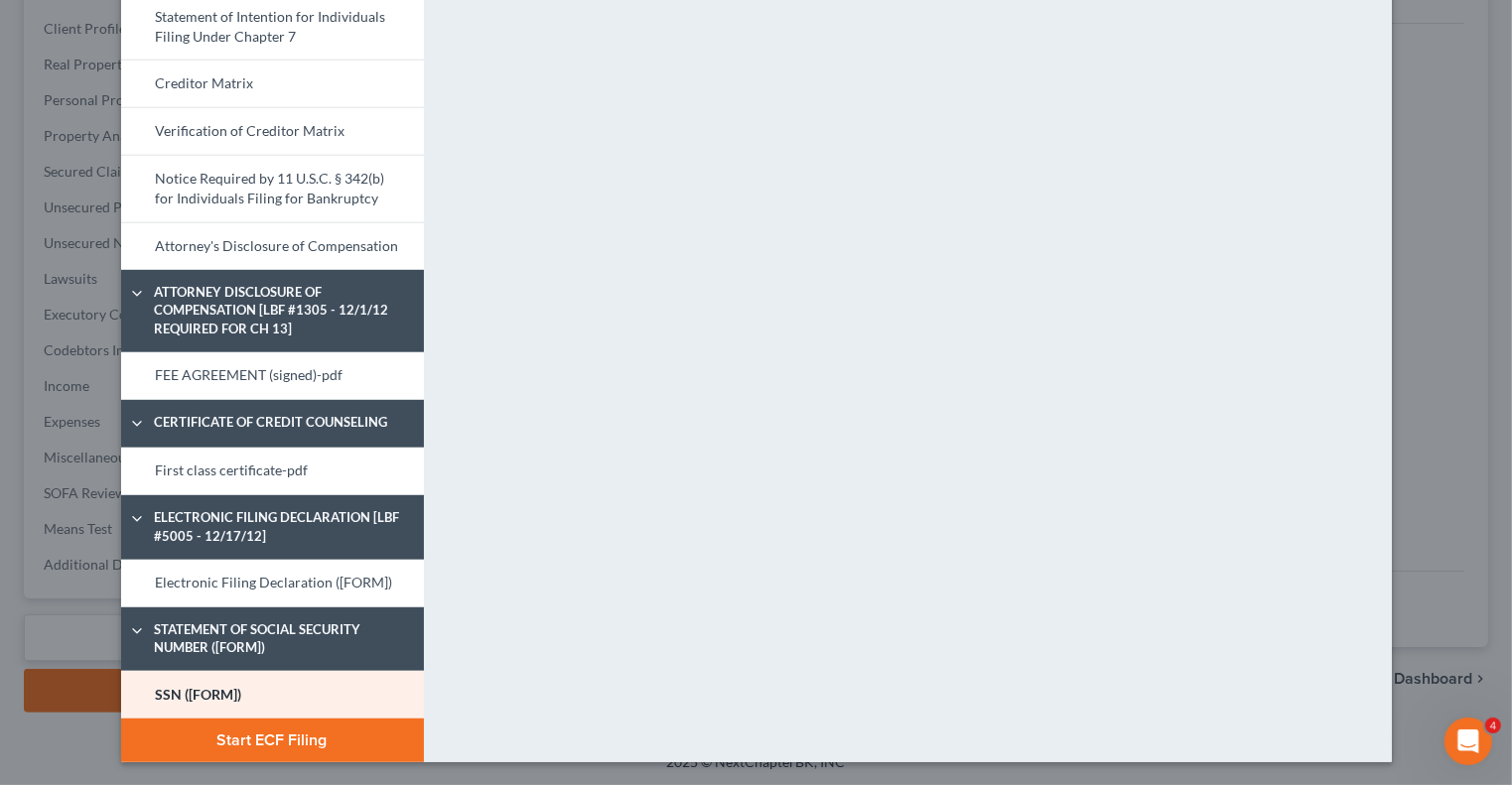 click on "Start ECF Filing" at bounding box center (272, 740) 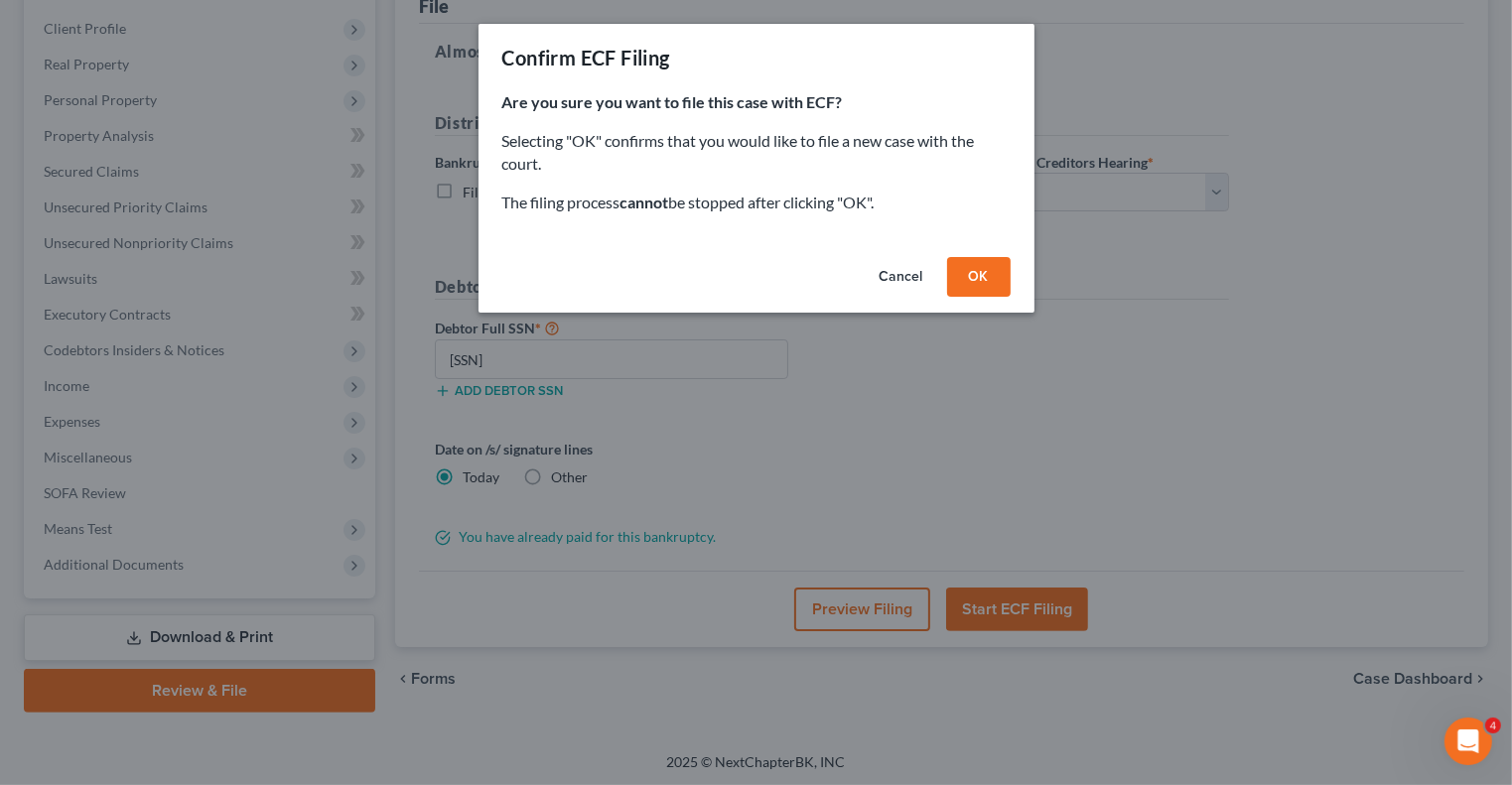 click on "OK" at bounding box center (979, 277) 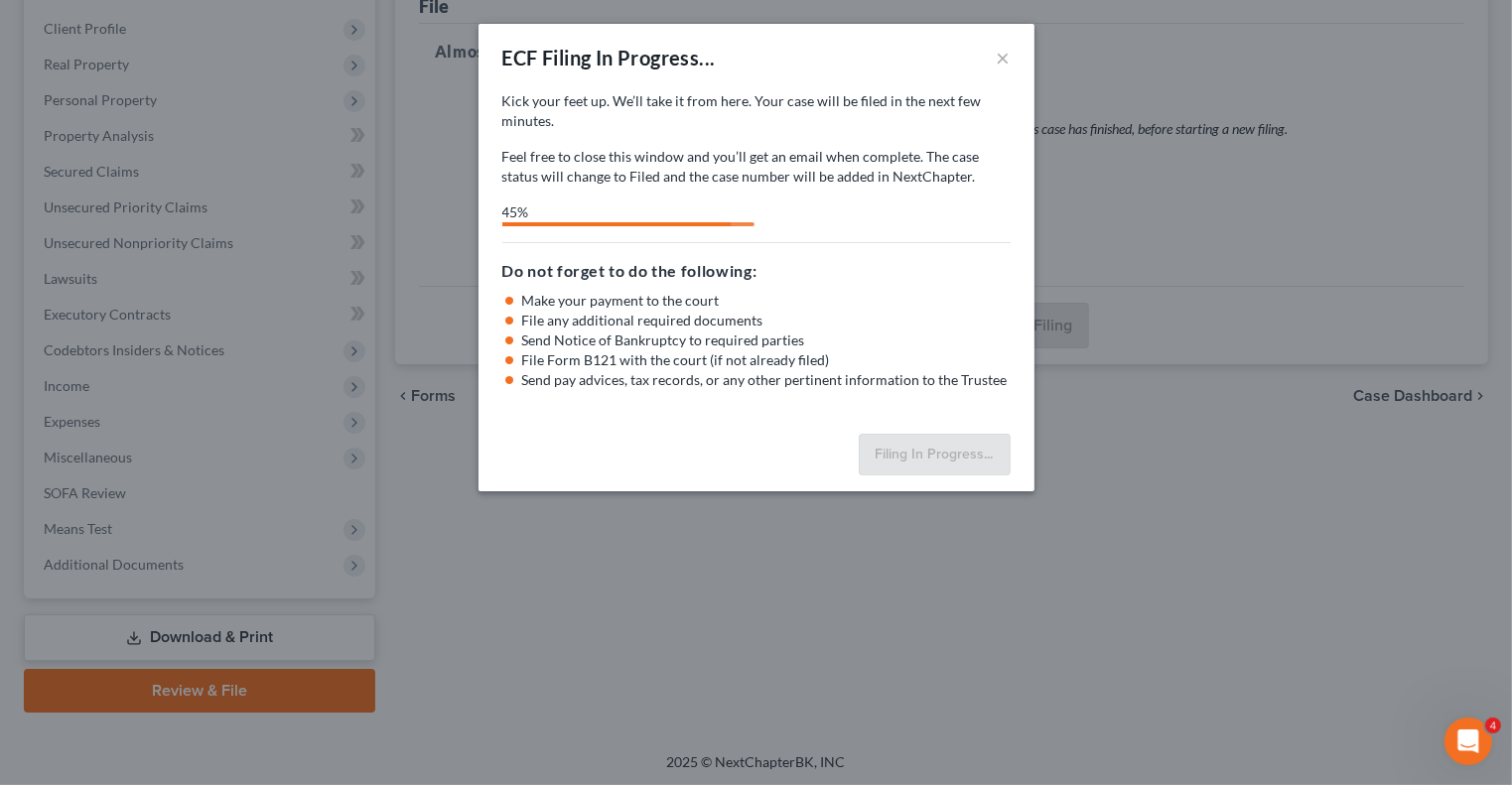 select on "1" 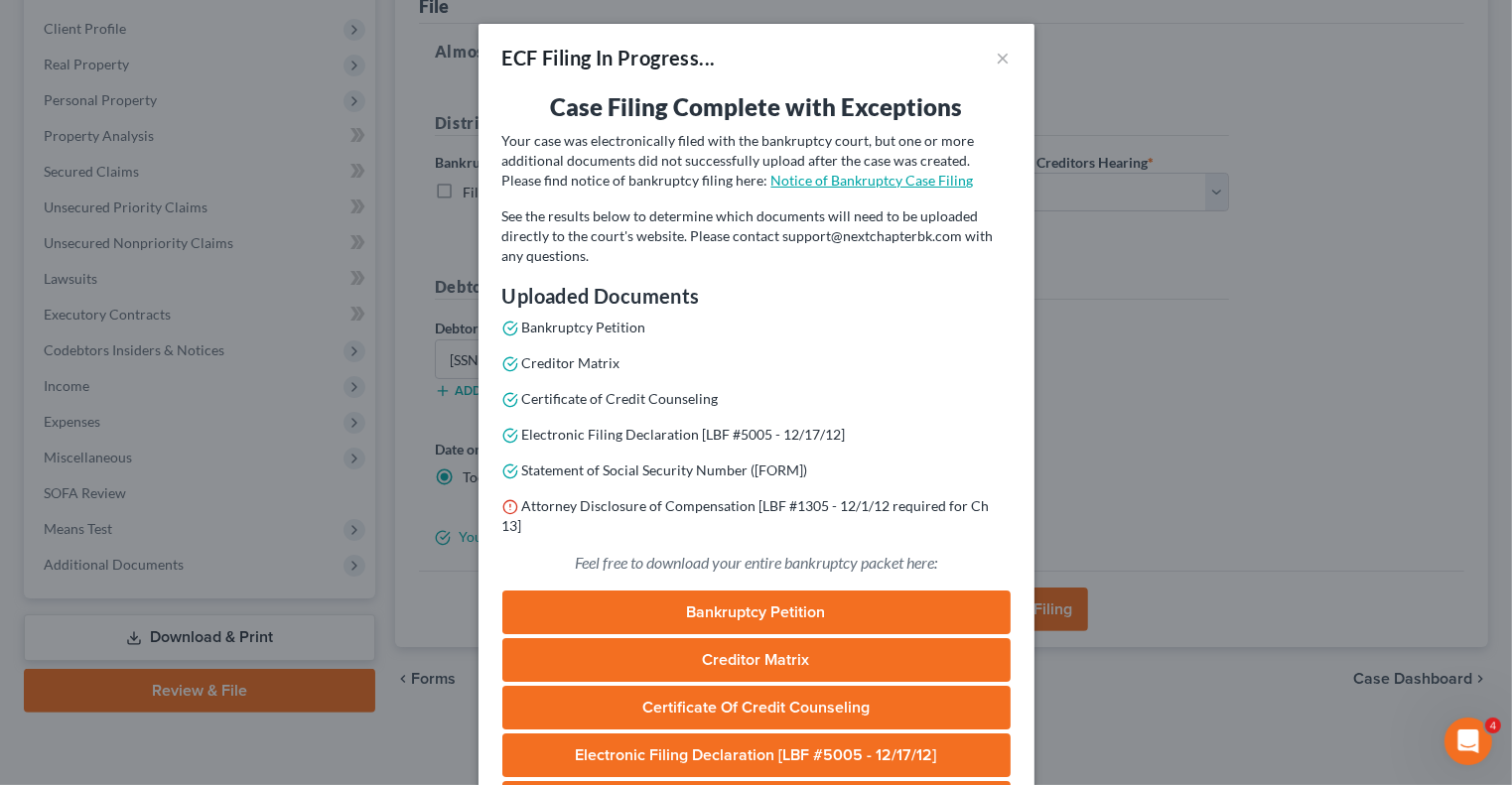 click on "Notice of Bankruptcy Case Filing" at bounding box center (873, 180) 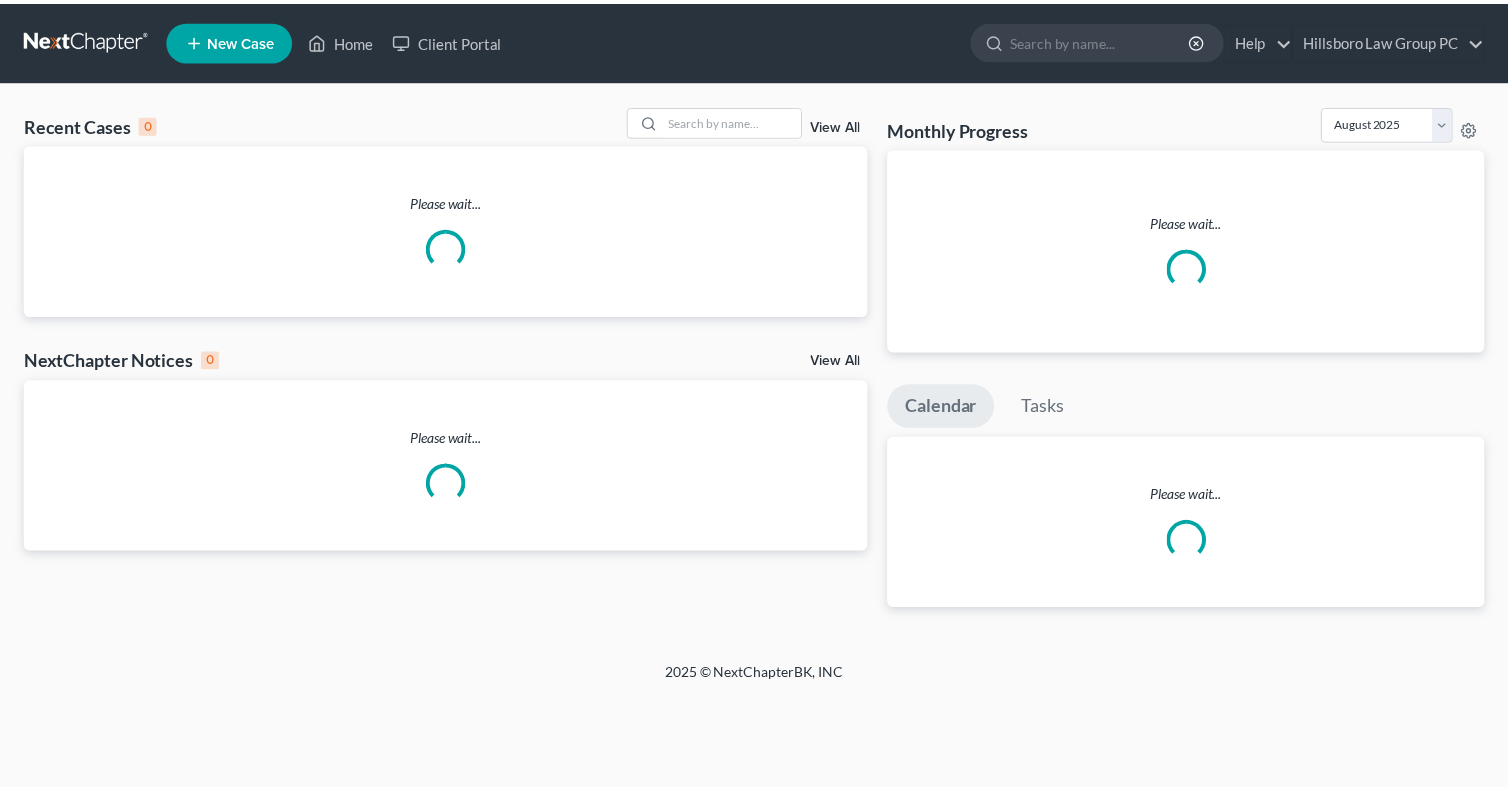 scroll, scrollTop: 0, scrollLeft: 0, axis: both 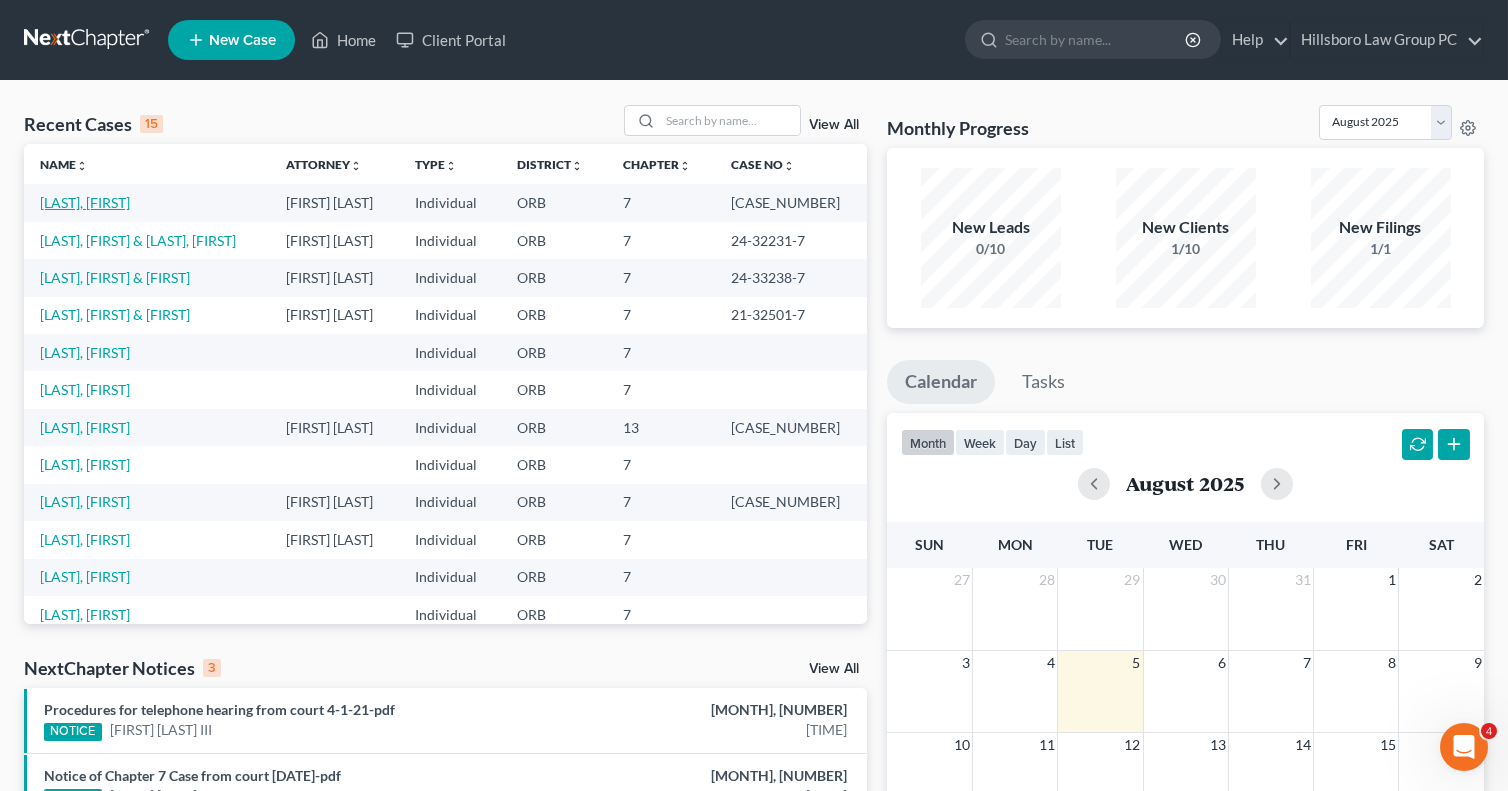 click on "[LAST], [FIRST]" at bounding box center [85, 202] 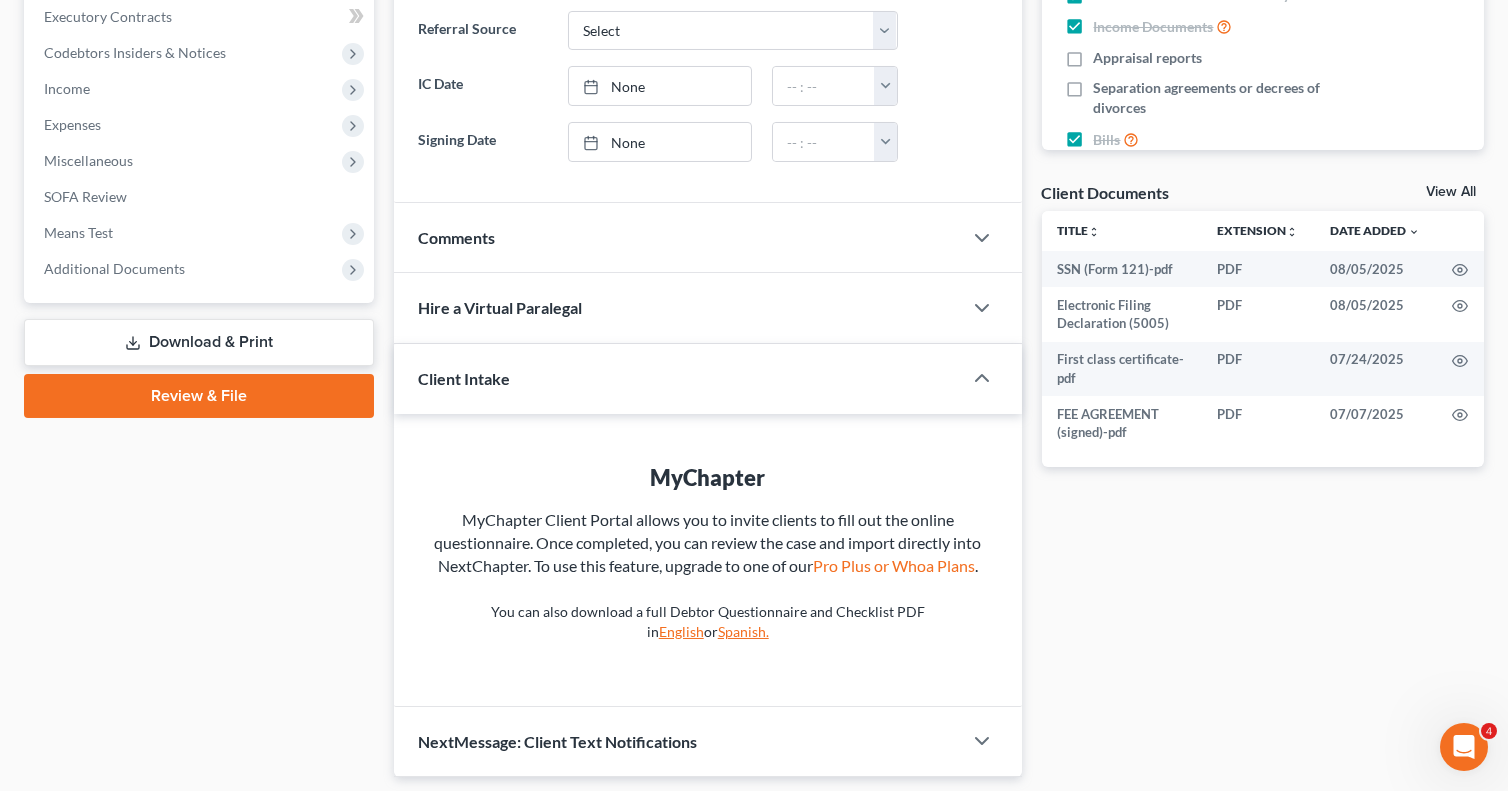 scroll, scrollTop: 651, scrollLeft: 0, axis: vertical 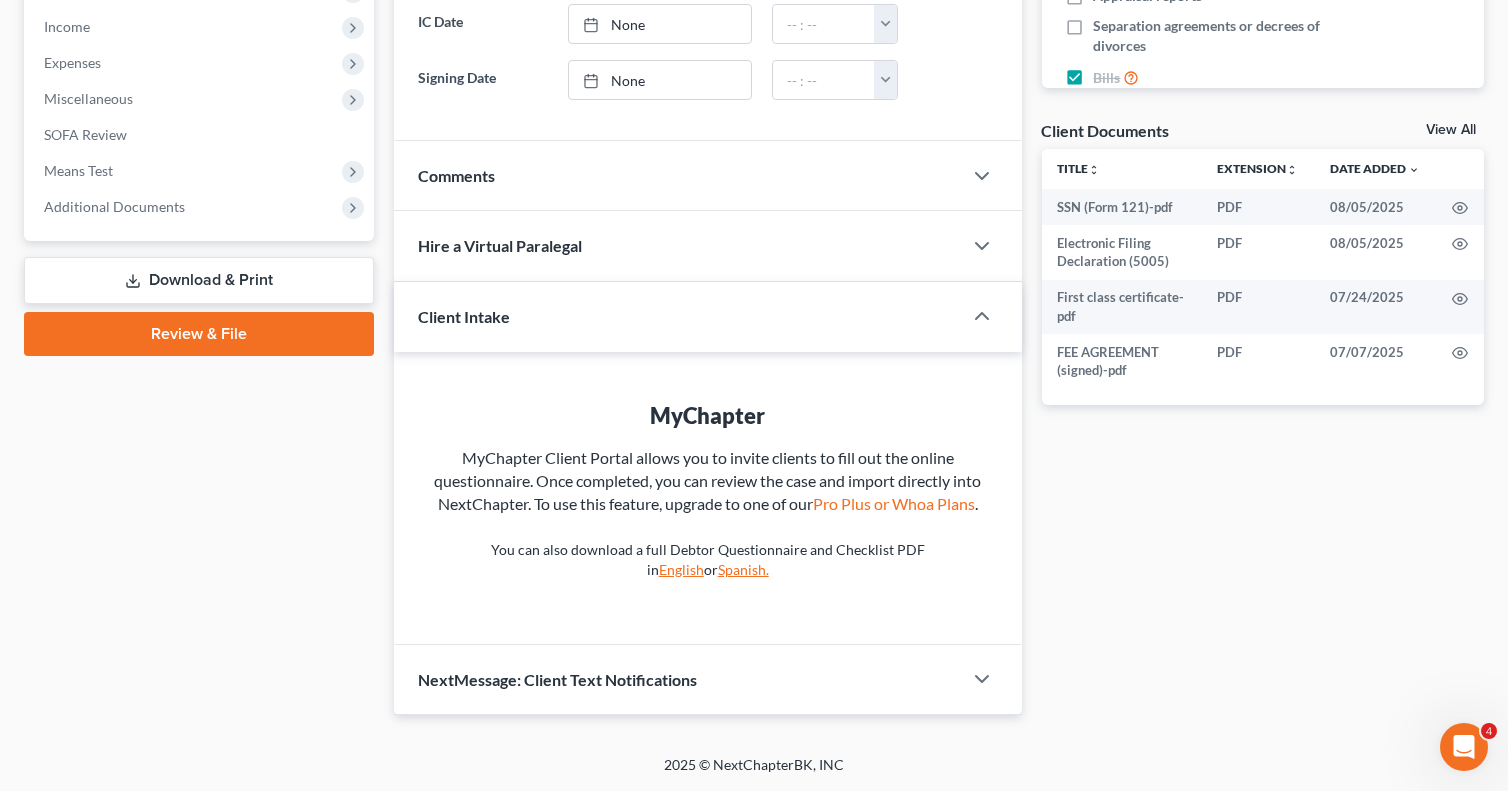 click on "Review & File" at bounding box center (199, 334) 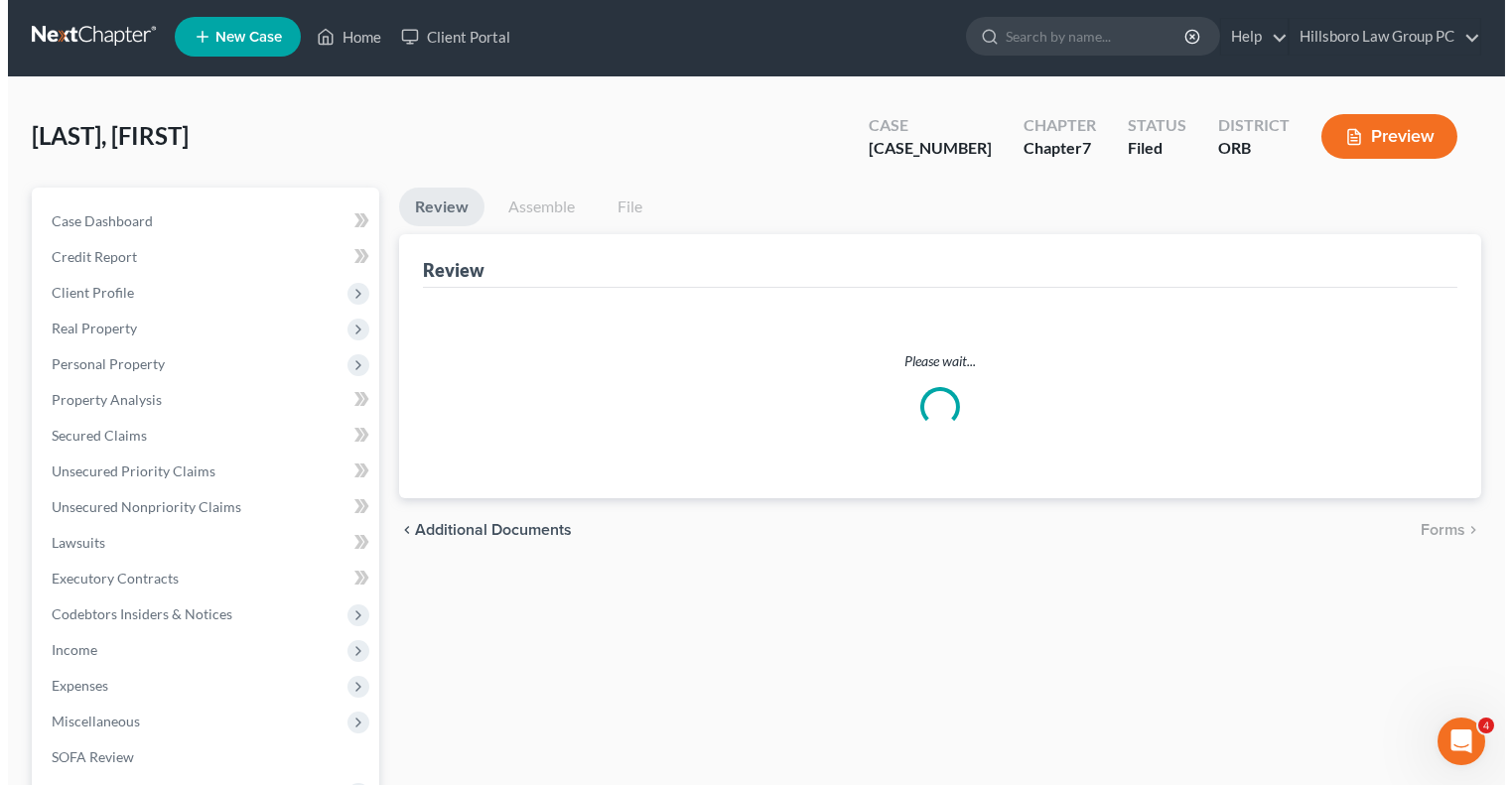 scroll, scrollTop: 0, scrollLeft: 0, axis: both 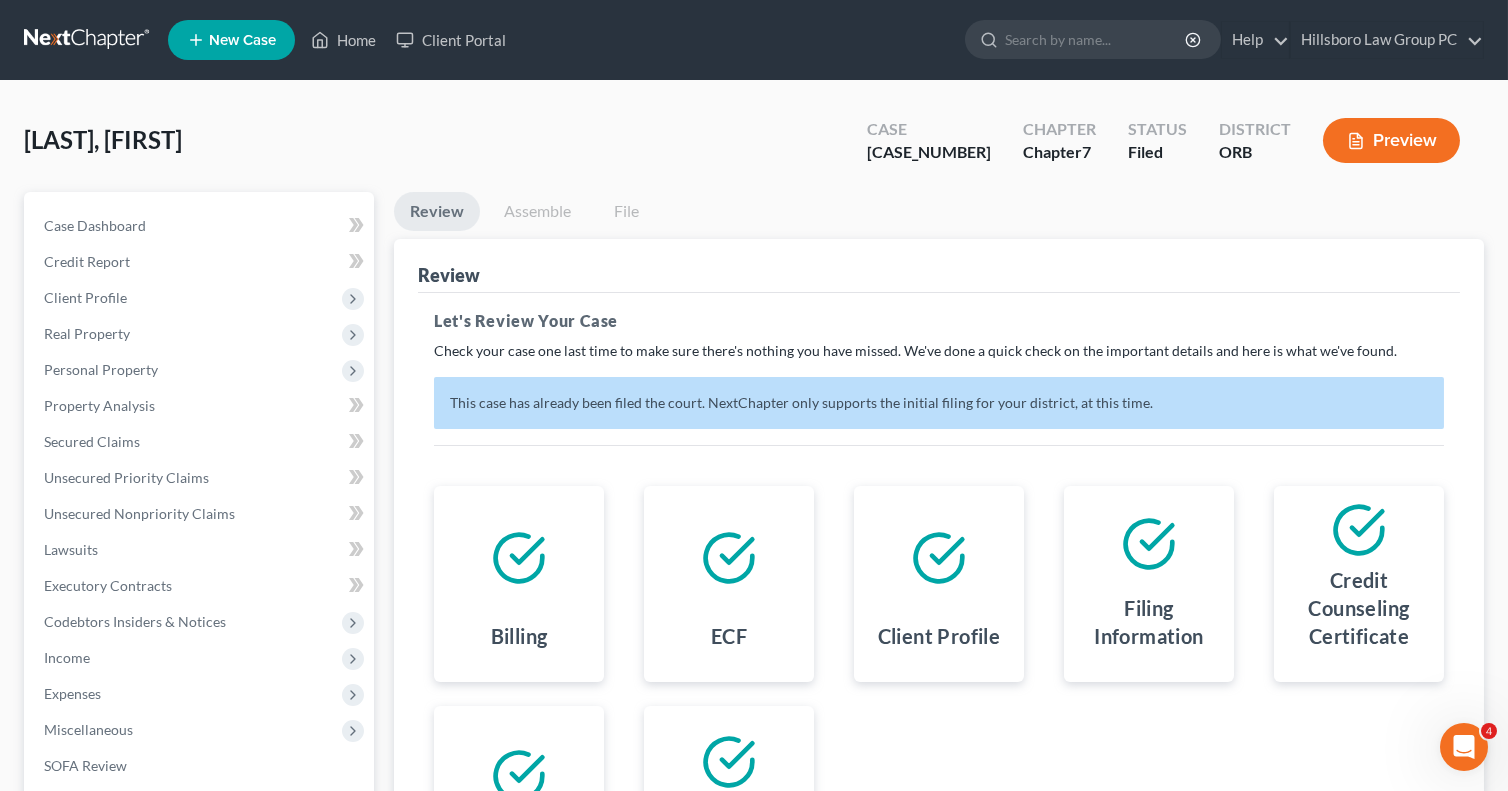 click on "Preview" at bounding box center (1391, 140) 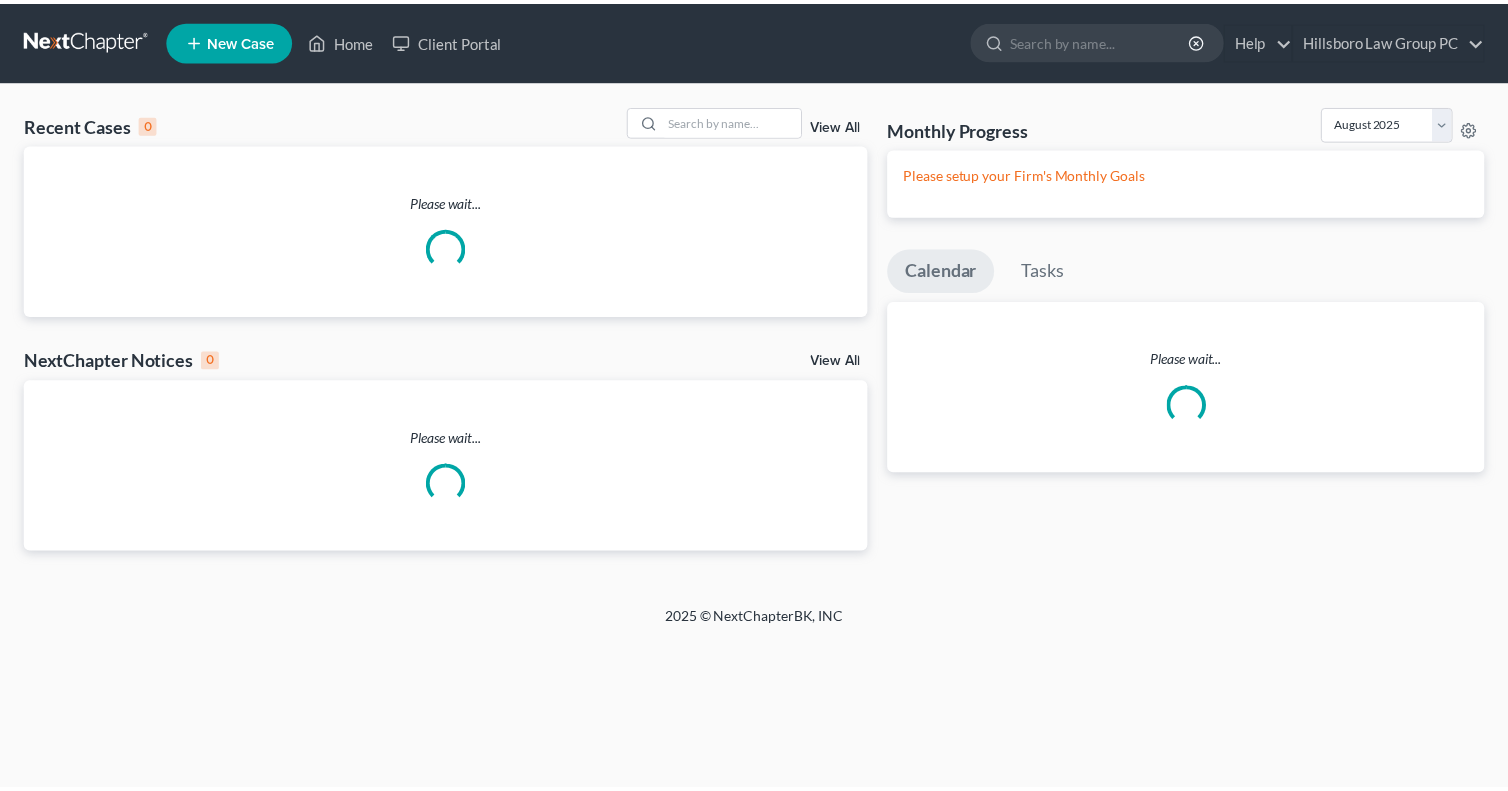 scroll, scrollTop: 0, scrollLeft: 0, axis: both 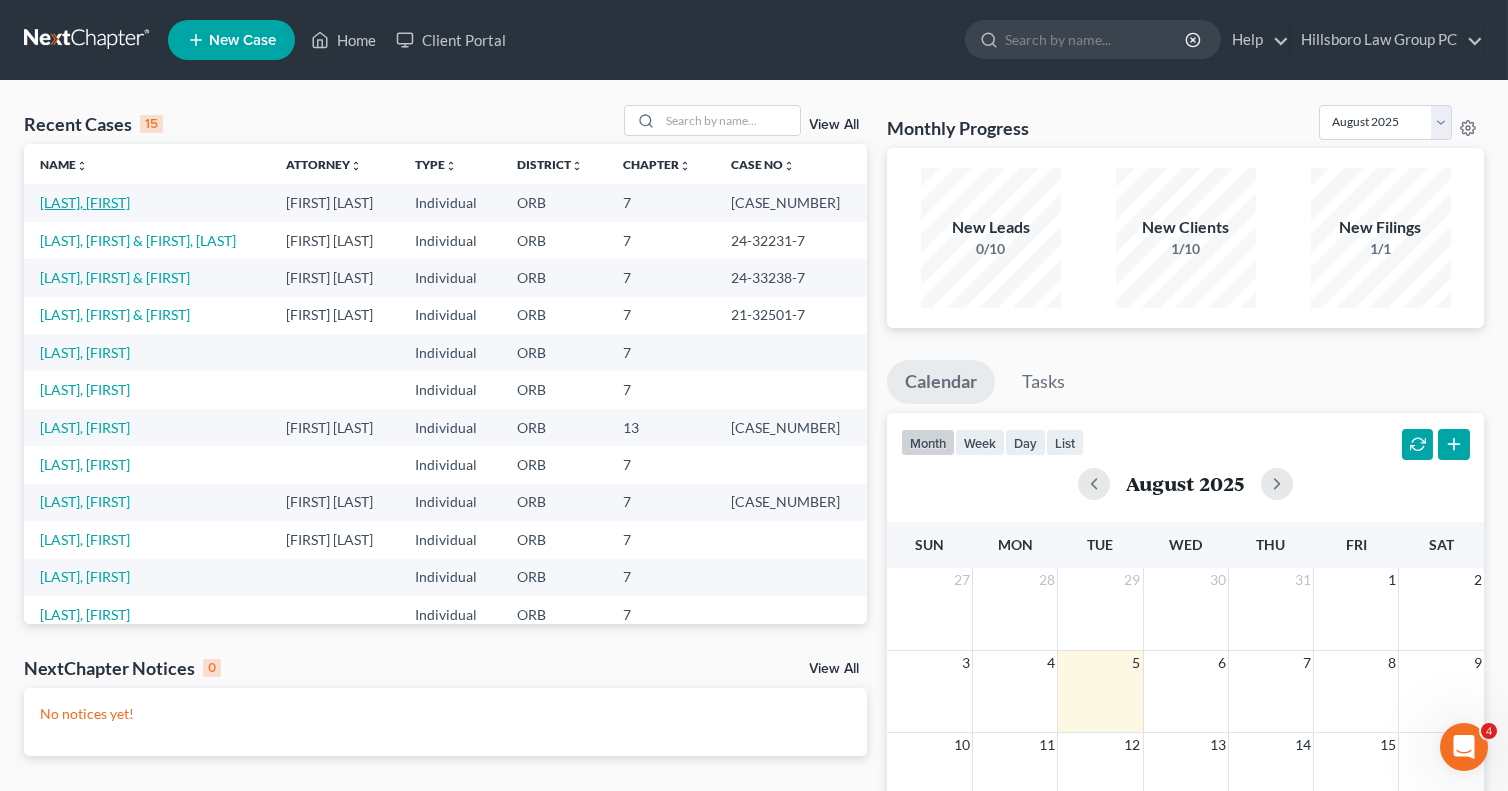 click on "[LAST], [FIRST]" at bounding box center [85, 202] 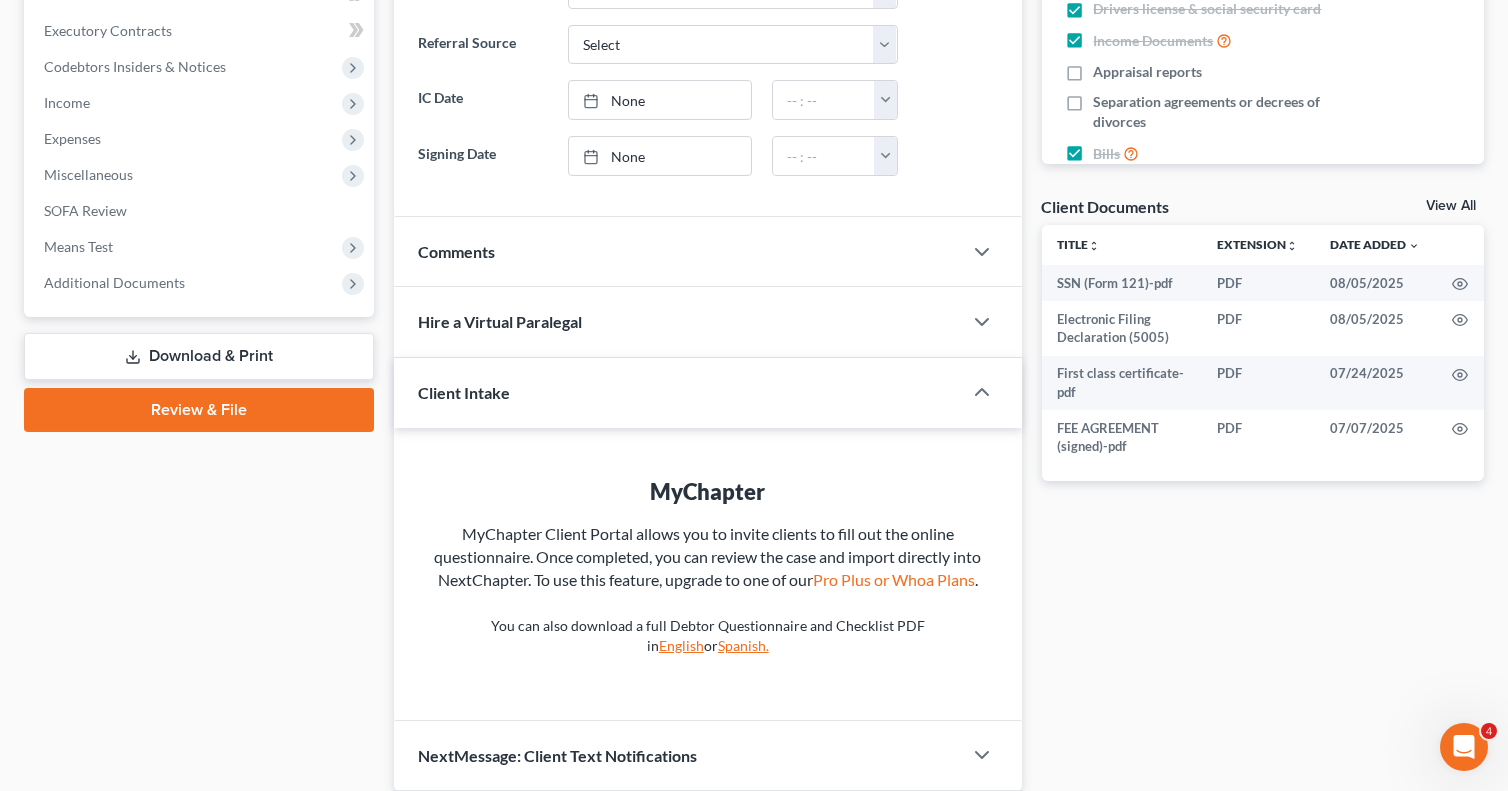 scroll, scrollTop: 599, scrollLeft: 0, axis: vertical 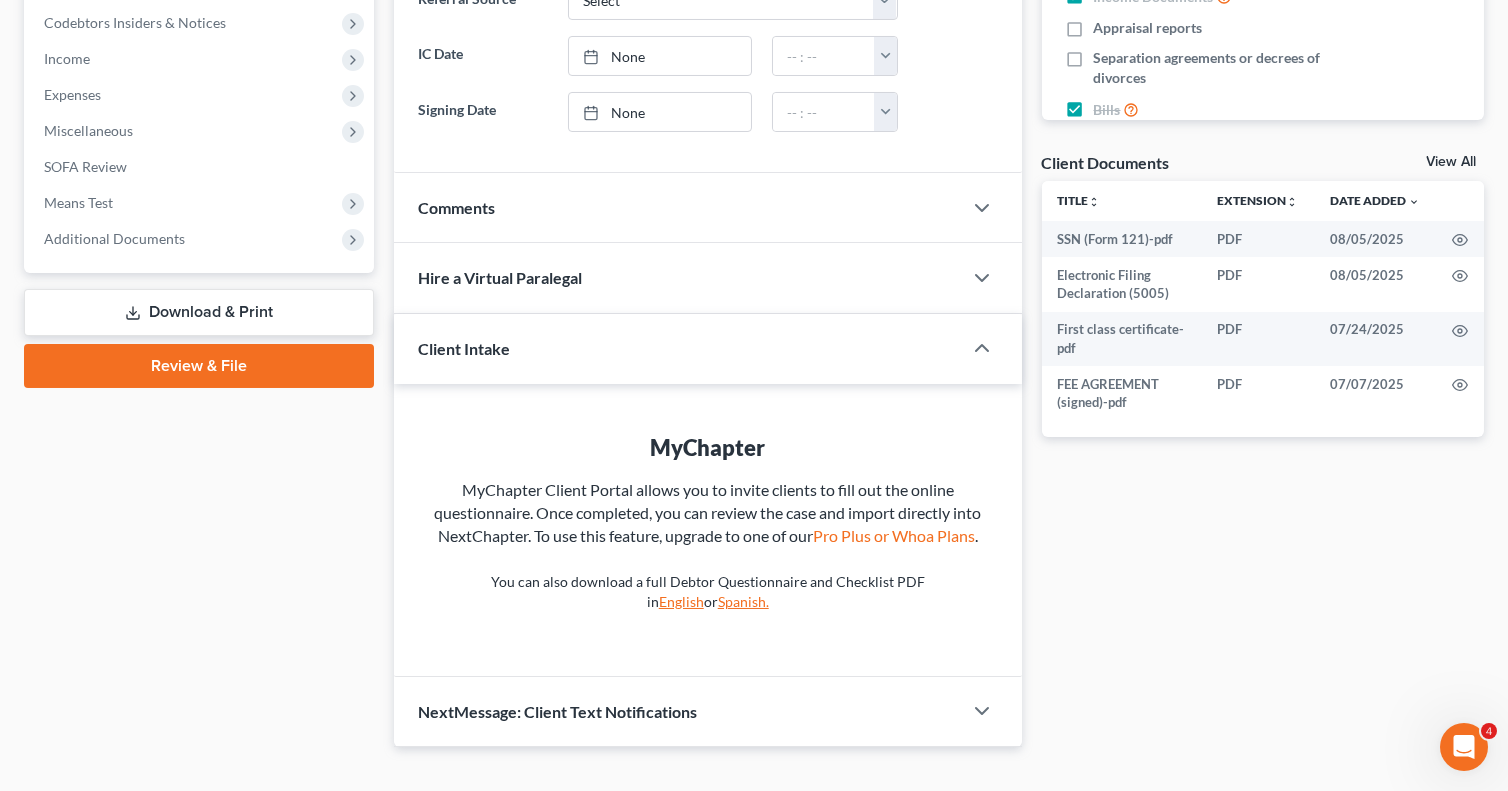 click on "Review & File" at bounding box center [199, 366] 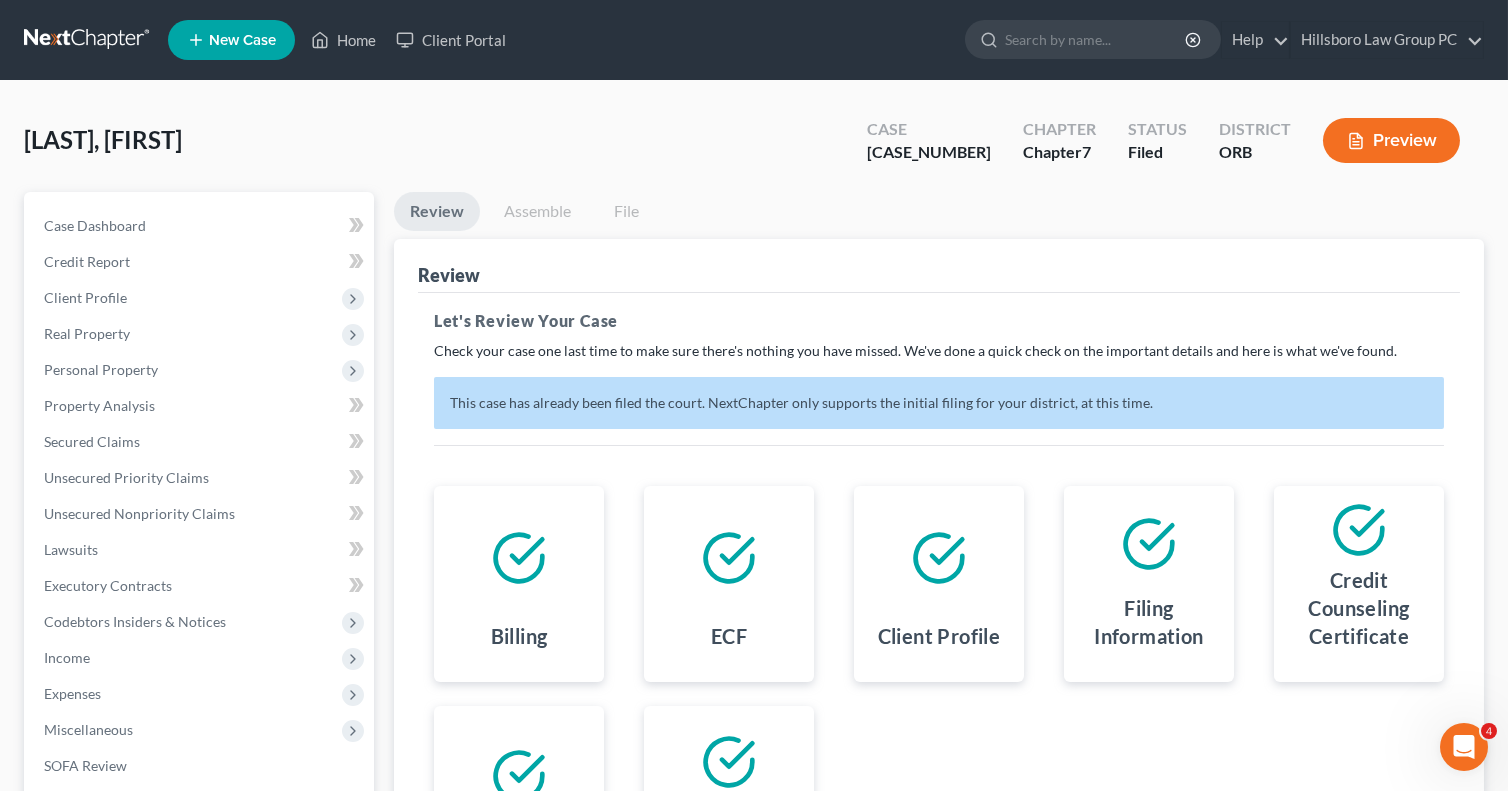scroll, scrollTop: 293, scrollLeft: 0, axis: vertical 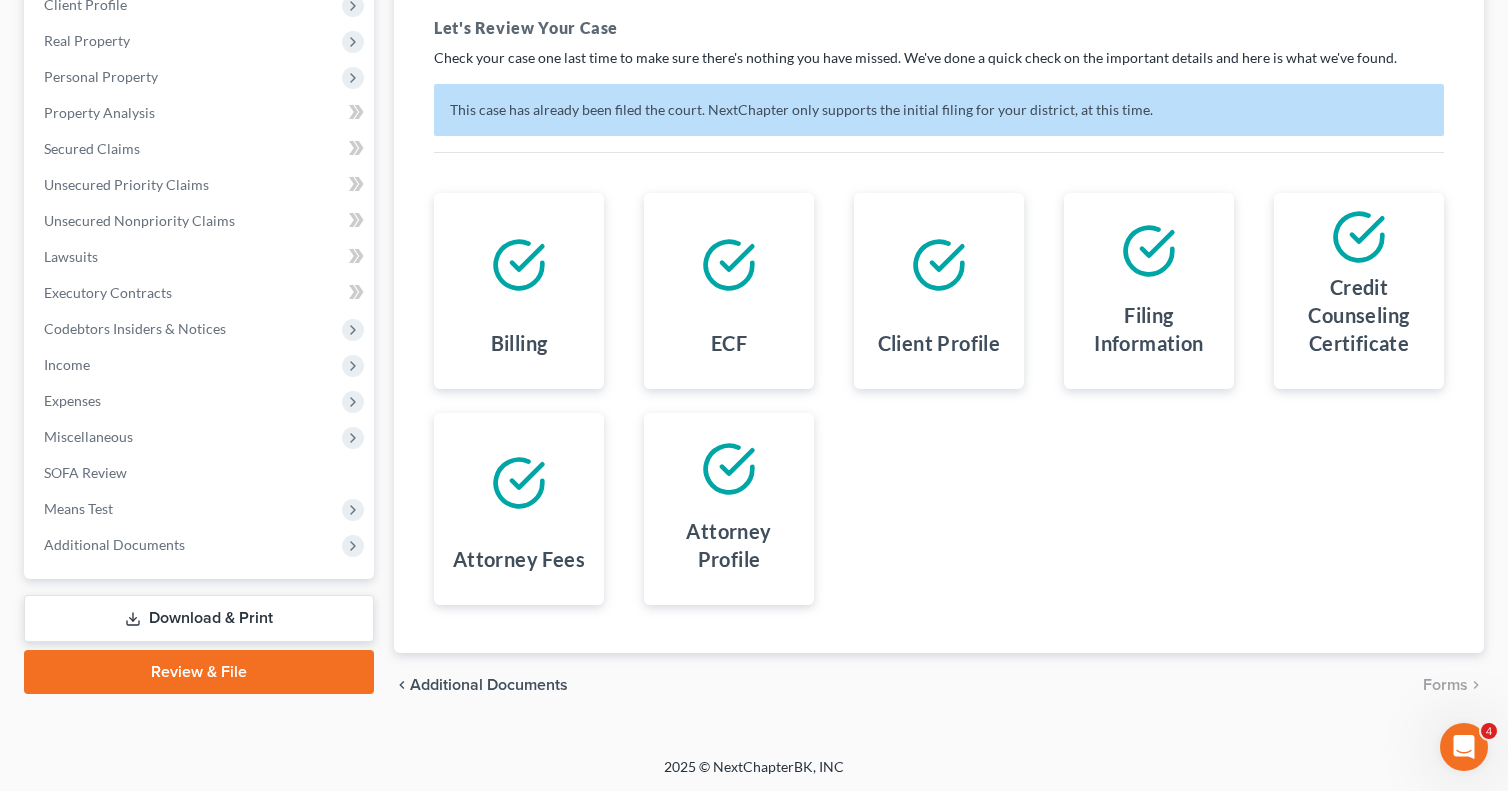 click on "Download & Print" at bounding box center (199, 618) 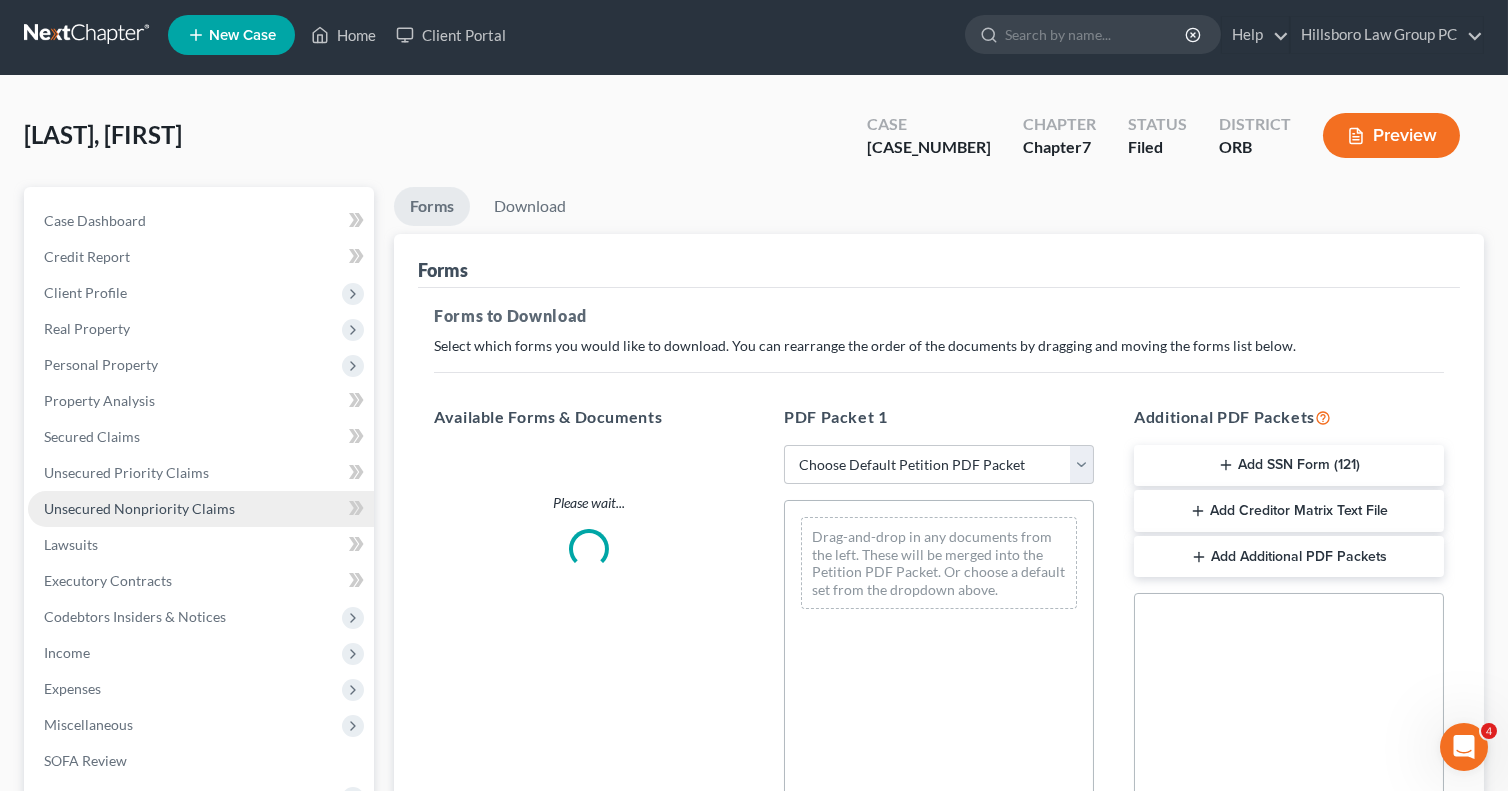 scroll, scrollTop: 0, scrollLeft: 0, axis: both 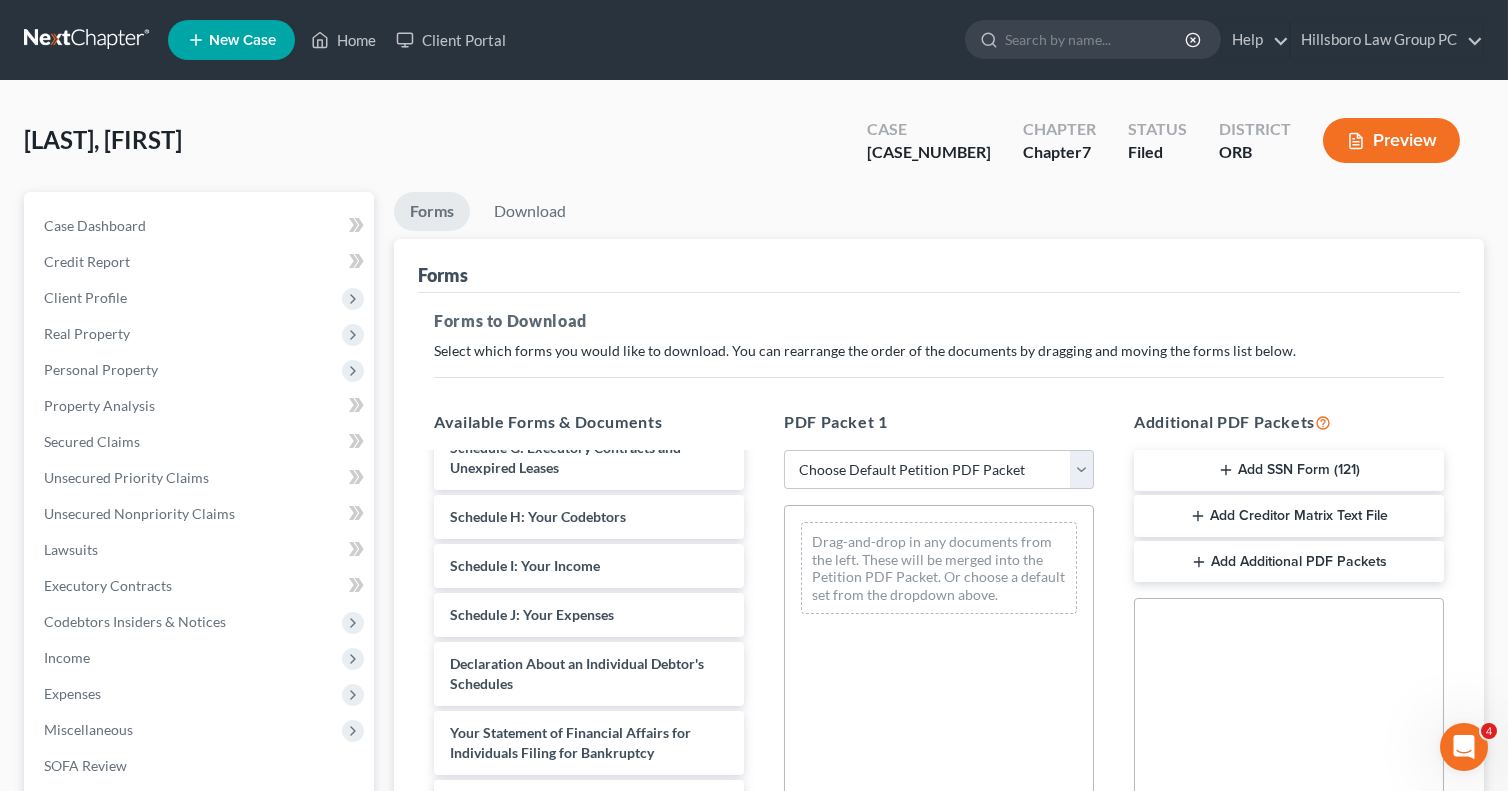 click on "Preview" at bounding box center [1391, 140] 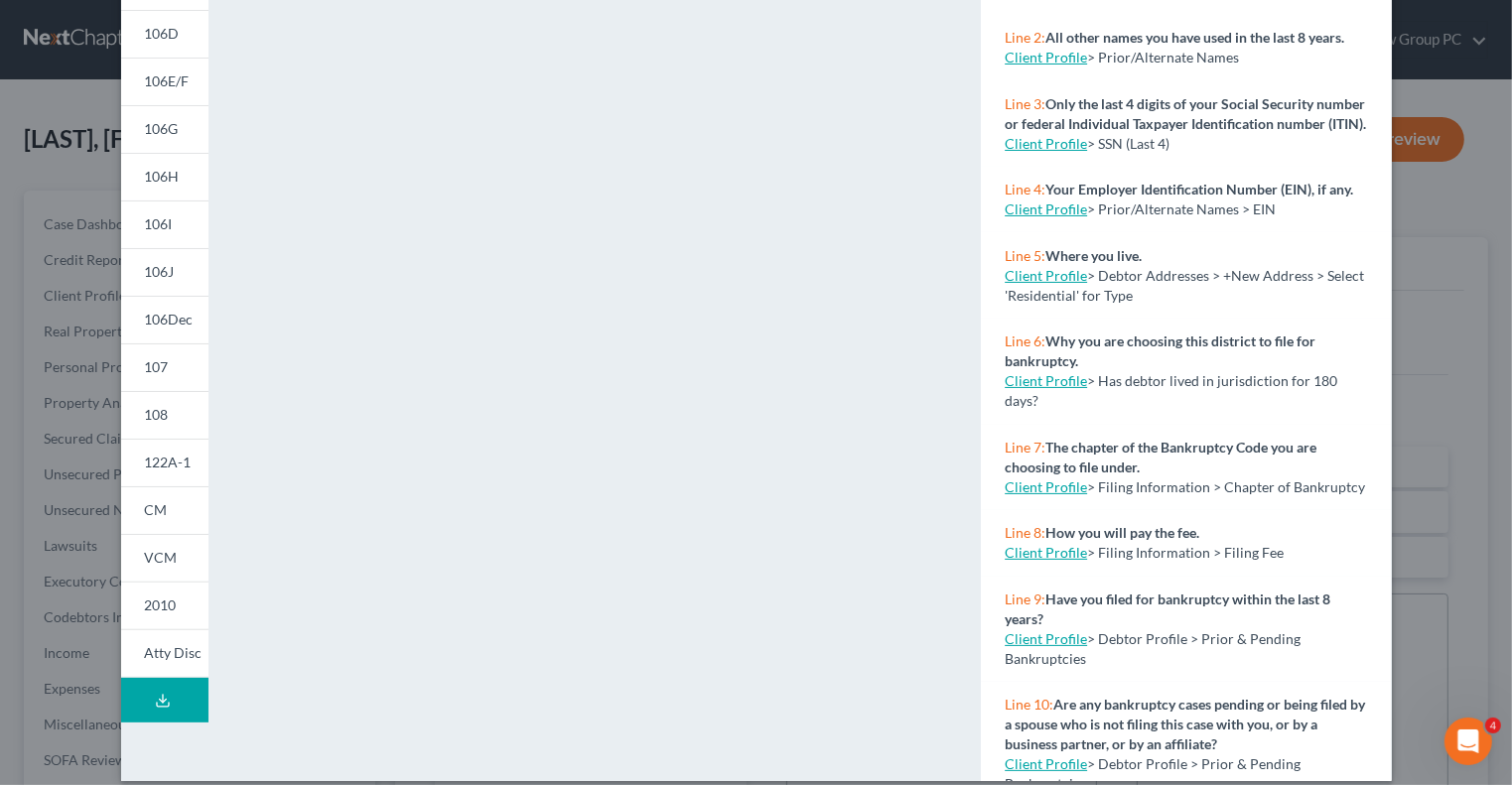 scroll, scrollTop: 315, scrollLeft: 0, axis: vertical 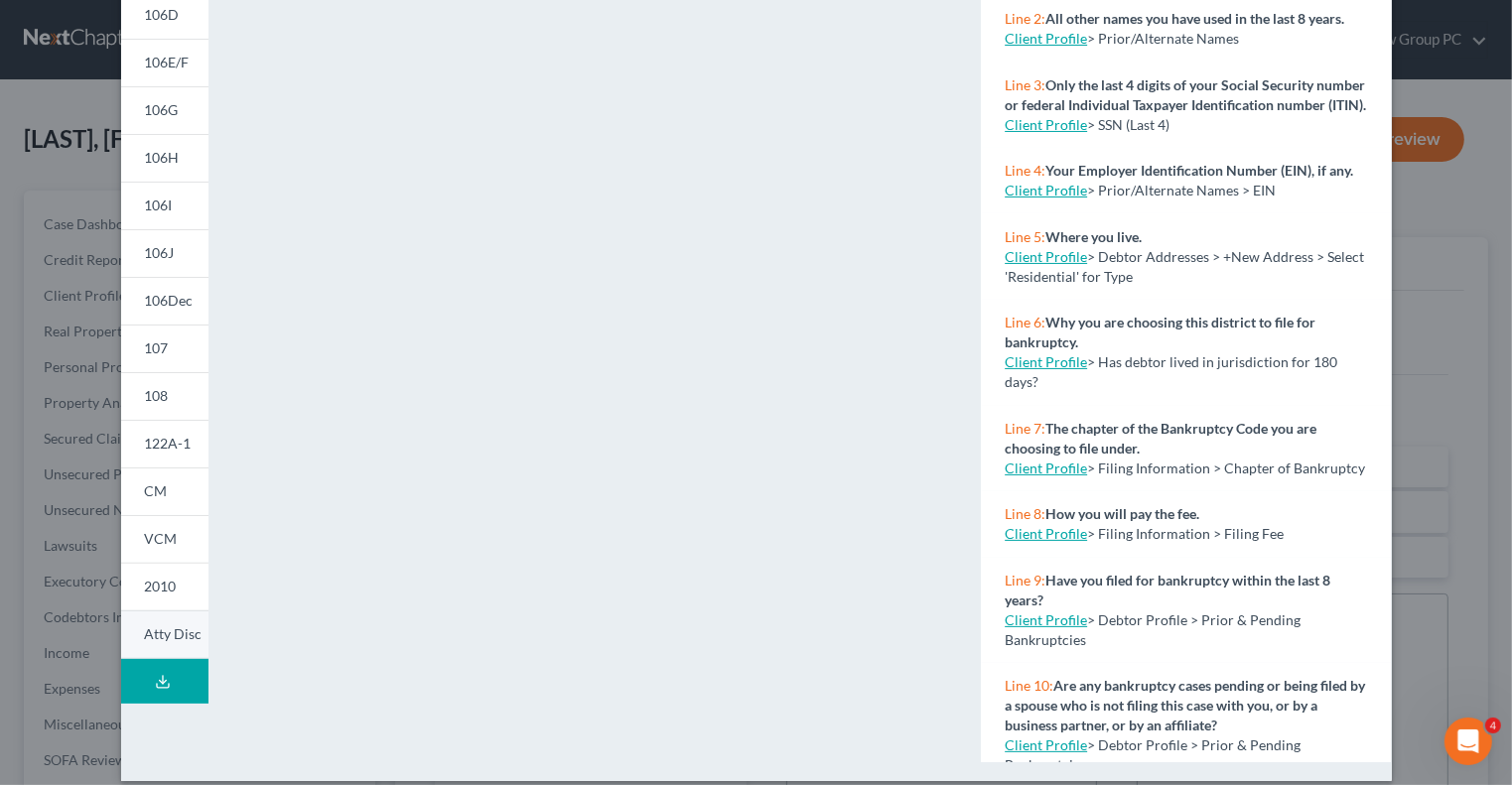 click on "Atty Disc" at bounding box center [174, 633] 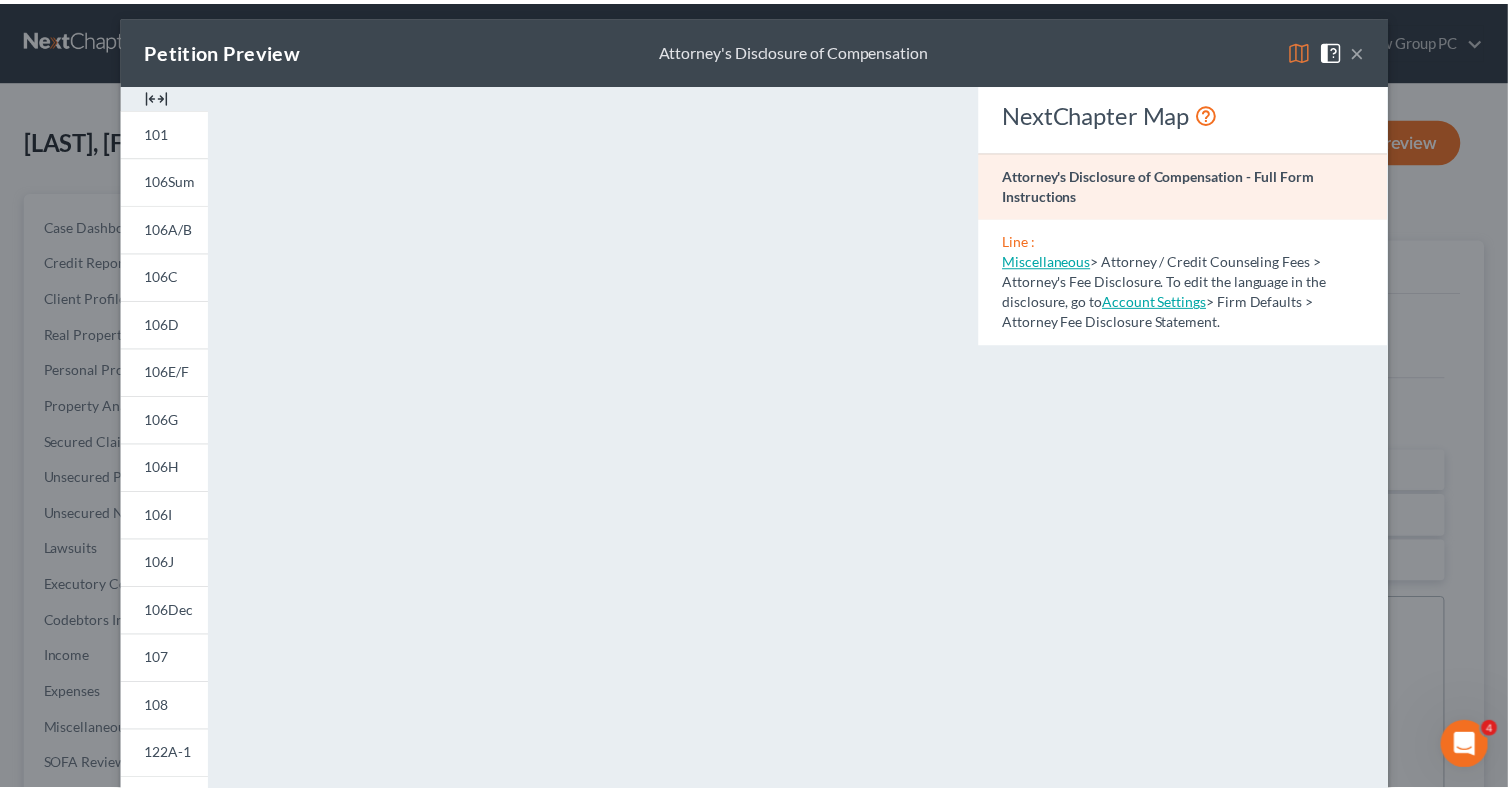scroll, scrollTop: 0, scrollLeft: 0, axis: both 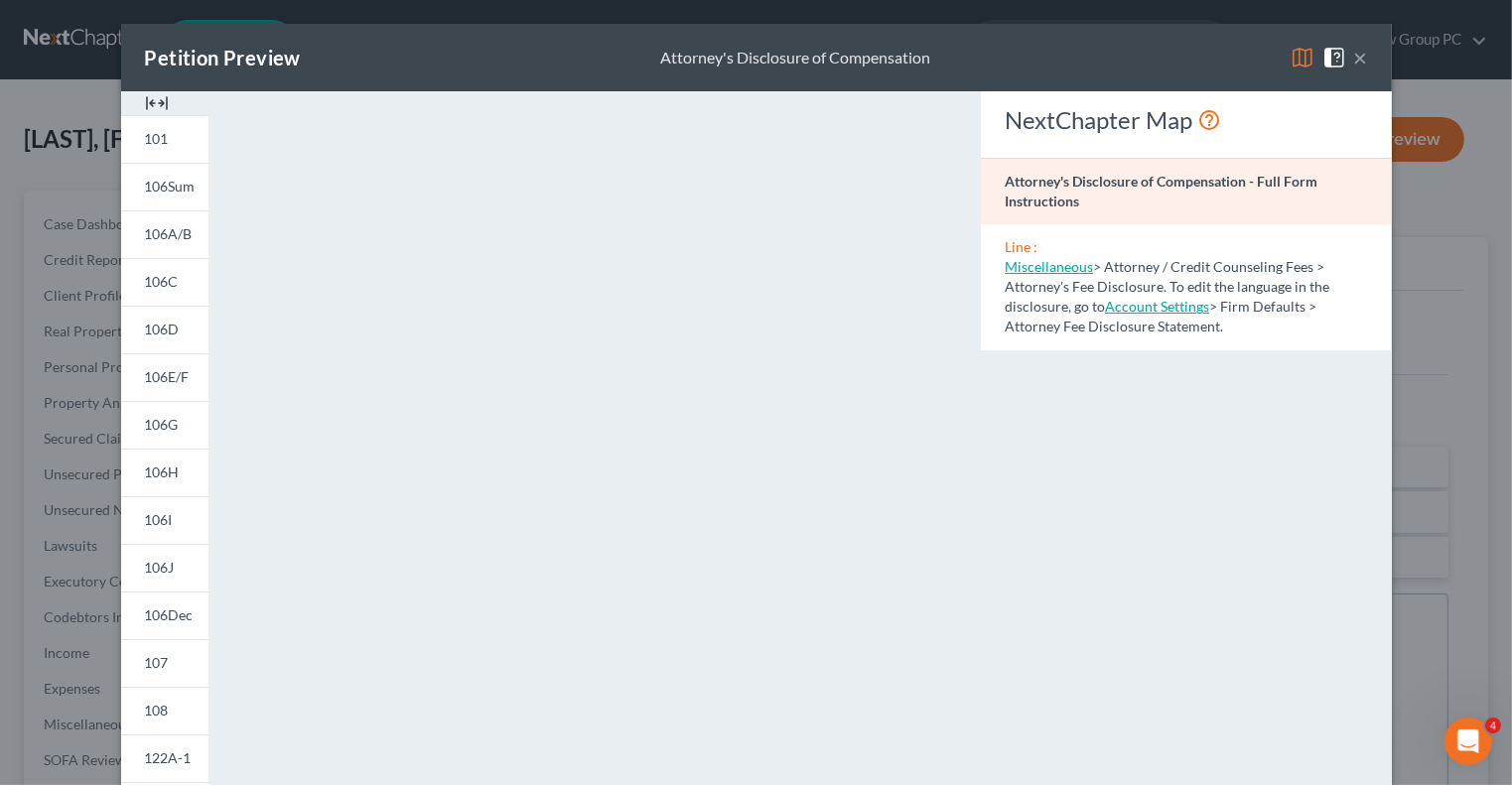 click on "Petition Preview Attorney's Disclosure of Compensation ×" at bounding box center (756, 58) 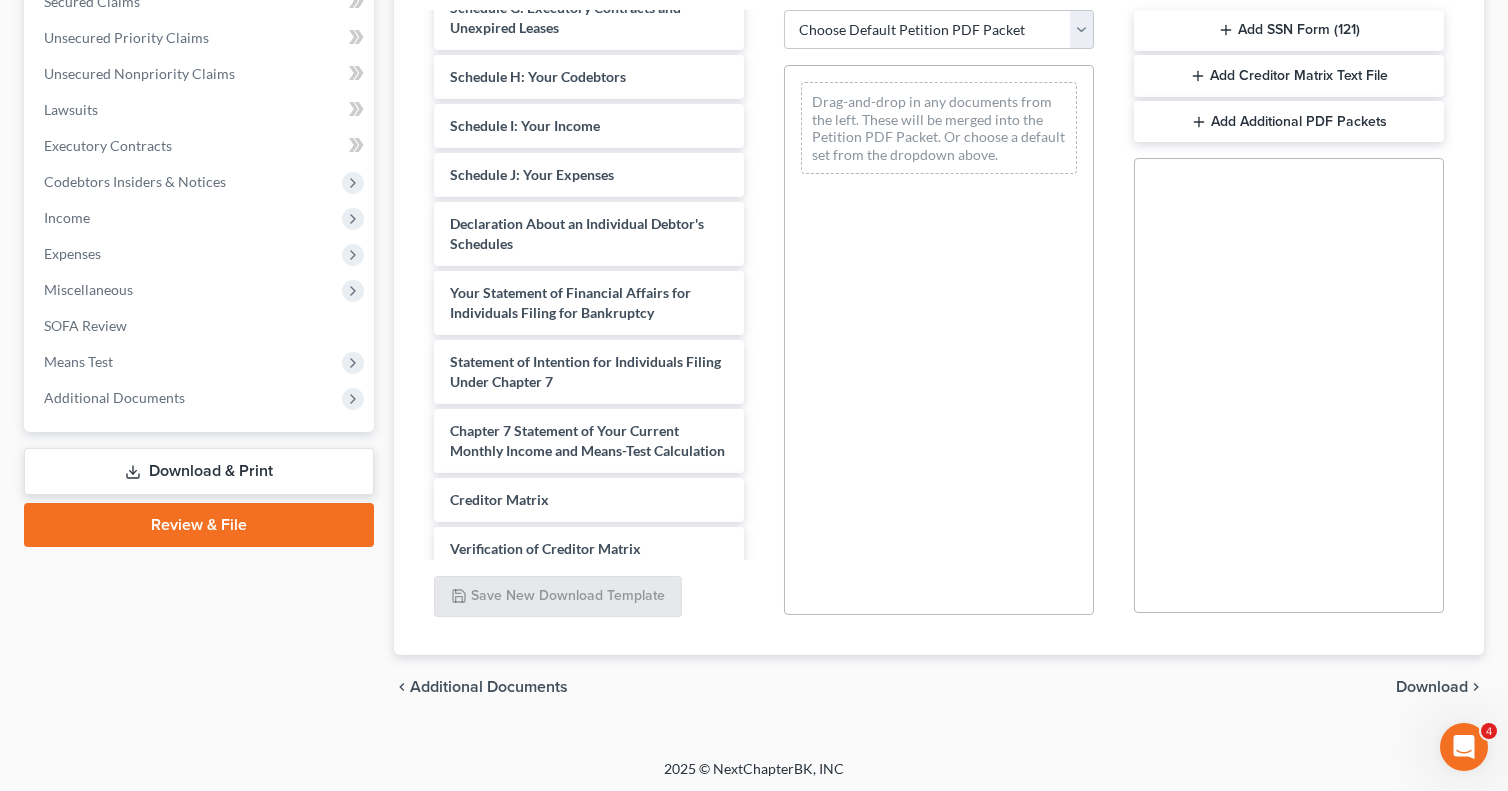 scroll, scrollTop: 442, scrollLeft: 0, axis: vertical 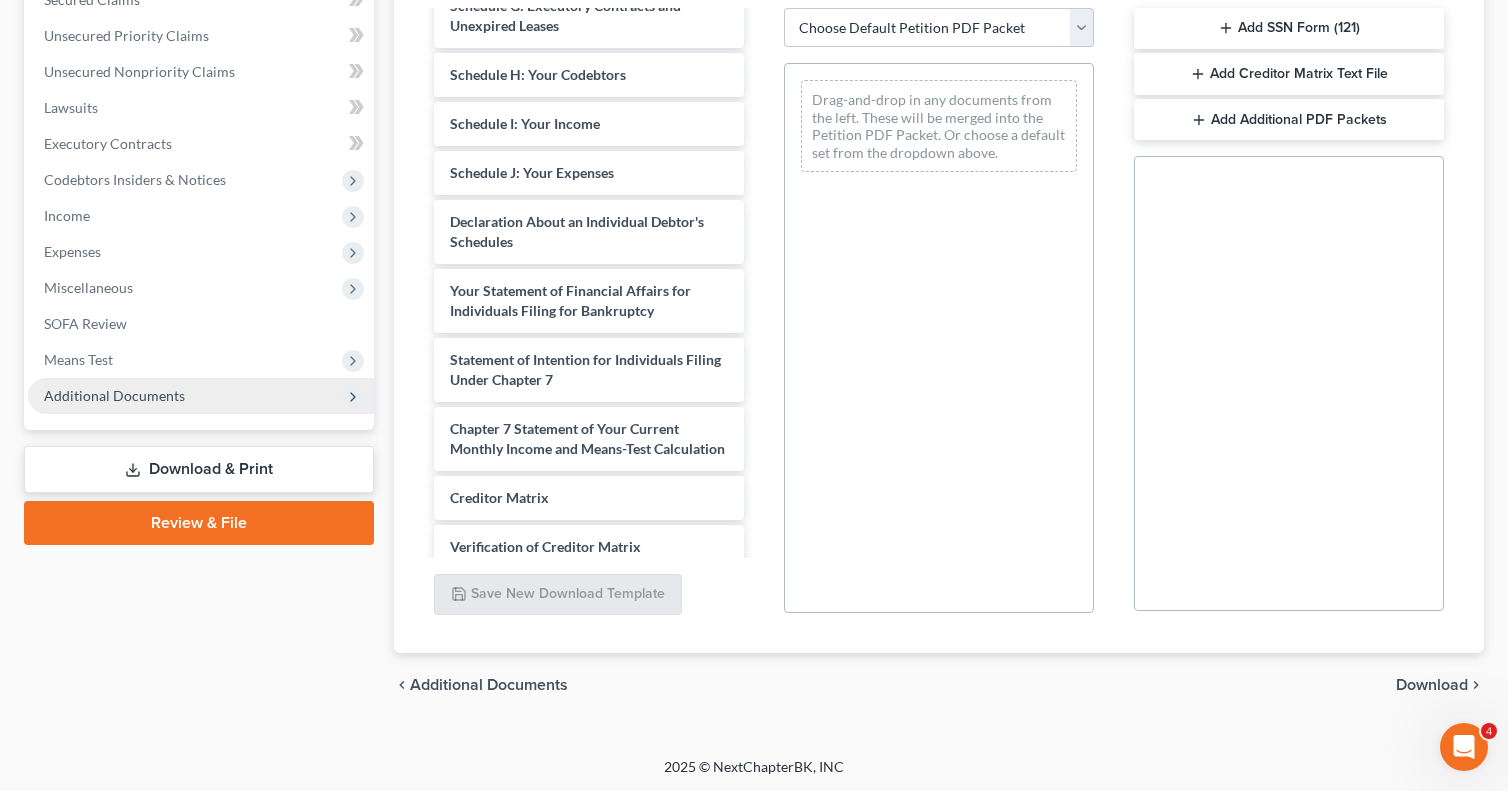click on "Additional Documents" at bounding box center [114, 395] 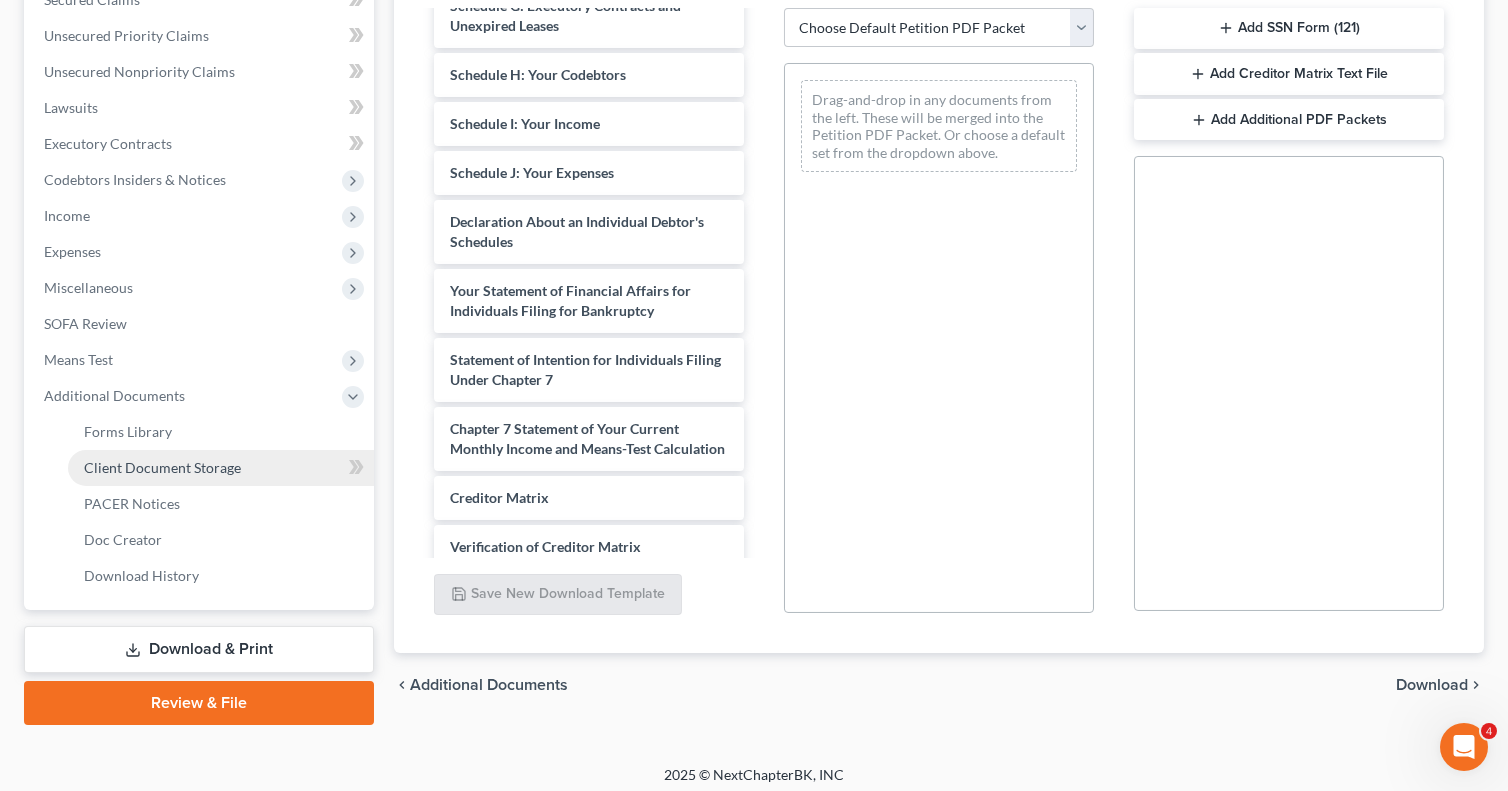 click on "Client Document Storage" at bounding box center (162, 467) 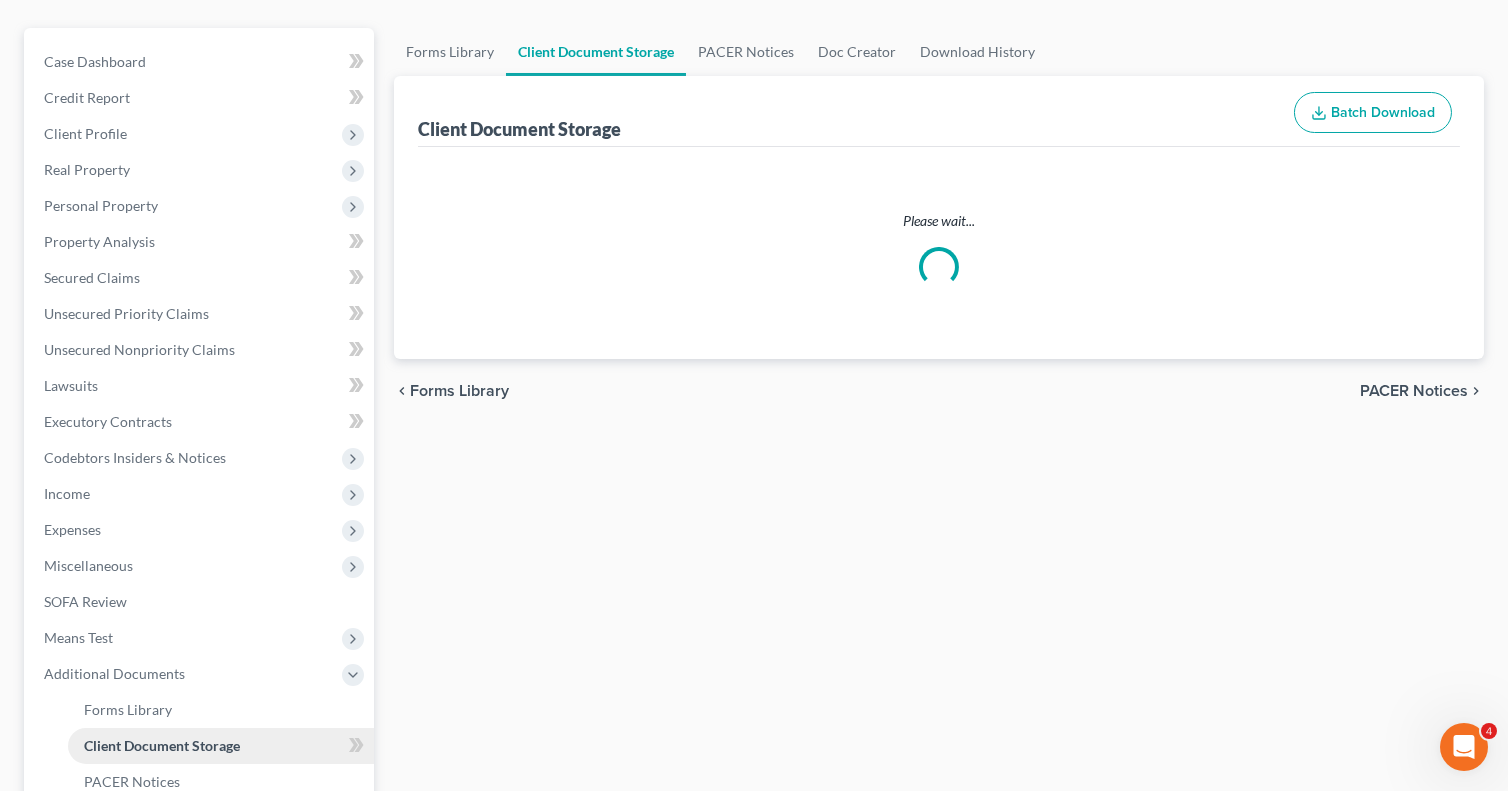 select on "0" 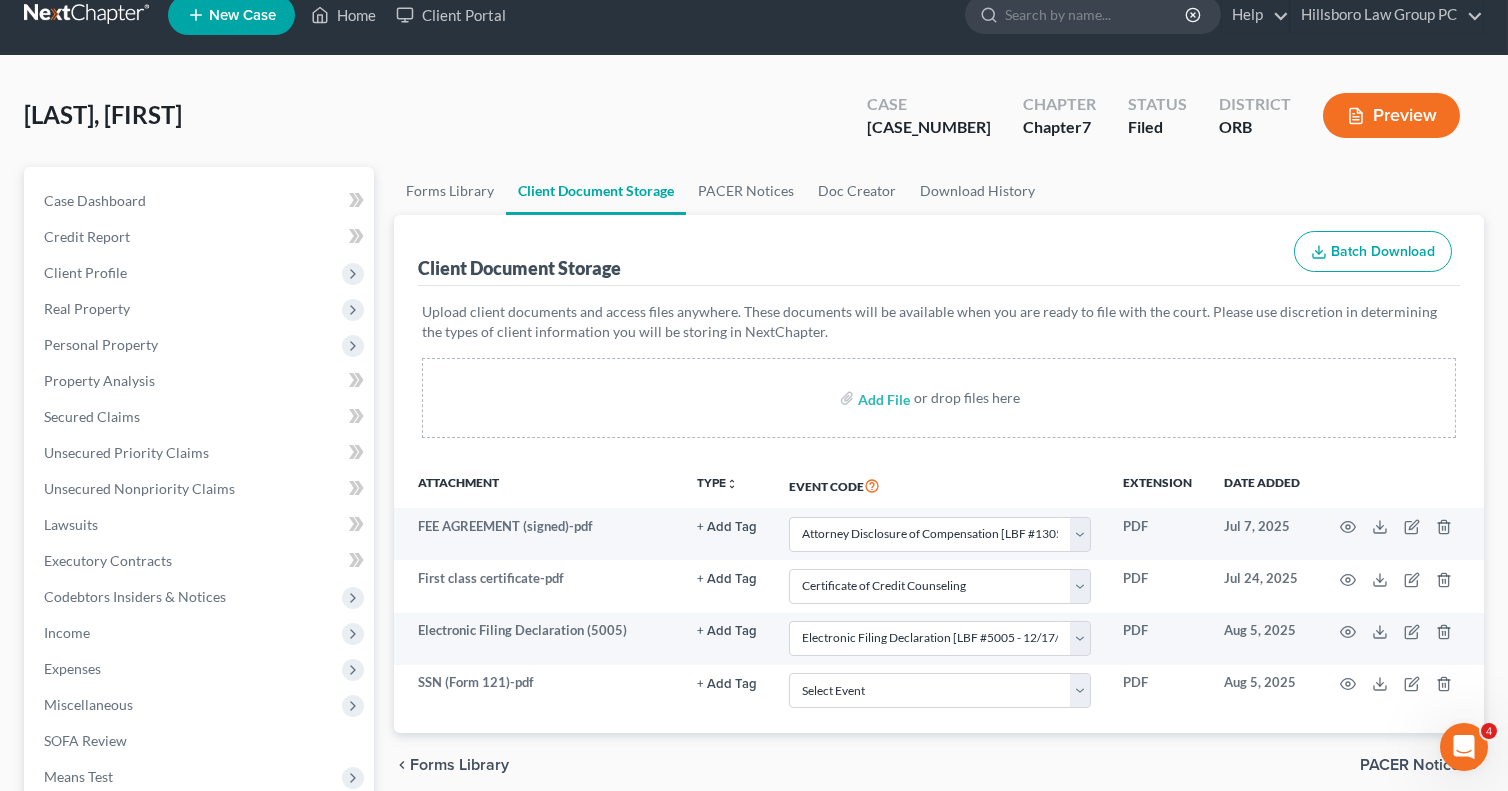 scroll, scrollTop: 0, scrollLeft: 0, axis: both 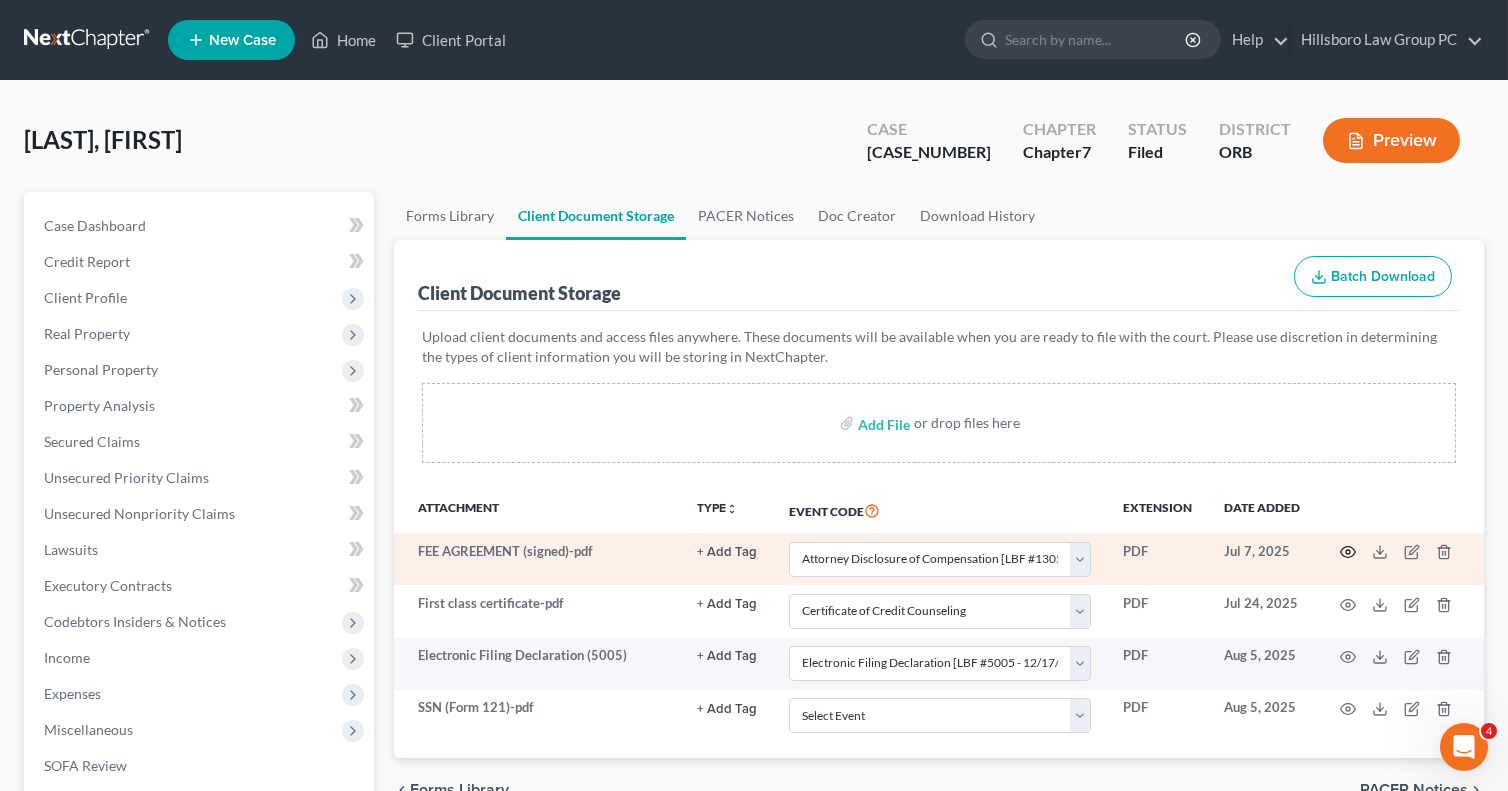 click 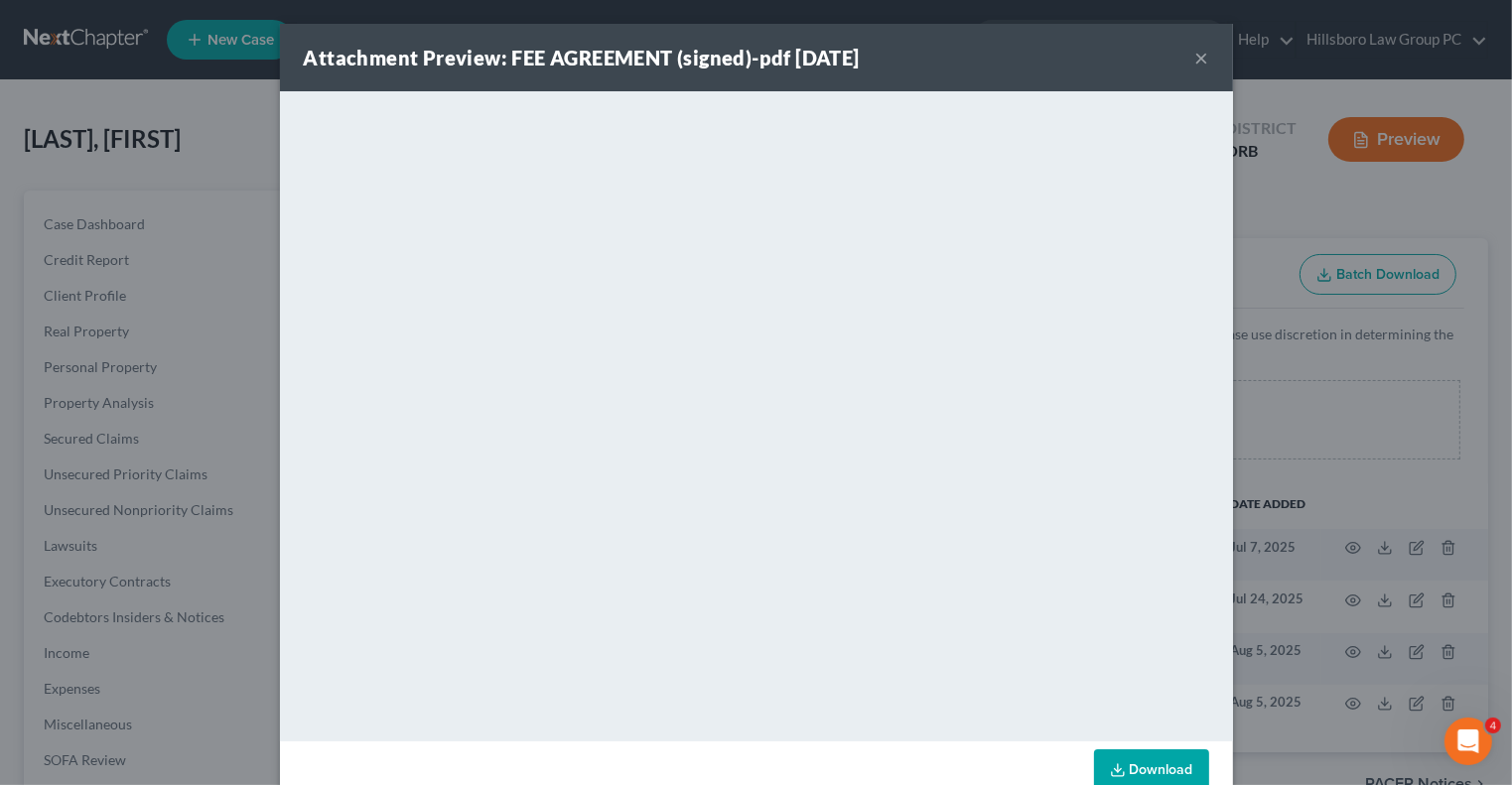 click on "×" at bounding box center (1202, 58) 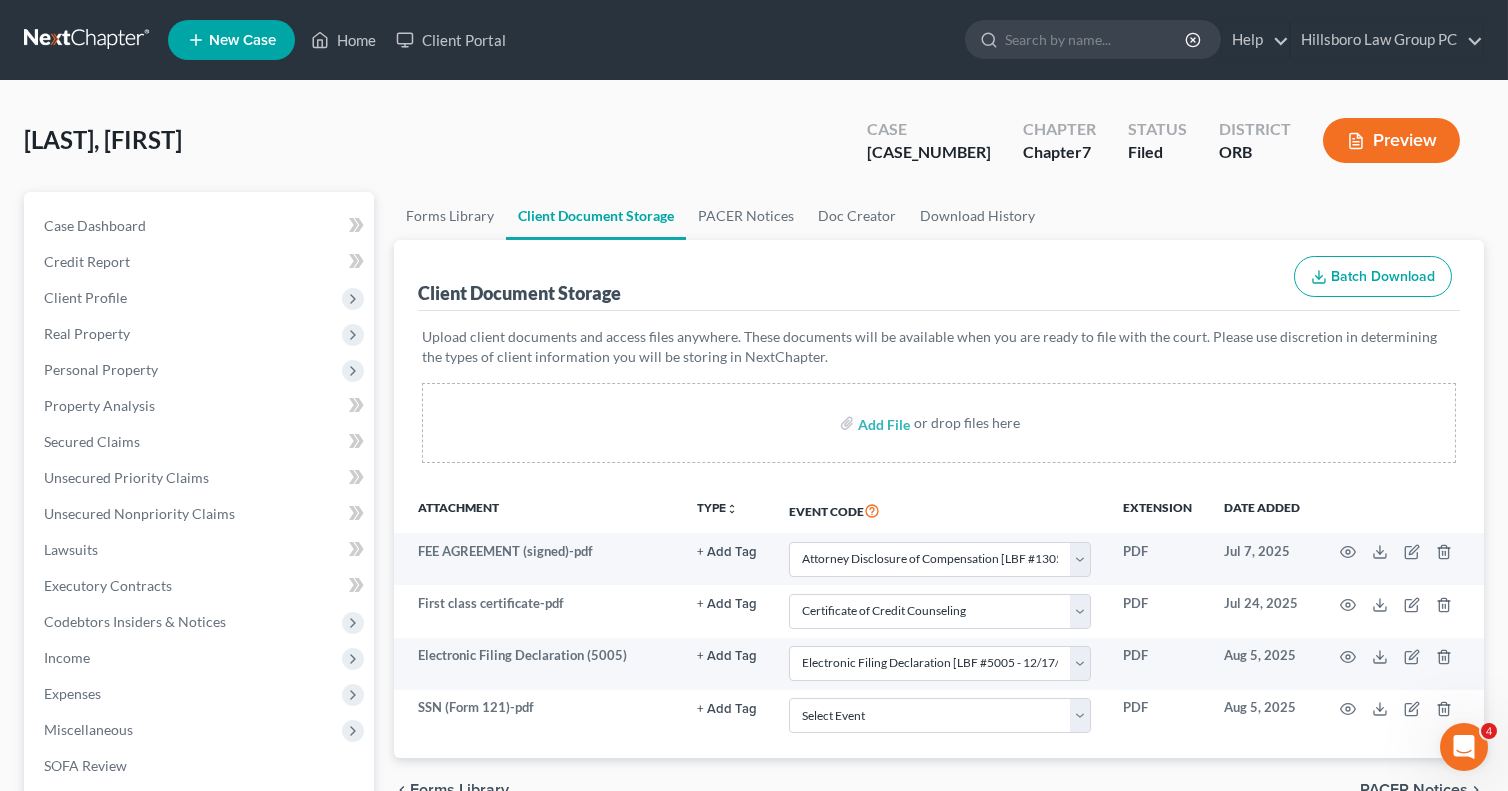click on "Tapia Arias, Guadalupe Upgraded Case 25-32637-7 Chapter Chapter  7 Status Filed District ORB Preview" at bounding box center [754, 148] 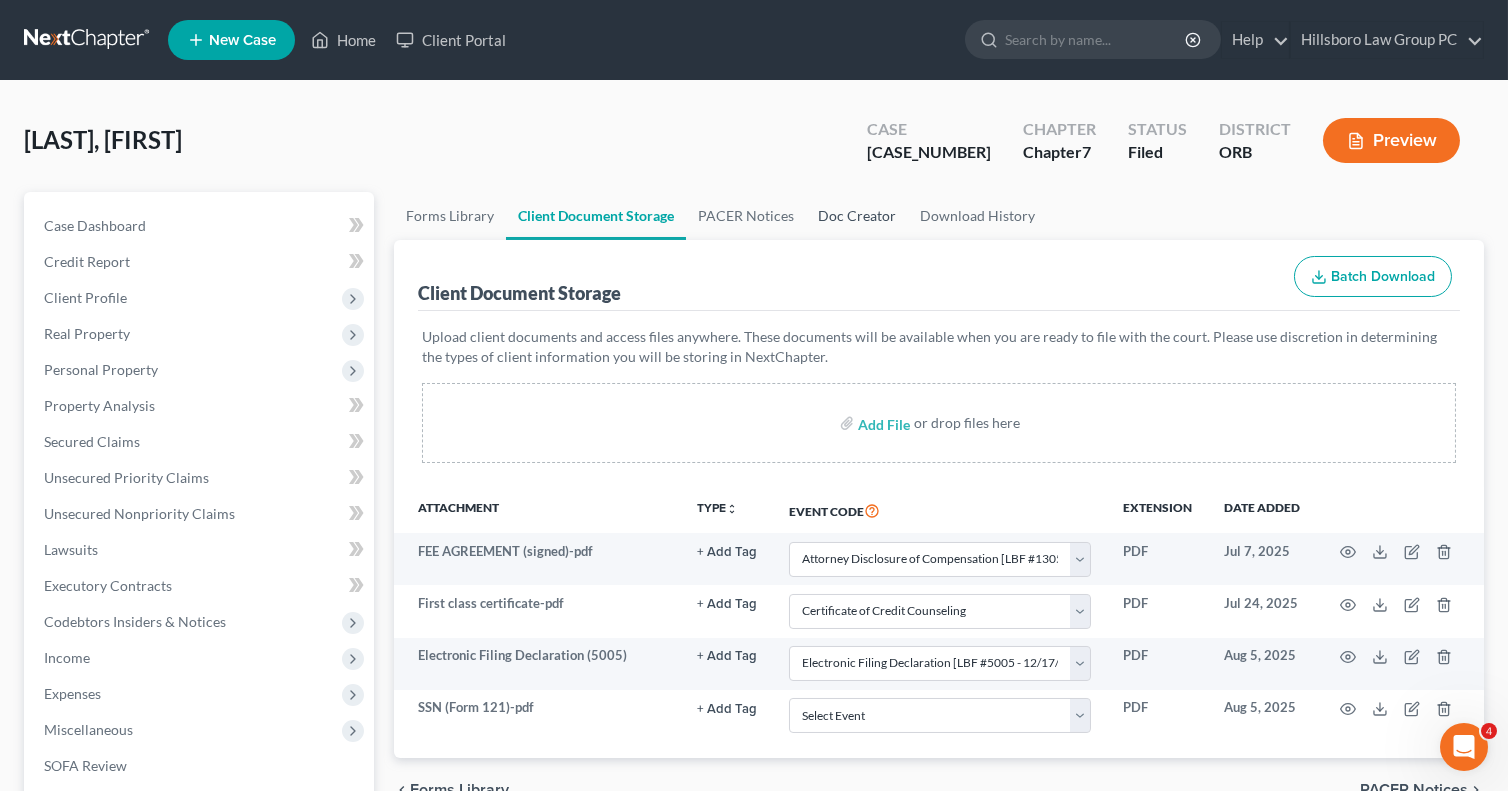 click on "Doc Creator" at bounding box center (857, 216) 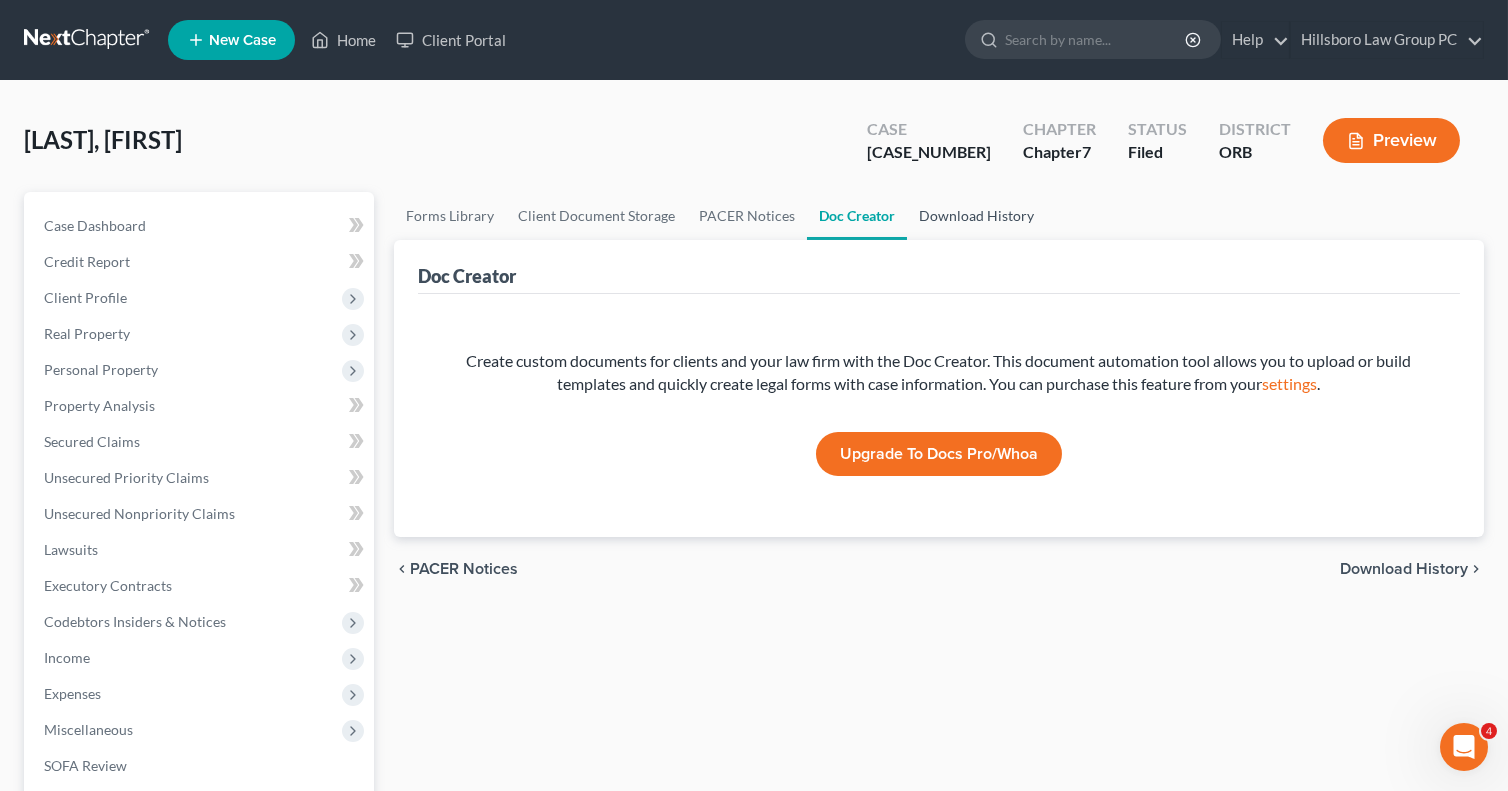 click on "Download History" at bounding box center (976, 216) 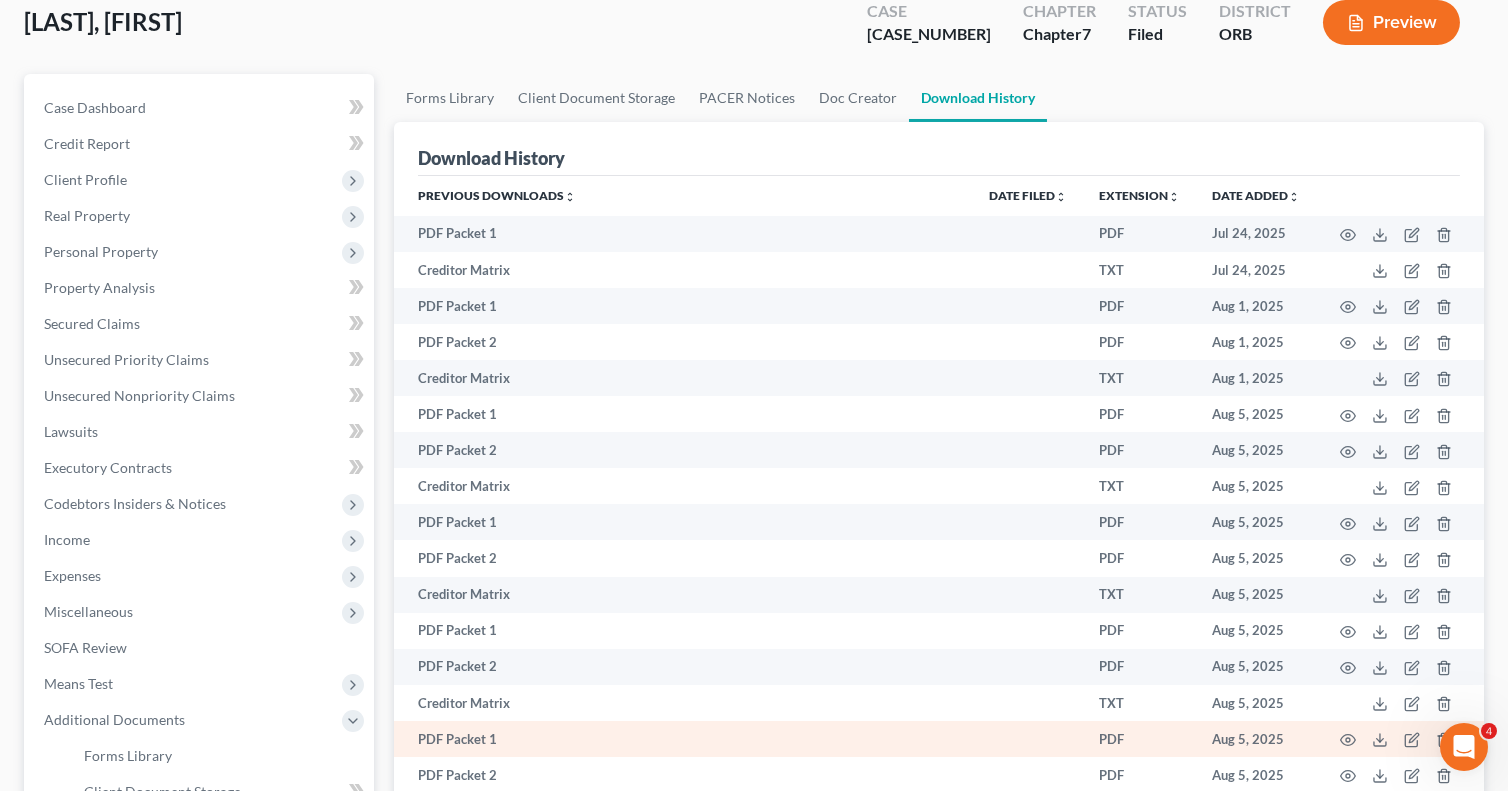 scroll, scrollTop: 0, scrollLeft: 0, axis: both 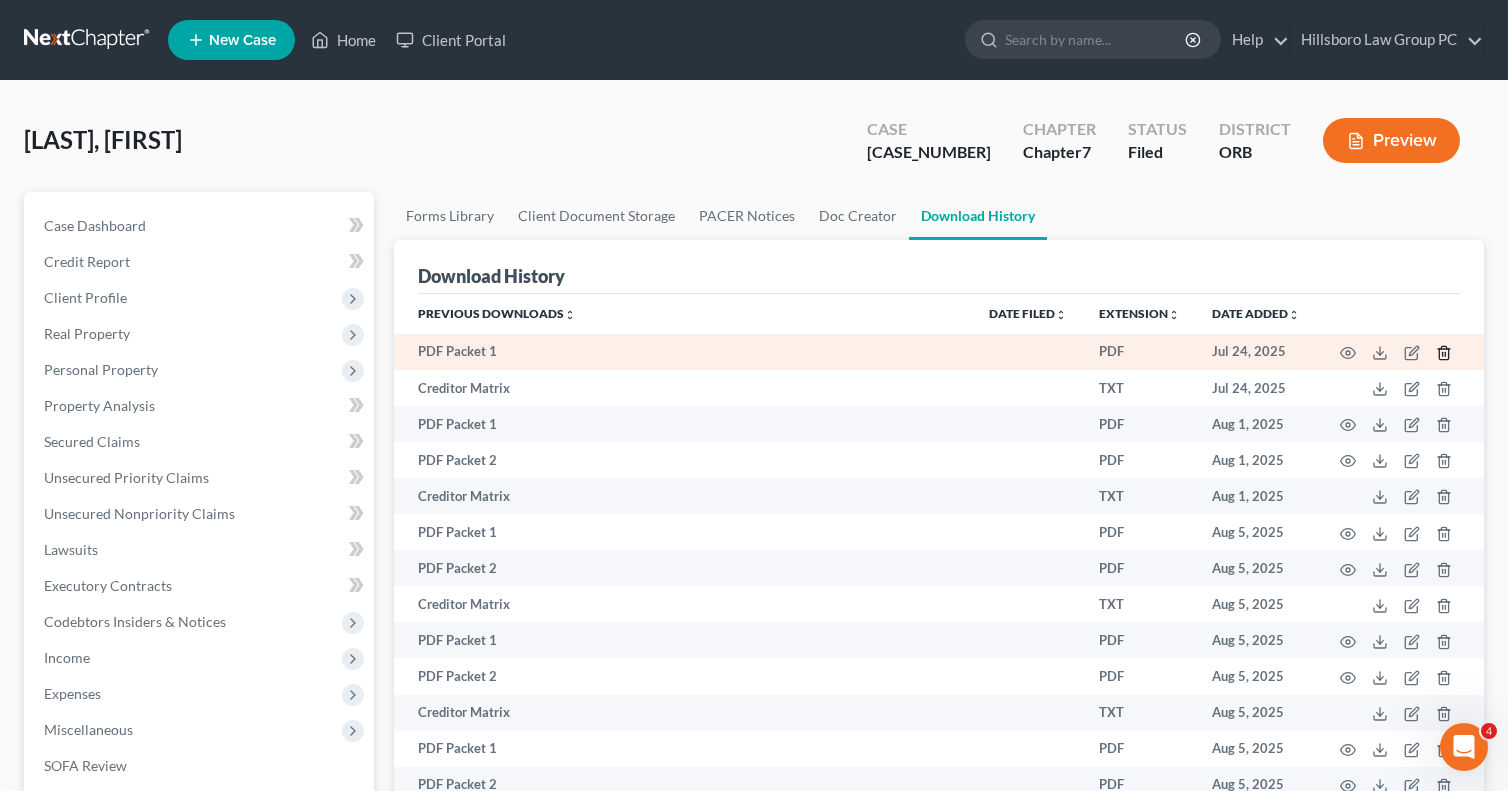 click 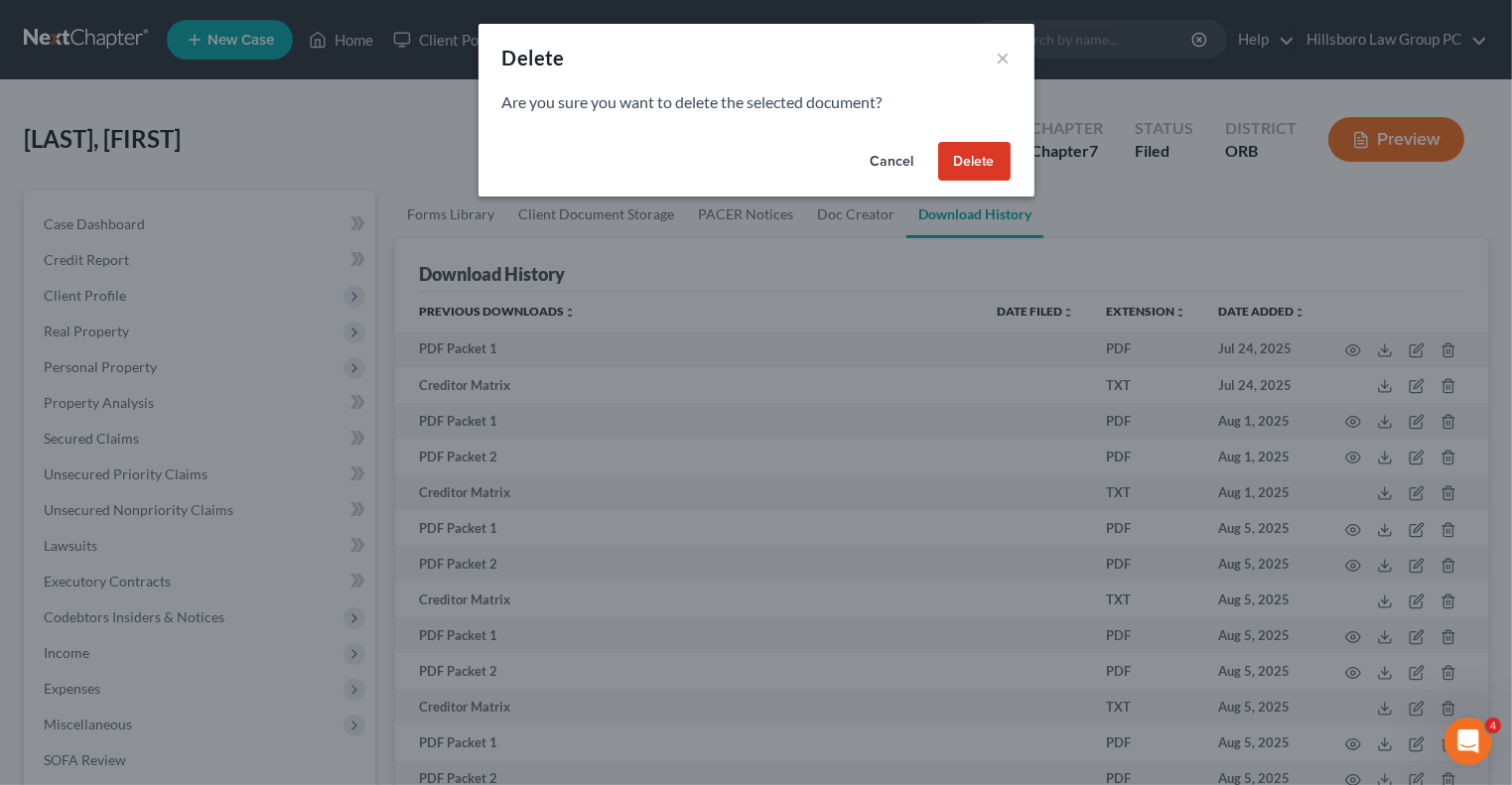 click on "Delete" at bounding box center (974, 162) 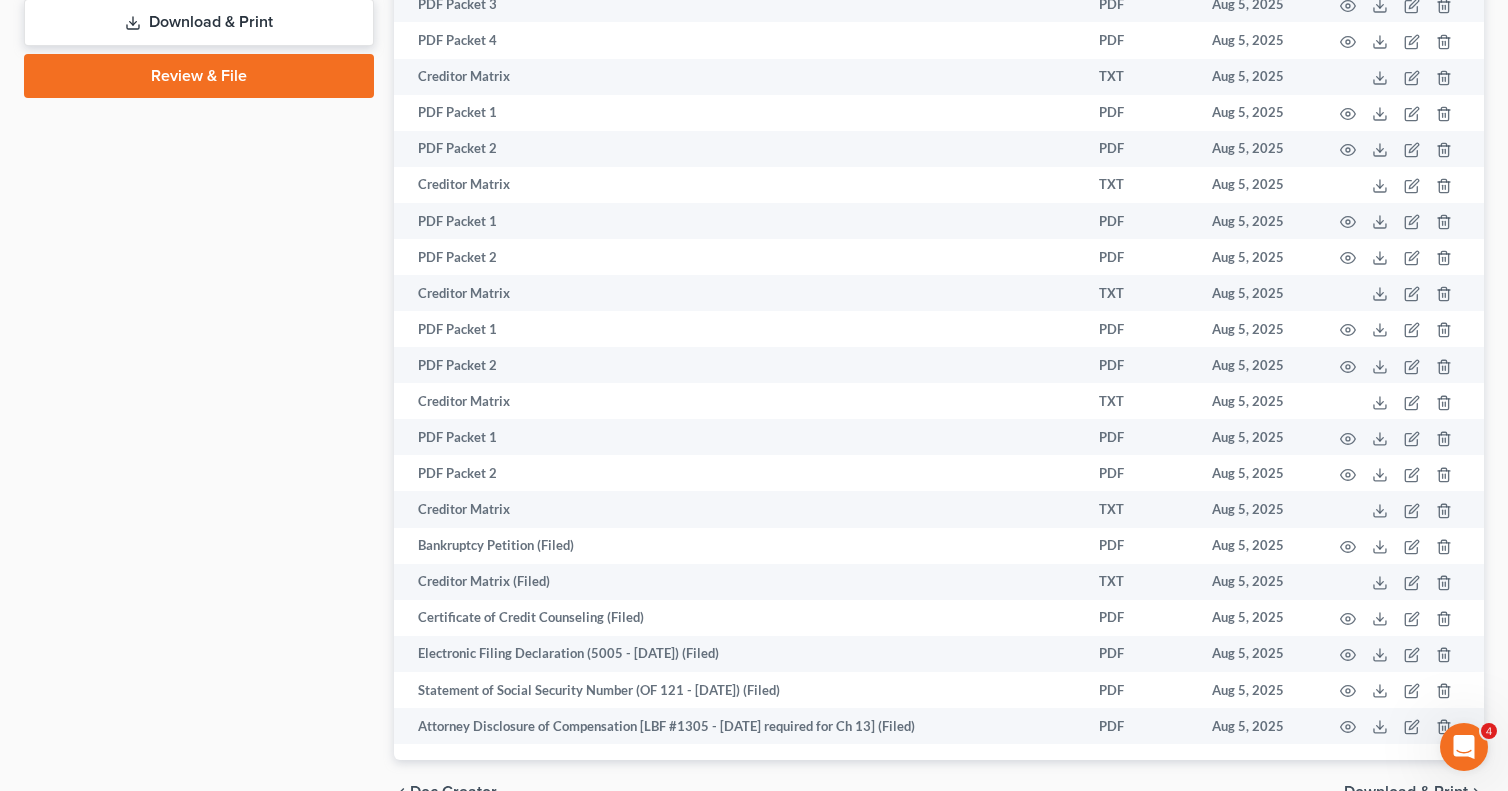 scroll, scrollTop: 1100, scrollLeft: 0, axis: vertical 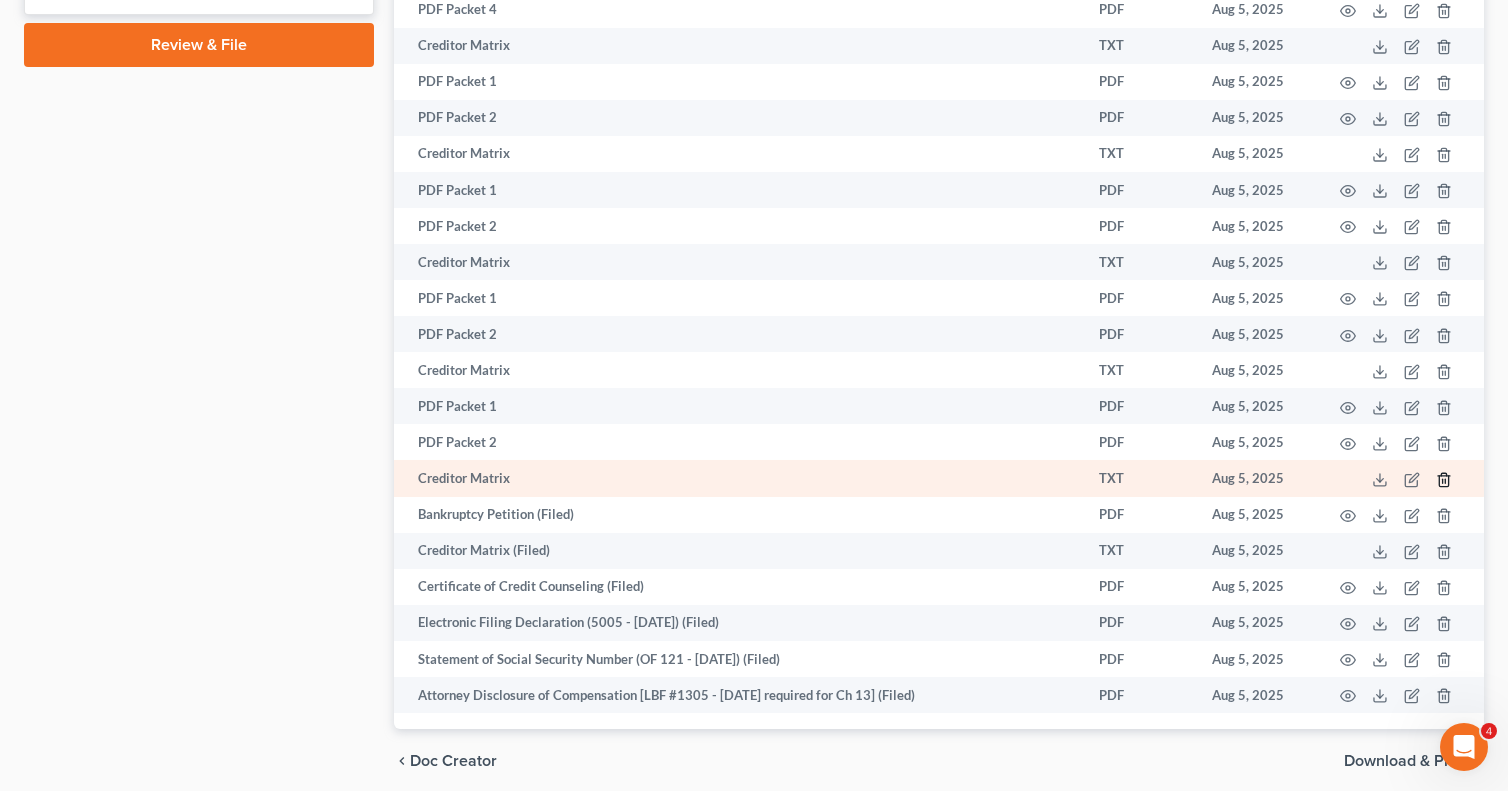 click 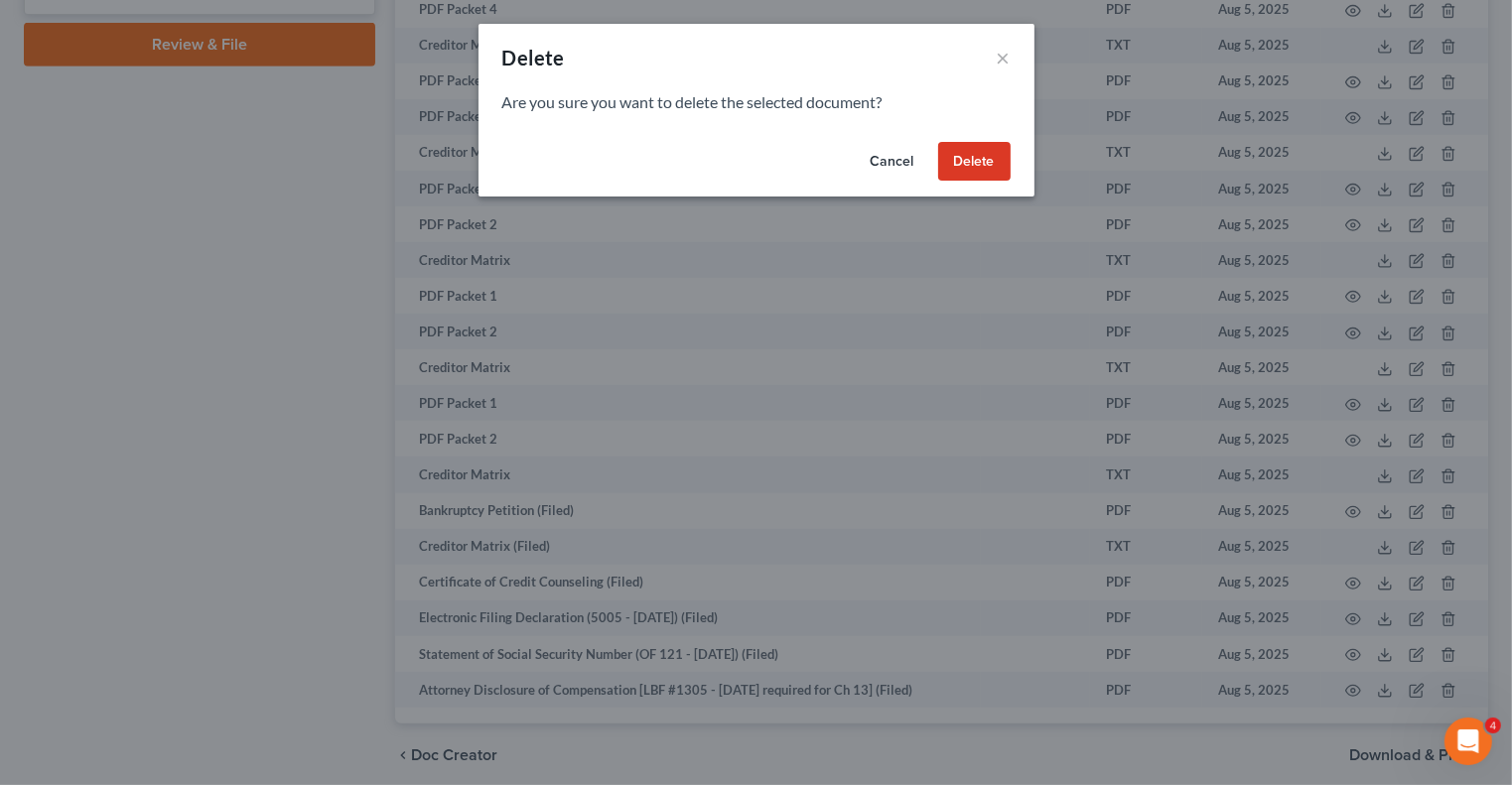 click on "Delete" at bounding box center (974, 162) 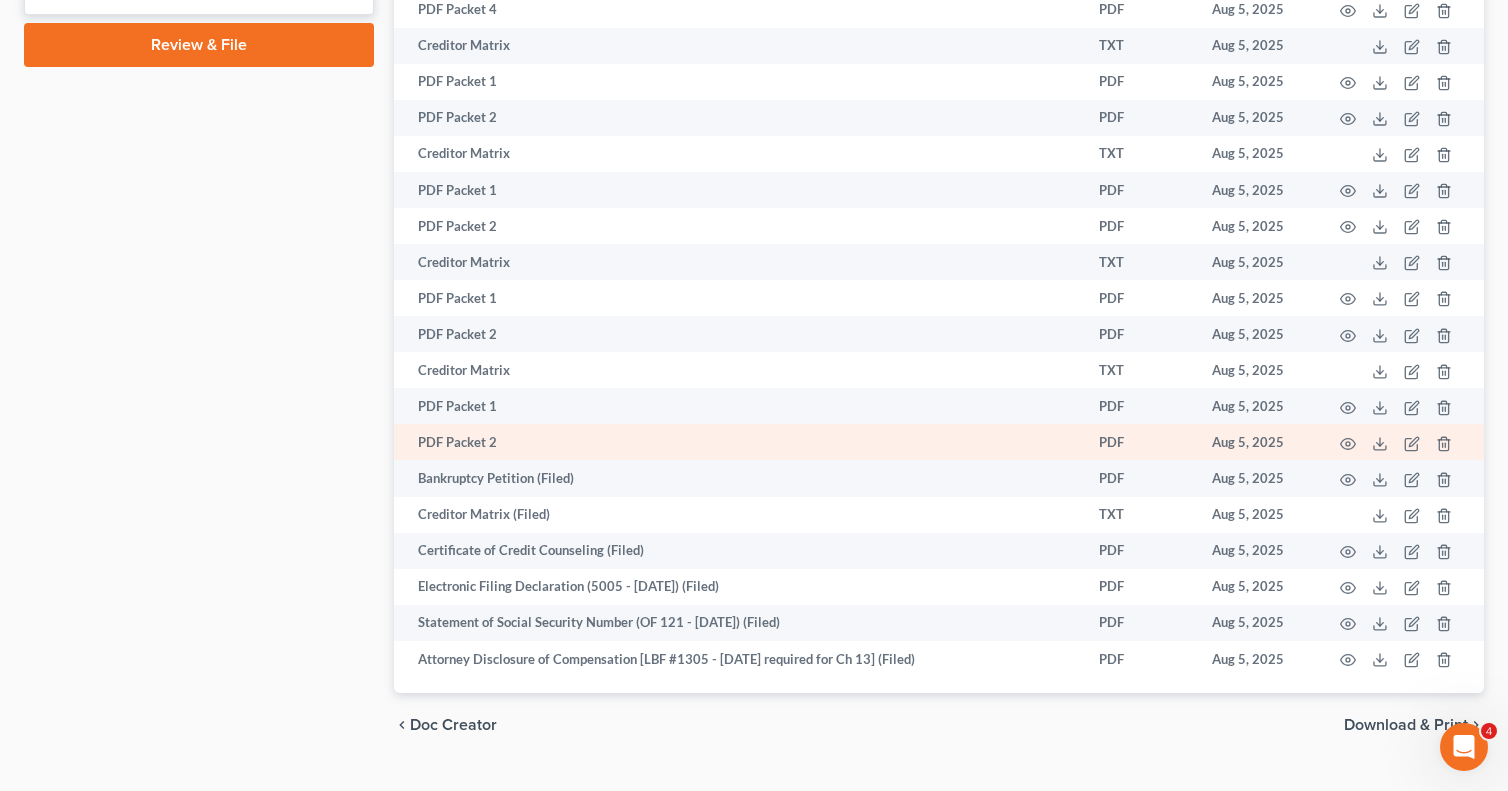 click on "PDF Packet 2" at bounding box center [683, 442] 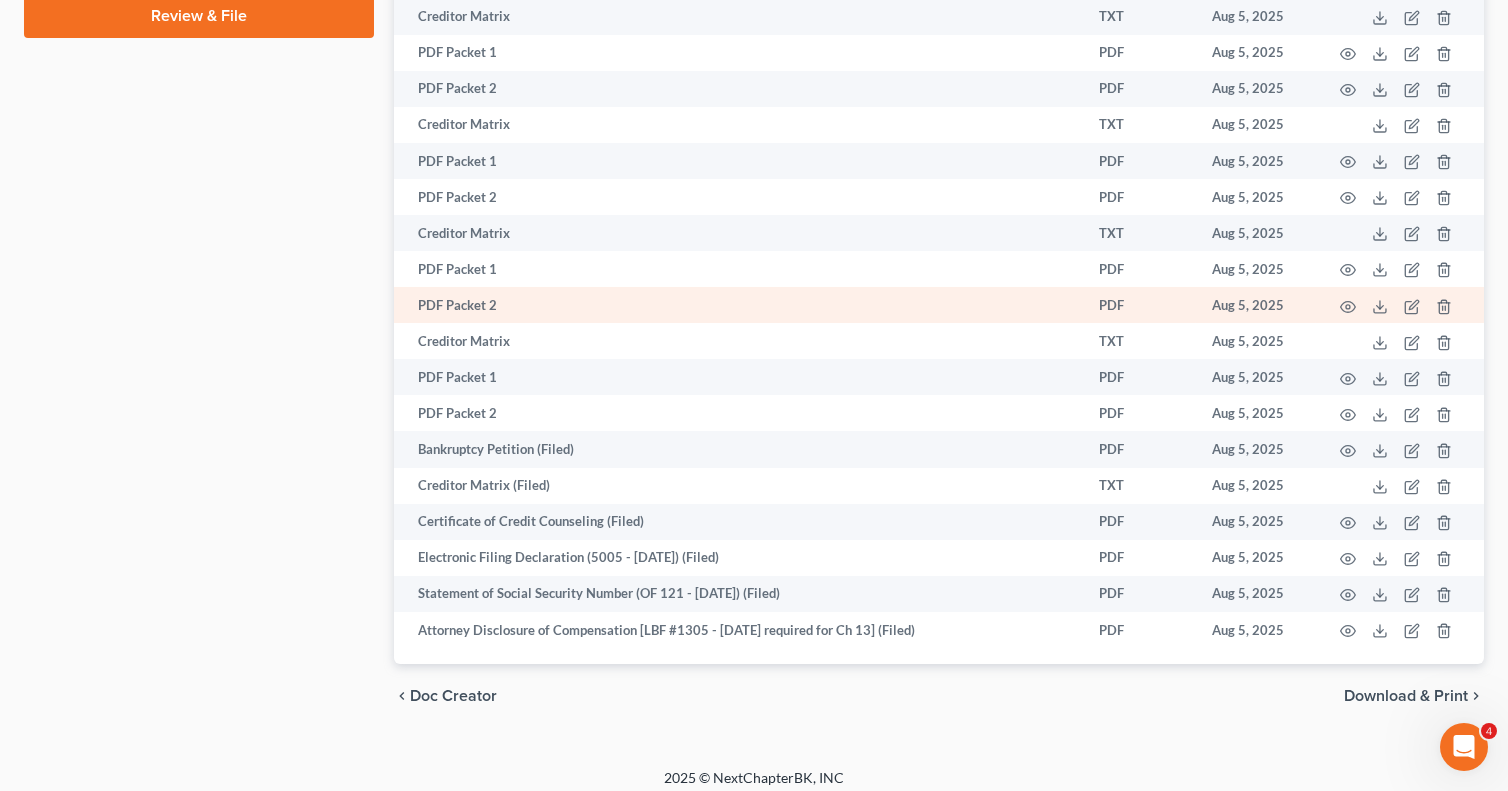 scroll, scrollTop: 1151, scrollLeft: 0, axis: vertical 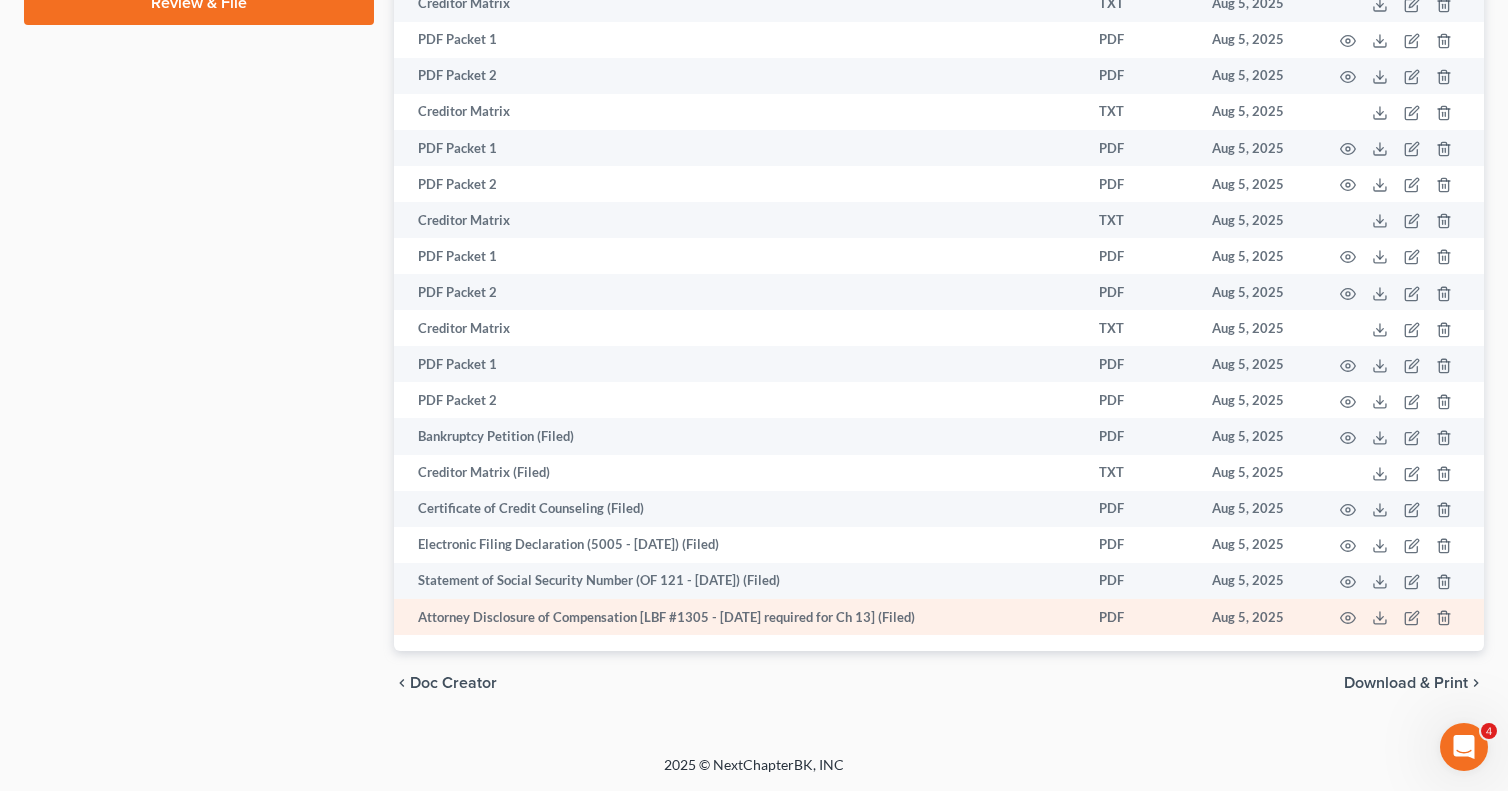click on "Attorney Disclosure of Compensation [LBF #1305 - 12/1/12 required for Ch 13] (Filed)" at bounding box center (683, 617) 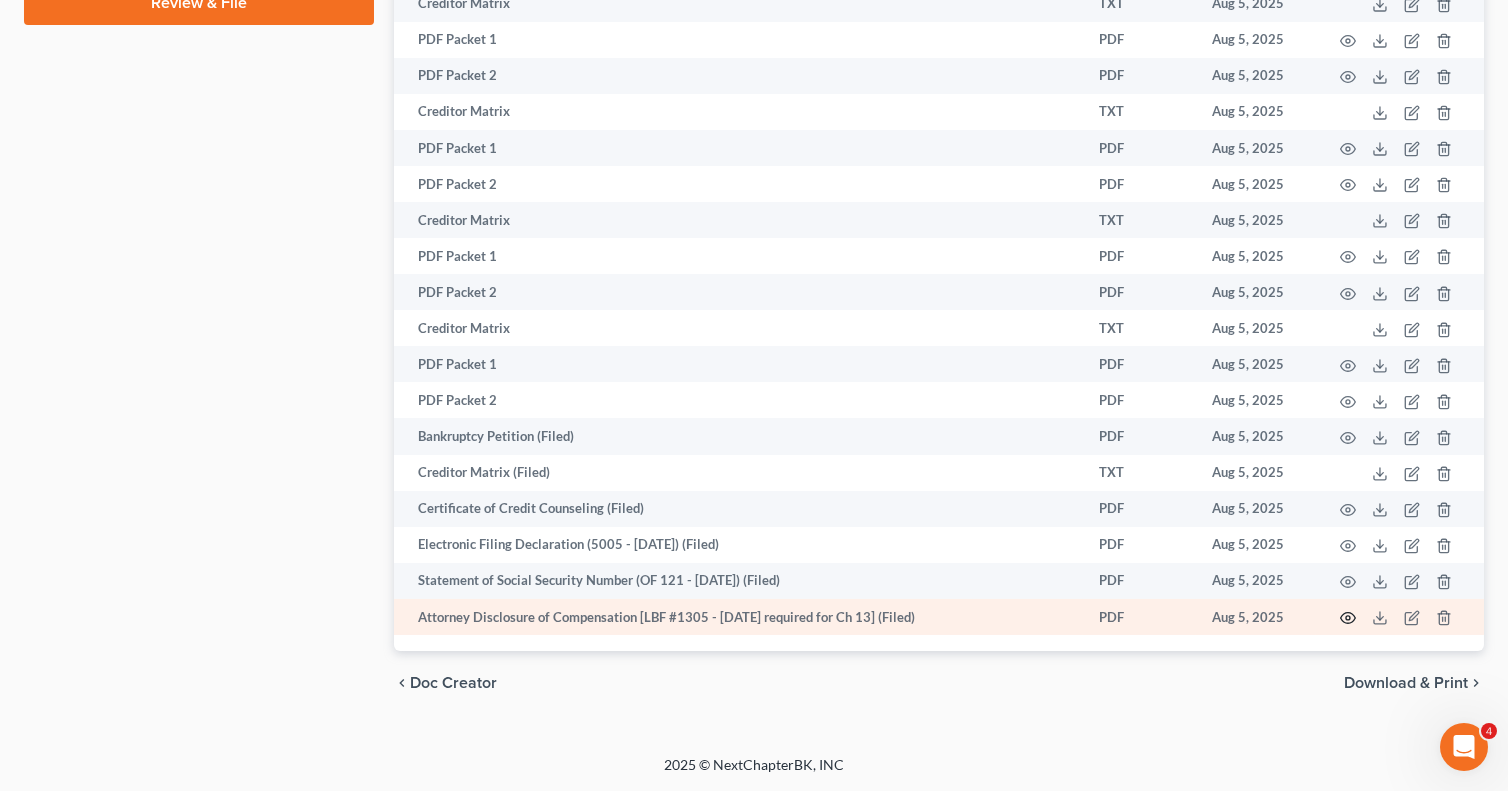 click 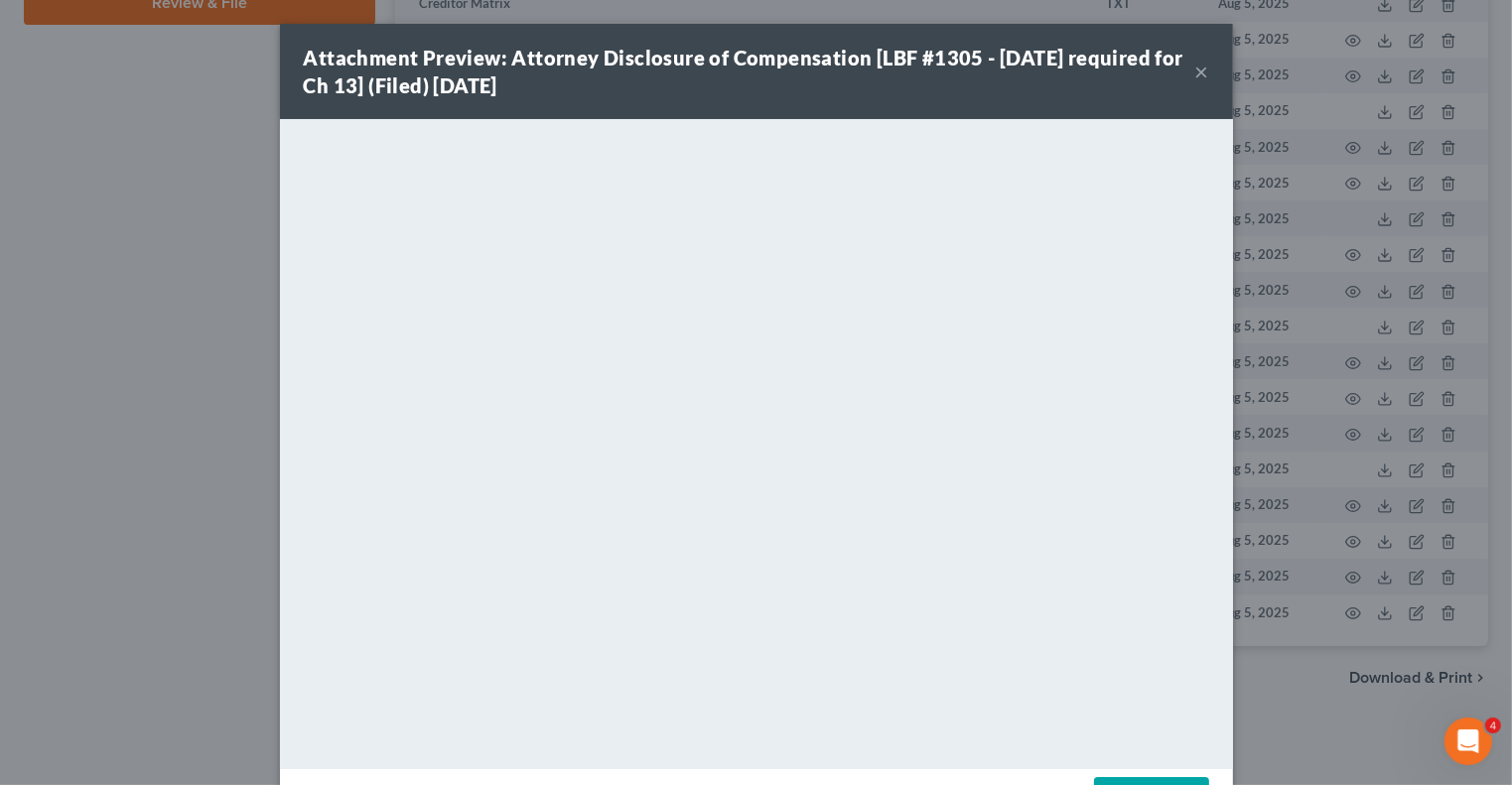 click on "×" at bounding box center (1202, 71) 